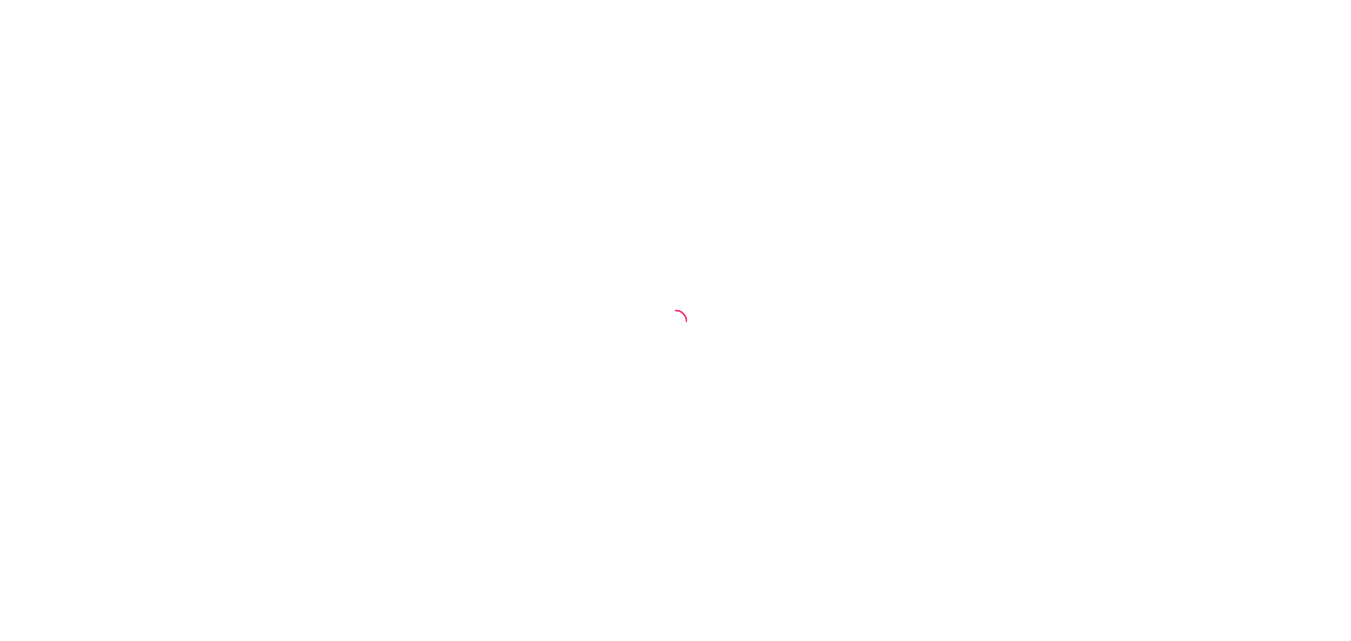 scroll, scrollTop: 0, scrollLeft: 0, axis: both 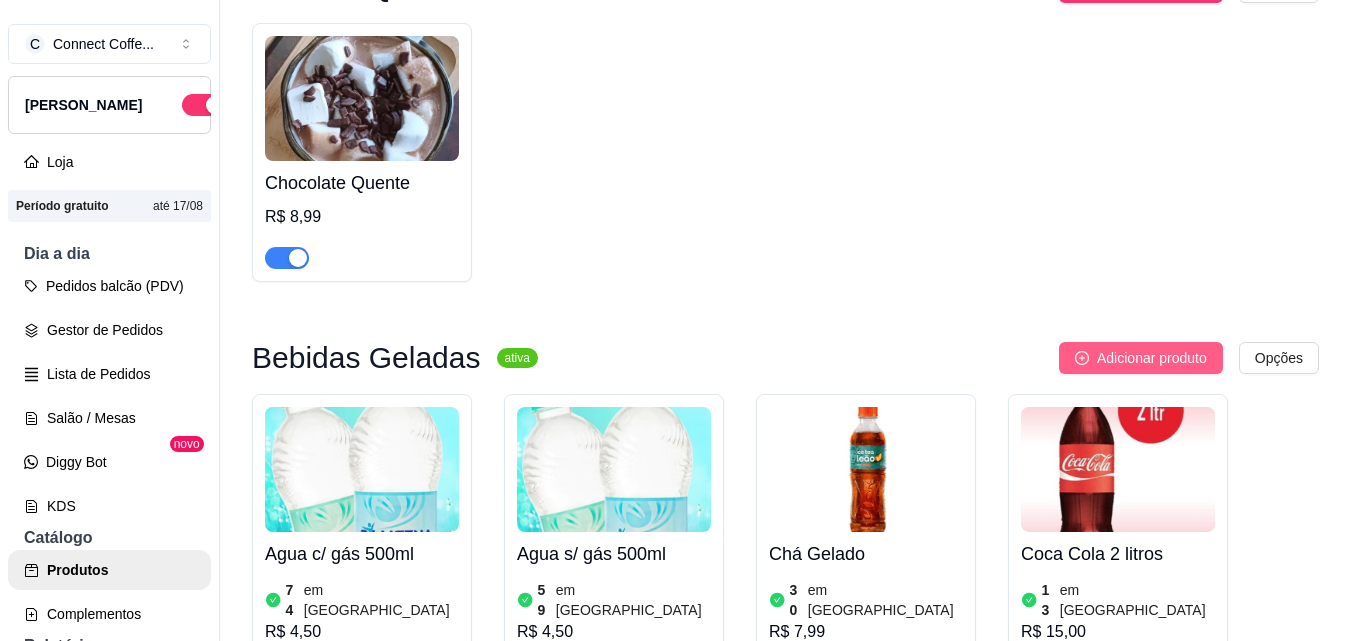 click on "Adicionar produto" at bounding box center [1152, 358] 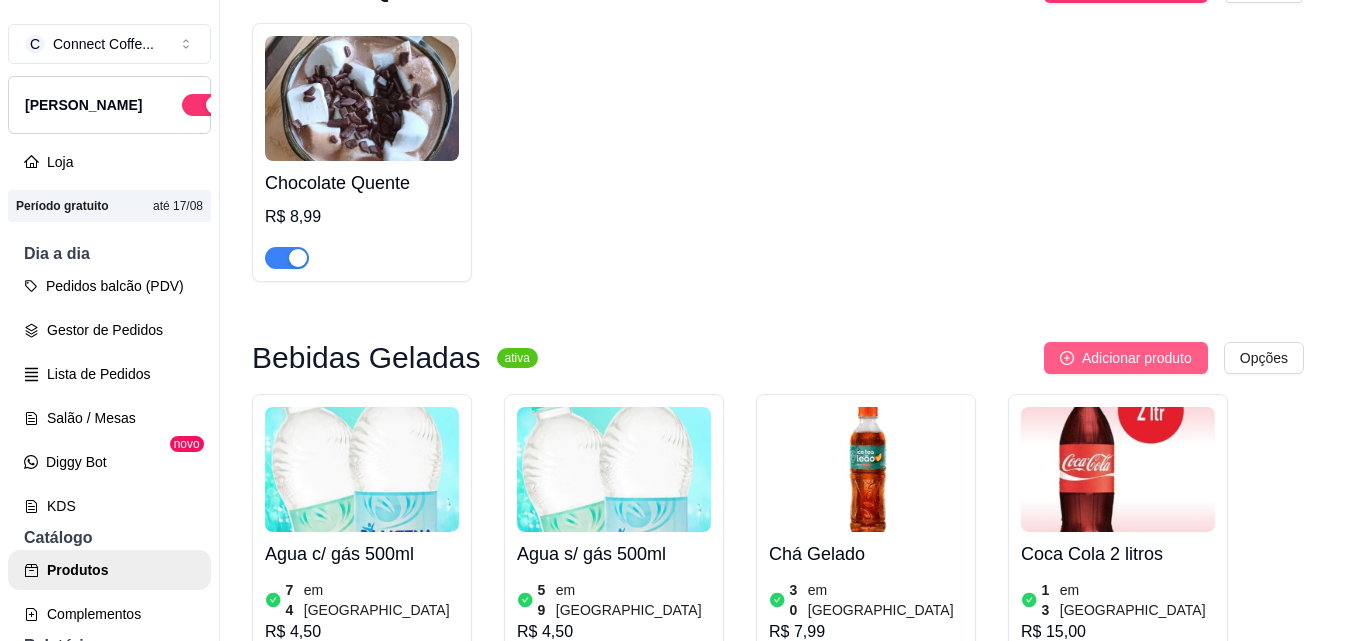type 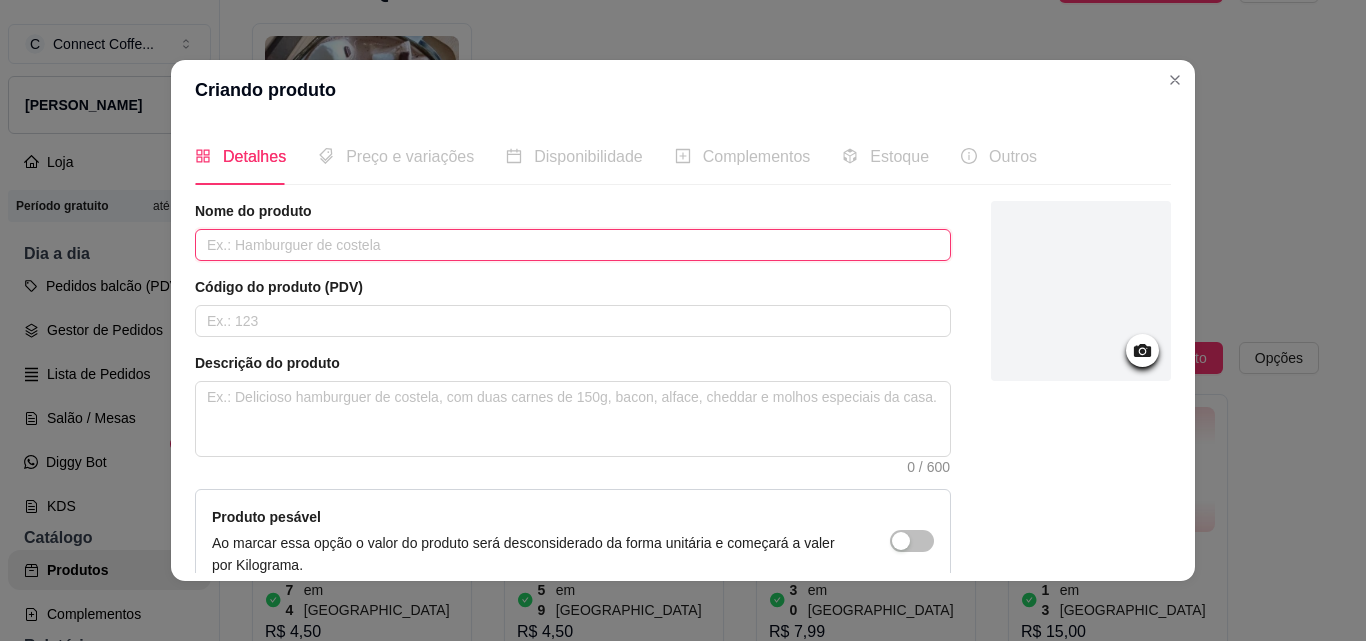 click at bounding box center [573, 245] 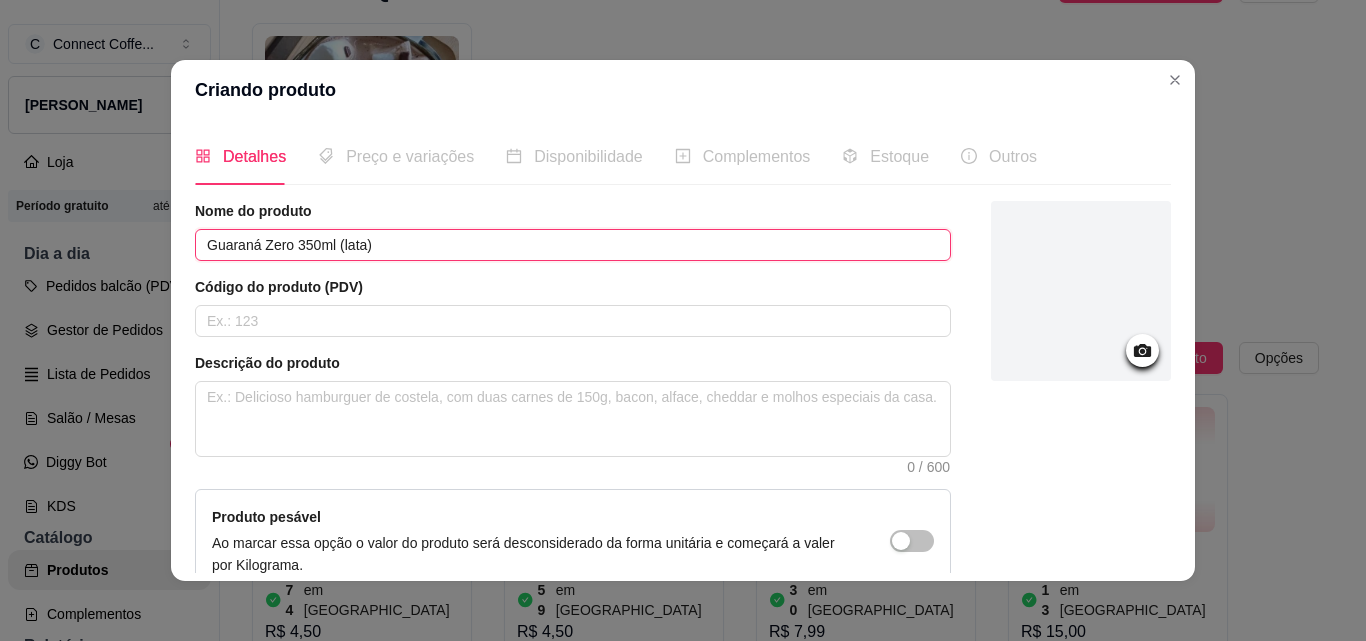 type on "Guaraná Zero 350ml (lata)" 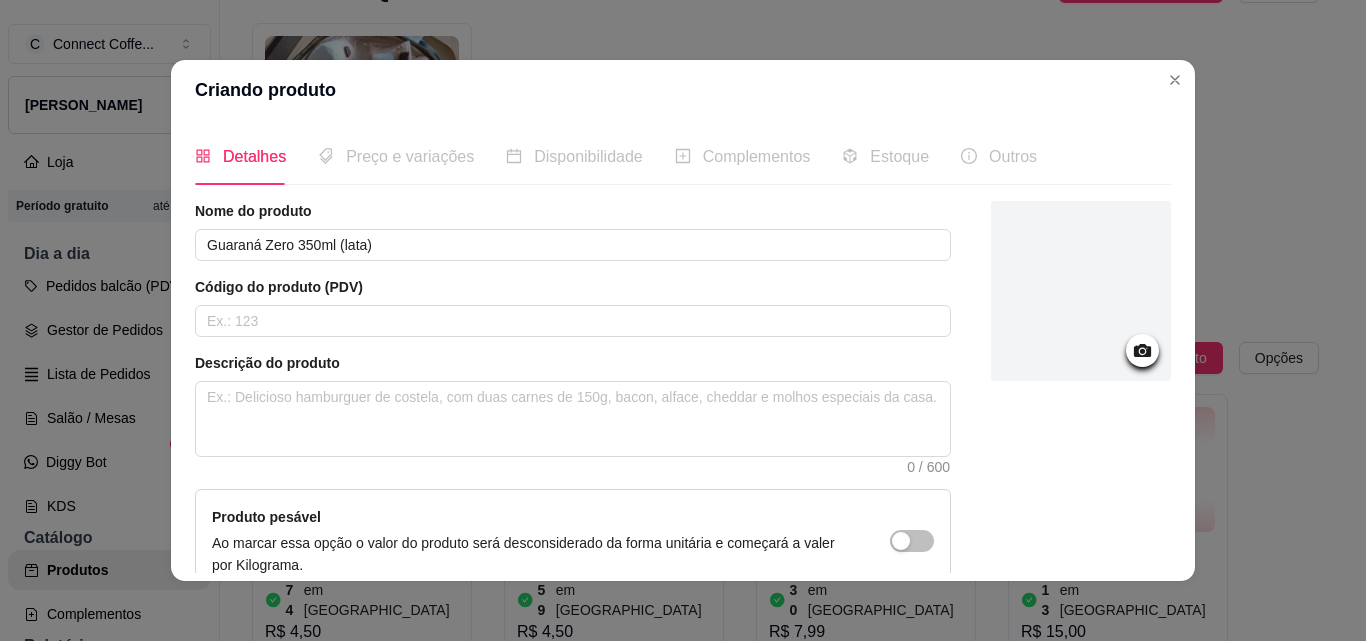 click 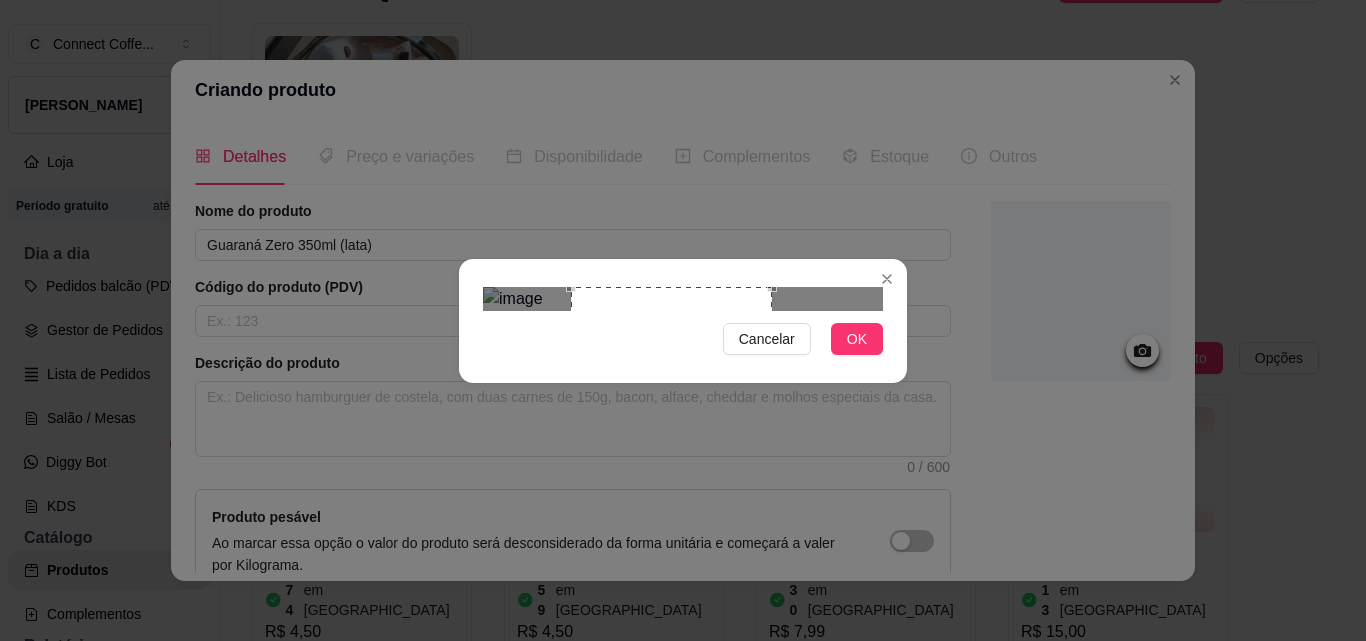 click at bounding box center [683, 299] 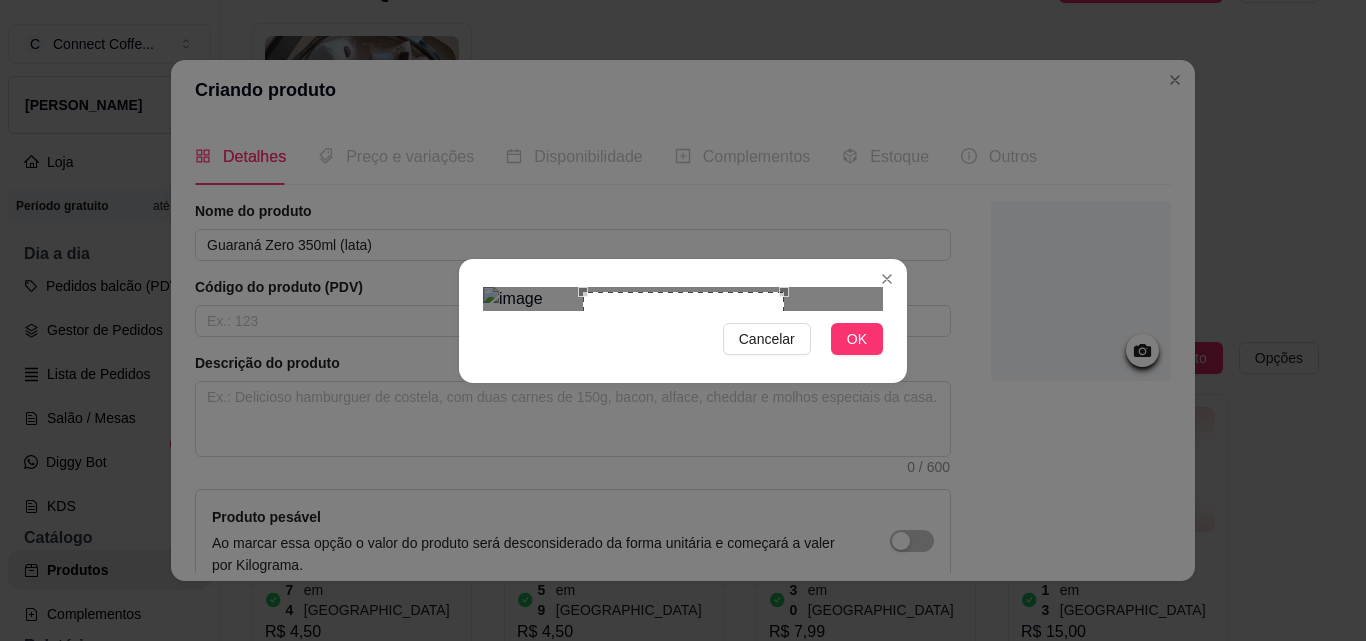 click at bounding box center (683, 392) 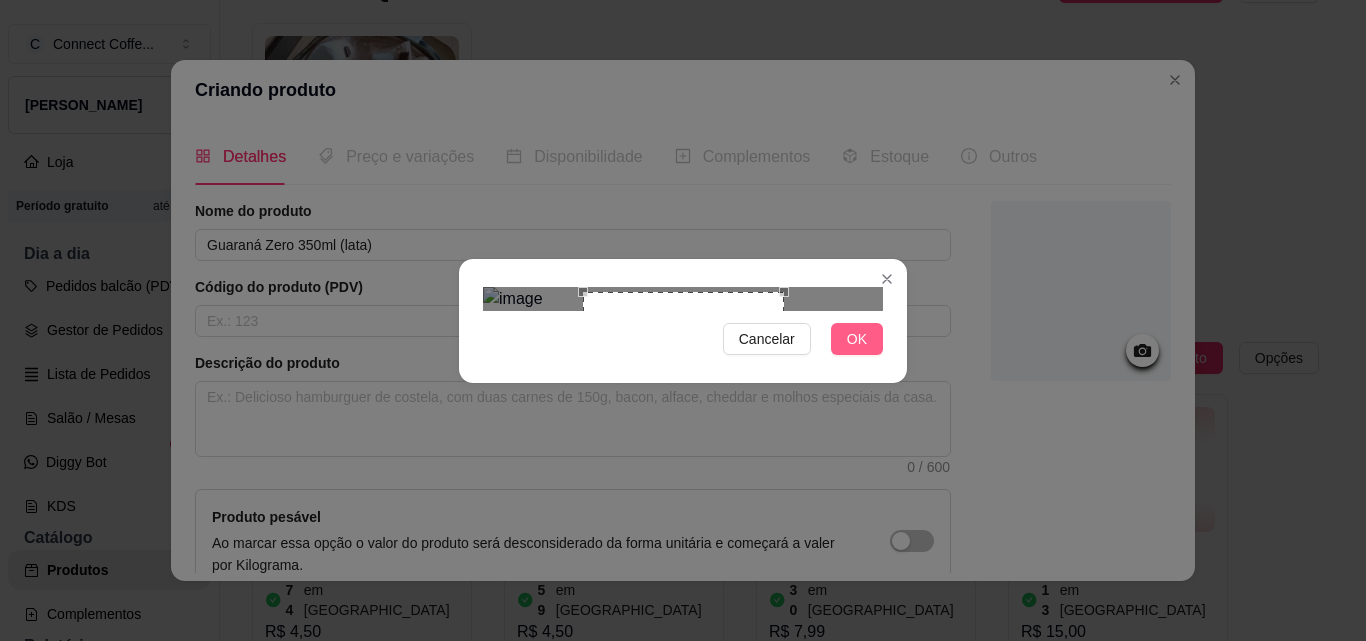 click on "OK" at bounding box center [857, 339] 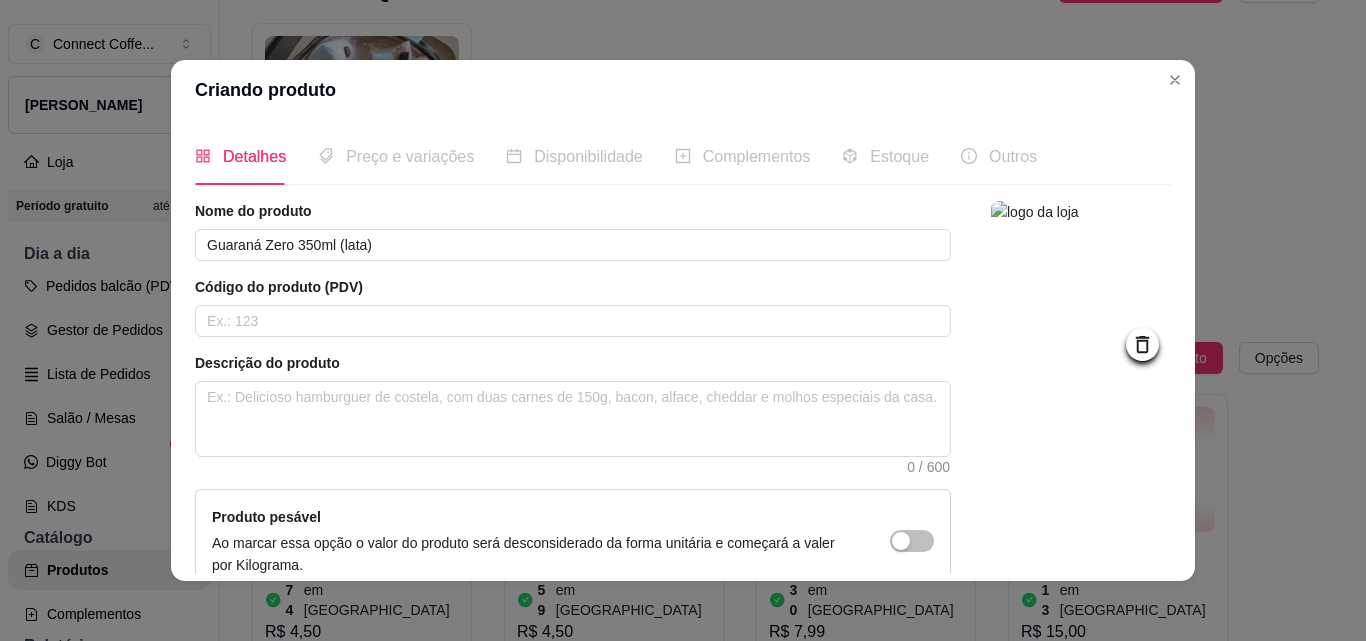 scroll, scrollTop: 207, scrollLeft: 0, axis: vertical 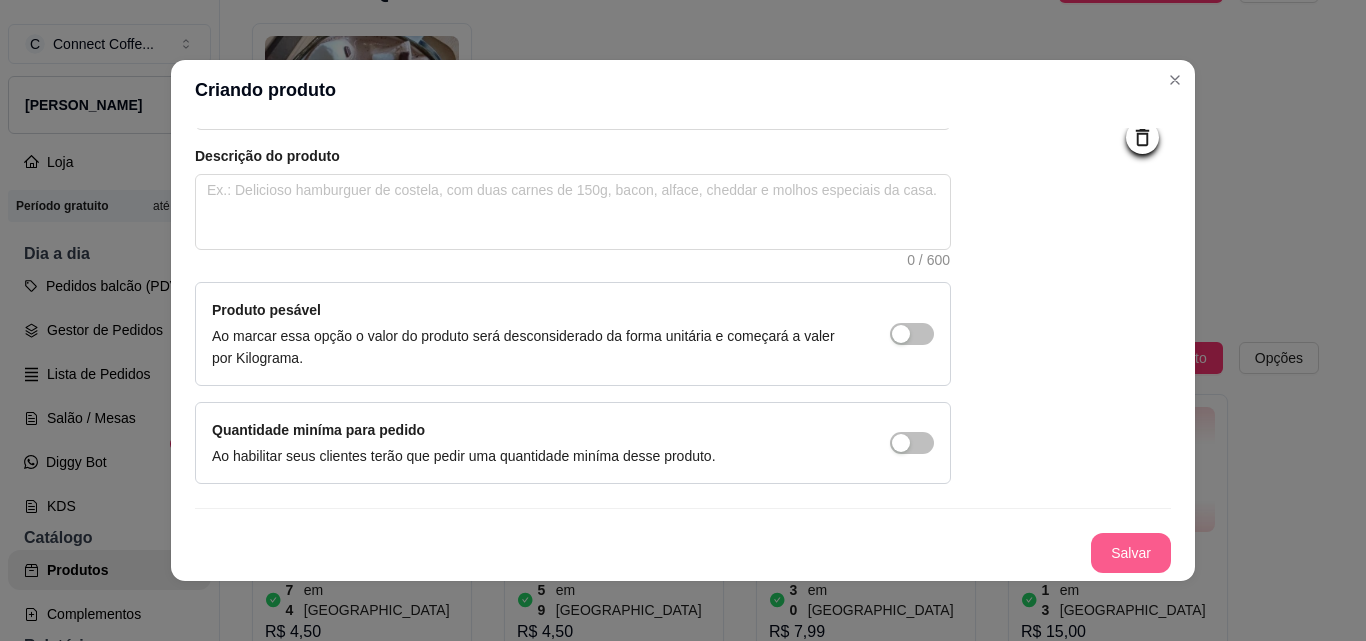 click on "Salvar" at bounding box center (1131, 553) 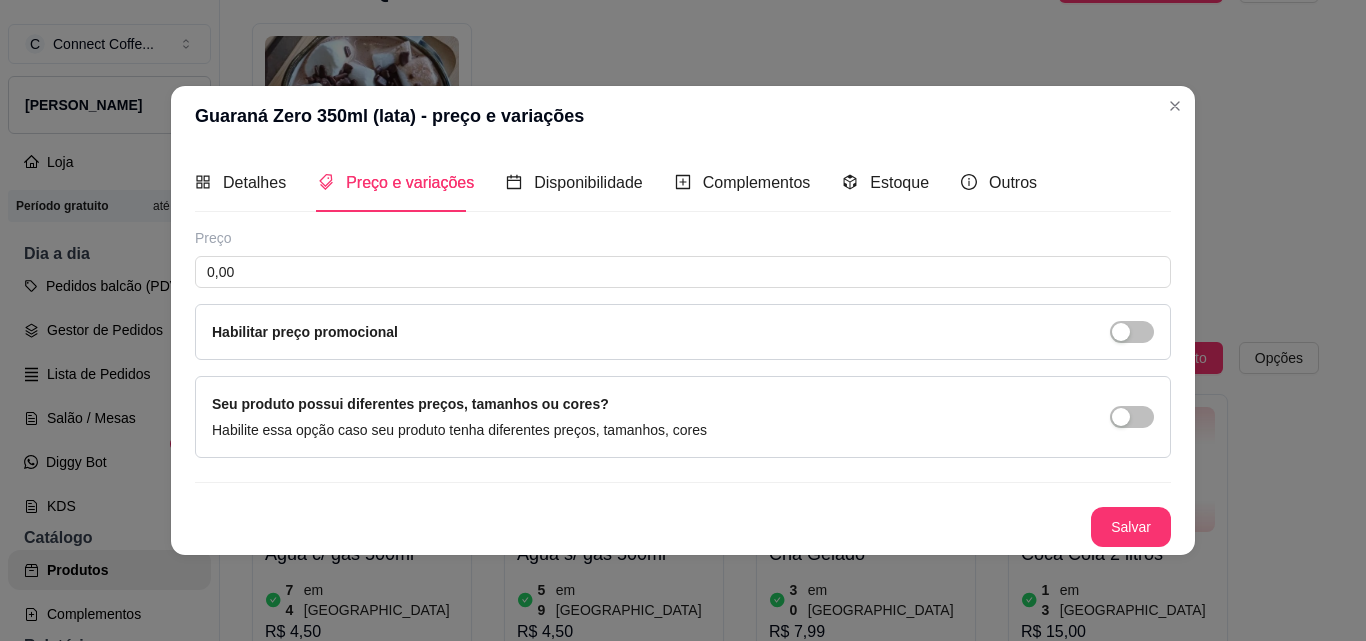 type 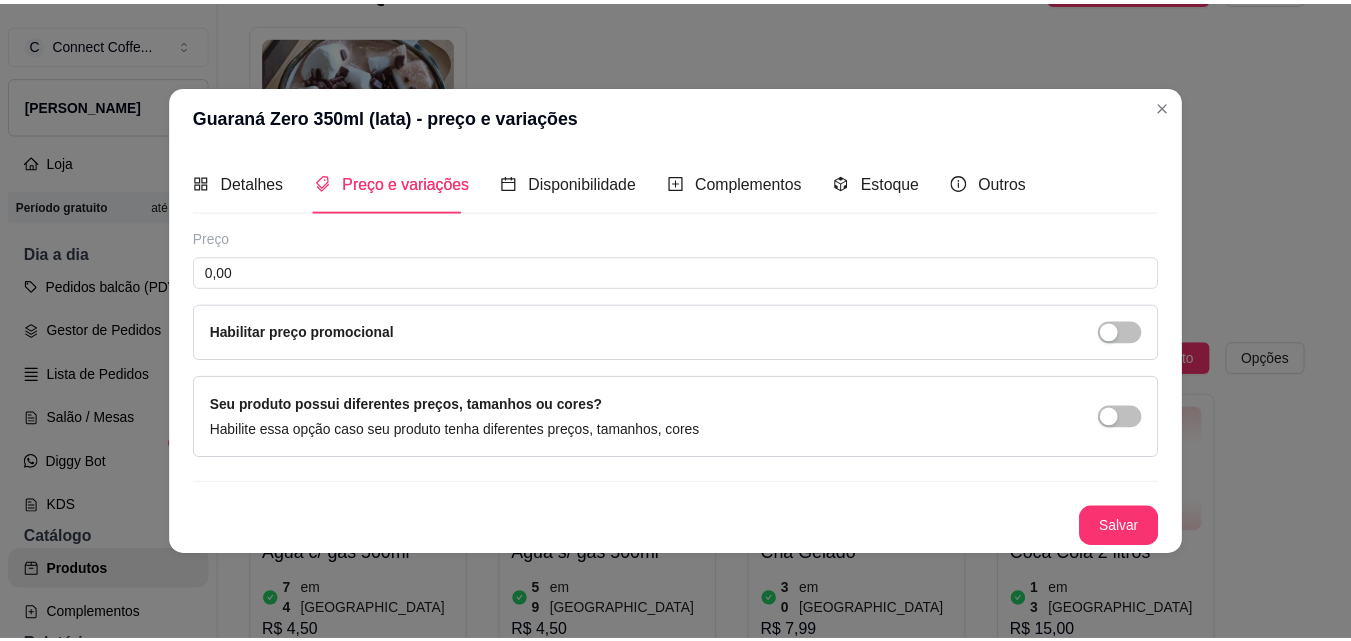 scroll, scrollTop: 0, scrollLeft: 0, axis: both 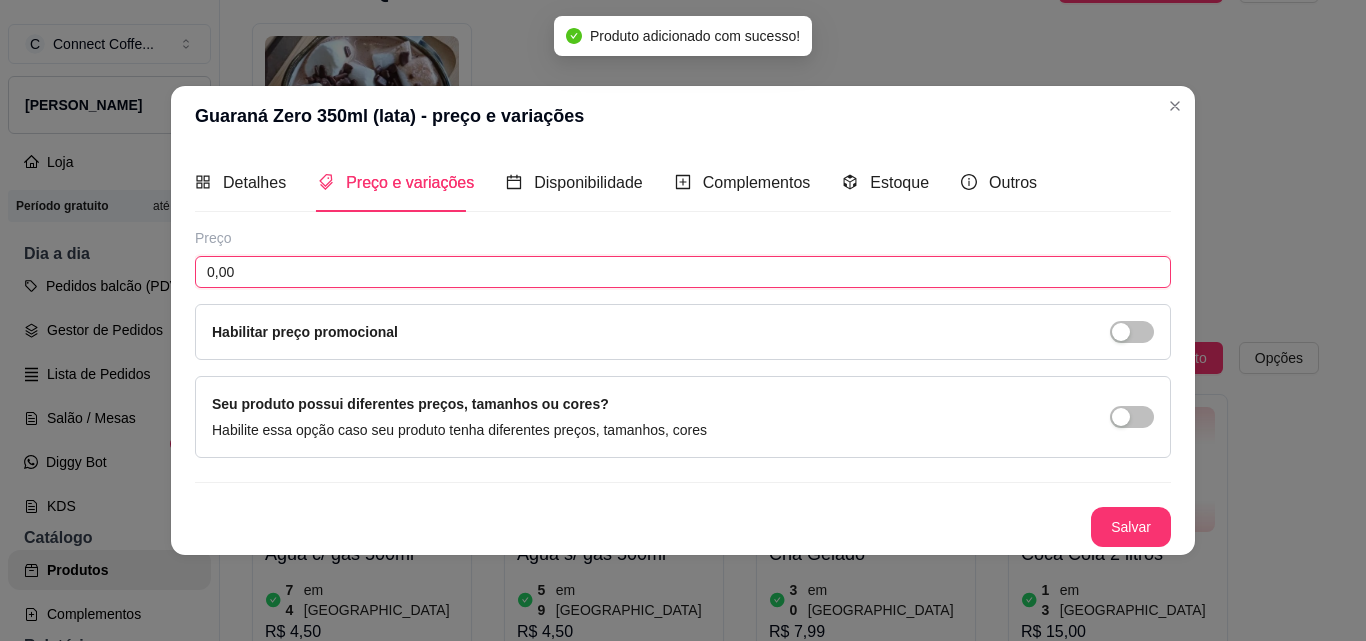 click on "0,00" at bounding box center (683, 272) 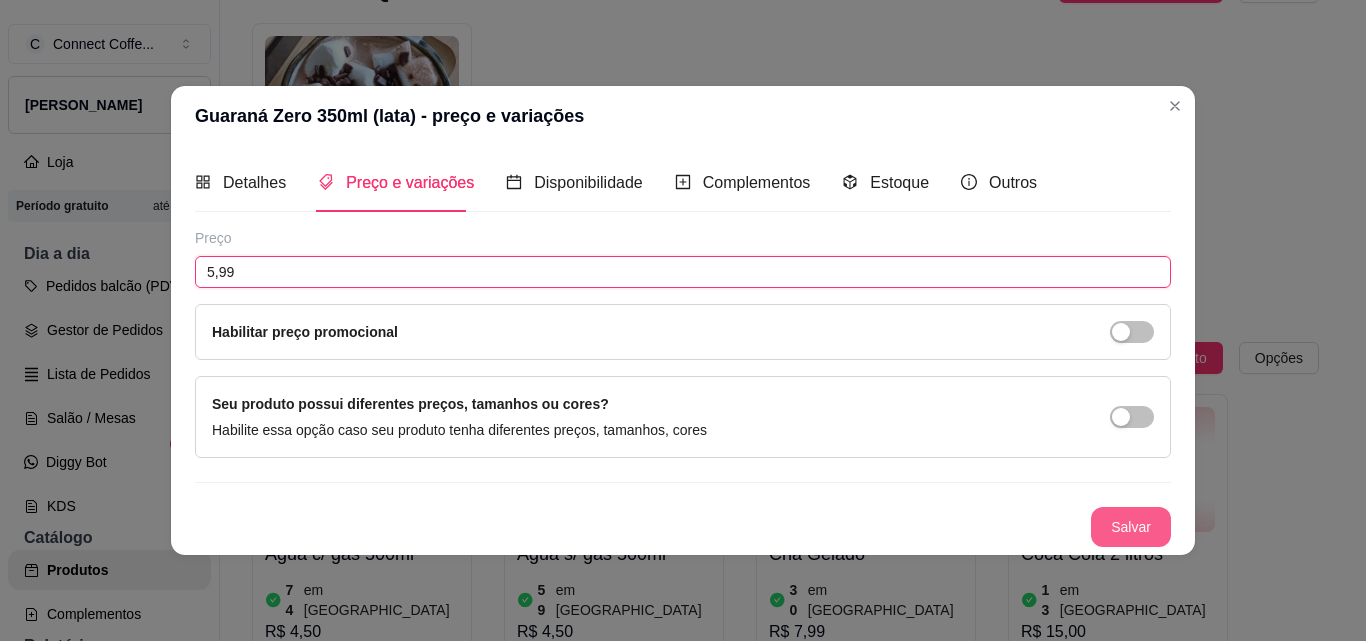 type on "5,99" 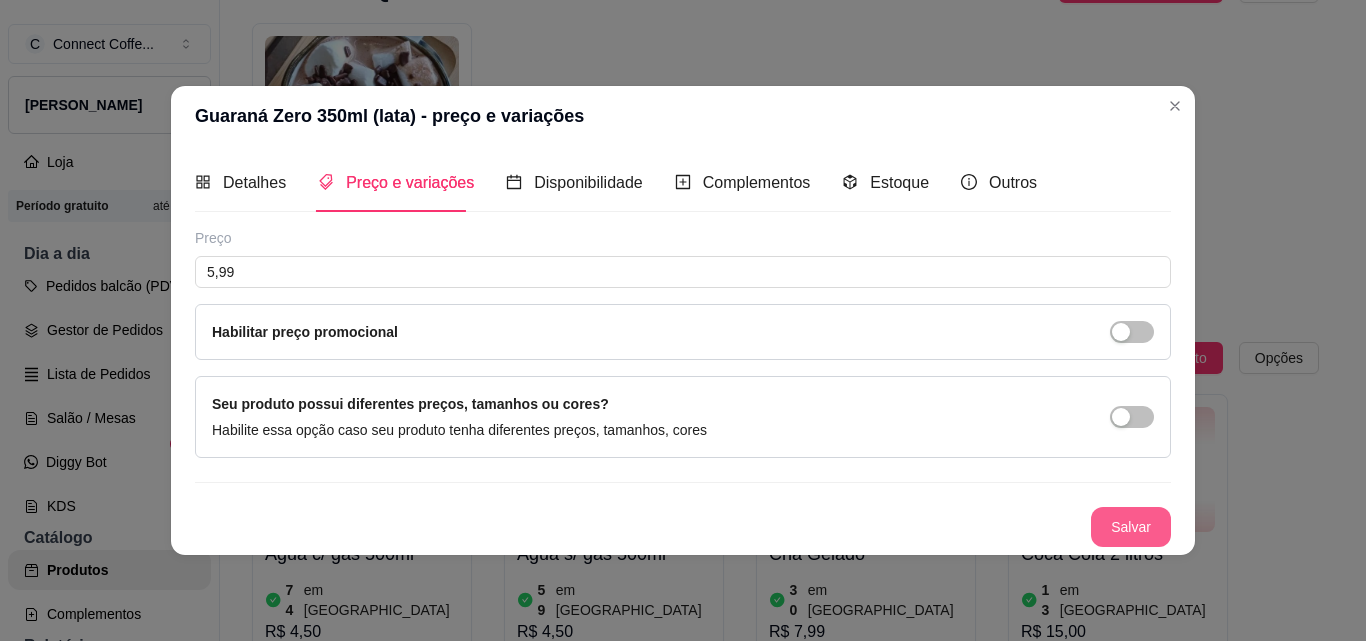 click on "Salvar" at bounding box center (1131, 527) 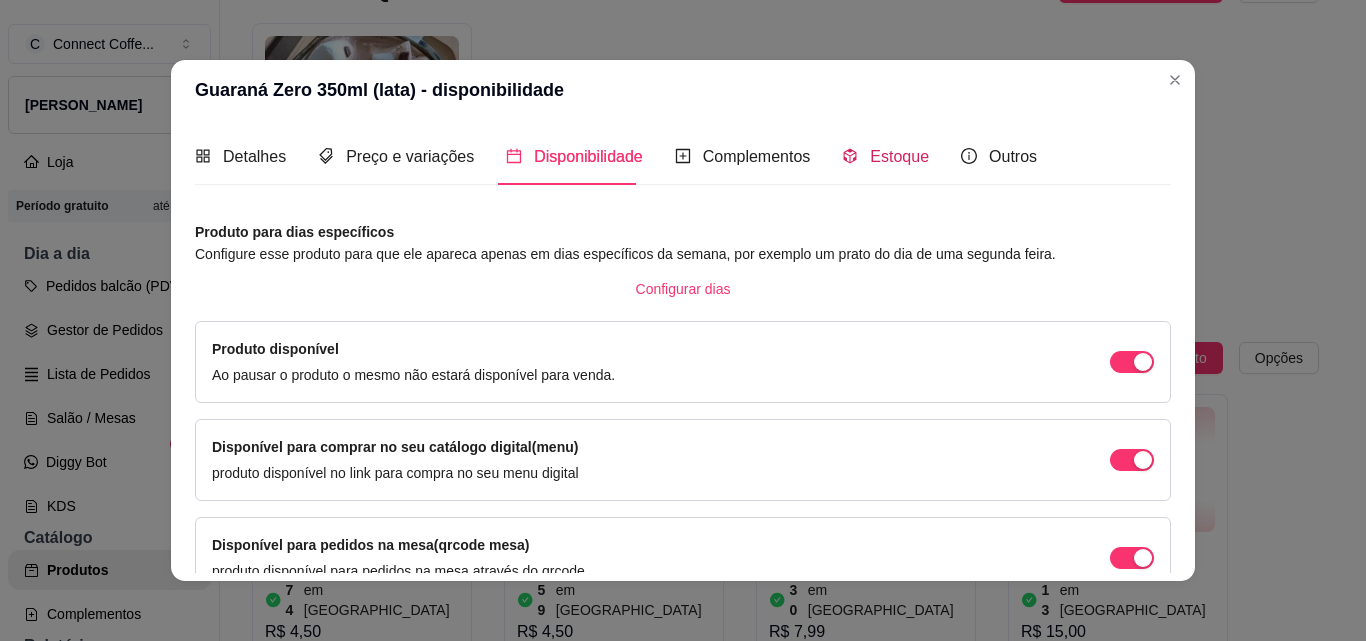 click on "Estoque" at bounding box center [899, 156] 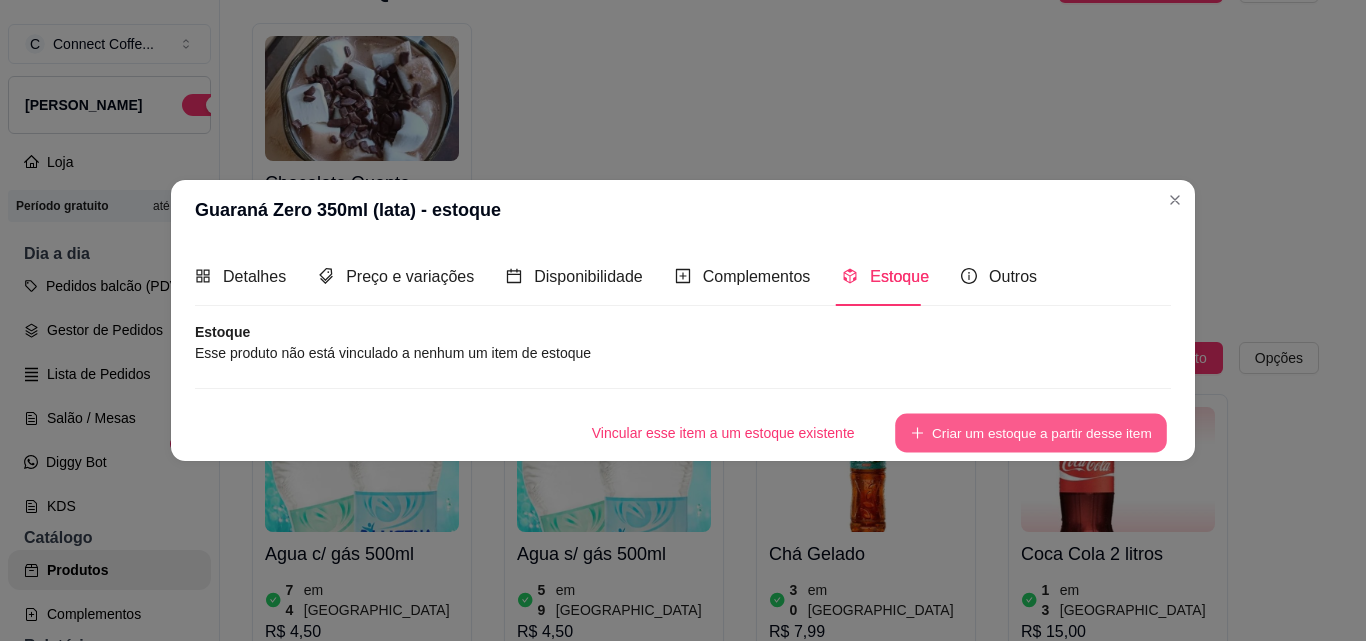 click on "Criar um estoque a partir desse item" at bounding box center (1031, 432) 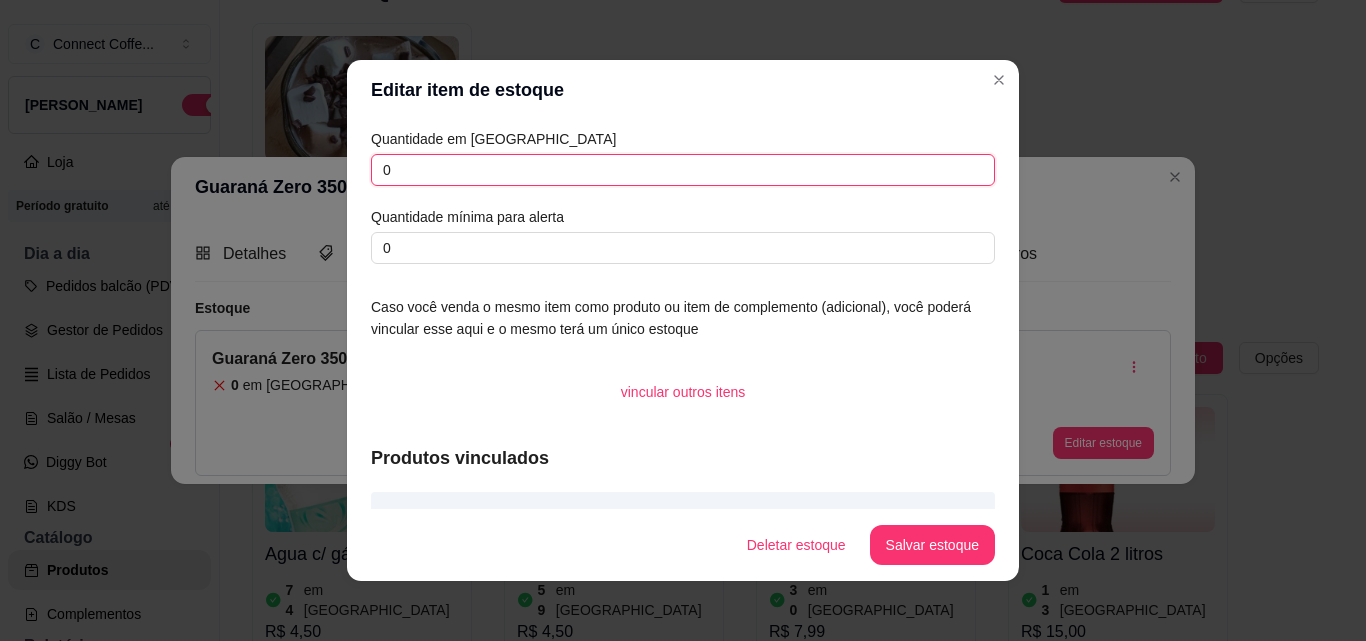 drag, startPoint x: 400, startPoint y: 169, endPoint x: 343, endPoint y: 176, distance: 57.428215 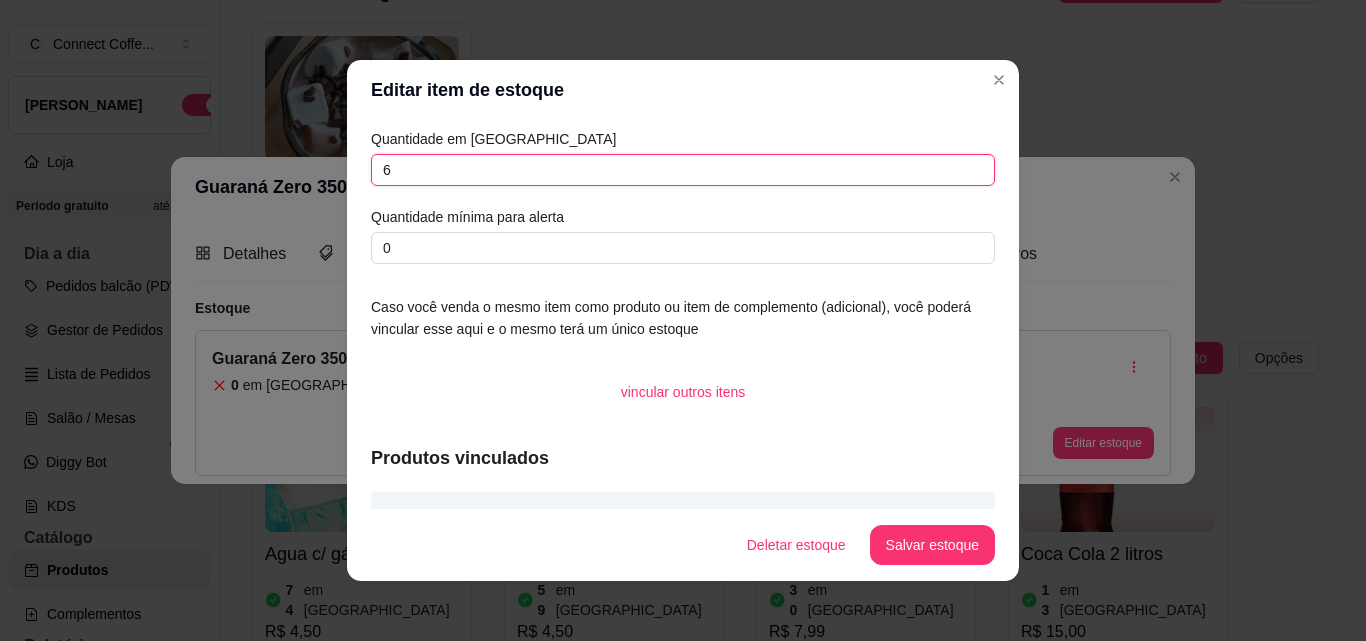 type on "6" 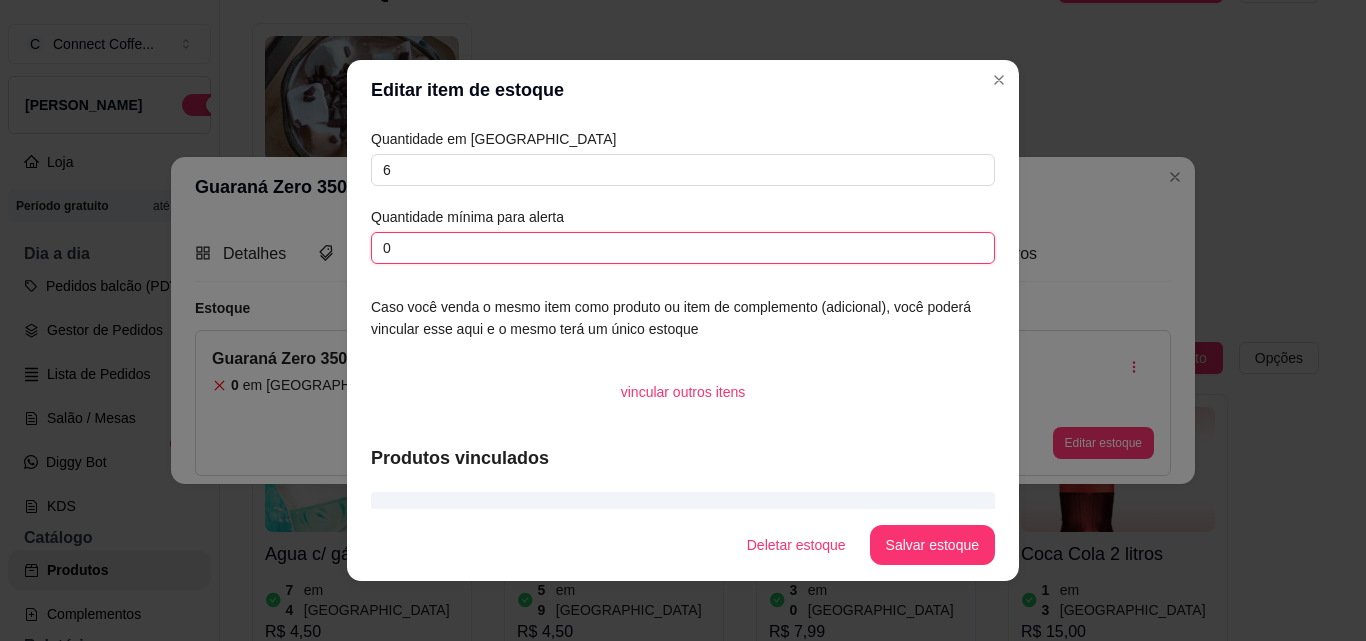 click on "Editar item de estoque Quantidade   em estoque 6 Quantidade   mínima para alerta 0 Caso você venda o mesmo item como produto ou item de complemento (adicional), você poderá vincular esse aqui e o mesmo terá um único estoque vincular outros itens Produtos vinculados Guaraná Zero 350ml (lata) Deletar estoque Salvar estoque" at bounding box center (683, 320) 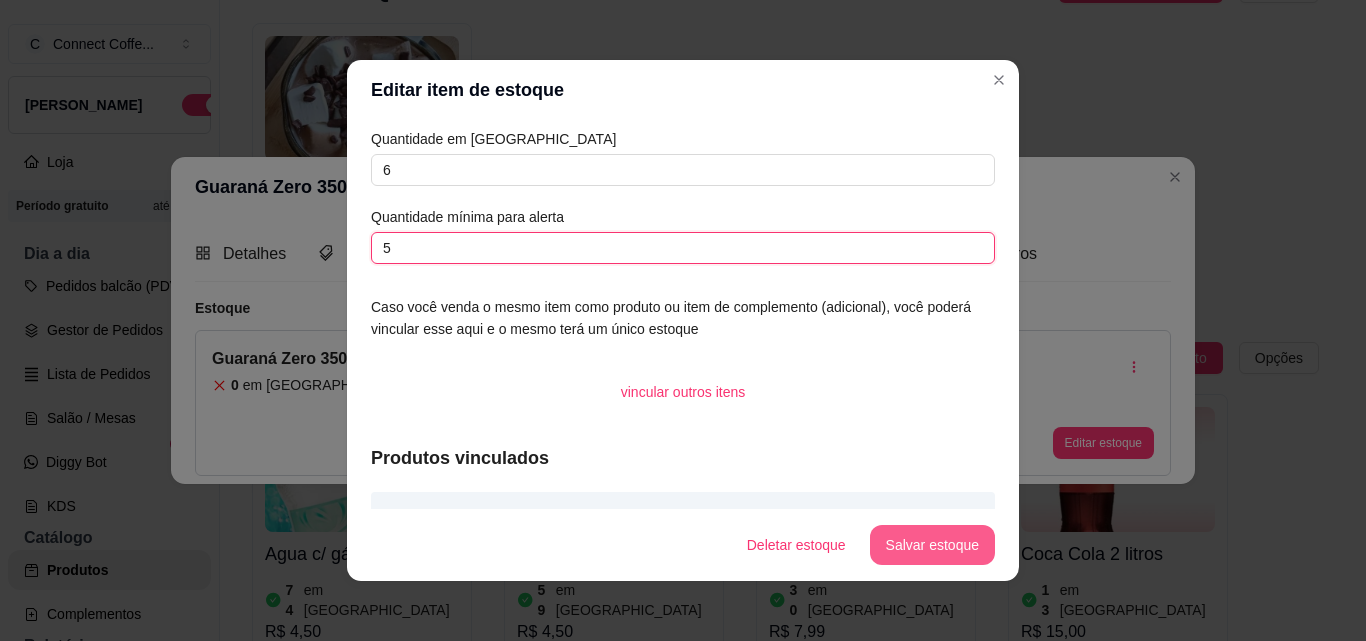 type on "5" 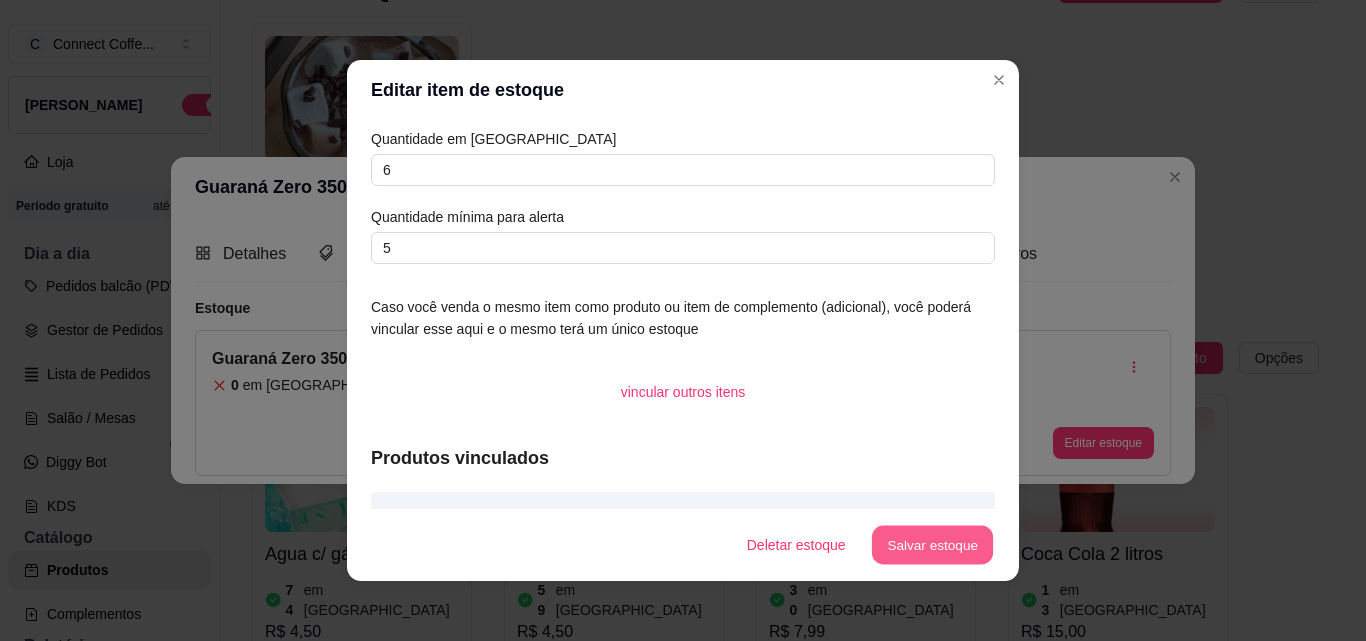 click on "Salvar estoque" at bounding box center (932, 545) 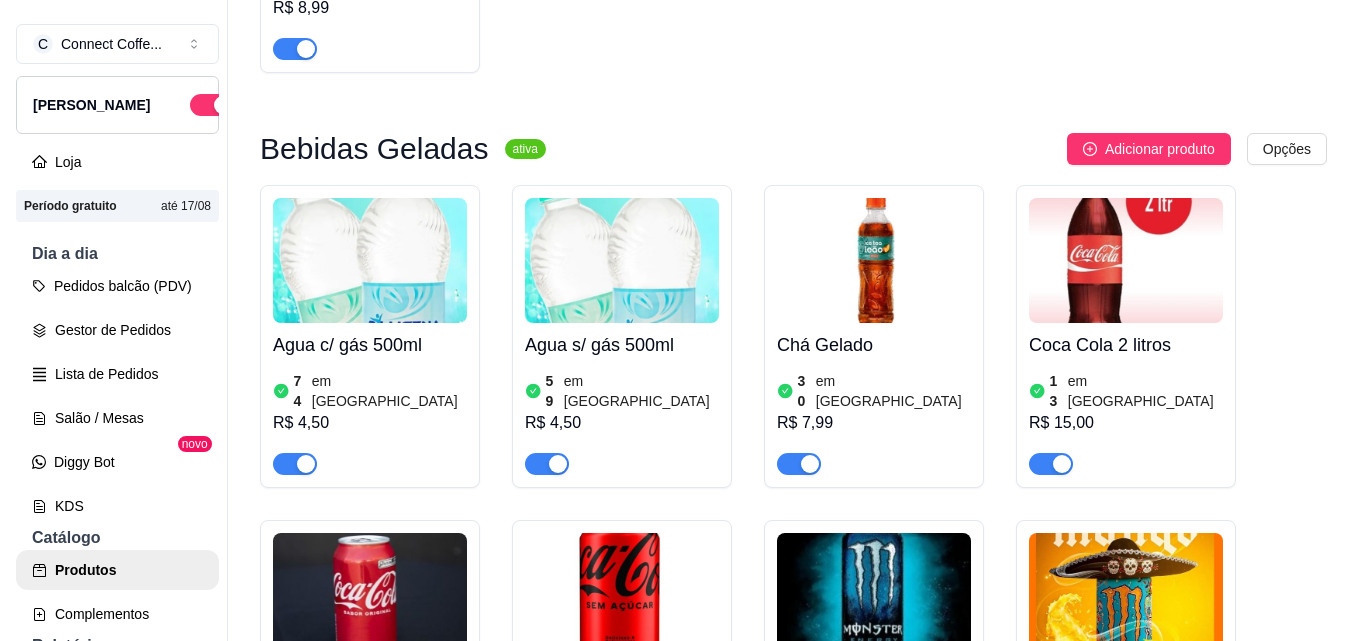 scroll, scrollTop: 2300, scrollLeft: 0, axis: vertical 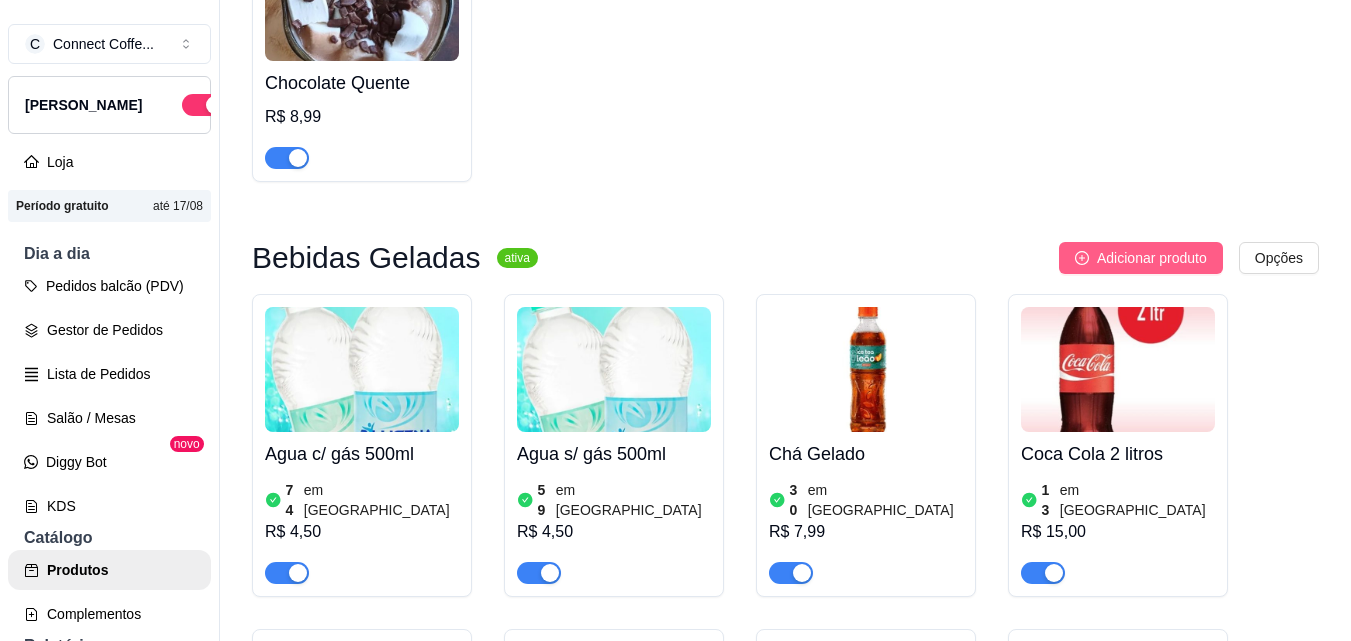 click on "Adicionar produto" at bounding box center (1152, 258) 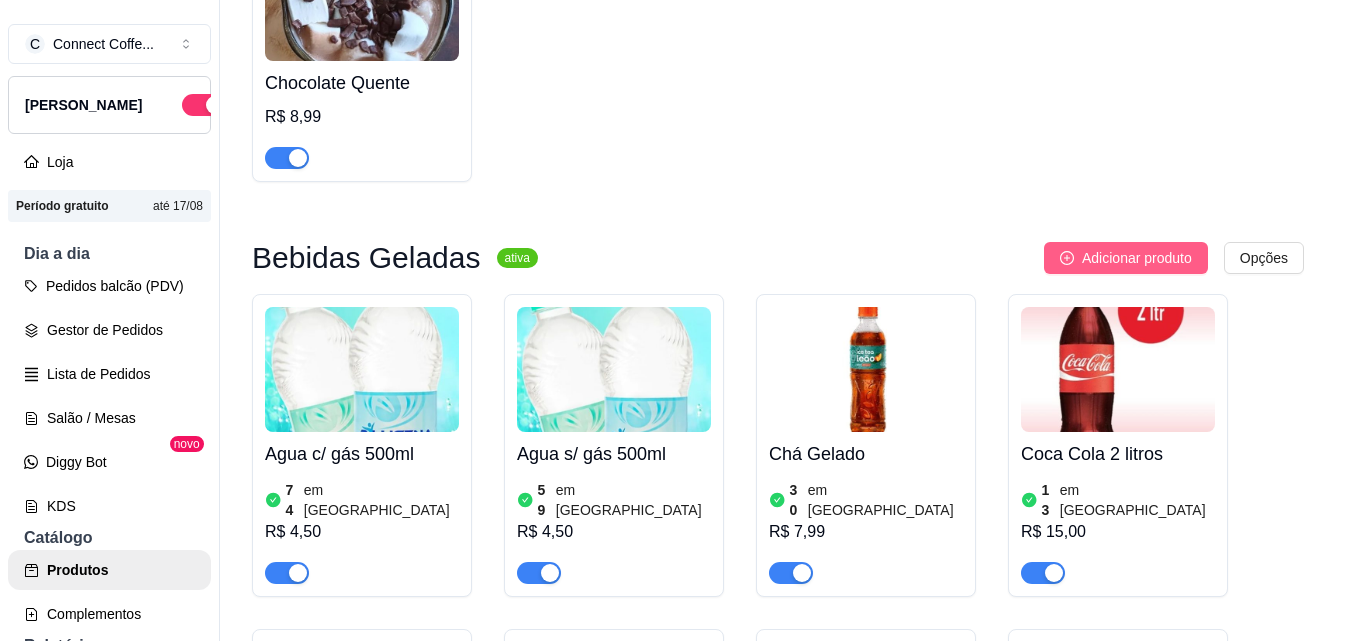 type 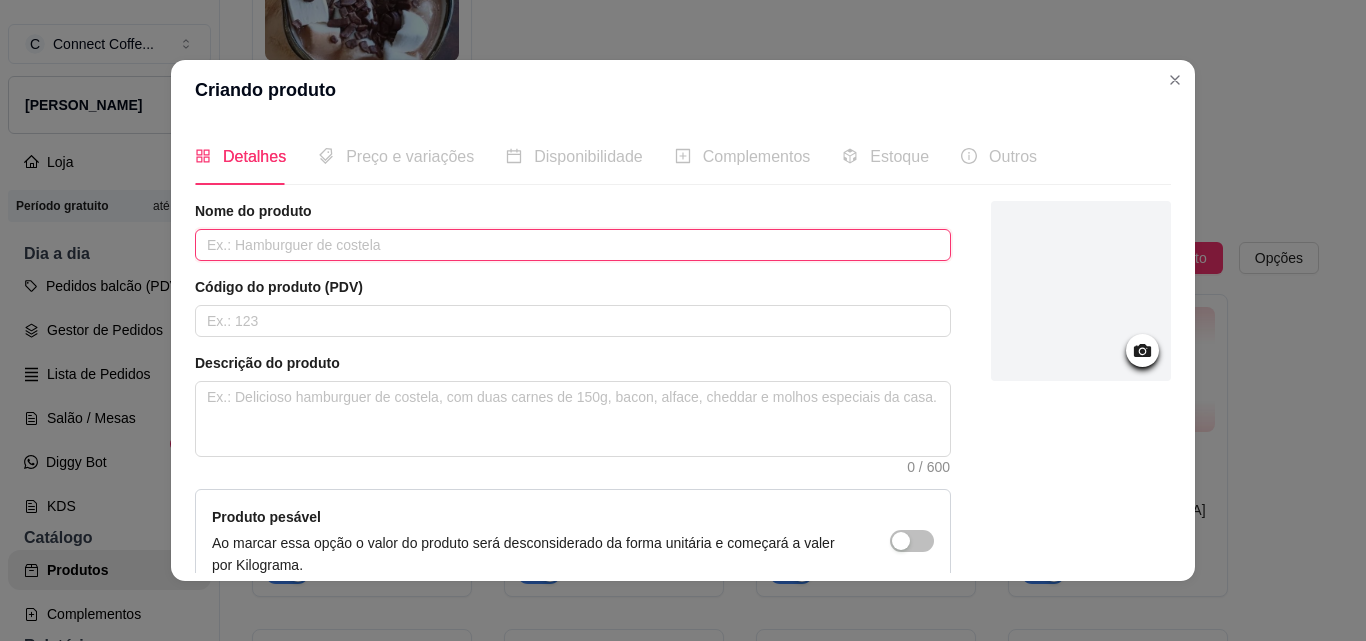 click at bounding box center (573, 245) 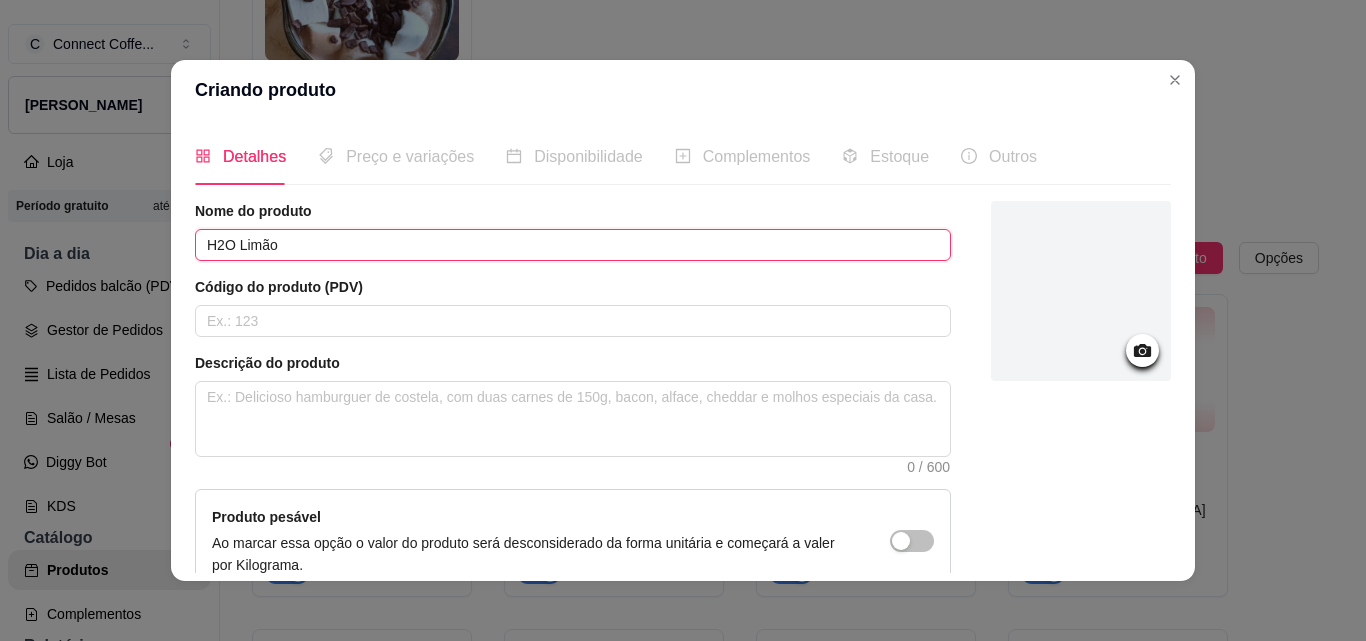 type on "H2O Limão" 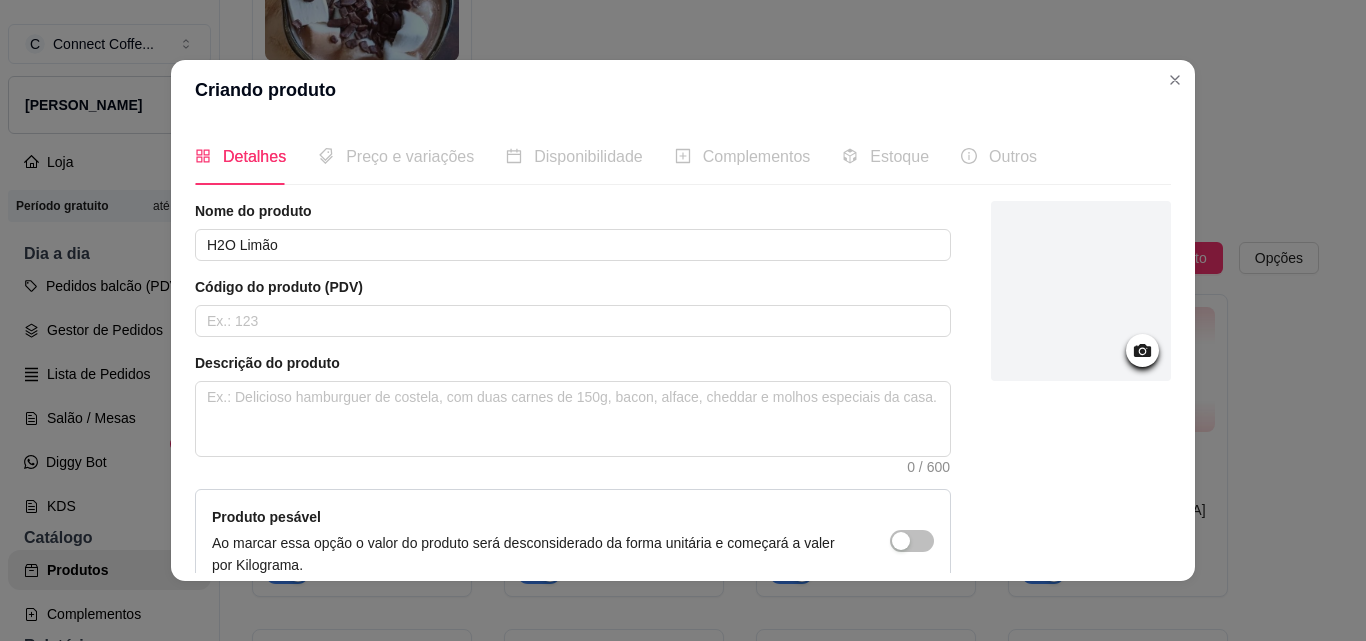 click 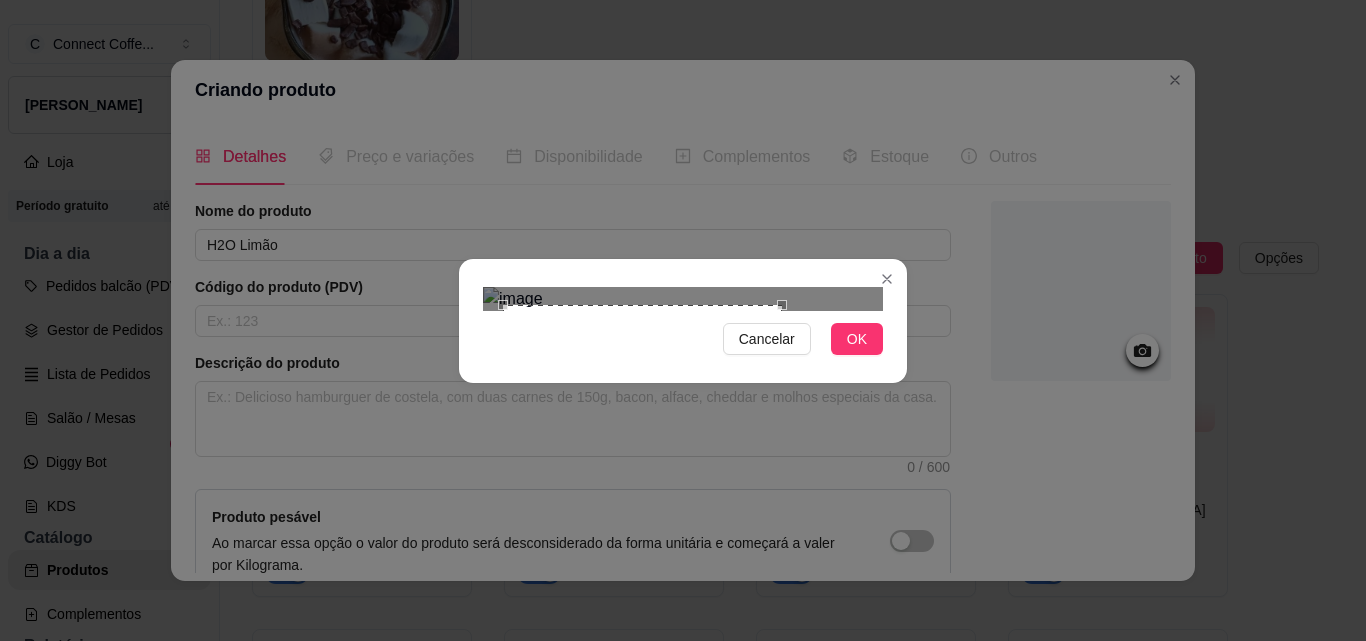 click at bounding box center (787, 589) 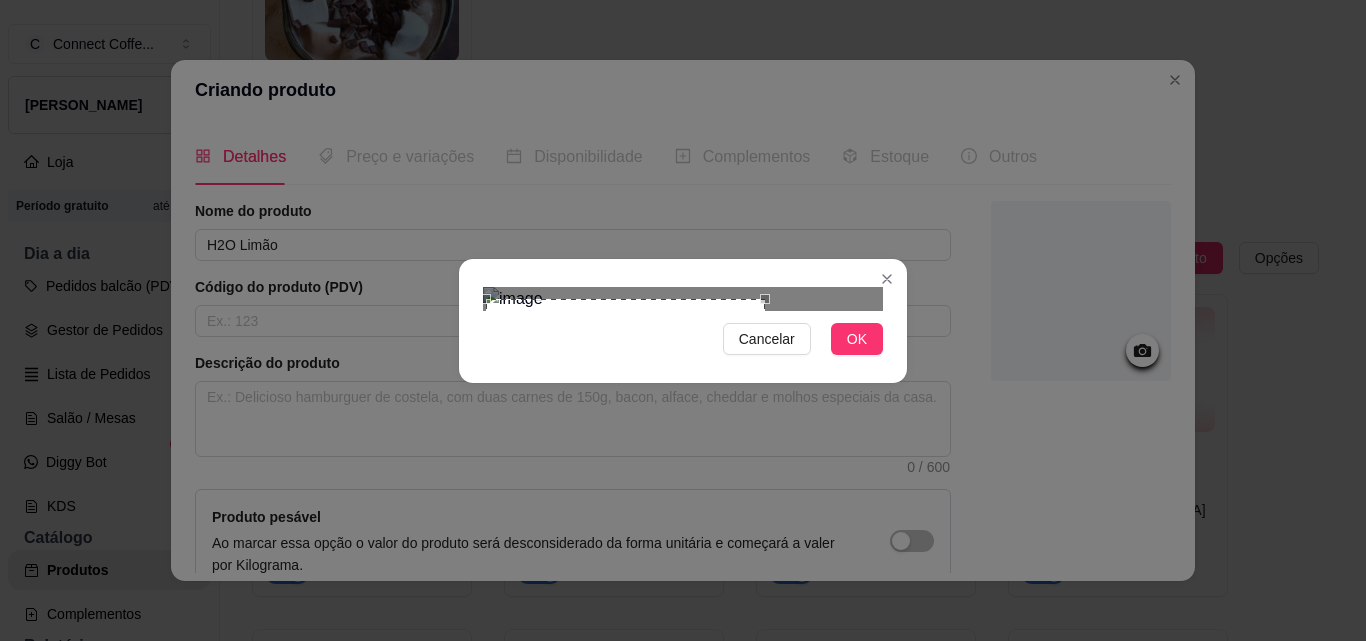 click at bounding box center [625, 438] 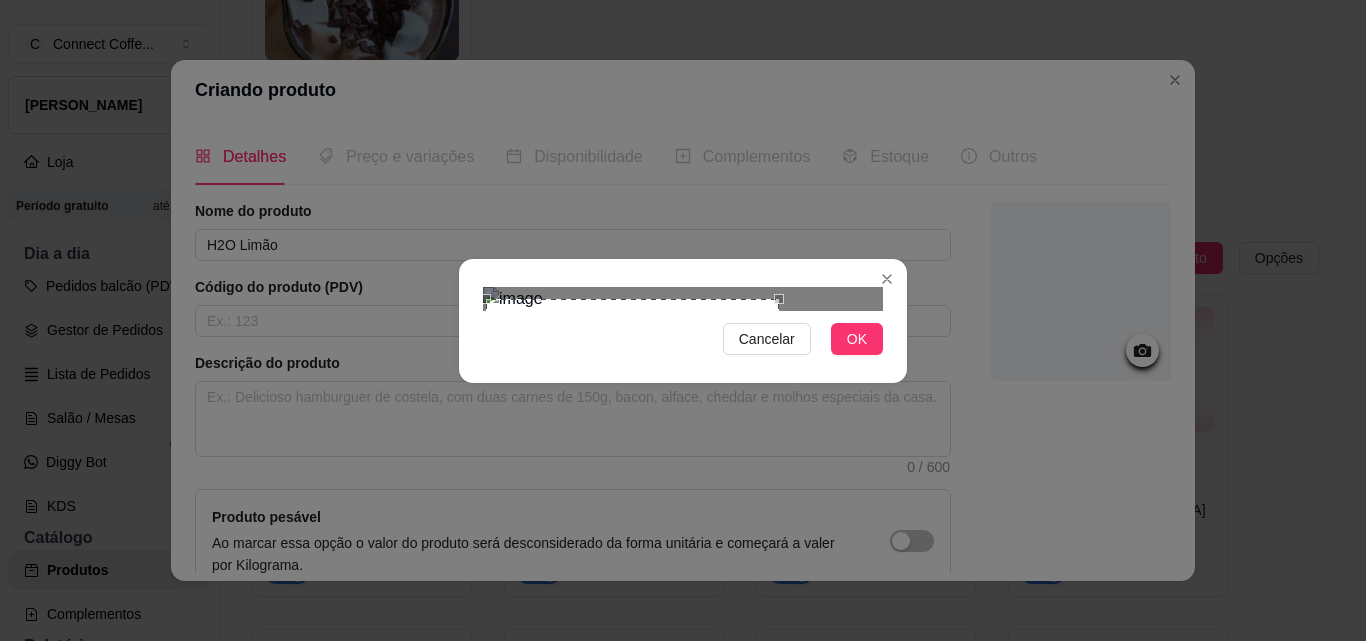 click at bounding box center [683, 299] 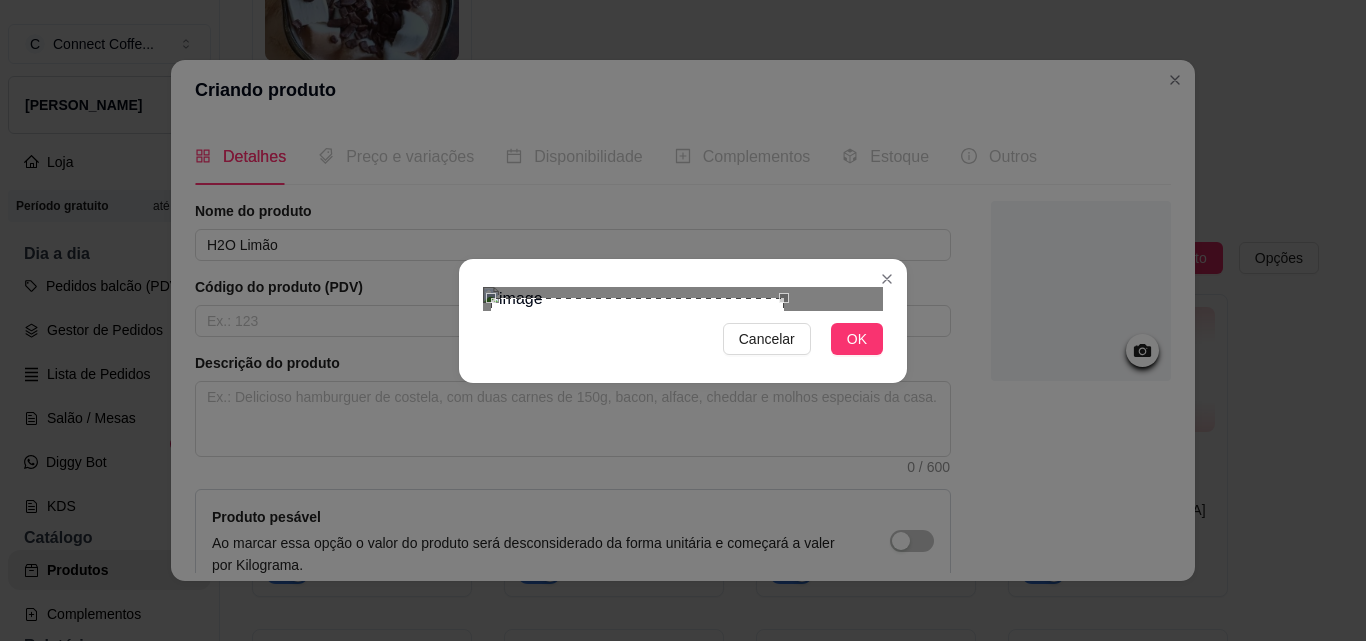 click at bounding box center (637, 444) 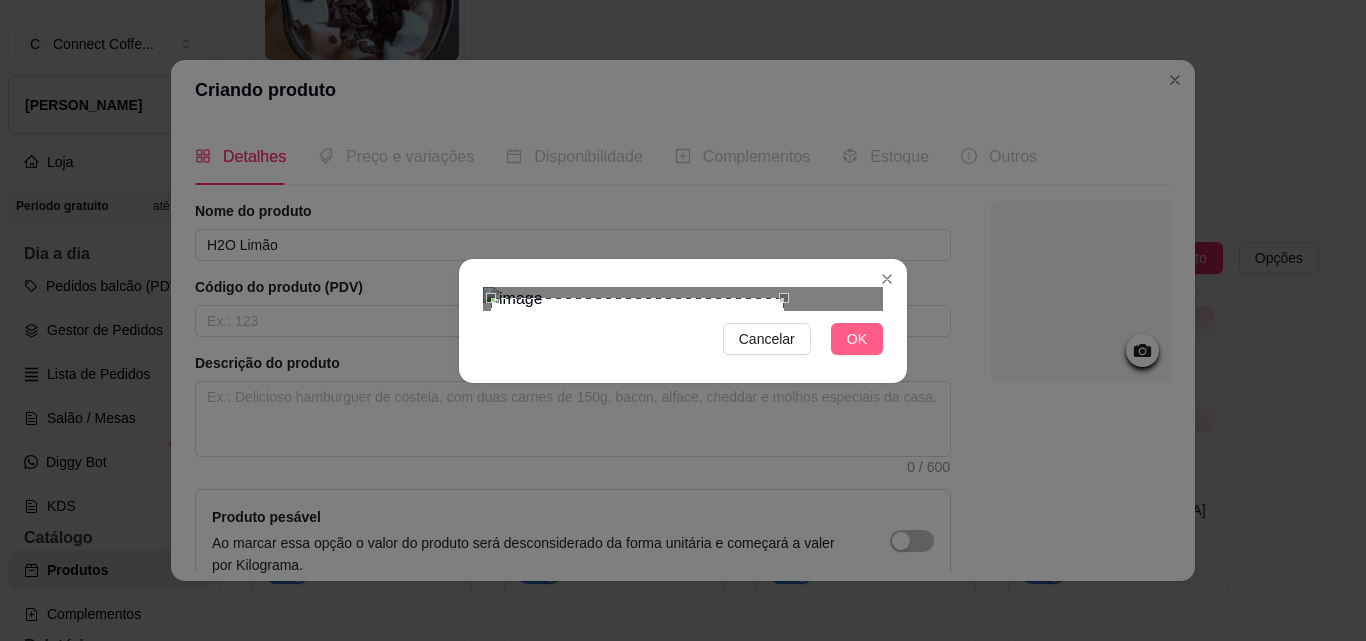 click on "OK" at bounding box center (857, 339) 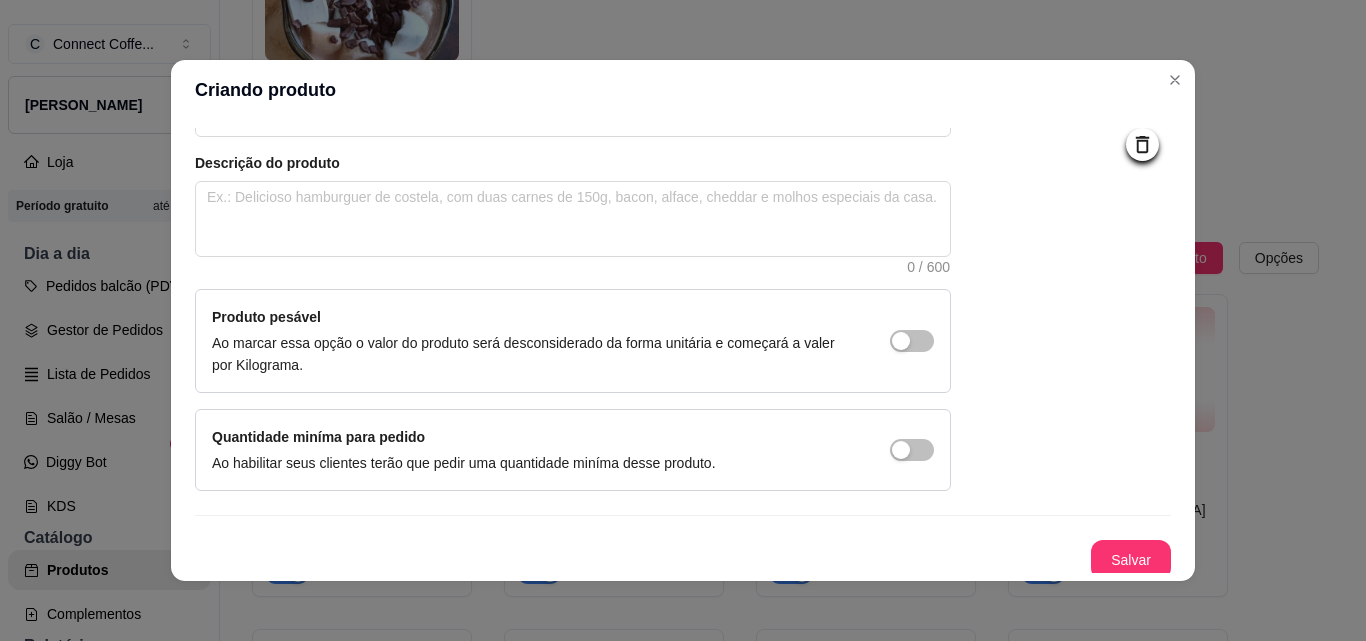 scroll, scrollTop: 207, scrollLeft: 0, axis: vertical 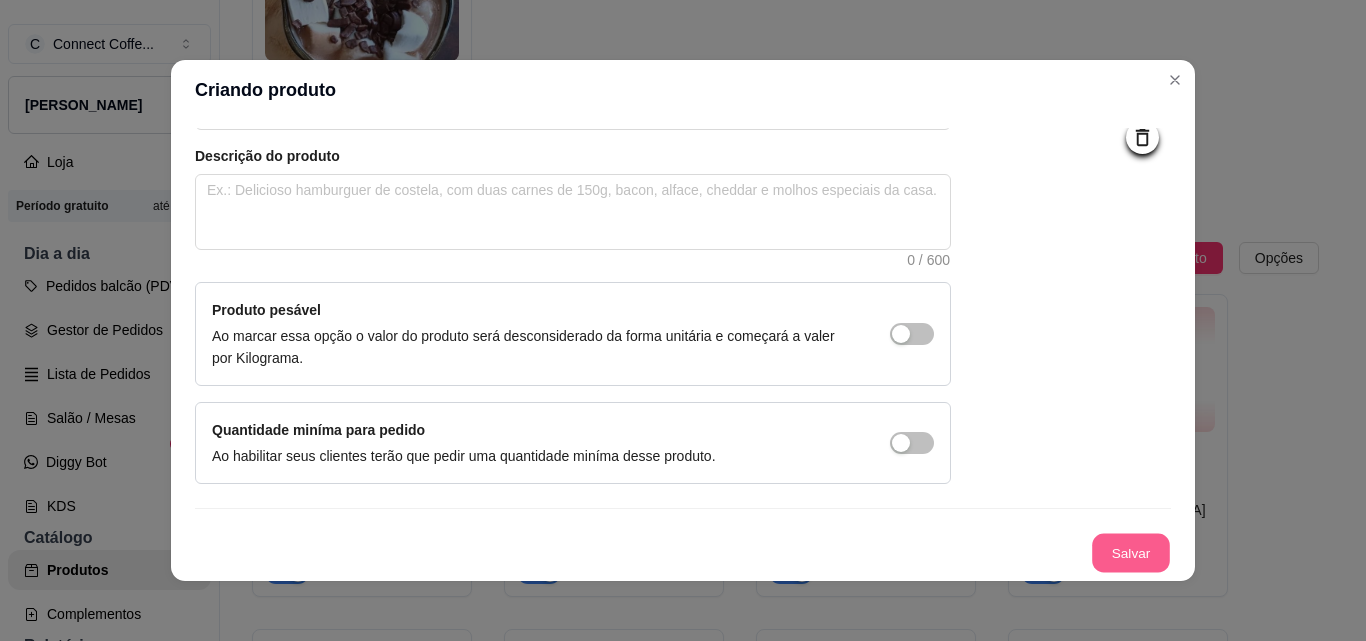 click on "Salvar" at bounding box center [1131, 553] 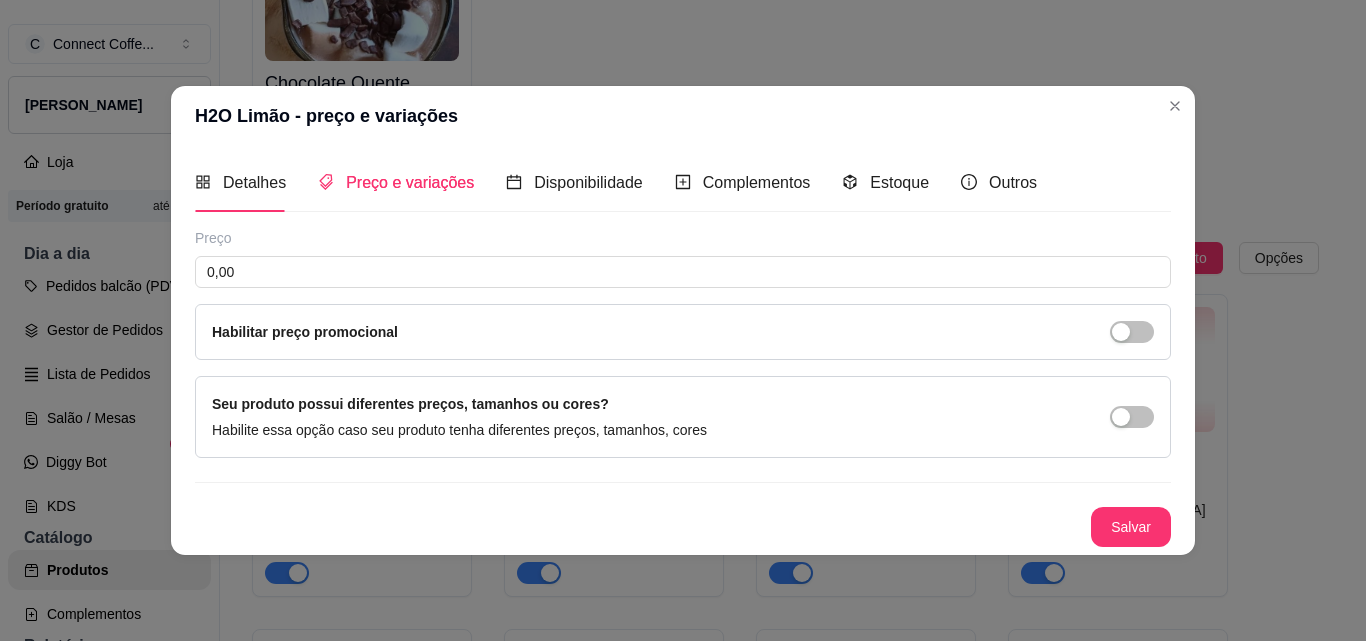type 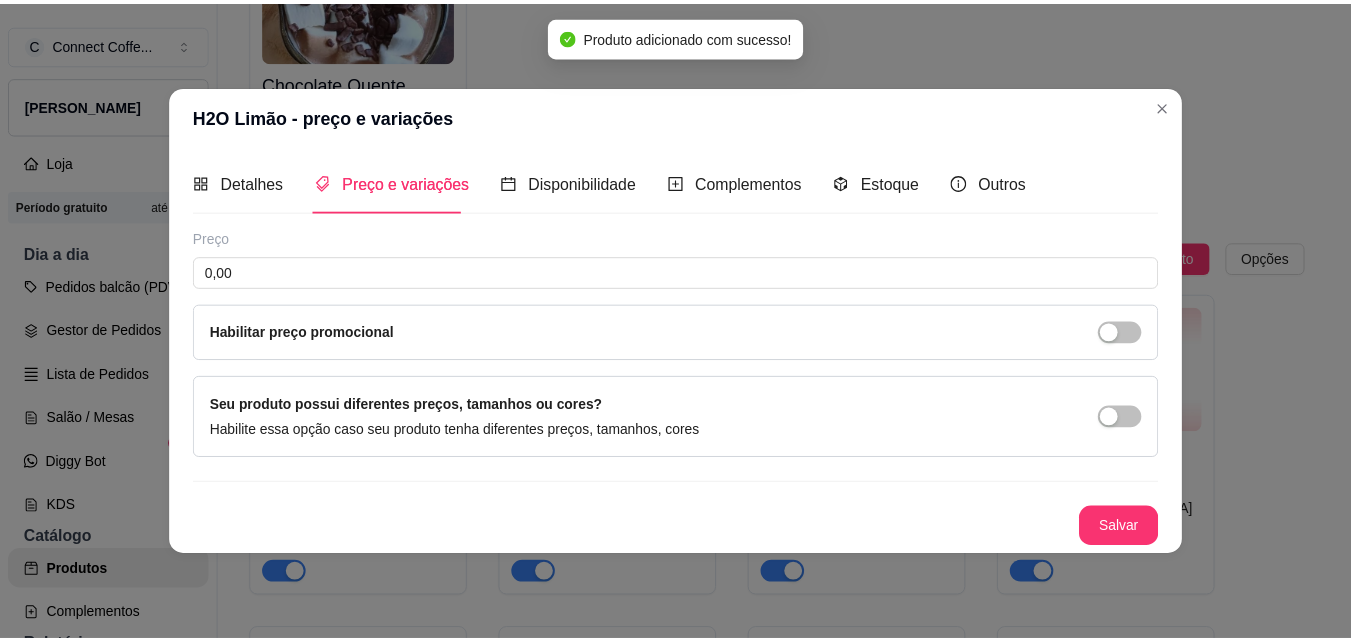 scroll, scrollTop: 0, scrollLeft: 0, axis: both 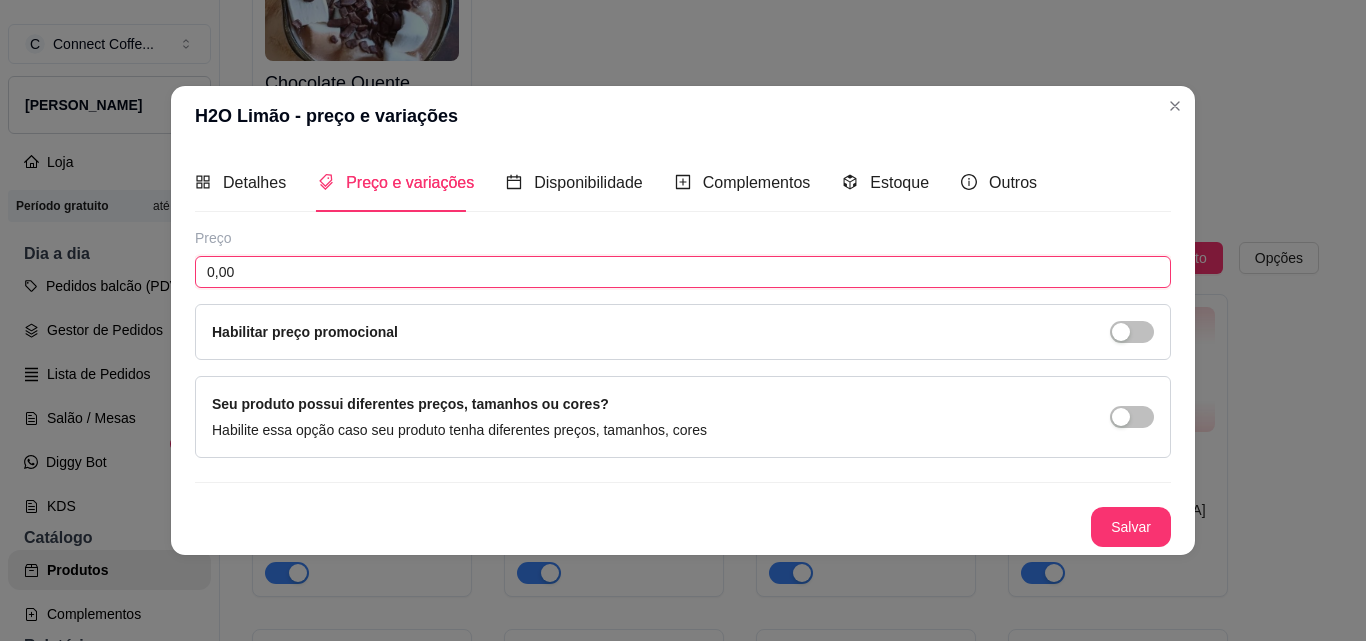 click on "0,00" at bounding box center (683, 272) 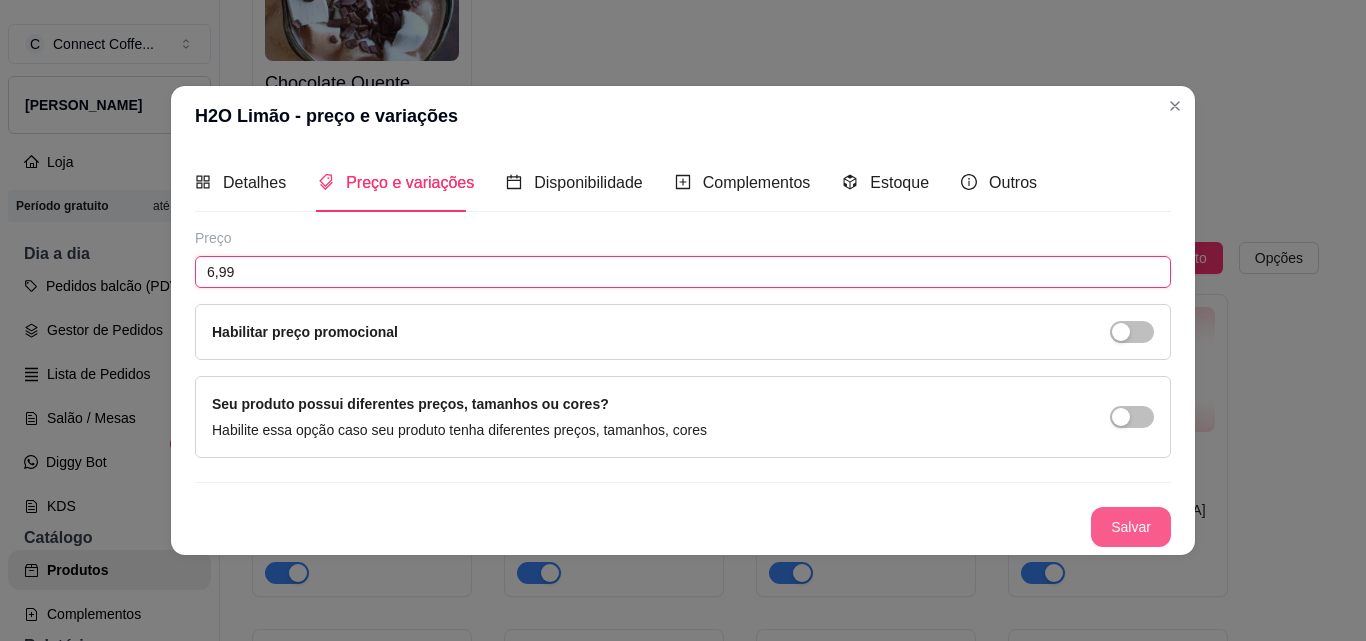 type on "6,99" 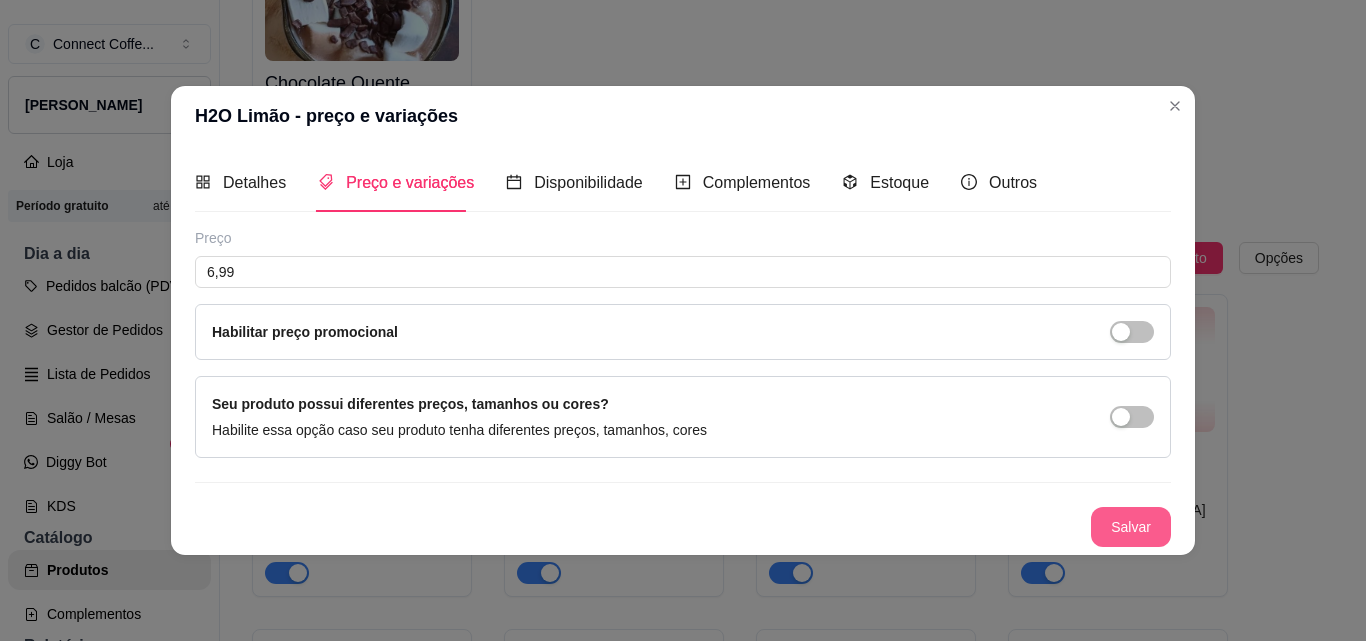 click on "Salvar" at bounding box center (1131, 527) 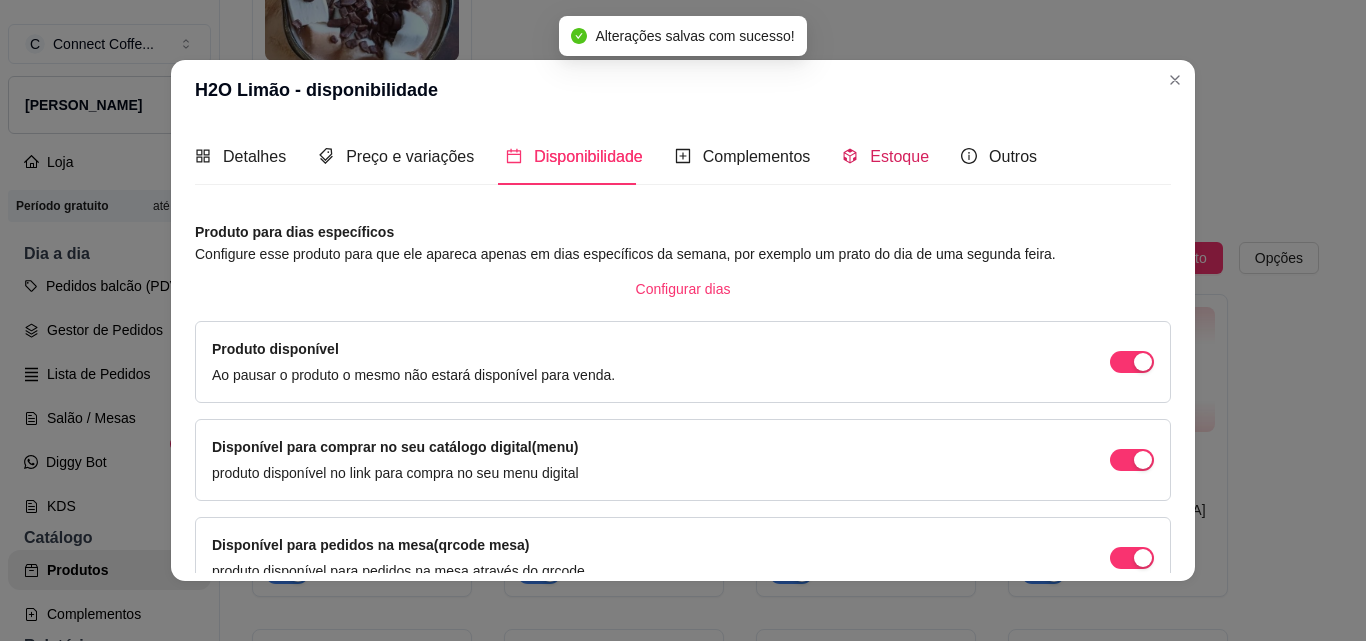 click on "Estoque" at bounding box center [899, 156] 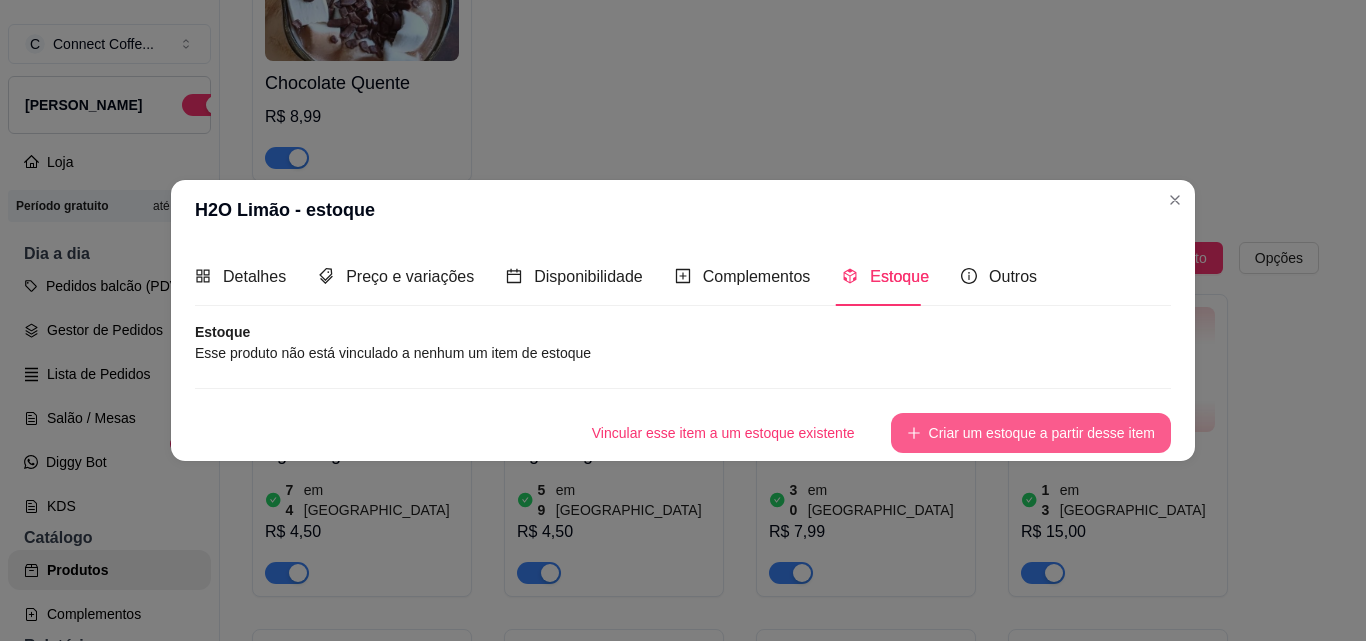 click on "Criar um estoque a partir desse item" at bounding box center [1031, 433] 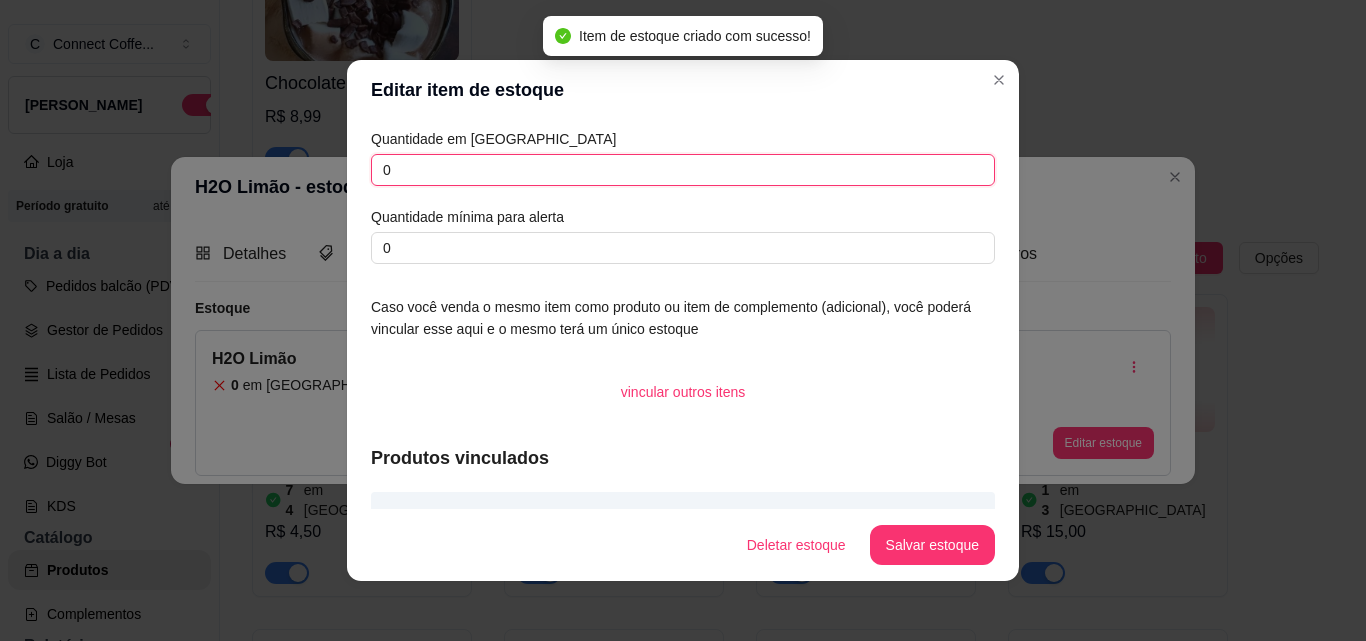 drag, startPoint x: 387, startPoint y: 158, endPoint x: 327, endPoint y: 168, distance: 60.827625 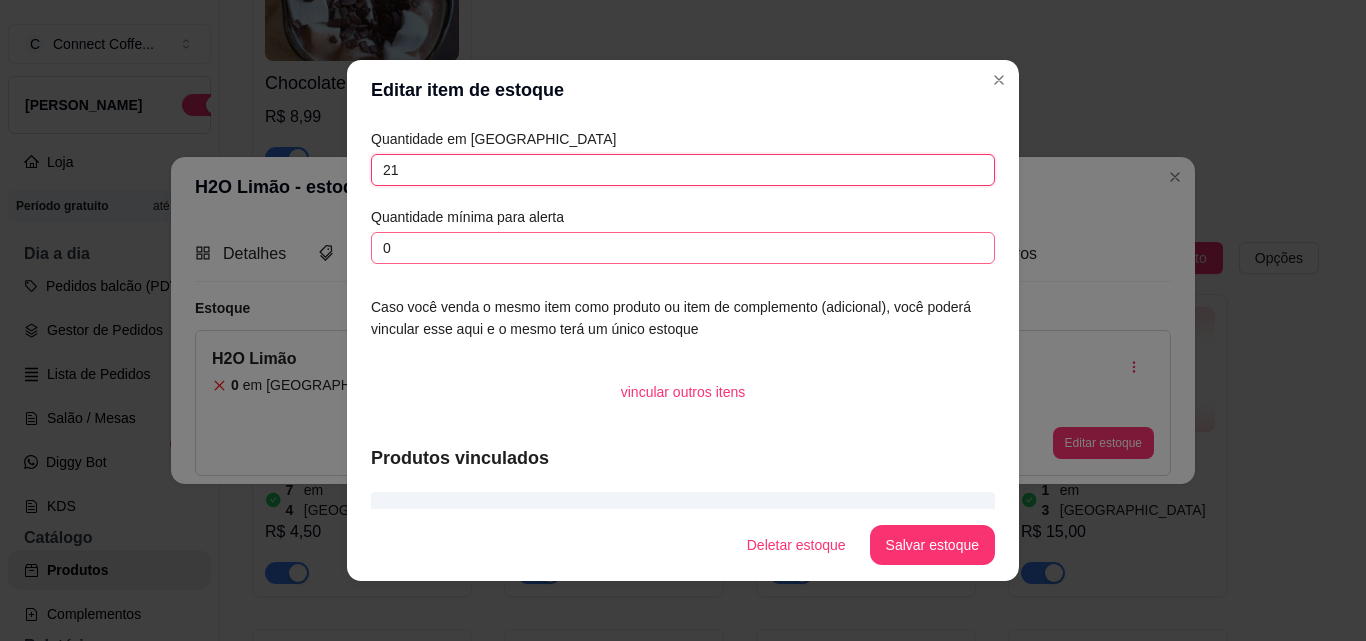type on "21" 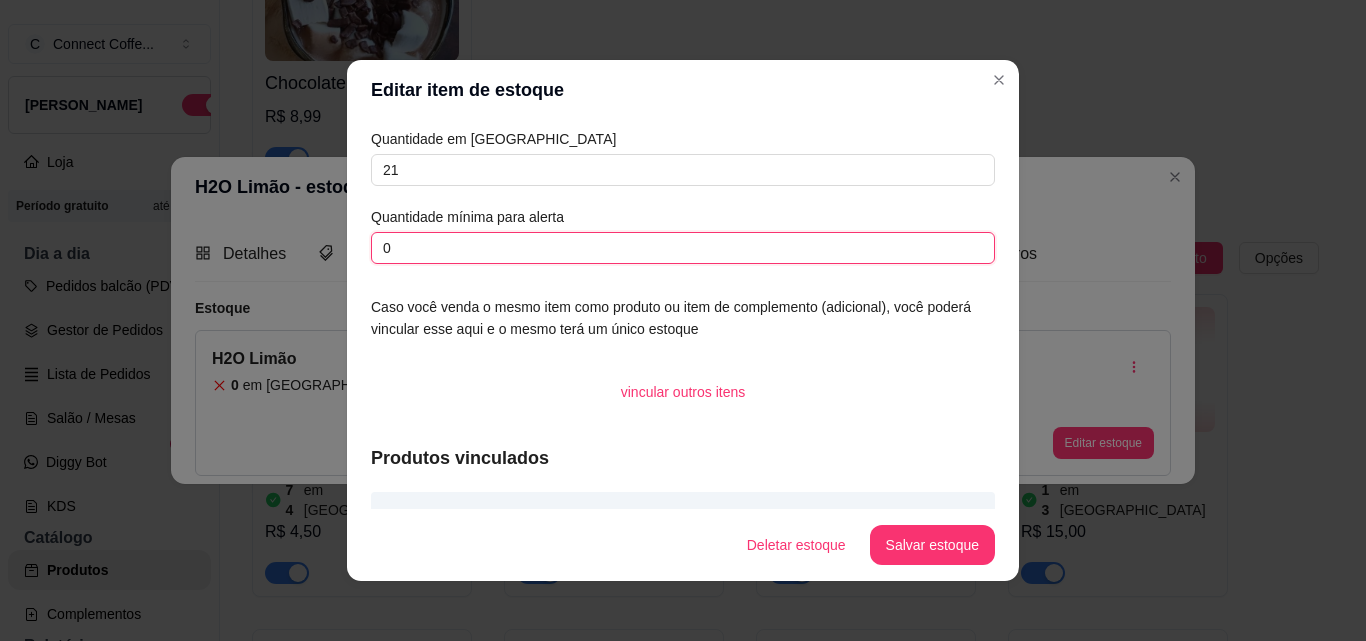 drag, startPoint x: 383, startPoint y: 254, endPoint x: 321, endPoint y: 260, distance: 62.289646 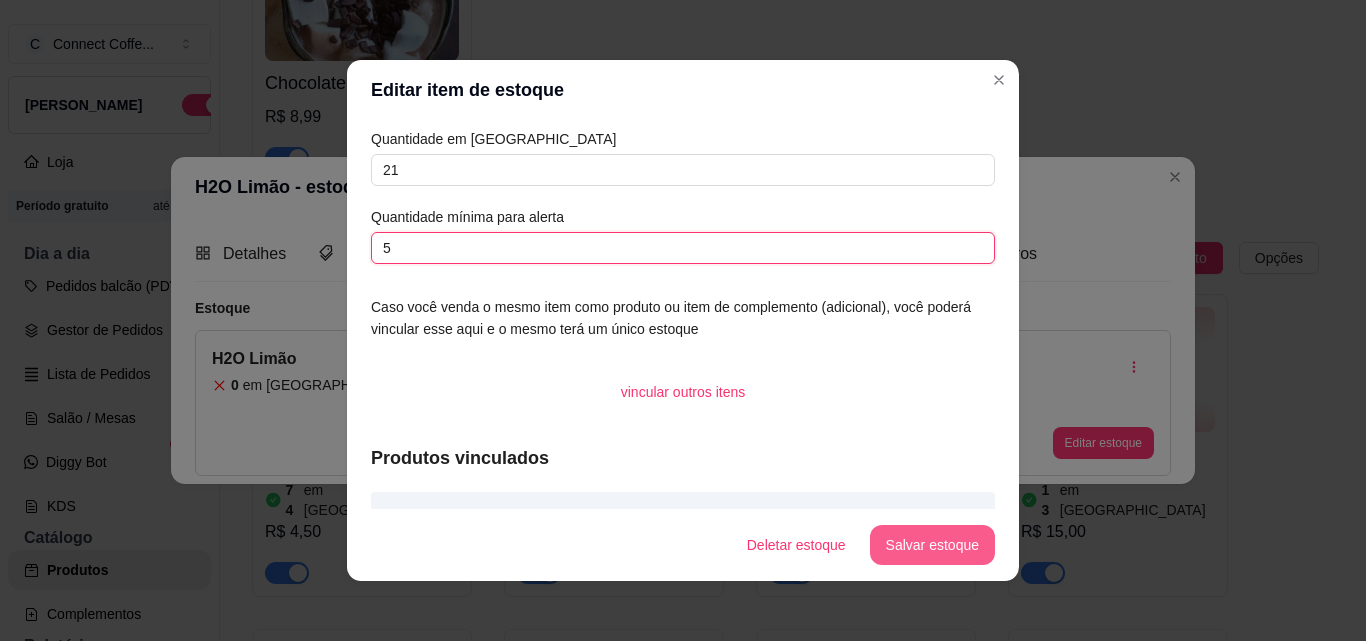 type on "5" 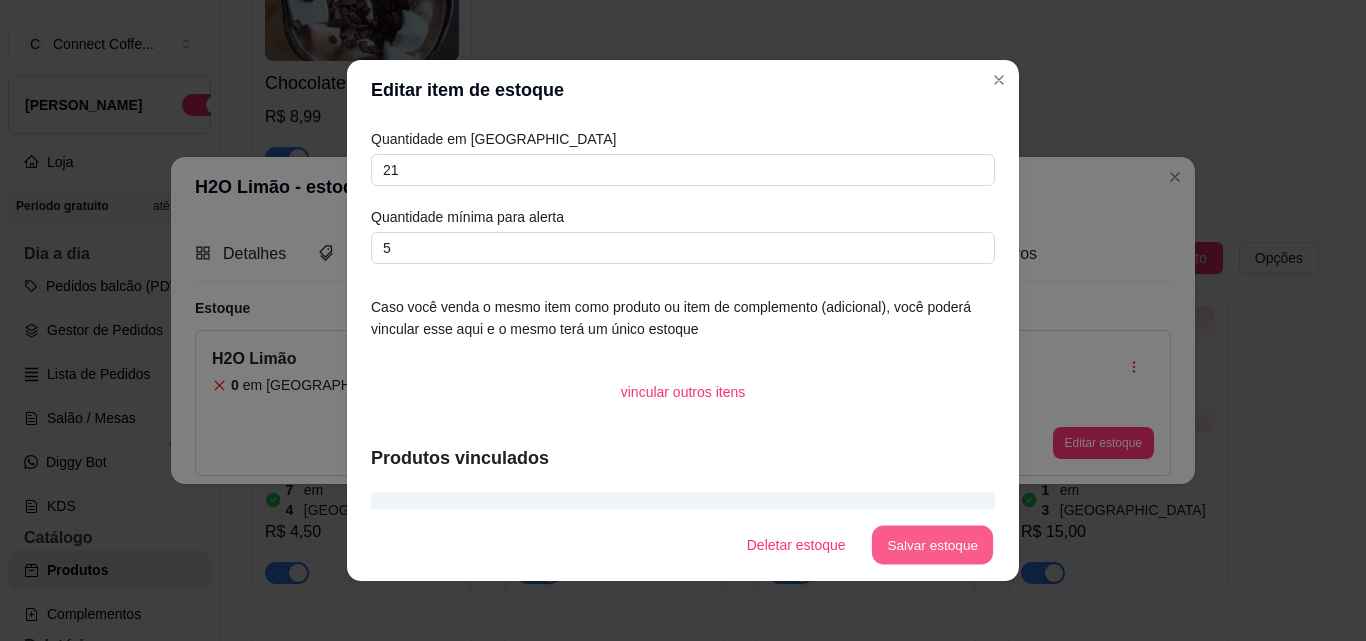 click on "Salvar estoque" at bounding box center (932, 545) 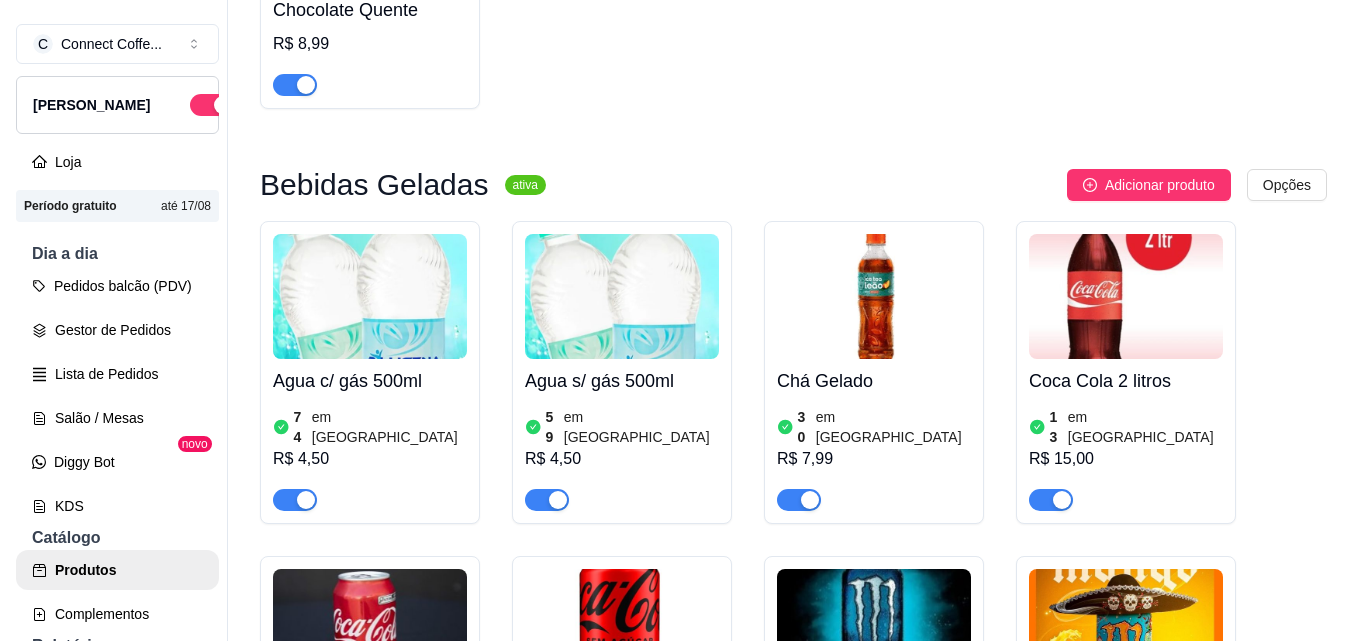 scroll, scrollTop: 2300, scrollLeft: 0, axis: vertical 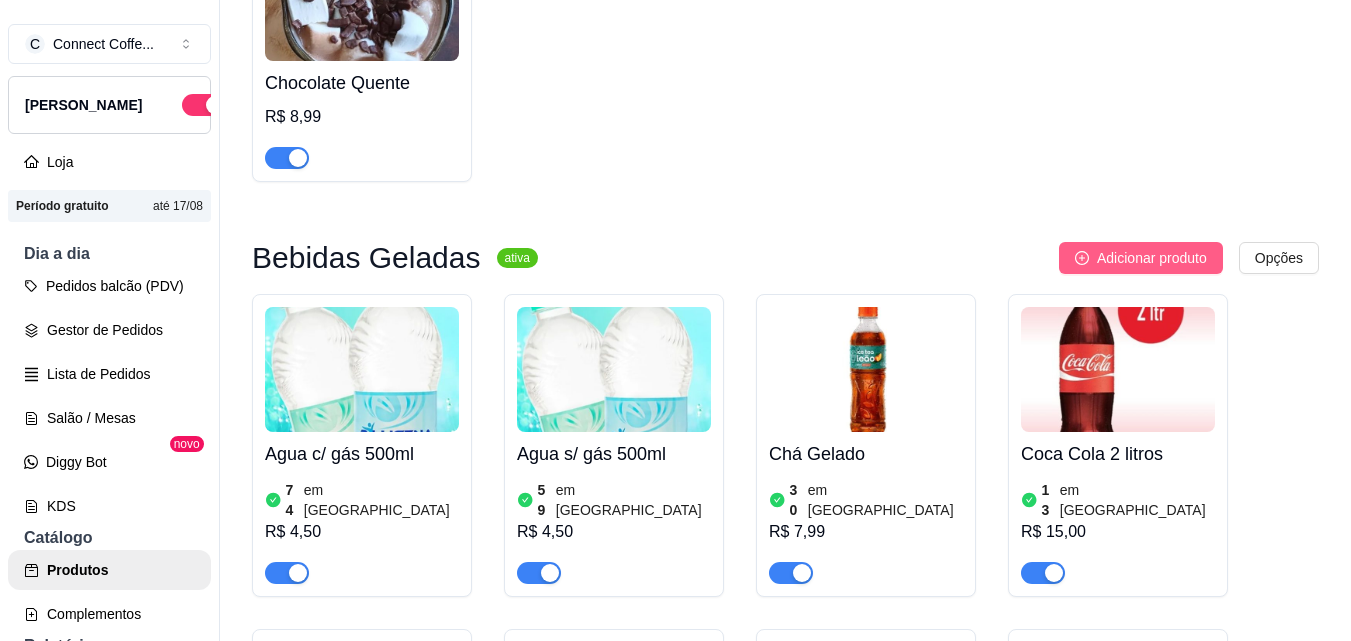 click on "Adicionar produto" at bounding box center (1152, 258) 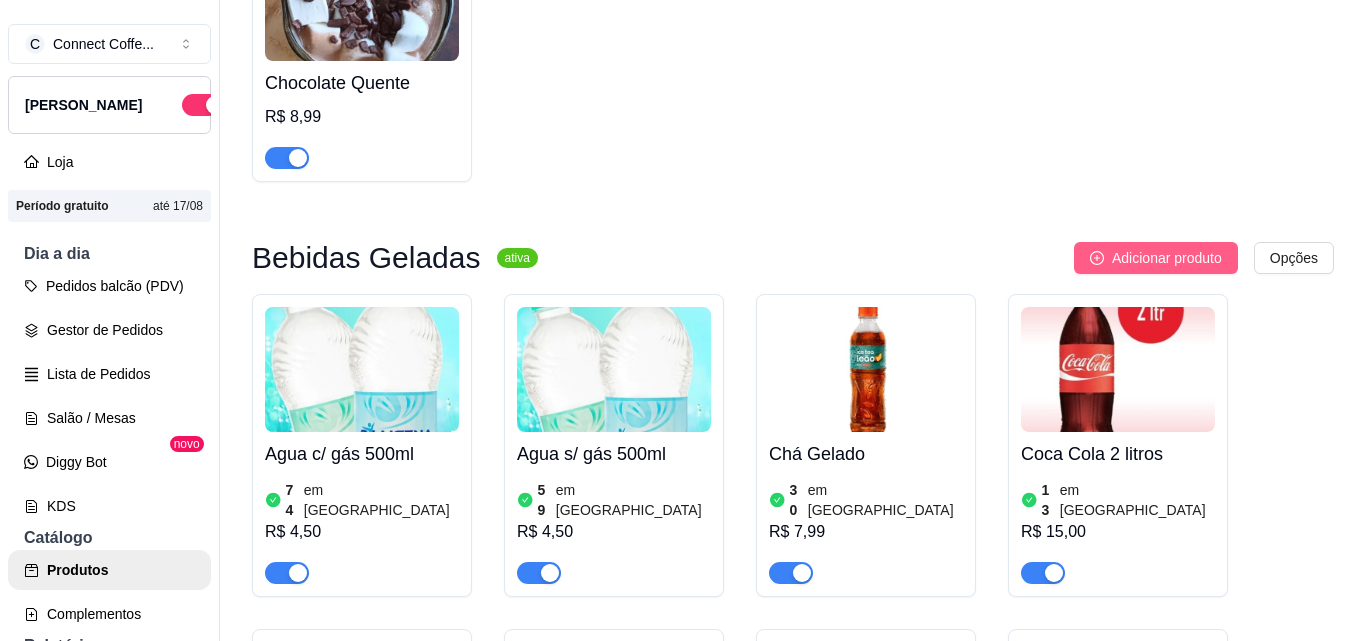 type 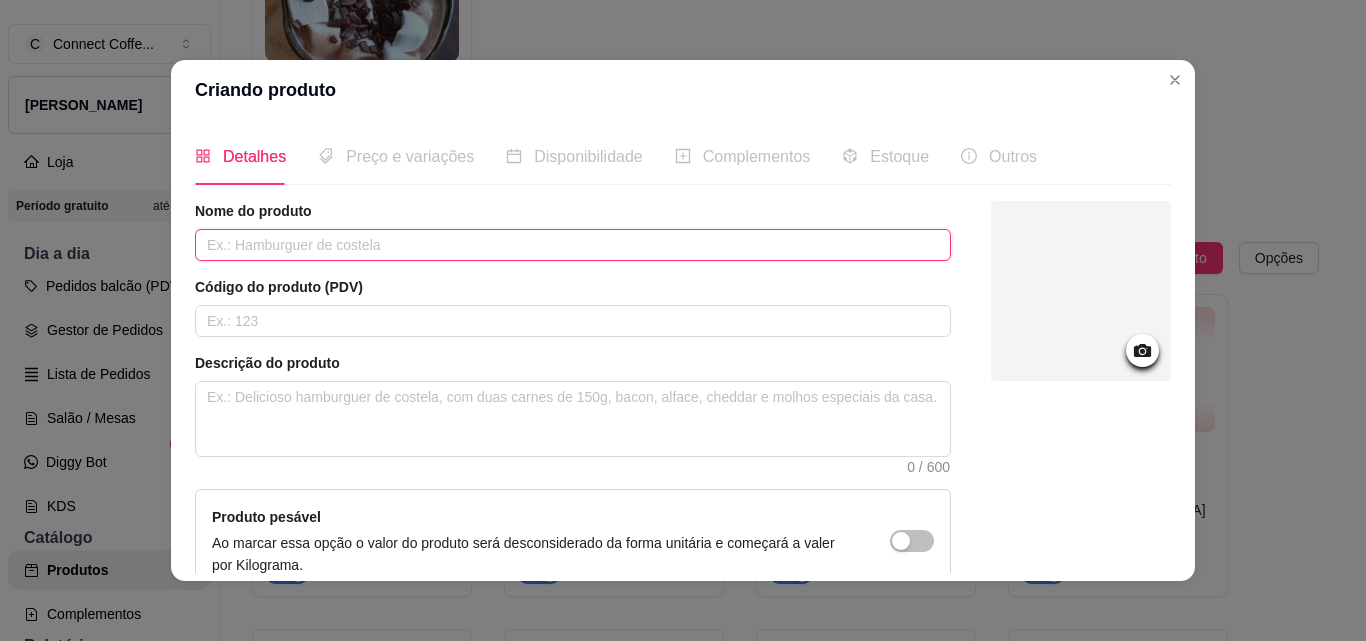 click at bounding box center (573, 245) 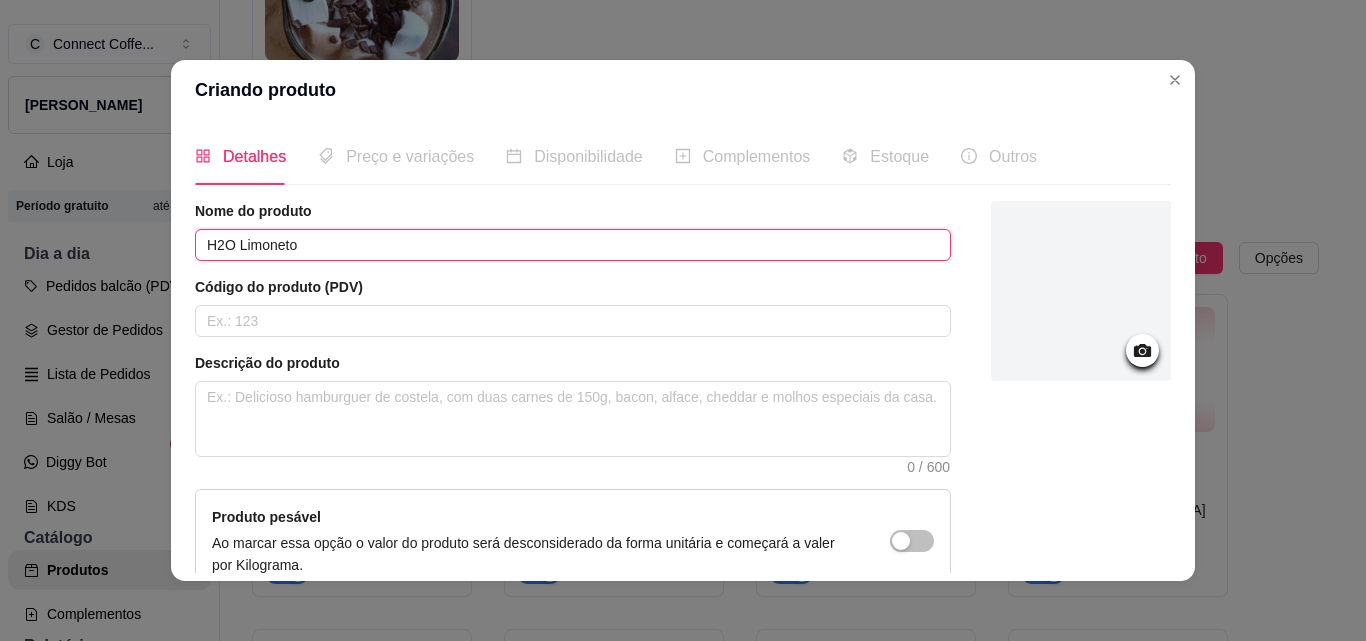 type on "H2O Limoneto" 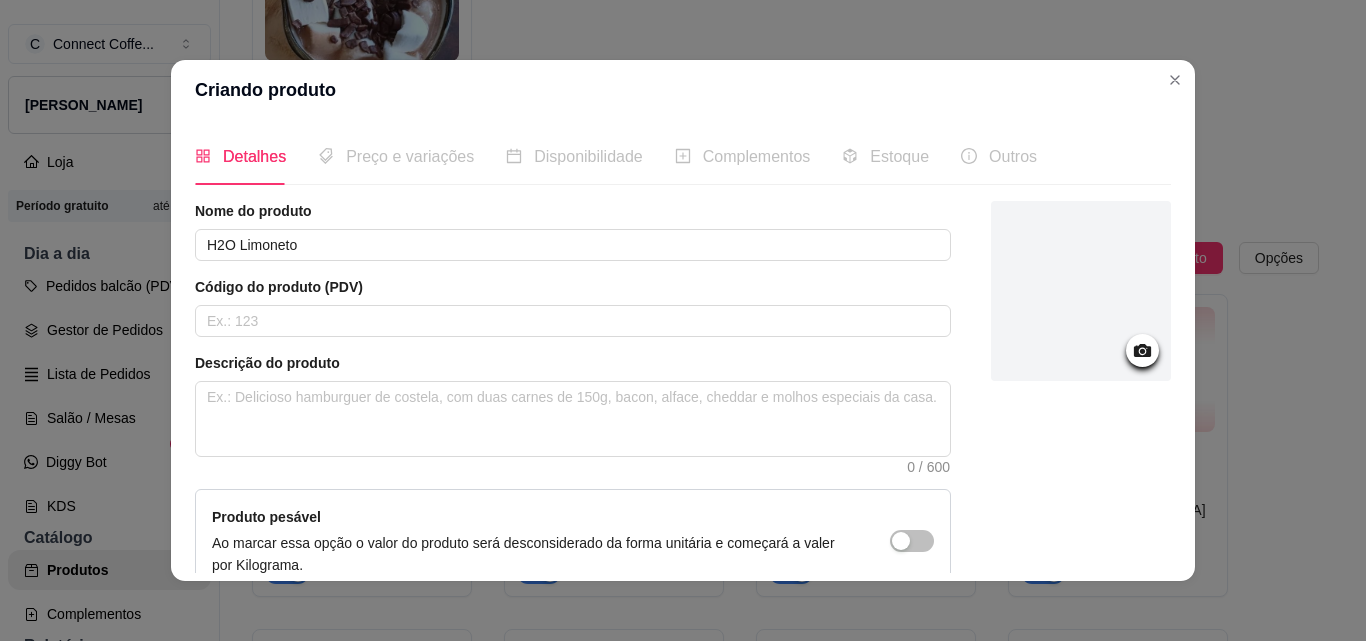 click 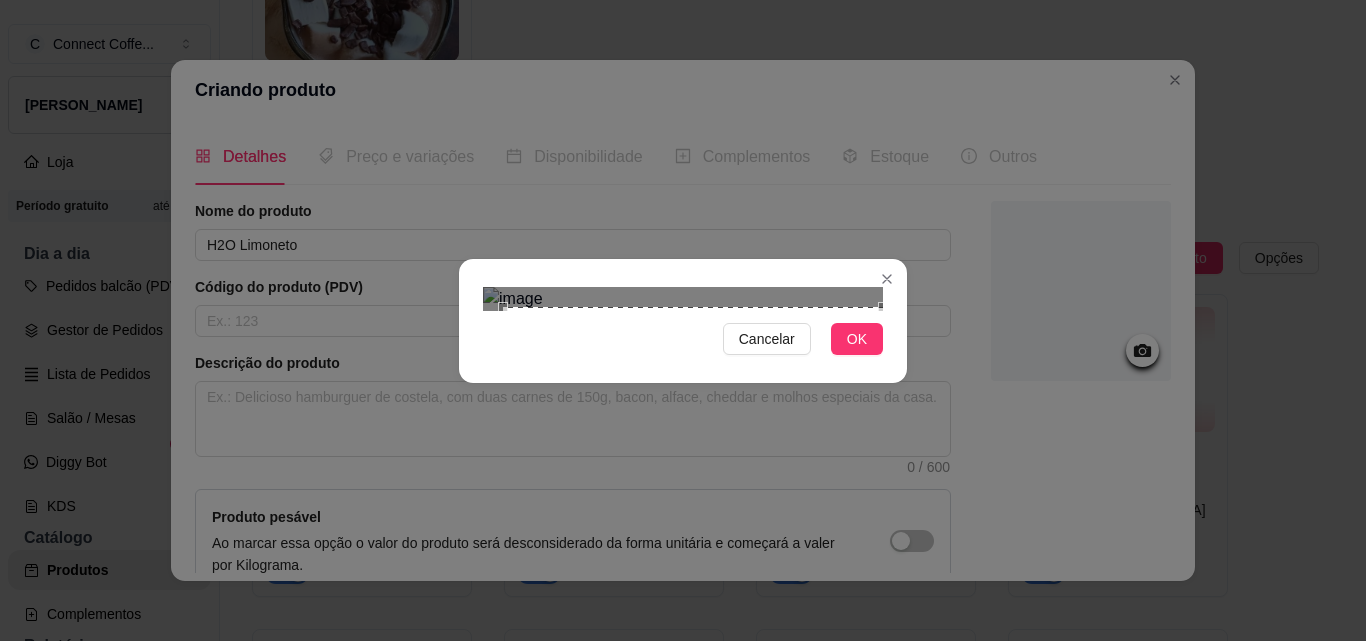 click on "Cancelar OK" at bounding box center [683, 321] 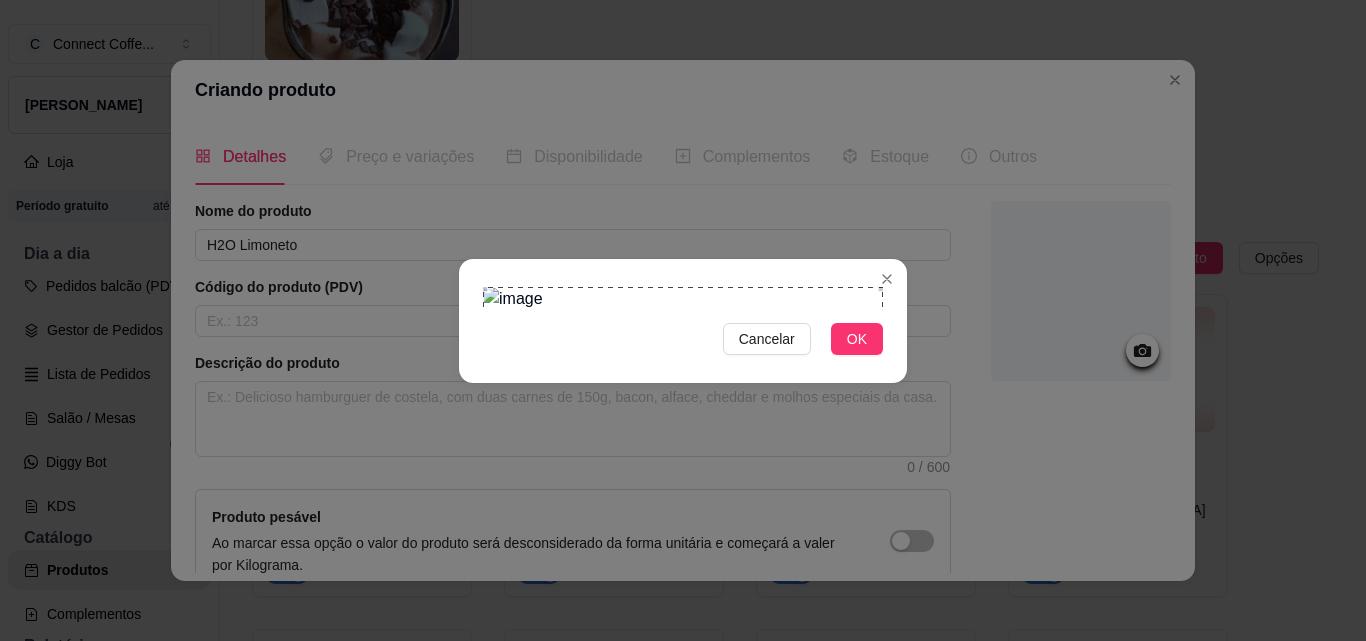 click on "Cancelar OK" at bounding box center (683, 321) 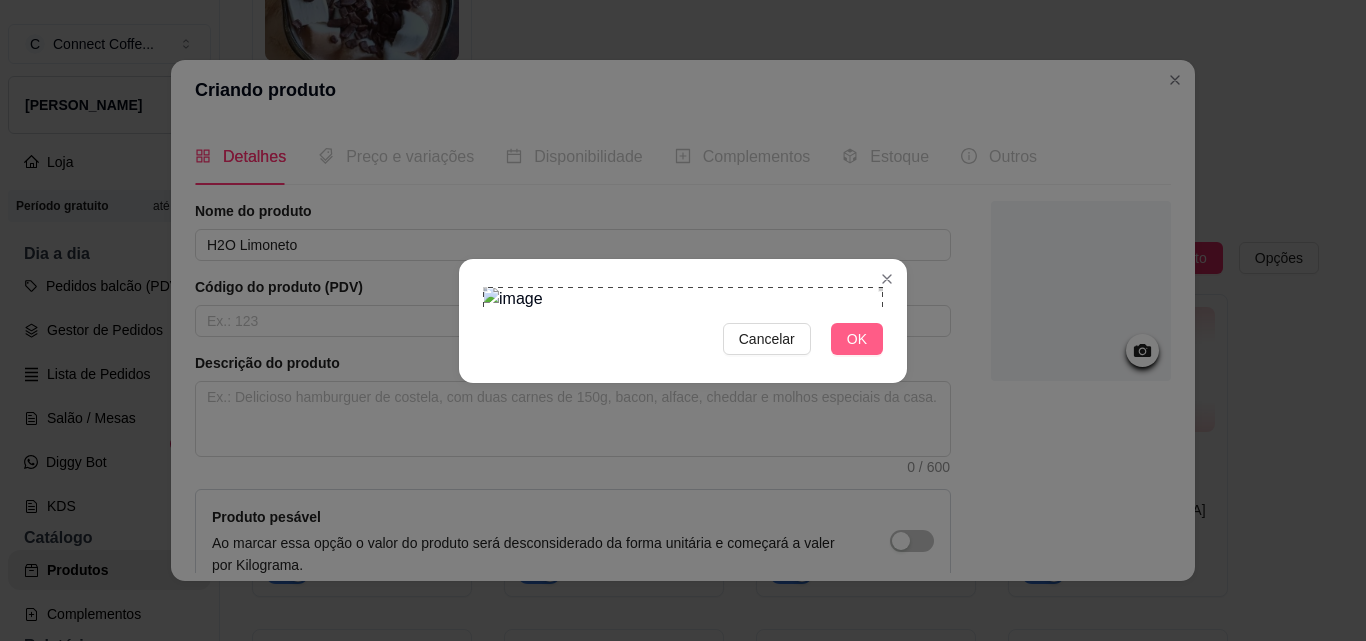 click on "OK" at bounding box center [857, 339] 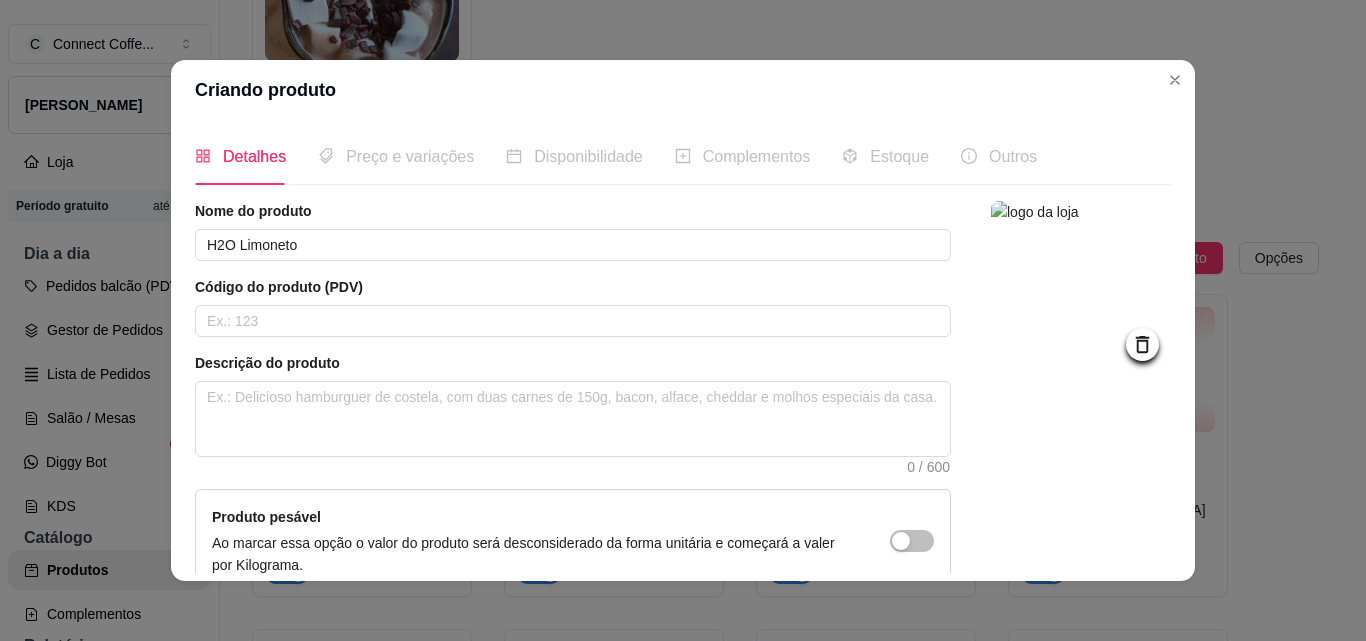 scroll, scrollTop: 207, scrollLeft: 0, axis: vertical 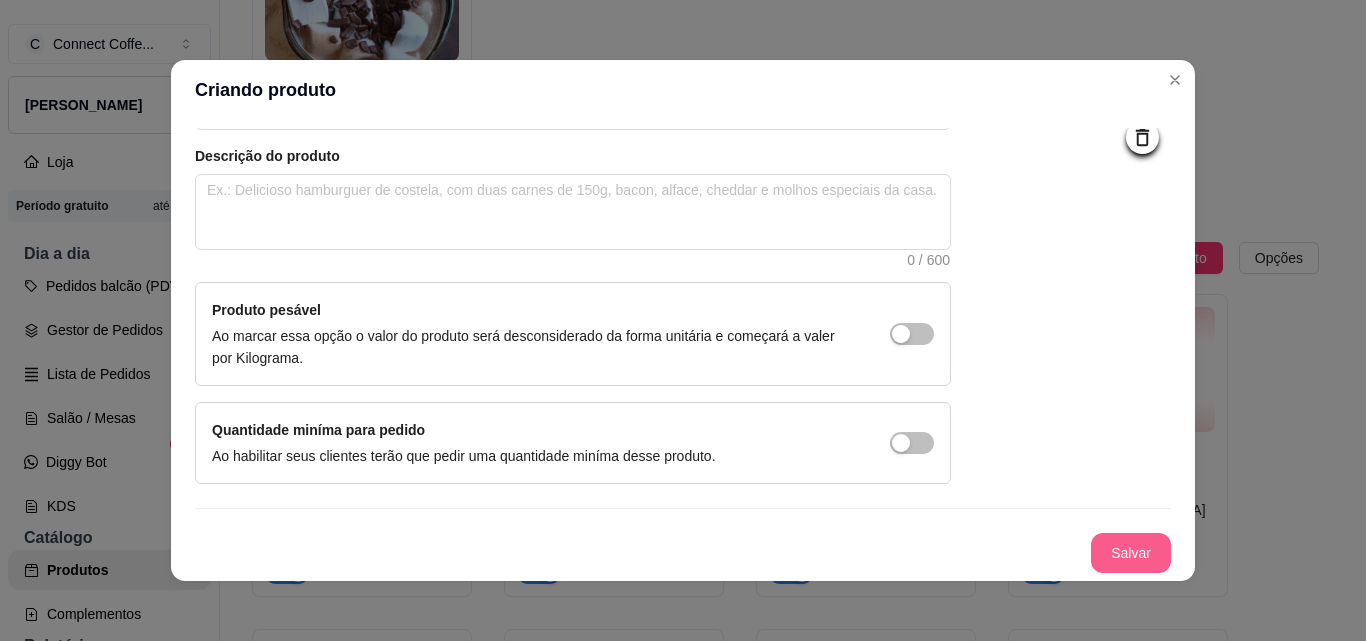click on "Salvar" at bounding box center [1131, 553] 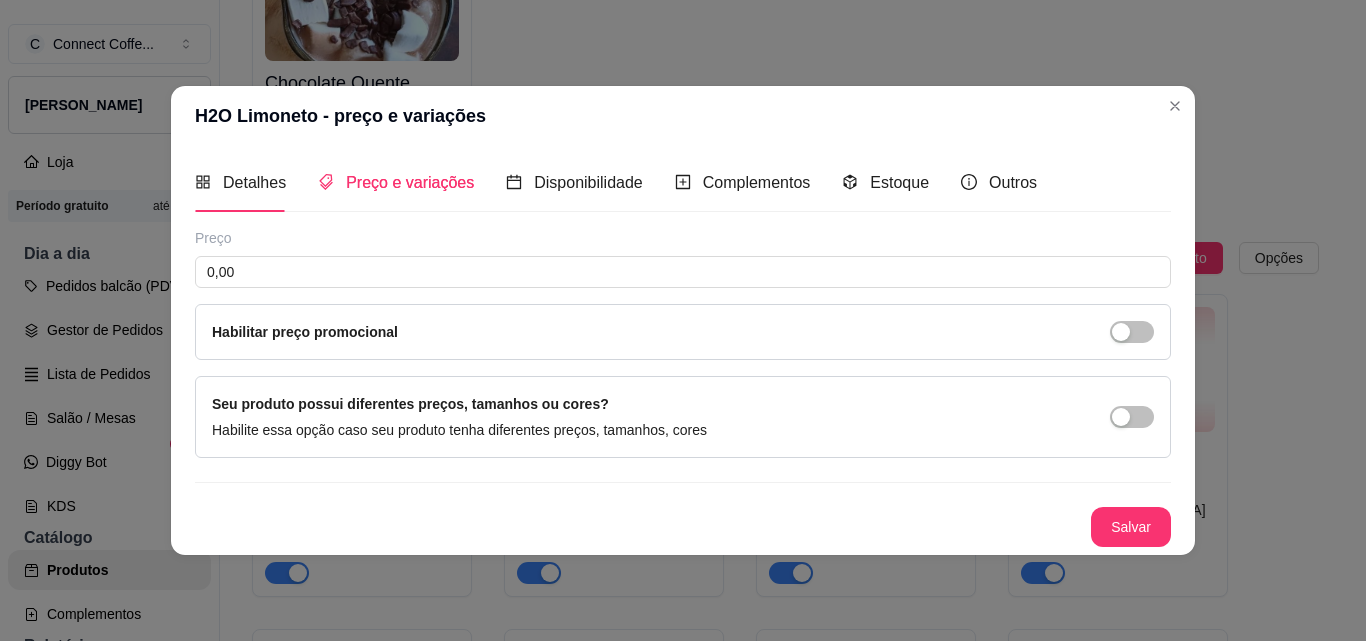 type 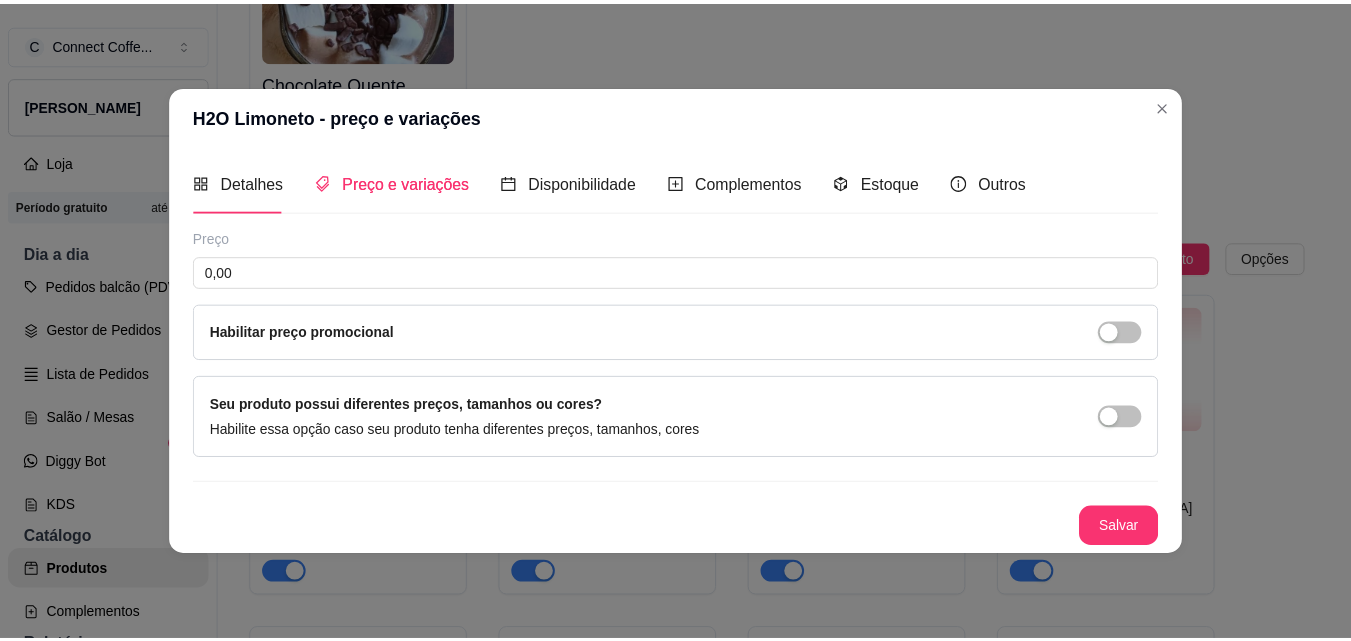 scroll, scrollTop: 0, scrollLeft: 0, axis: both 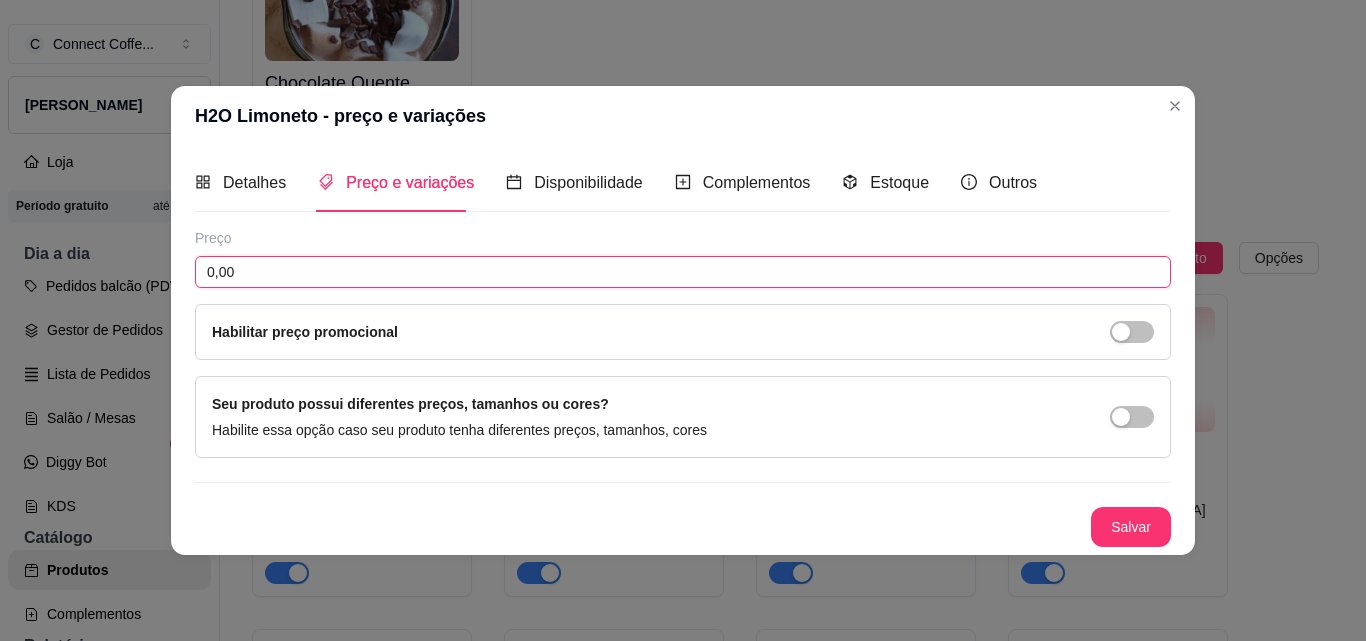 click on "0,00" at bounding box center (683, 272) 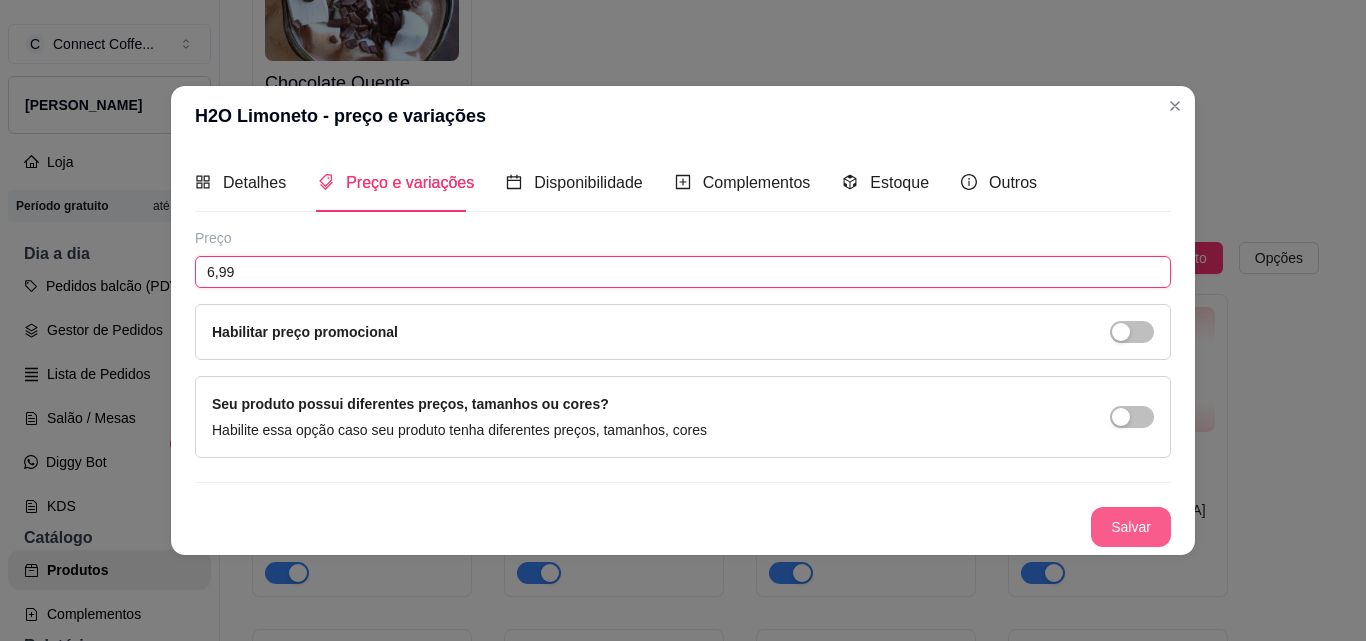 type on "6,99" 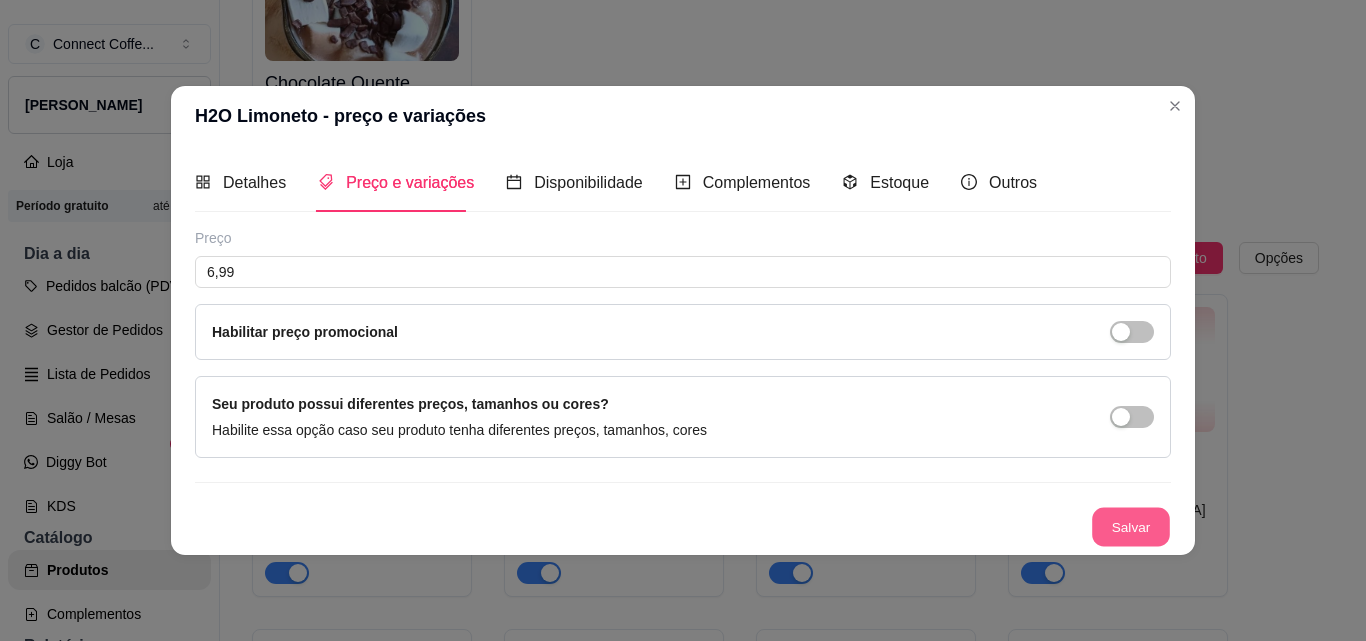 click on "Salvar" at bounding box center (1131, 526) 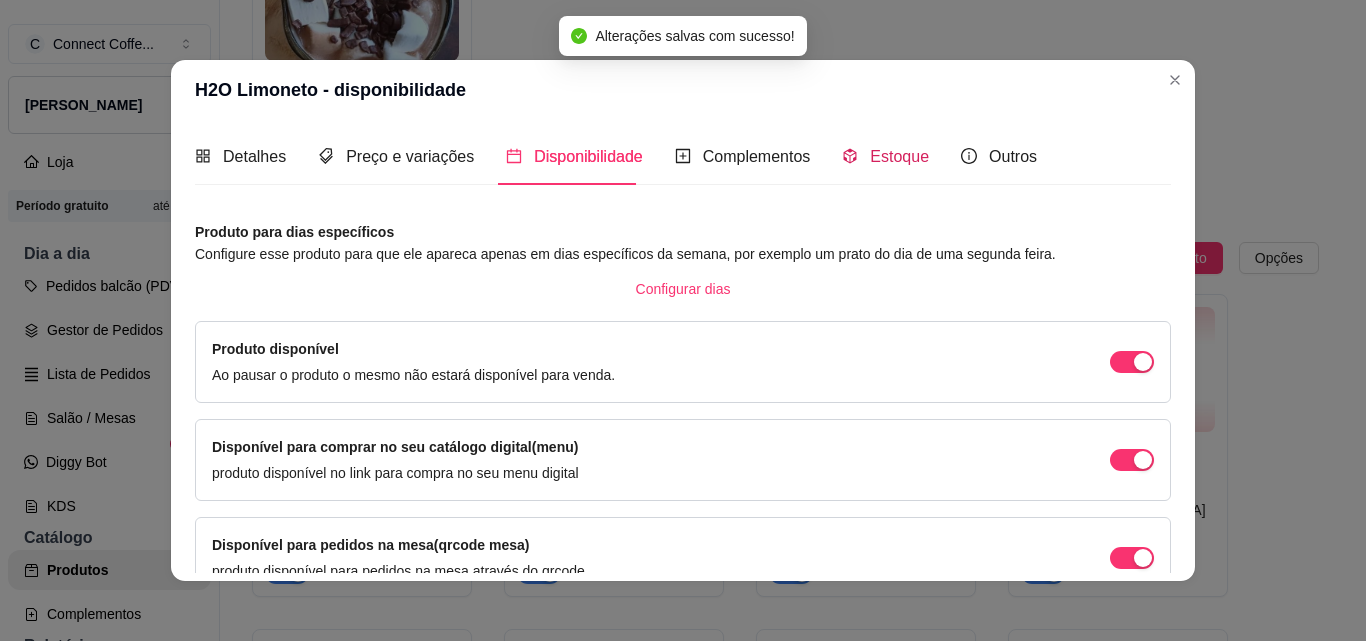click on "Estoque" at bounding box center [899, 156] 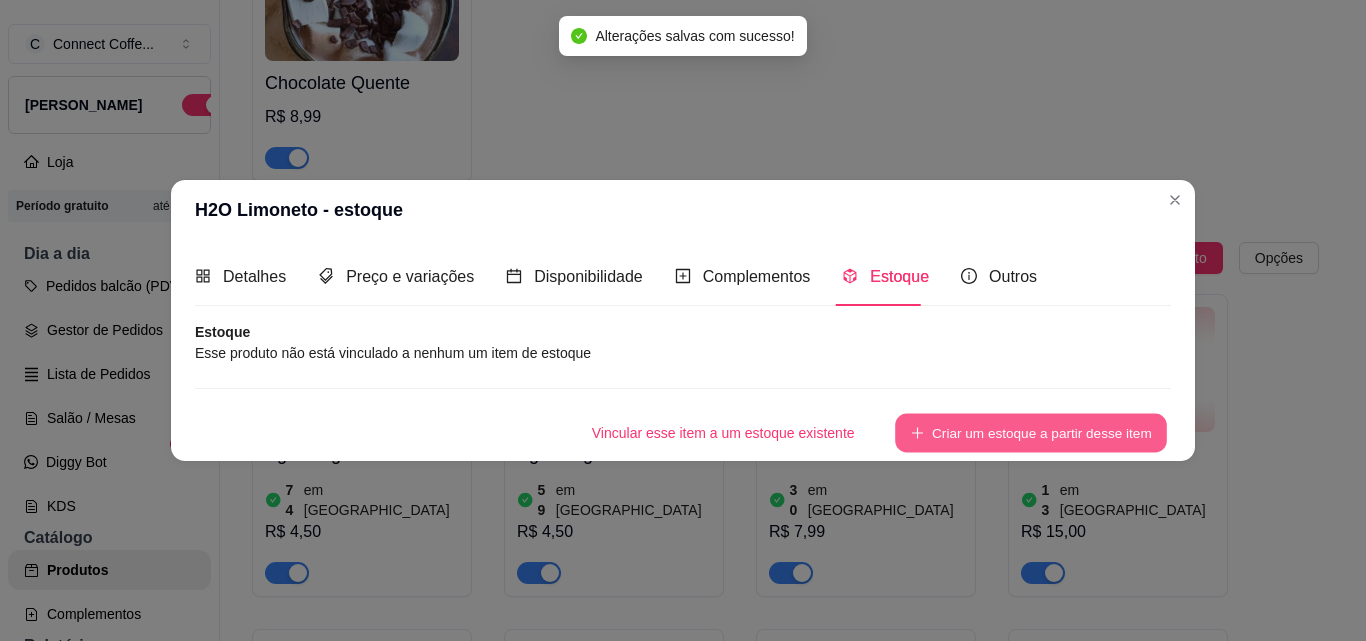 click on "Criar um estoque a partir desse item" at bounding box center [1031, 432] 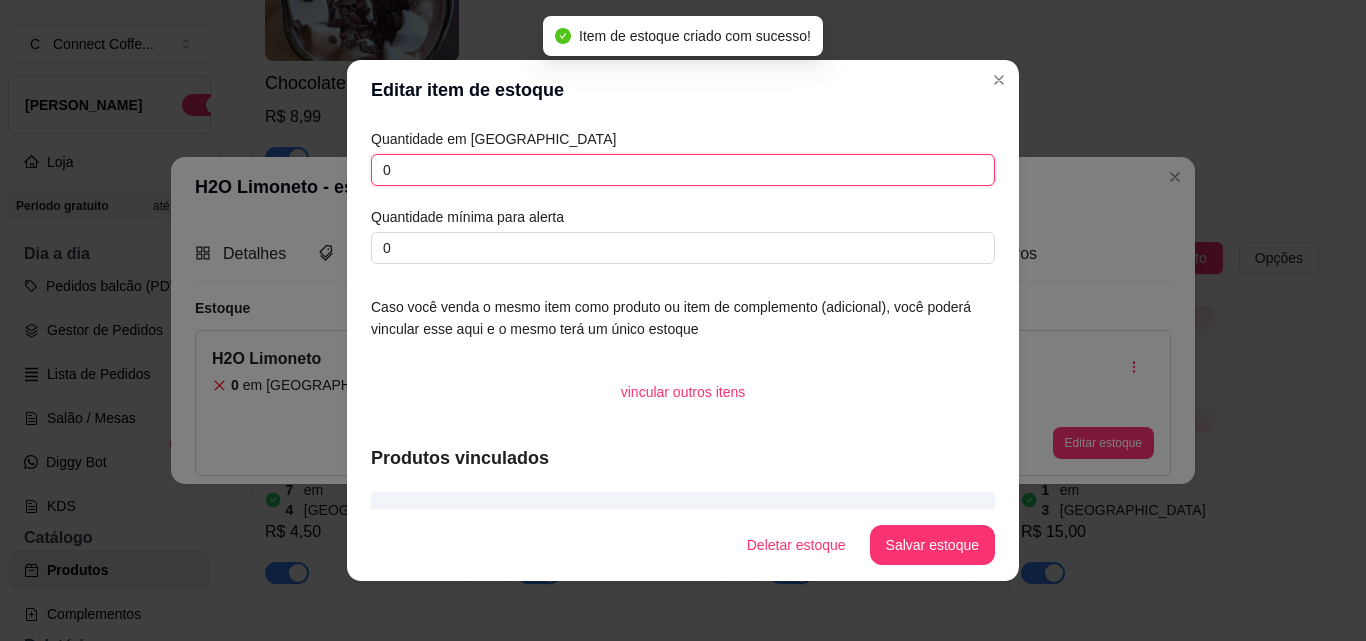 drag, startPoint x: 384, startPoint y: 175, endPoint x: 304, endPoint y: 181, distance: 80.224686 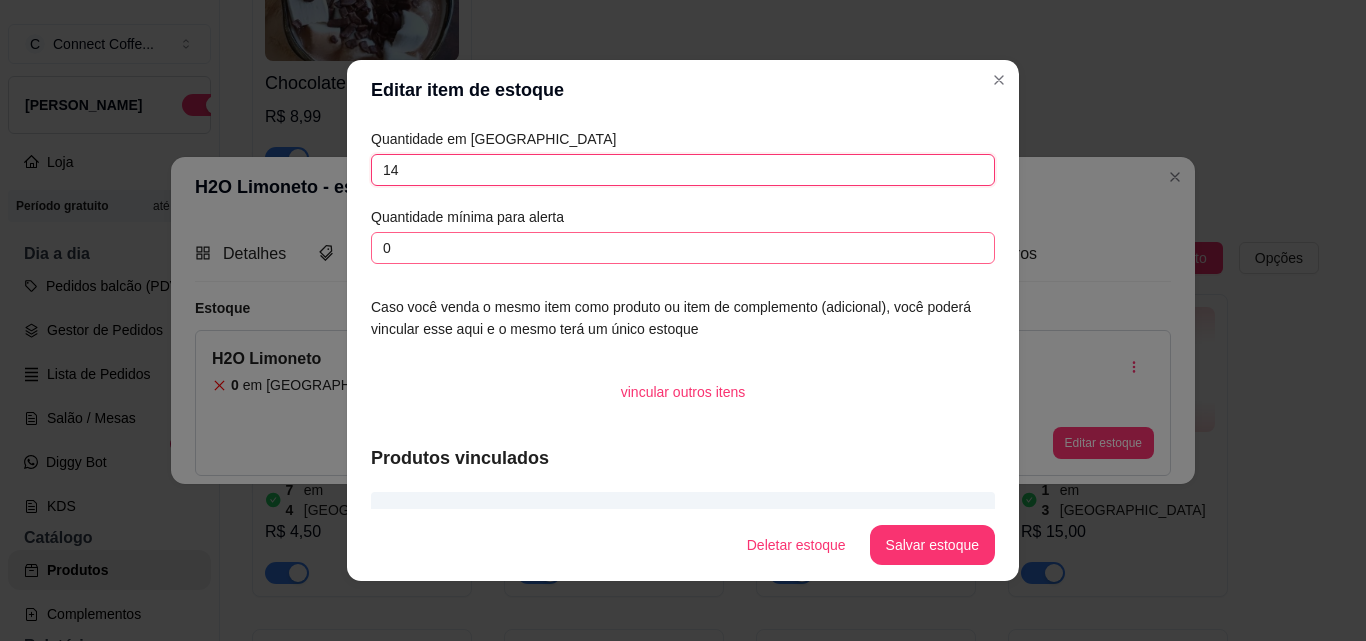 type on "14" 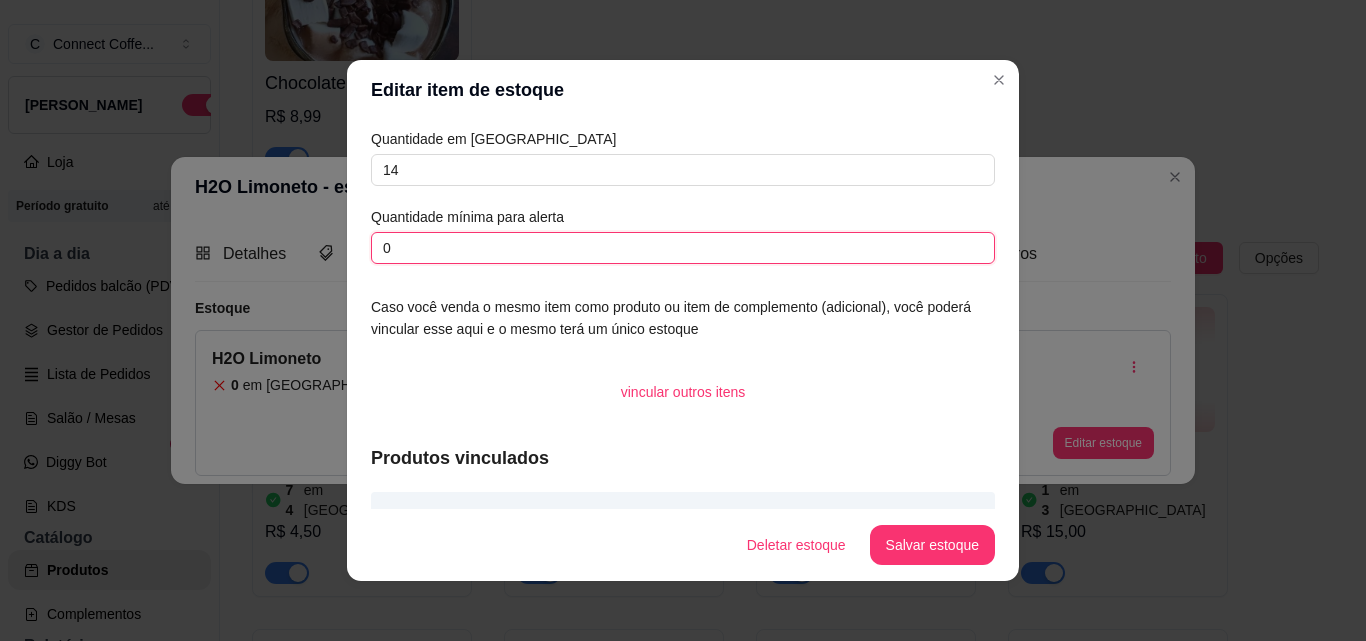 drag, startPoint x: 401, startPoint y: 238, endPoint x: 309, endPoint y: 256, distance: 93.74433 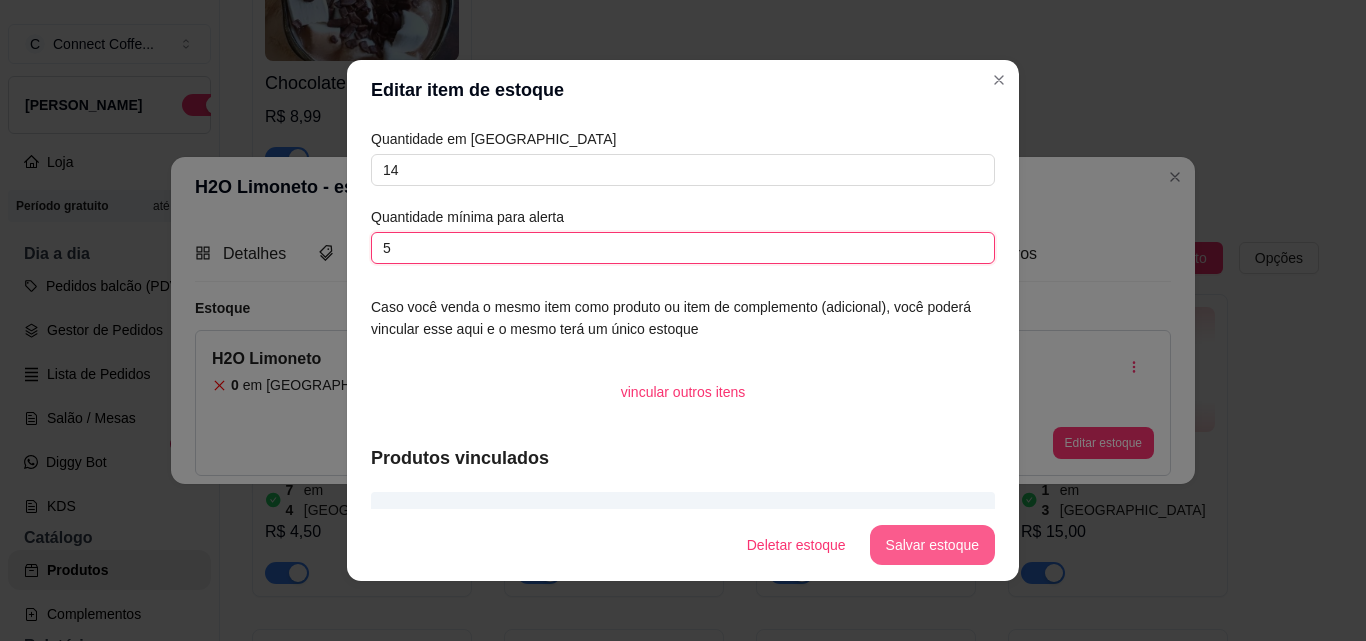 type on "5" 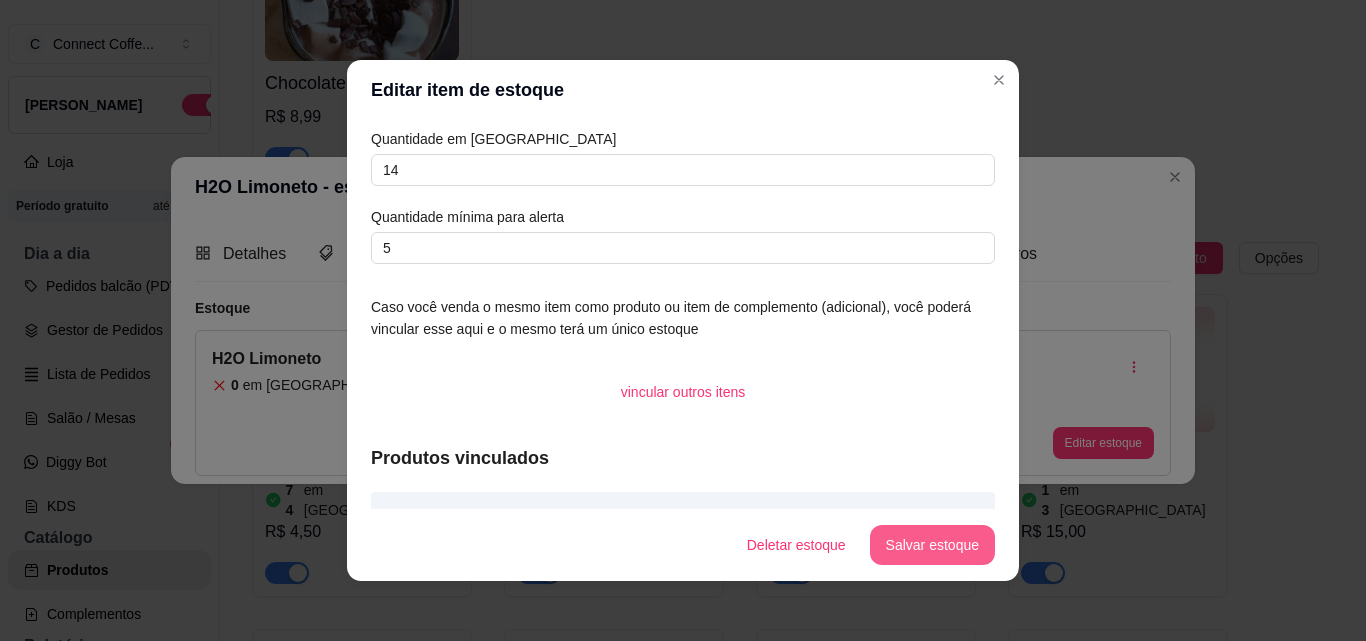 click on "Salvar estoque" at bounding box center [932, 545] 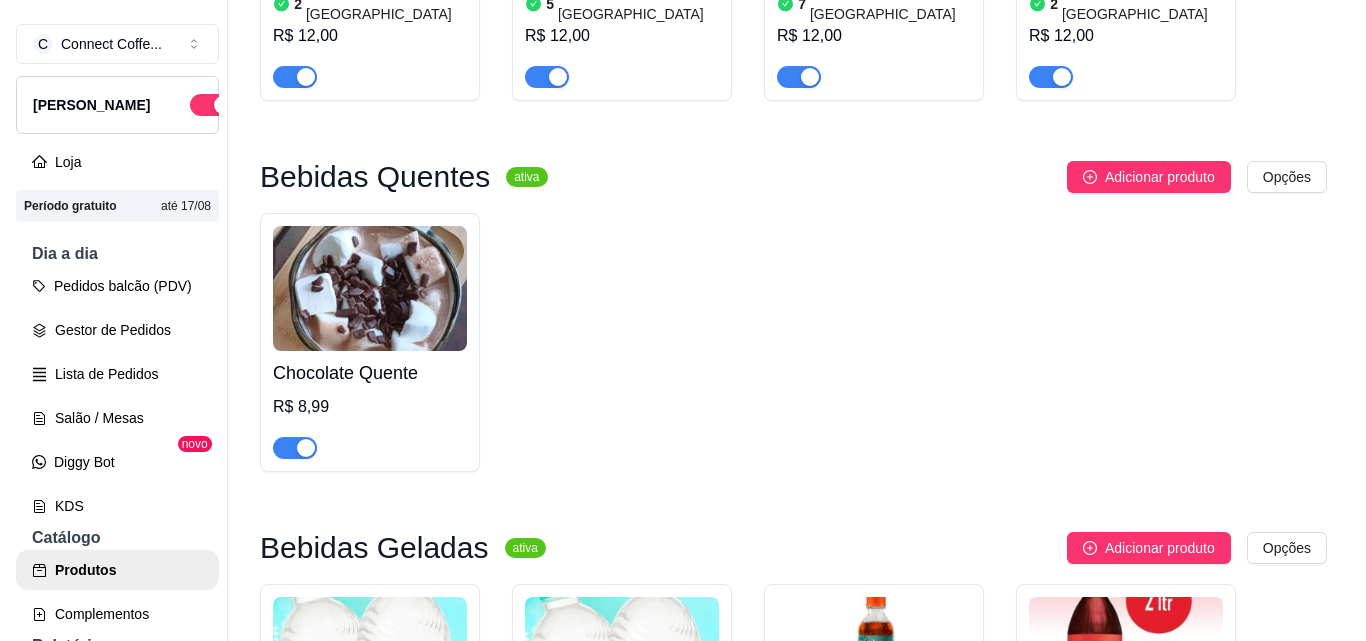 scroll, scrollTop: 2200, scrollLeft: 0, axis: vertical 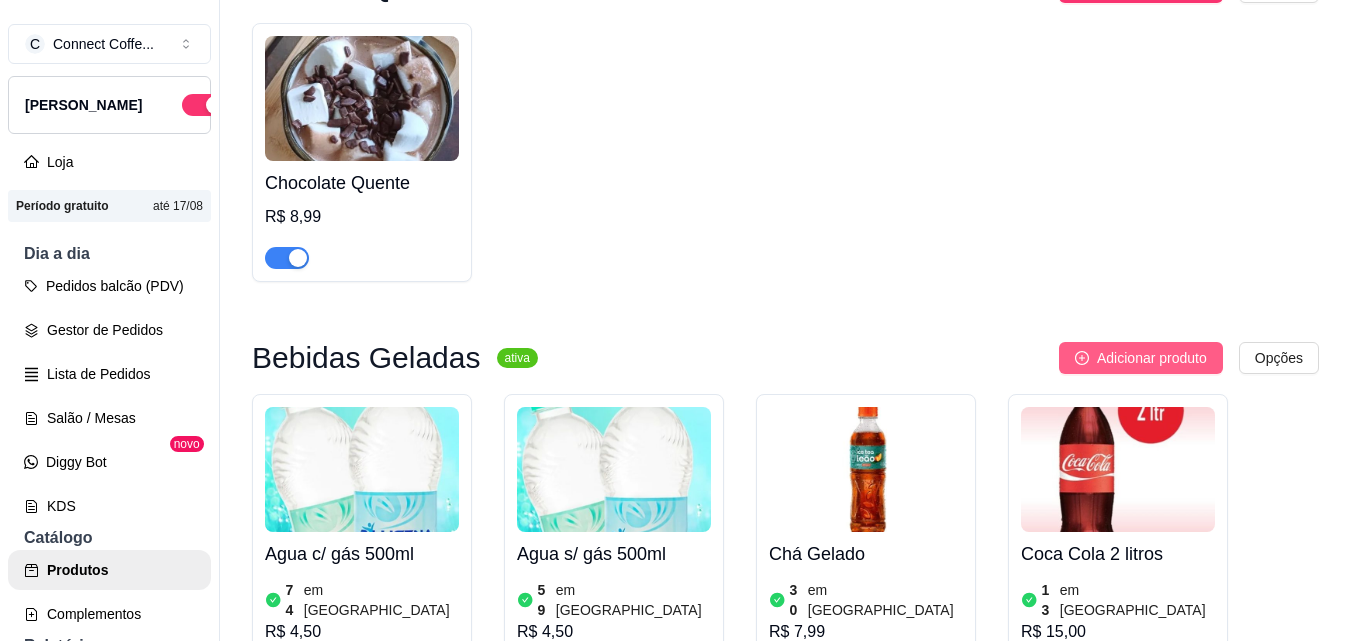 click on "Adicionar produto" at bounding box center [1152, 358] 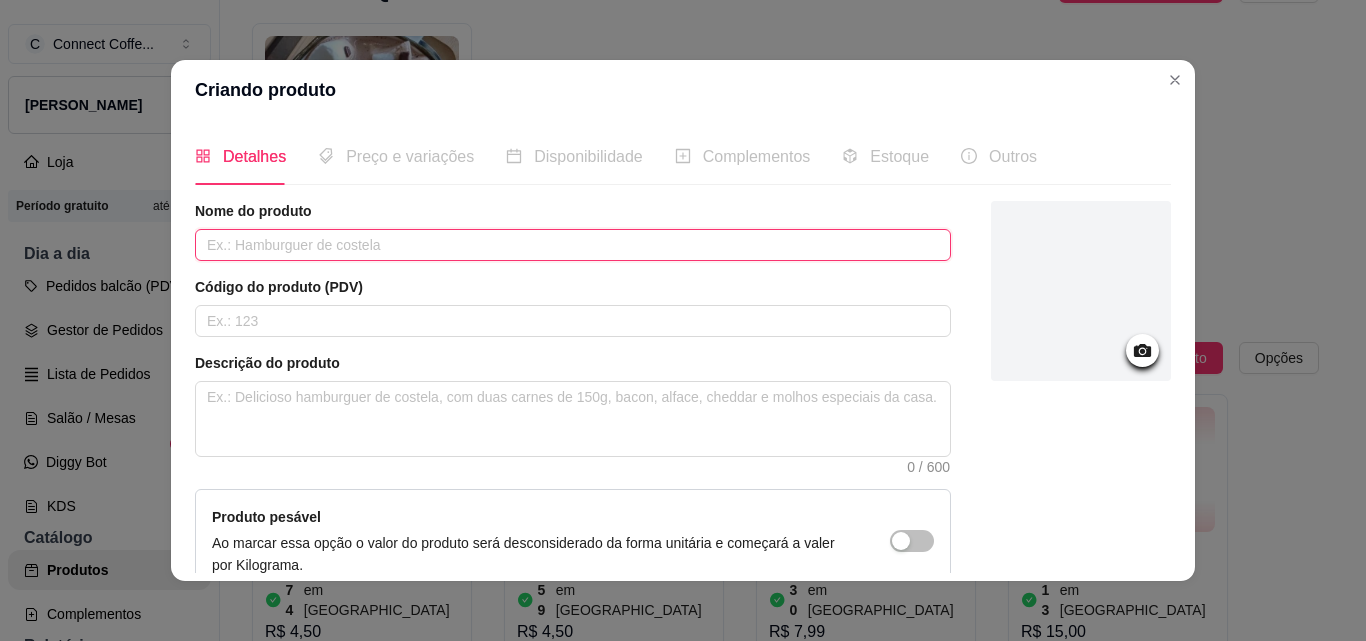 click at bounding box center (573, 245) 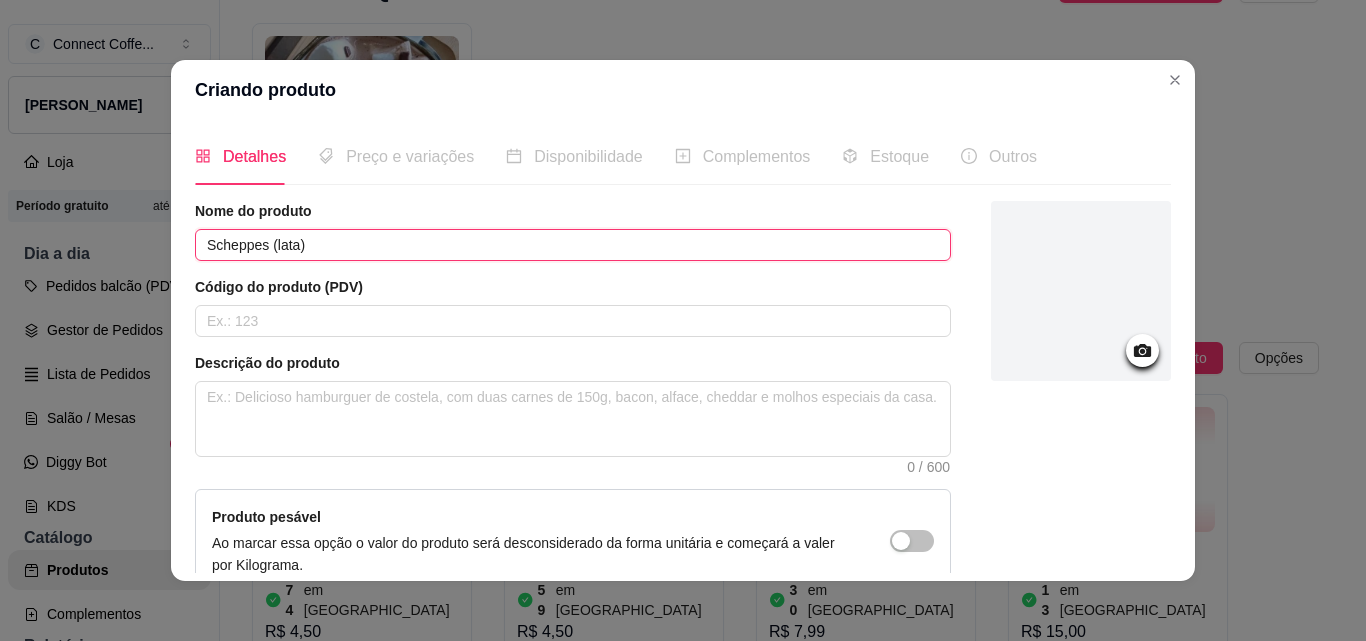 type on "Scheppes (lata)" 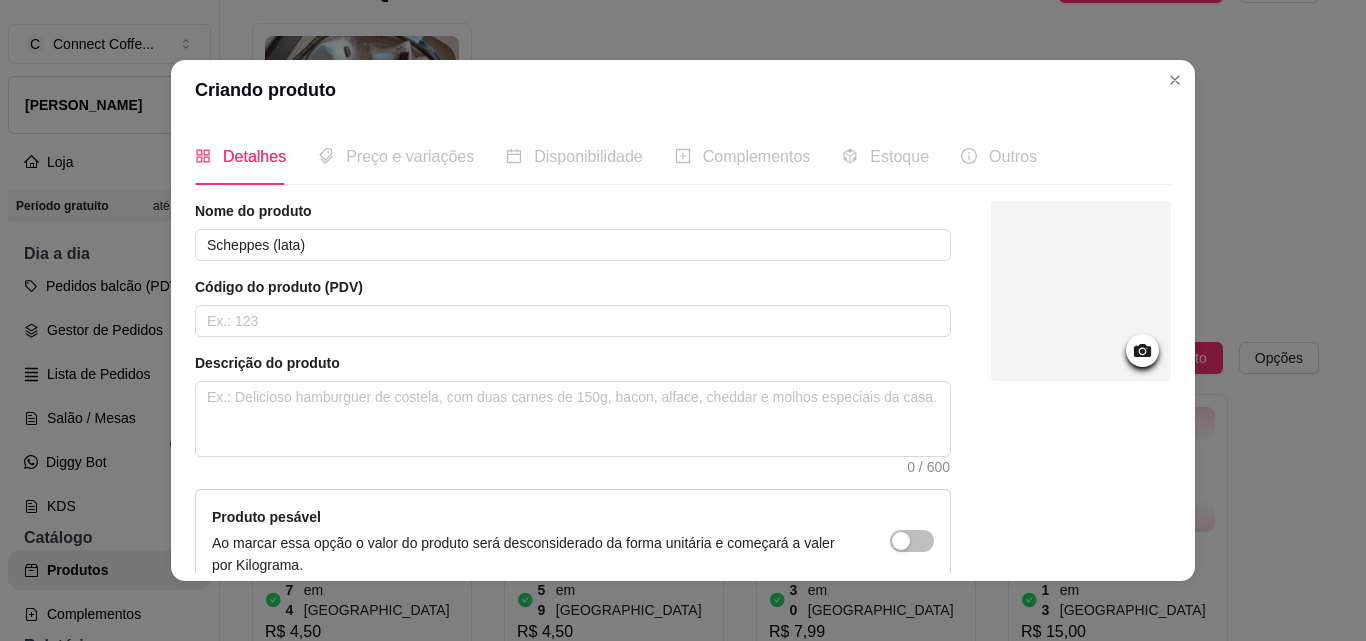 click 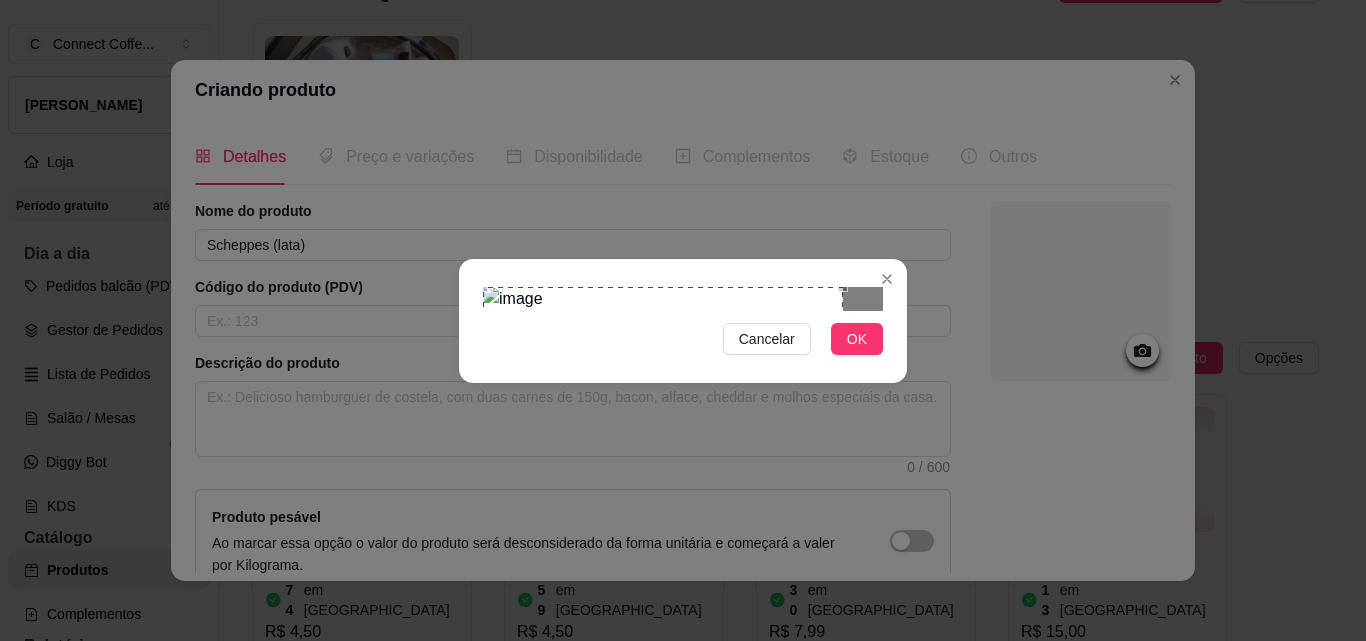 click at bounding box center (663, 423) 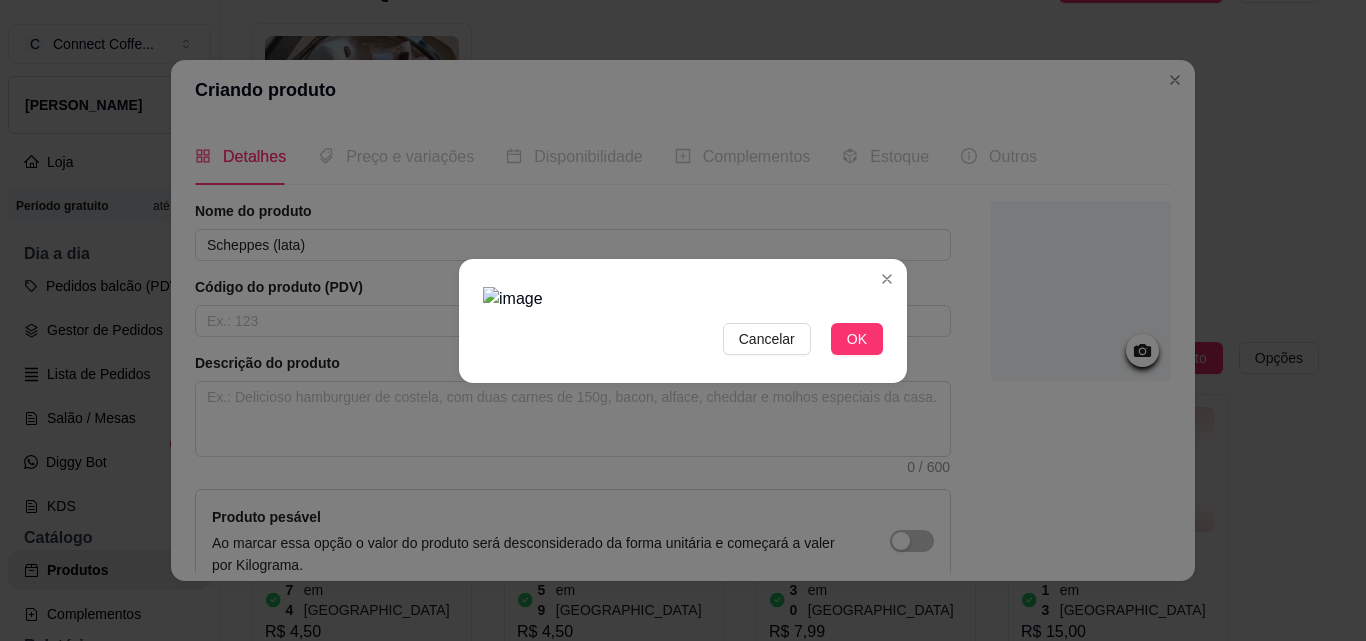 click at bounding box center [683, 299] 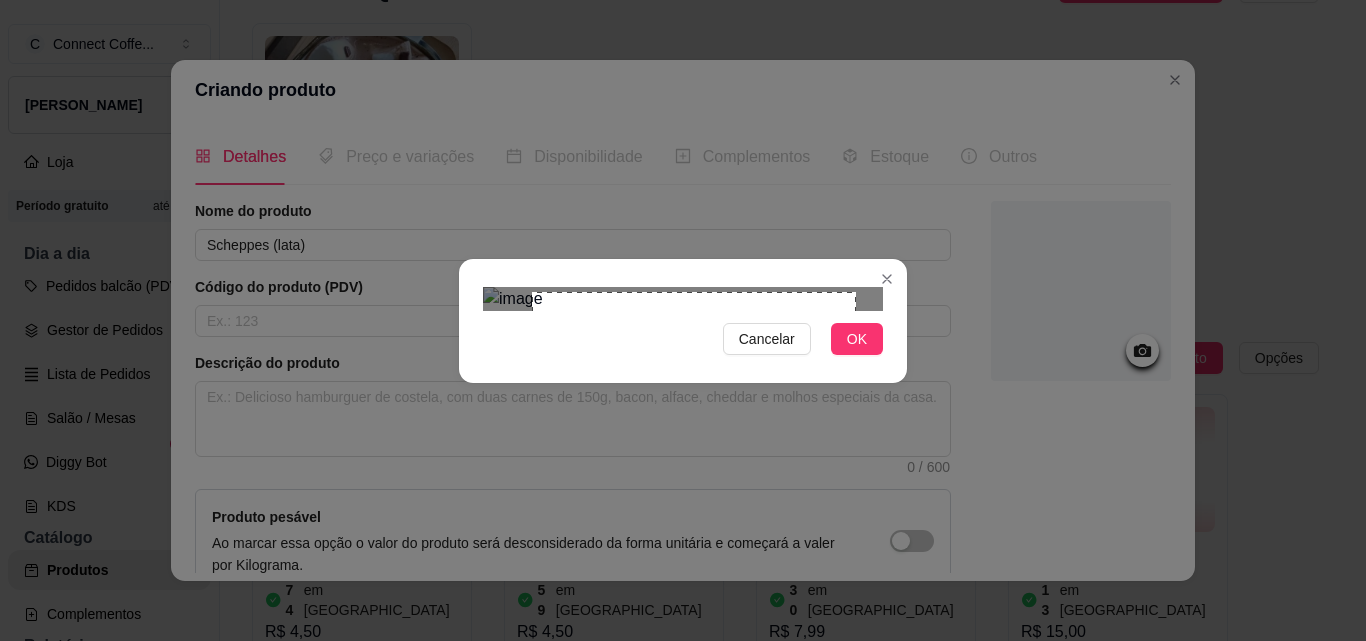 click at bounding box center (683, 299) 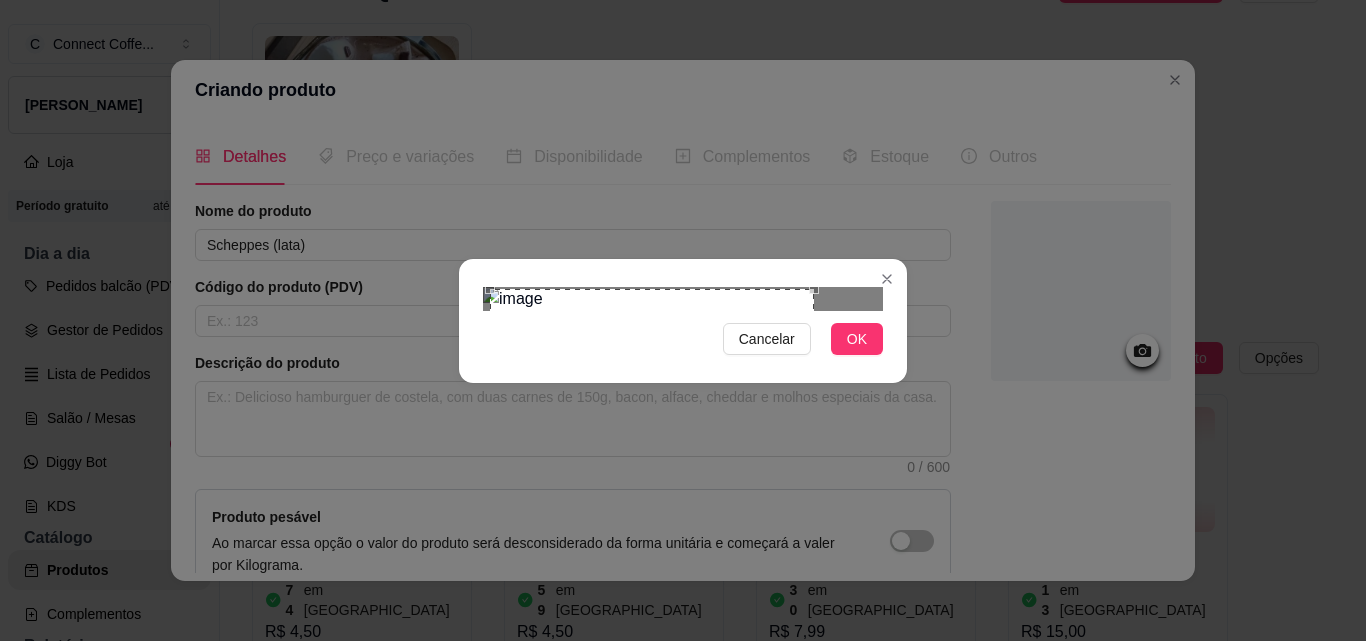 click at bounding box center [652, 451] 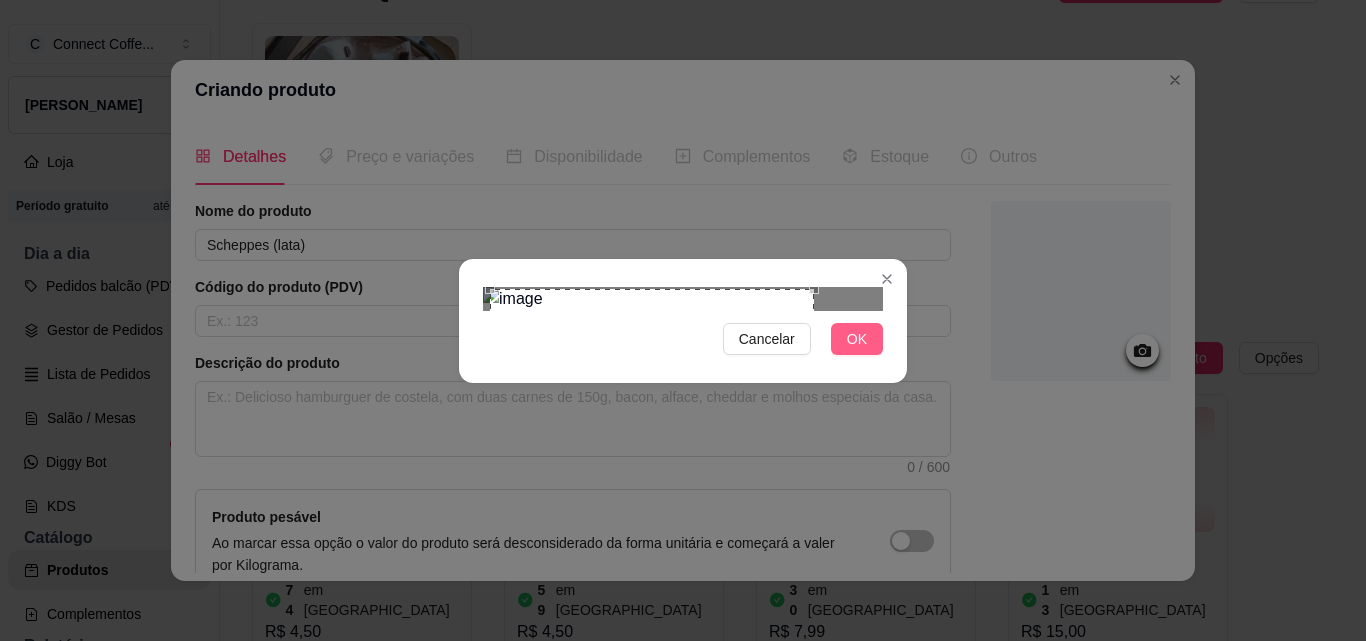 click on "OK" at bounding box center (857, 339) 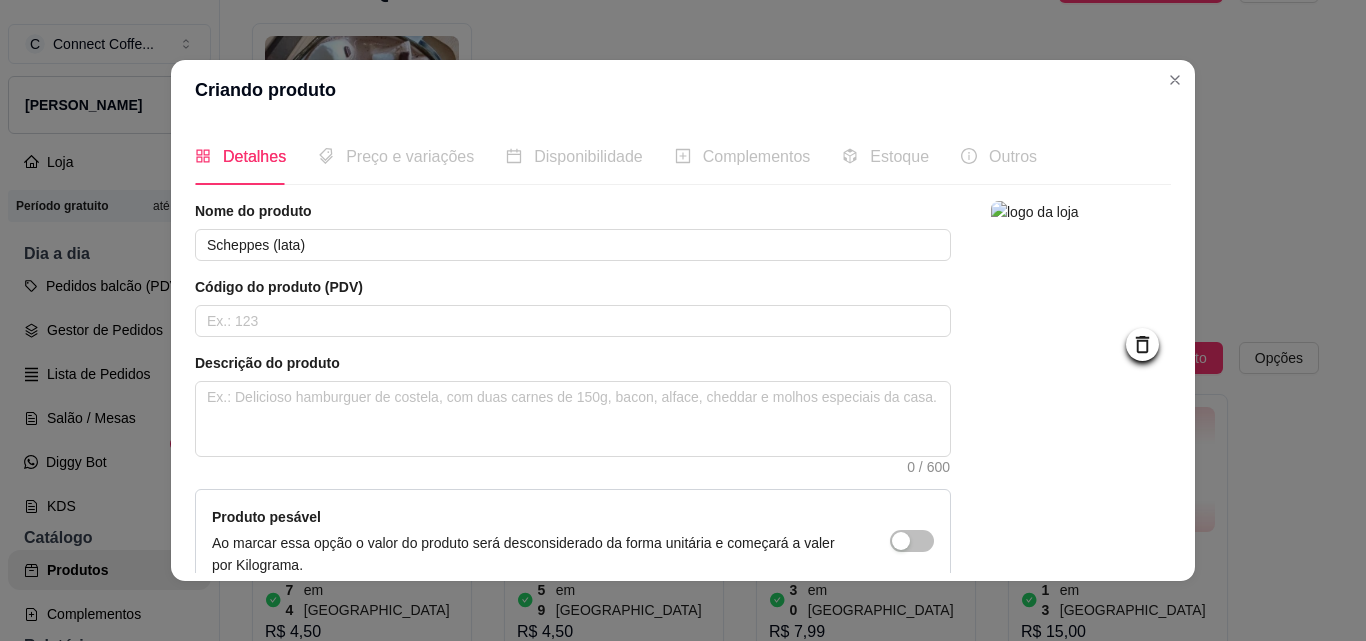 click 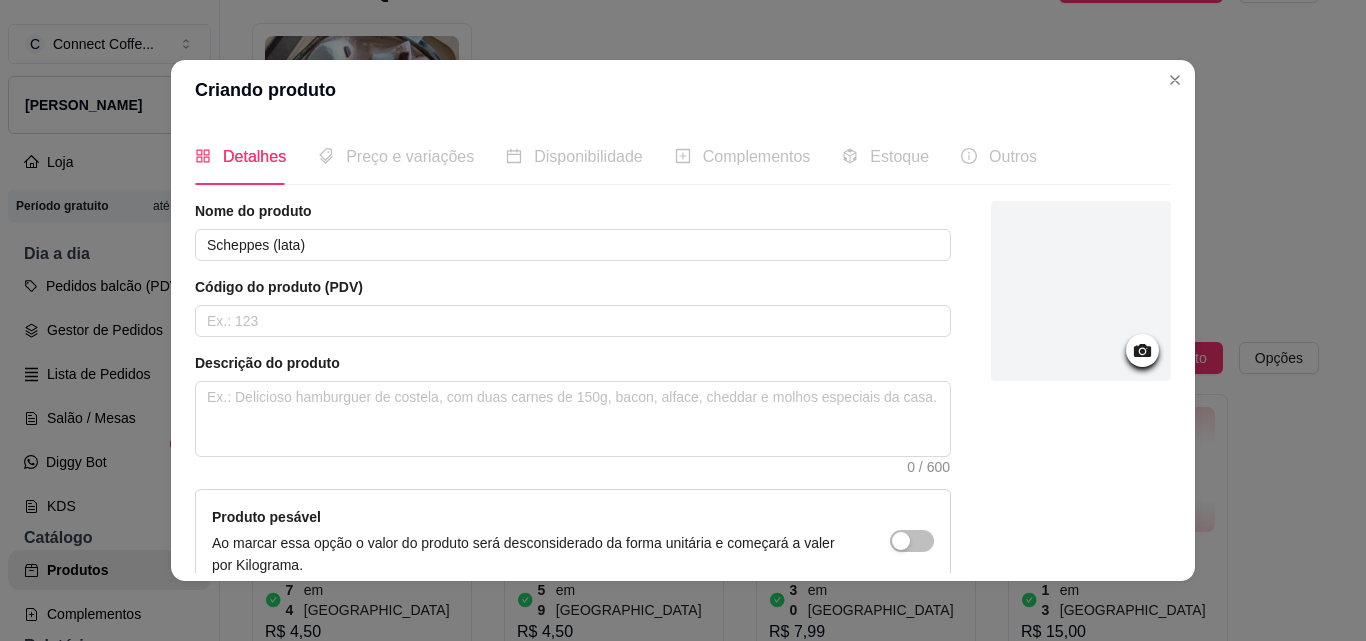 click 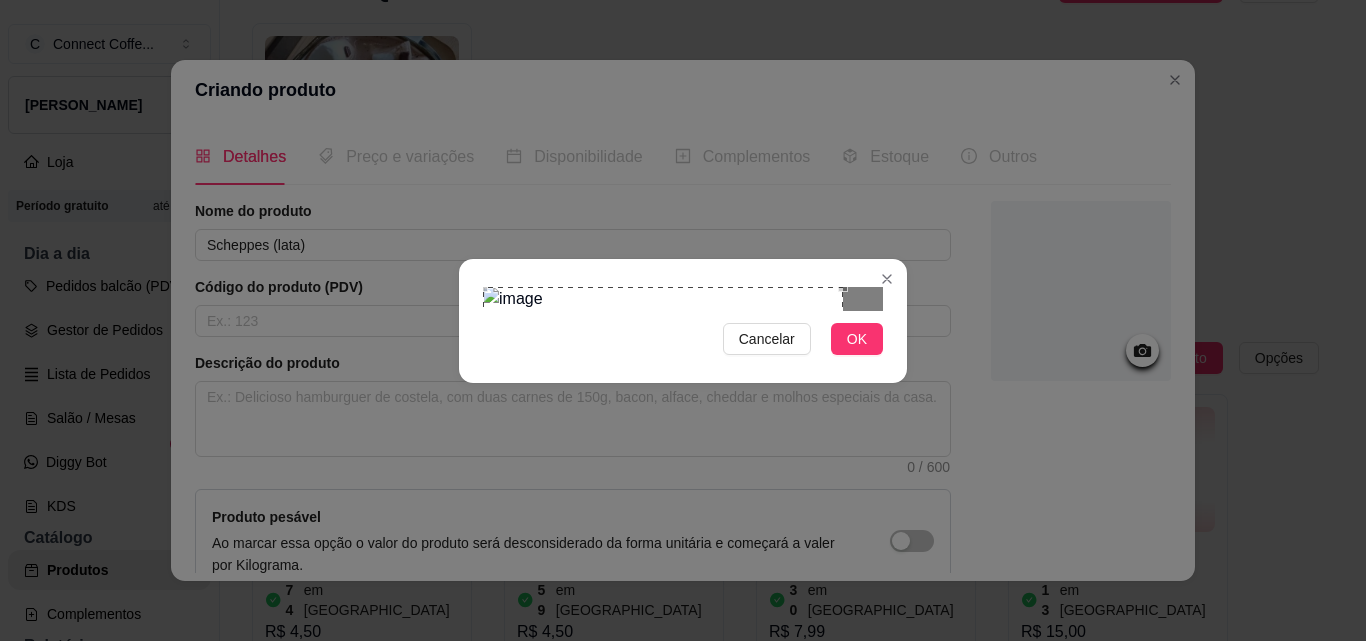 click at bounding box center [663, 423] 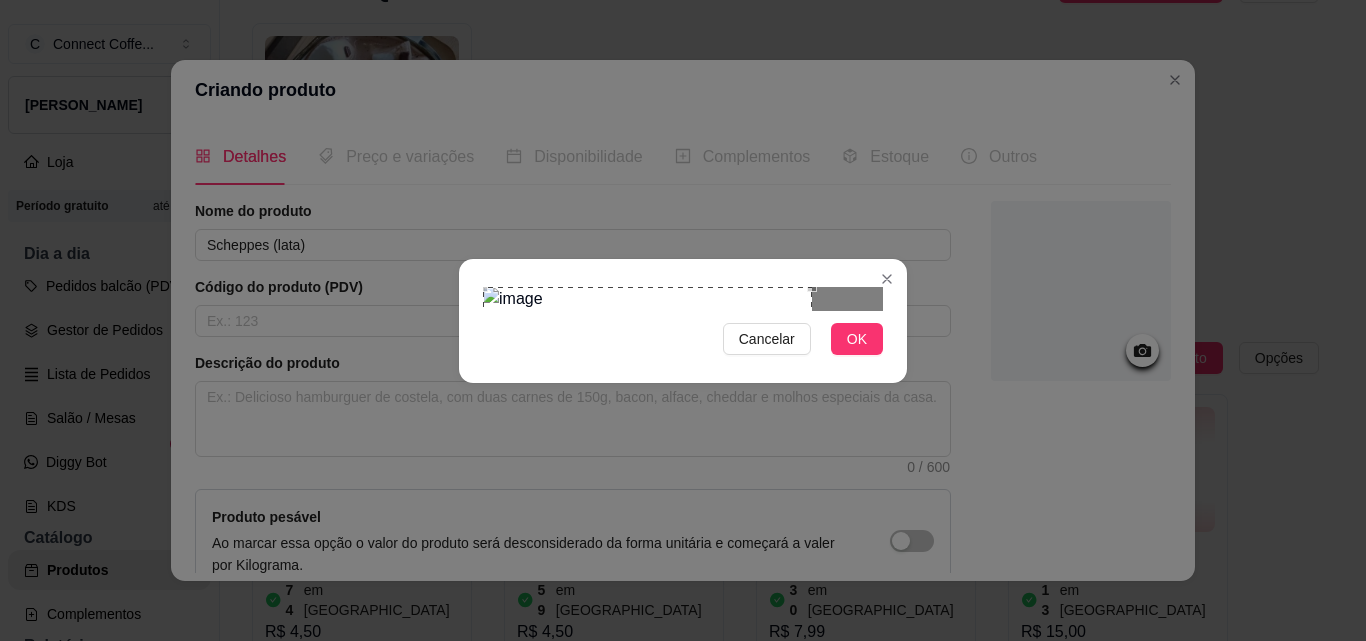 click at bounding box center (683, 299) 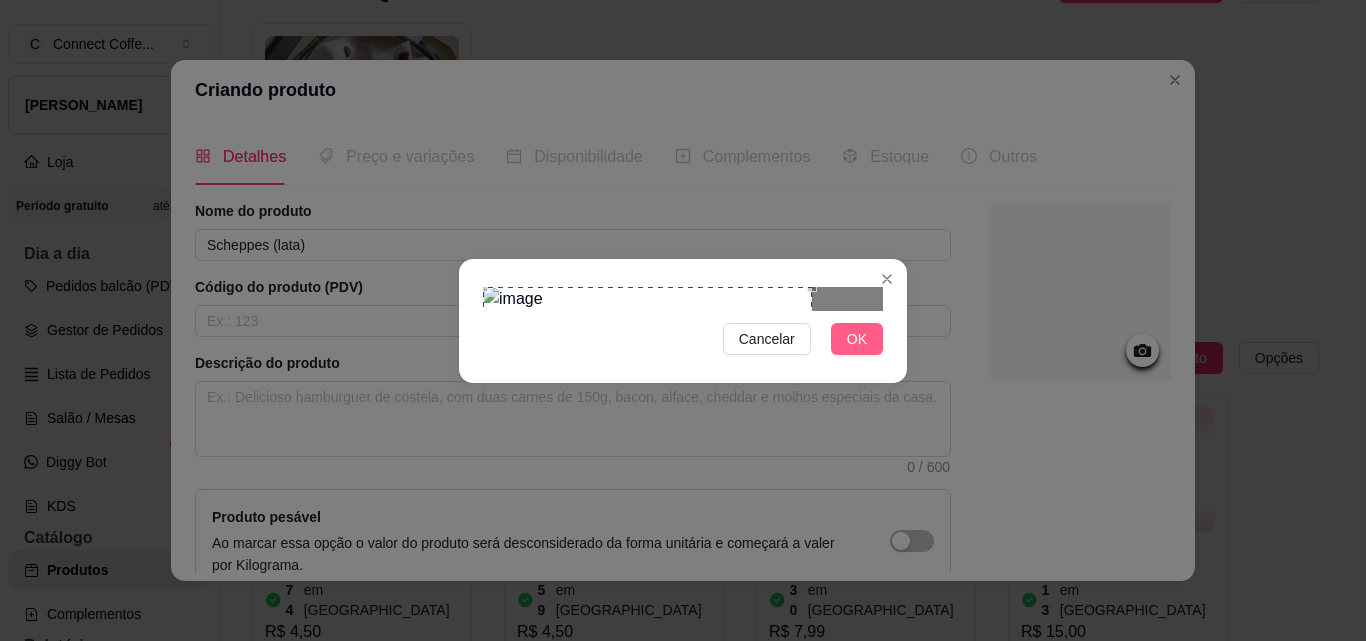 click on "OK" at bounding box center [857, 339] 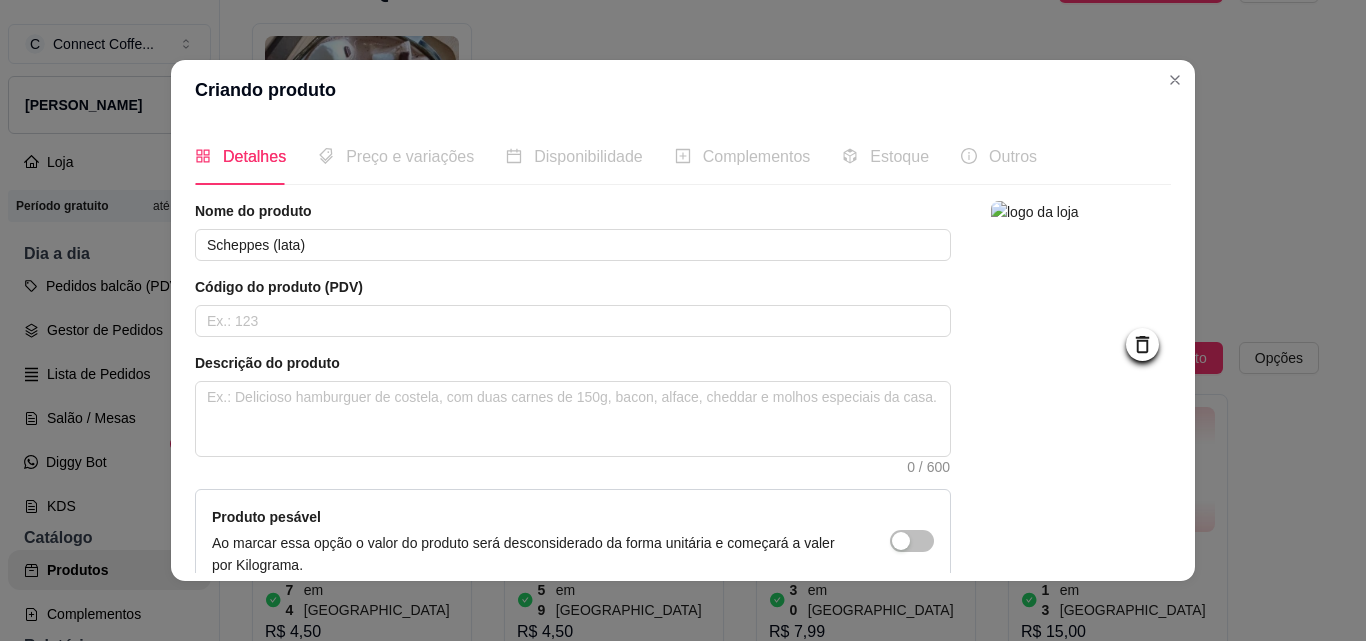 click at bounding box center (1081, 291) 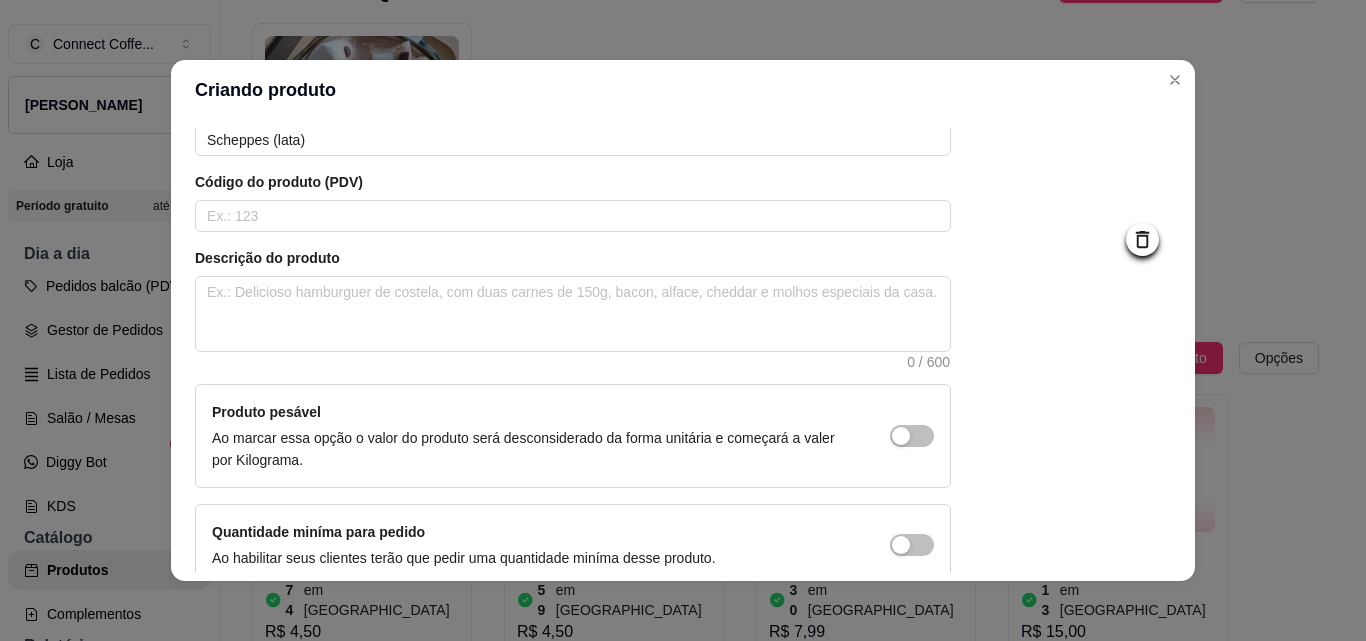 scroll, scrollTop: 207, scrollLeft: 0, axis: vertical 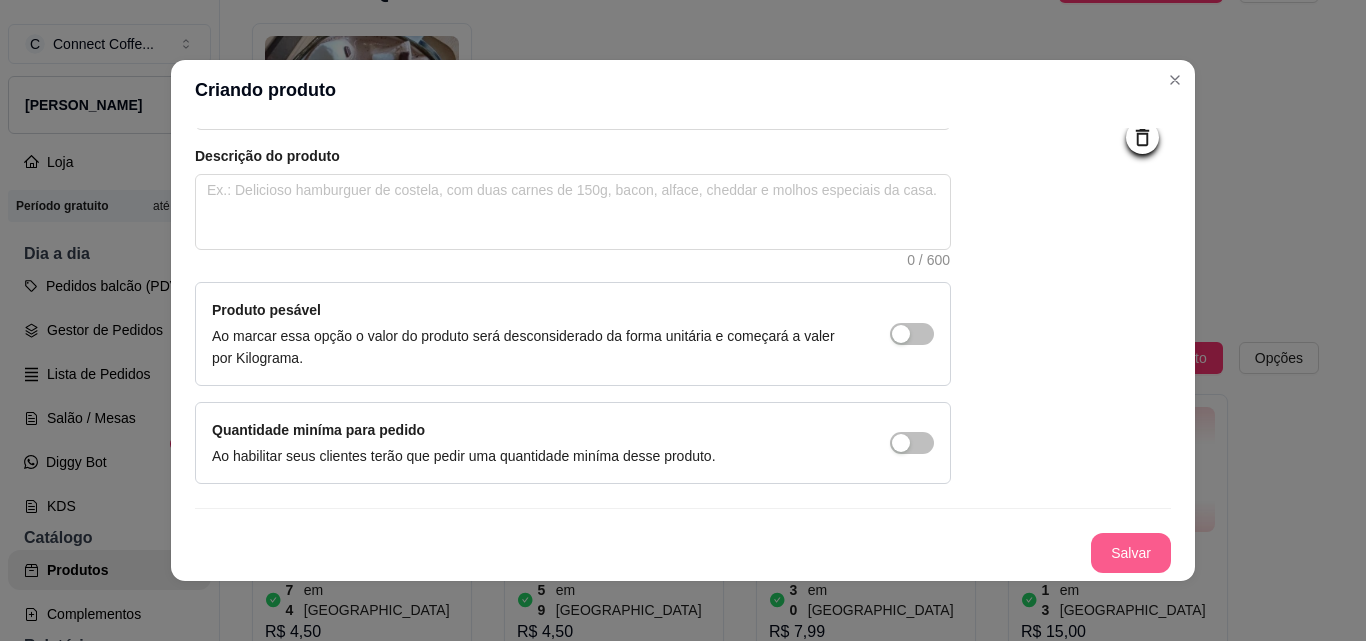 click on "Salvar" at bounding box center [1131, 553] 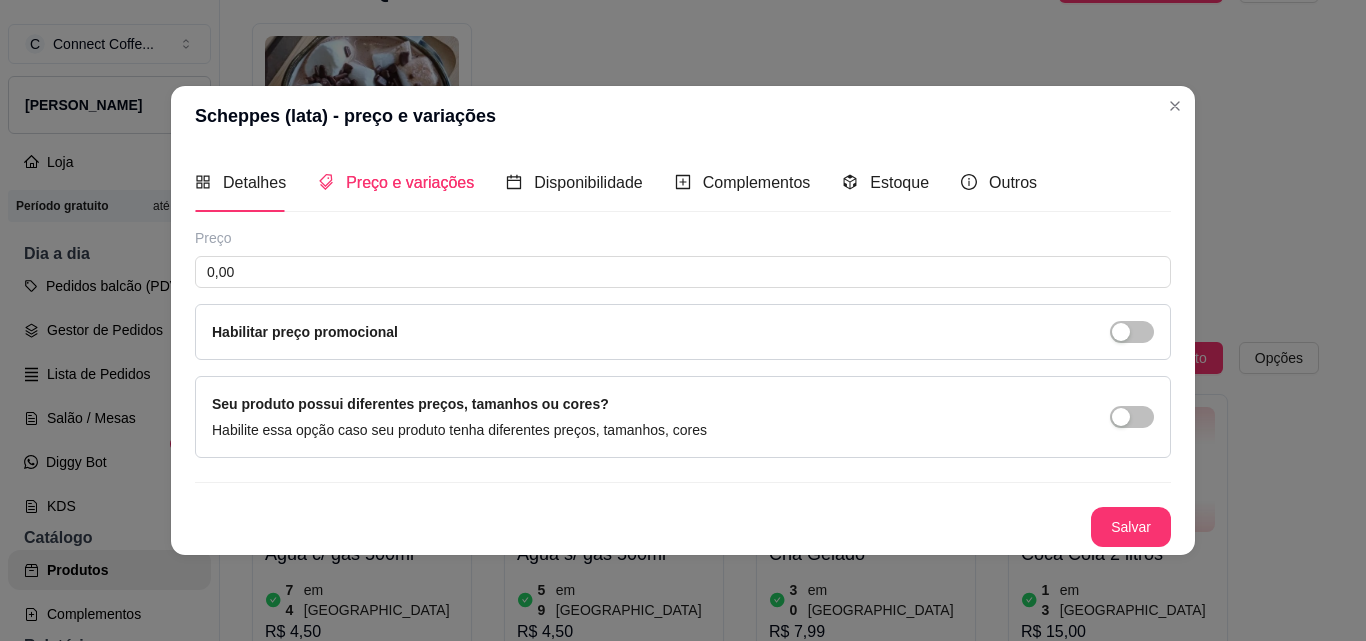 type 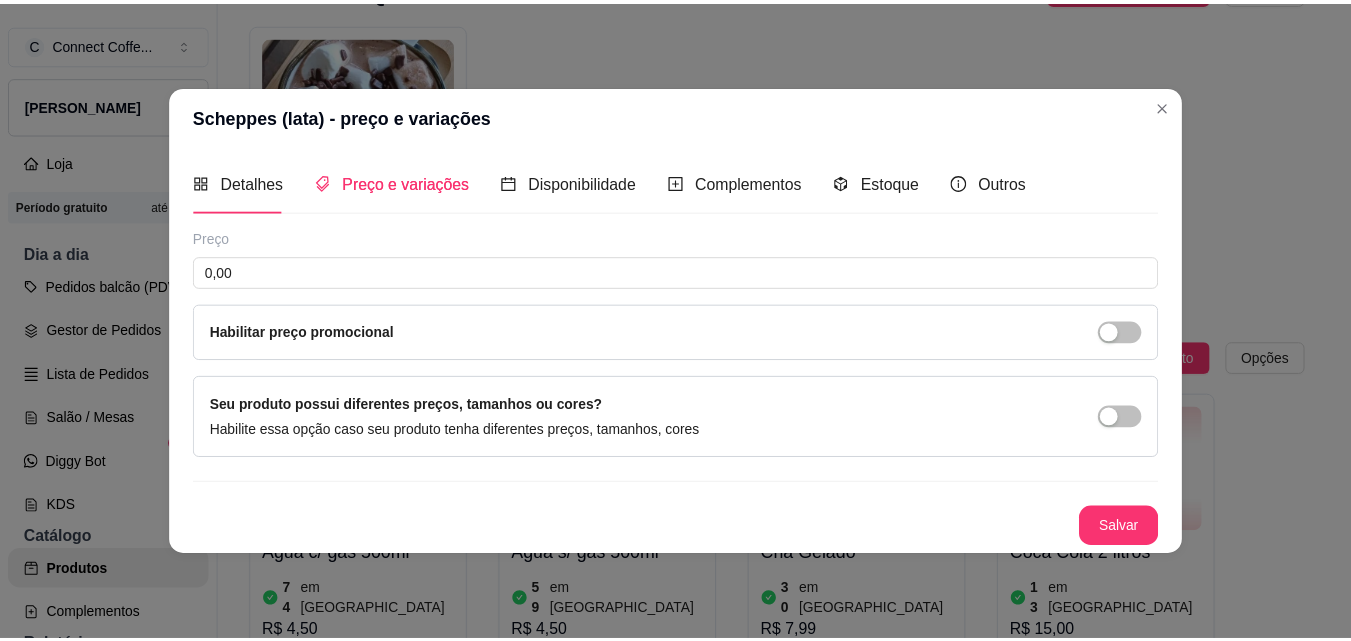 scroll, scrollTop: 0, scrollLeft: 0, axis: both 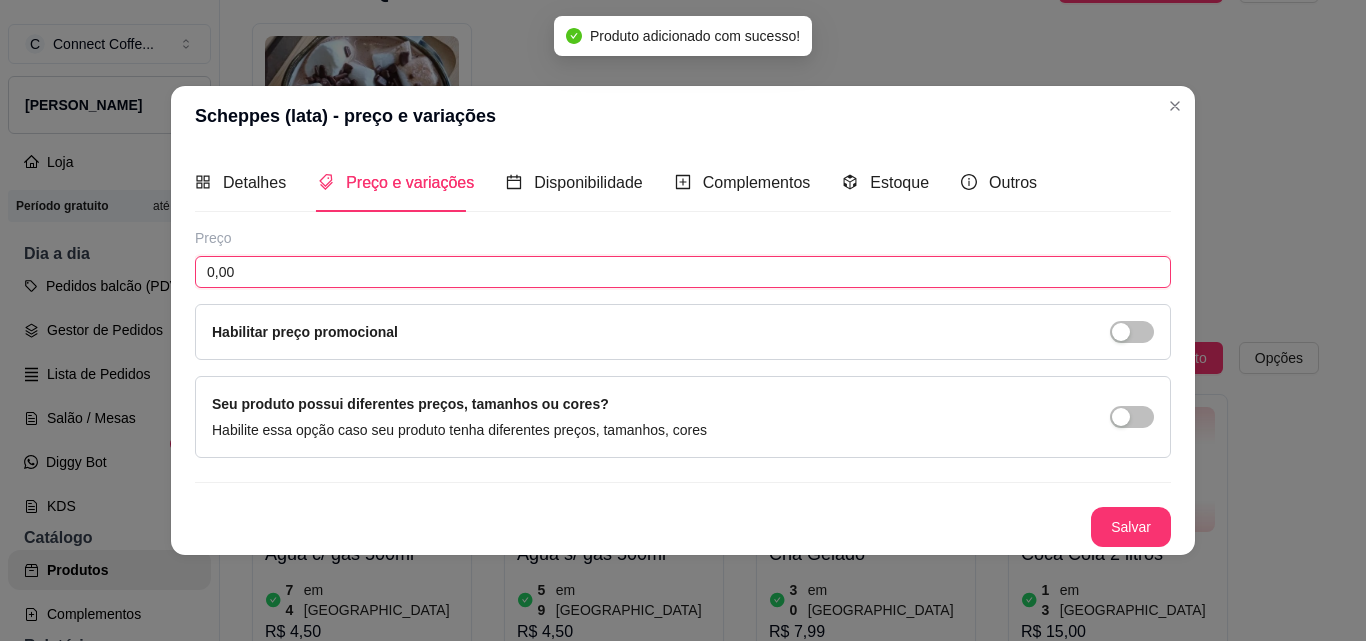 click on "0,00" at bounding box center (683, 272) 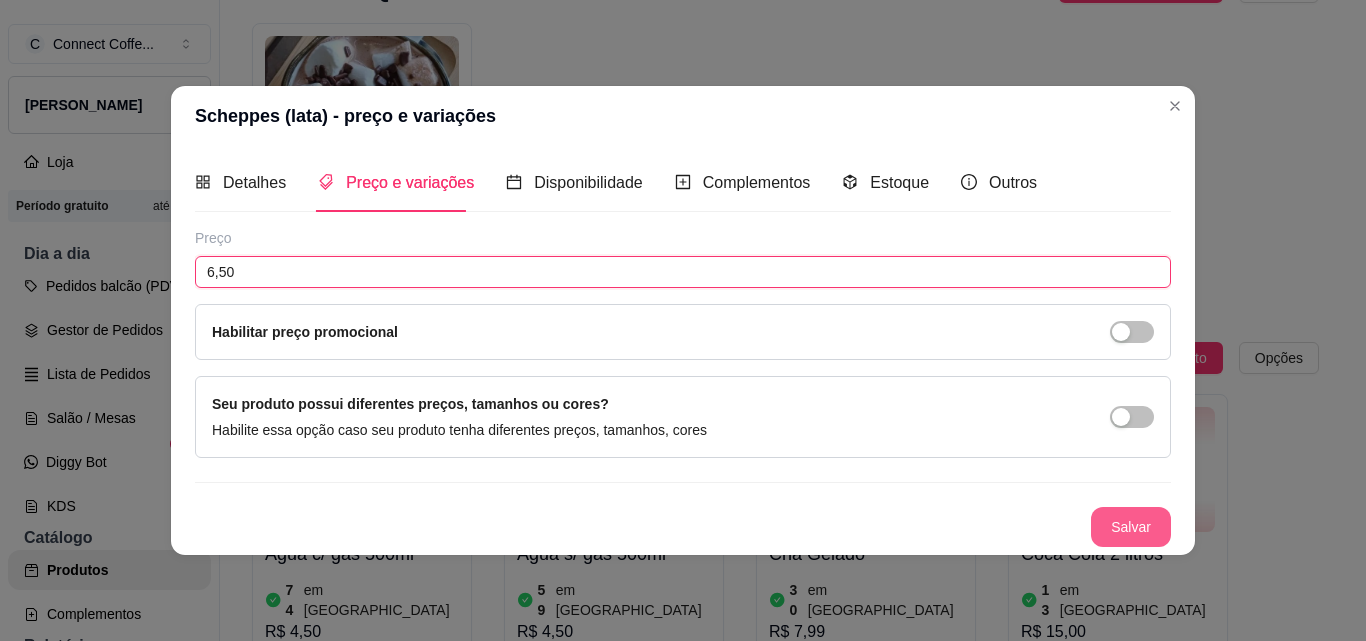 type on "6,50" 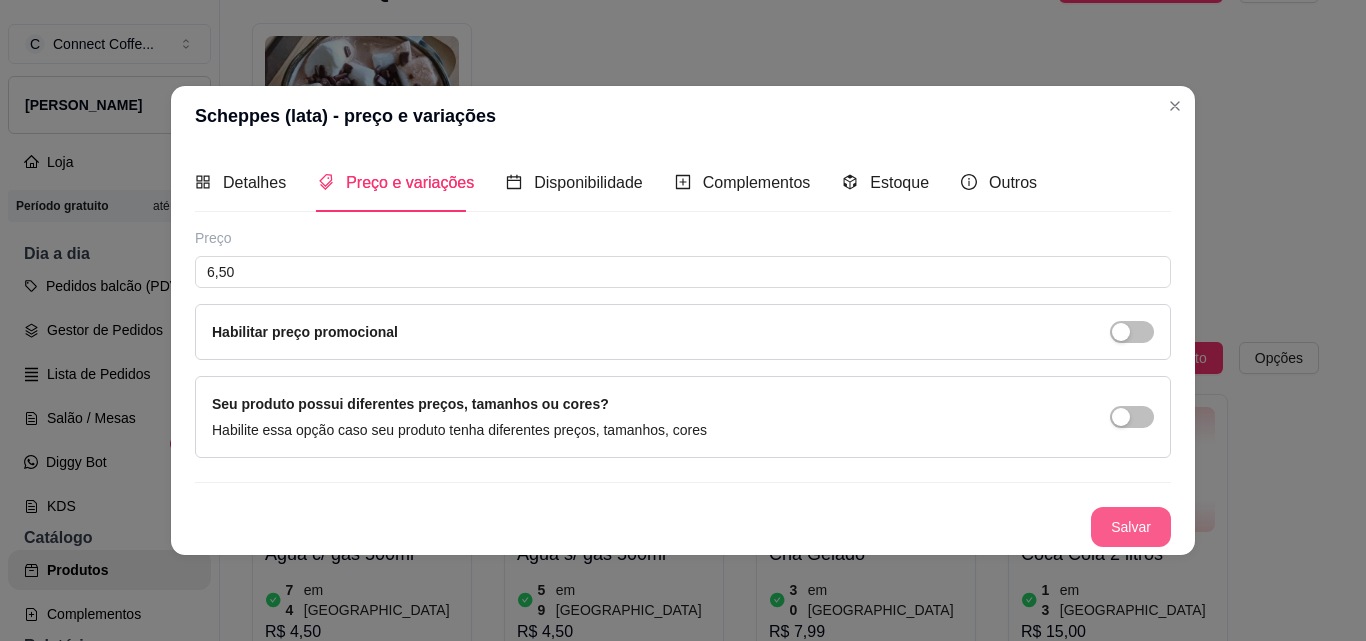 click on "Salvar" at bounding box center (1131, 527) 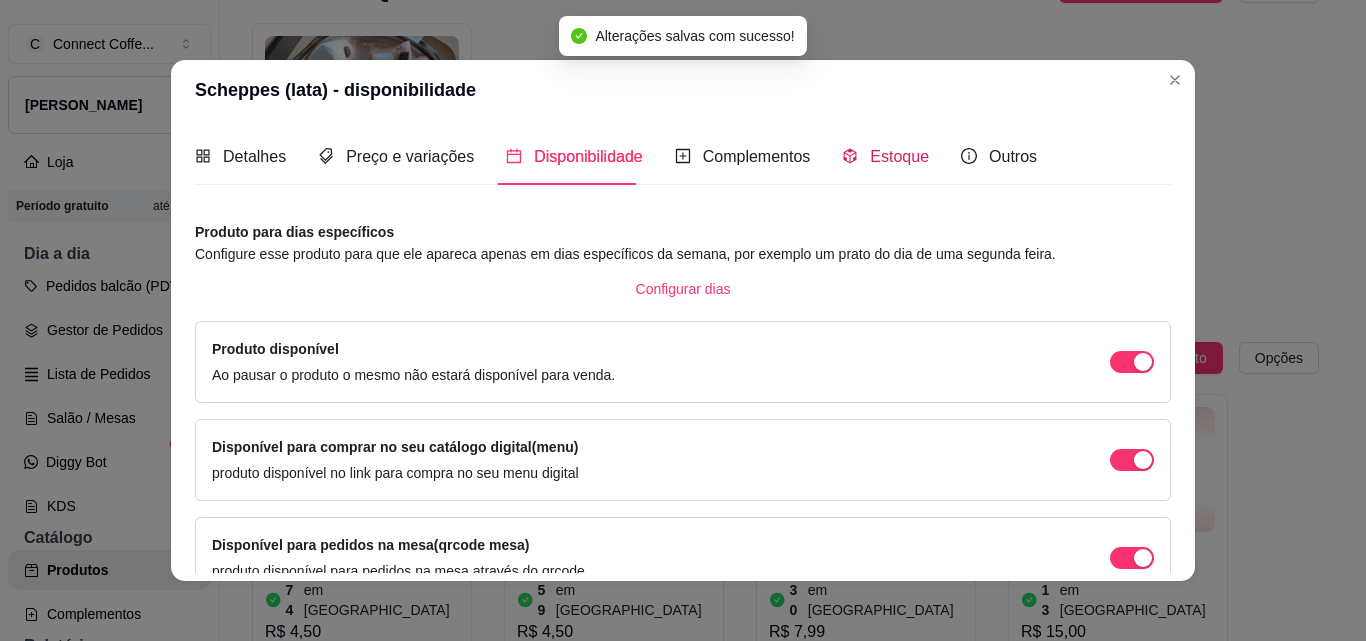 click on "Estoque" at bounding box center (899, 156) 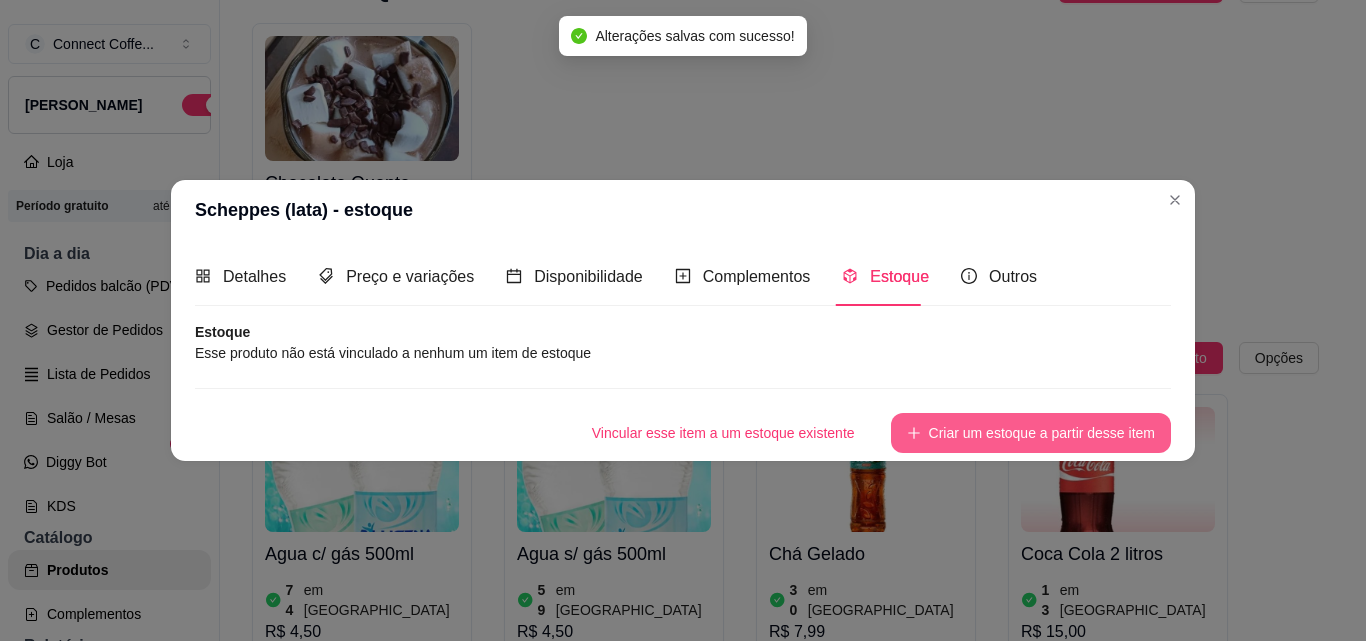 click on "Criar um estoque a partir desse item" at bounding box center (1031, 433) 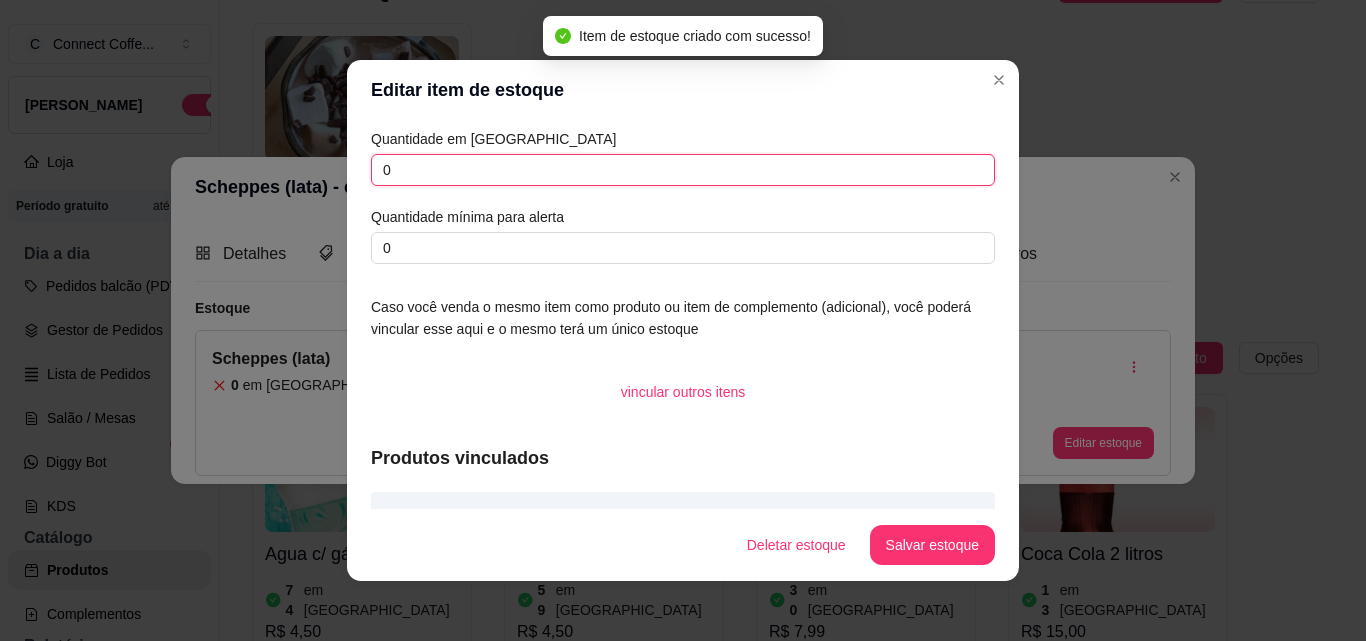 drag, startPoint x: 413, startPoint y: 171, endPoint x: 331, endPoint y: 192, distance: 84.646324 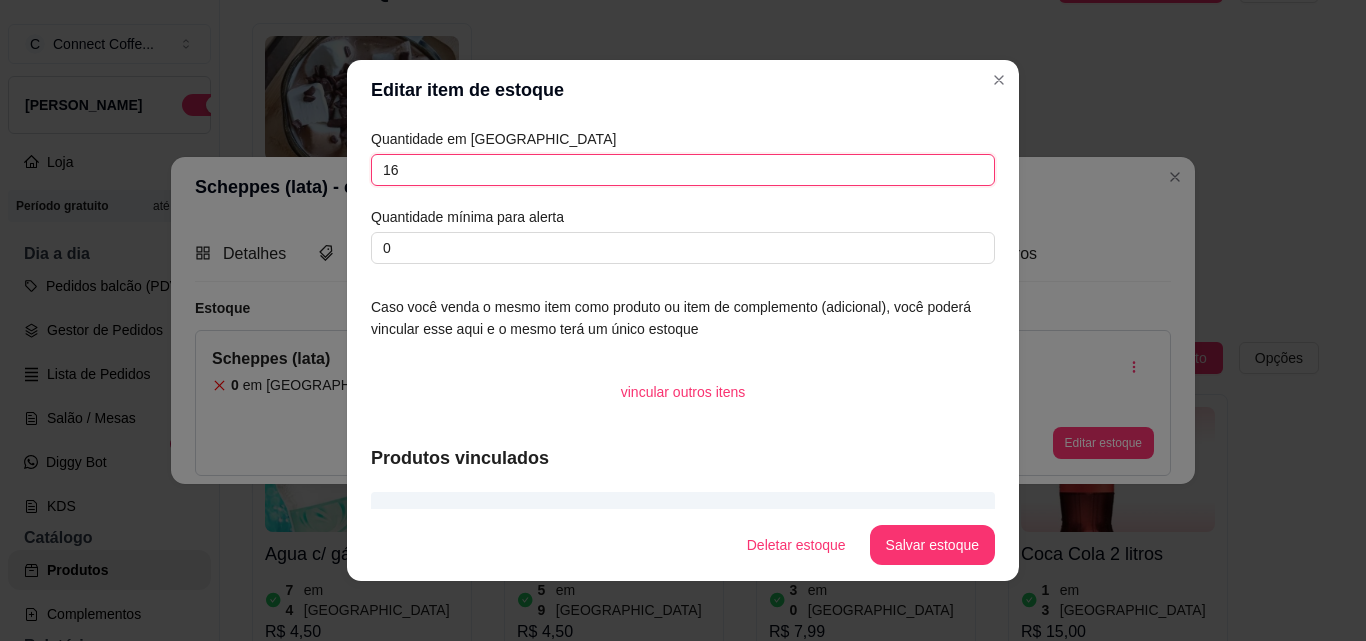 type on "16" 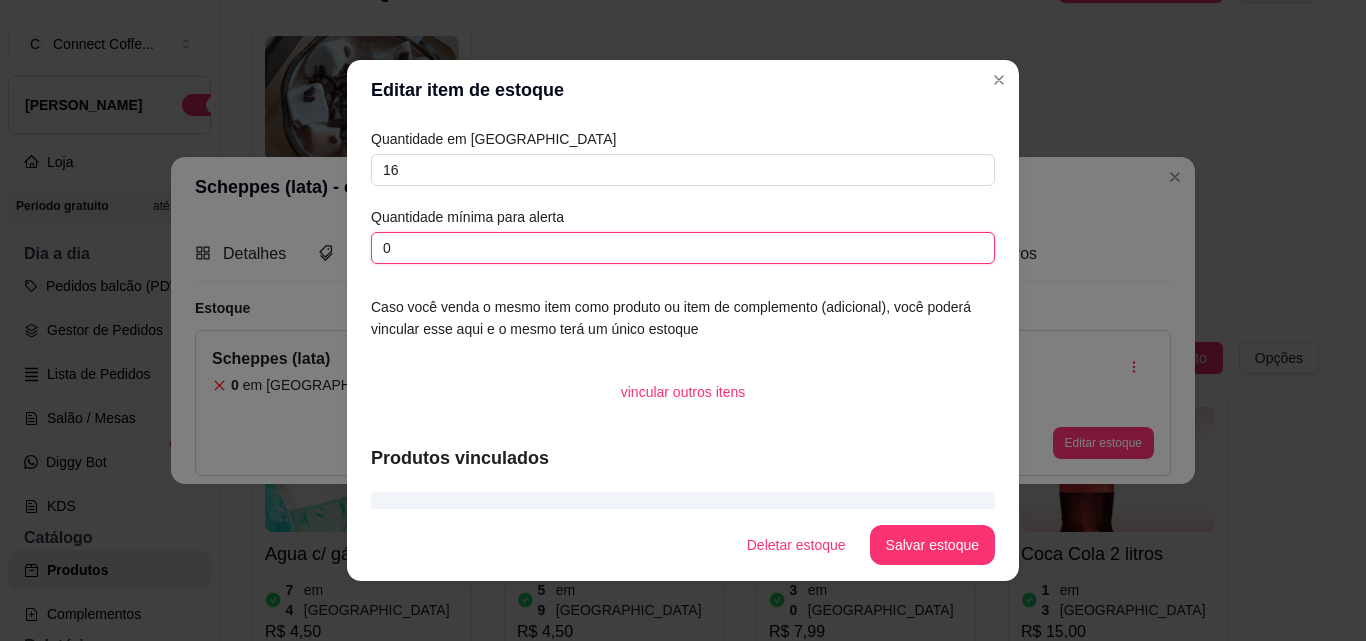 drag, startPoint x: 359, startPoint y: 254, endPoint x: 310, endPoint y: 255, distance: 49.010204 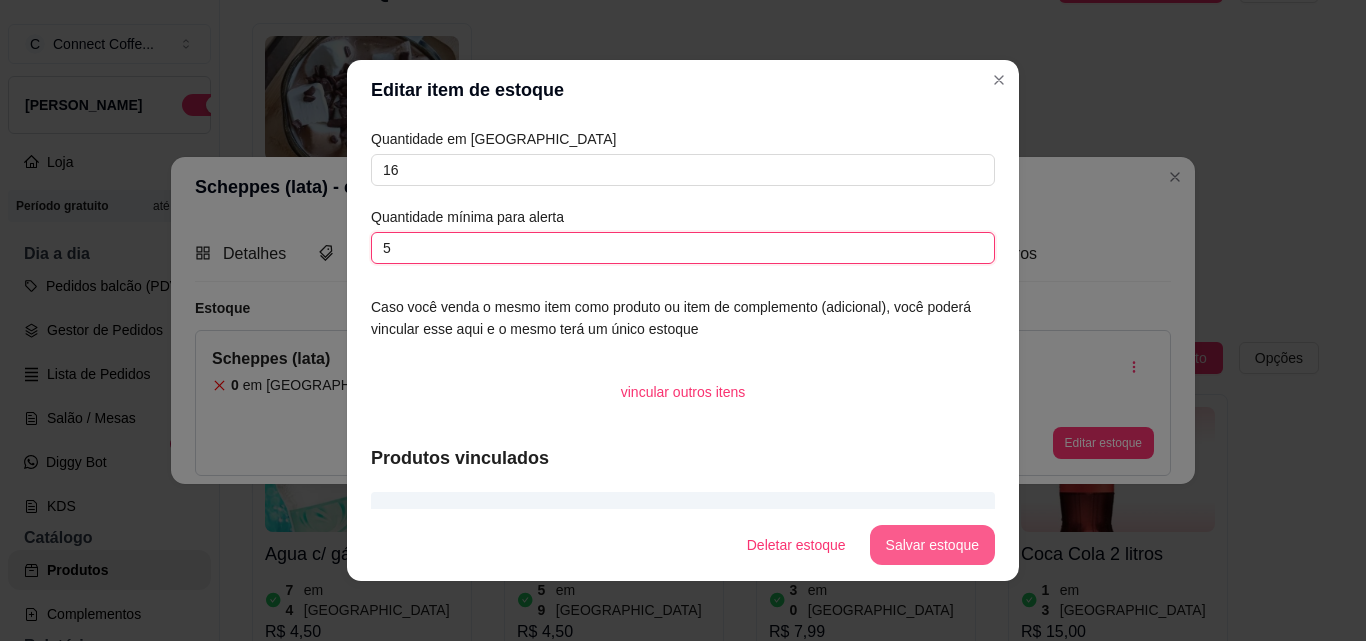 type on "5" 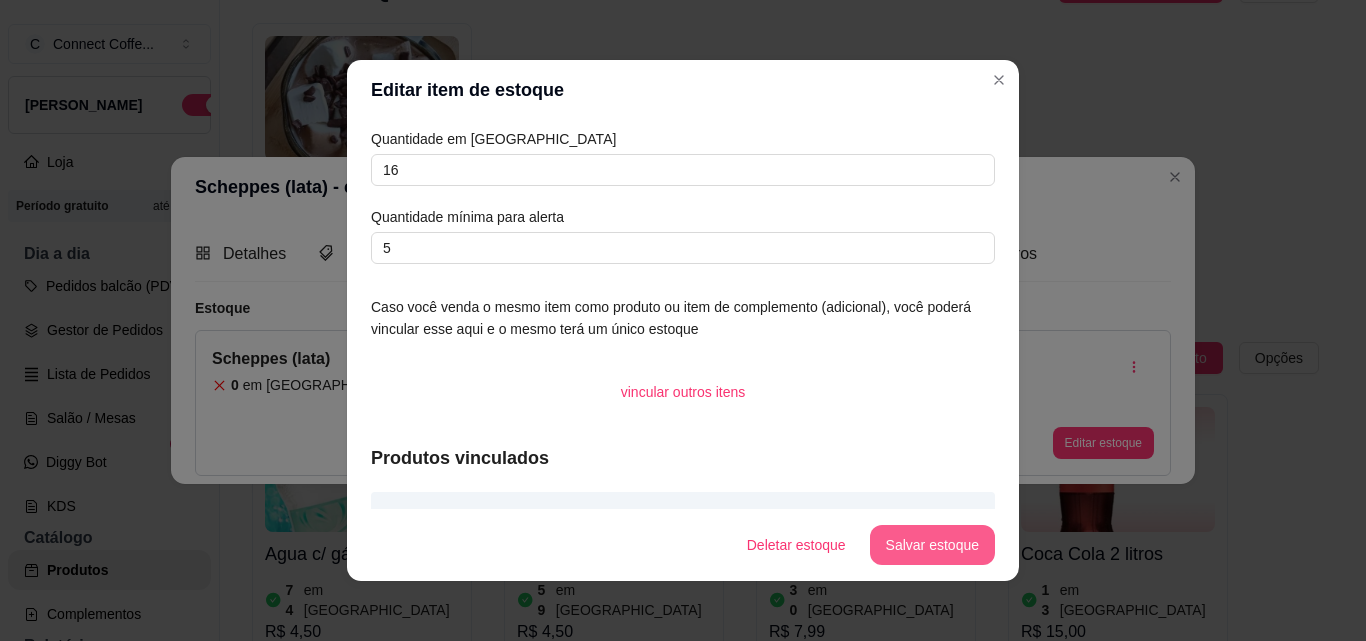click on "Salvar estoque" at bounding box center (932, 545) 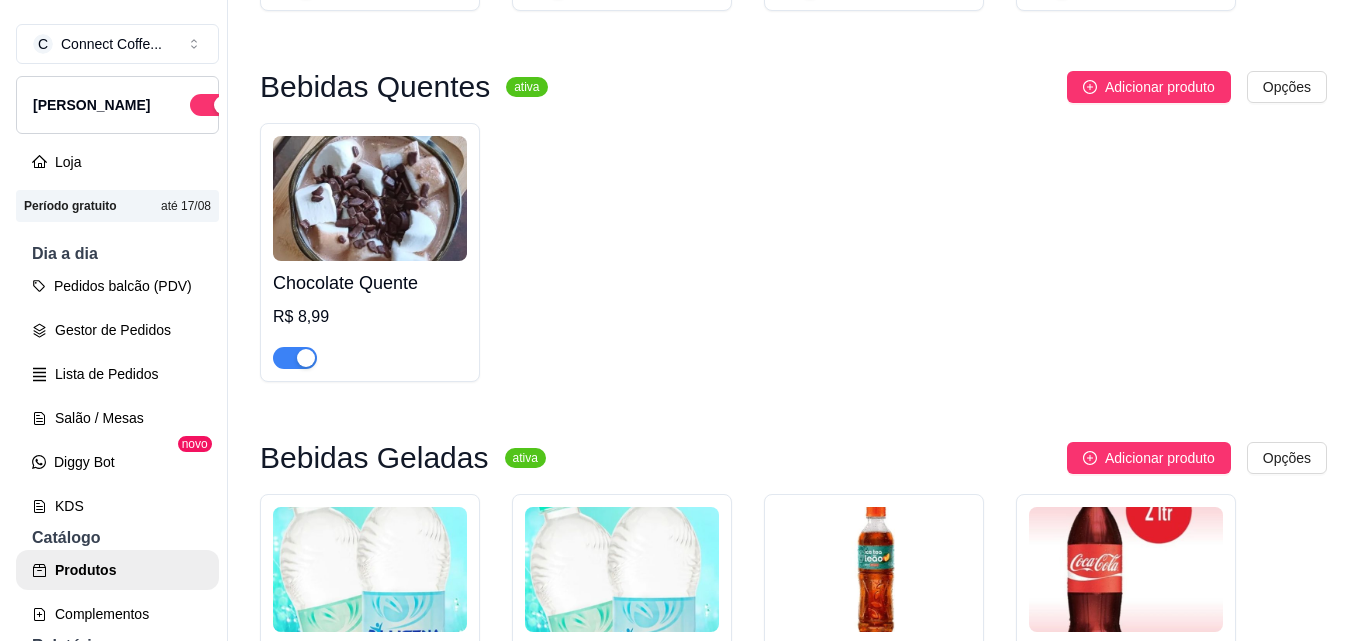 scroll, scrollTop: 2300, scrollLeft: 0, axis: vertical 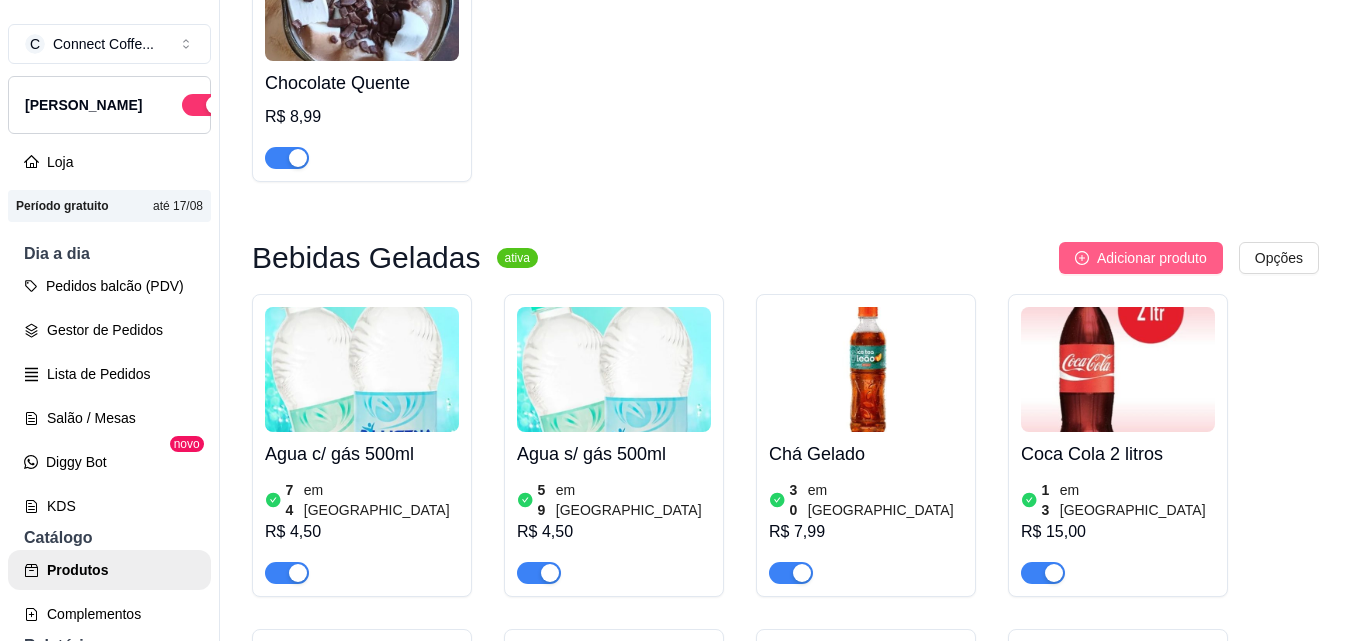 click on "Adicionar produto" at bounding box center (1152, 258) 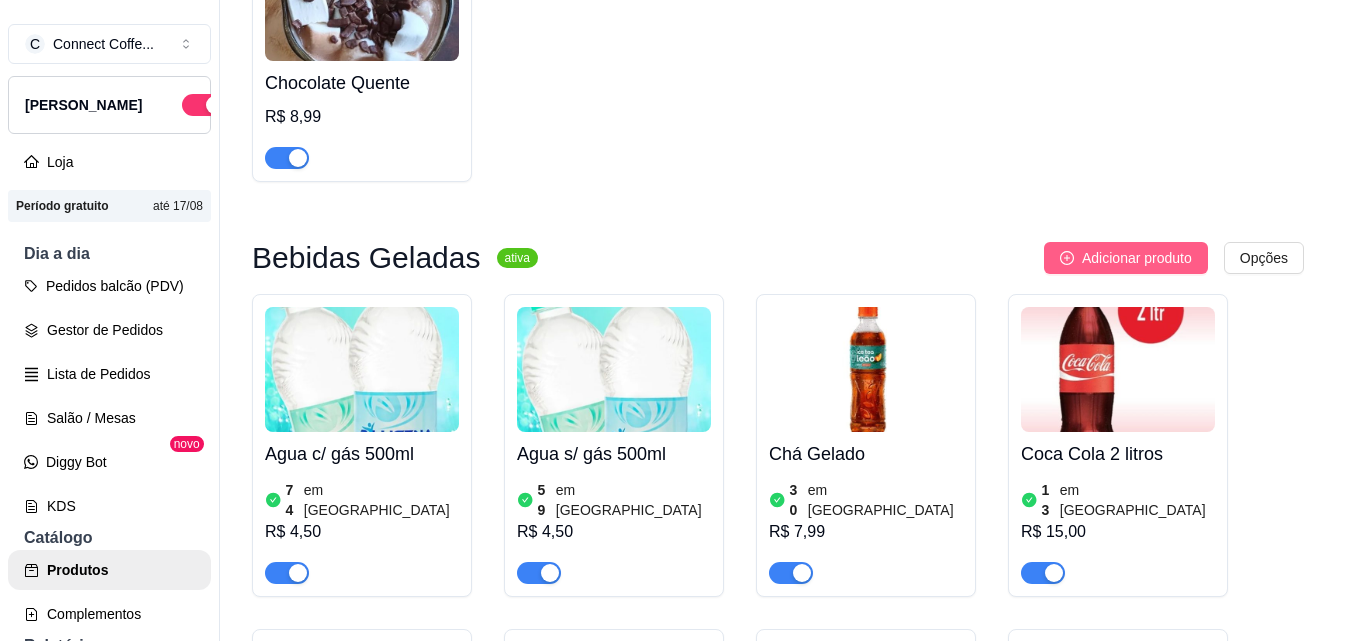 type 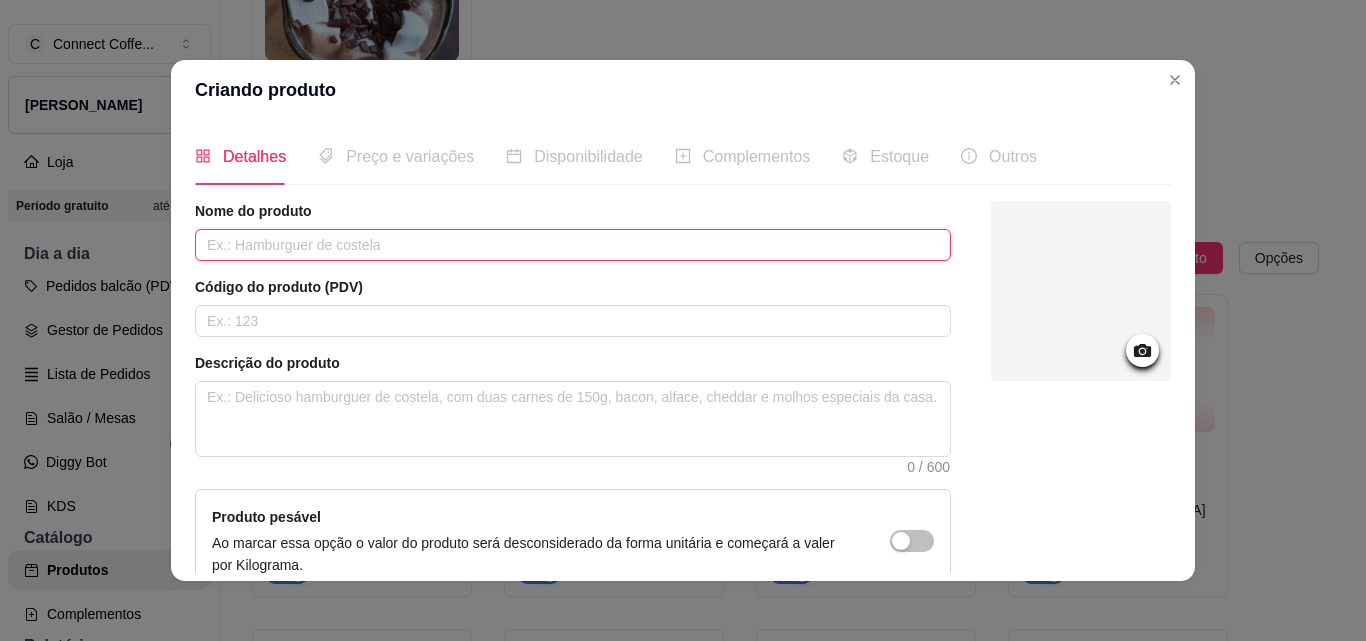 click at bounding box center (573, 245) 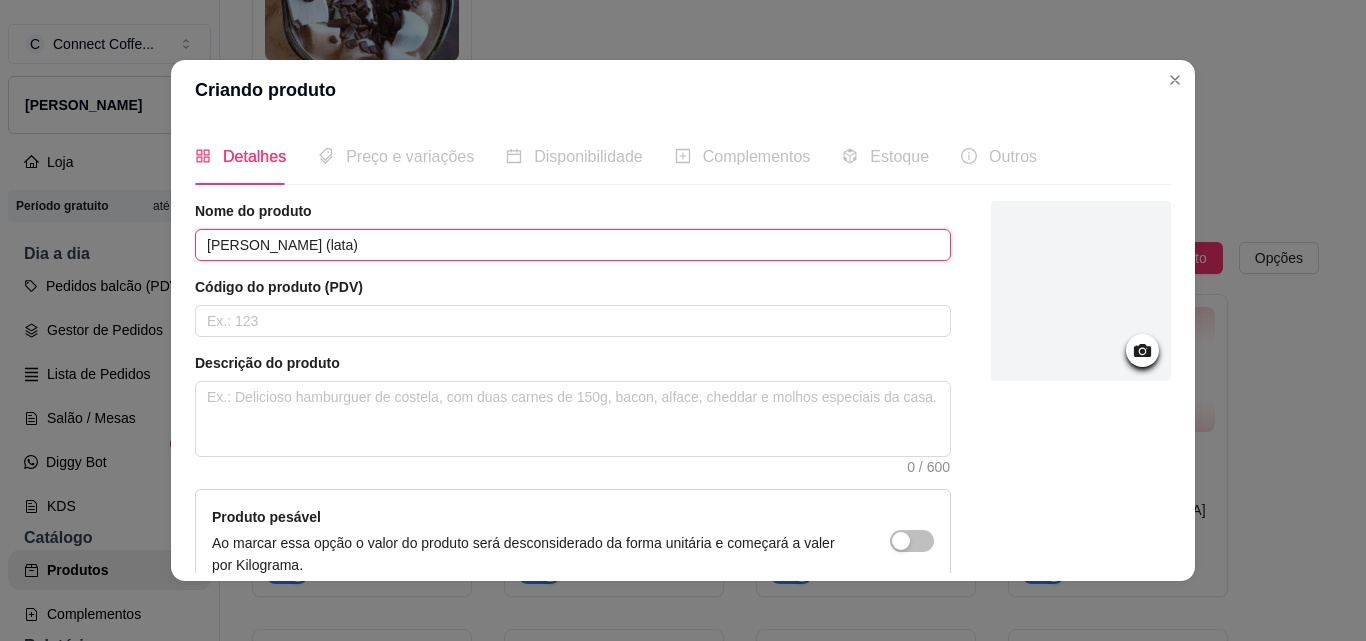 click on "Suco Del Valle Maracuja (lata)" at bounding box center (573, 245) 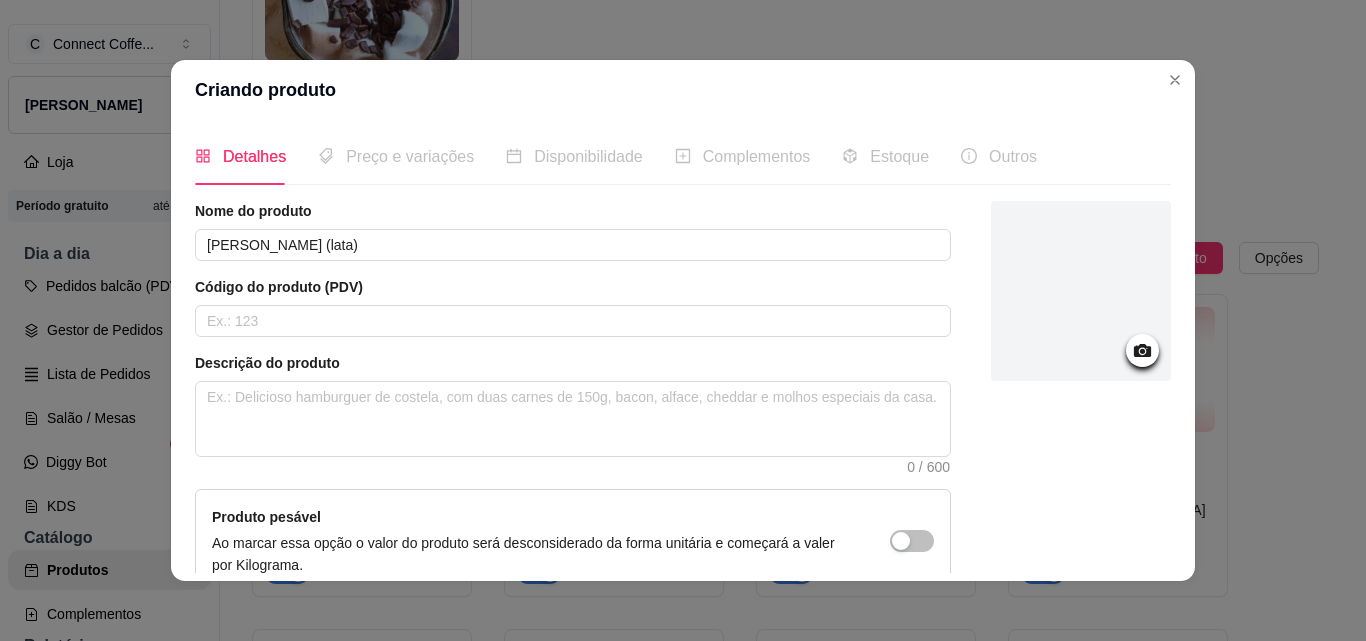 click 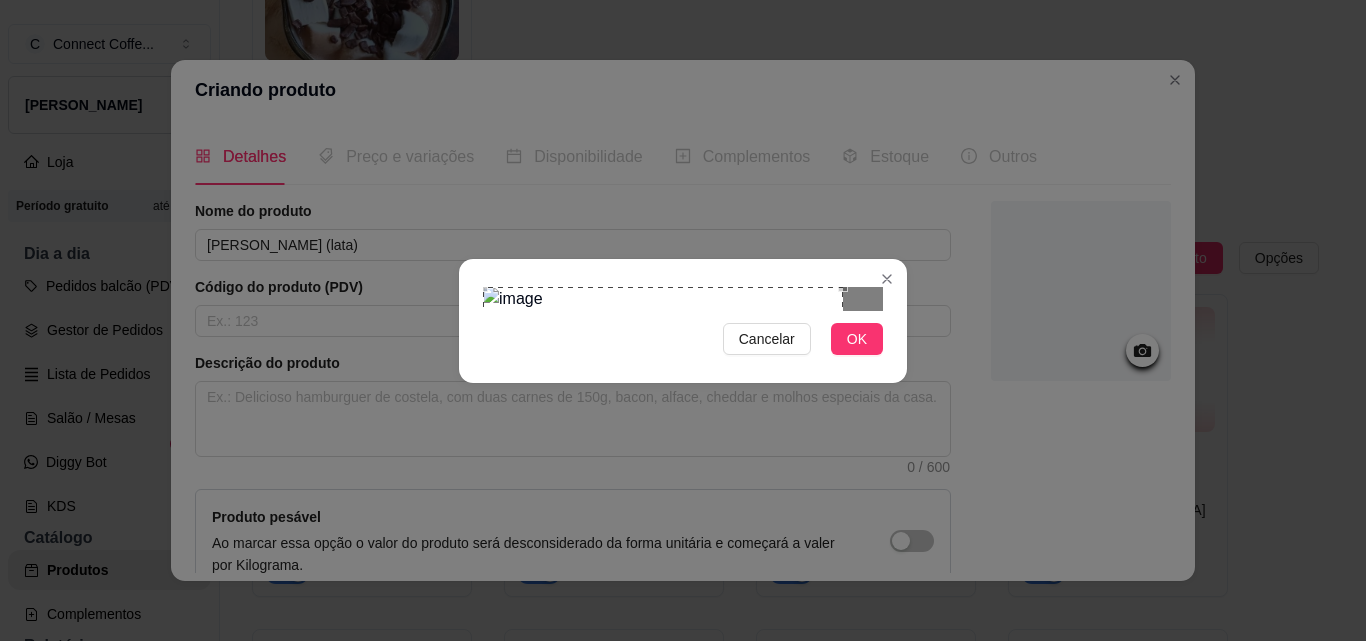 click at bounding box center [663, 415] 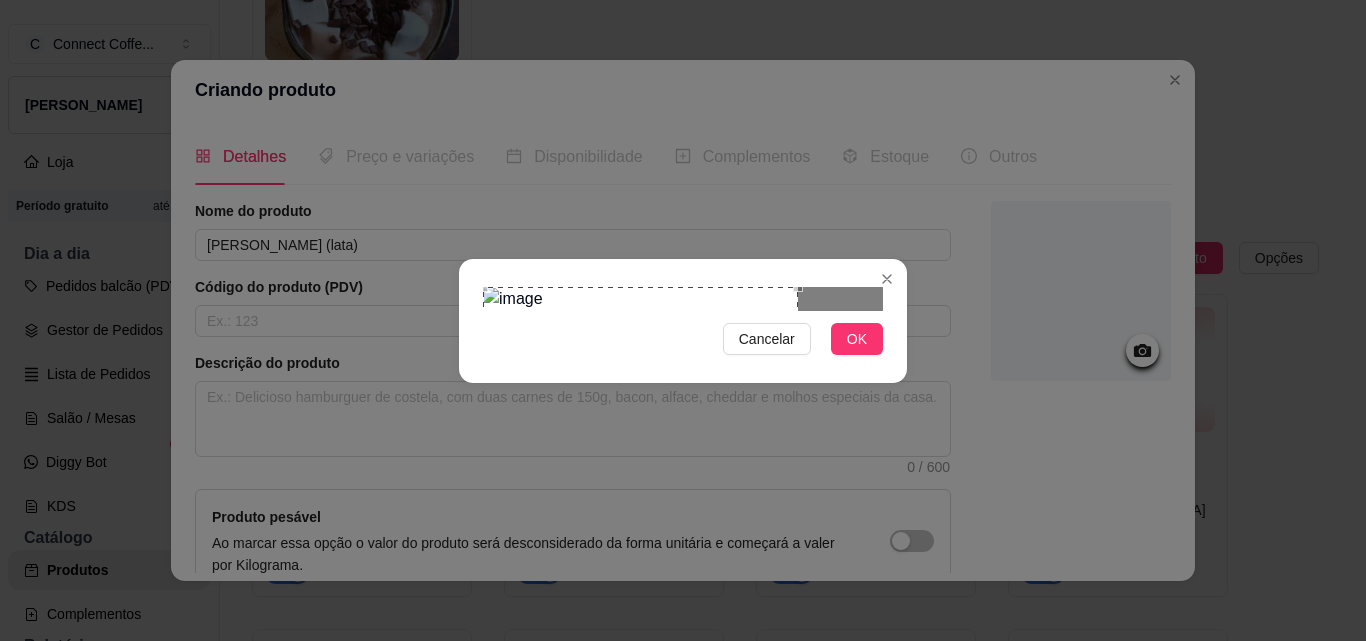 click at bounding box center [683, 299] 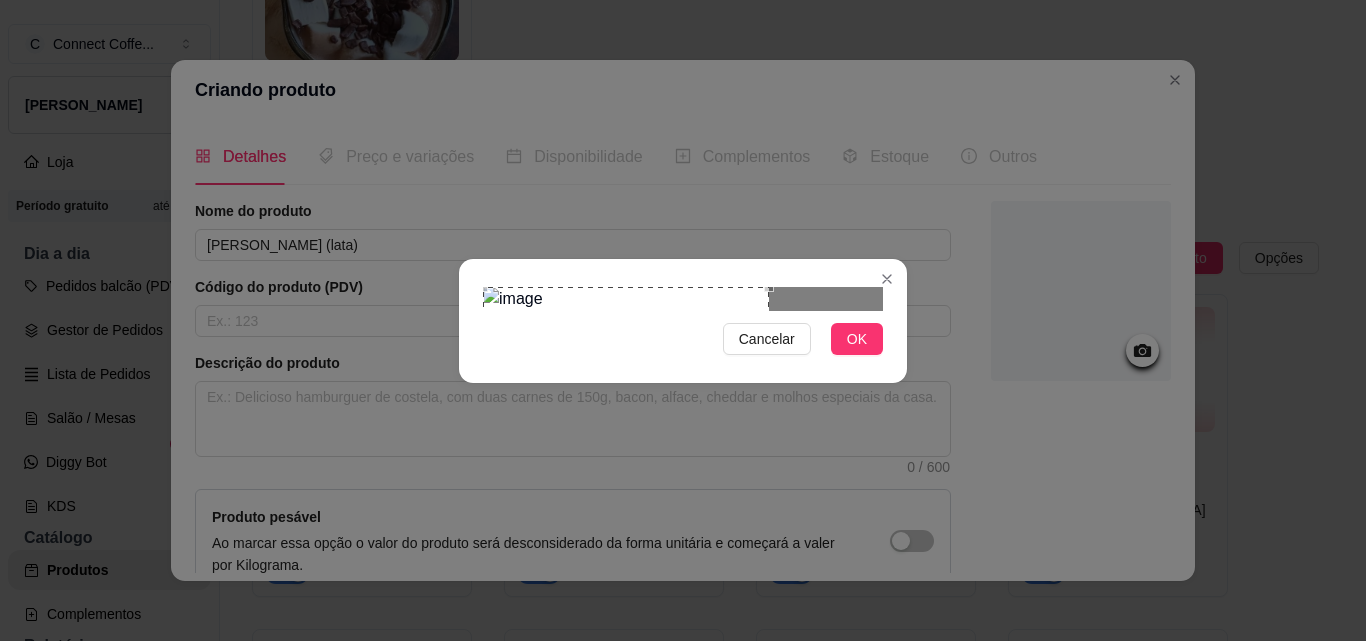 click at bounding box center [683, 299] 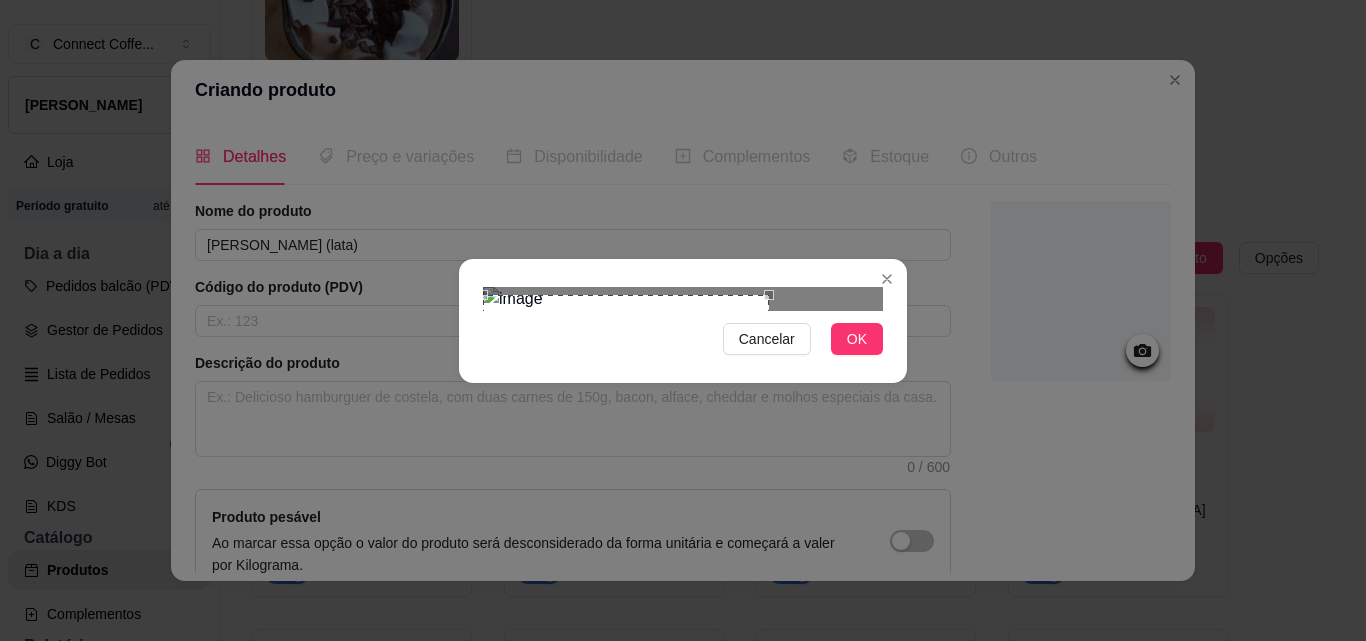 click at bounding box center (626, 438) 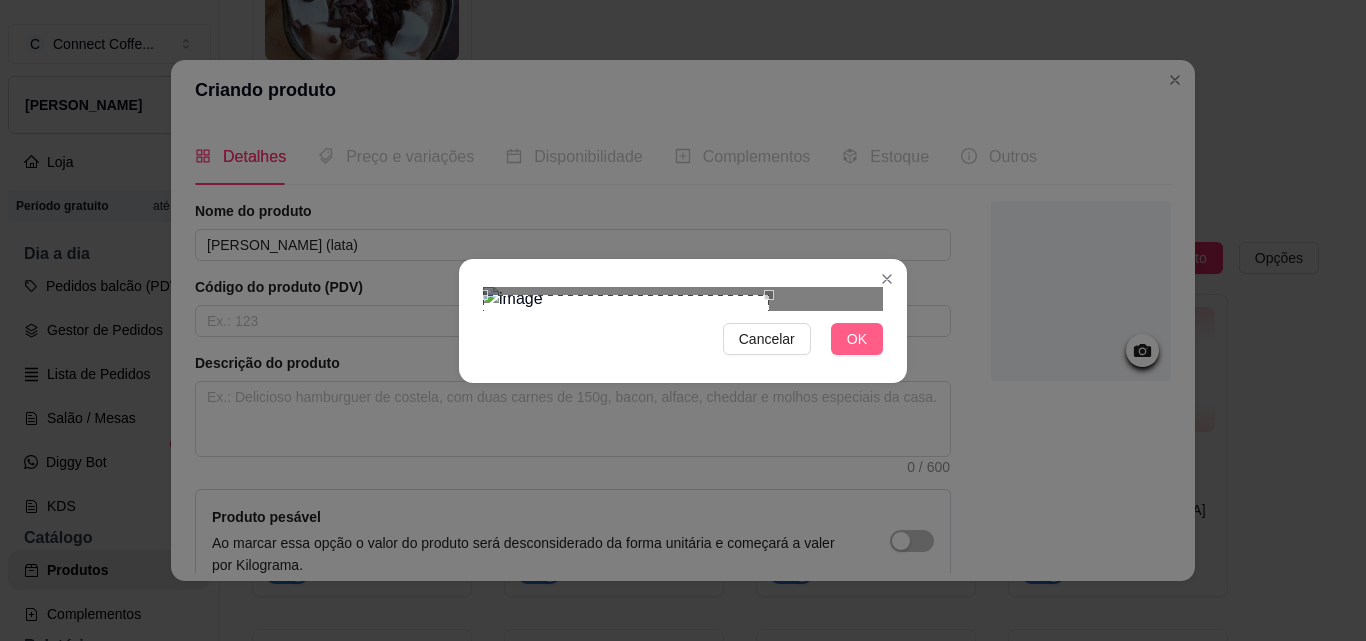 click on "OK" at bounding box center (857, 339) 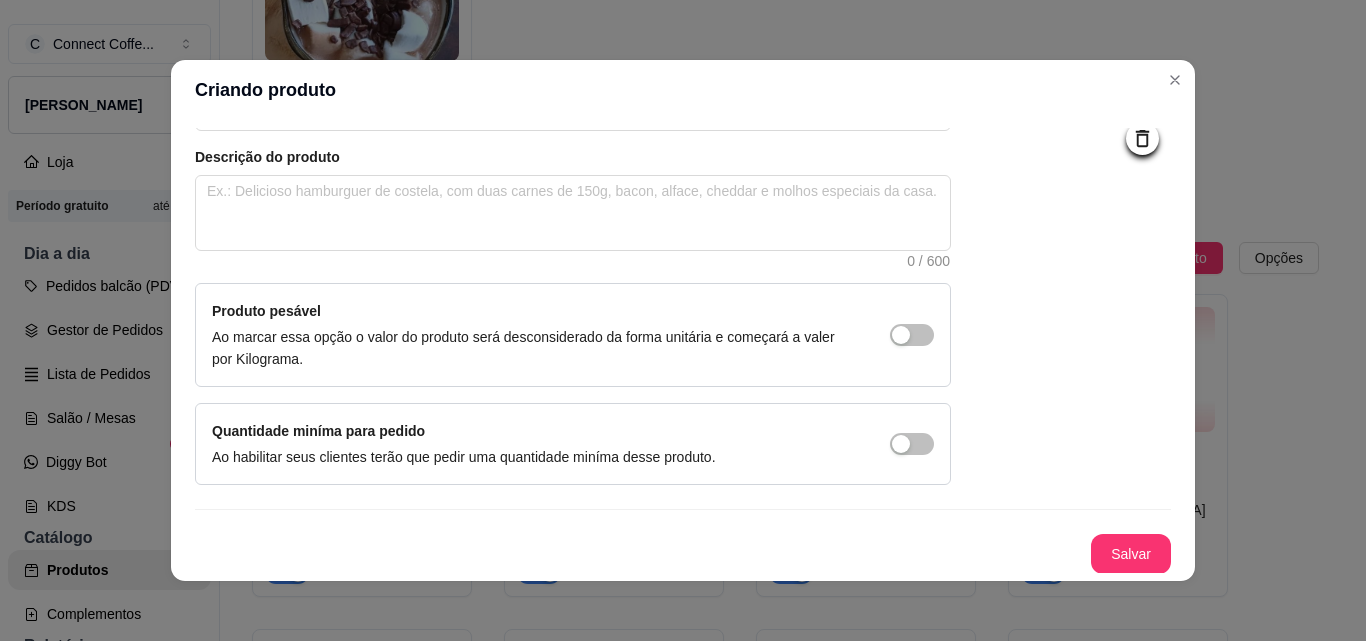 scroll, scrollTop: 207, scrollLeft: 0, axis: vertical 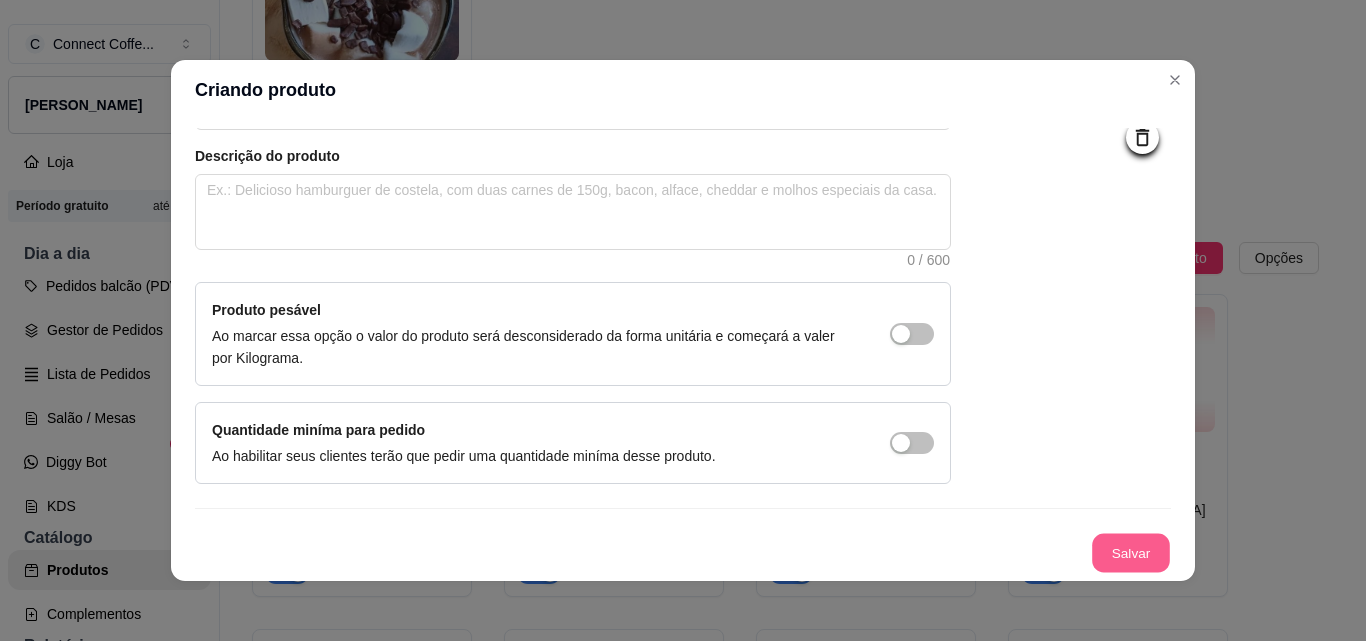 click on "Salvar" at bounding box center (1131, 553) 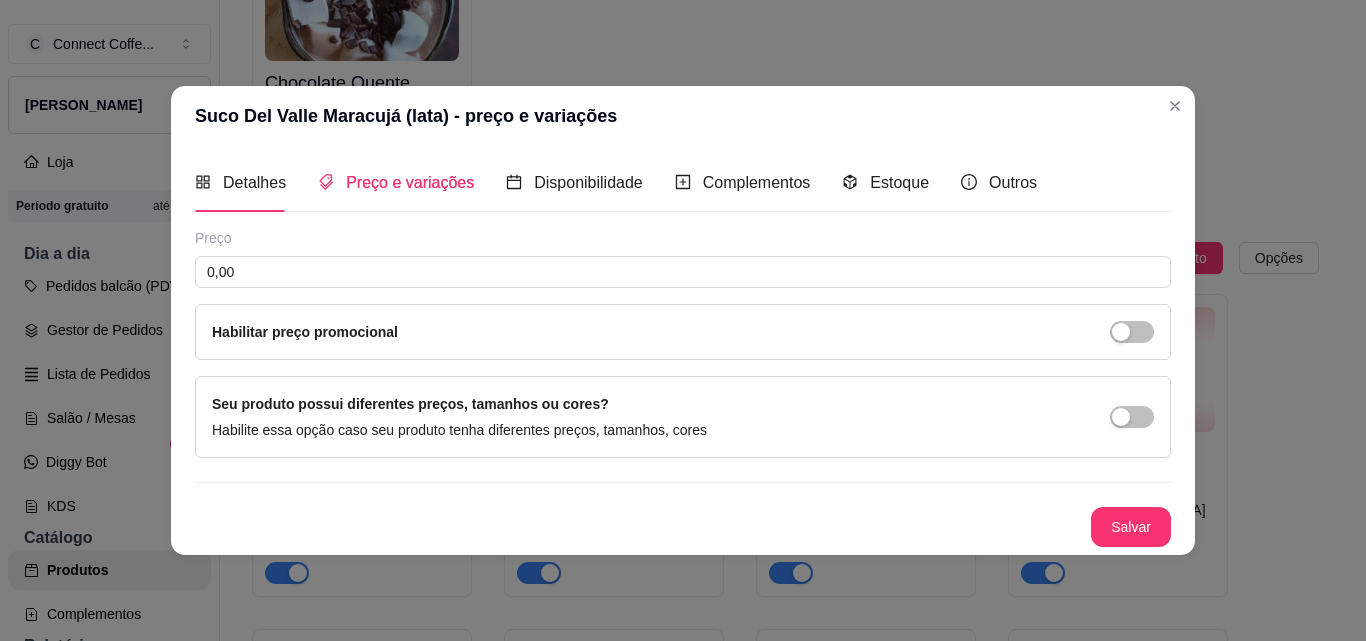 type 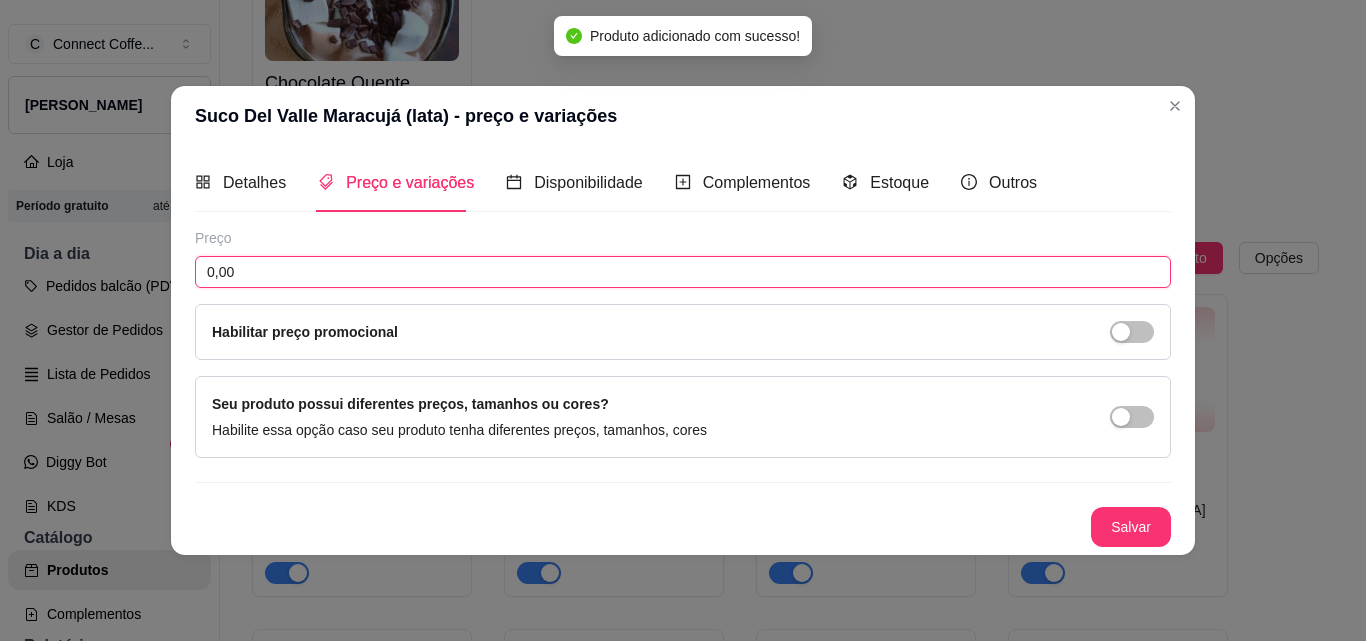 click on "0,00" at bounding box center [683, 272] 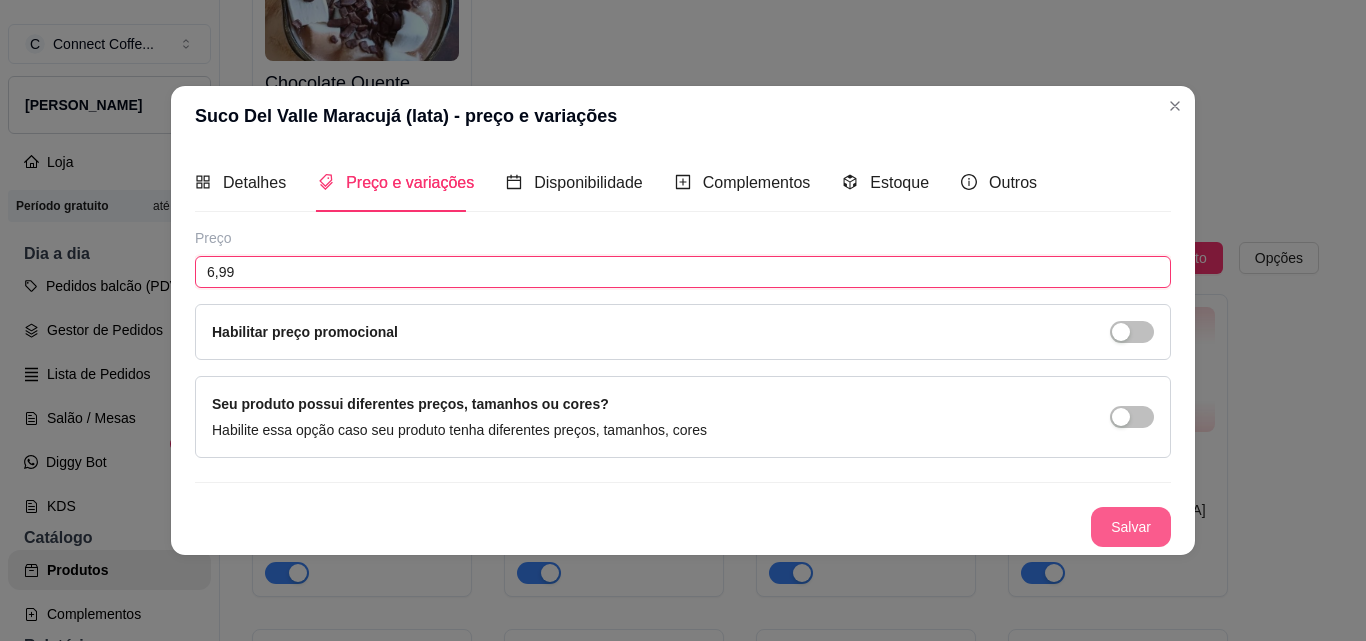 type on "6,99" 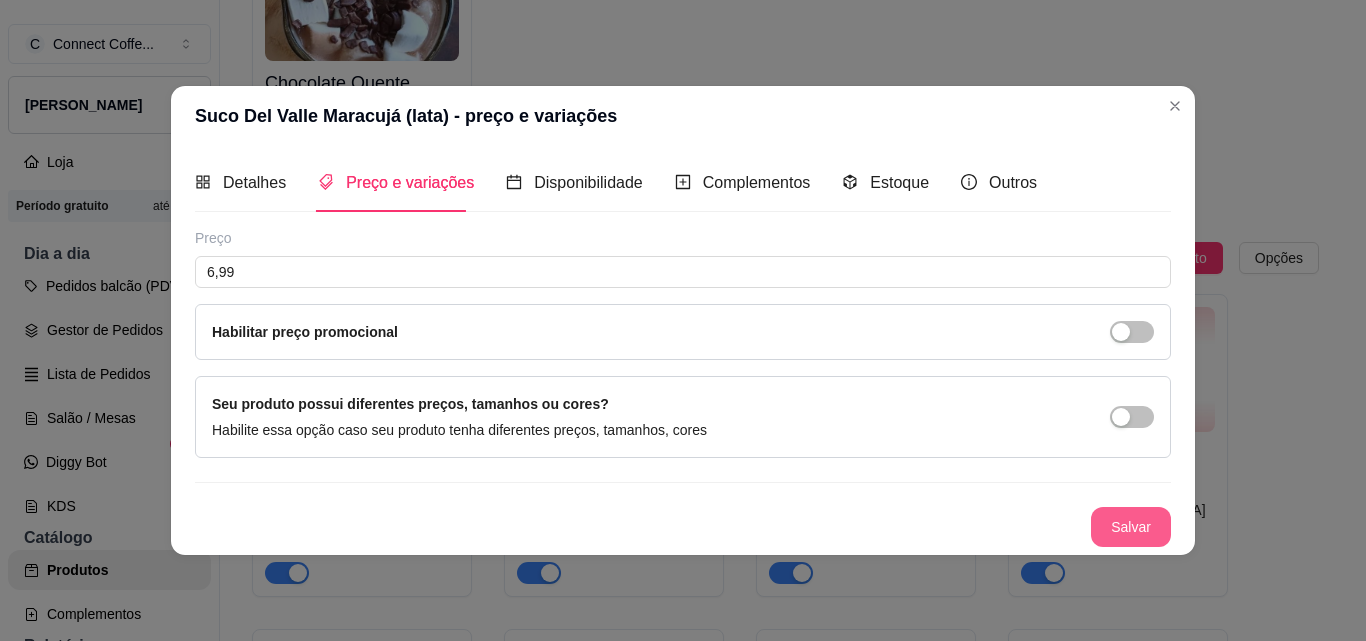 click on "Salvar" at bounding box center [1131, 527] 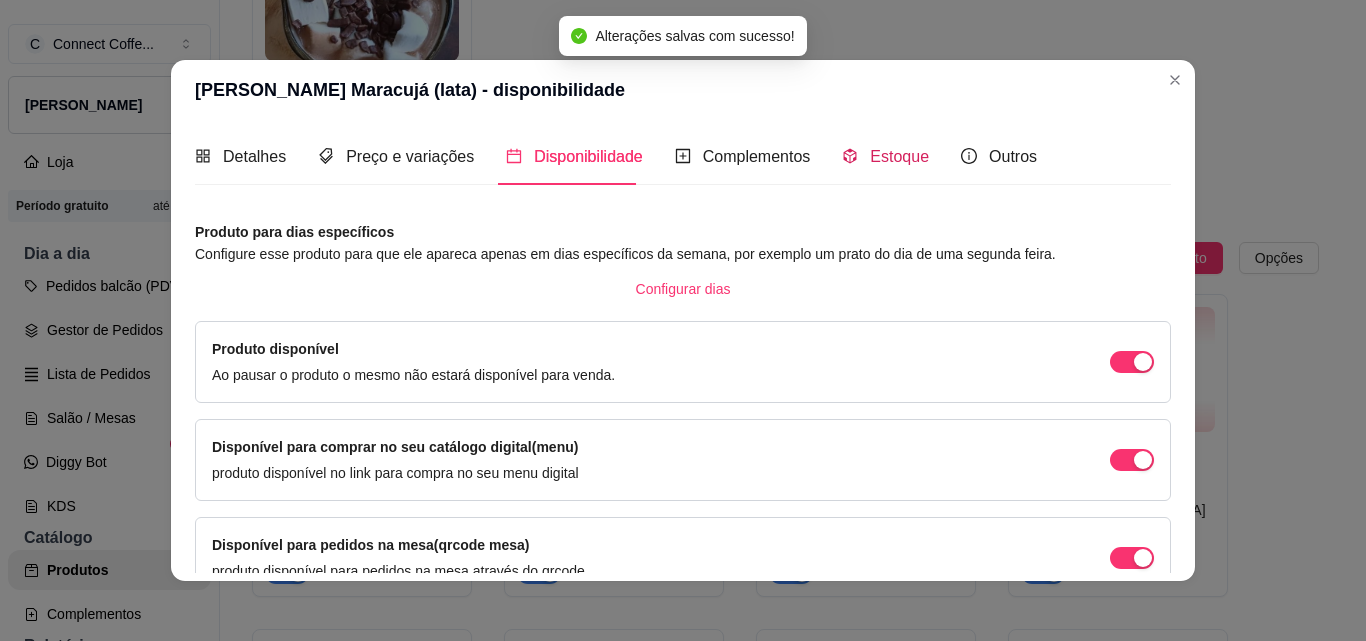 click on "Estoque" at bounding box center [899, 156] 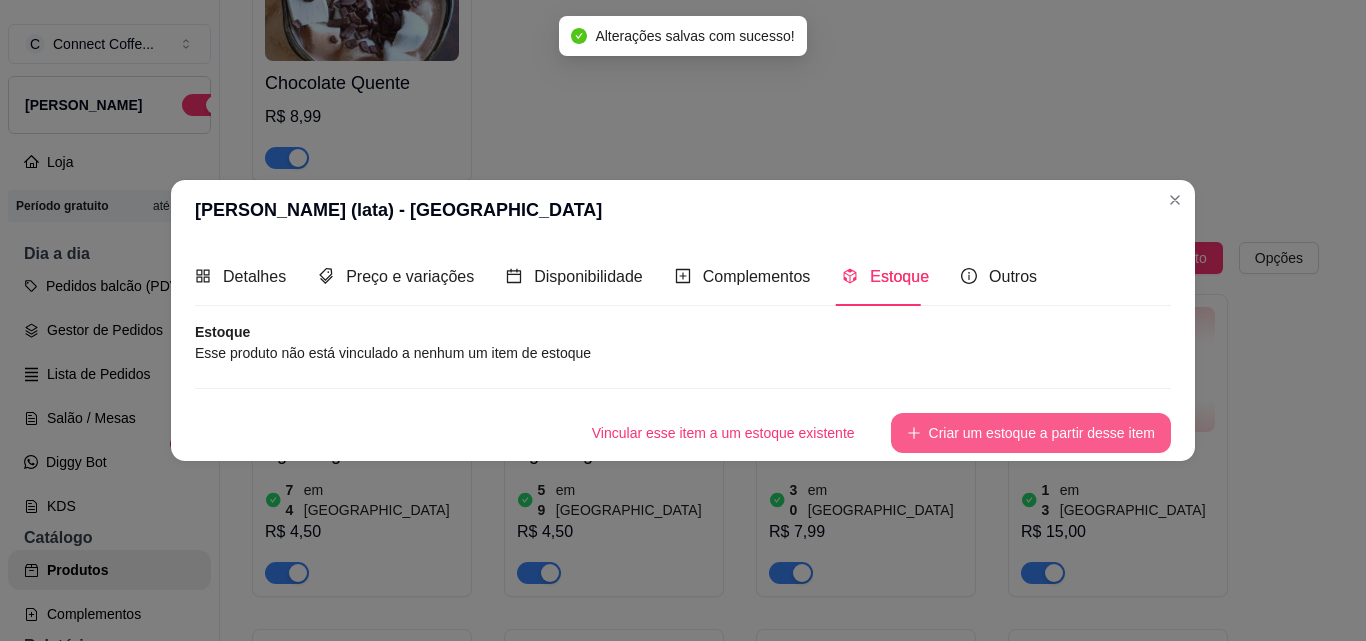 click on "Criar um estoque a partir desse item" at bounding box center [1031, 433] 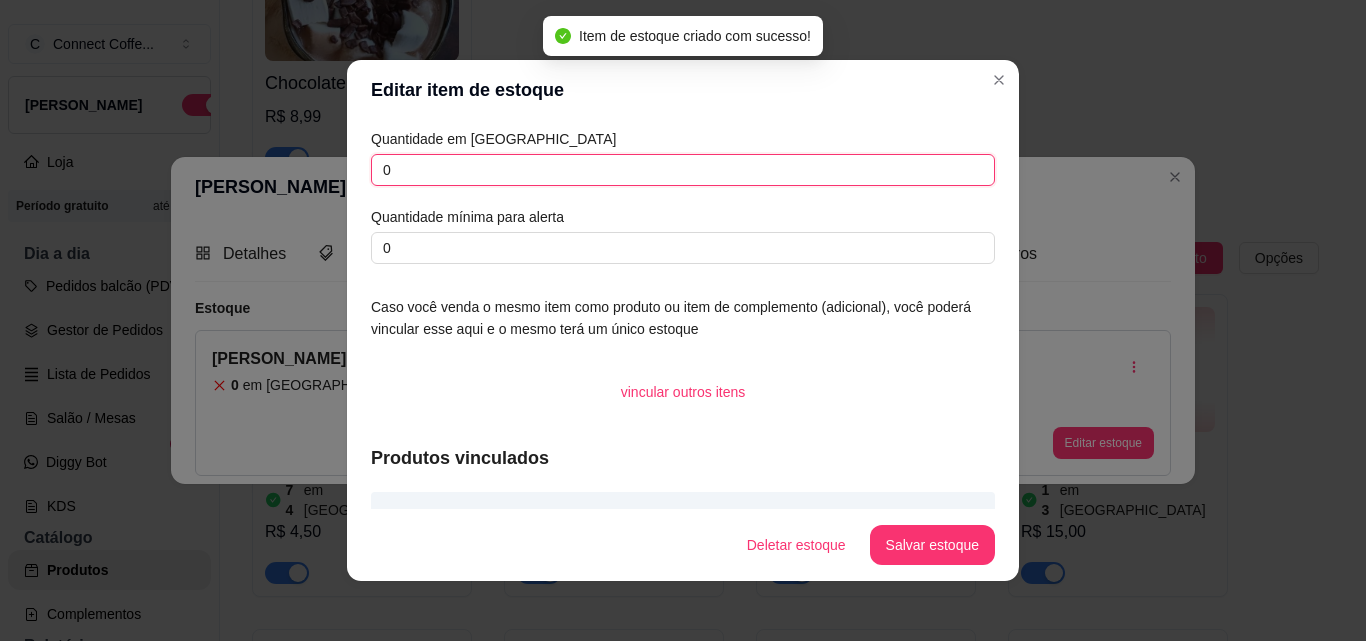 drag, startPoint x: 397, startPoint y: 168, endPoint x: 342, endPoint y: 168, distance: 55 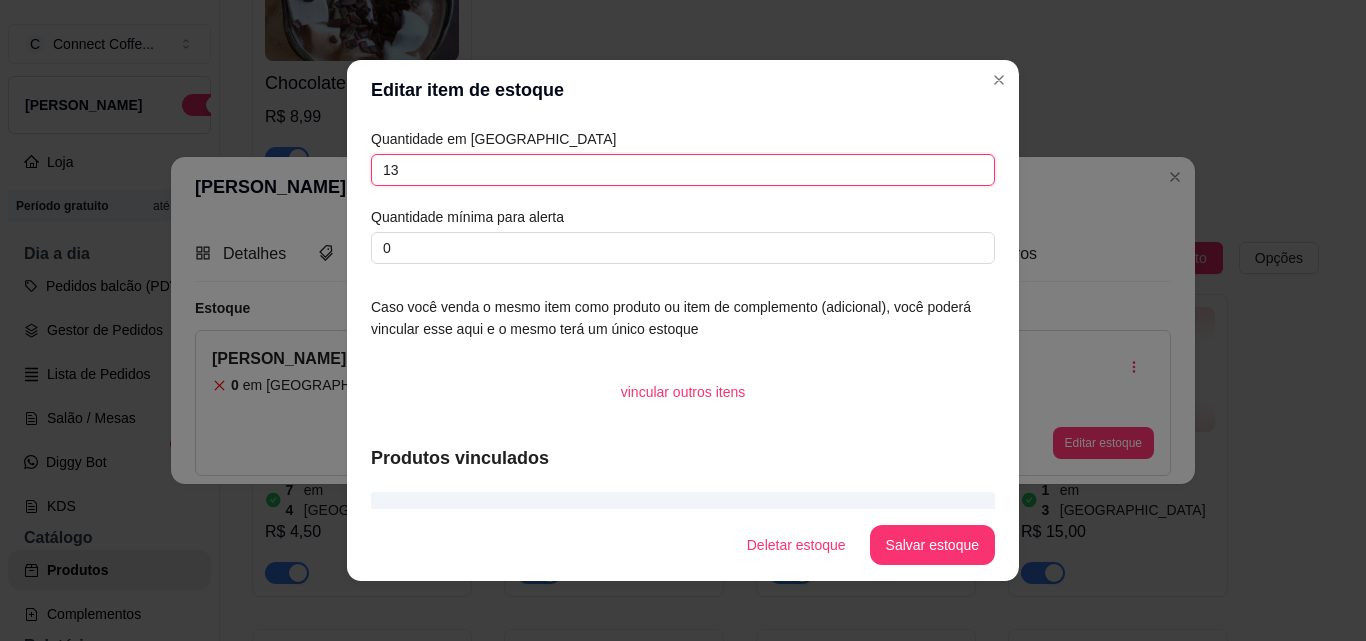 type on "13" 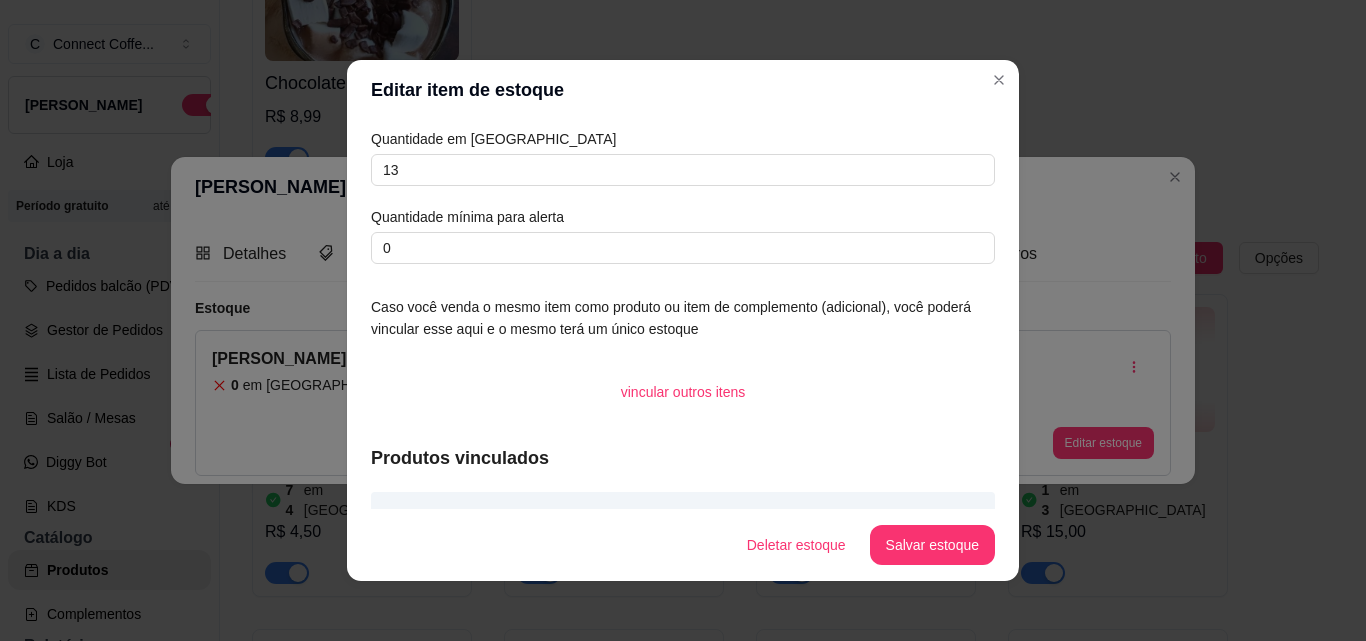 drag, startPoint x: 413, startPoint y: 231, endPoint x: 326, endPoint y: 238, distance: 87.28116 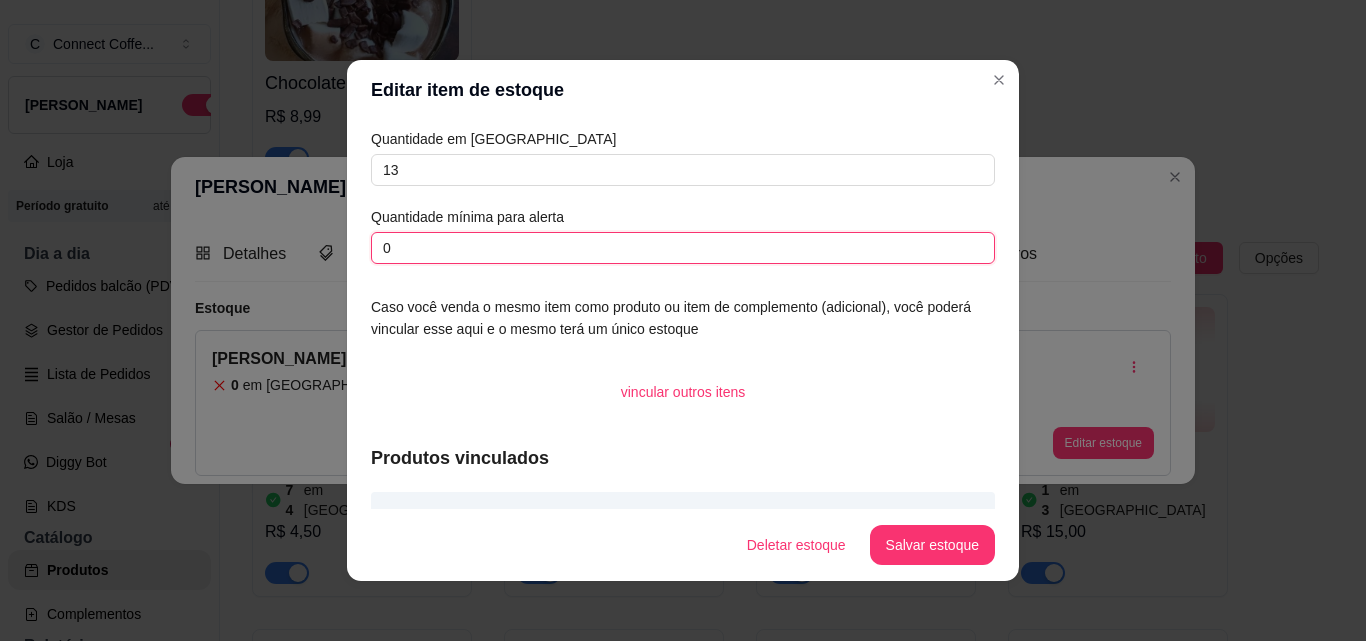 drag, startPoint x: 336, startPoint y: 249, endPoint x: 300, endPoint y: 249, distance: 36 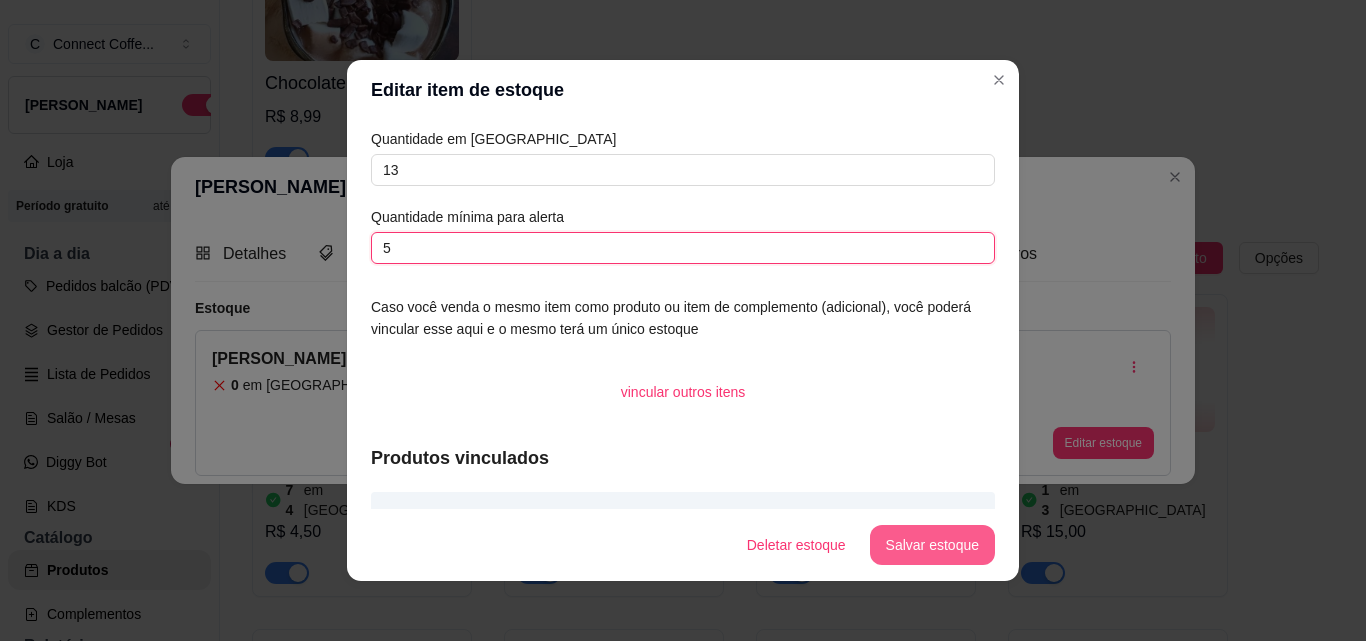 type on "5" 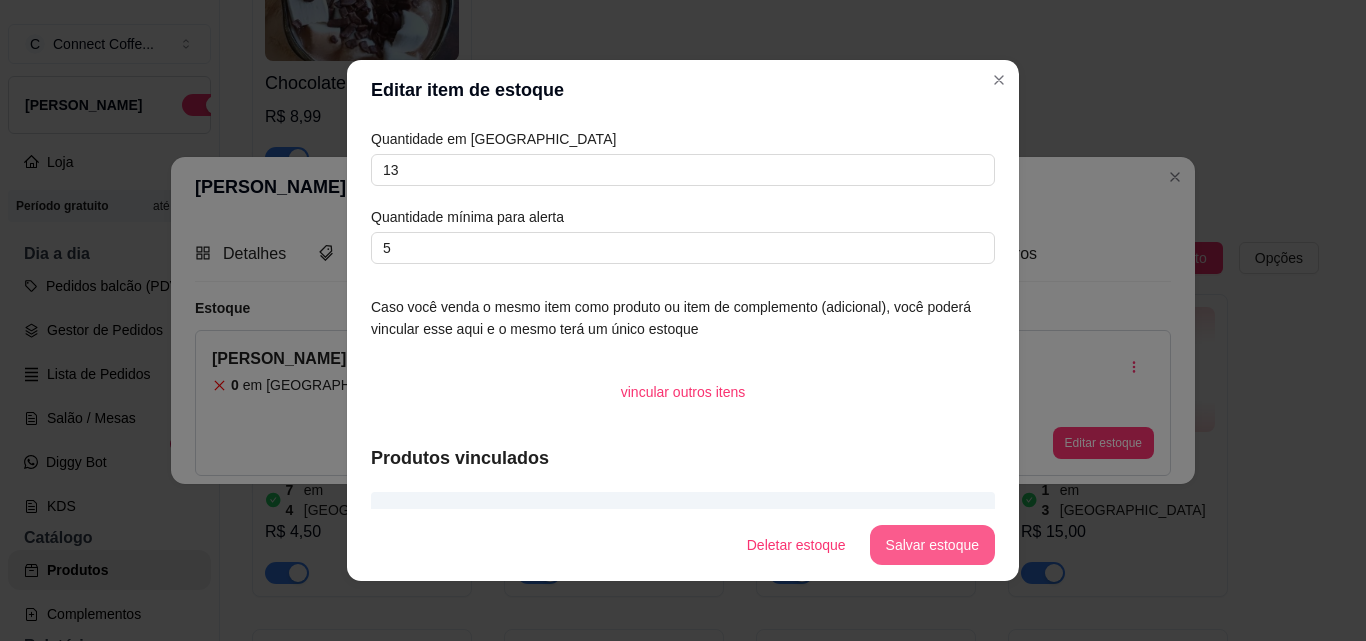 click on "Salvar estoque" at bounding box center [932, 545] 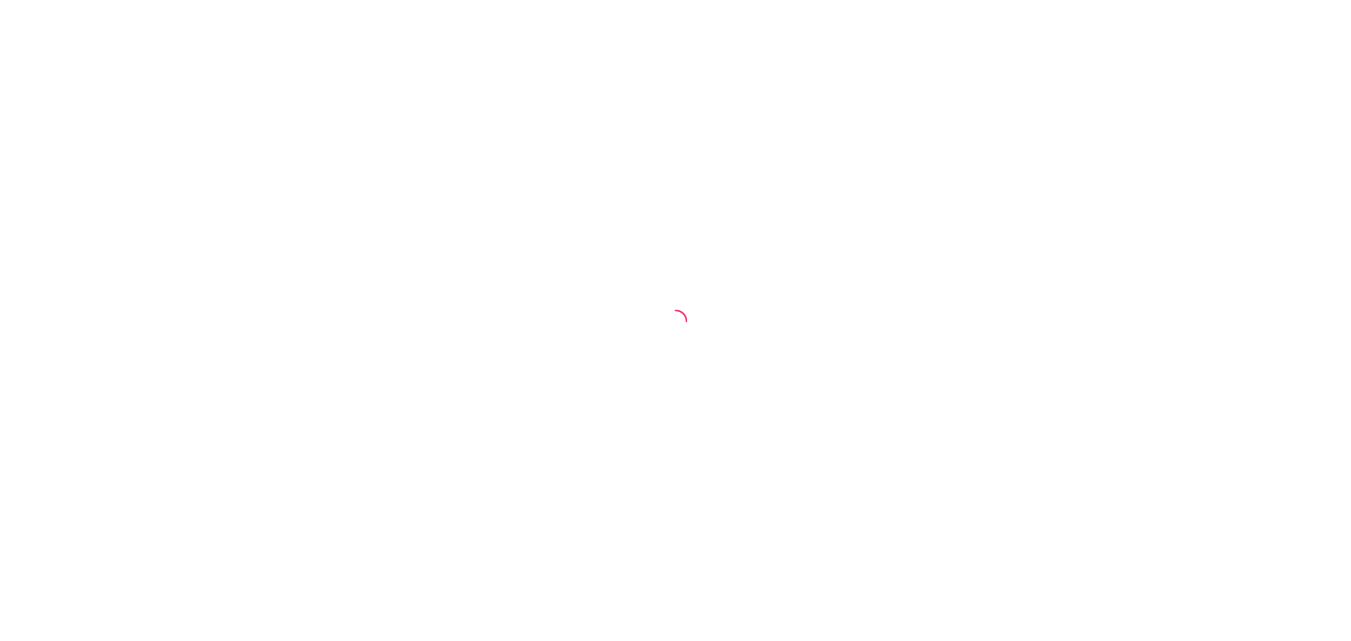 scroll, scrollTop: 0, scrollLeft: 0, axis: both 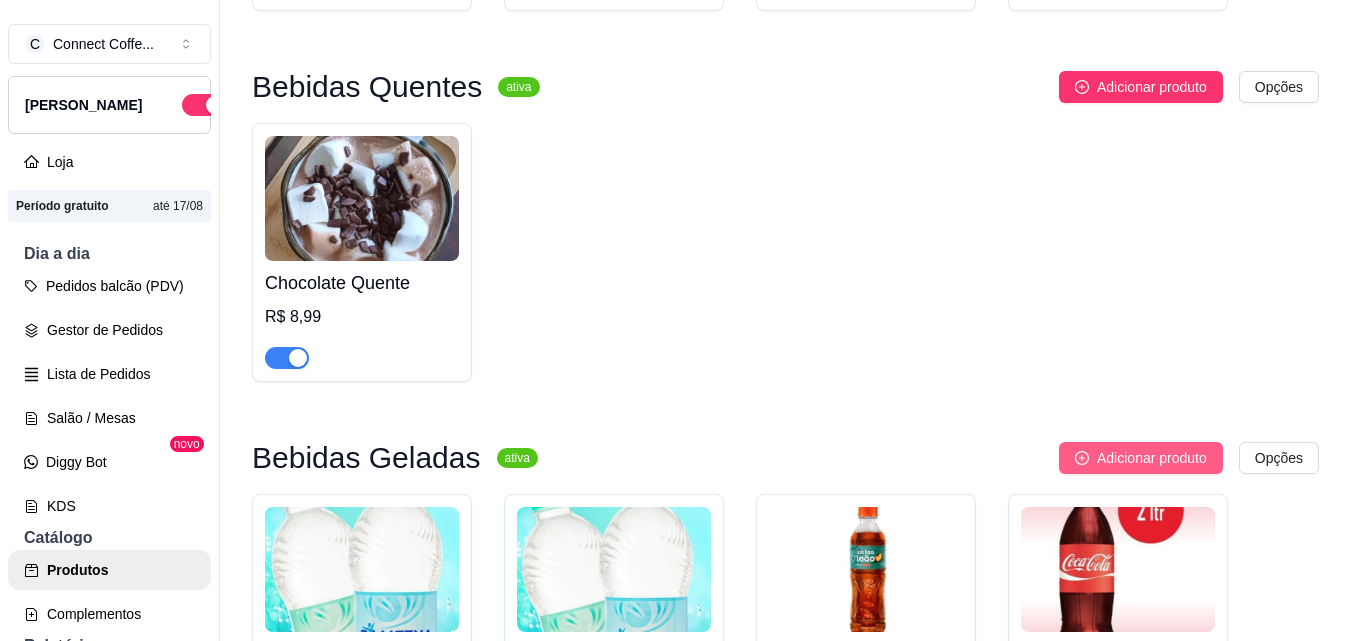 click on "Adicionar produto" at bounding box center (1152, 458) 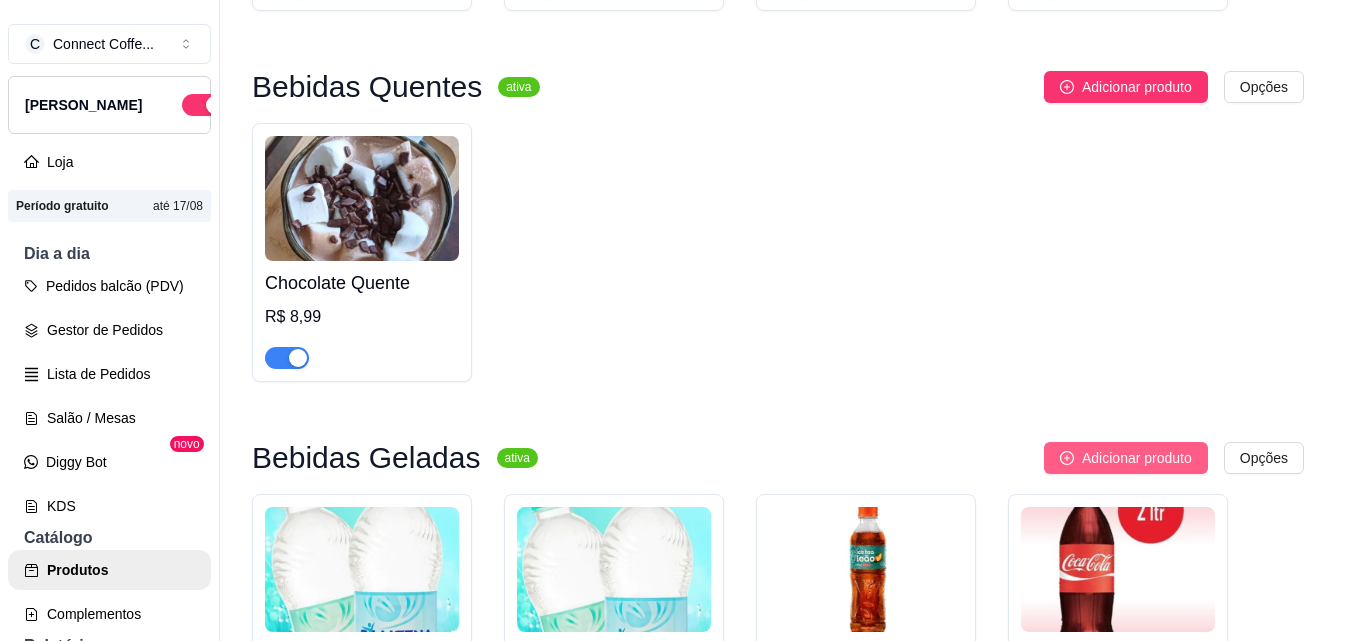 type 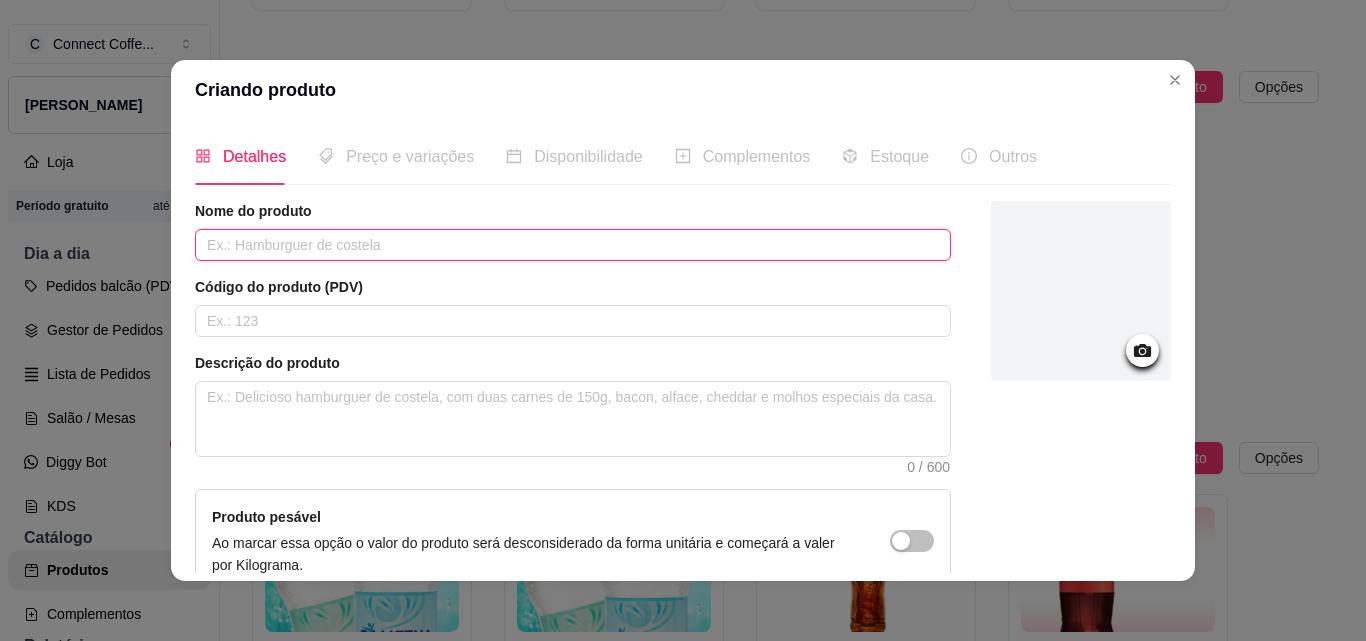 click at bounding box center [573, 245] 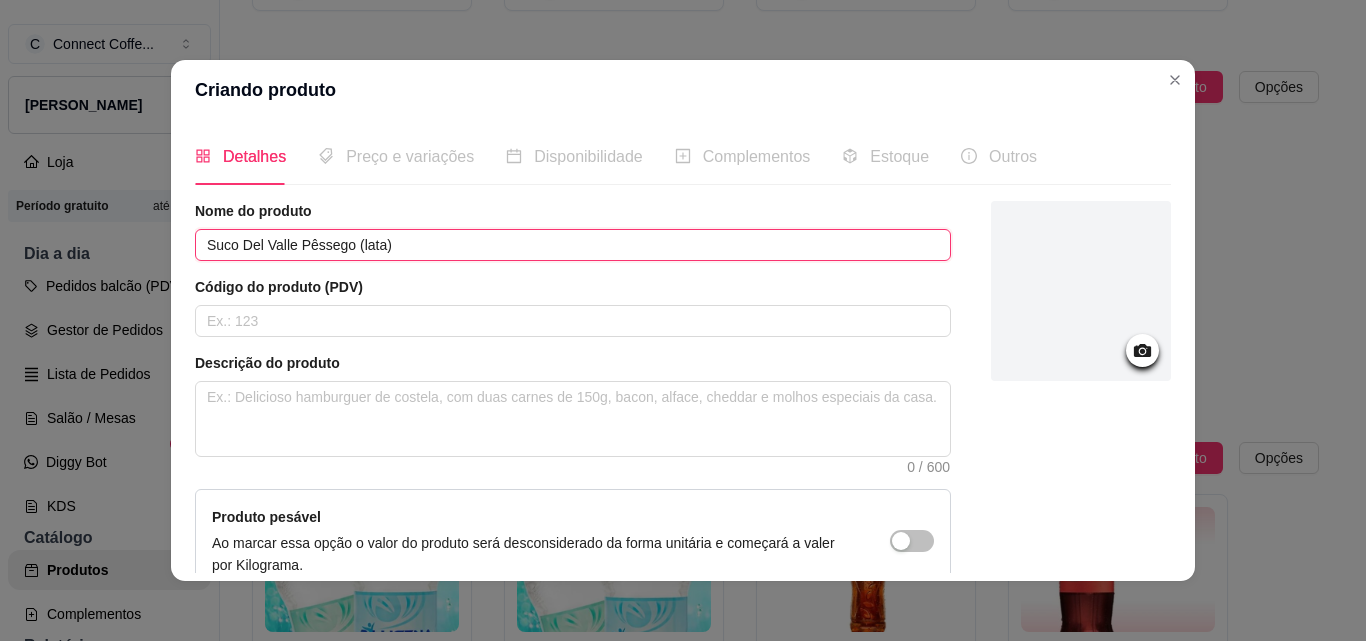 drag, startPoint x: 298, startPoint y: 246, endPoint x: 155, endPoint y: 248, distance: 143.01399 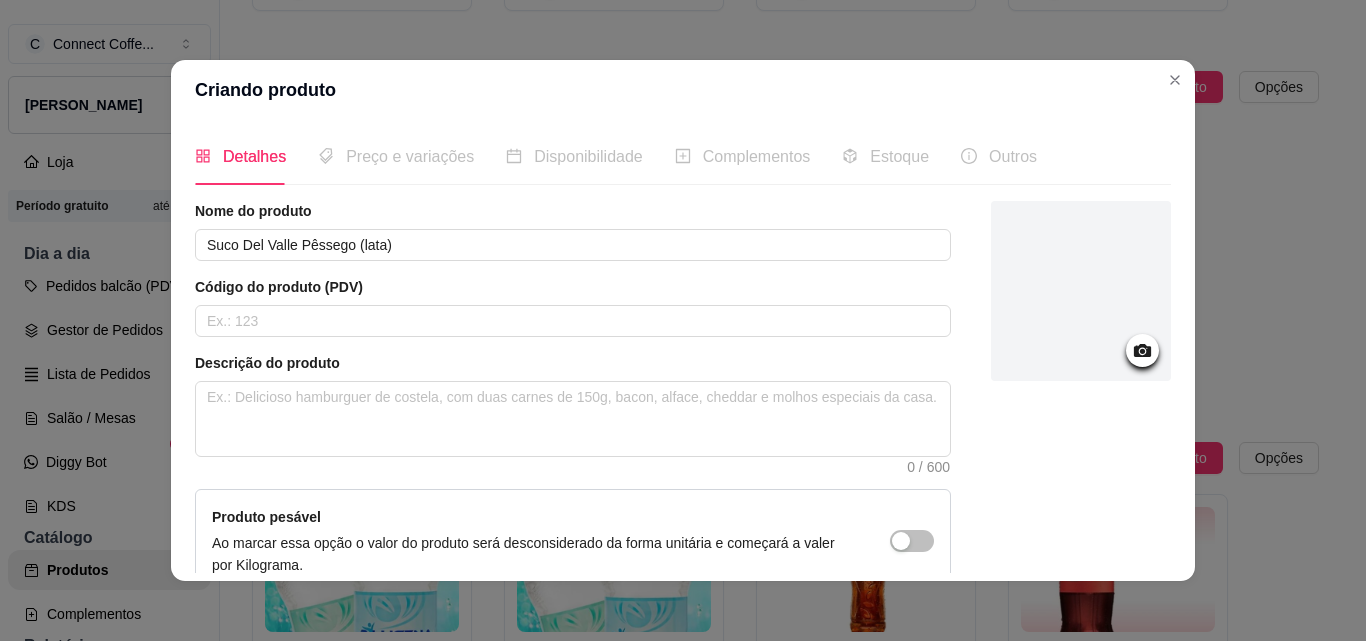 click 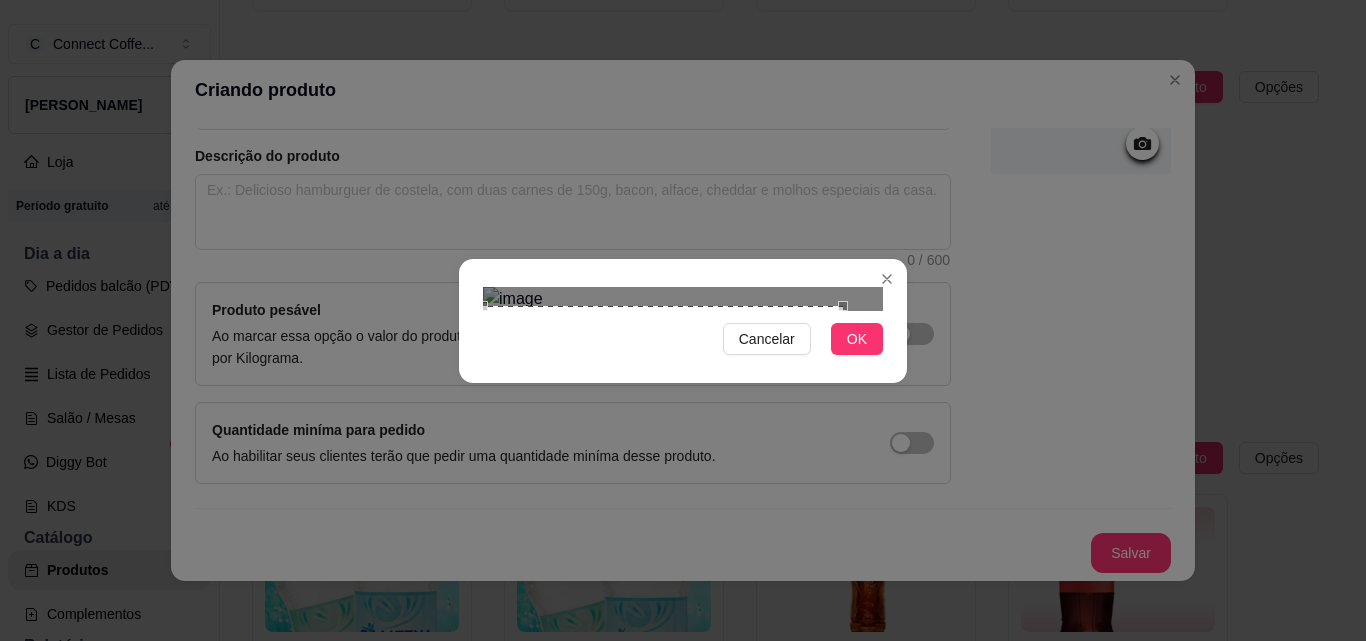 click at bounding box center [663, 414] 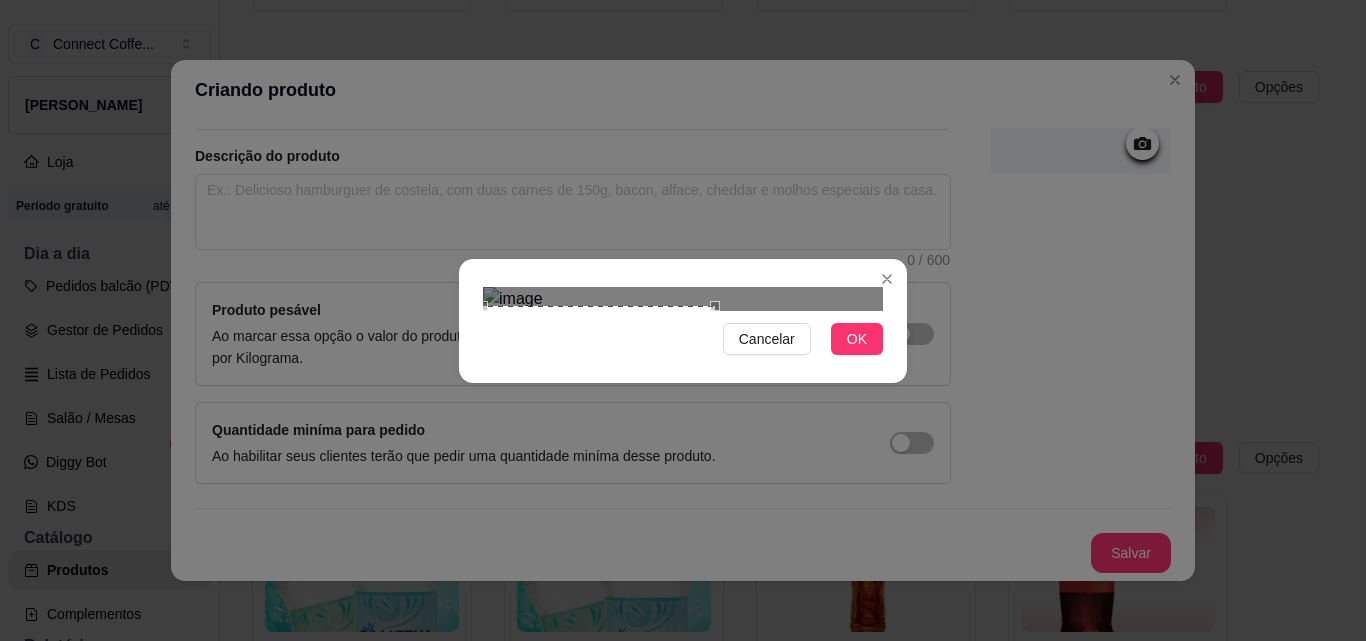 click at bounding box center (683, 299) 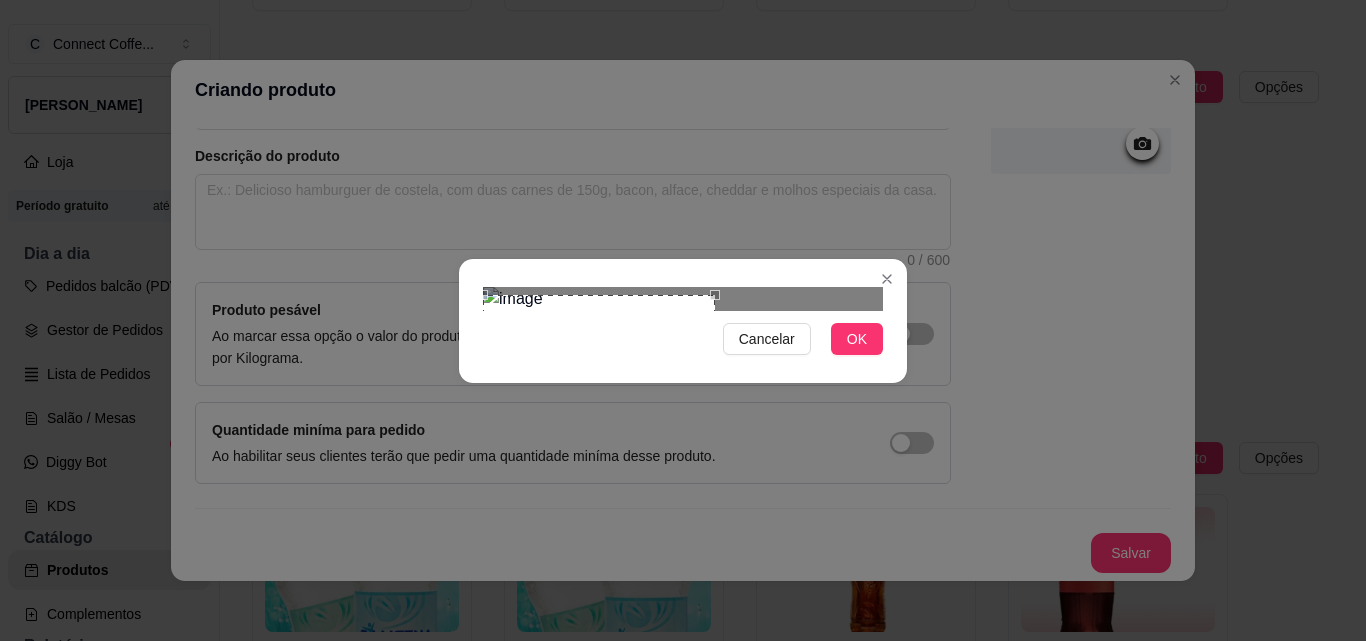 click at bounding box center [599, 411] 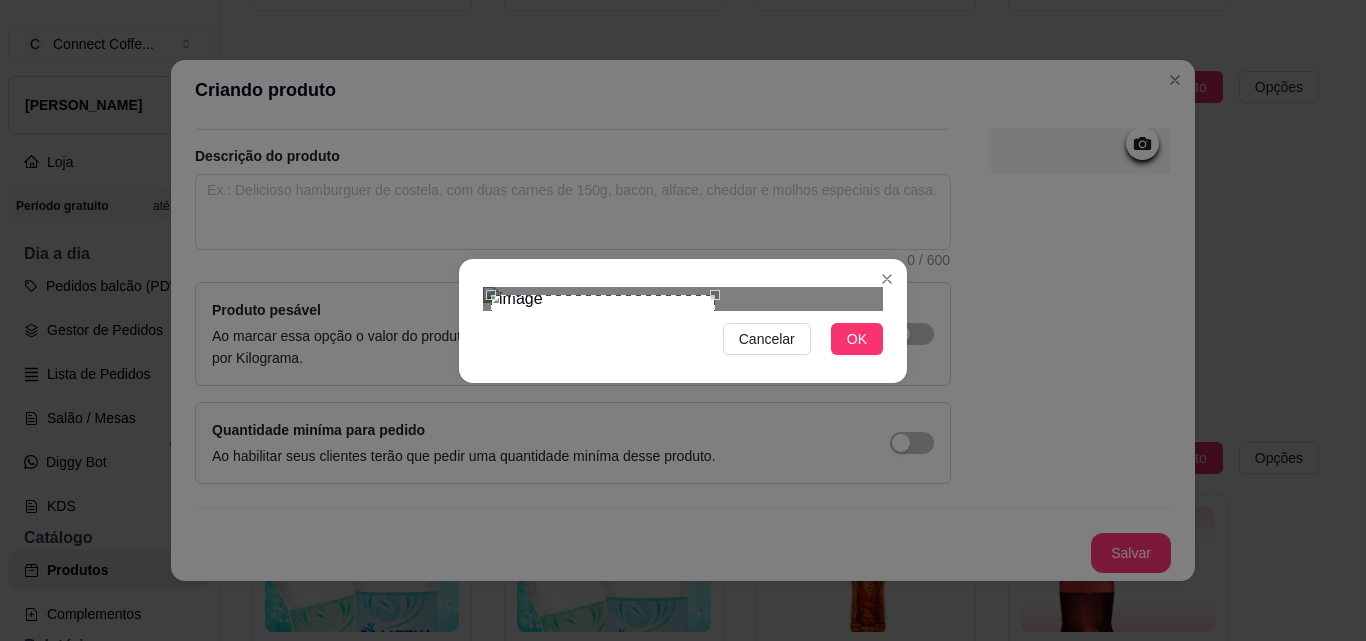 click at bounding box center [683, 299] 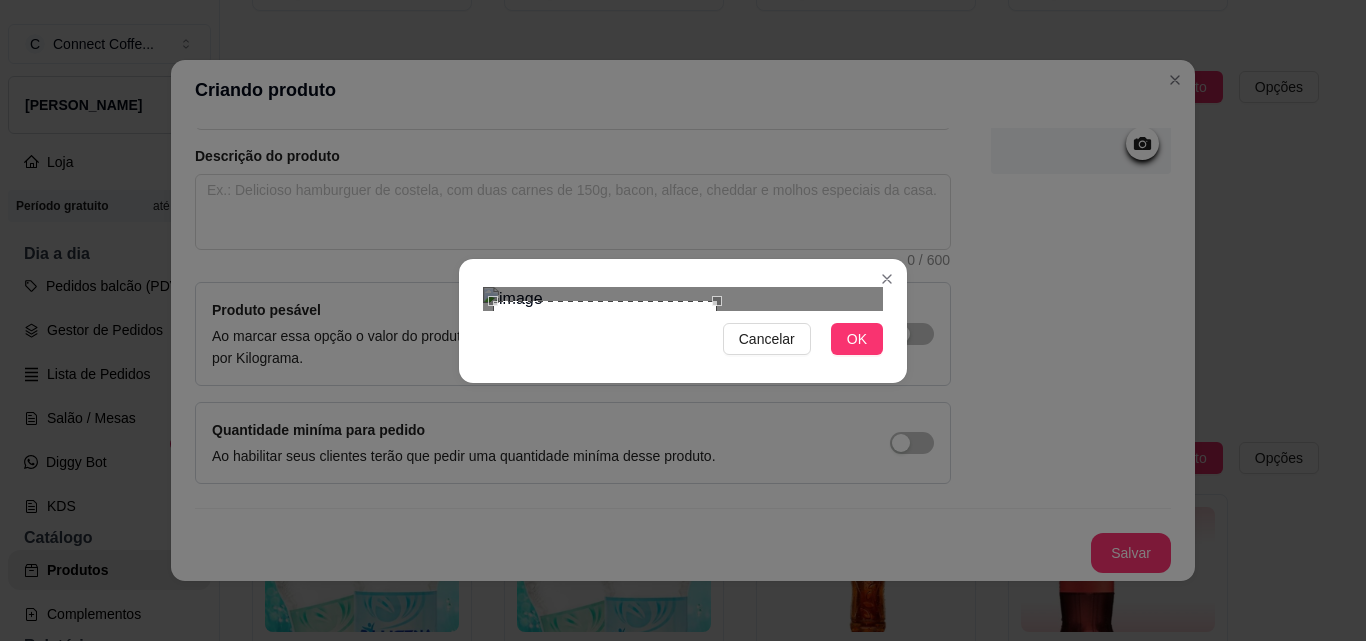 click at bounding box center [605, 413] 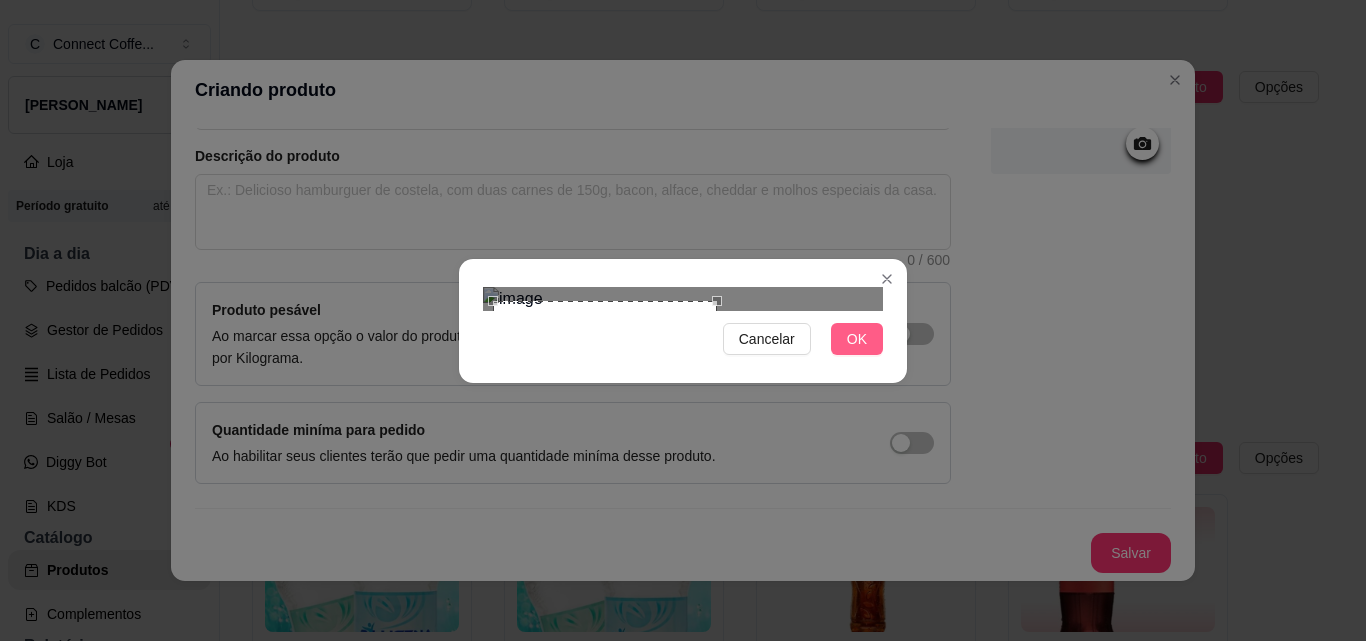 click on "OK" at bounding box center [857, 339] 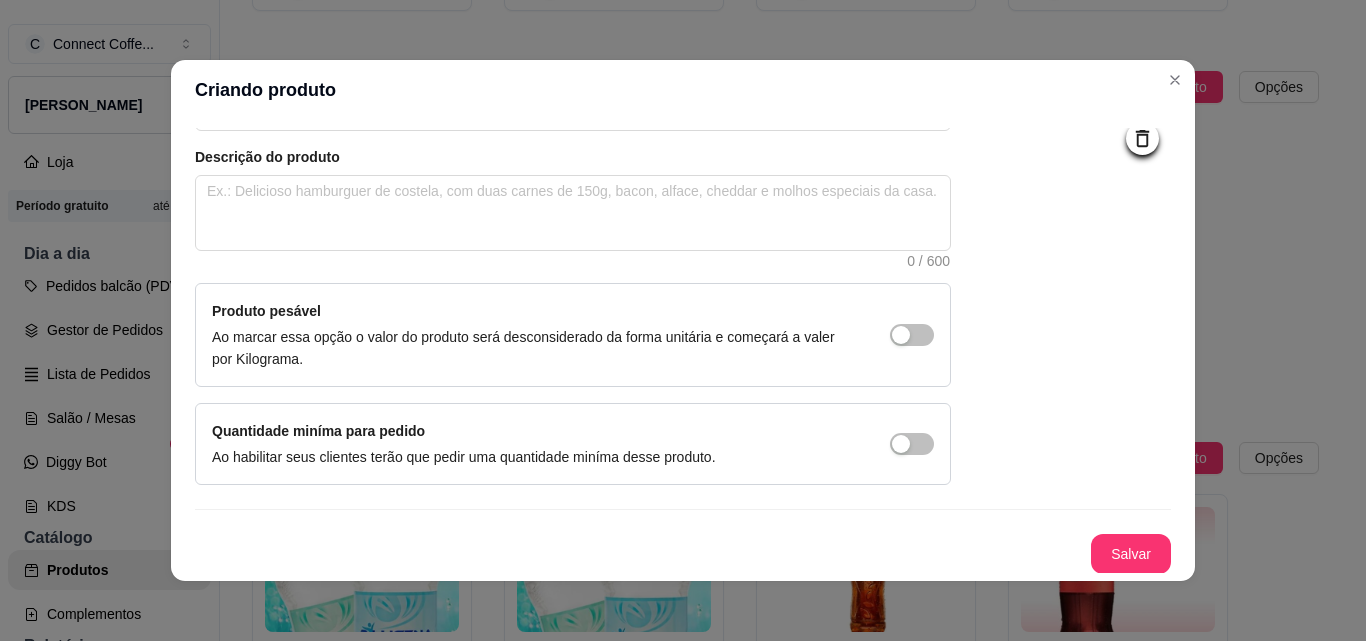 scroll, scrollTop: 207, scrollLeft: 0, axis: vertical 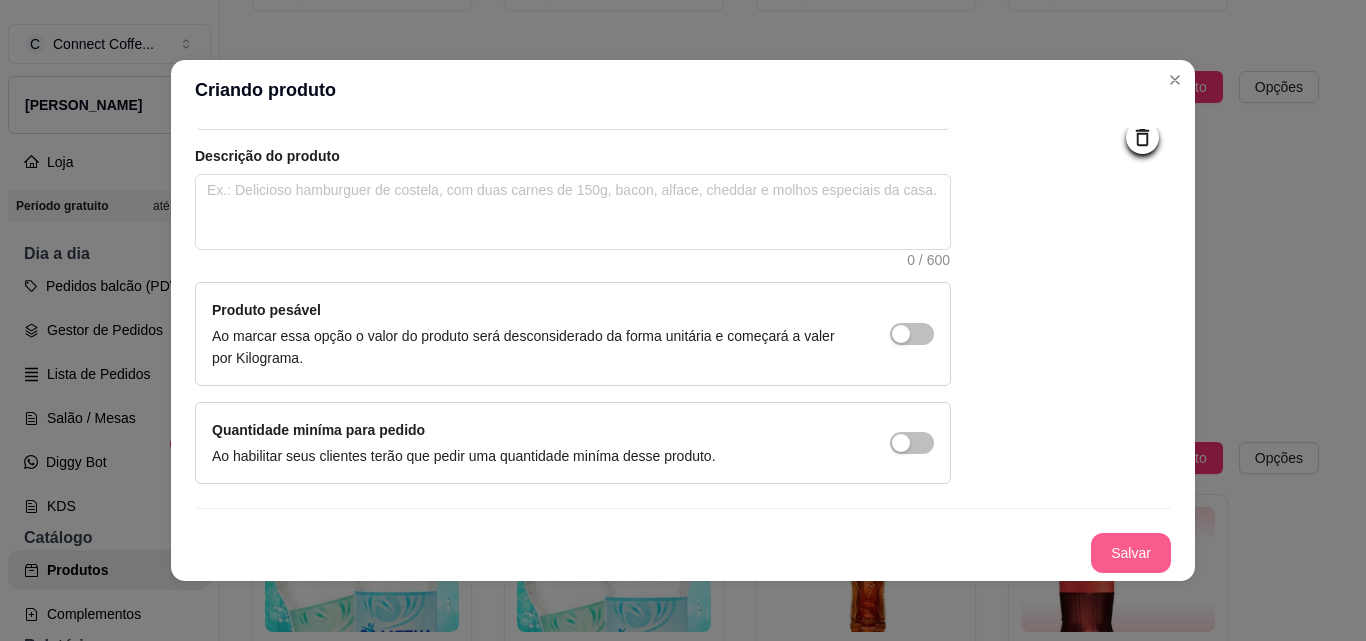 click on "Salvar" at bounding box center (1131, 553) 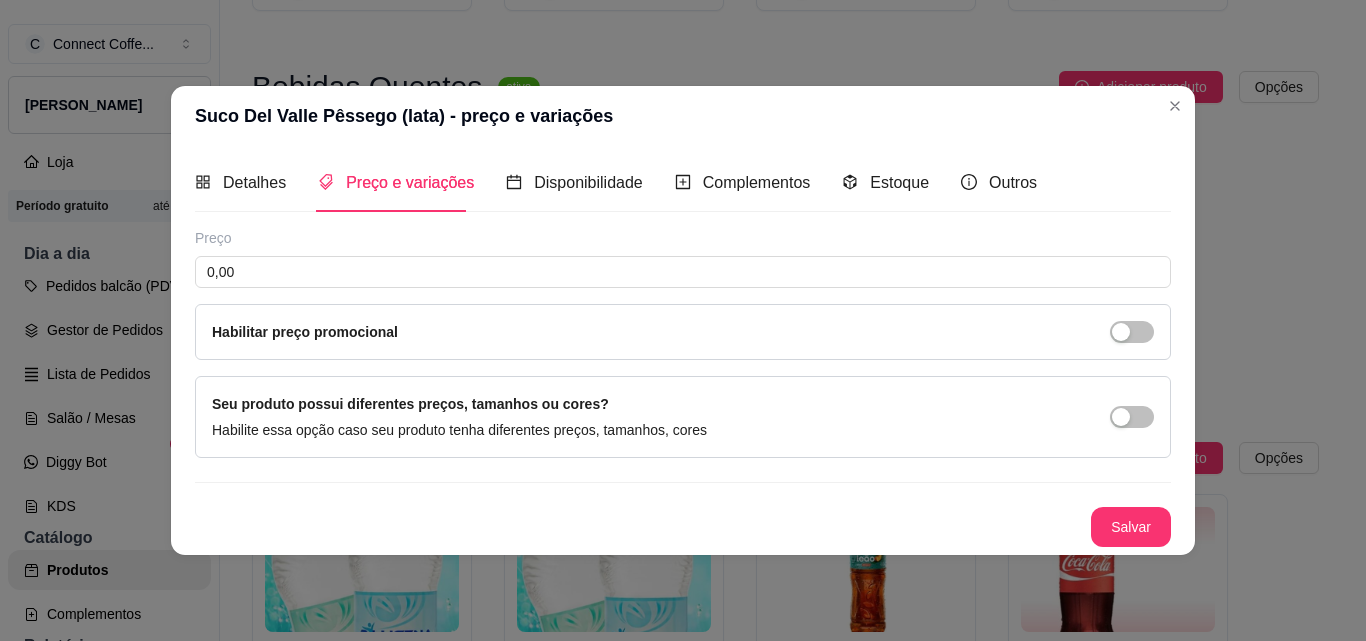 type 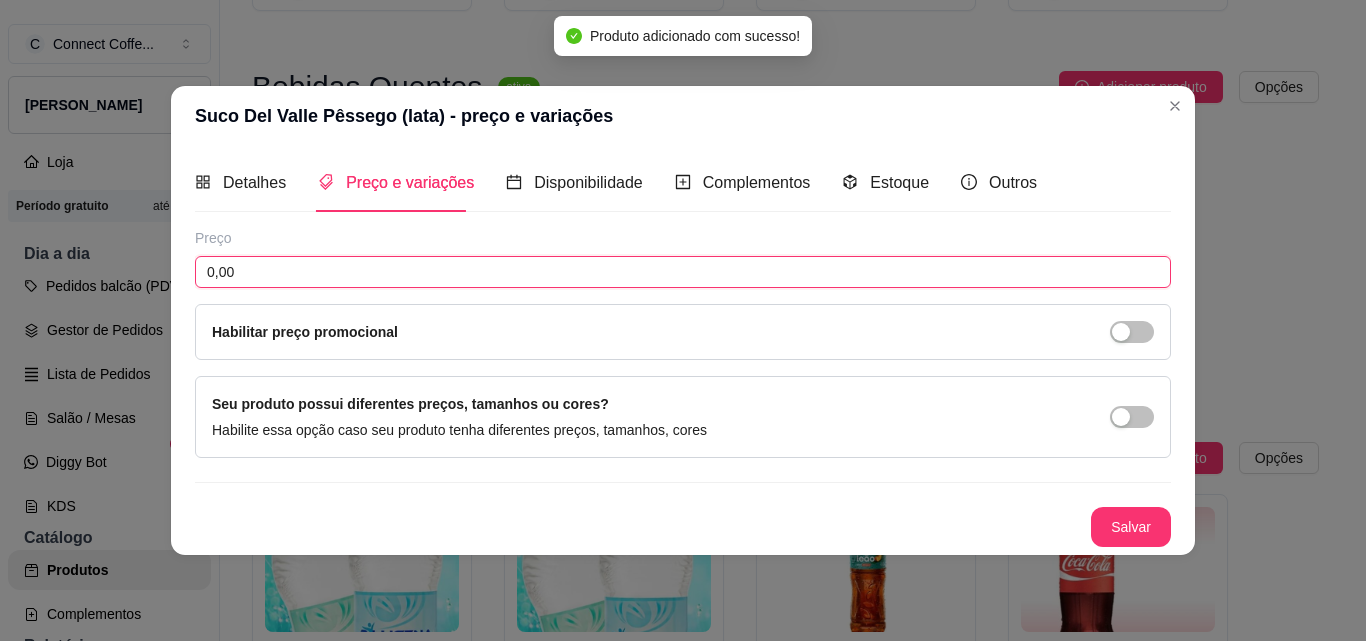 click on "0,00" at bounding box center [683, 272] 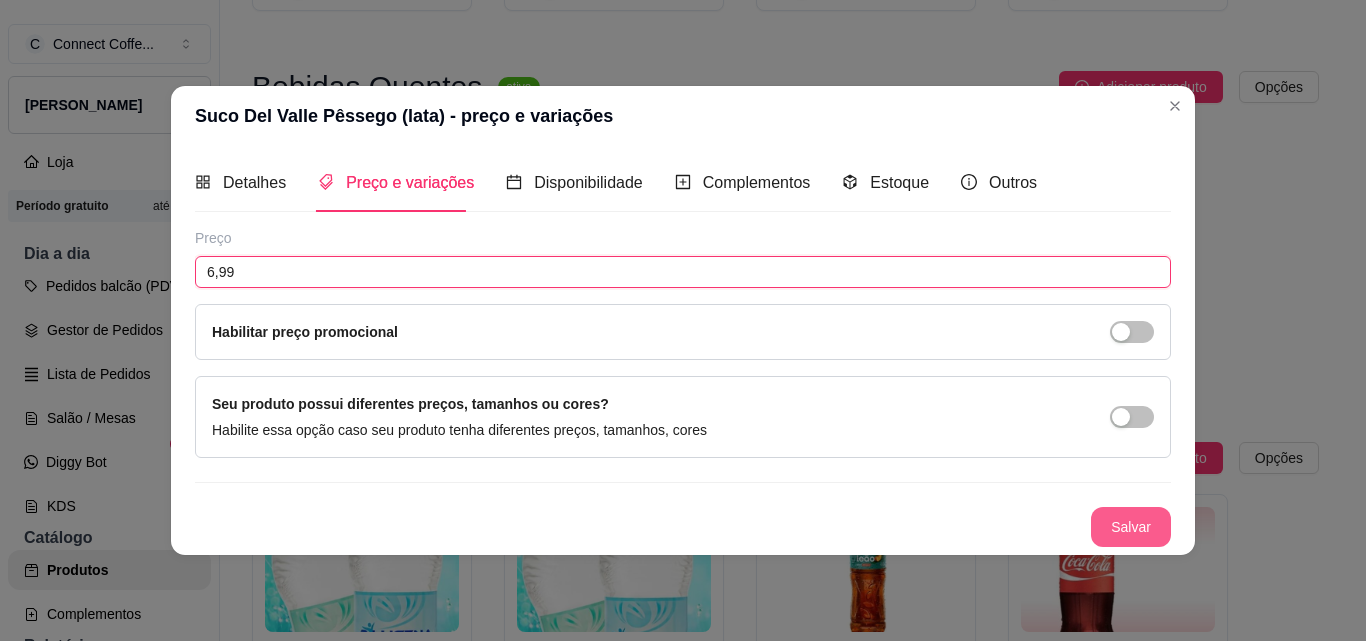 type on "6,99" 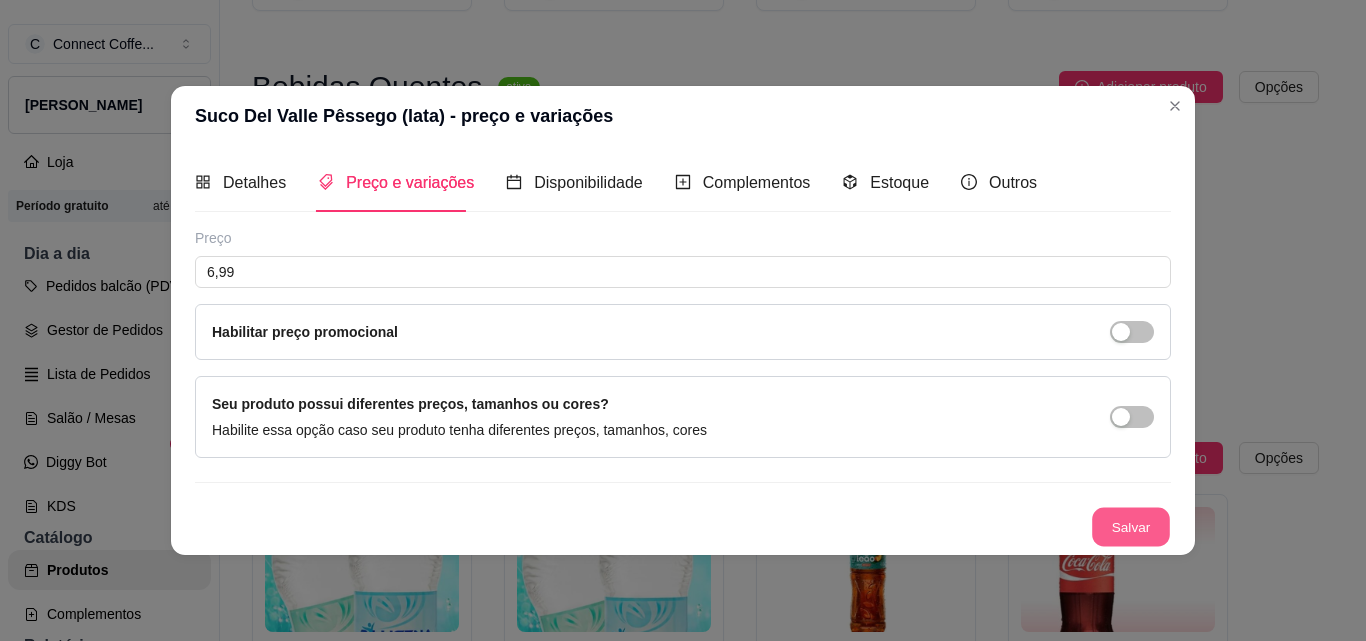 click on "Salvar" at bounding box center [1131, 526] 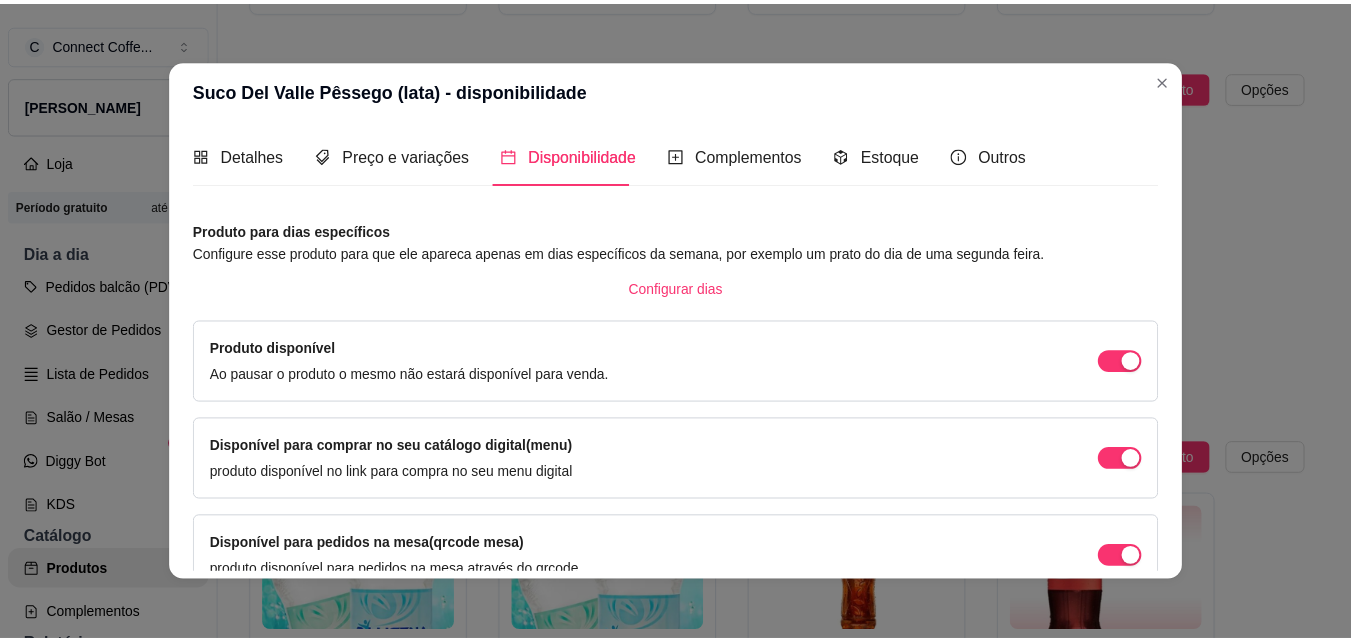 scroll, scrollTop: 0, scrollLeft: 0, axis: both 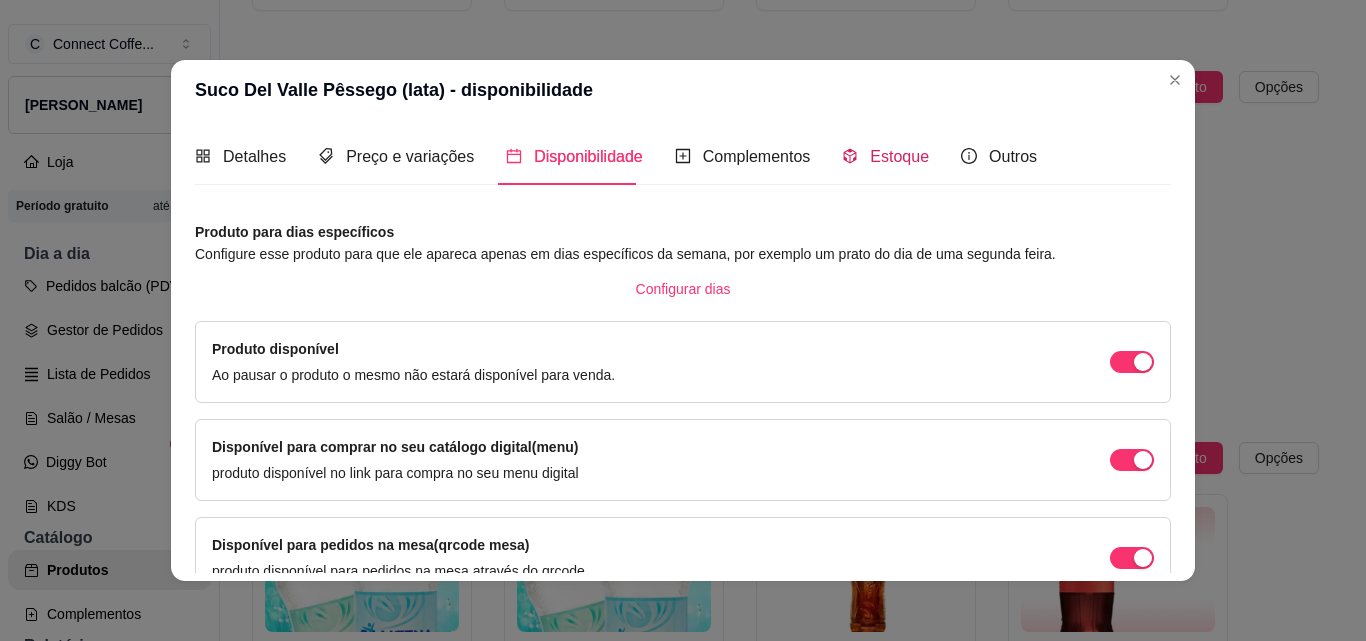 click on "Estoque" at bounding box center (899, 156) 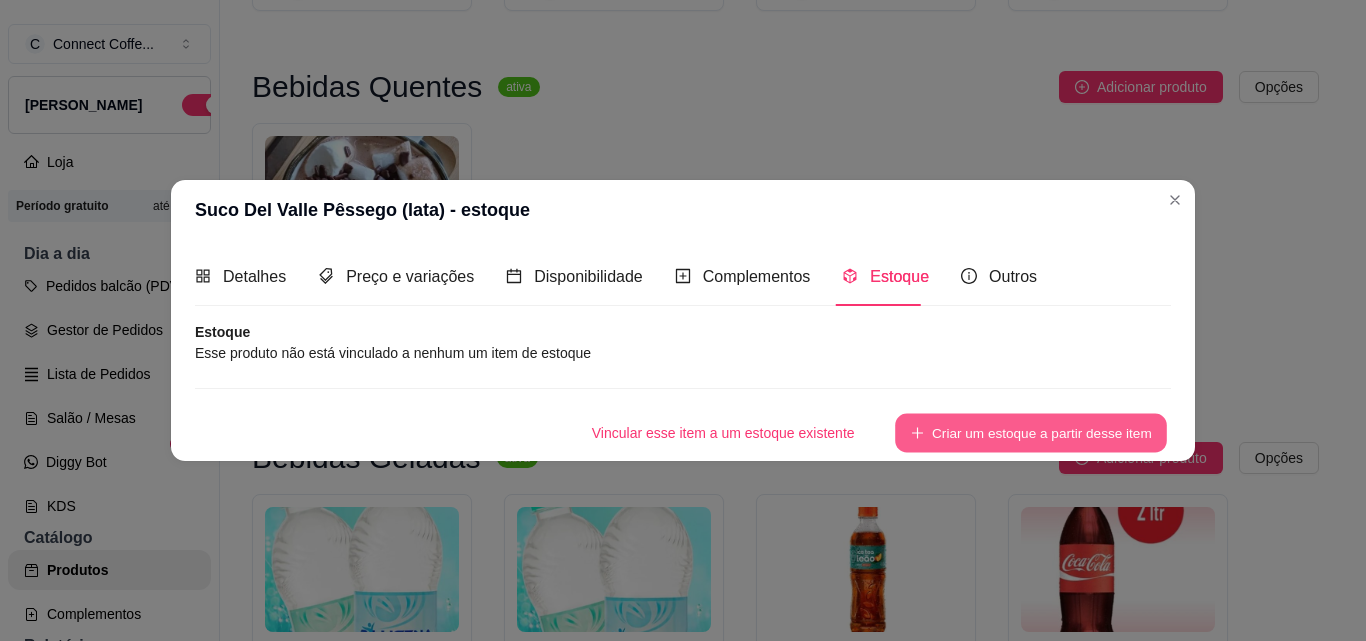 click on "Criar um estoque a partir desse item" at bounding box center [1031, 432] 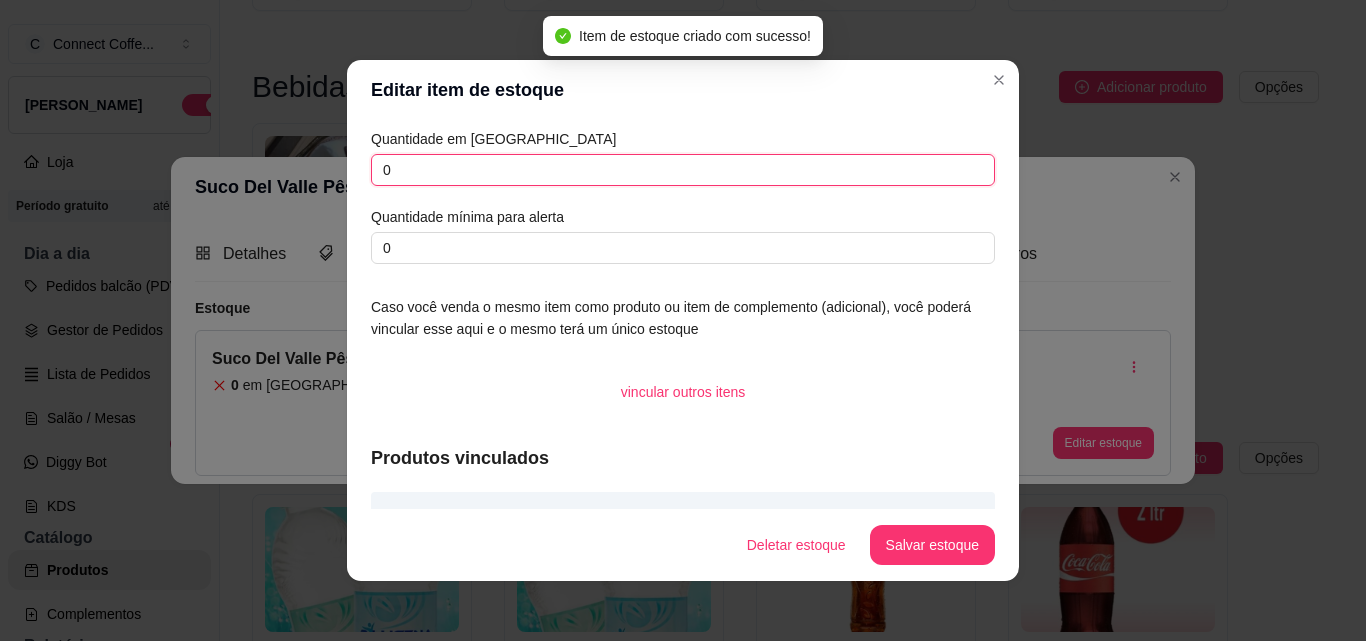 drag, startPoint x: 350, startPoint y: 177, endPoint x: 331, endPoint y: 179, distance: 19.104973 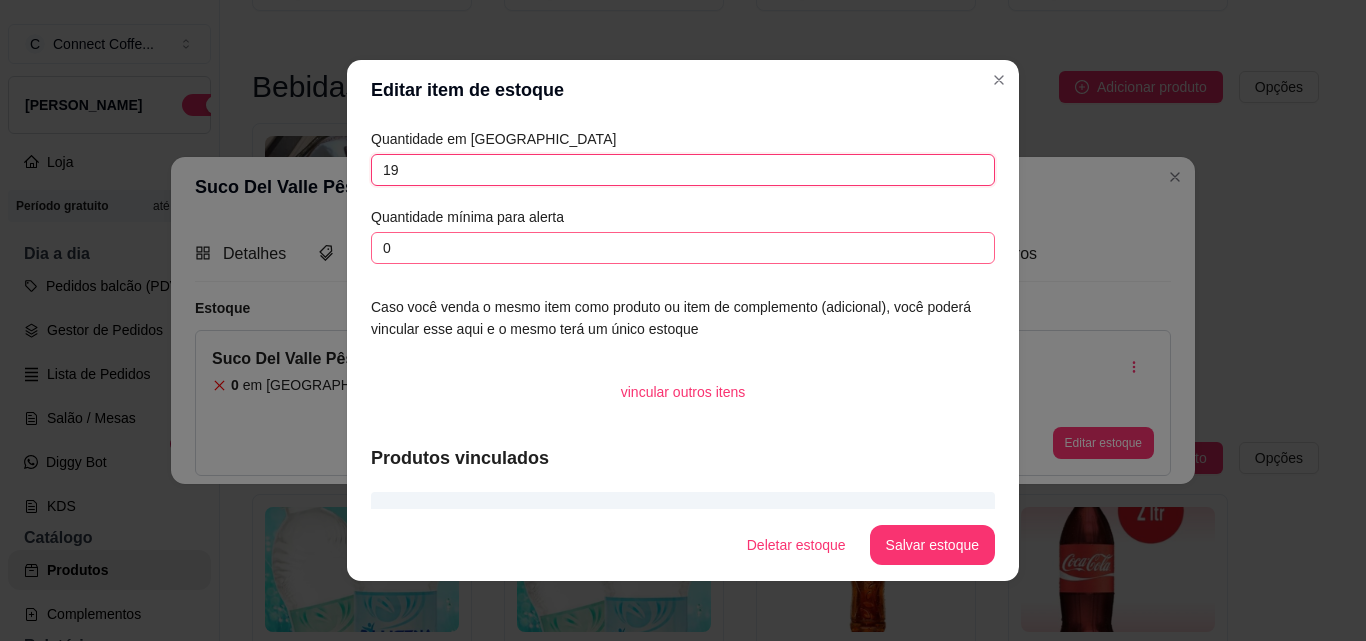 type on "19" 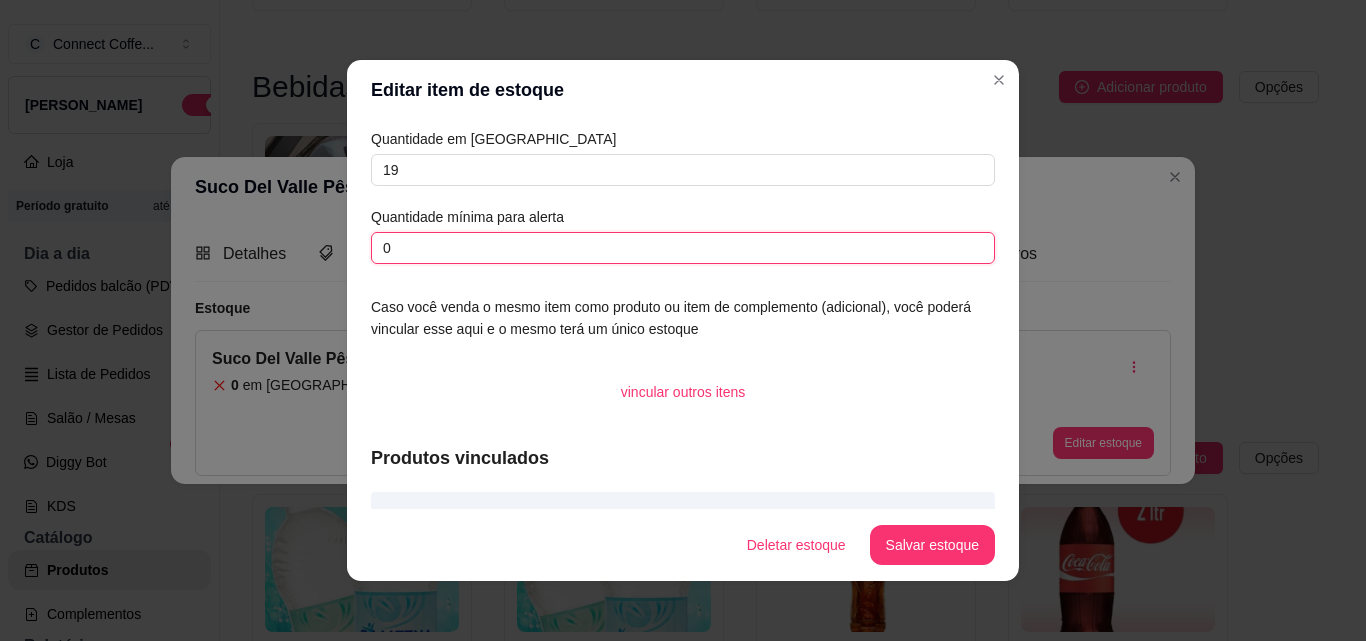 drag, startPoint x: 366, startPoint y: 245, endPoint x: 332, endPoint y: 246, distance: 34.0147 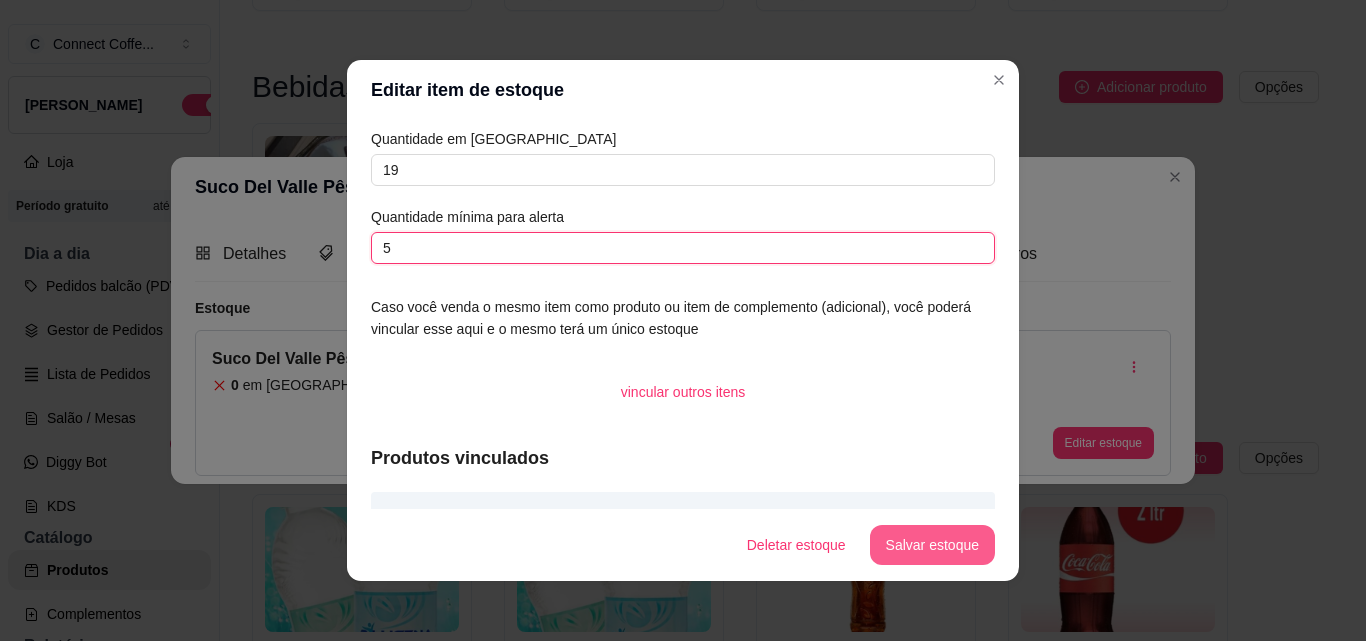 type on "5" 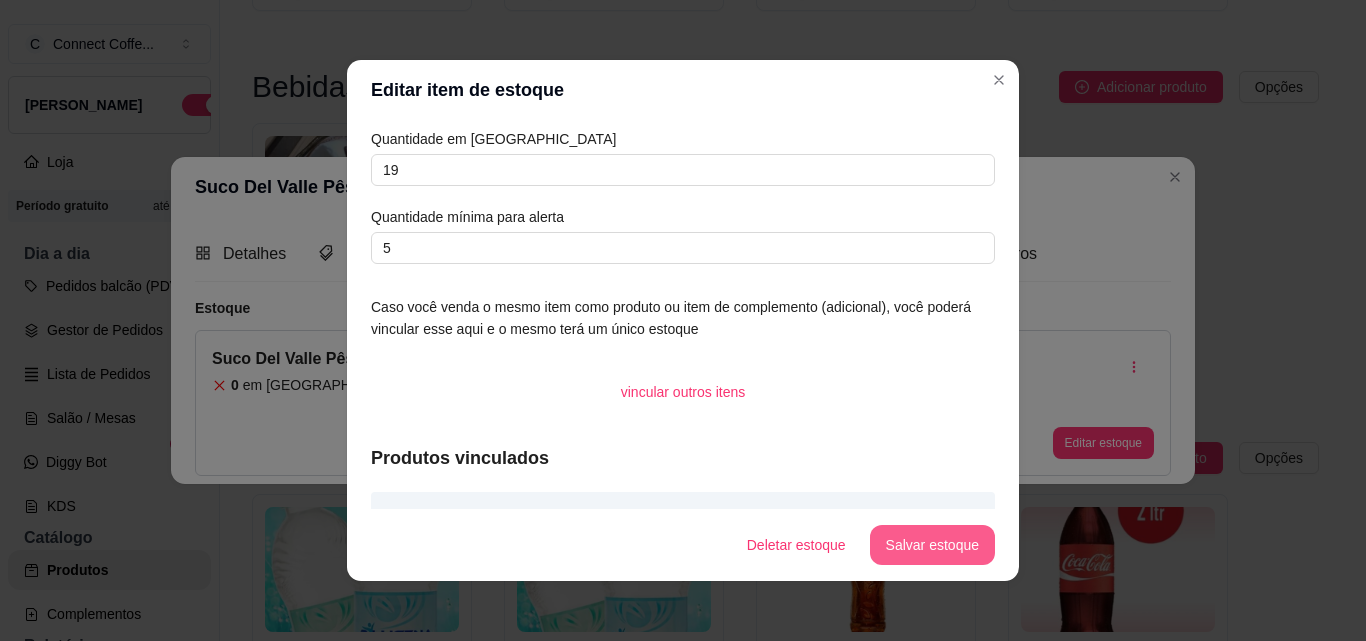 click on "Salvar estoque" at bounding box center (932, 545) 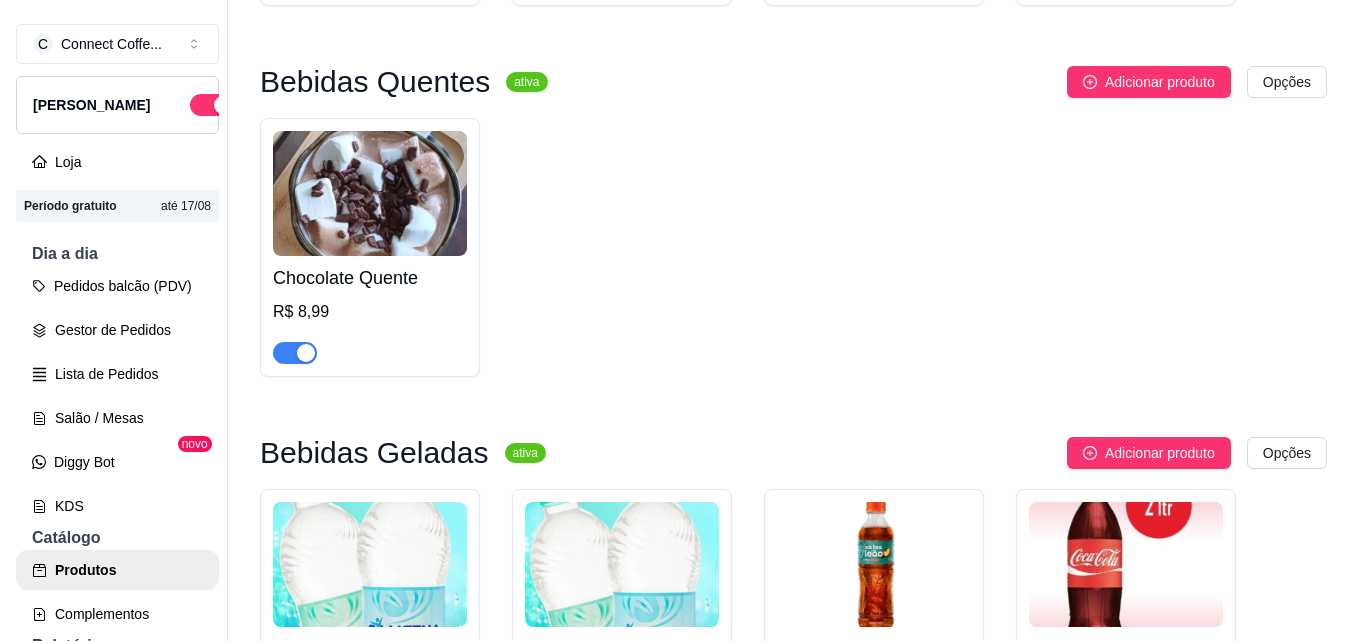 scroll, scrollTop: 2100, scrollLeft: 0, axis: vertical 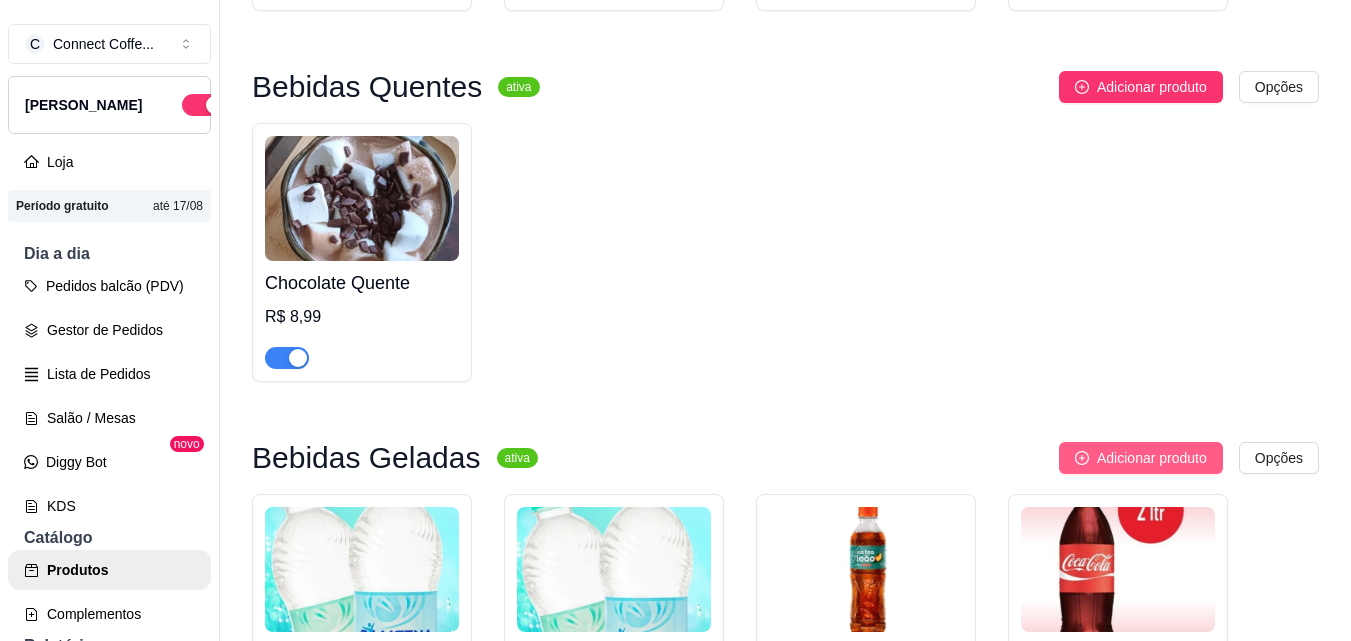click on "Adicionar produto" at bounding box center [1152, 458] 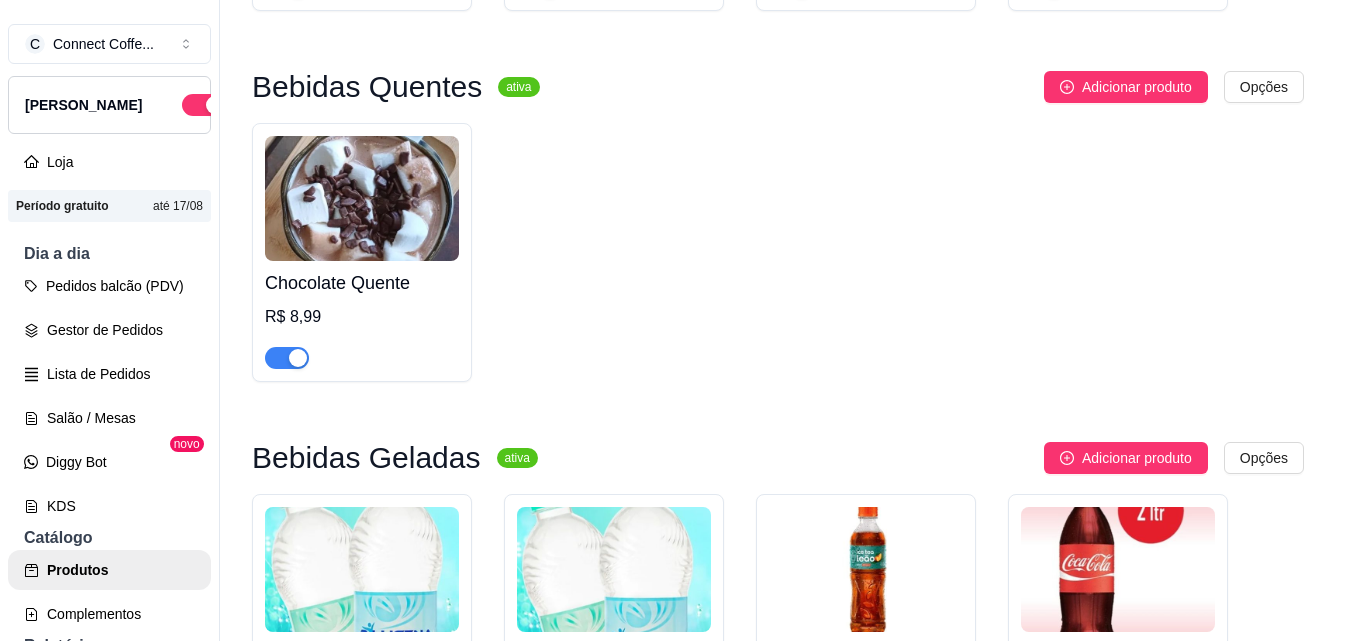 type 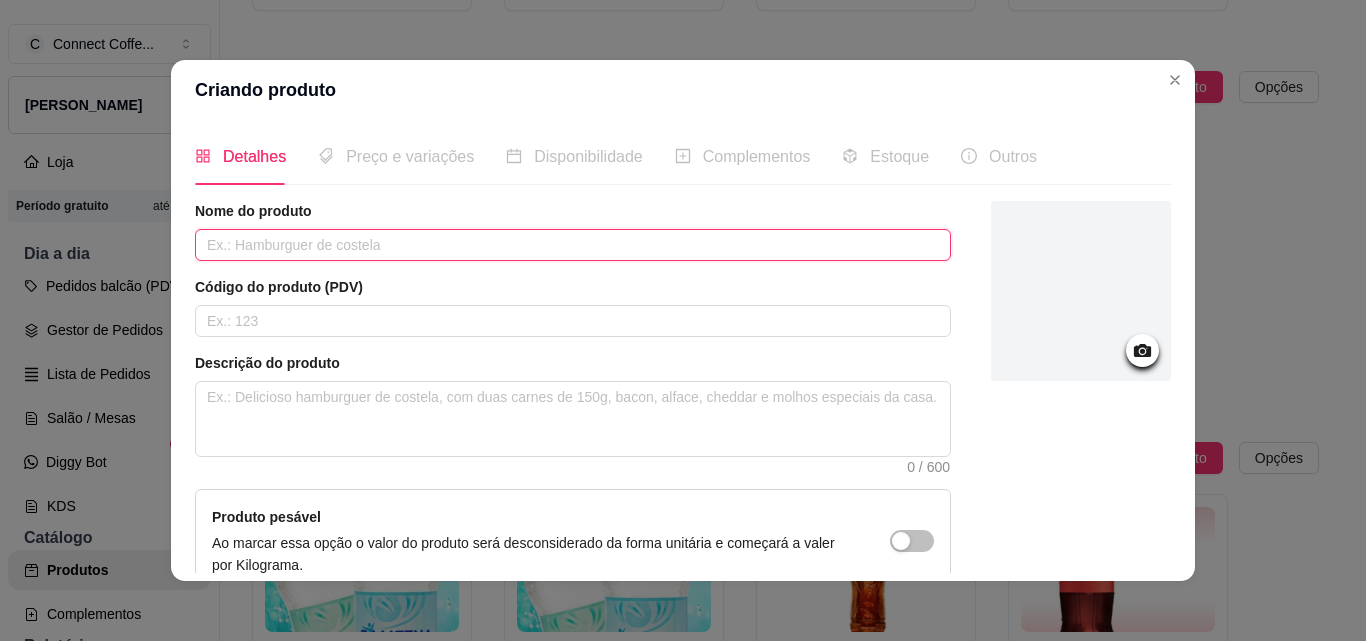 click at bounding box center [573, 245] 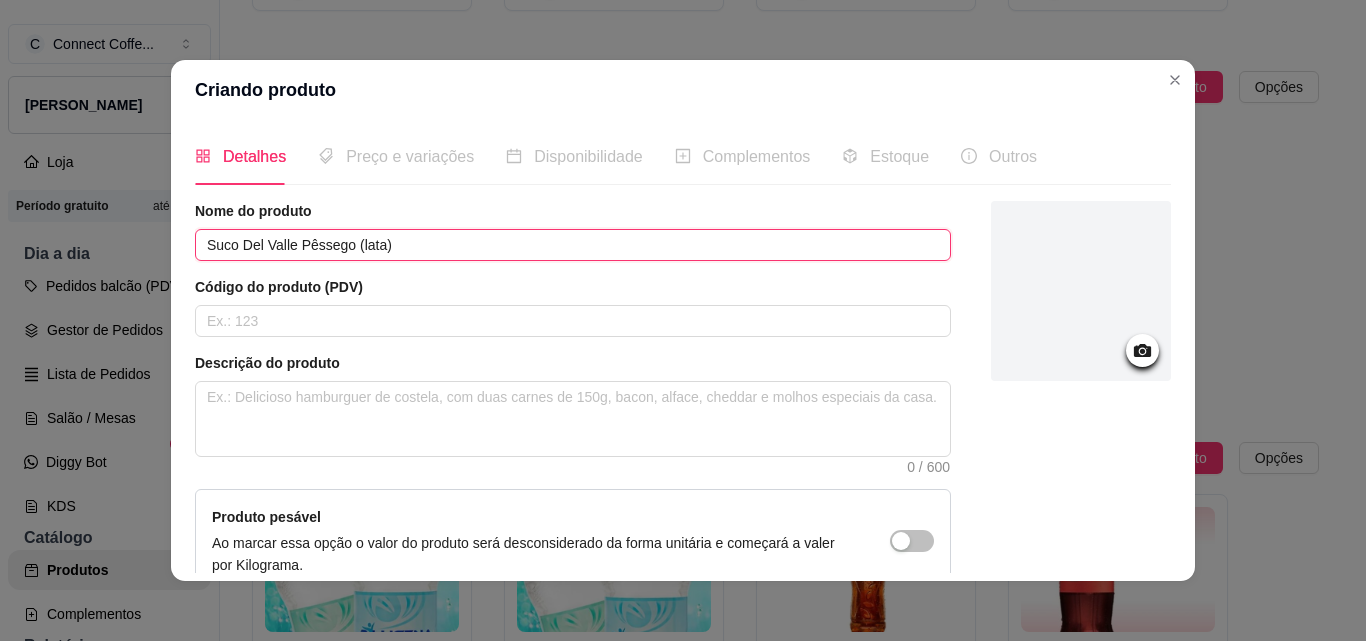 drag, startPoint x: 289, startPoint y: 242, endPoint x: 340, endPoint y: 243, distance: 51.009804 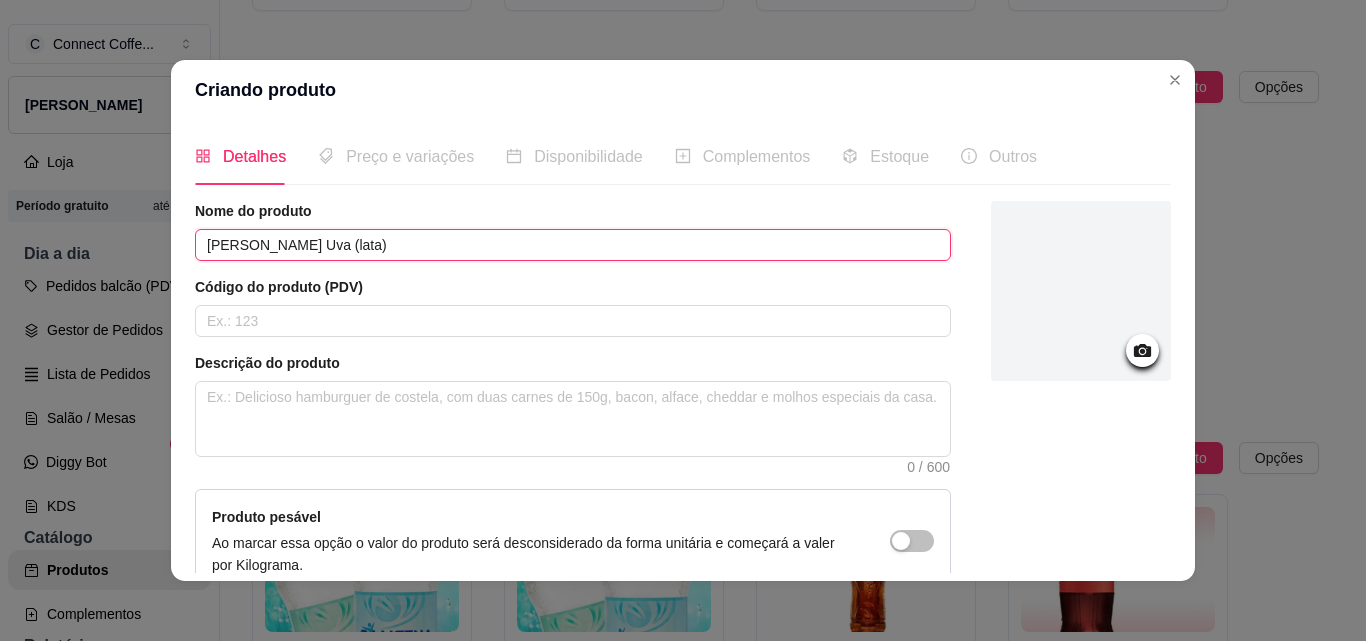 type on "[PERSON_NAME] Uva (lata)" 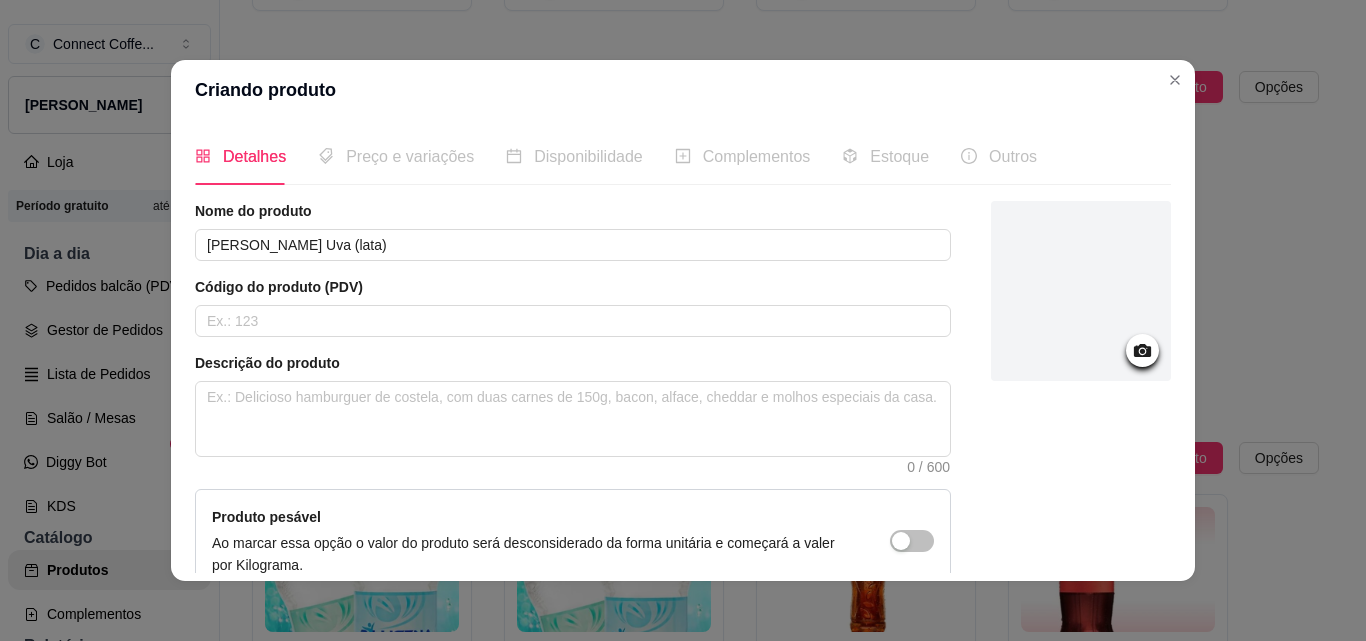click 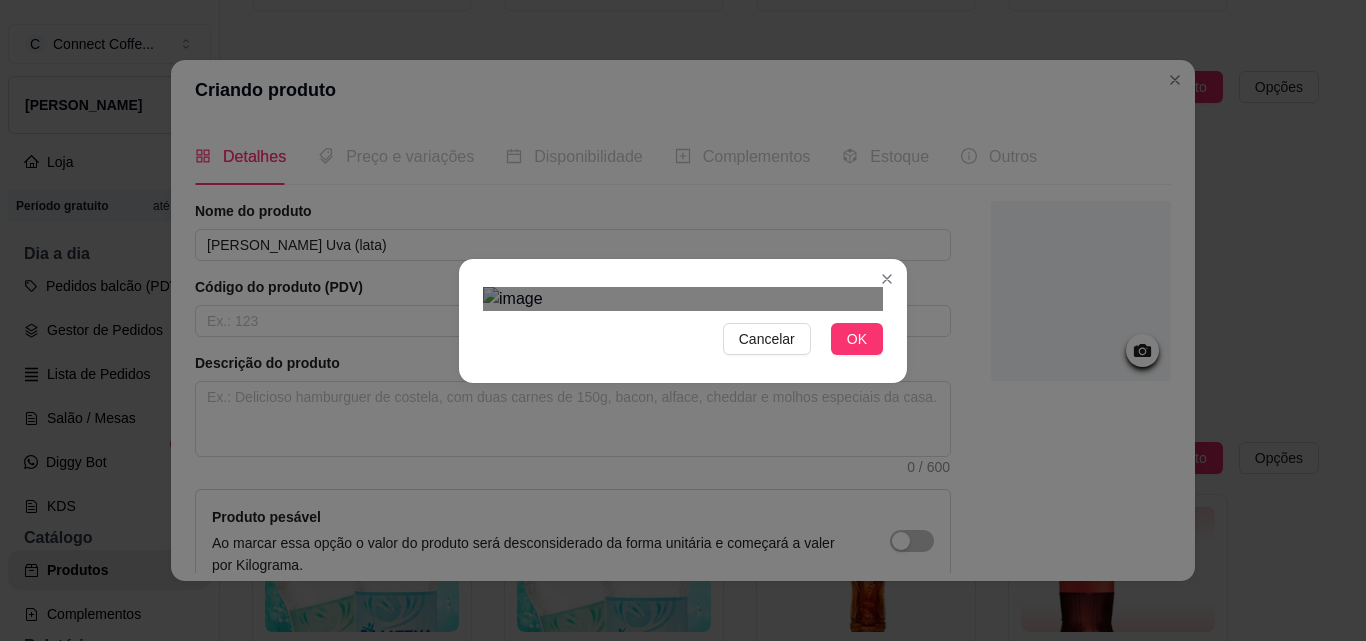 click at bounding box center (663, 474) 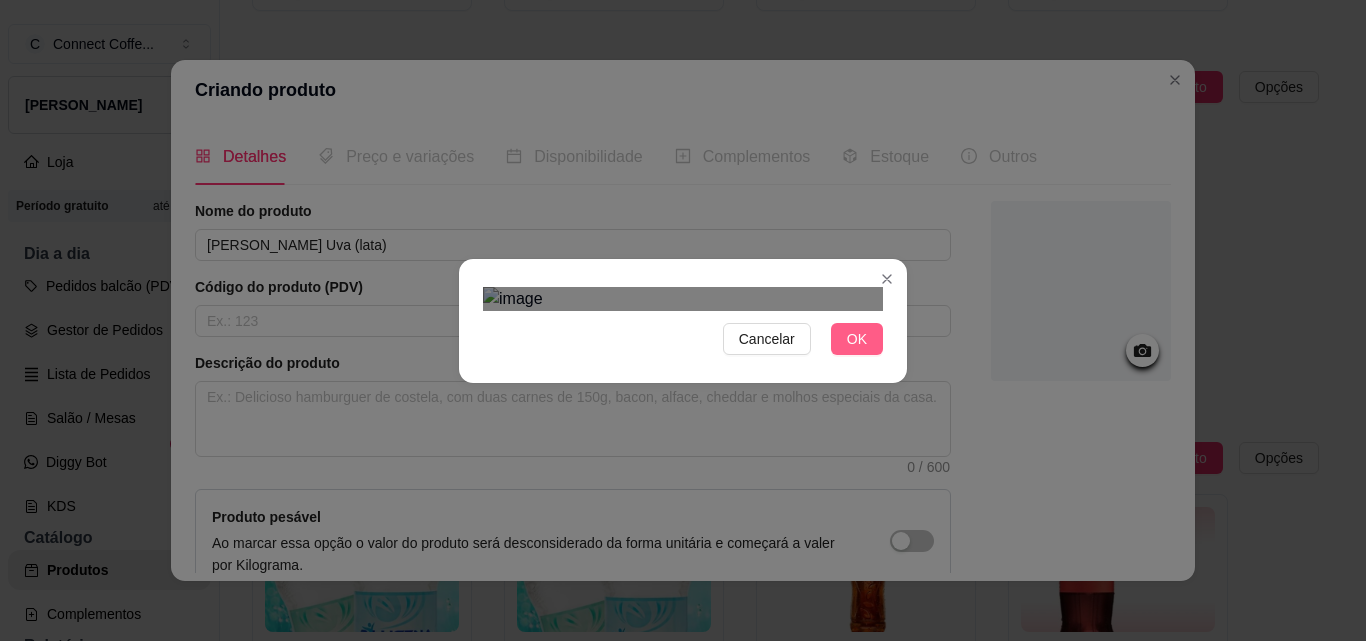 click on "OK" at bounding box center (857, 339) 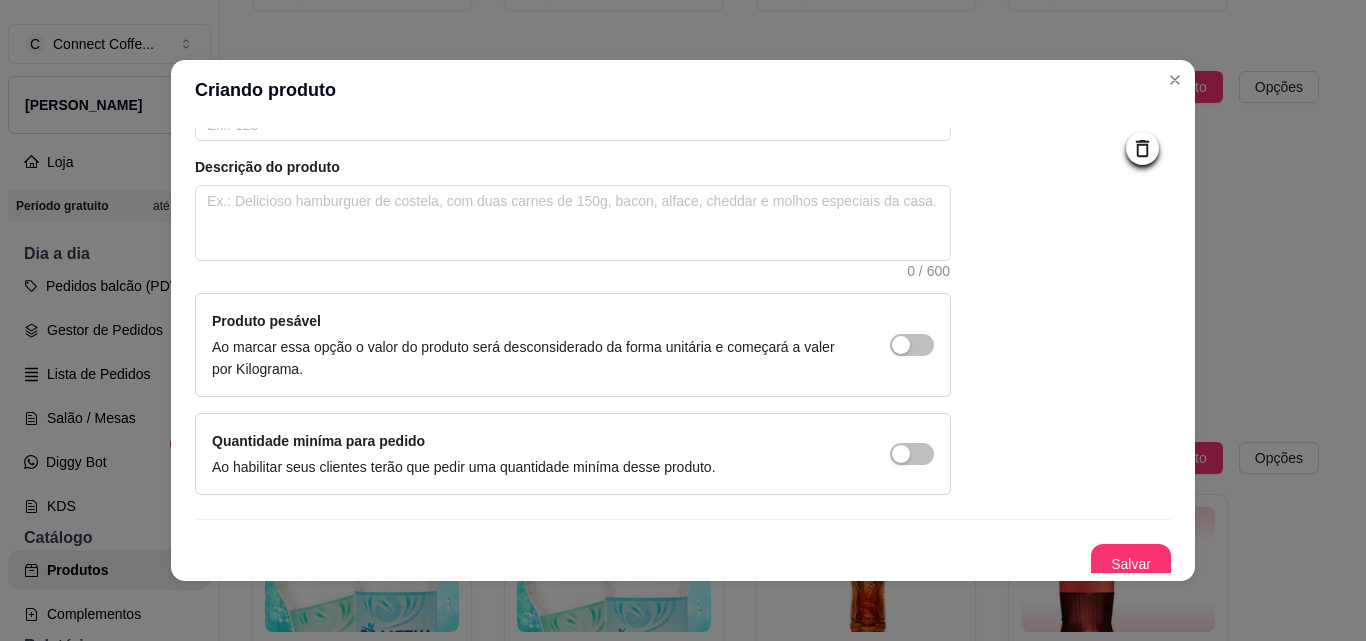 scroll, scrollTop: 207, scrollLeft: 0, axis: vertical 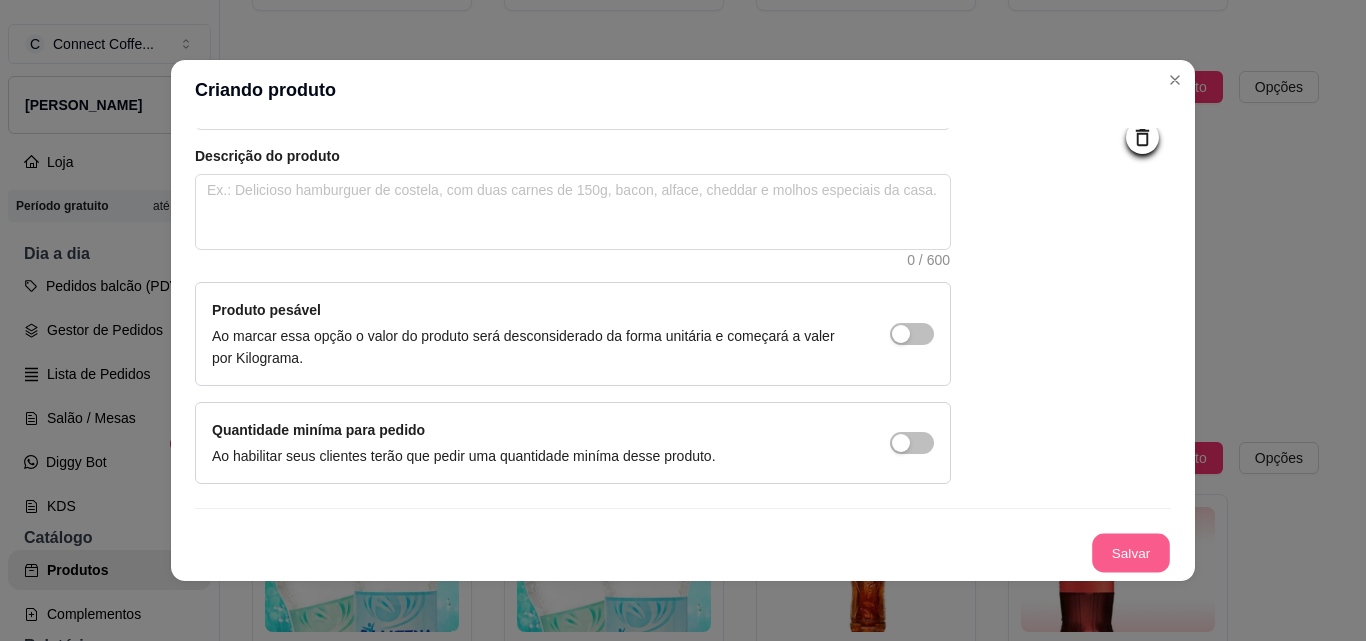 click on "Salvar" at bounding box center (1131, 553) 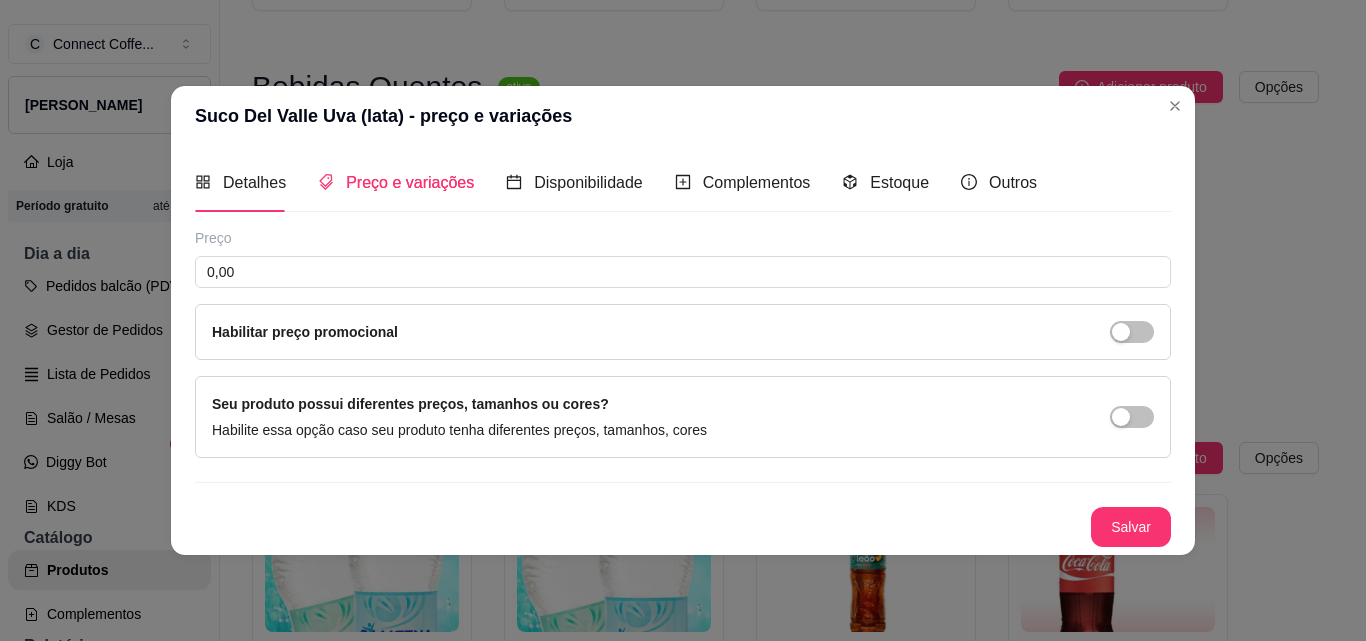 type 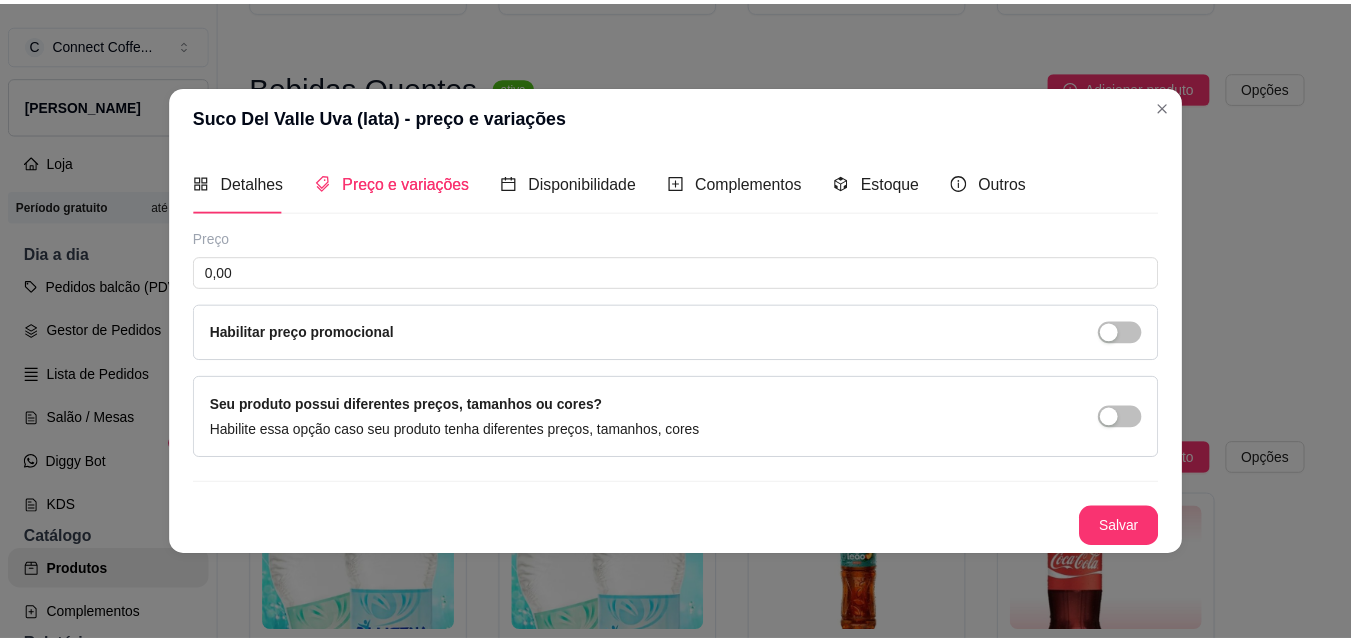 scroll, scrollTop: 0, scrollLeft: 0, axis: both 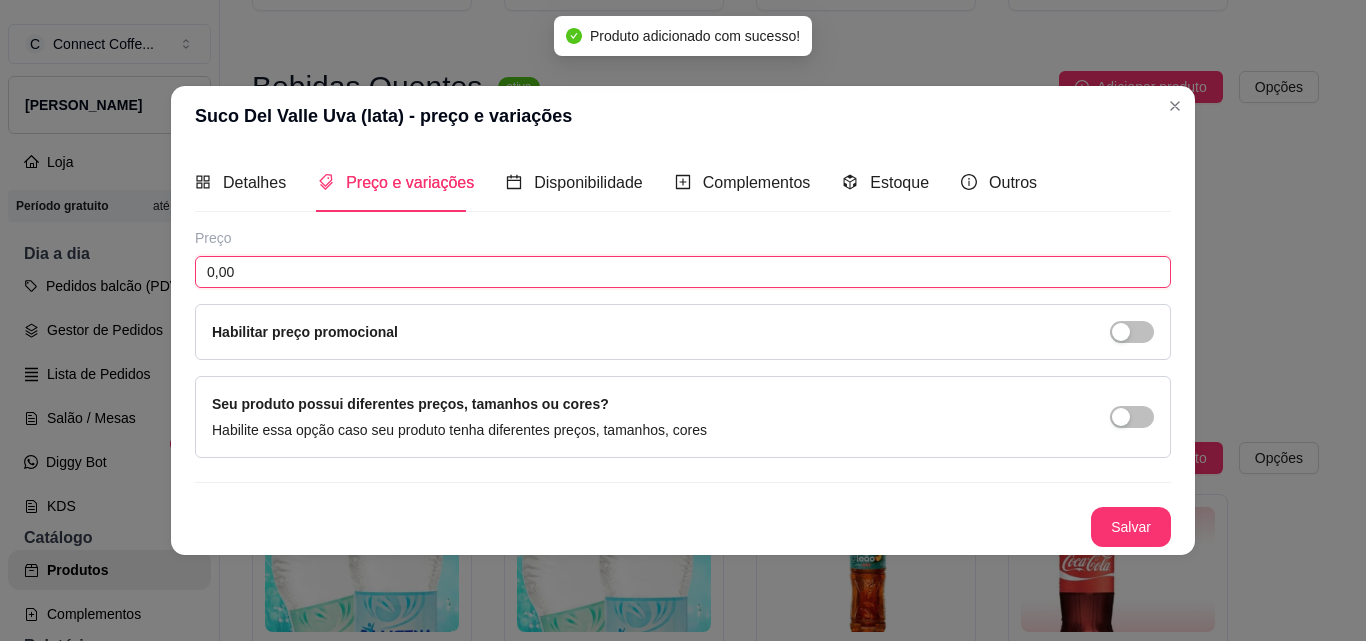 click on "0,00" at bounding box center (683, 272) 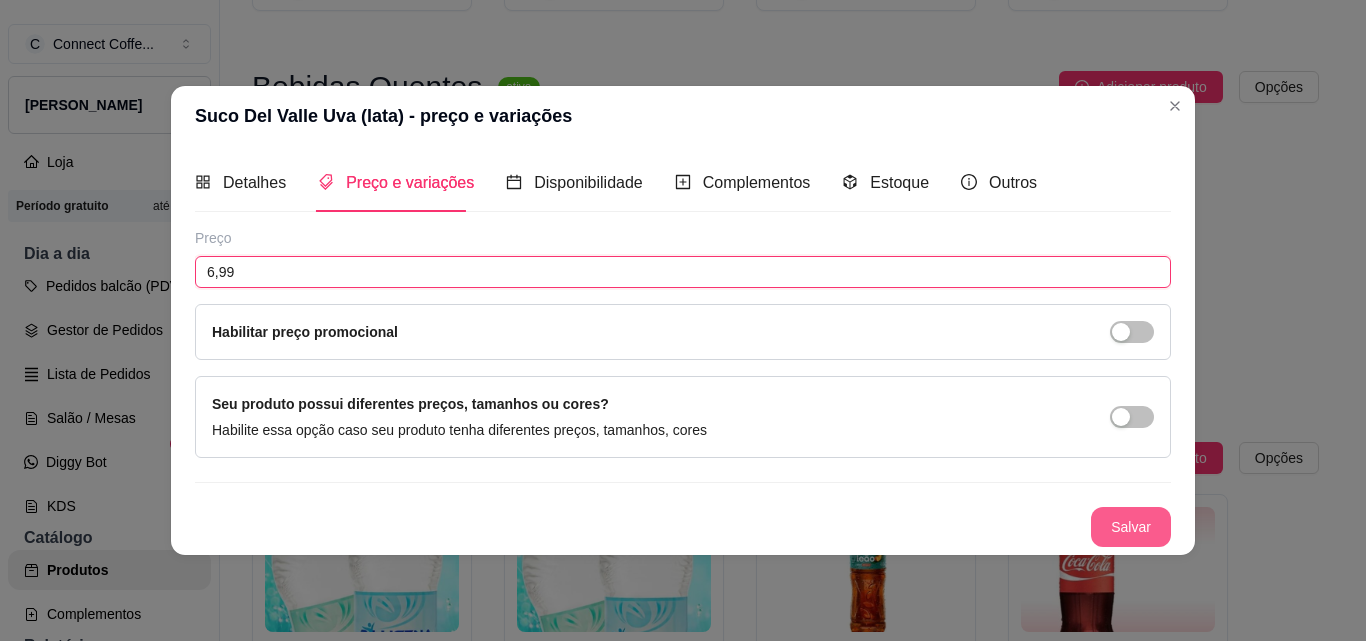type on "6,99" 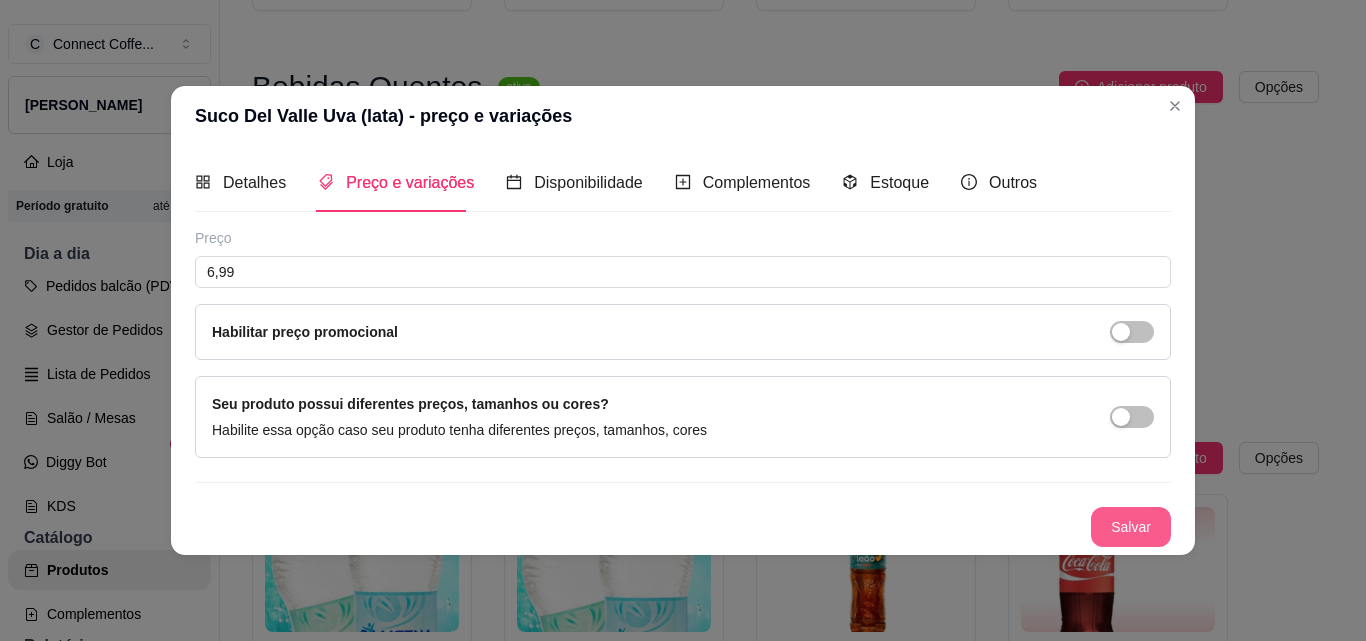 click on "Salvar" at bounding box center [1131, 527] 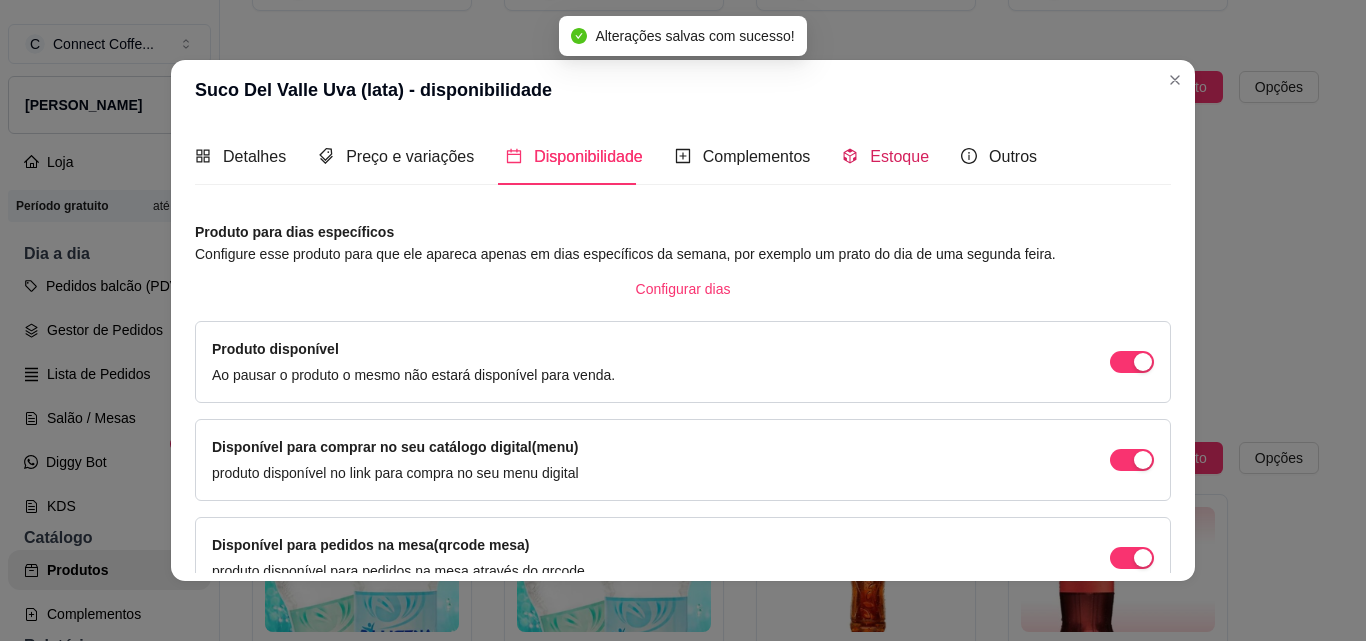 click on "Estoque" at bounding box center [899, 156] 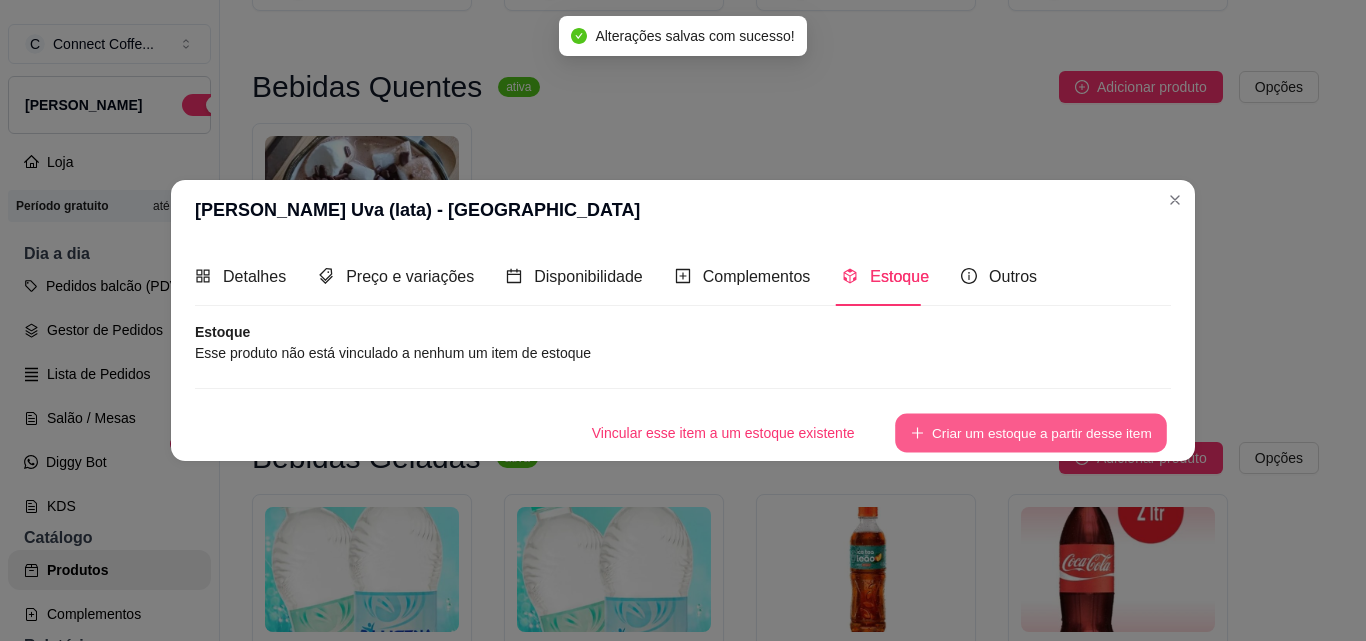 click on "Criar um estoque a partir desse item" at bounding box center (1031, 432) 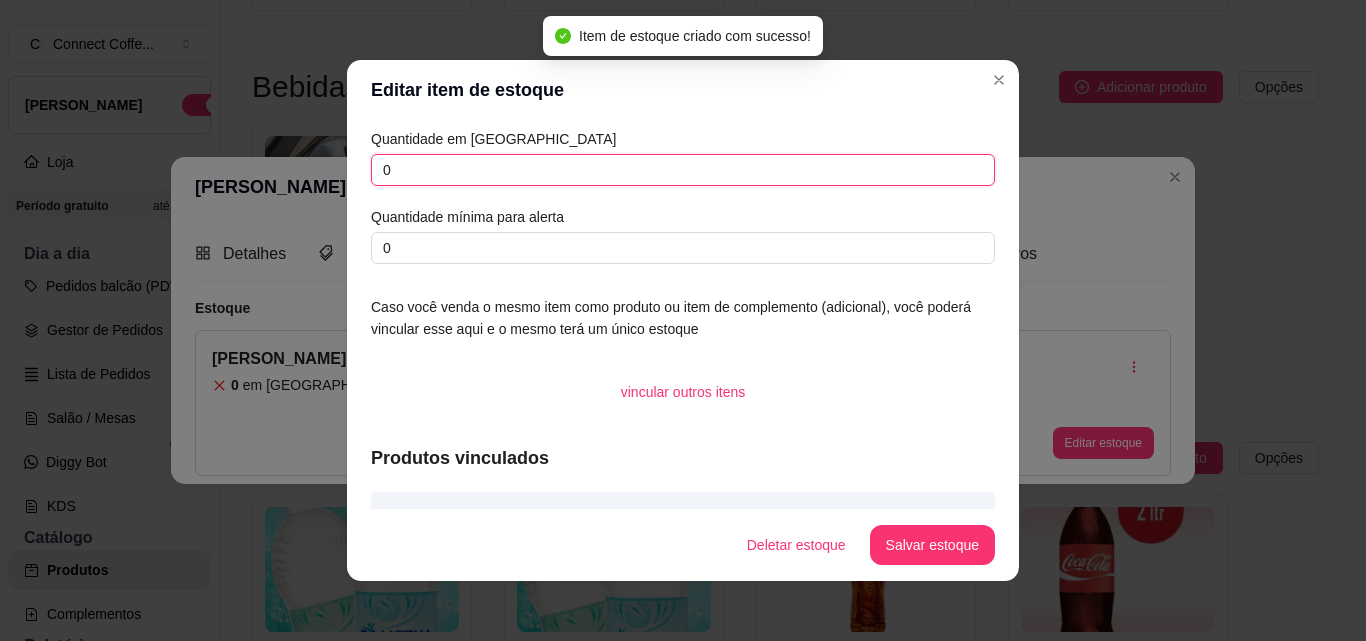 drag, startPoint x: 402, startPoint y: 158, endPoint x: 311, endPoint y: 160, distance: 91.02197 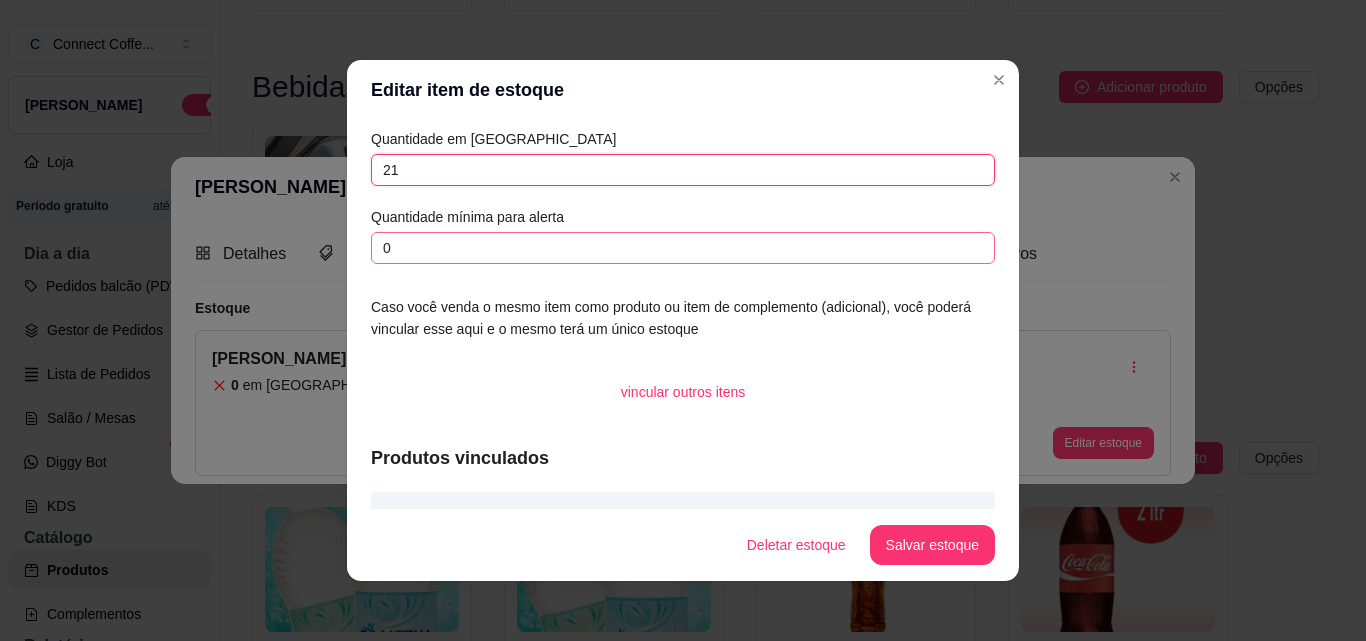type on "21" 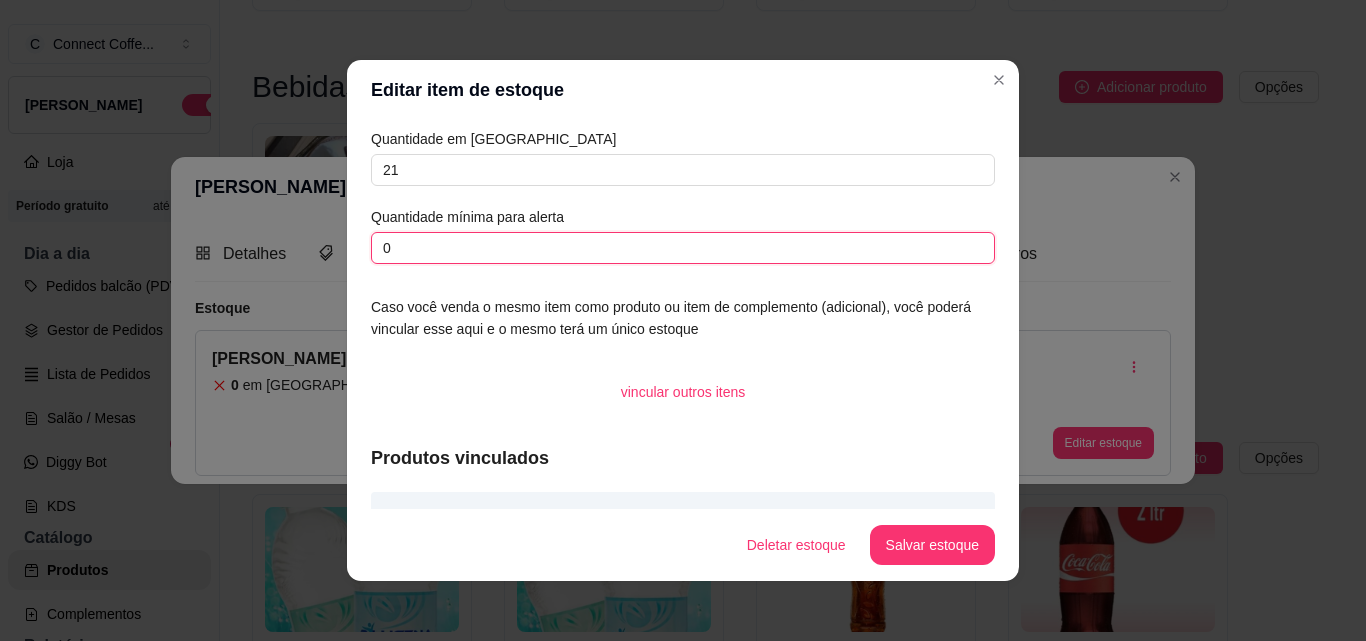 drag, startPoint x: 365, startPoint y: 258, endPoint x: 333, endPoint y: 254, distance: 32.24903 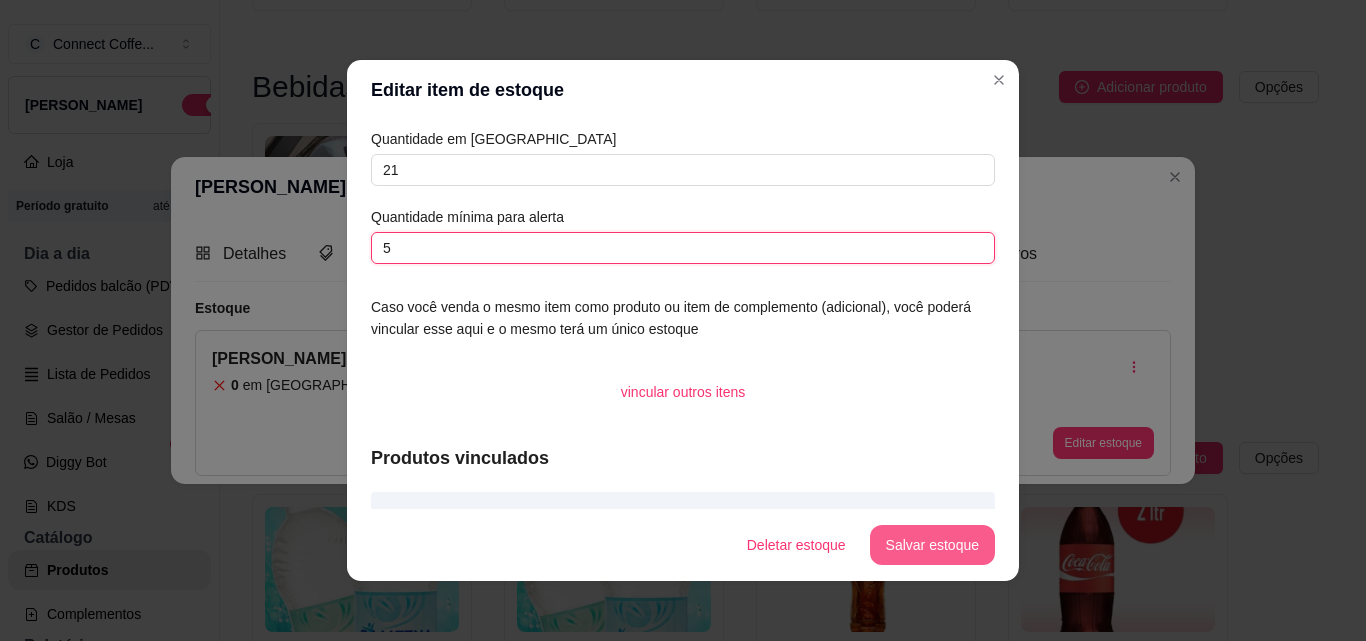 type on "5" 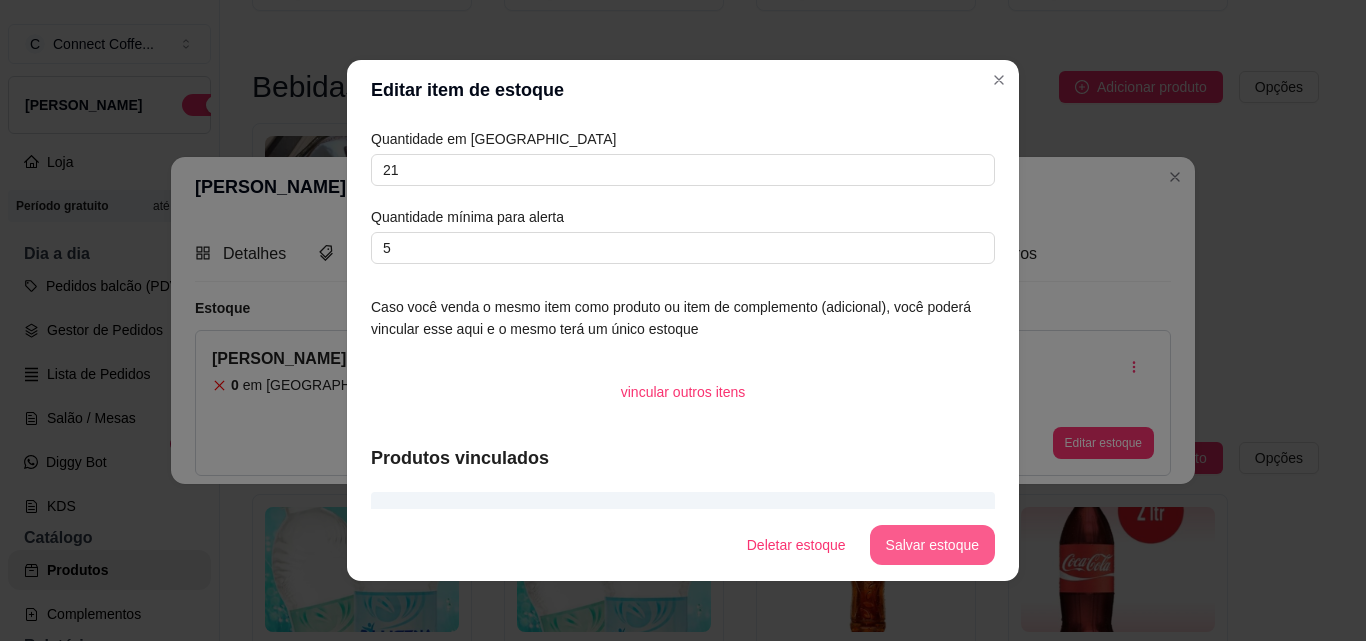 click on "Salvar estoque" at bounding box center [932, 545] 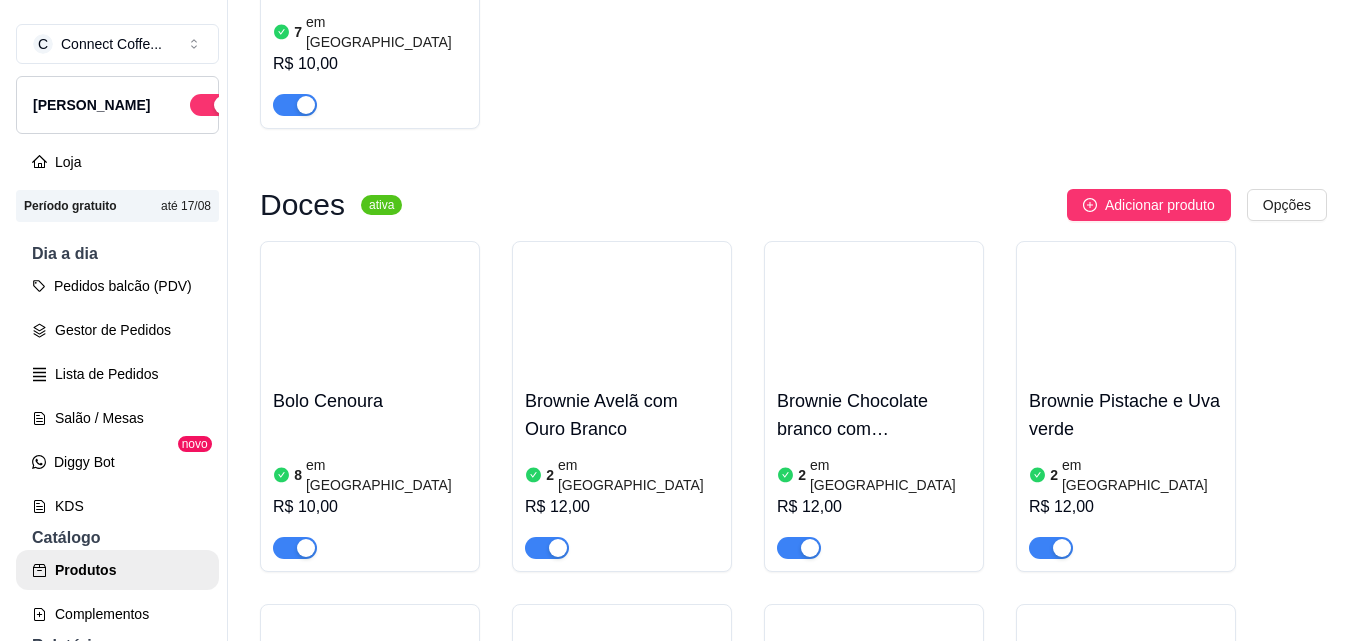 scroll, scrollTop: 800, scrollLeft: 0, axis: vertical 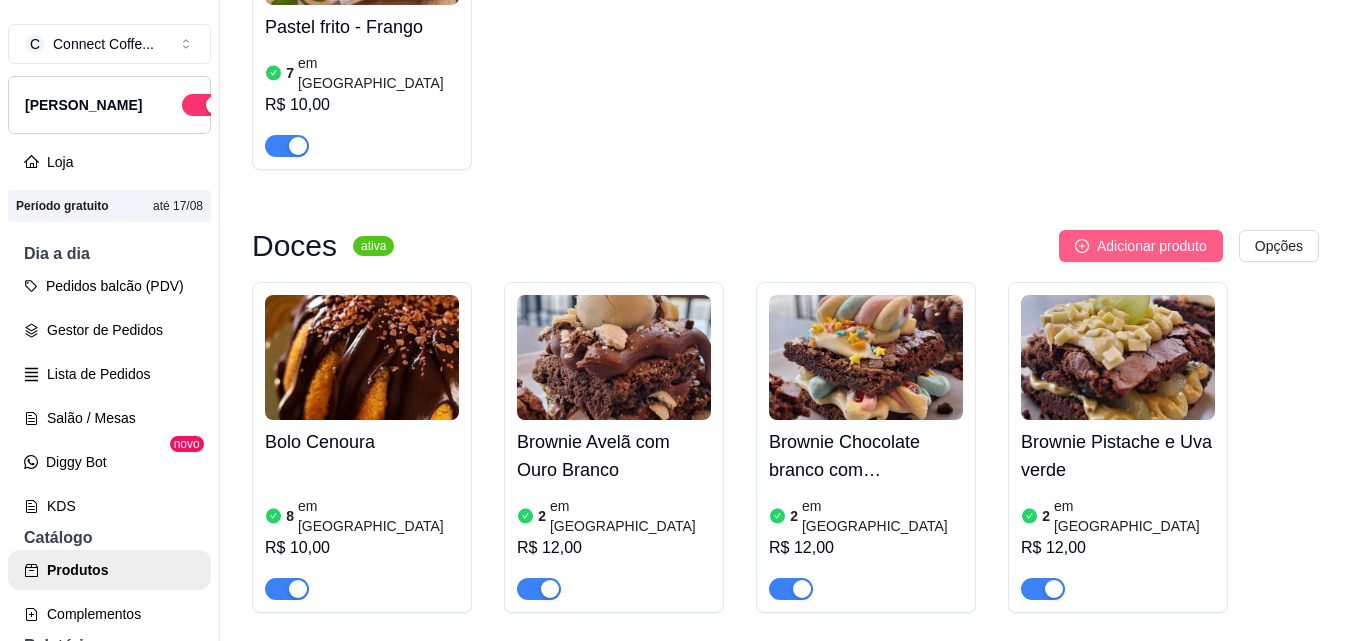 click on "Adicionar produto" at bounding box center (1152, 246) 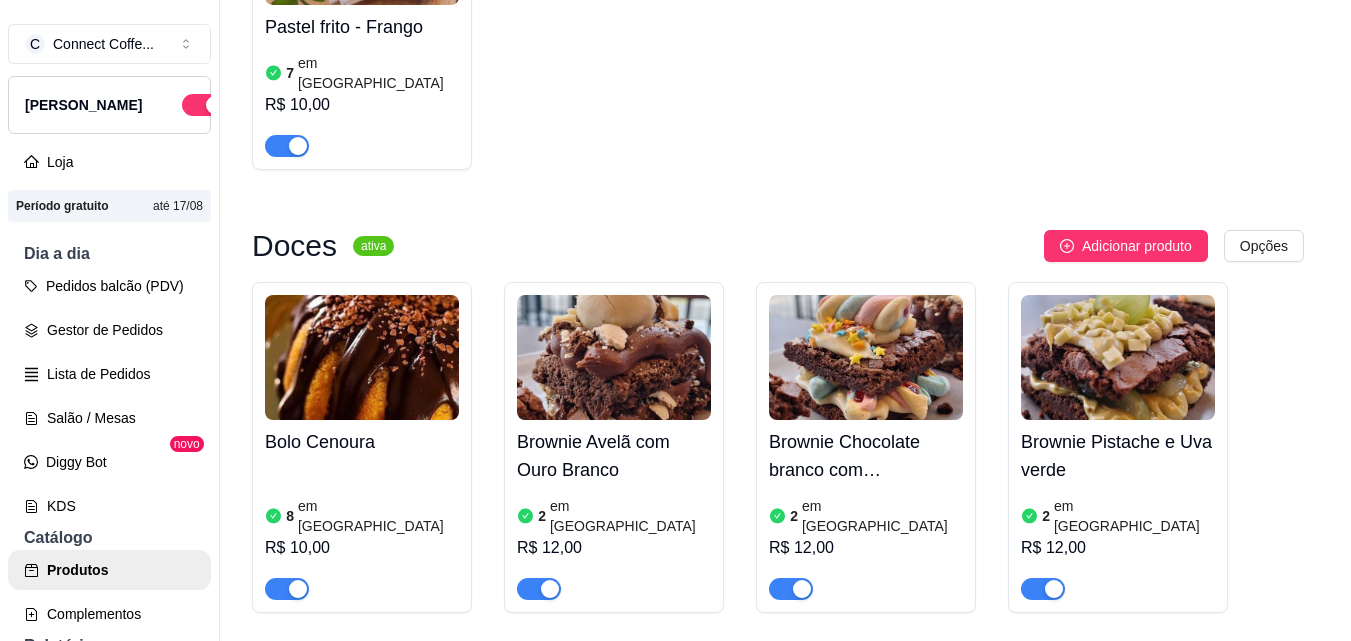 type 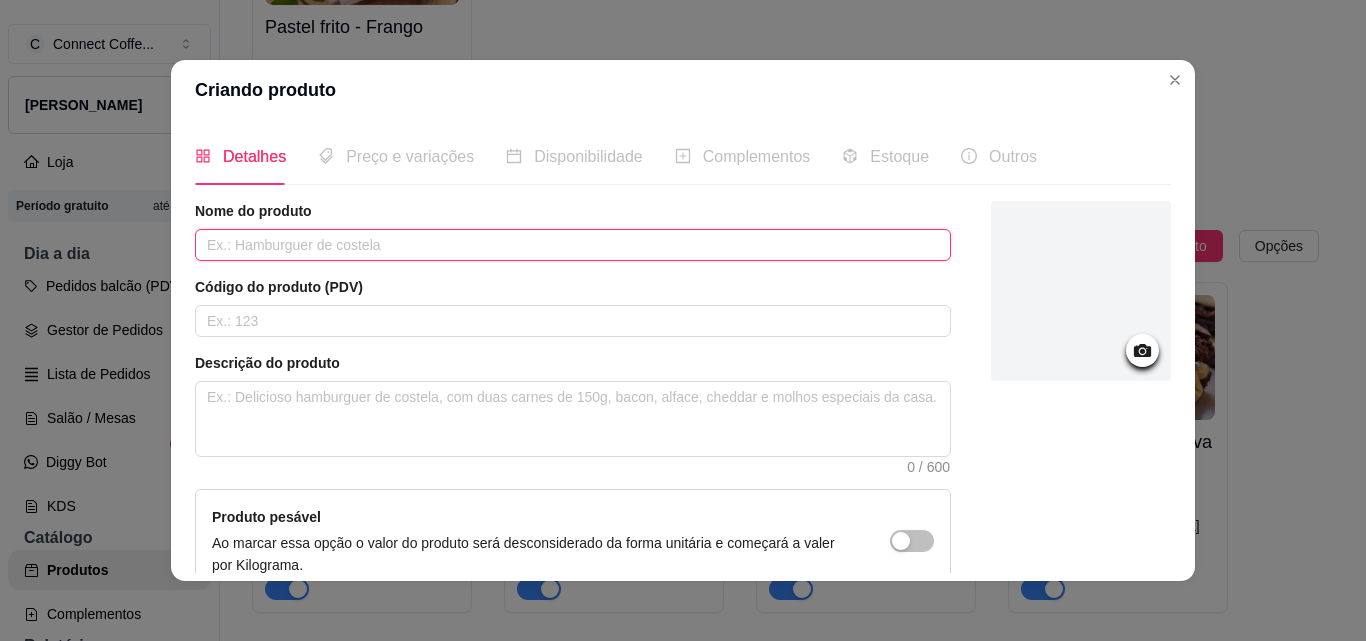 click at bounding box center (573, 245) 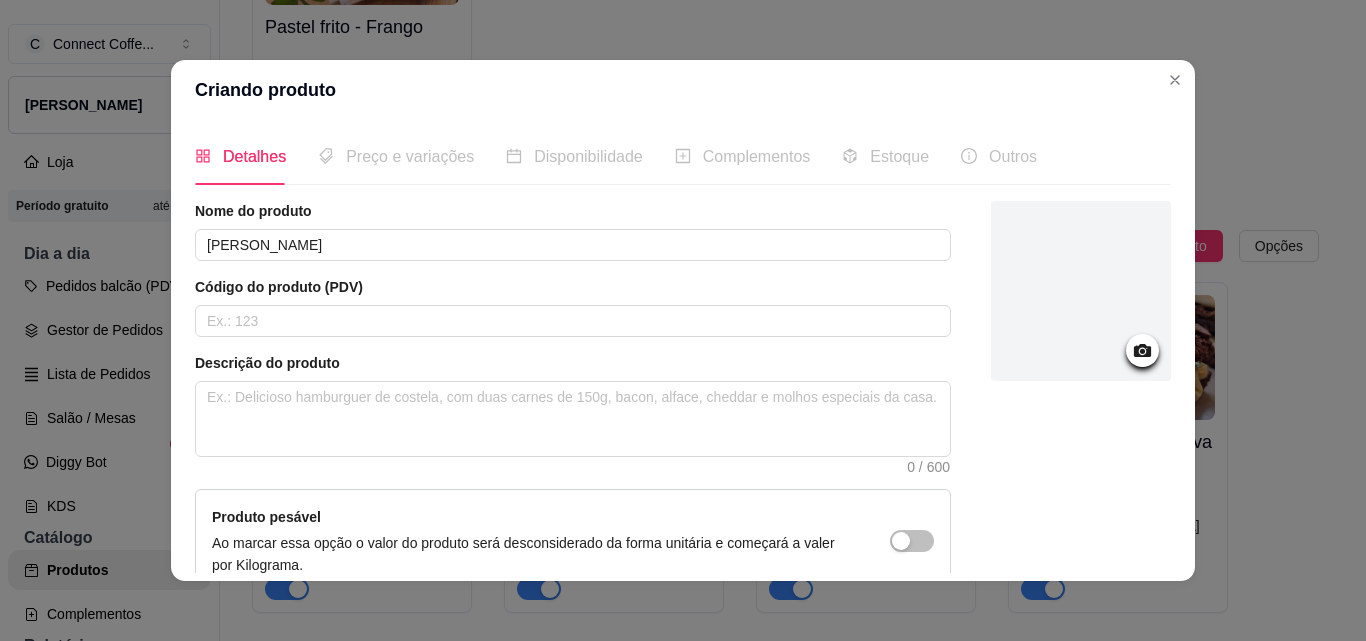 click 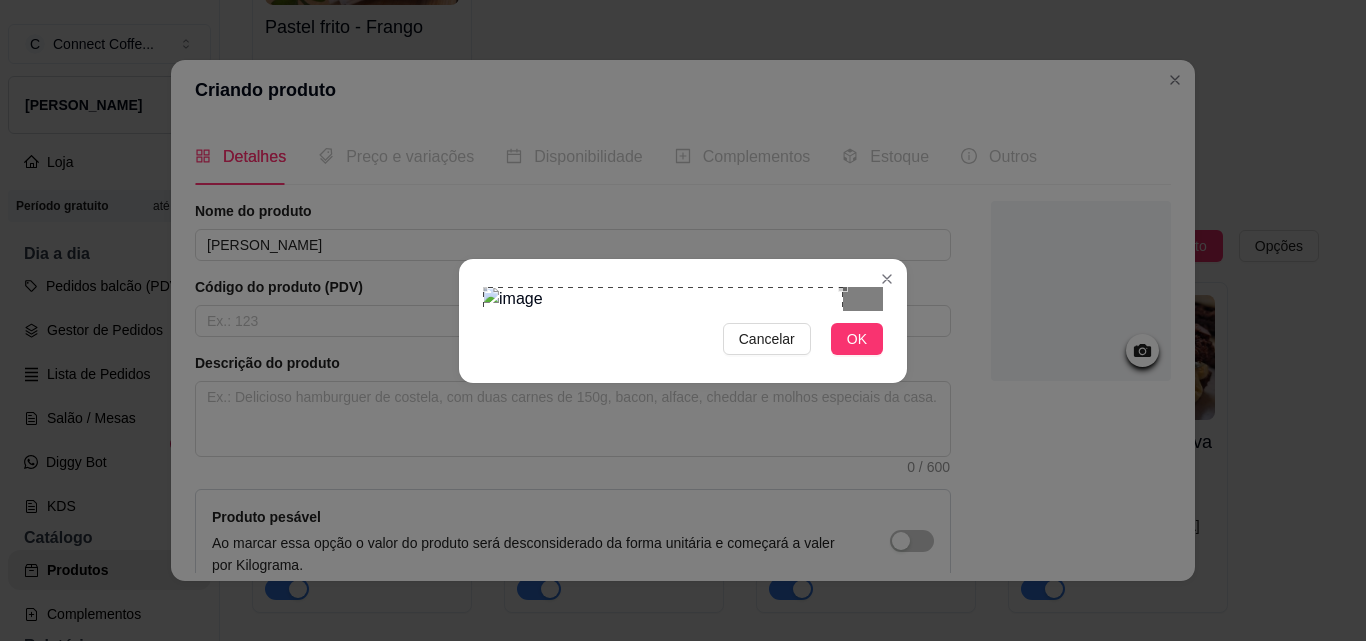 click at bounding box center (663, 402) 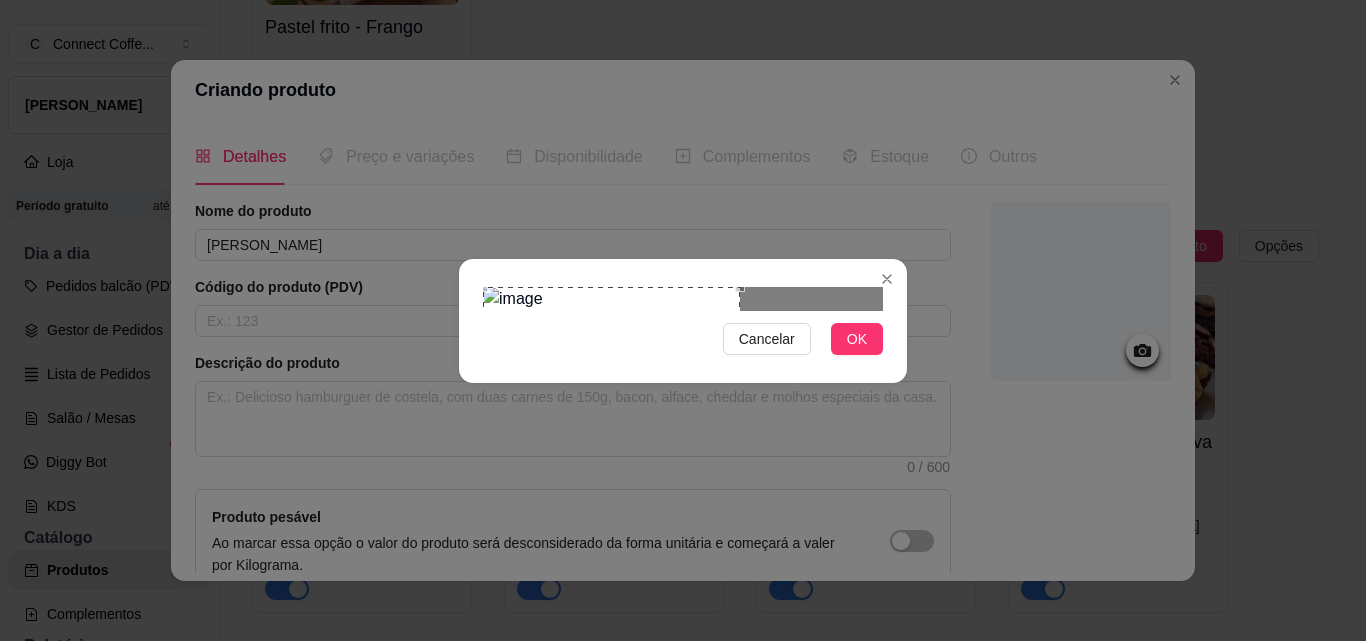 click on "Cancelar OK" at bounding box center (683, 320) 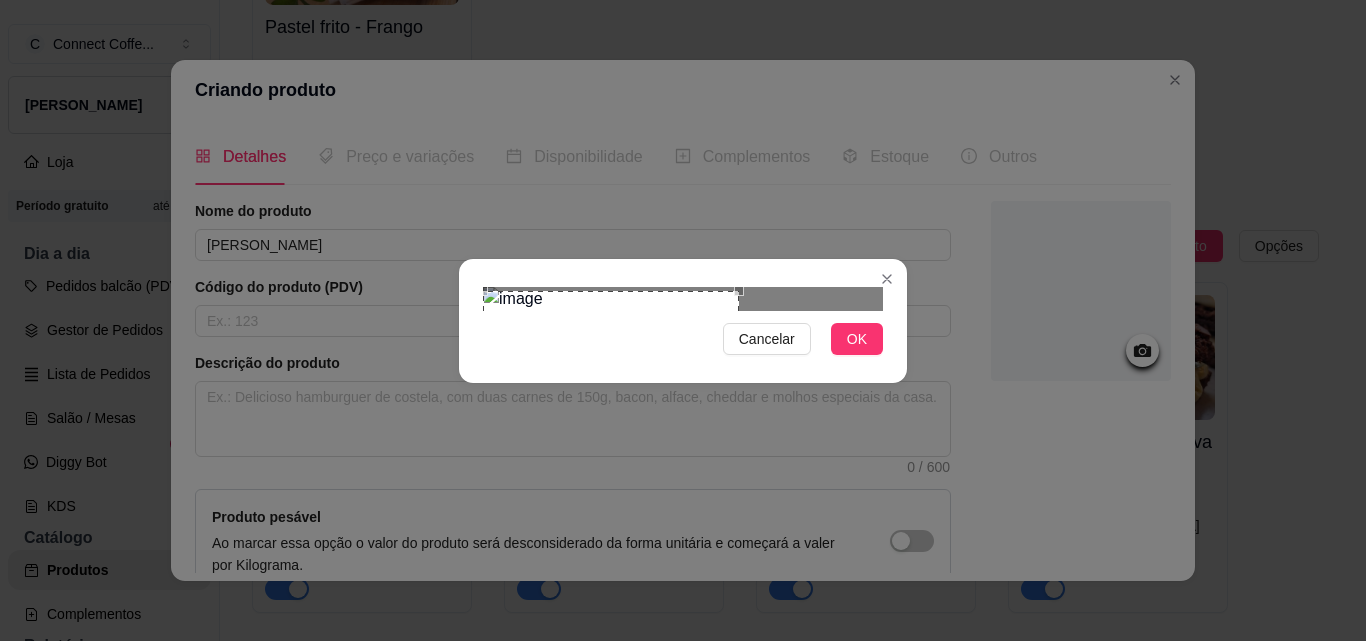 click at bounding box center (611, 419) 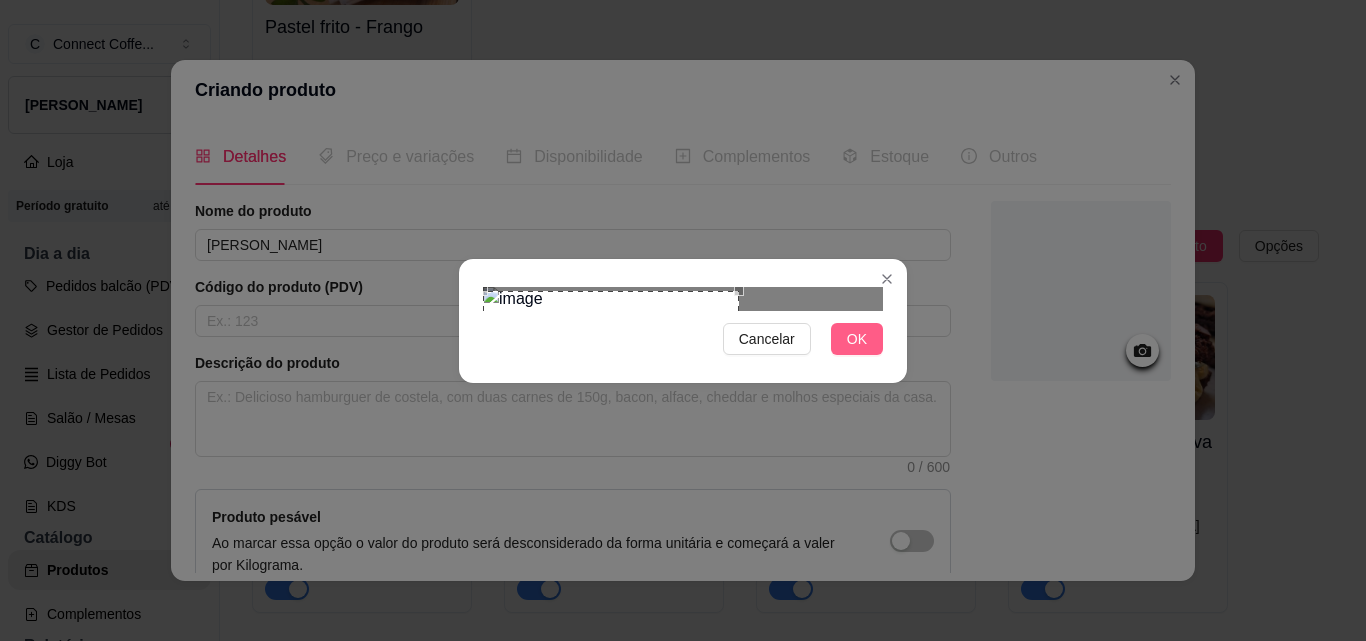 click on "OK" at bounding box center [857, 339] 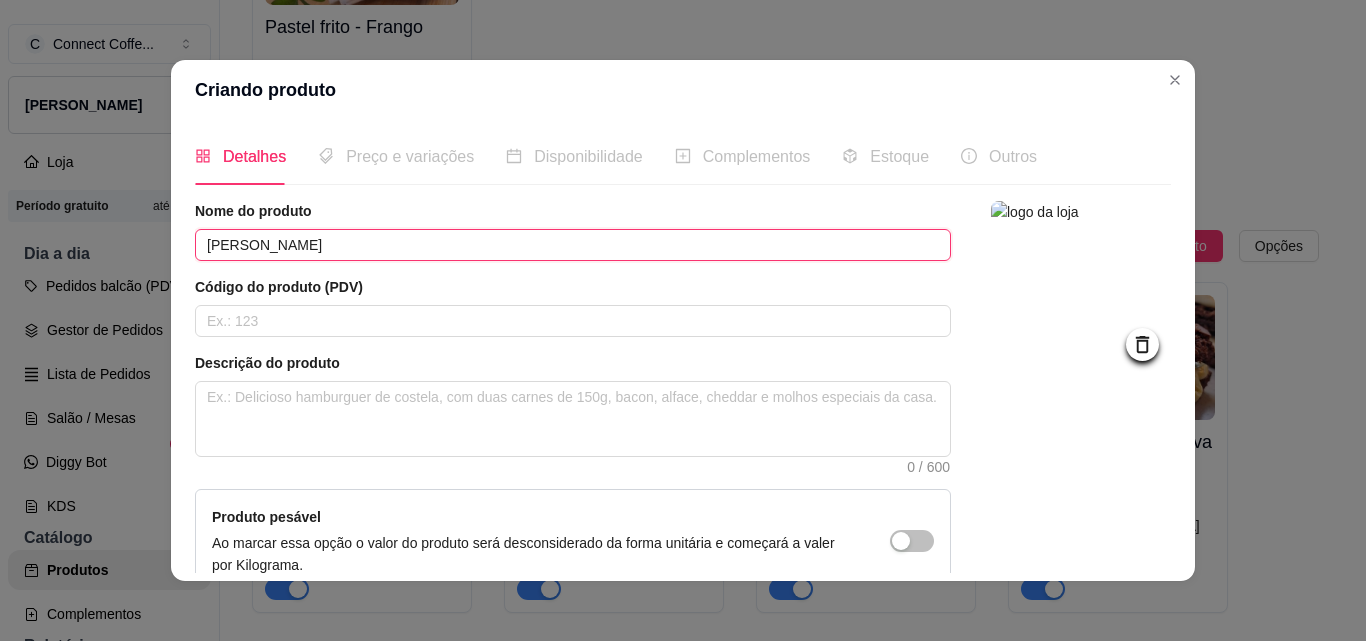 click on "[PERSON_NAME]" at bounding box center (573, 245) 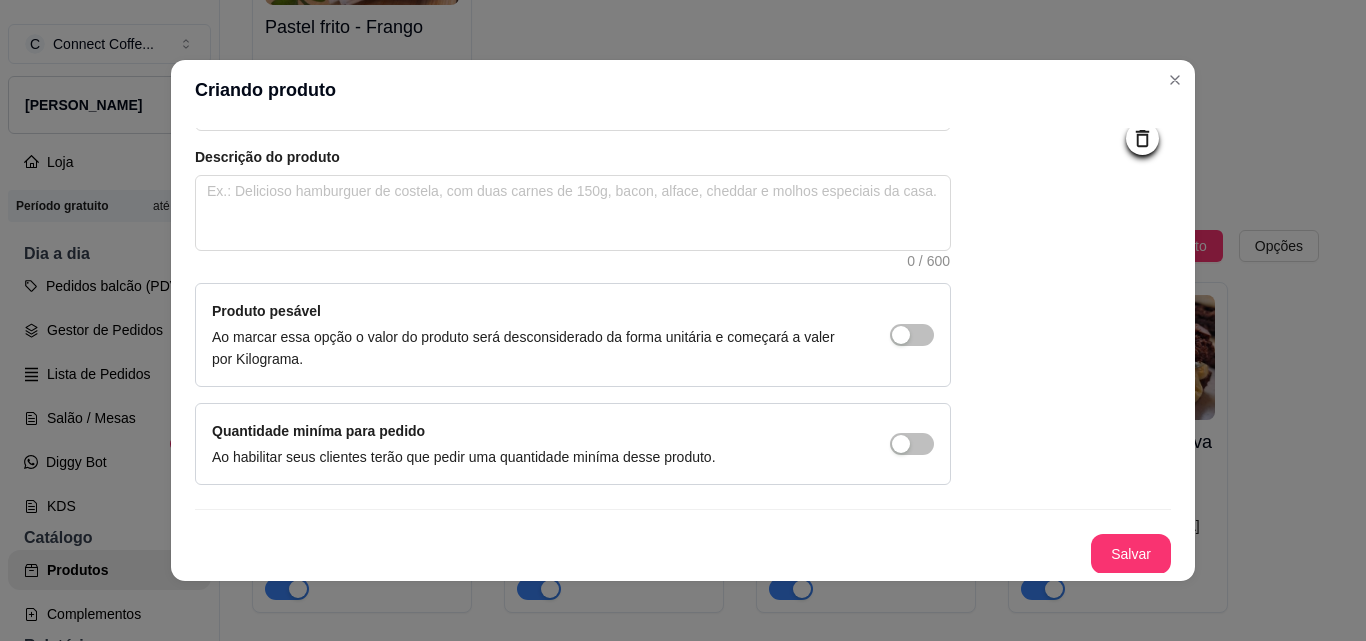 scroll, scrollTop: 207, scrollLeft: 0, axis: vertical 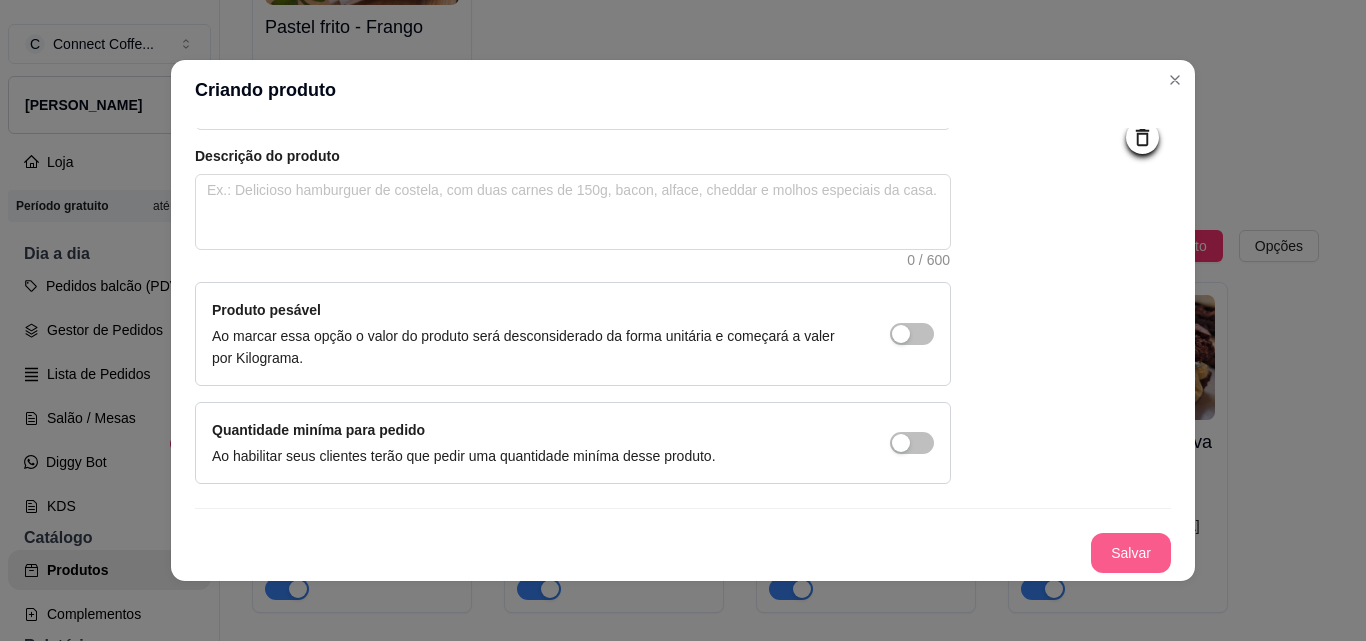 type on "[PERSON_NAME]" 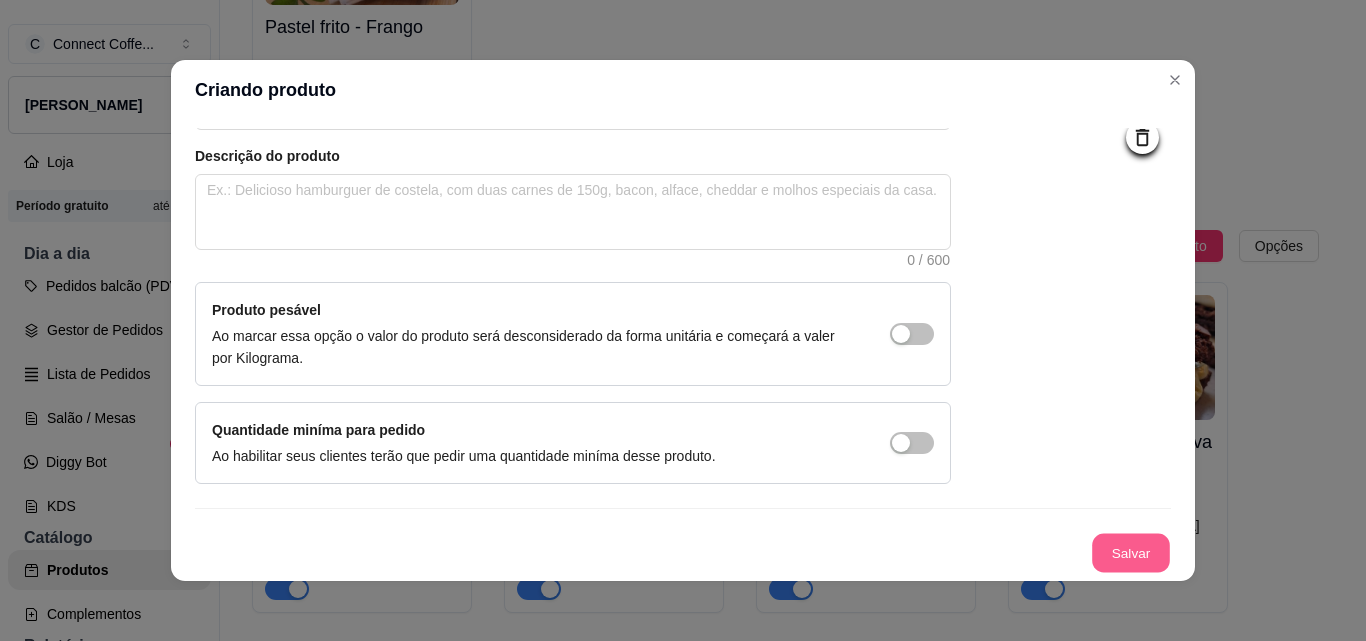 click on "Salvar" at bounding box center [1131, 553] 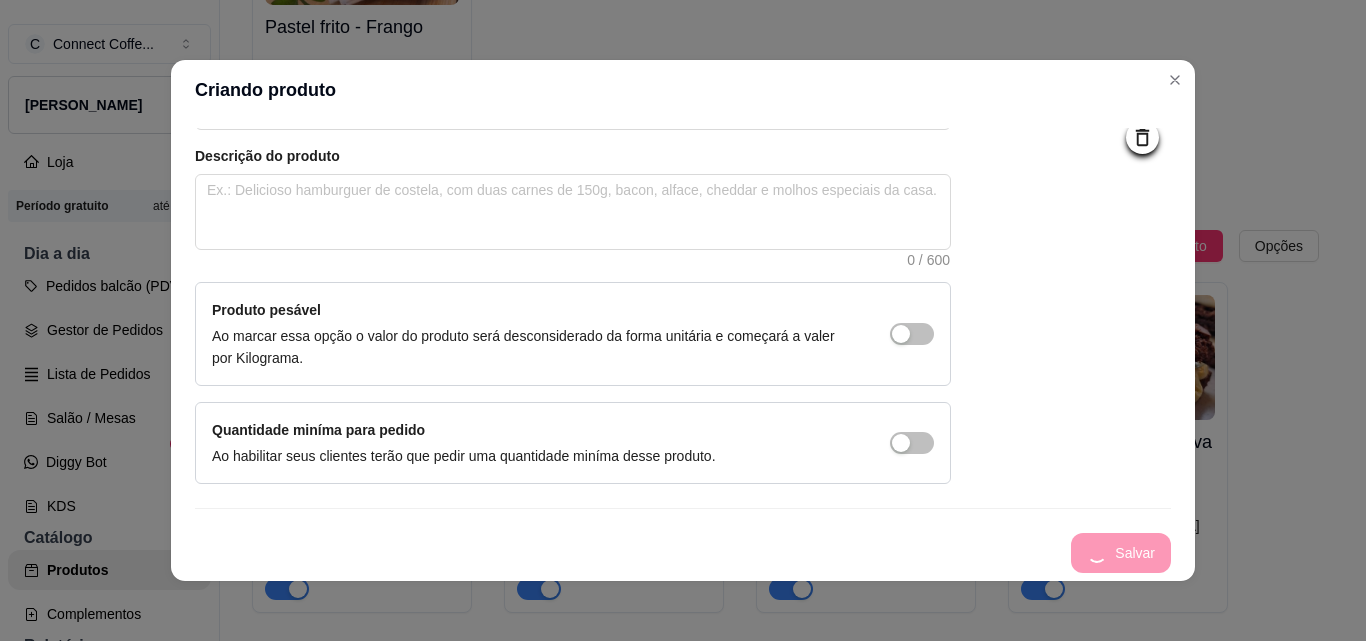 type 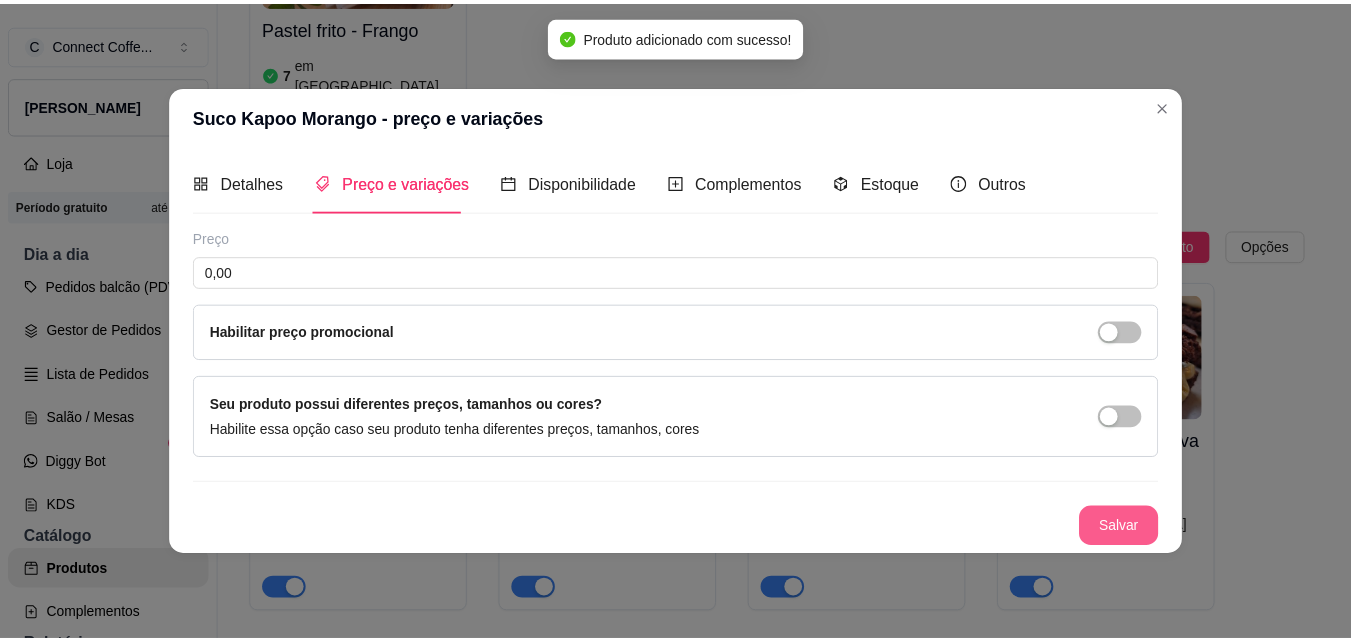 scroll, scrollTop: 0, scrollLeft: 0, axis: both 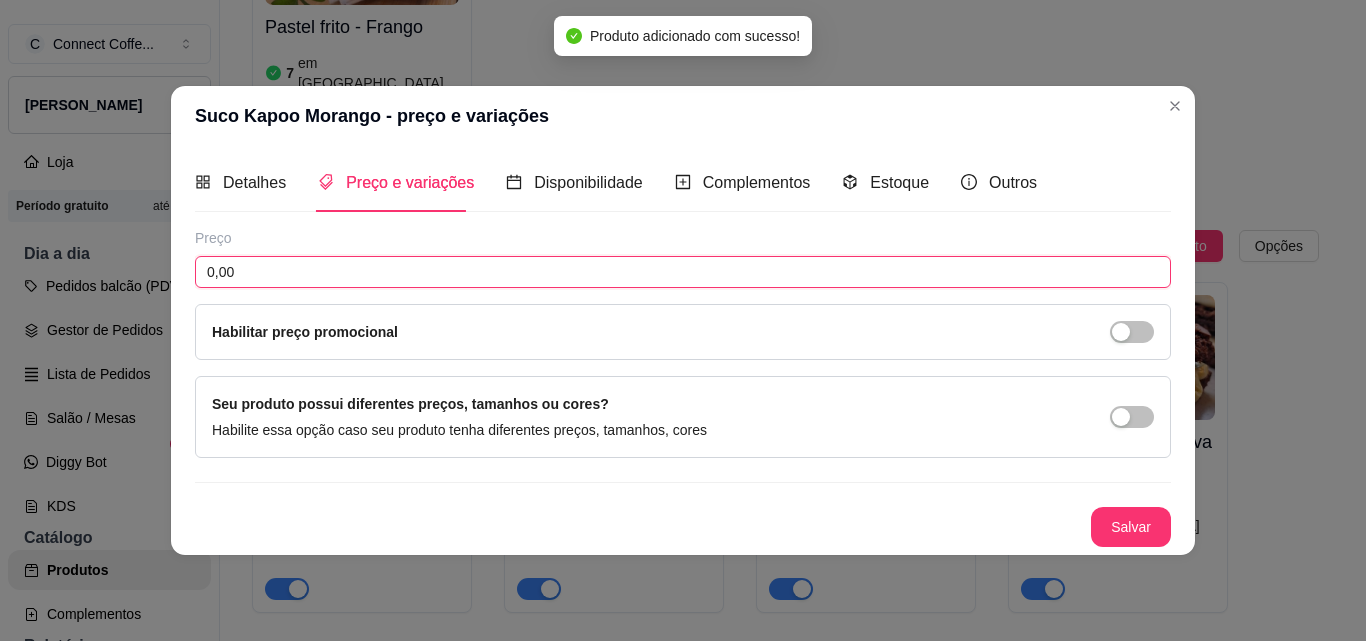 click on "0,00" at bounding box center (683, 272) 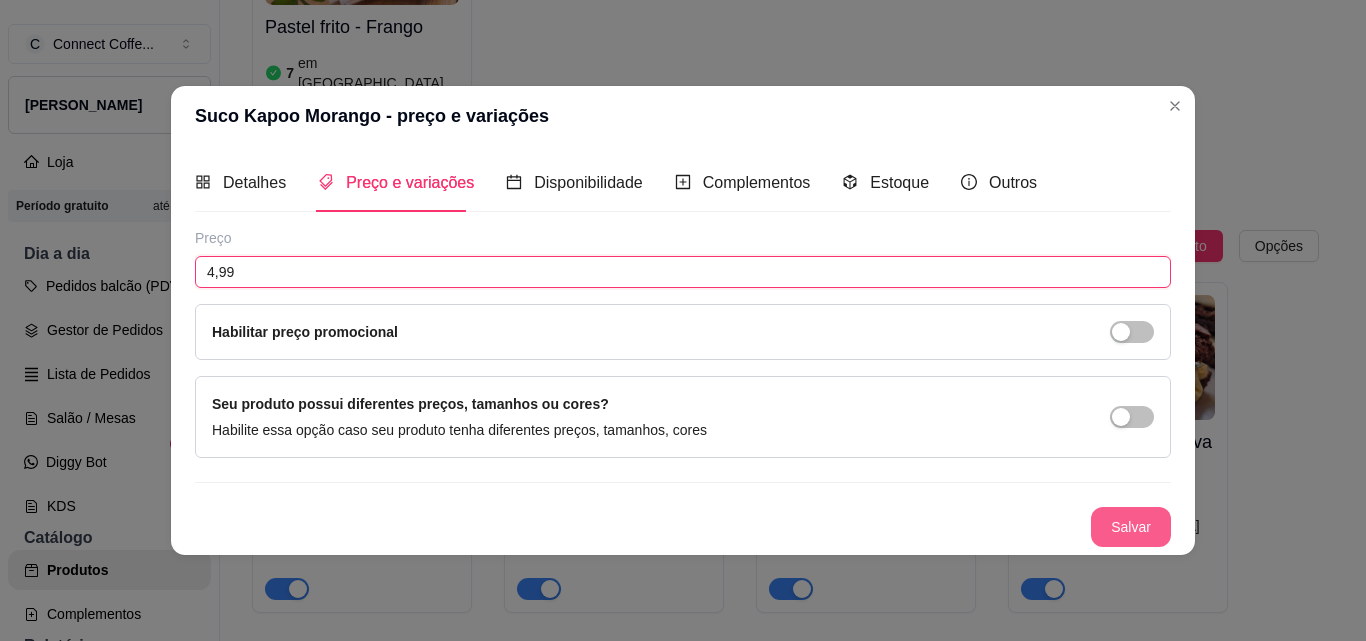 type on "4,99" 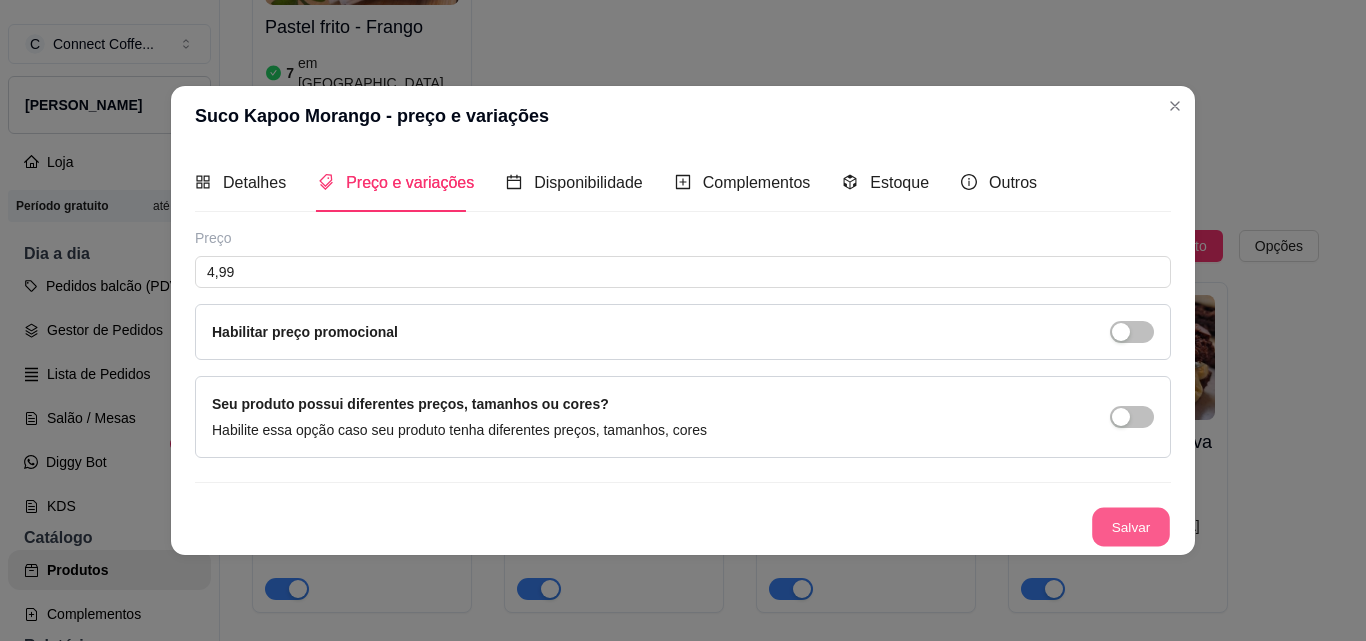 click on "Salvar" at bounding box center [1131, 526] 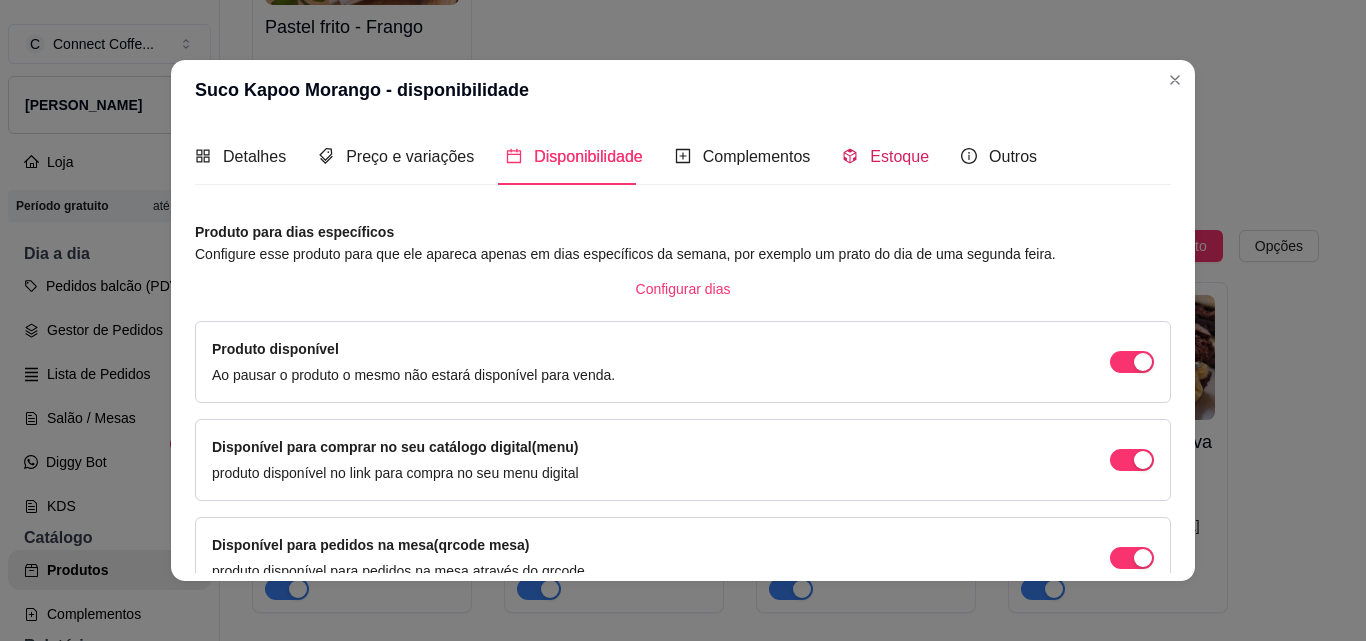 click on "Estoque" at bounding box center [899, 156] 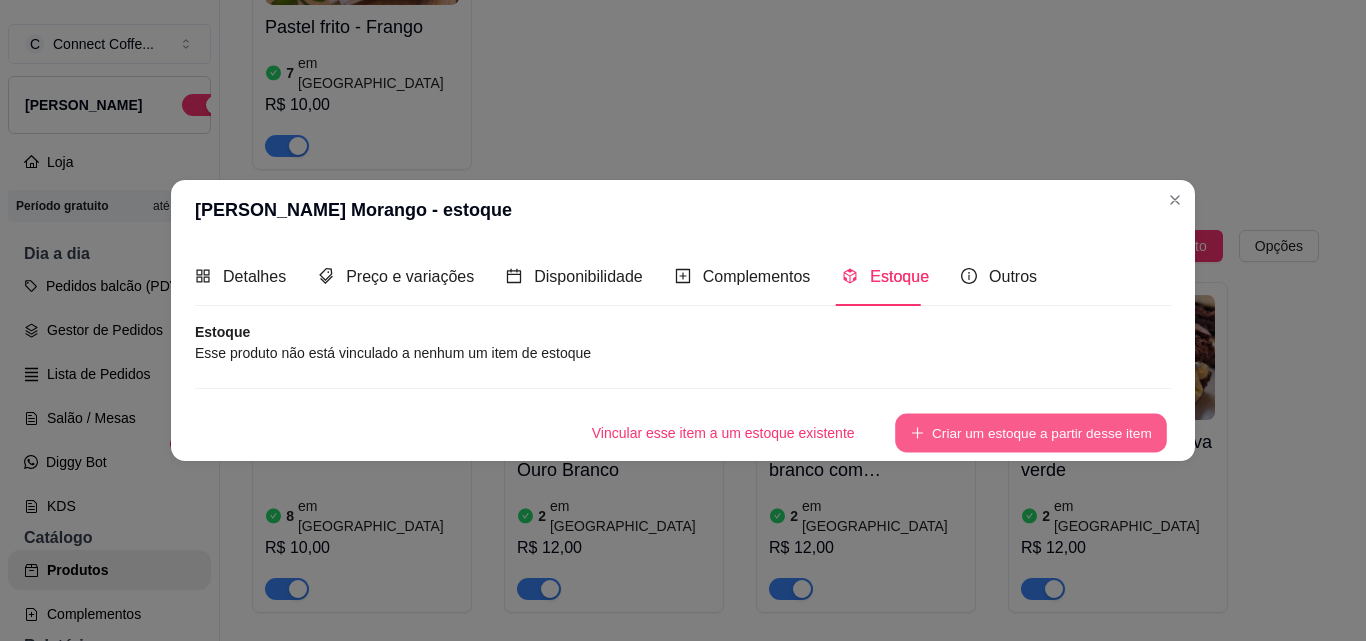 click on "Criar um estoque a partir desse item" at bounding box center [1031, 432] 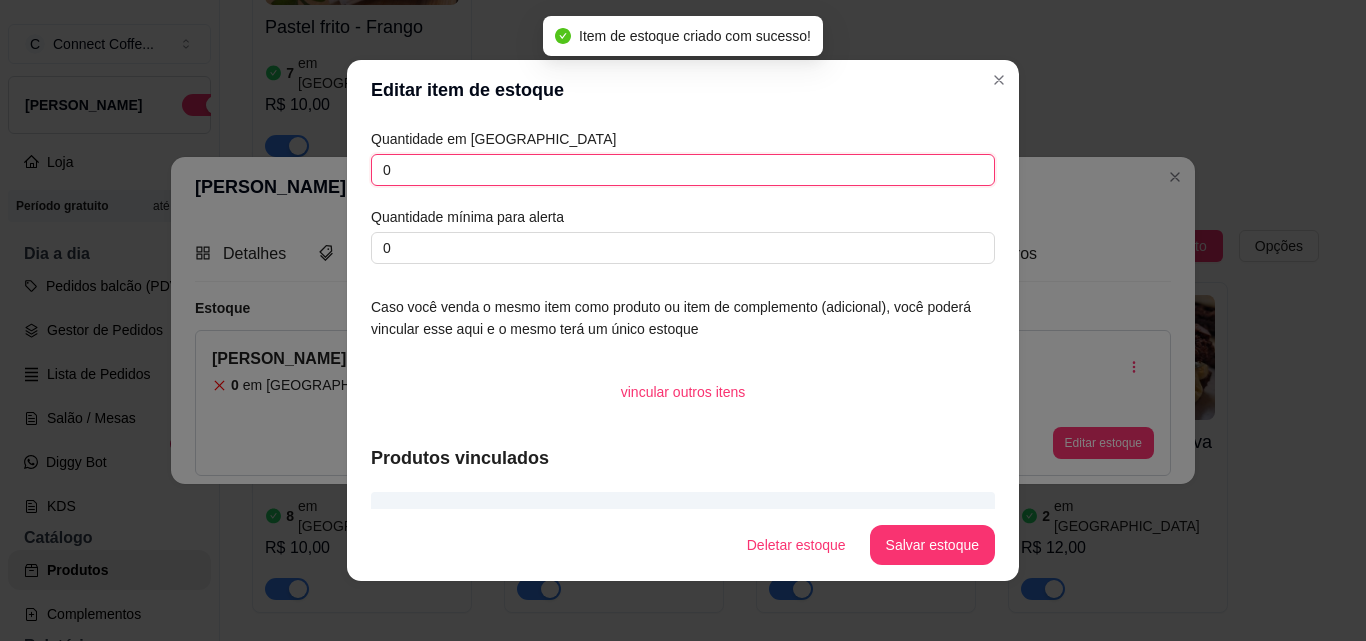 drag, startPoint x: 399, startPoint y: 160, endPoint x: 320, endPoint y: 161, distance: 79.00633 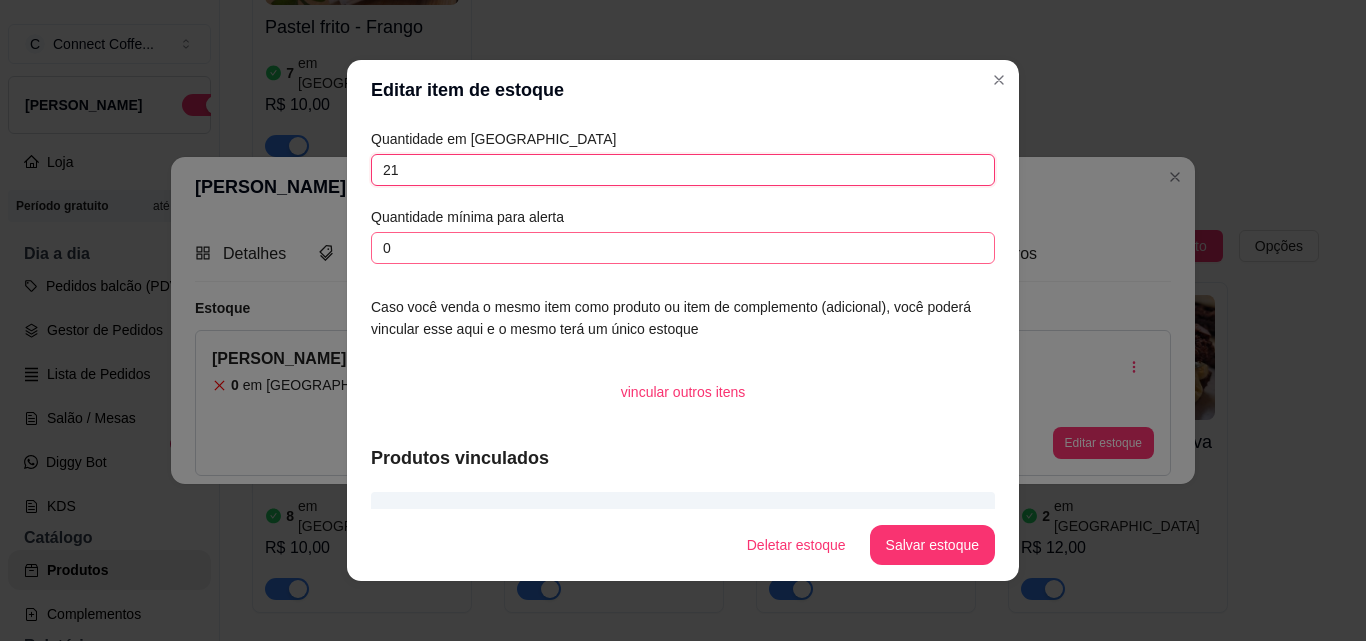 type on "21" 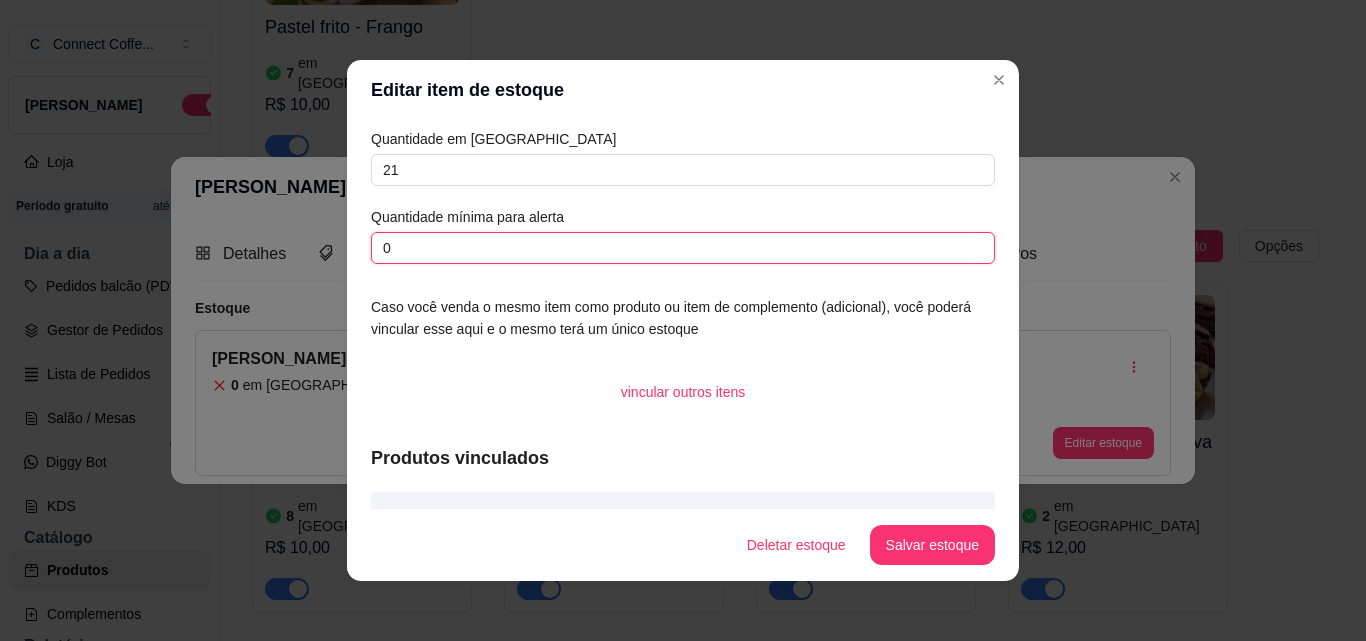 drag, startPoint x: 408, startPoint y: 247, endPoint x: 341, endPoint y: 247, distance: 67 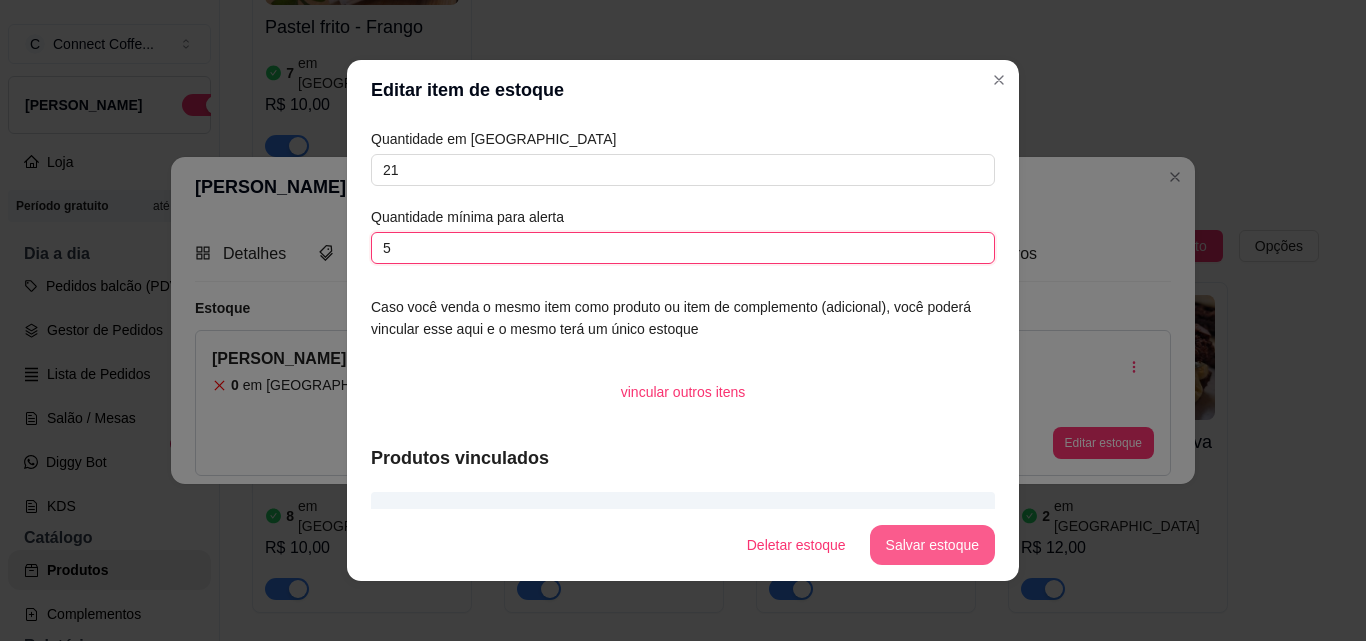 type on "5" 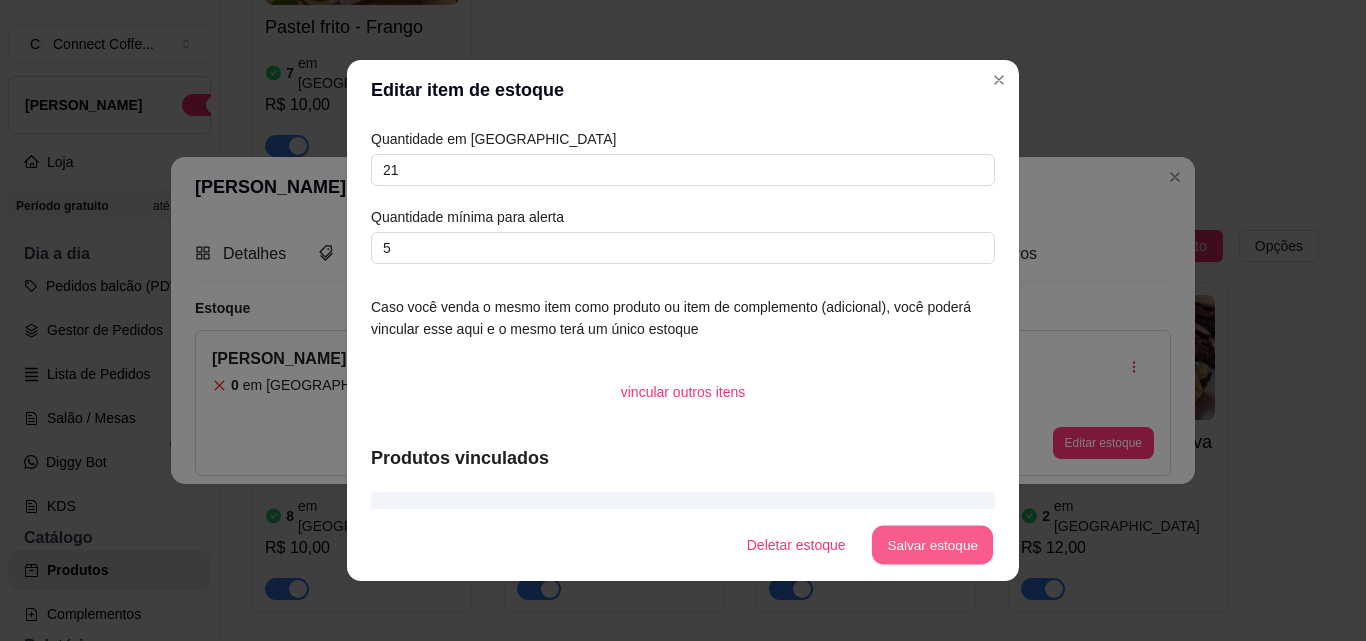 click on "Salvar estoque" at bounding box center [932, 545] 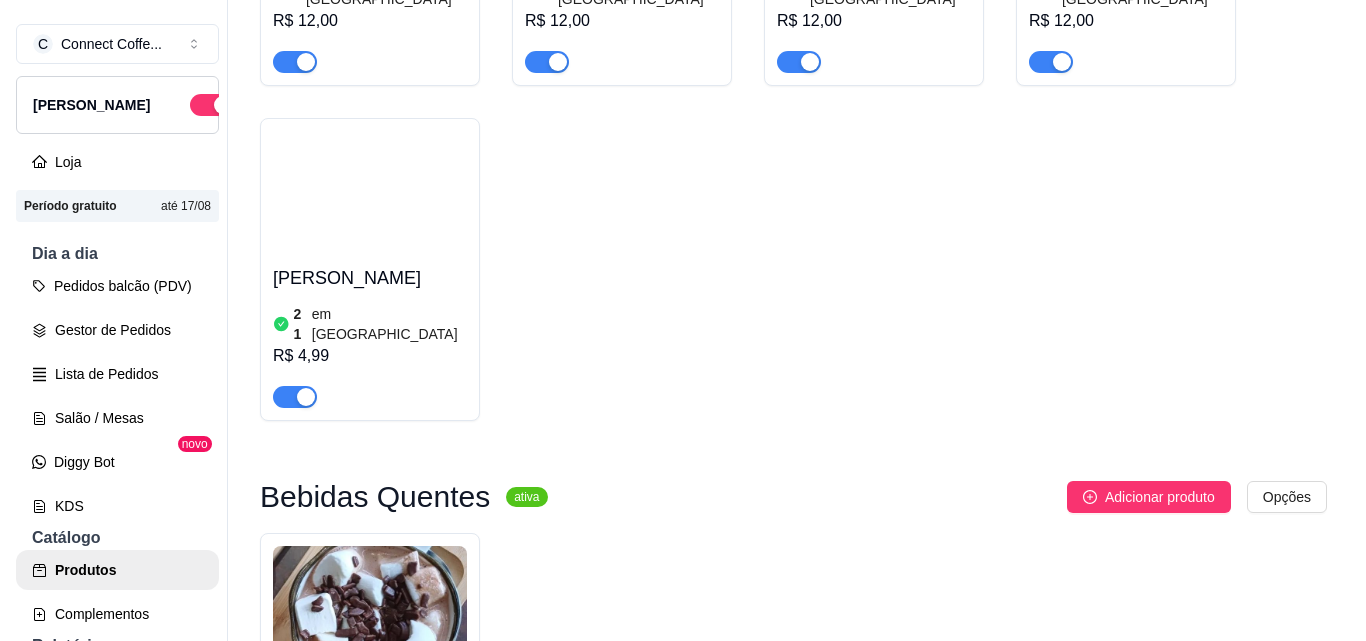scroll, scrollTop: 1900, scrollLeft: 0, axis: vertical 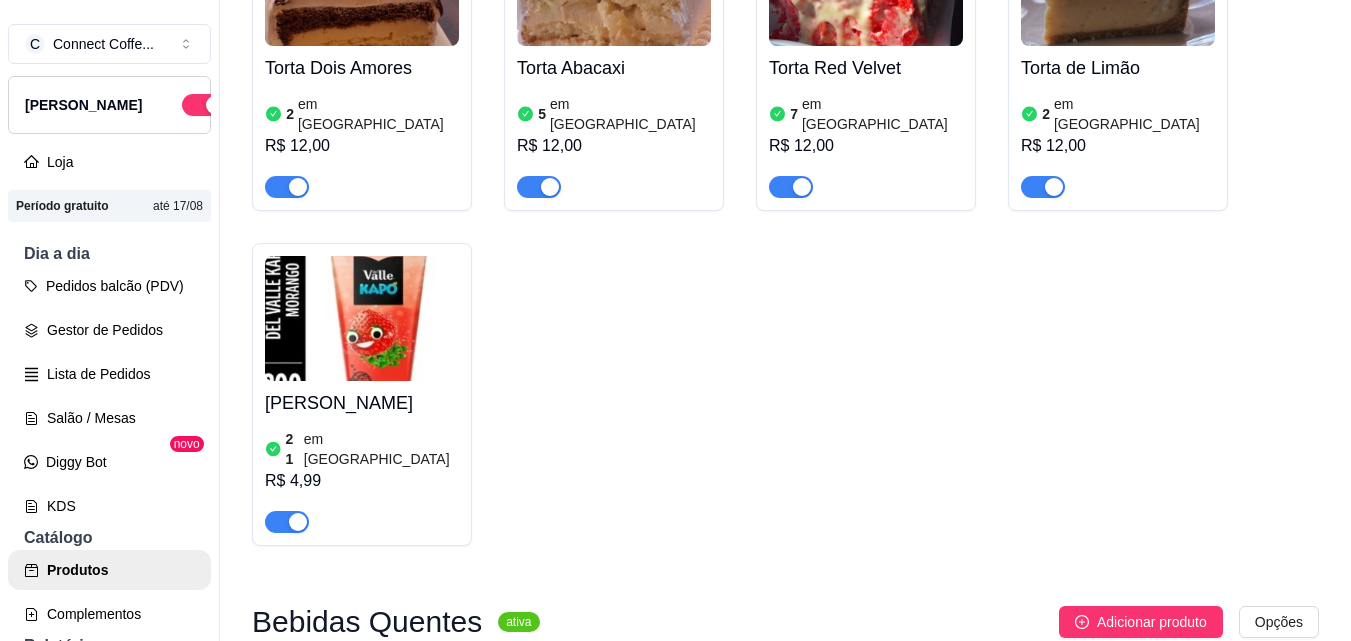 click at bounding box center [362, 318] 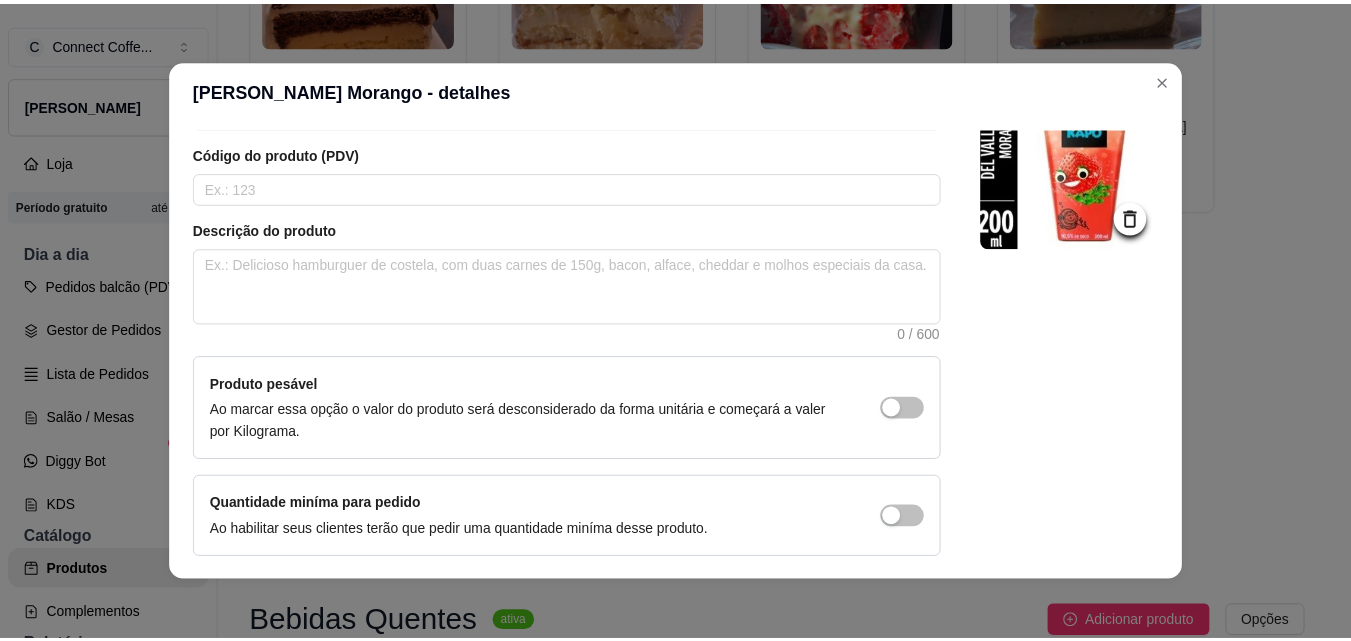 scroll, scrollTop: 207, scrollLeft: 0, axis: vertical 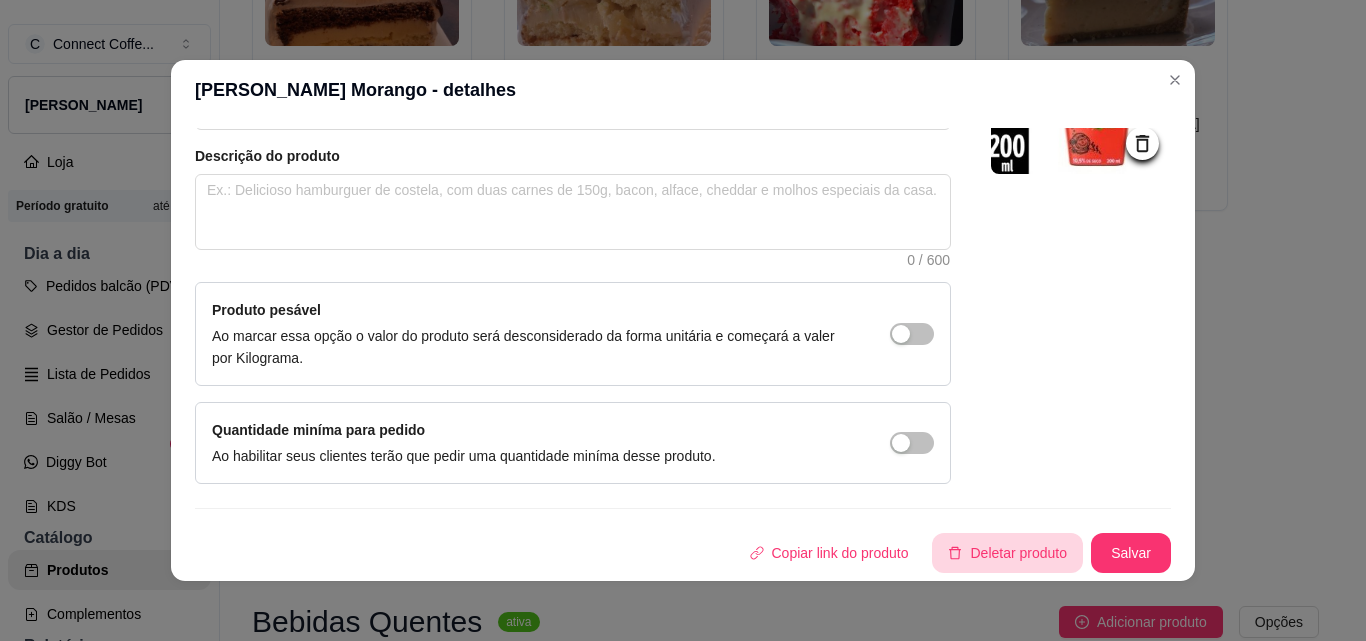click on "Deletar produto" at bounding box center (1007, 553) 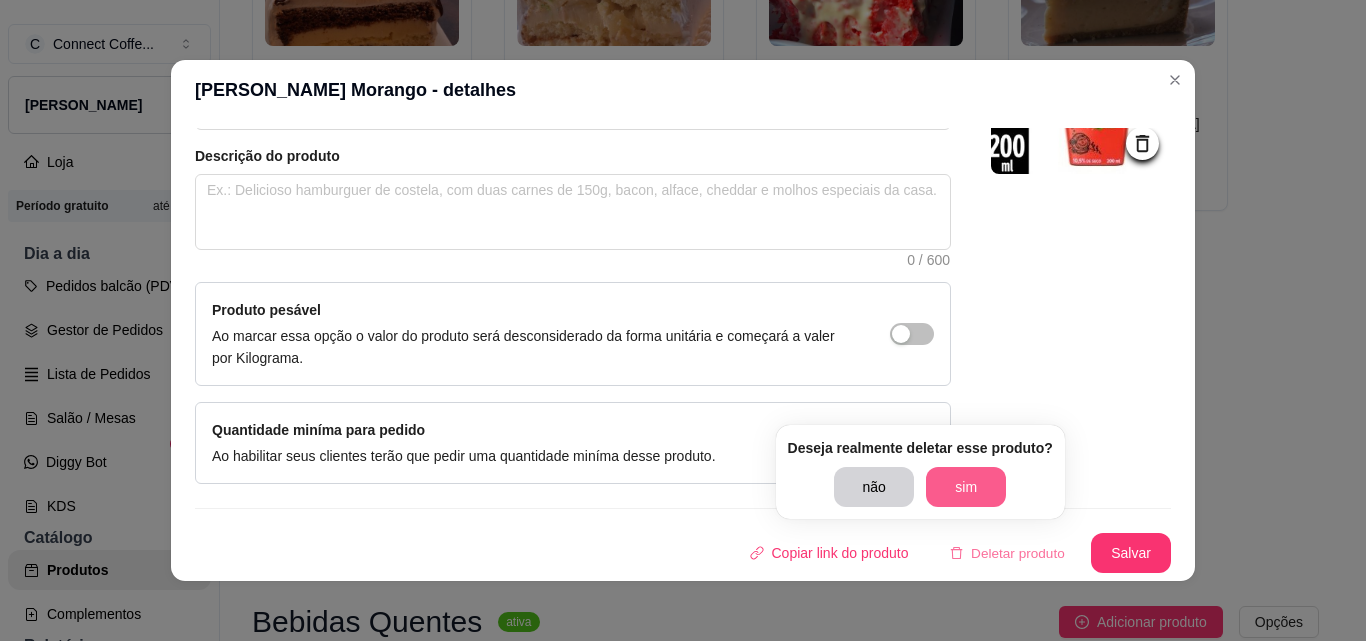 click on "sim" at bounding box center (966, 487) 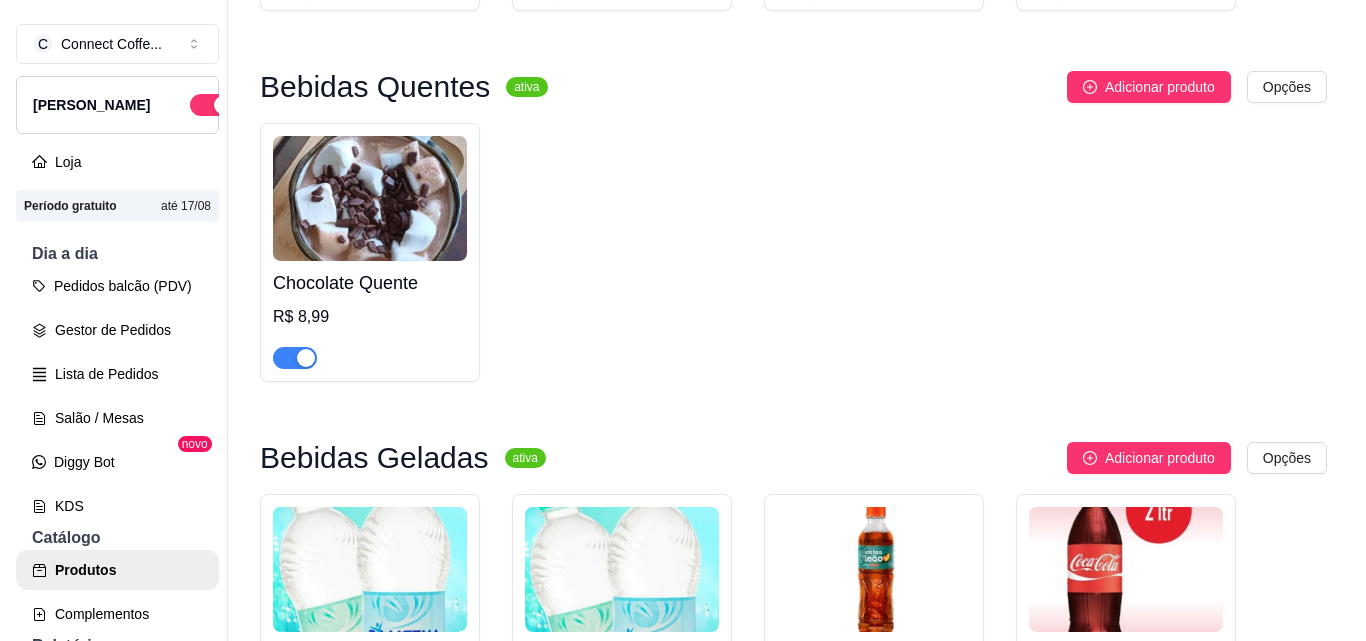 scroll, scrollTop: 2200, scrollLeft: 0, axis: vertical 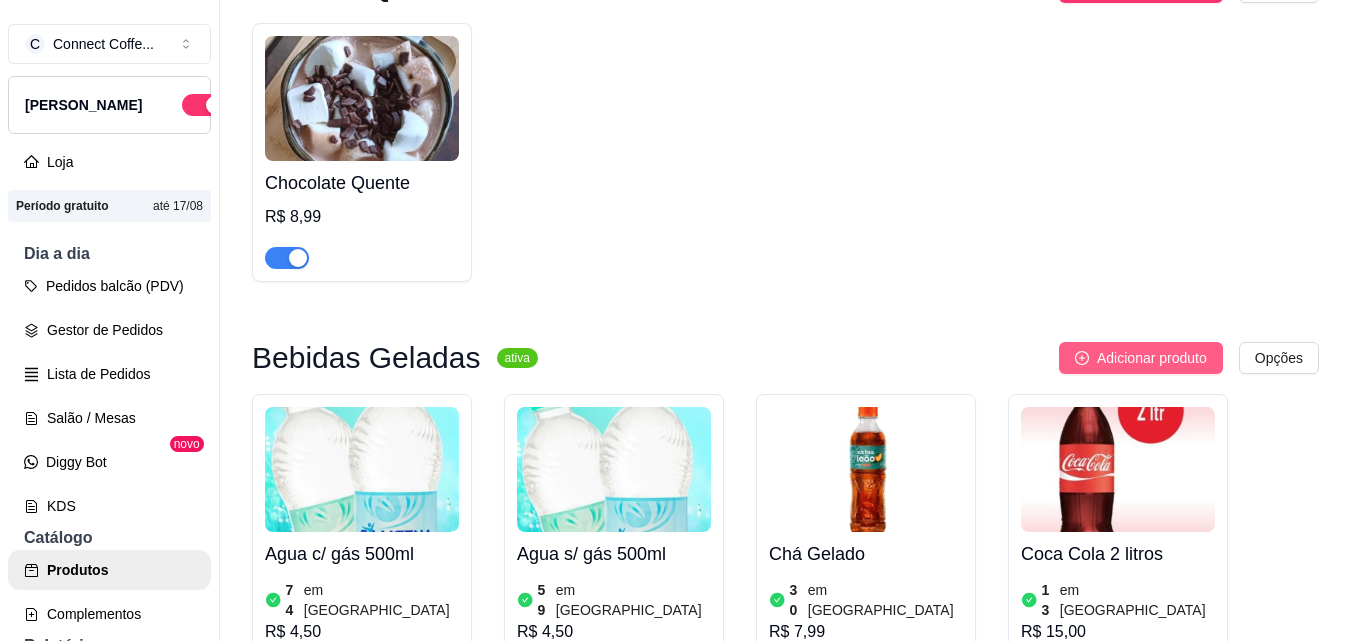 click on "Adicionar produto" at bounding box center [1152, 358] 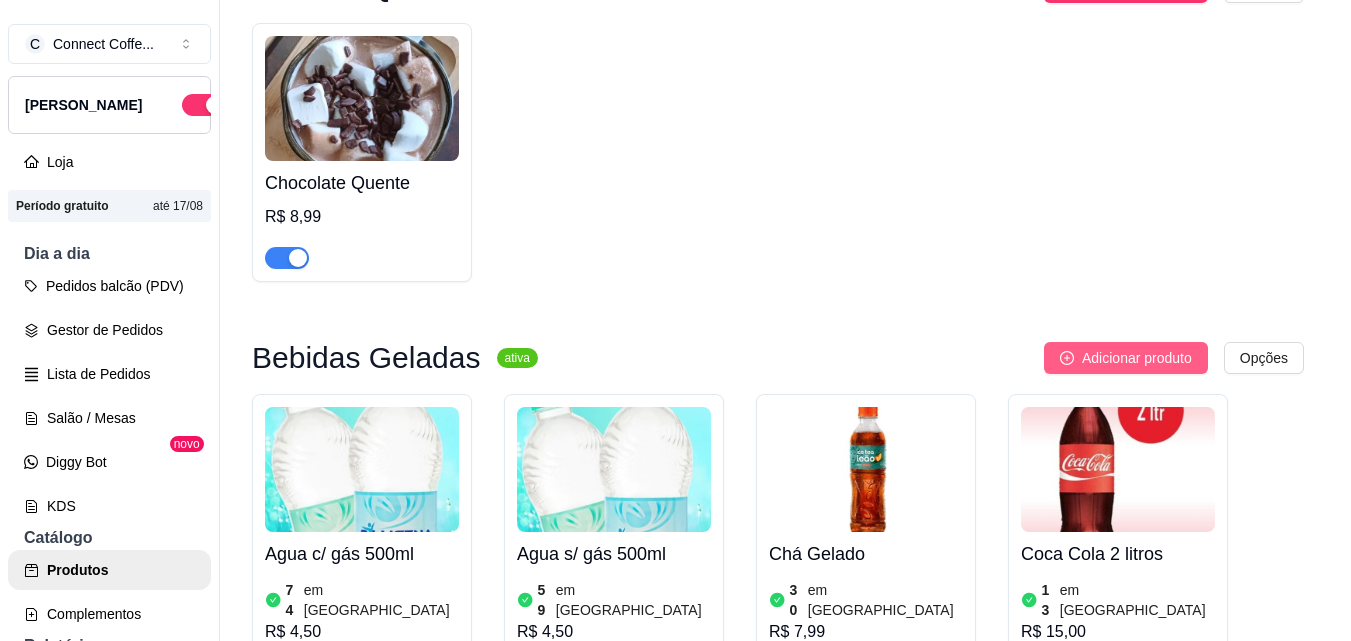 type 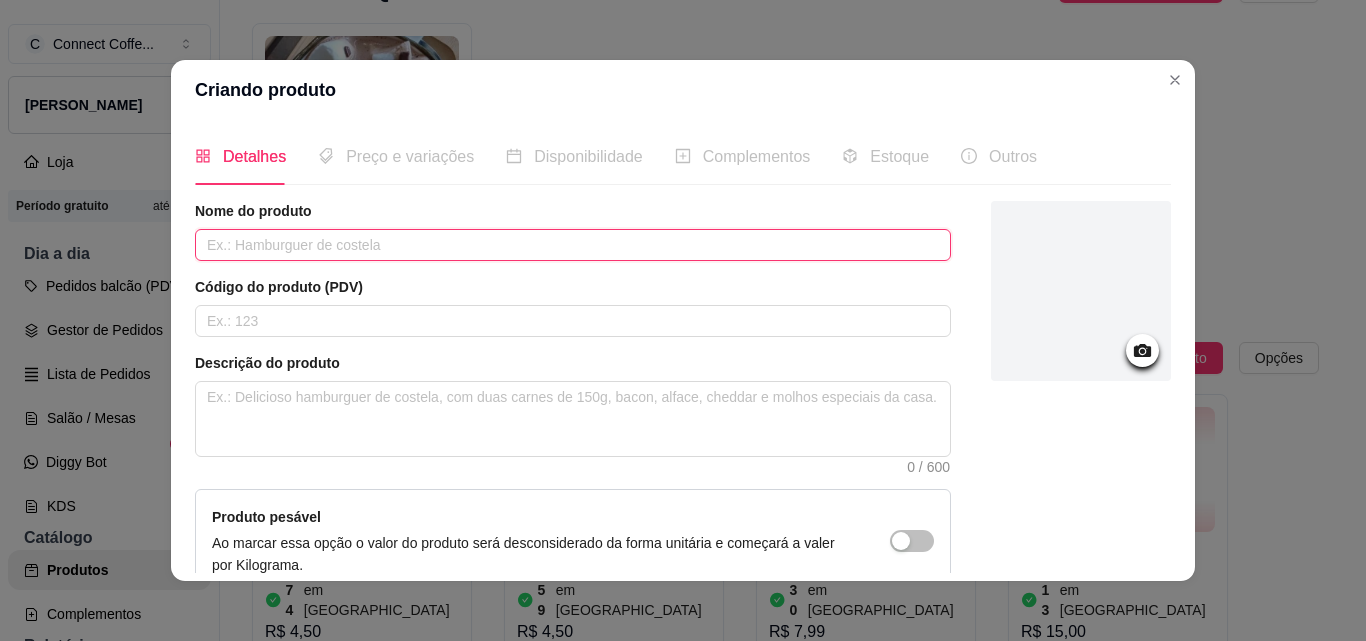 click at bounding box center [573, 245] 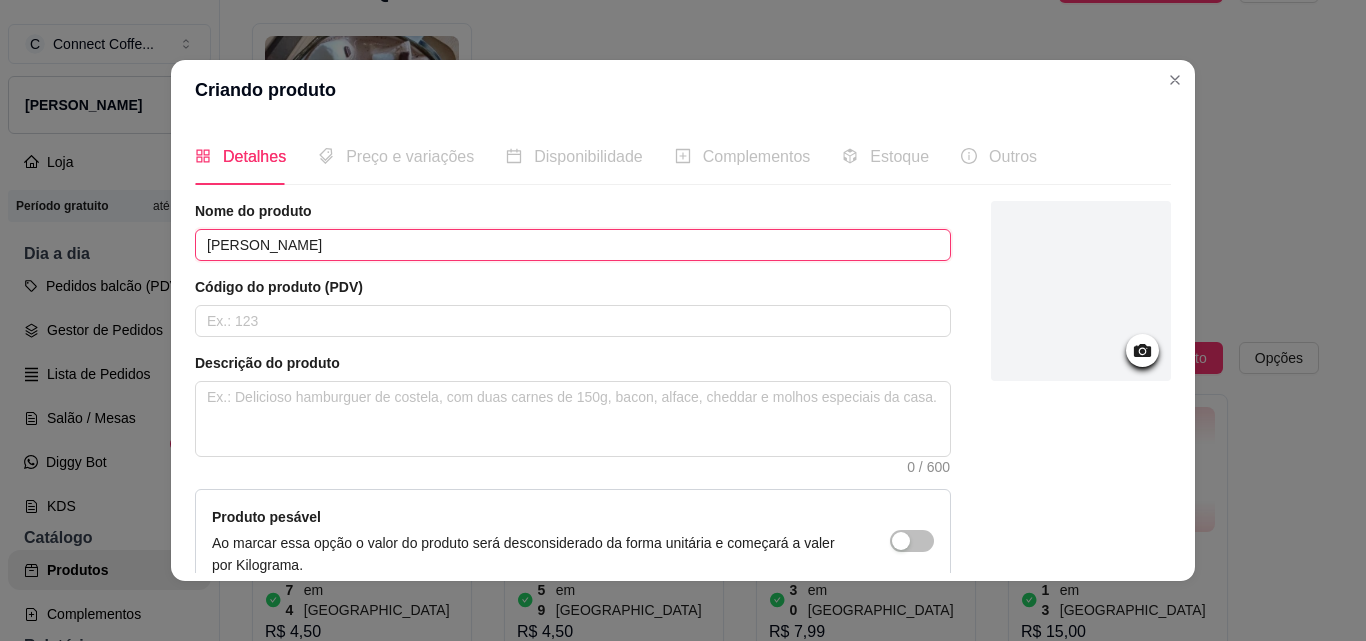 type on "[PERSON_NAME]" 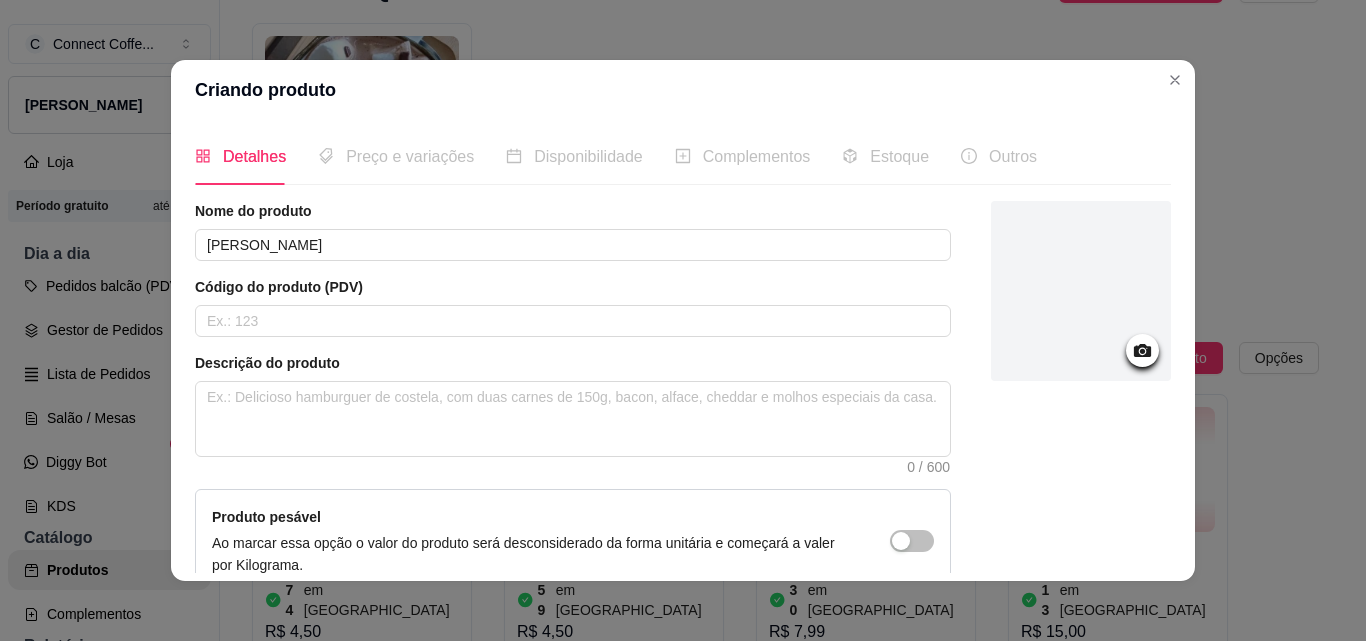 click 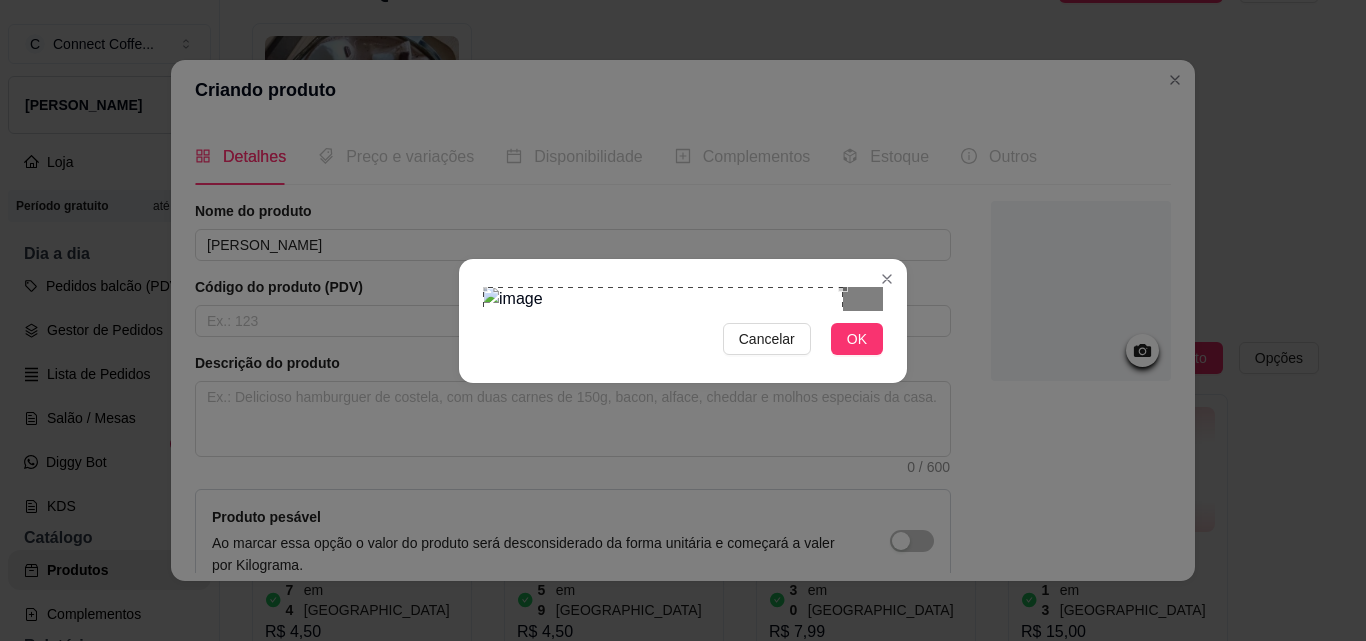 click at bounding box center (663, 402) 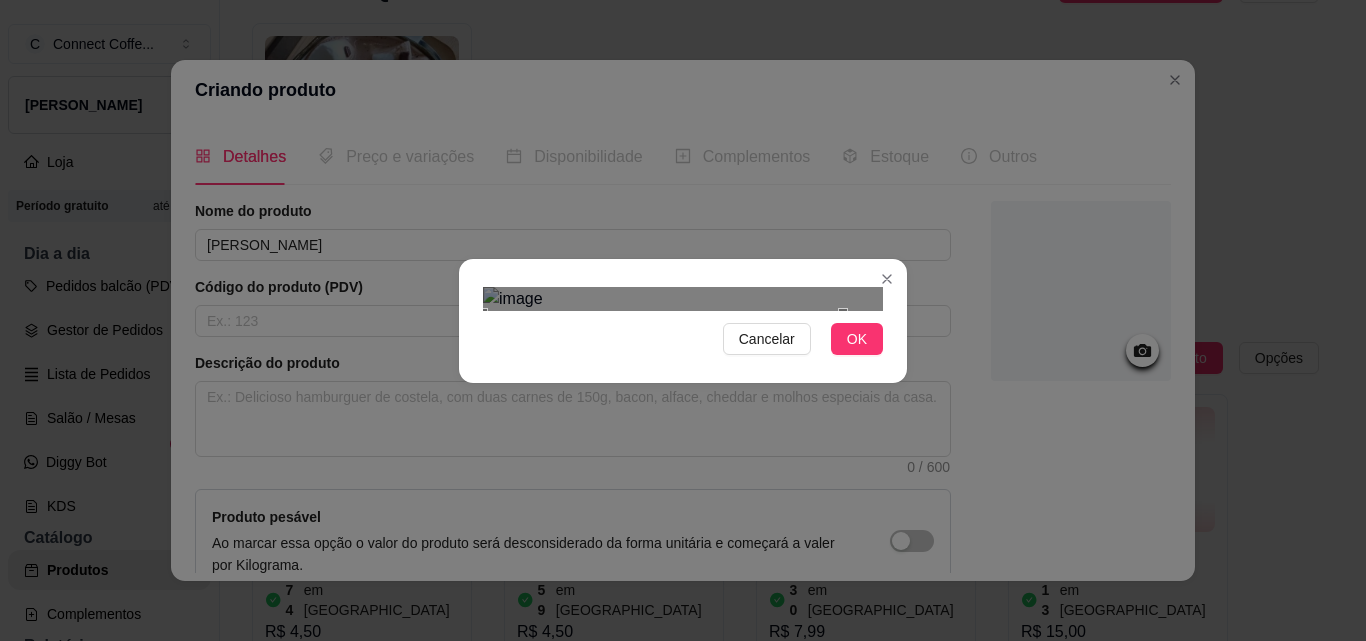click at bounding box center [663, 428] 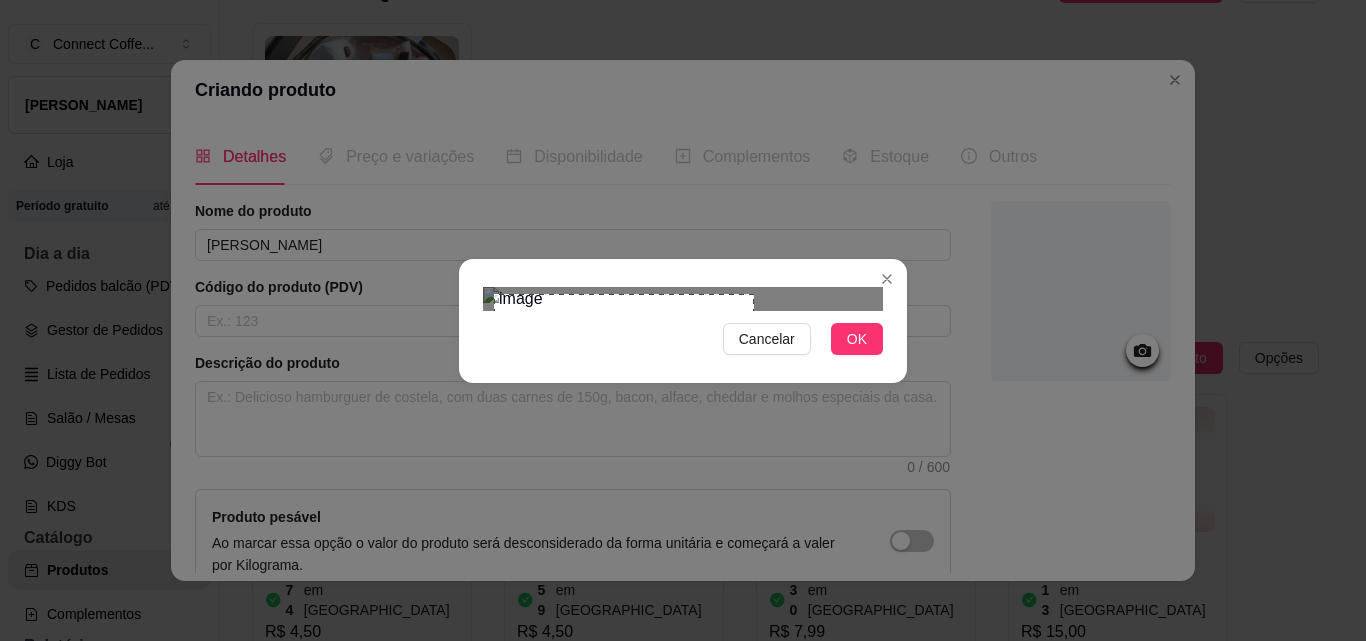 click on "Cancelar OK" at bounding box center (683, 321) 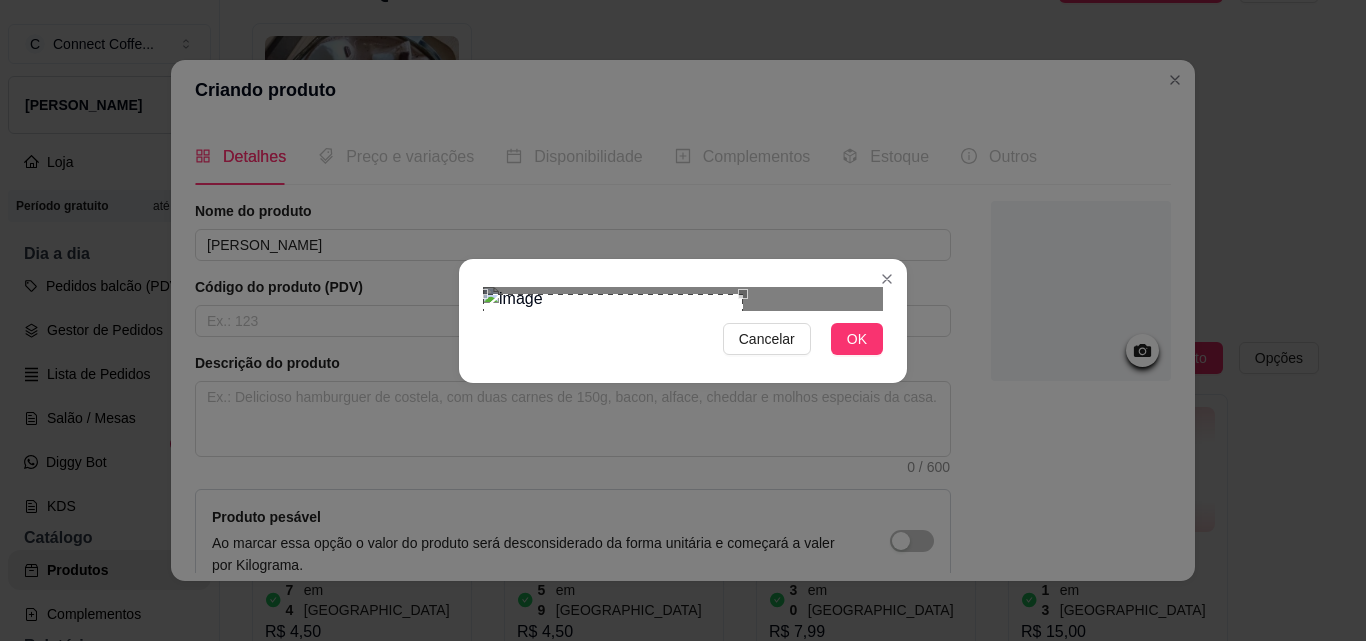 click at bounding box center (613, 424) 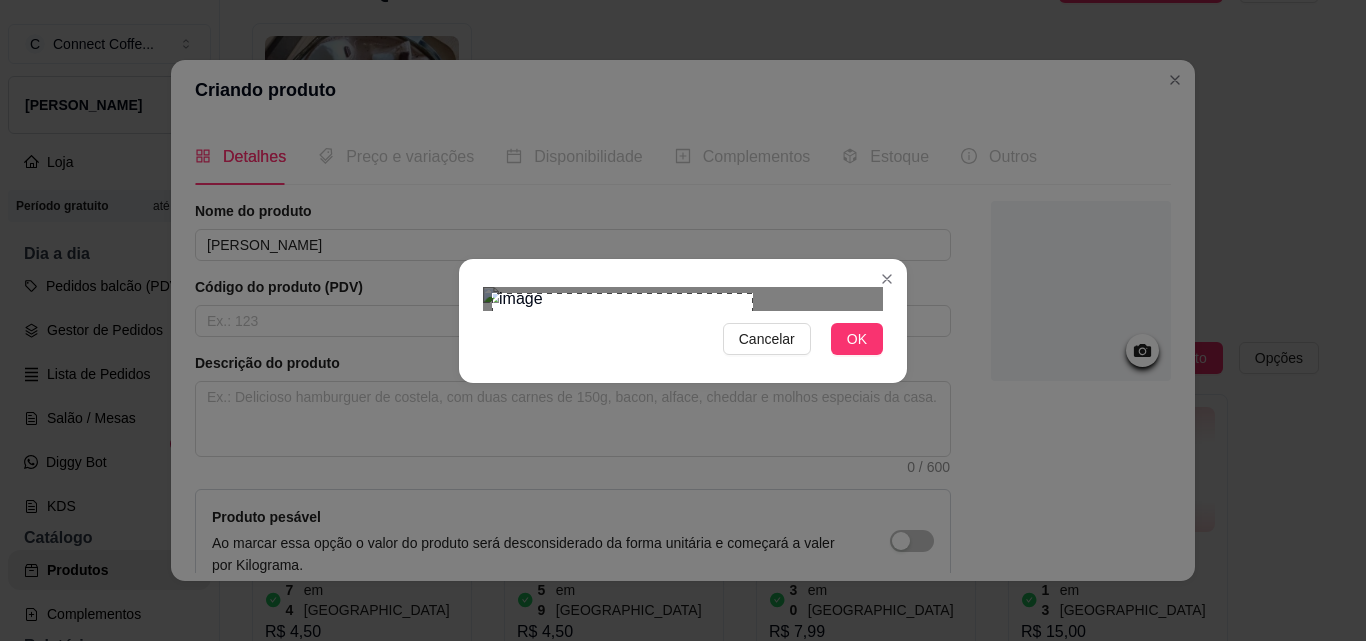 click on "Cancelar OK" at bounding box center (683, 320) 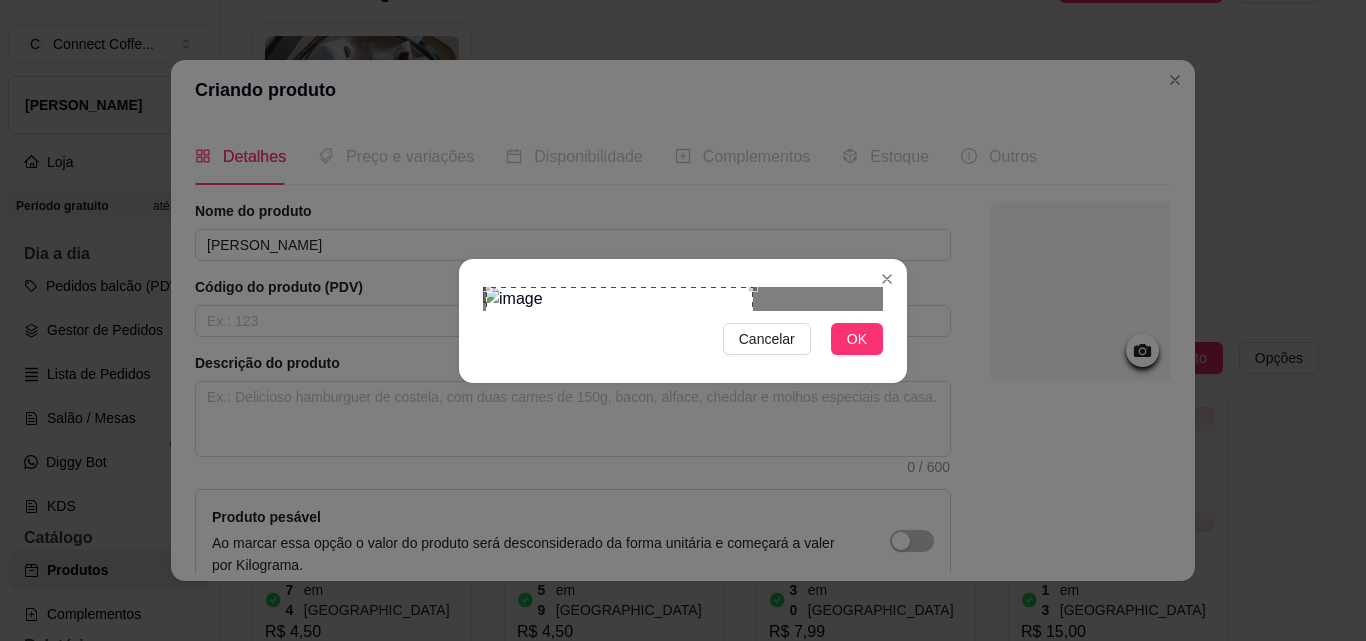 click on "Cancelar OK" at bounding box center (683, 320) 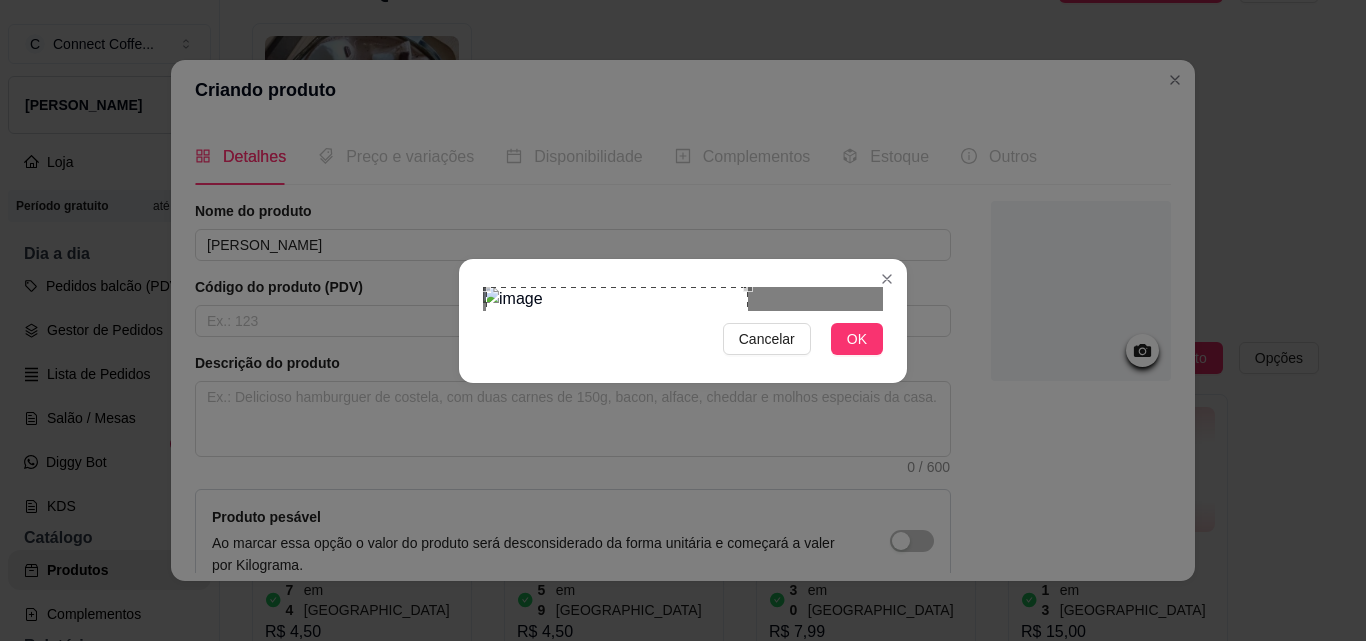 click at bounding box center (753, 554) 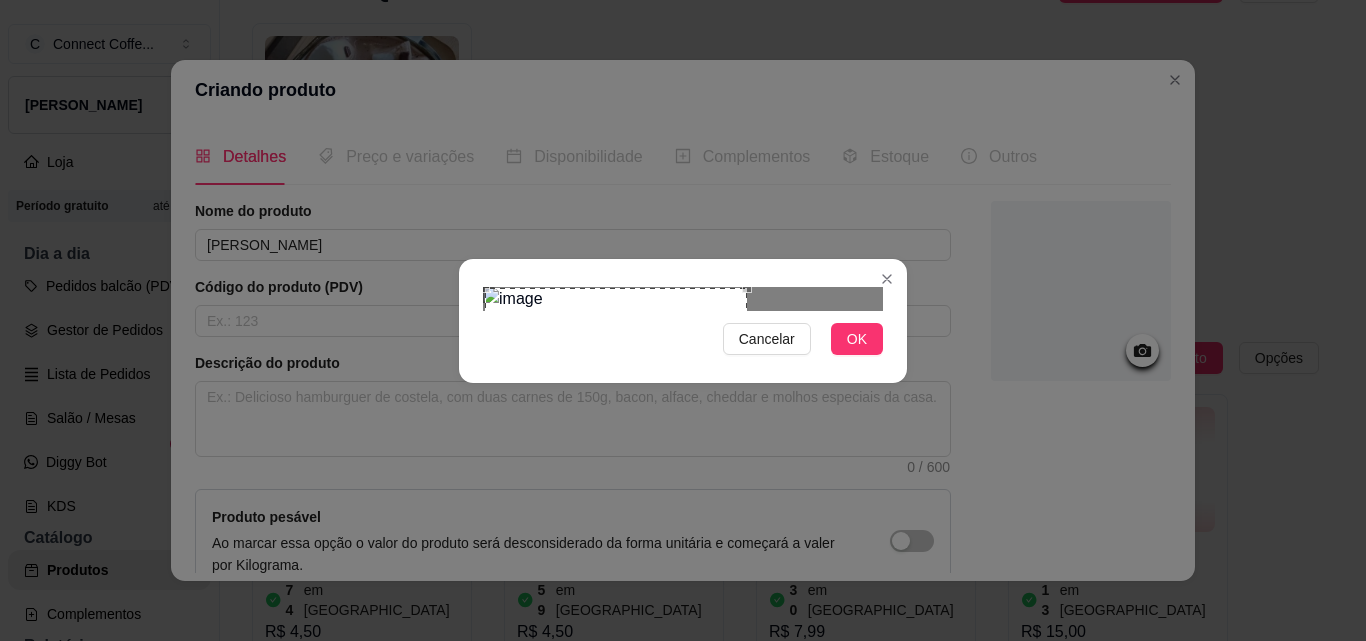click at bounding box center (616, 419) 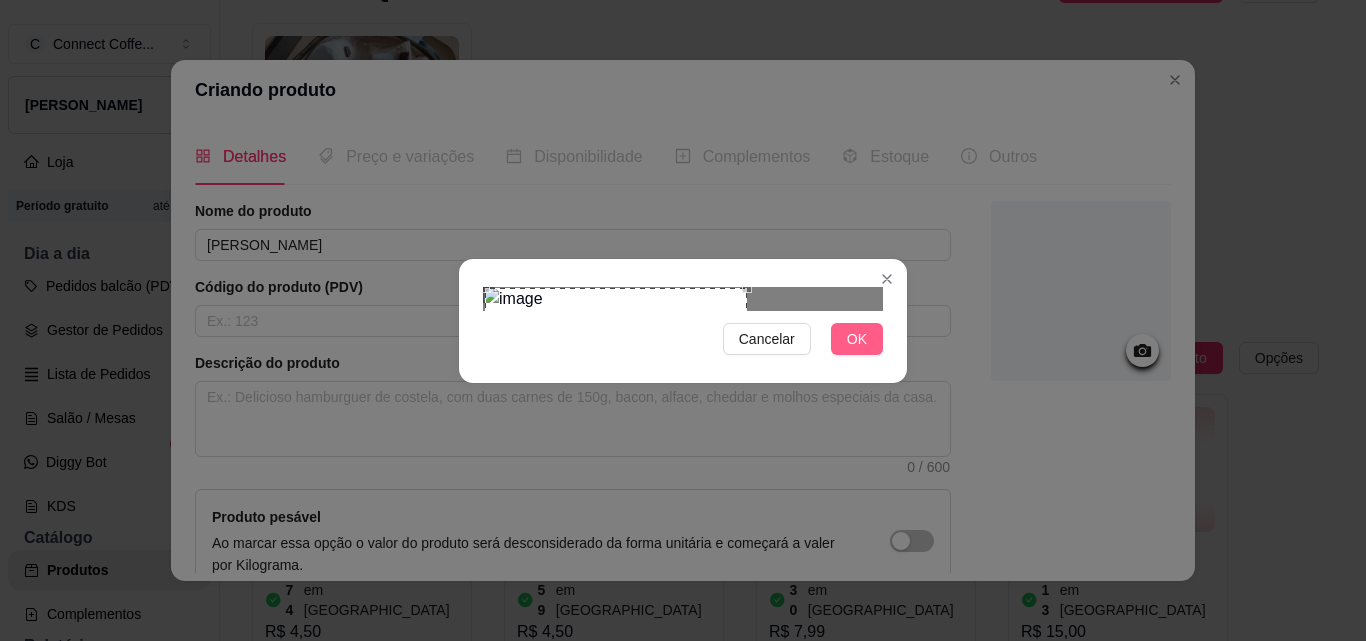 click on "OK" at bounding box center [857, 339] 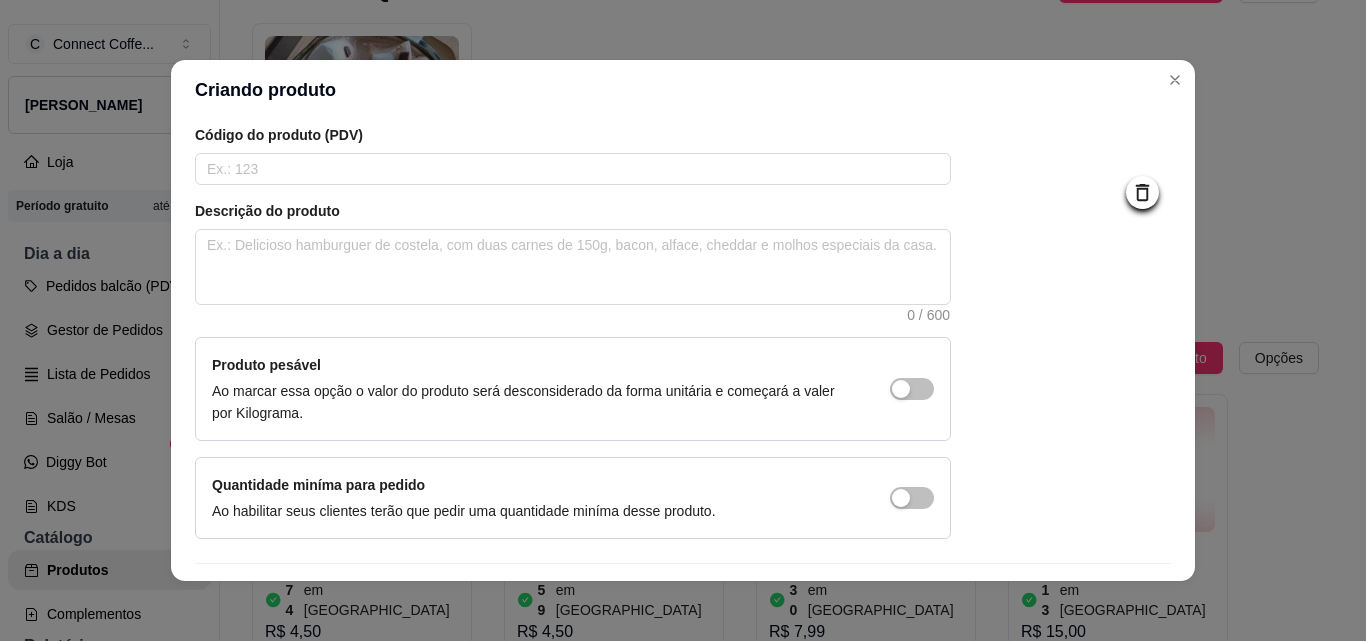scroll, scrollTop: 207, scrollLeft: 0, axis: vertical 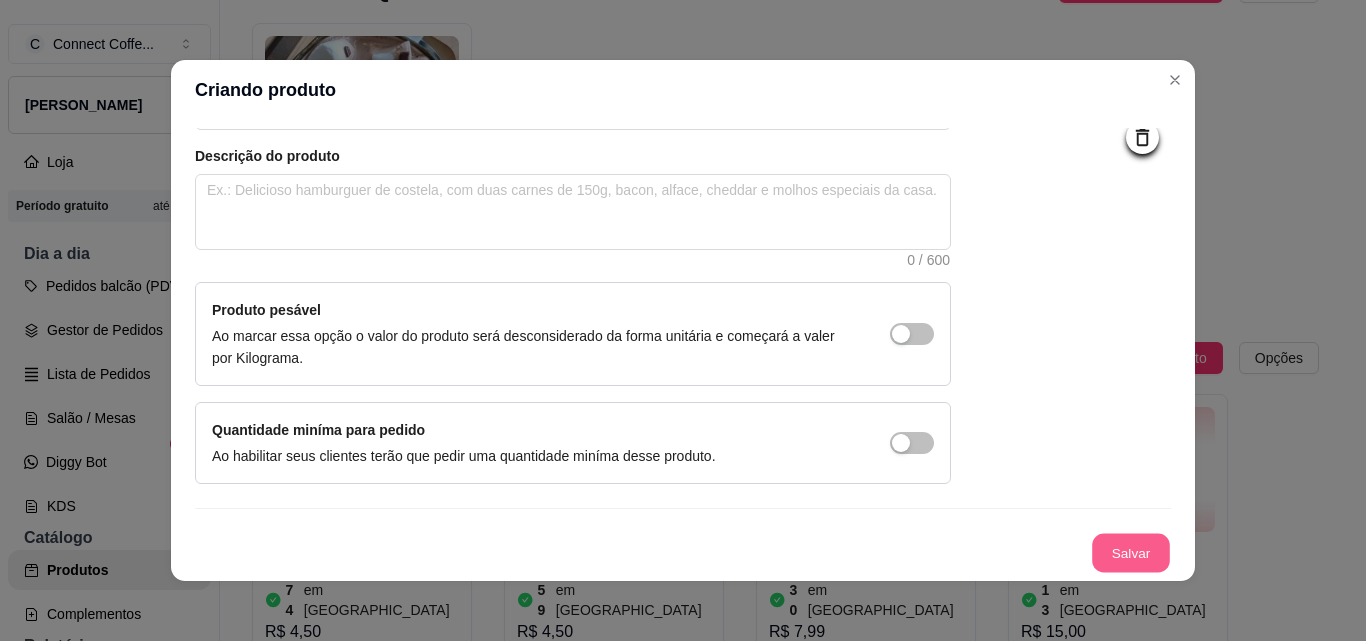 click on "Salvar" at bounding box center (1131, 553) 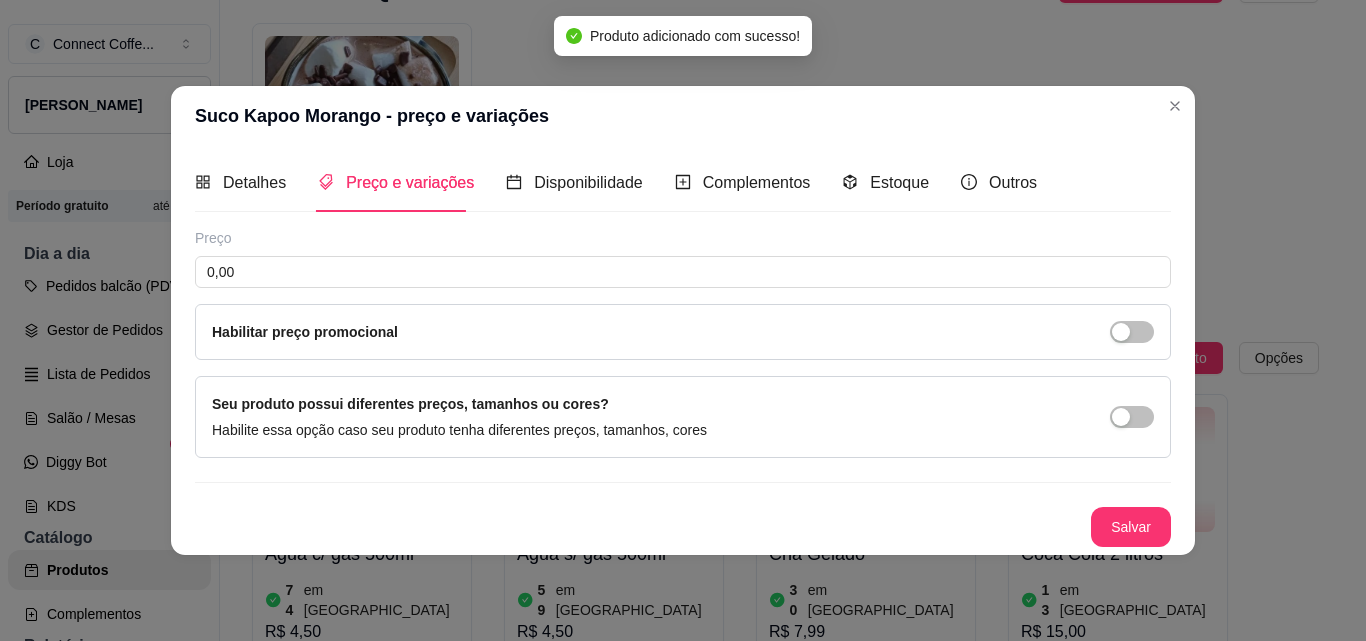 type 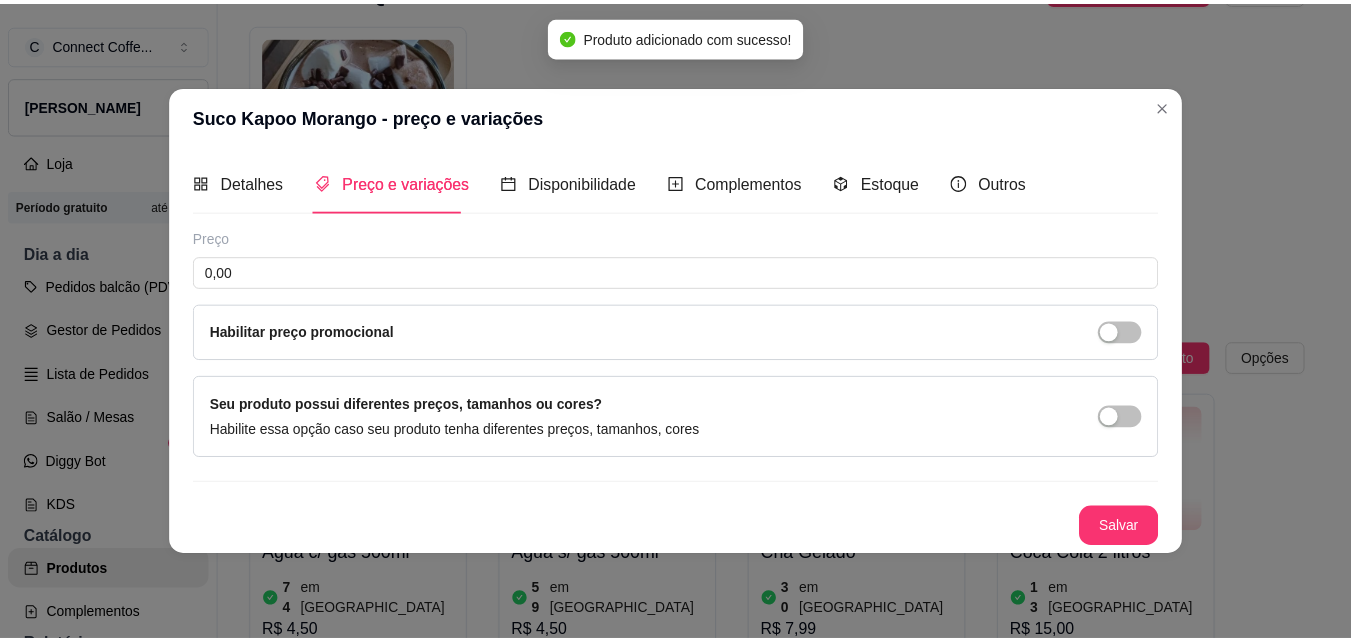 scroll, scrollTop: 0, scrollLeft: 0, axis: both 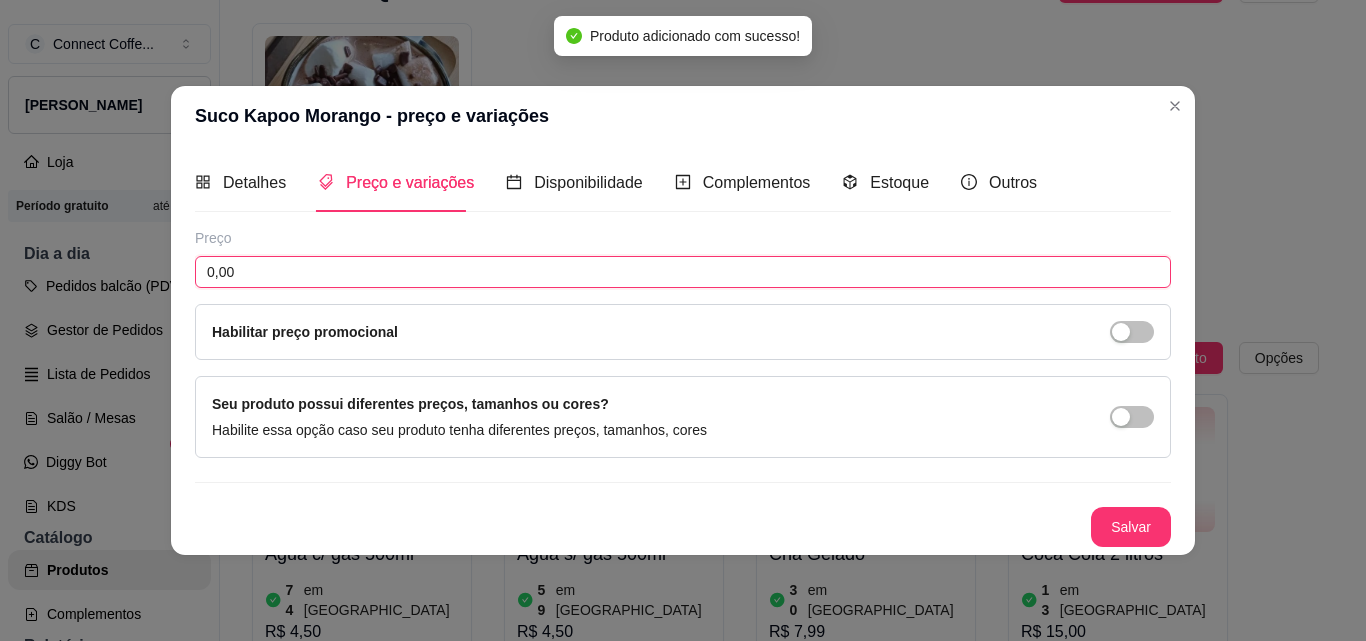 click on "0,00" at bounding box center (683, 272) 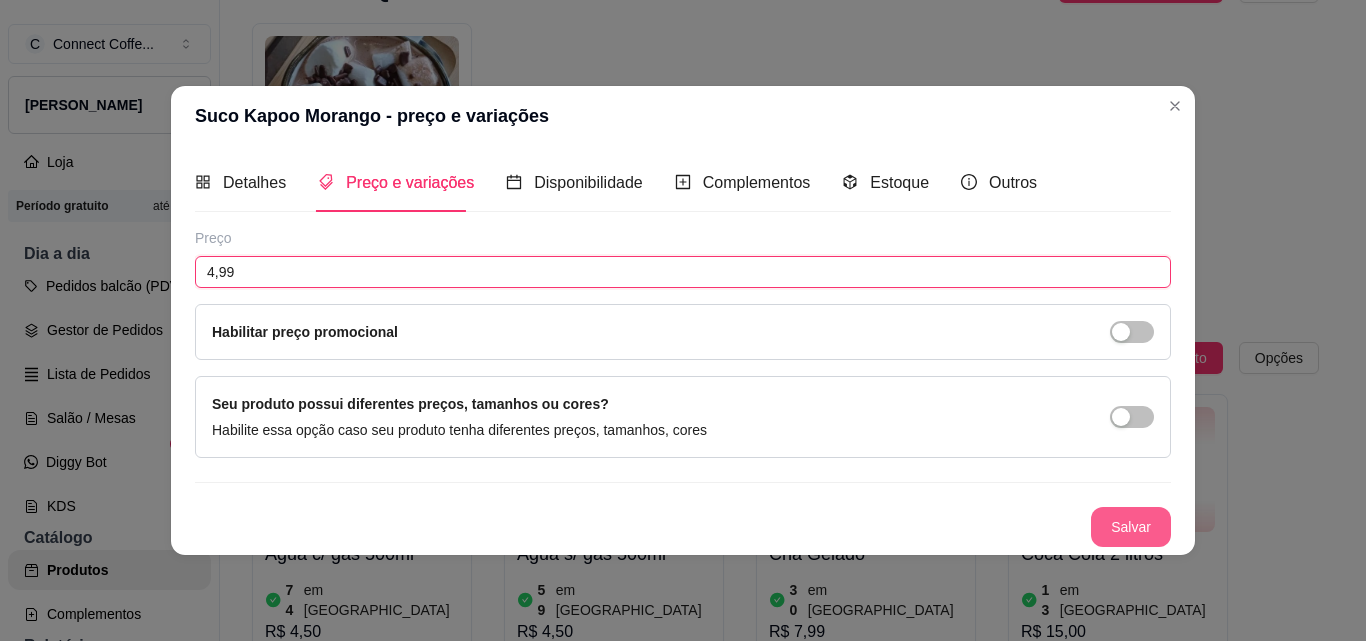 type on "4,99" 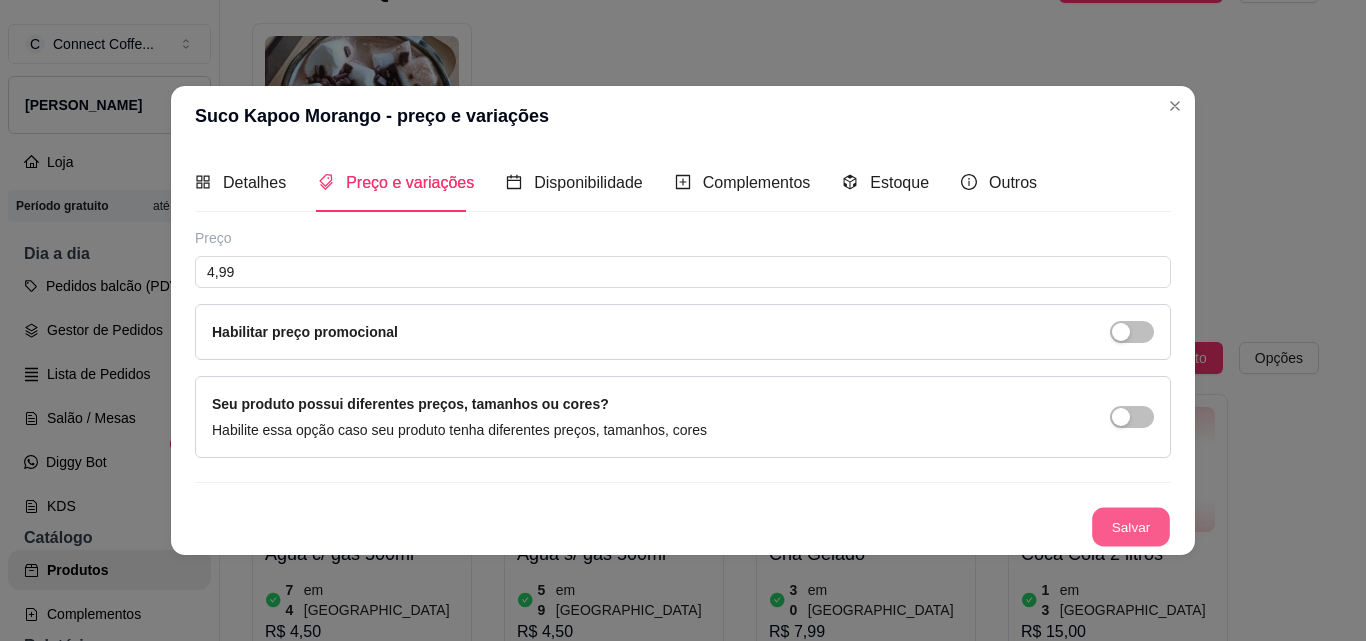 click on "Salvar" at bounding box center (1131, 526) 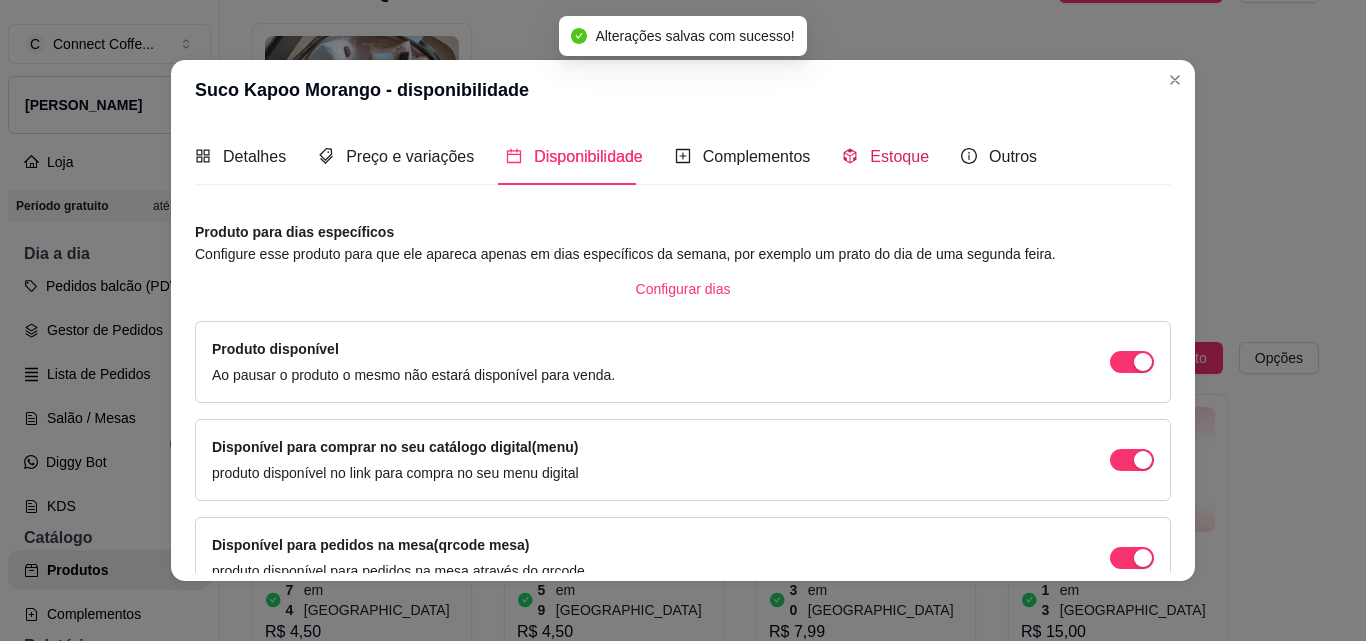 click on "Estoque" at bounding box center [899, 156] 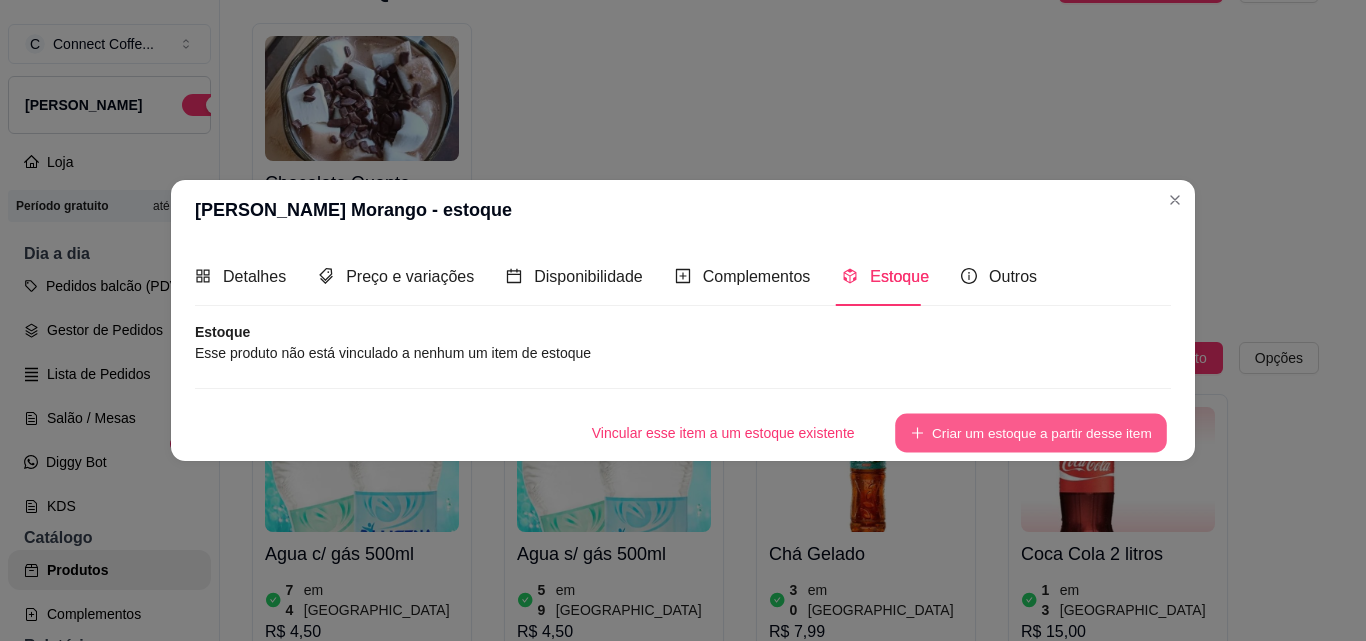 click on "Criar um estoque a partir desse item" at bounding box center (1031, 432) 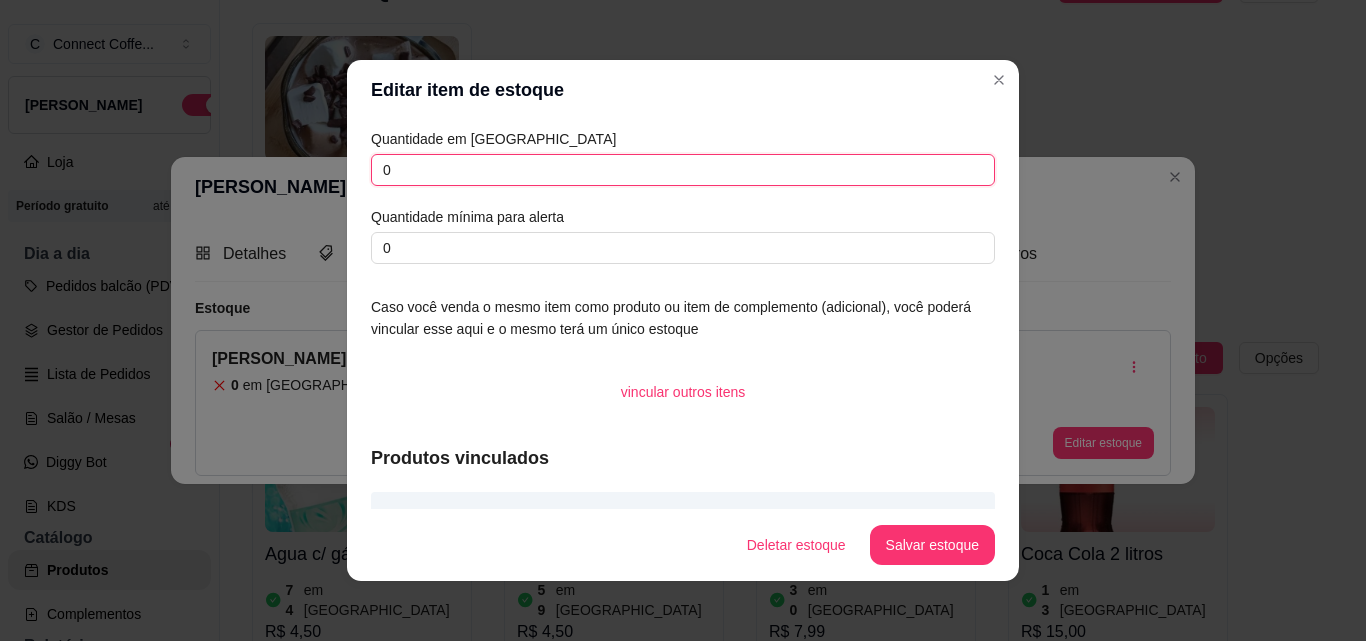 drag, startPoint x: 412, startPoint y: 178, endPoint x: 298, endPoint y: 173, distance: 114.1096 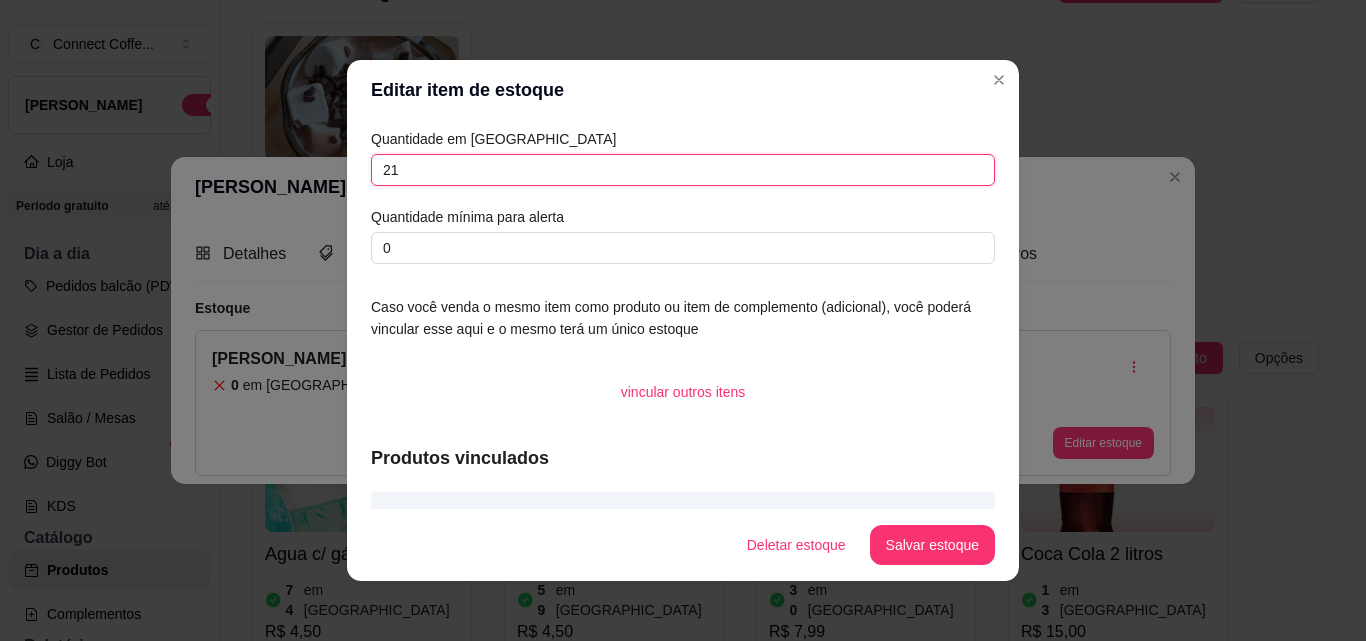 type on "21" 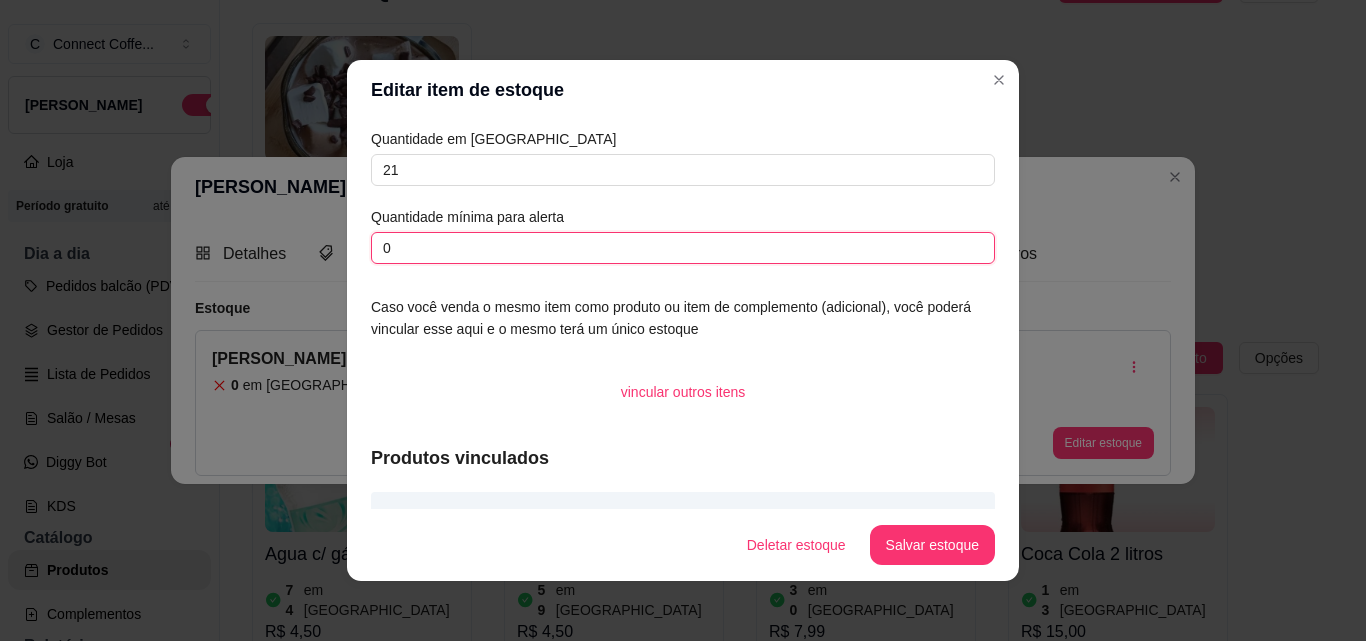 drag, startPoint x: 326, startPoint y: 251, endPoint x: 315, endPoint y: 251, distance: 11 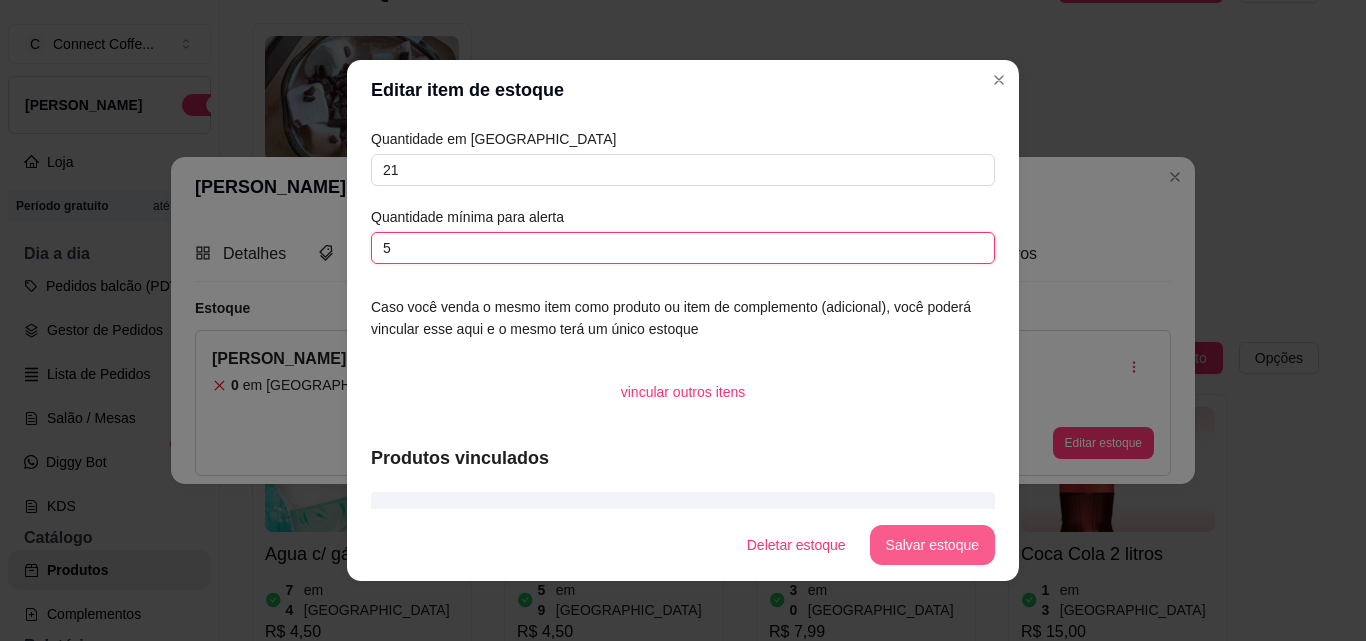 type on "5" 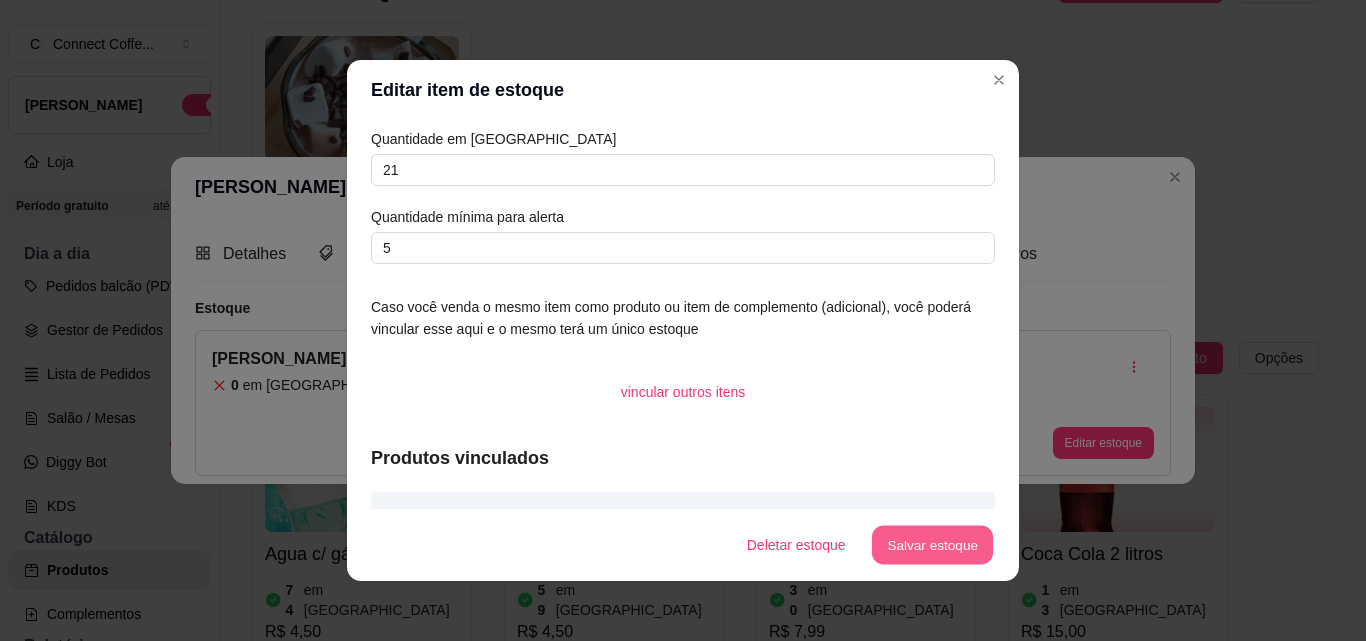 click on "Salvar estoque" at bounding box center (932, 545) 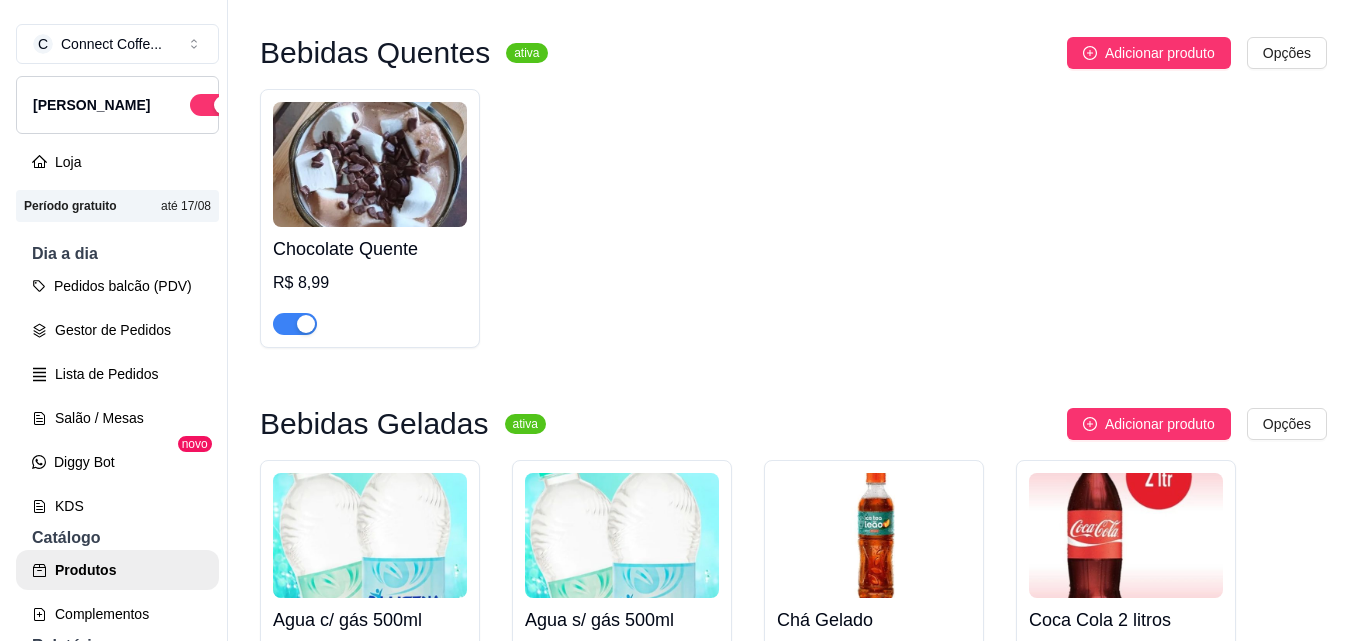 scroll, scrollTop: 2200, scrollLeft: 0, axis: vertical 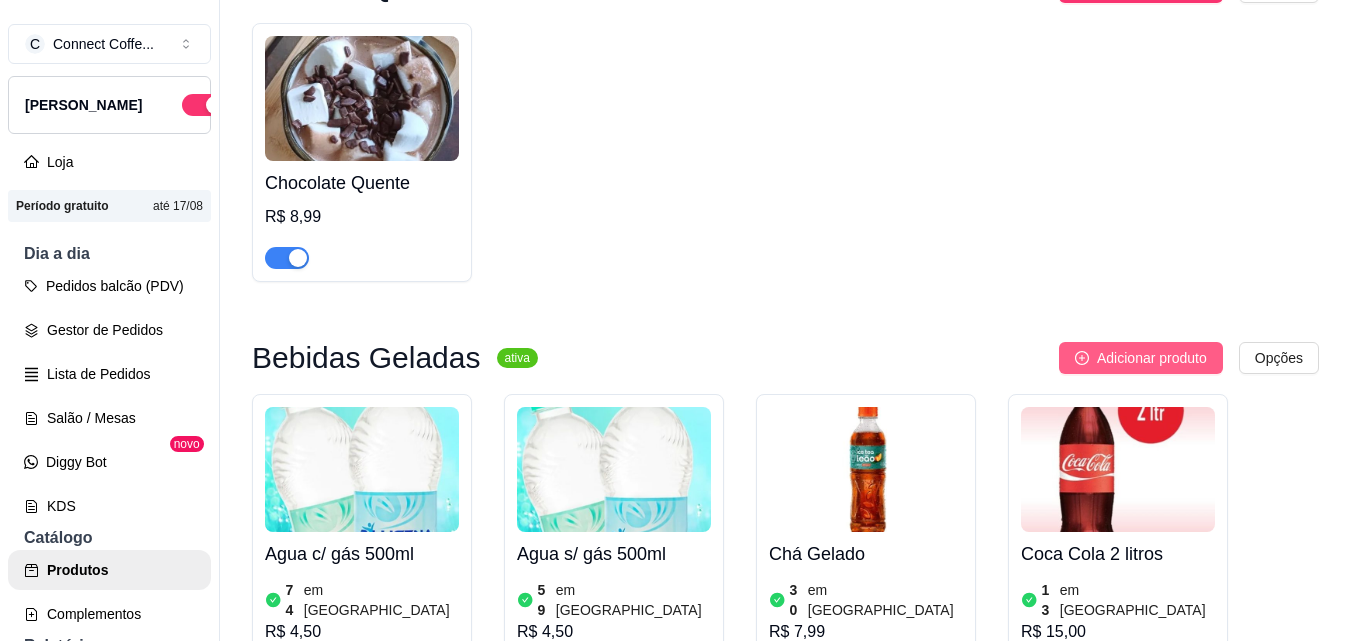 click on "Adicionar produto" at bounding box center [1152, 358] 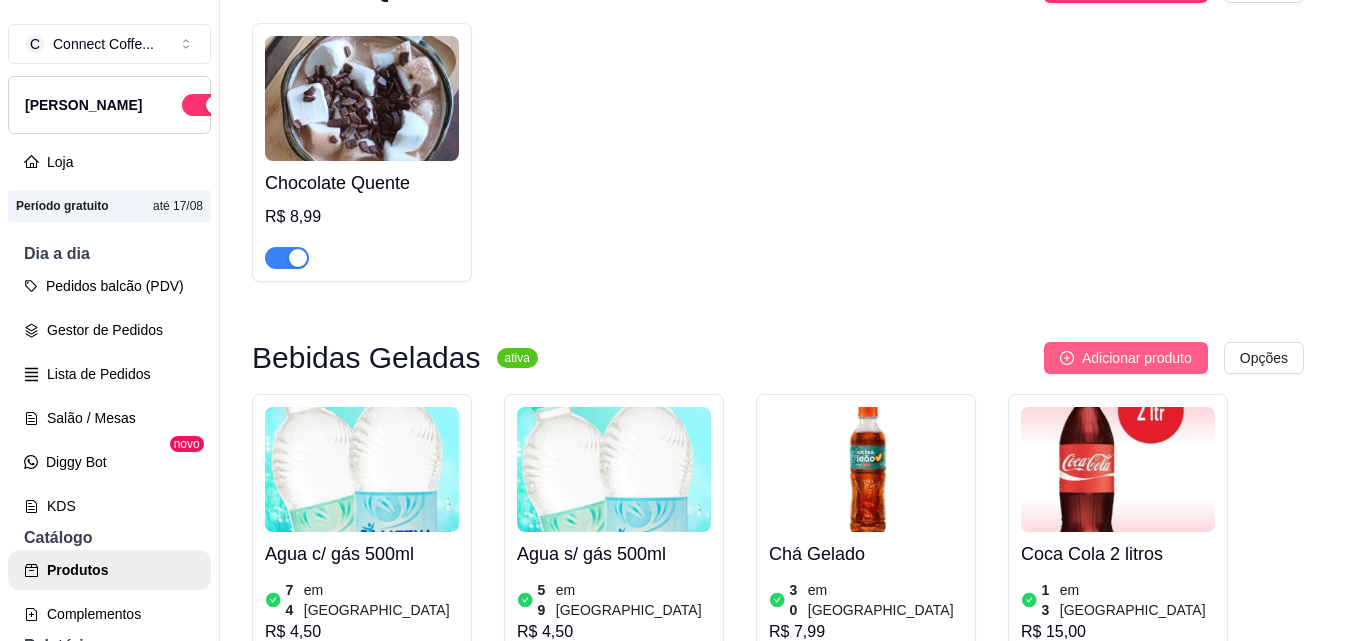 type 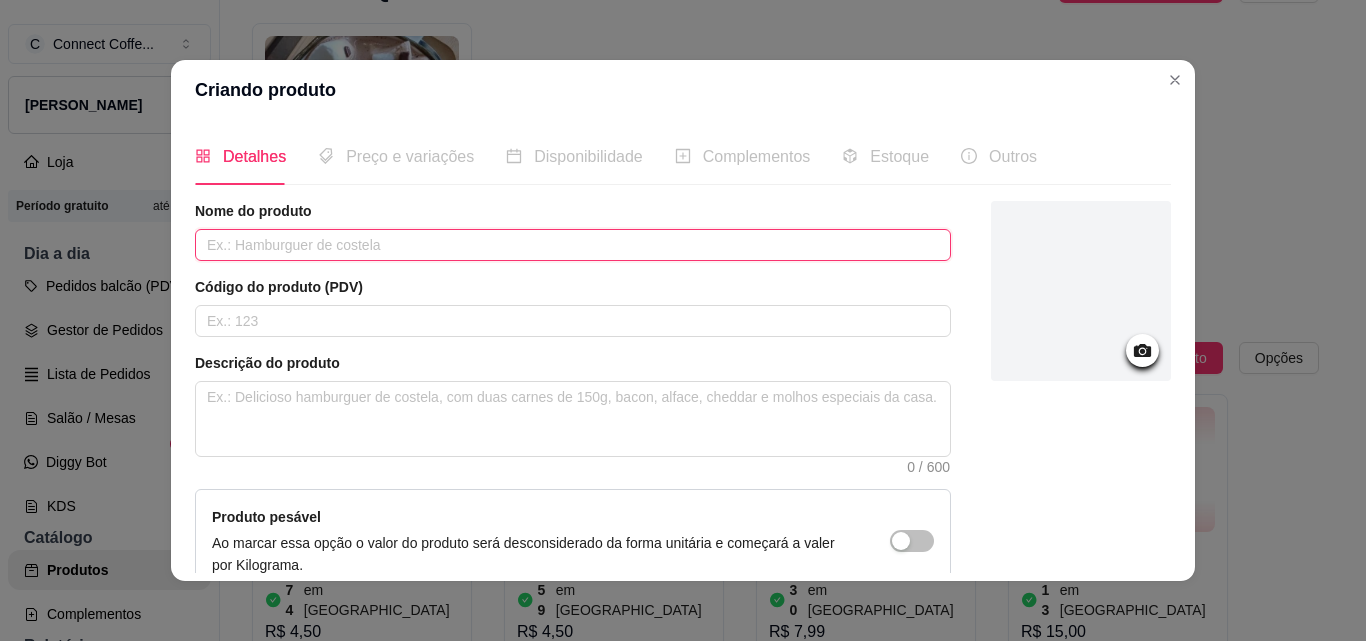 click at bounding box center [573, 245] 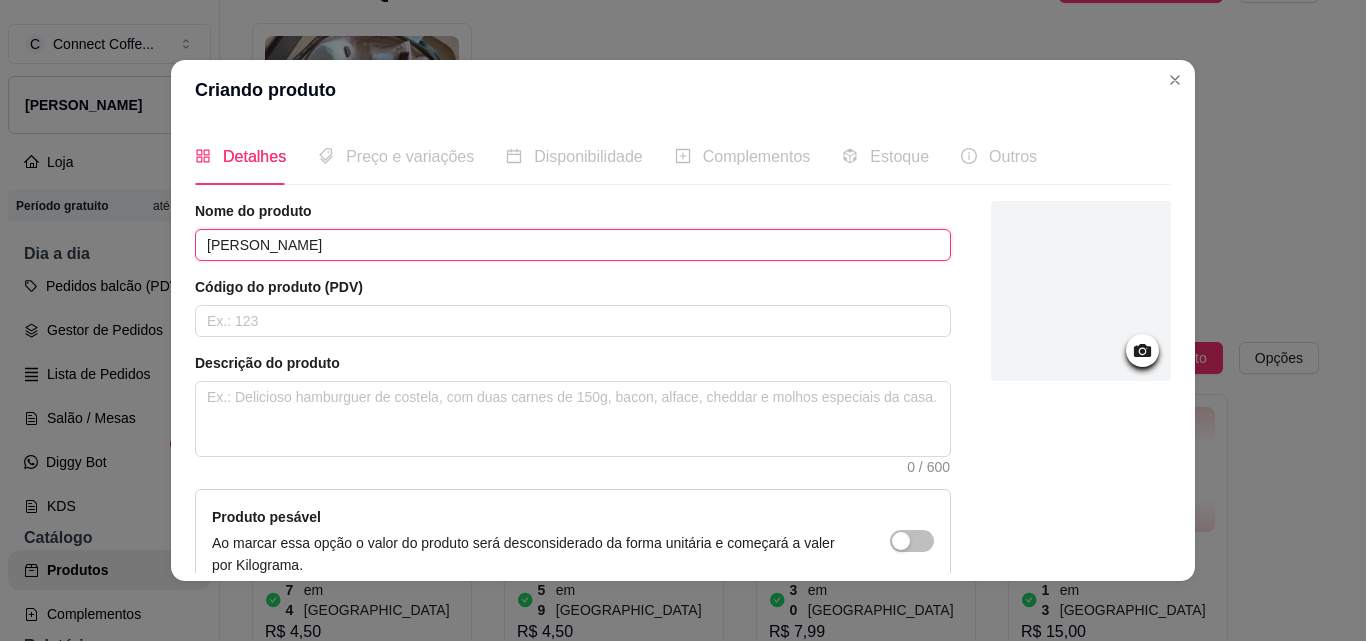 type on "[PERSON_NAME]" 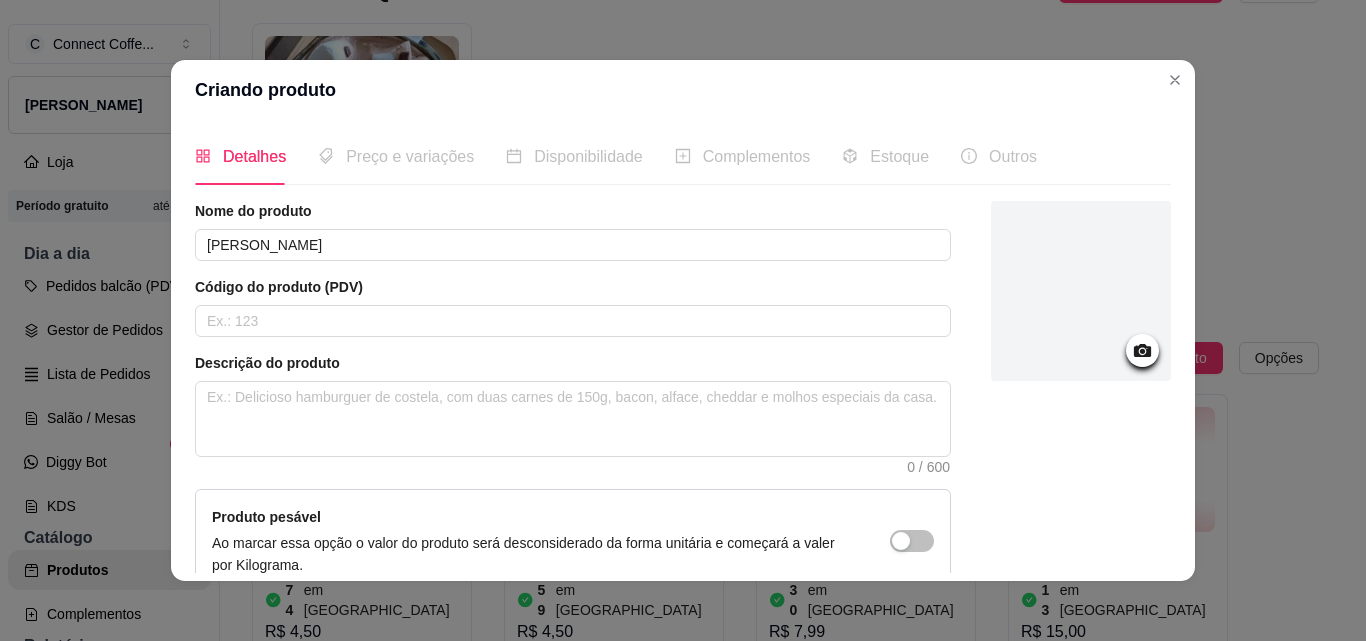 click 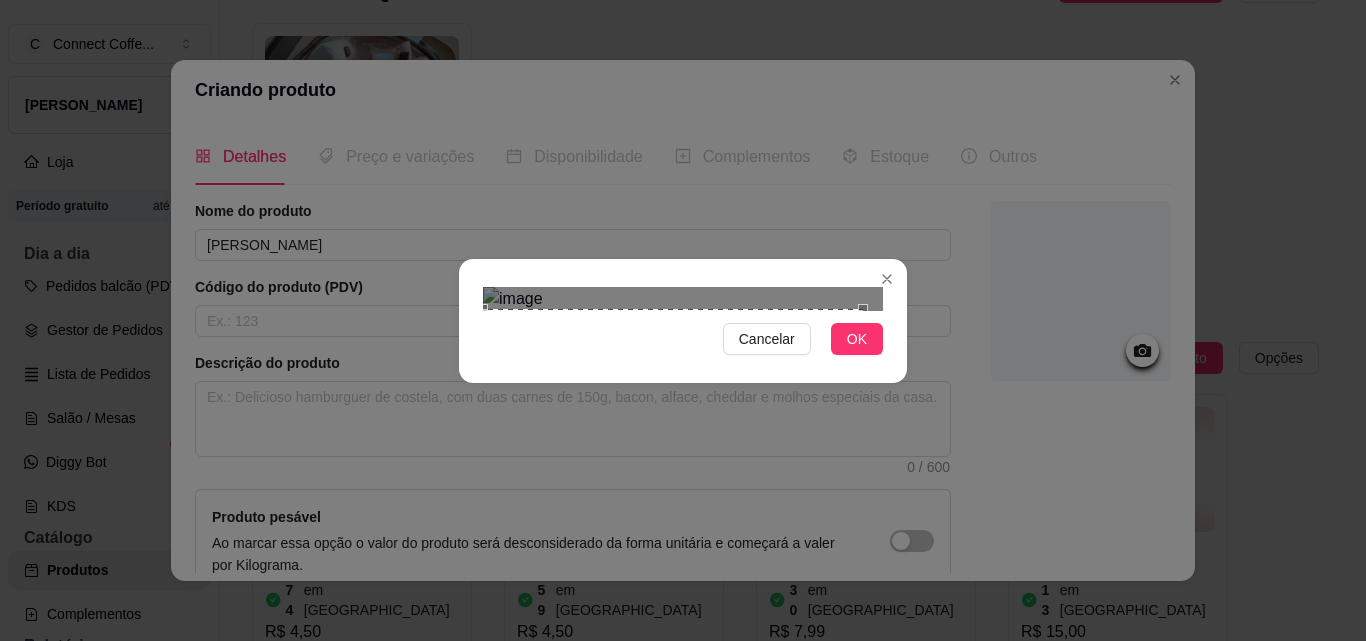 click on "Cancelar OK" at bounding box center [683, 321] 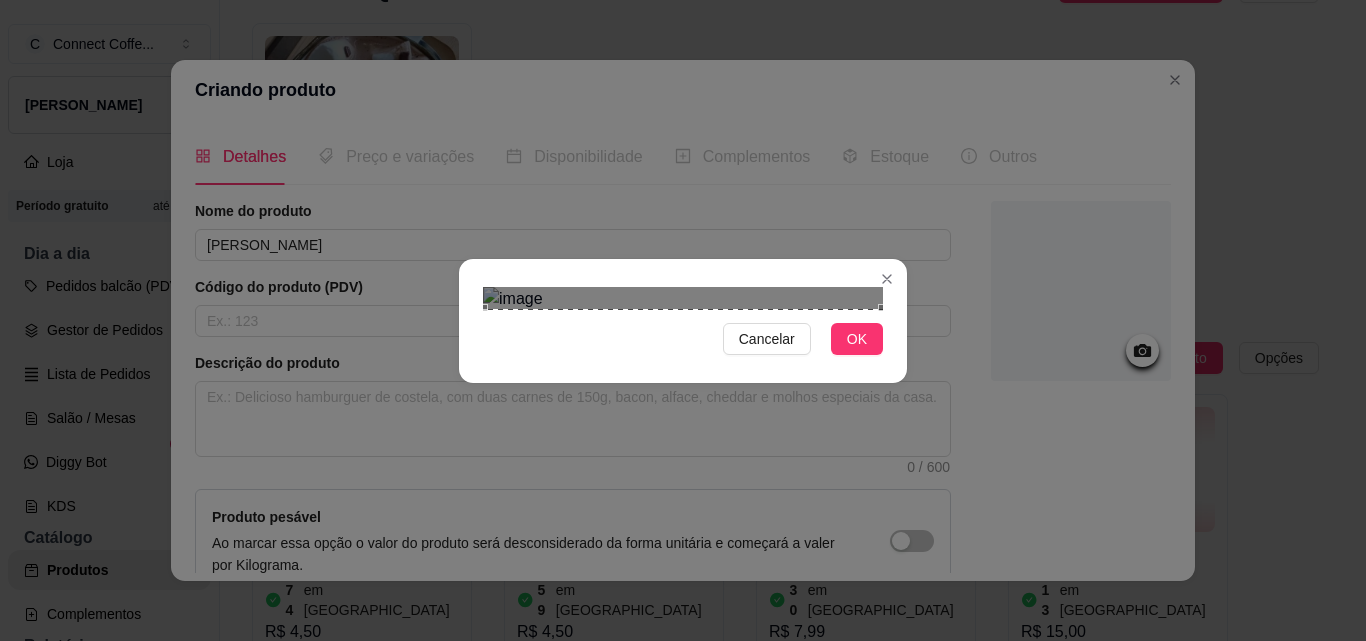 click on "Cancelar OK" at bounding box center [683, 321] 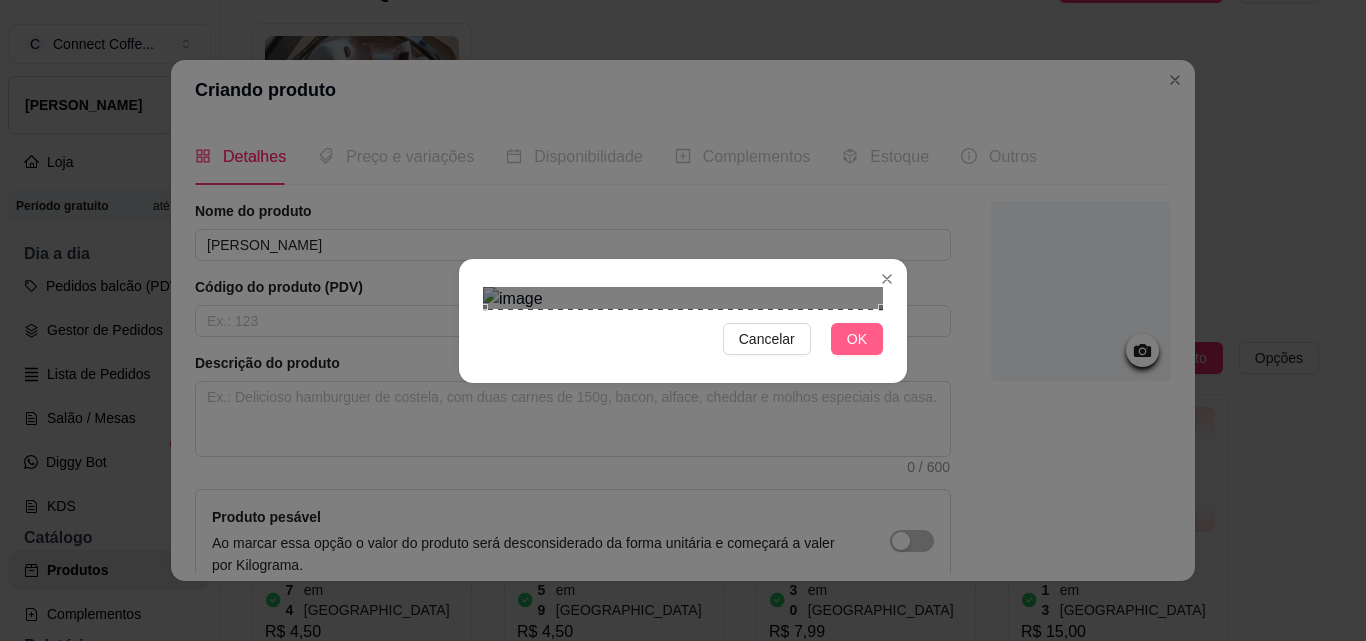 click on "OK" at bounding box center [857, 339] 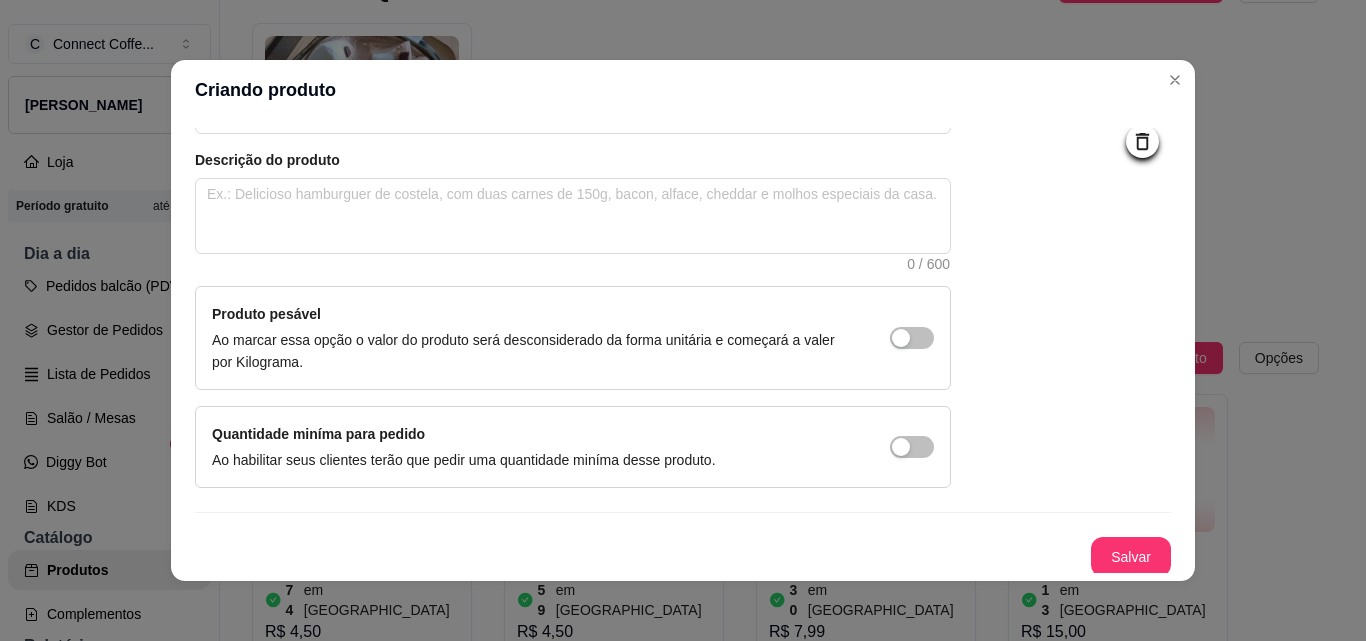 scroll, scrollTop: 207, scrollLeft: 0, axis: vertical 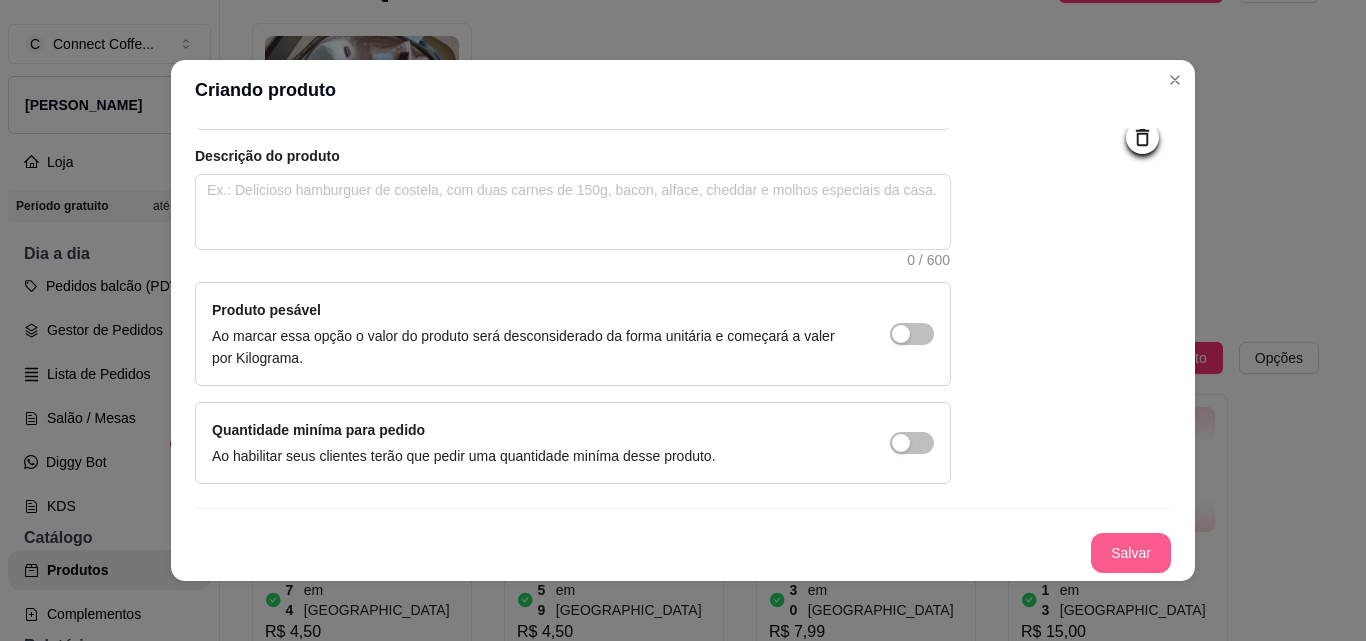 click on "Salvar" at bounding box center [1131, 553] 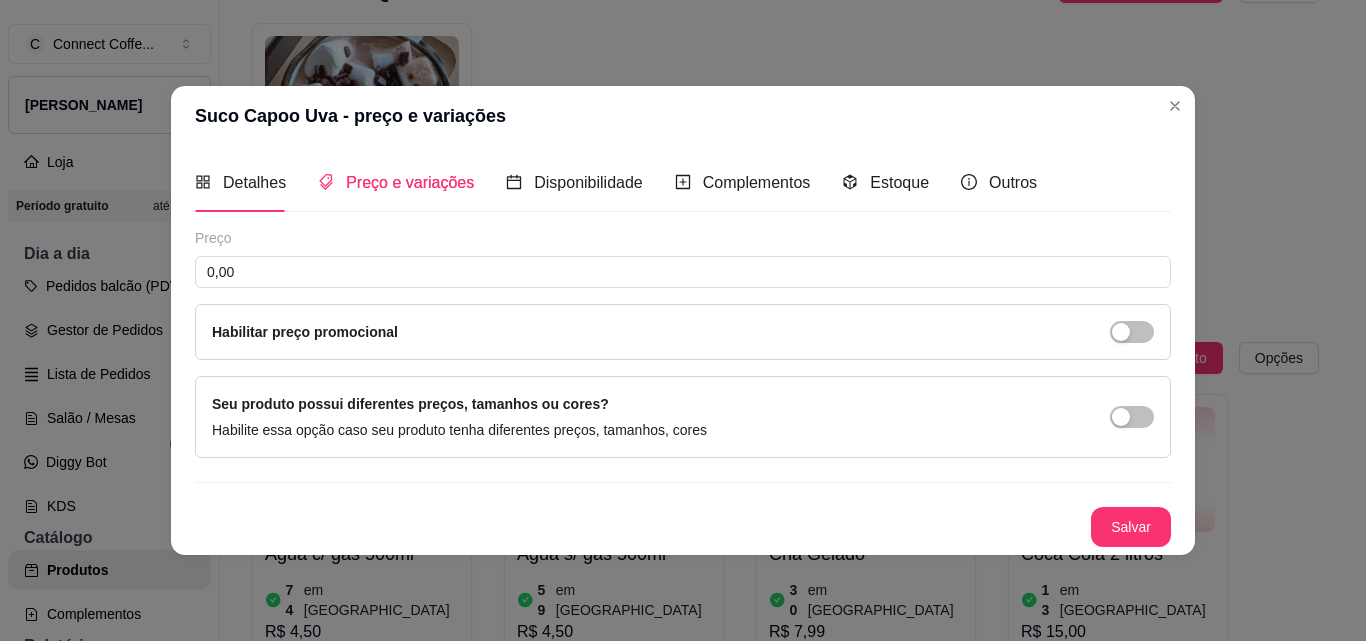 type 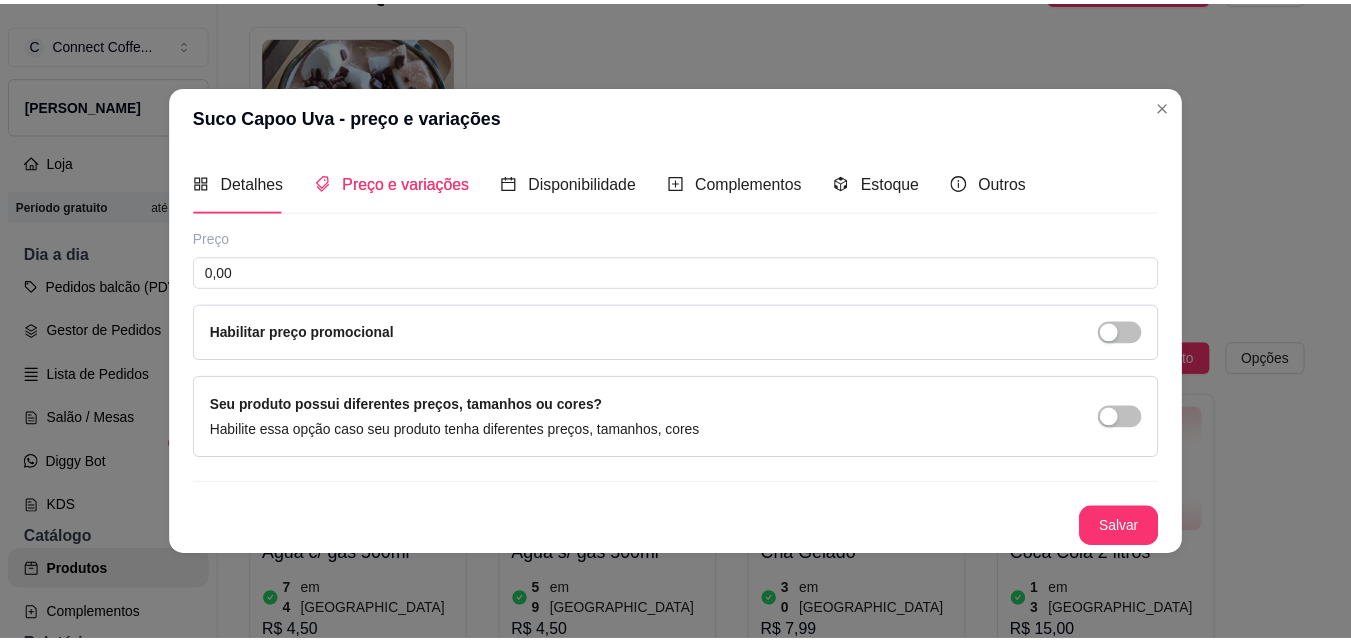scroll, scrollTop: 0, scrollLeft: 0, axis: both 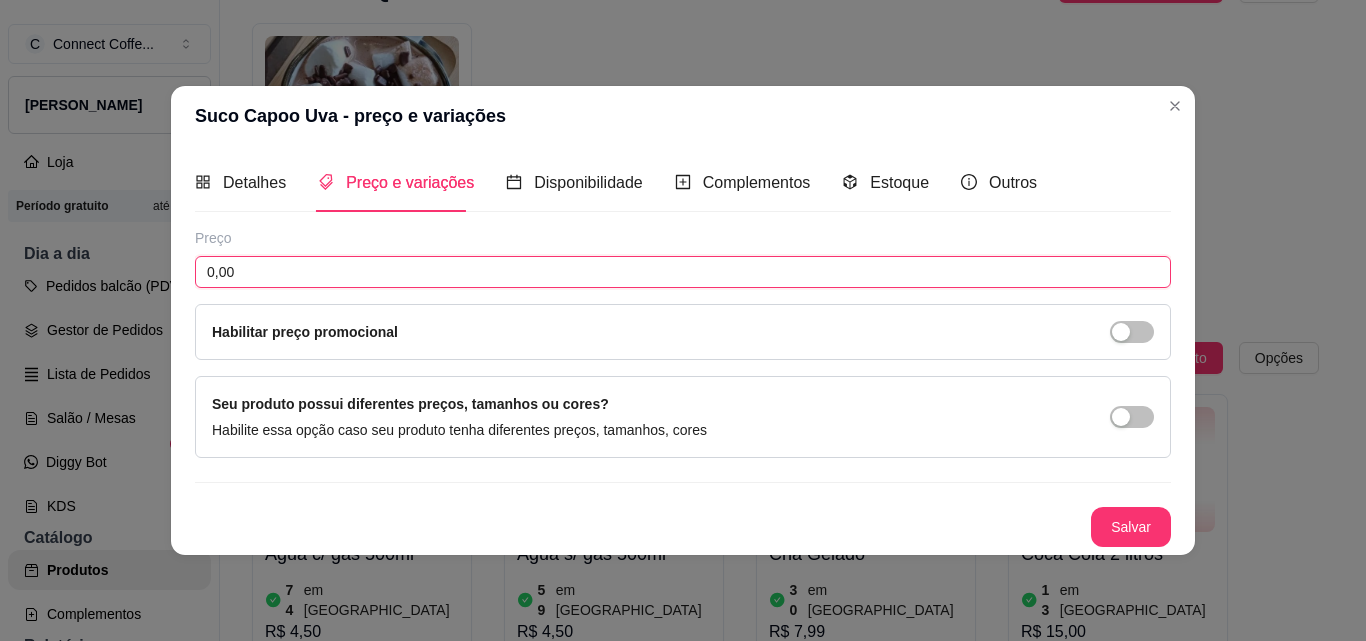 click on "0,00" at bounding box center (683, 272) 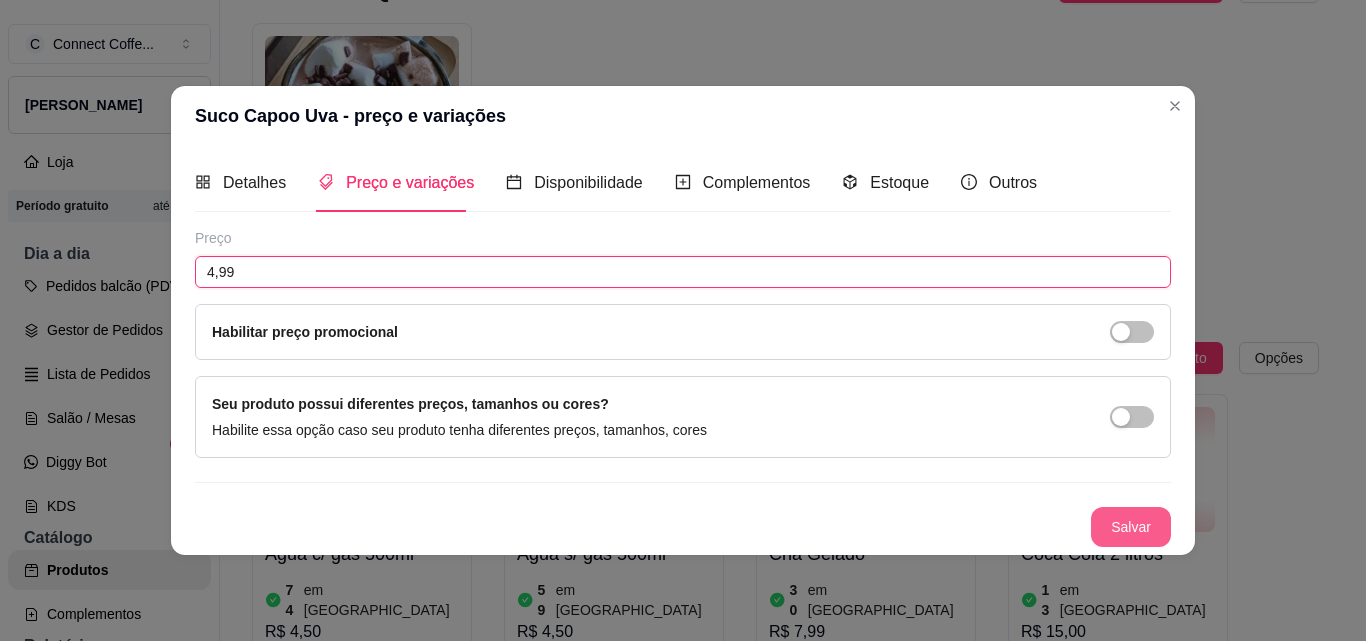 type on "4,99" 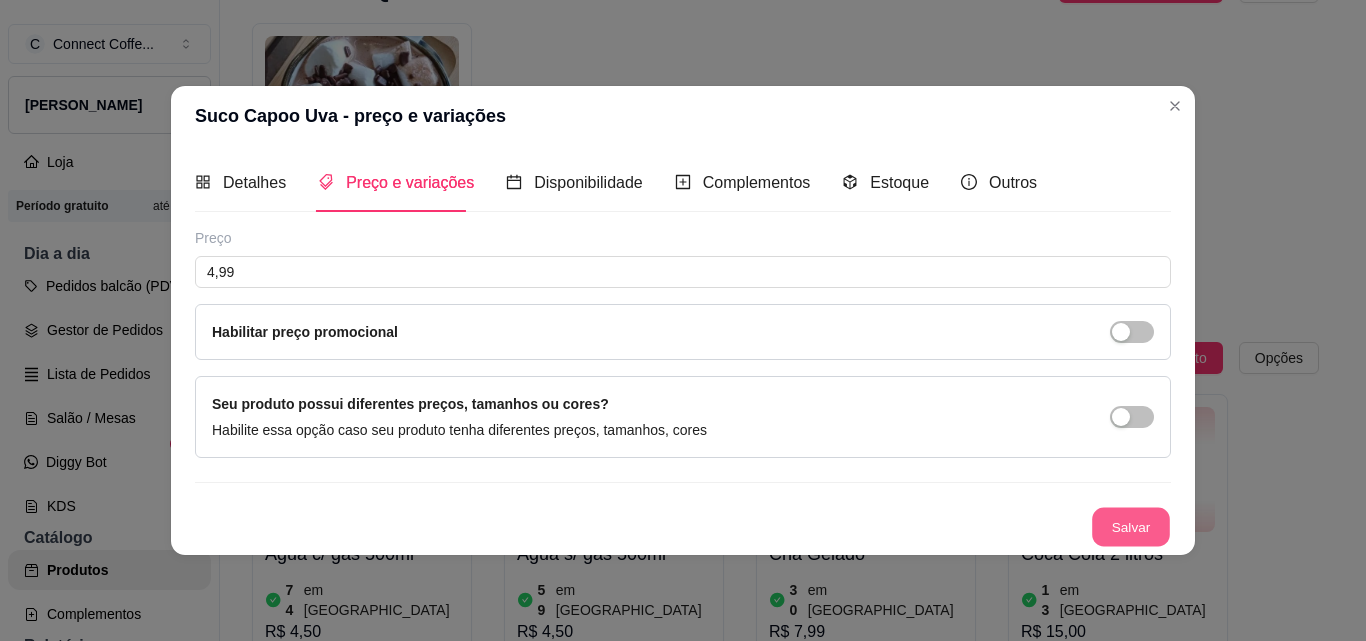 click on "Salvar" at bounding box center [1131, 526] 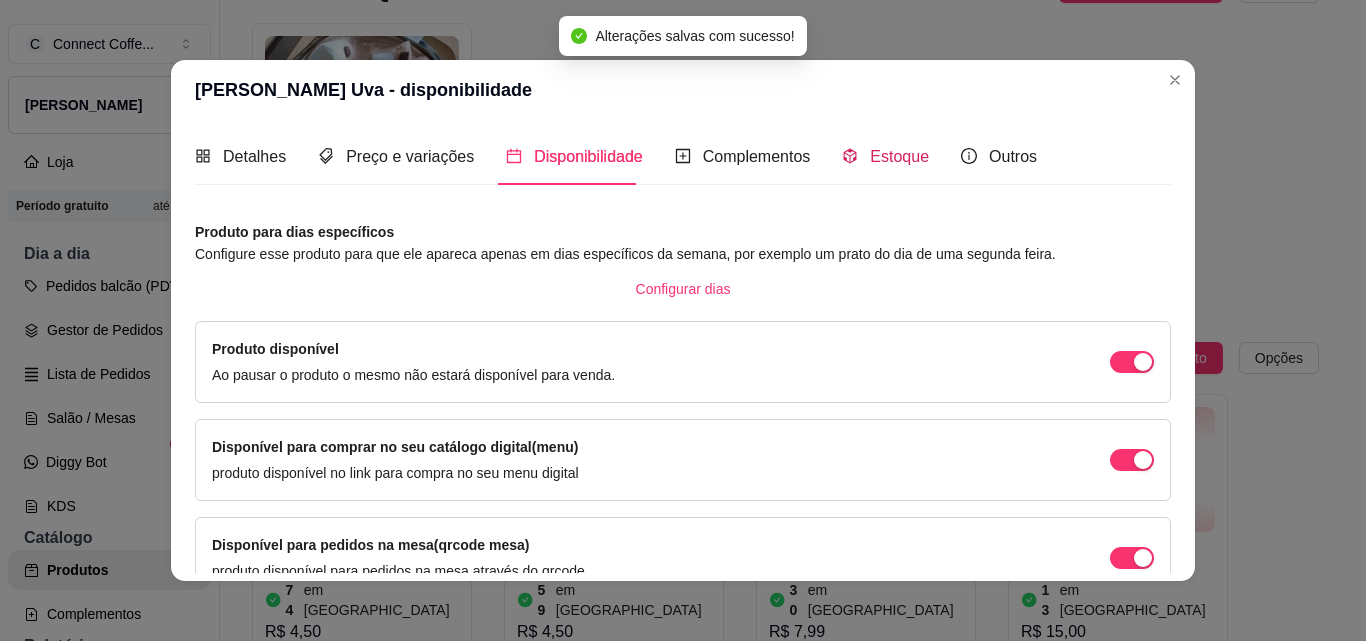 click on "Estoque" at bounding box center [885, 156] 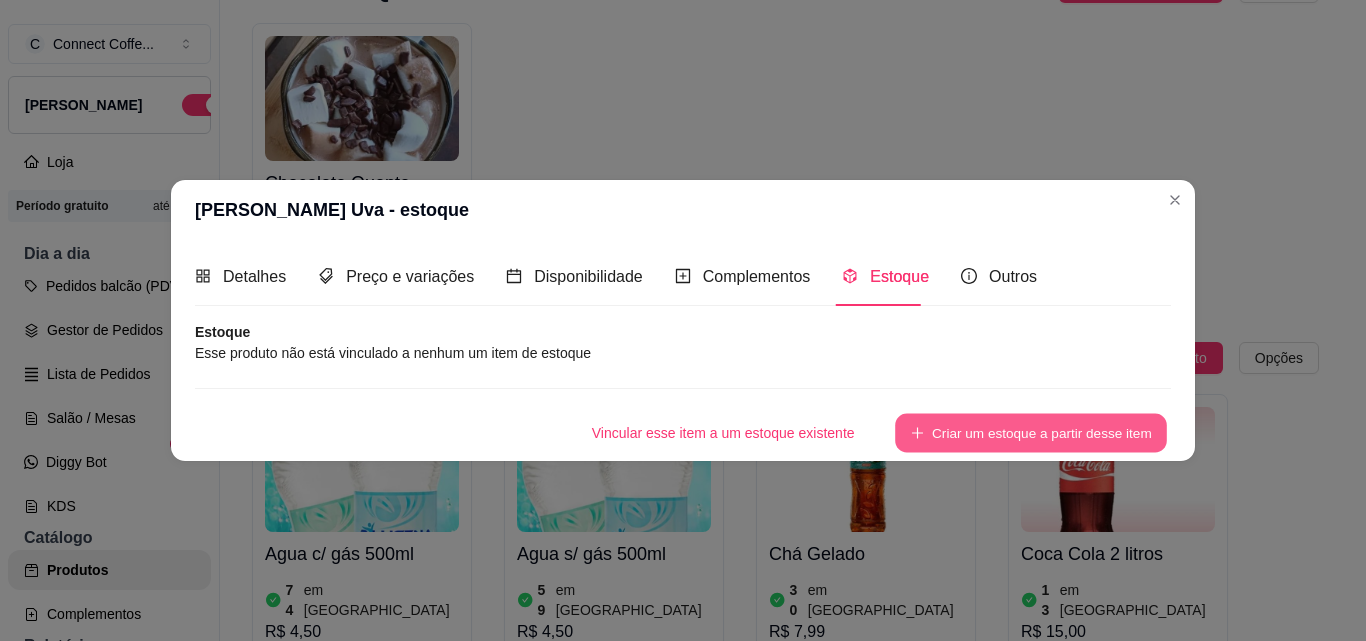 click on "Criar um estoque a partir desse item" at bounding box center [1031, 432] 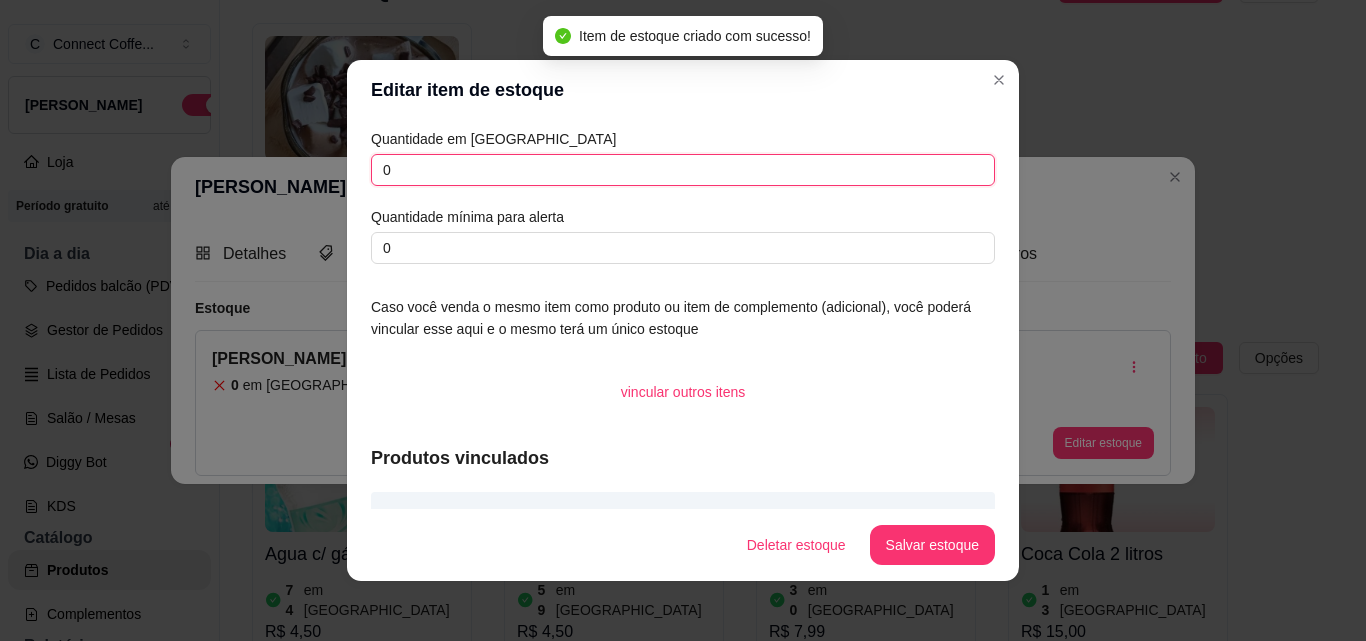 drag, startPoint x: 352, startPoint y: 158, endPoint x: 333, endPoint y: 158, distance: 19 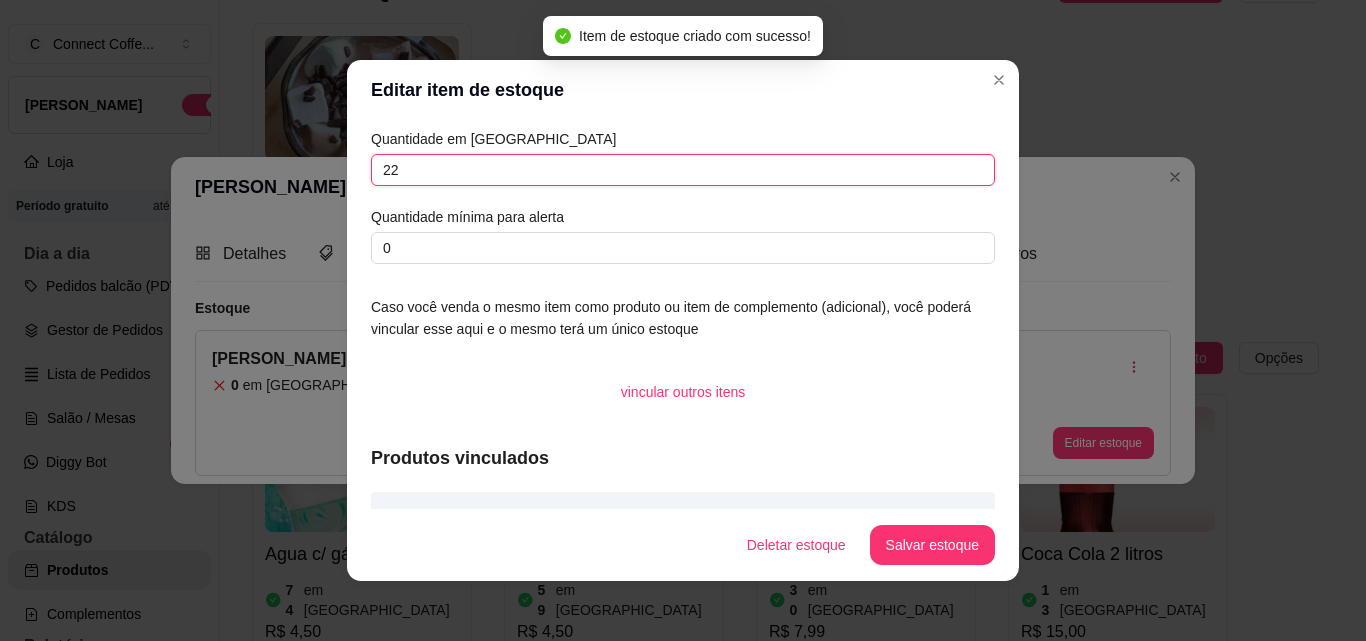 type on "22" 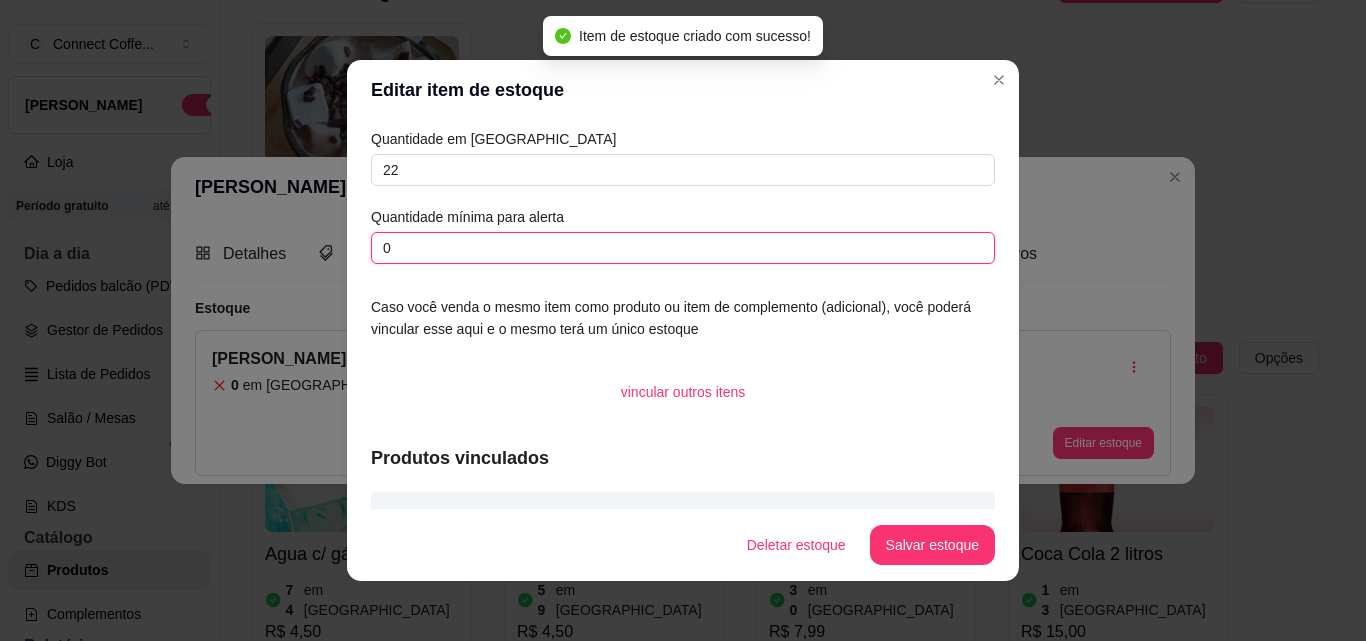 drag, startPoint x: 272, startPoint y: 247, endPoint x: 257, endPoint y: 247, distance: 15 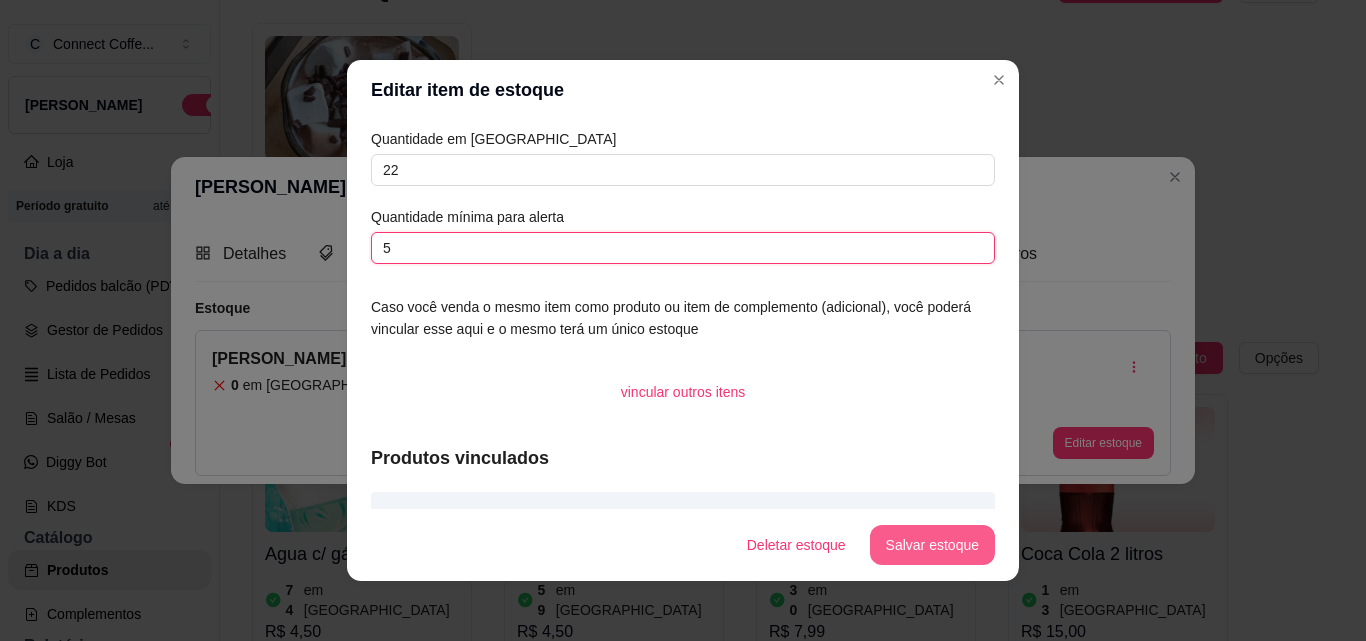 type on "5" 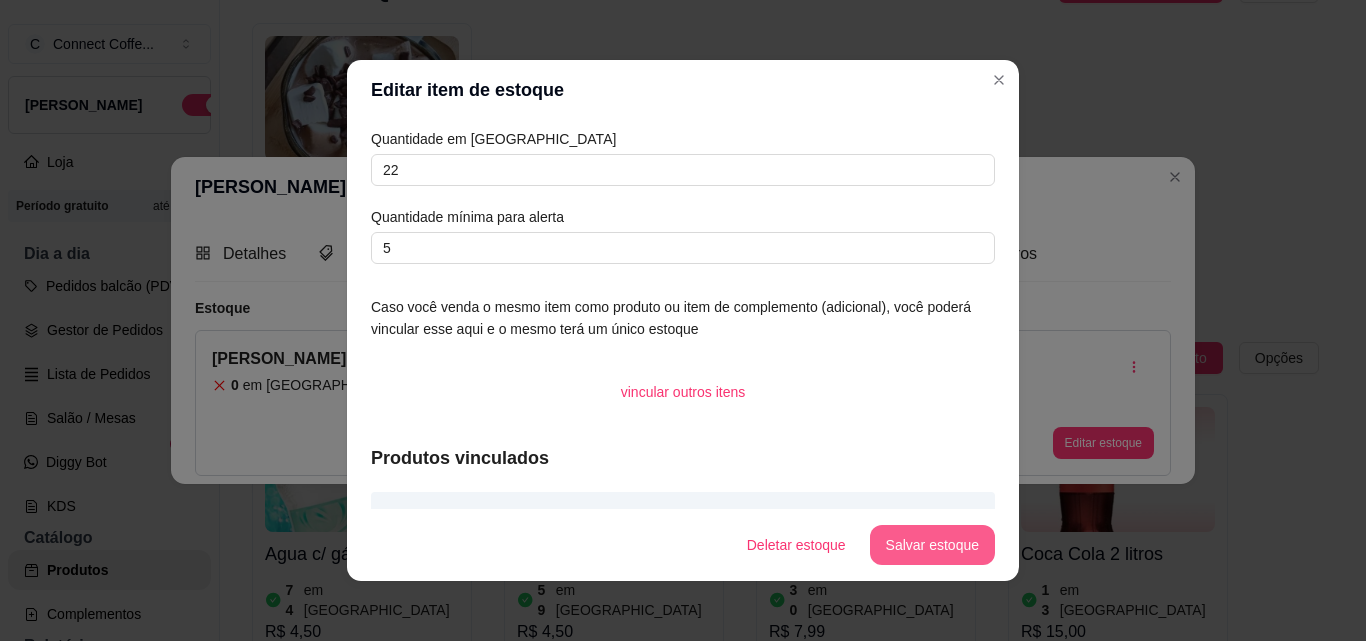 click on "Salvar estoque" at bounding box center [932, 545] 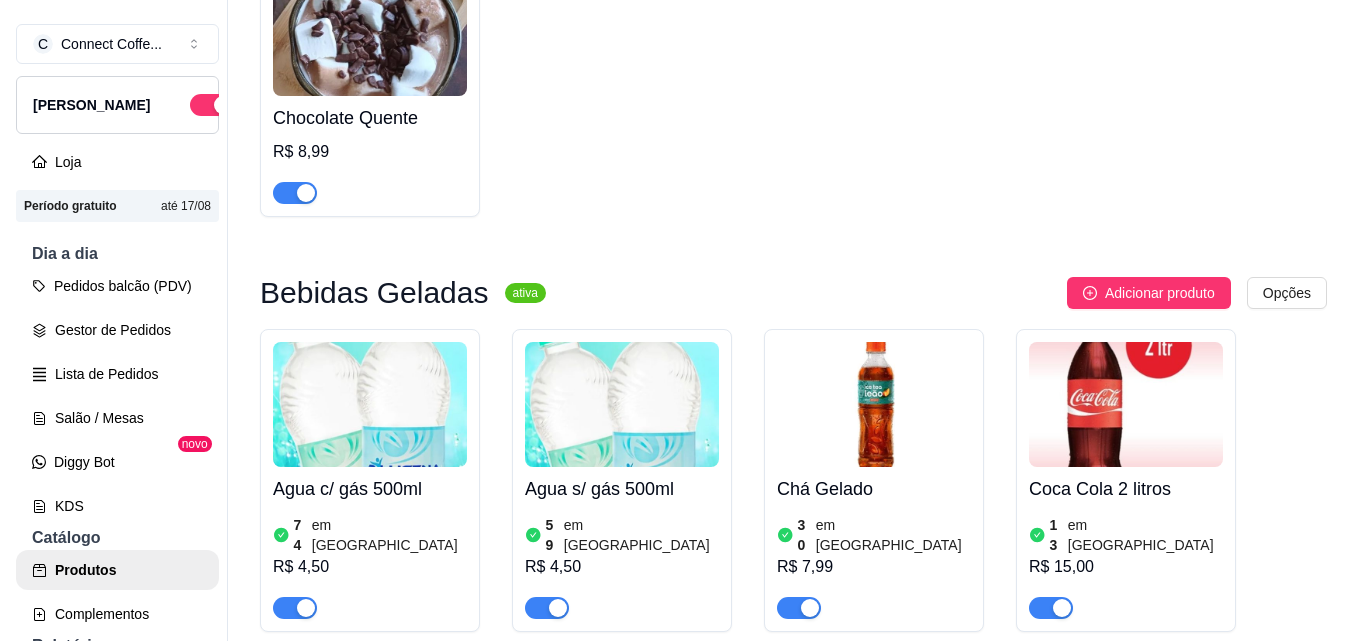 scroll, scrollTop: 2300, scrollLeft: 0, axis: vertical 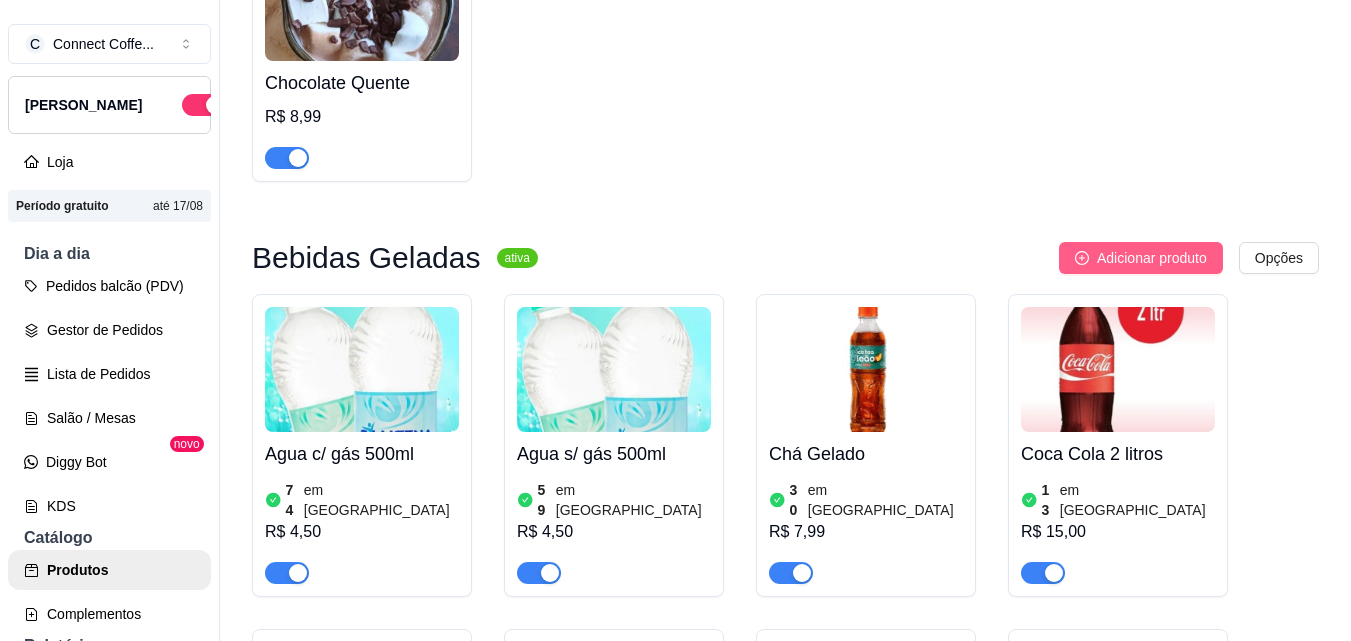 click on "Adicionar produto" at bounding box center (1152, 258) 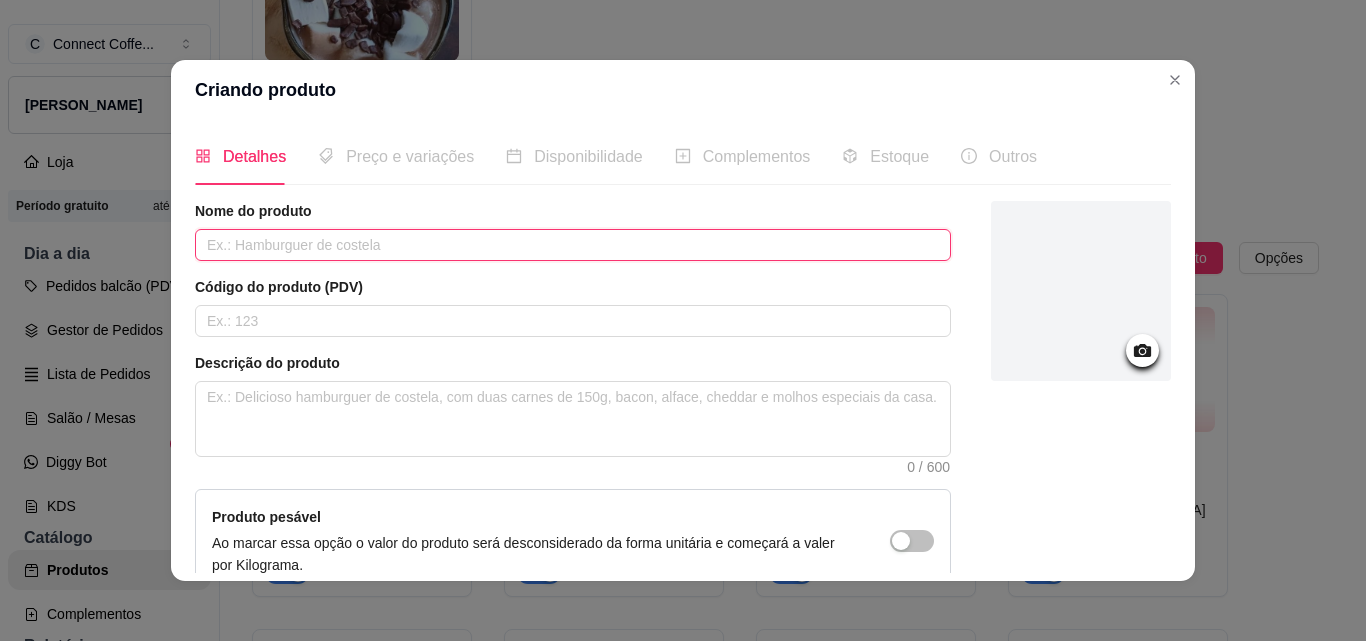click at bounding box center [573, 245] 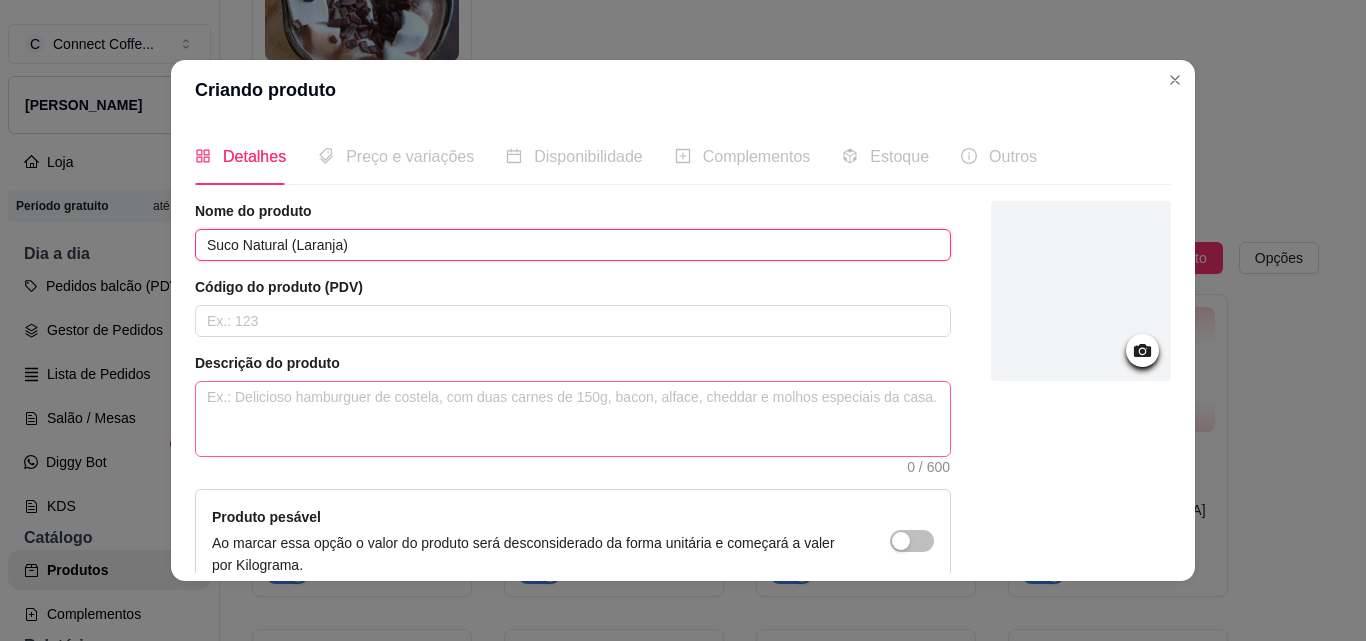 type on "Suco Natural (Laranja)" 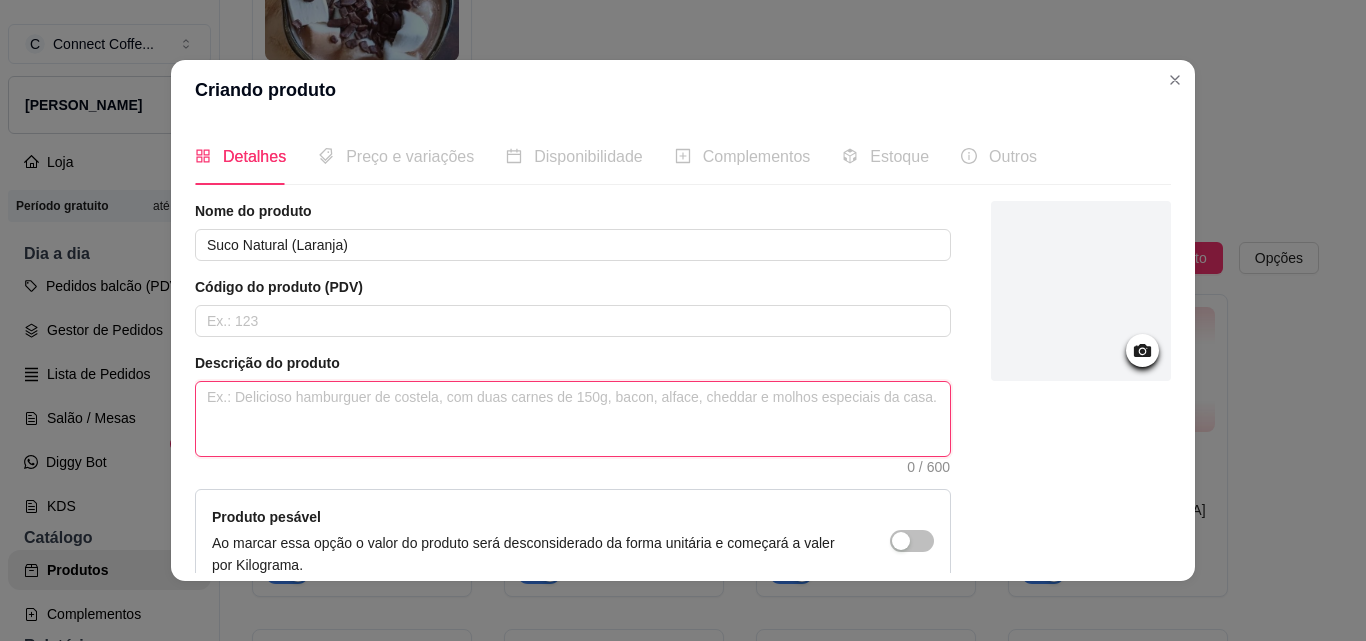 click at bounding box center (573, 419) 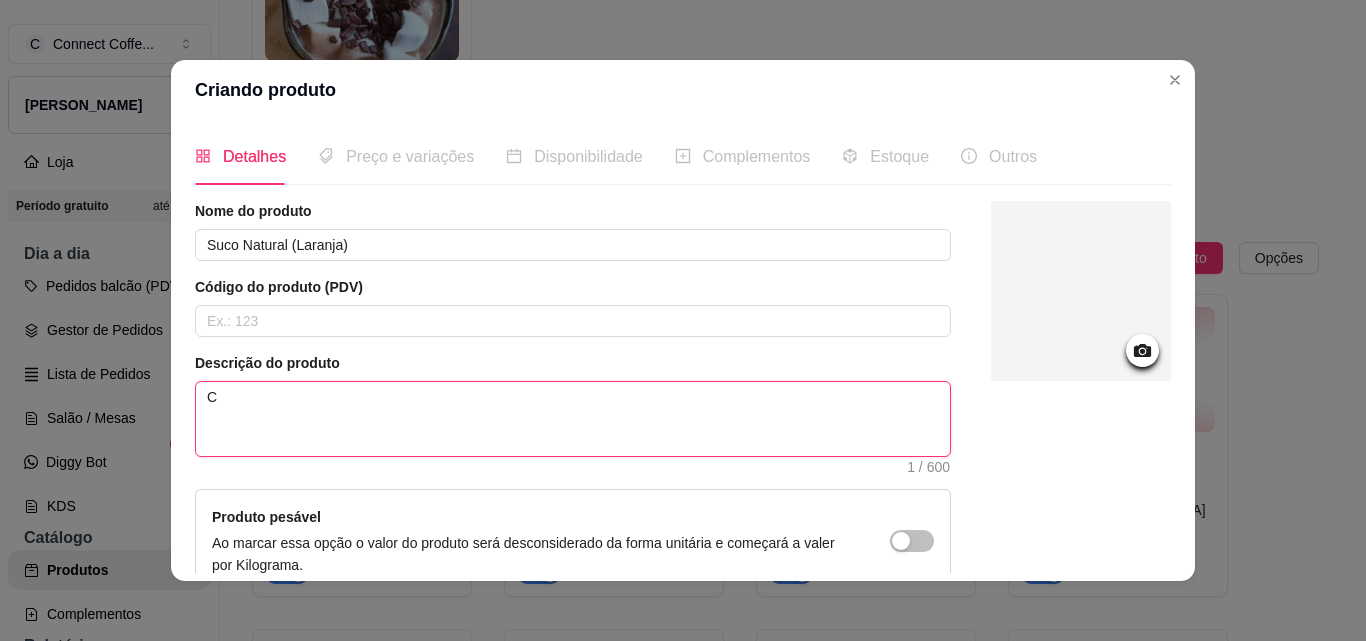 type 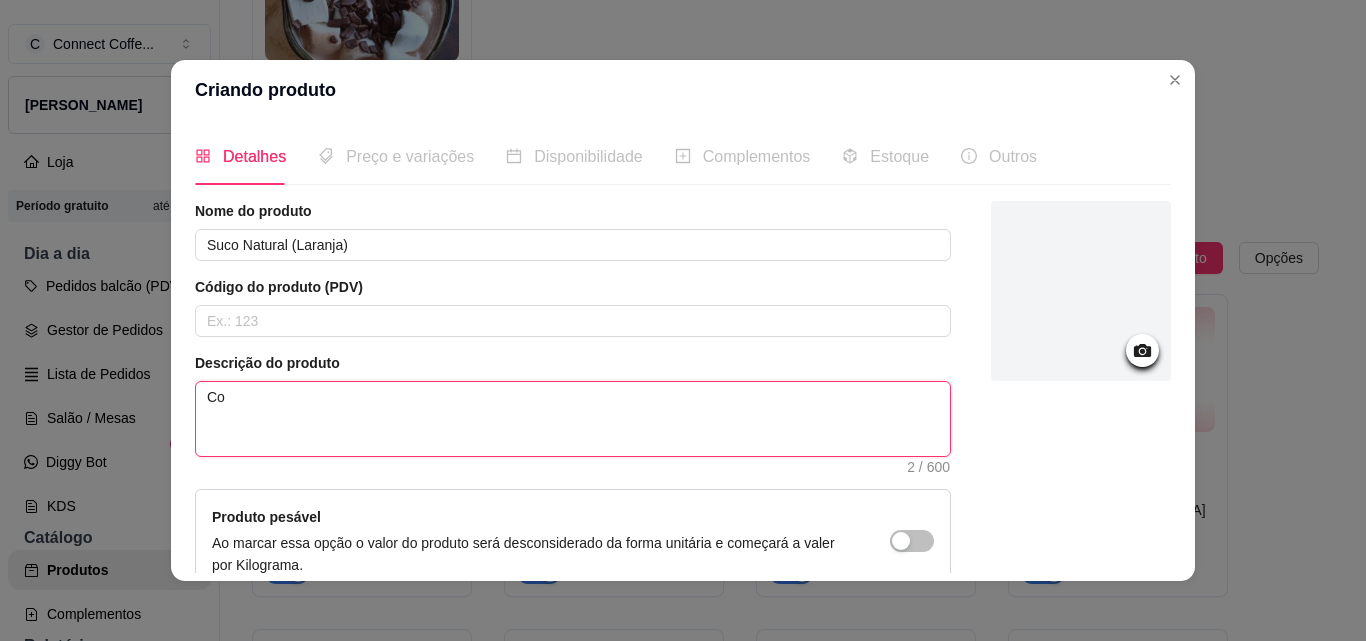 type 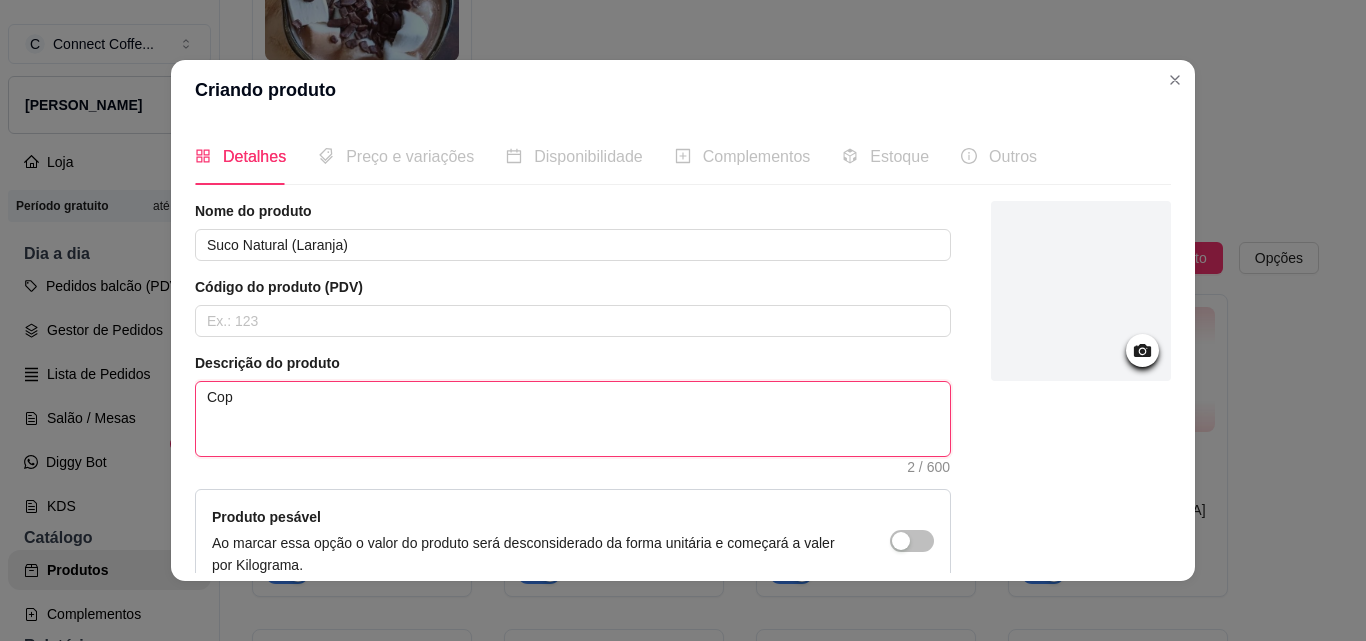 type 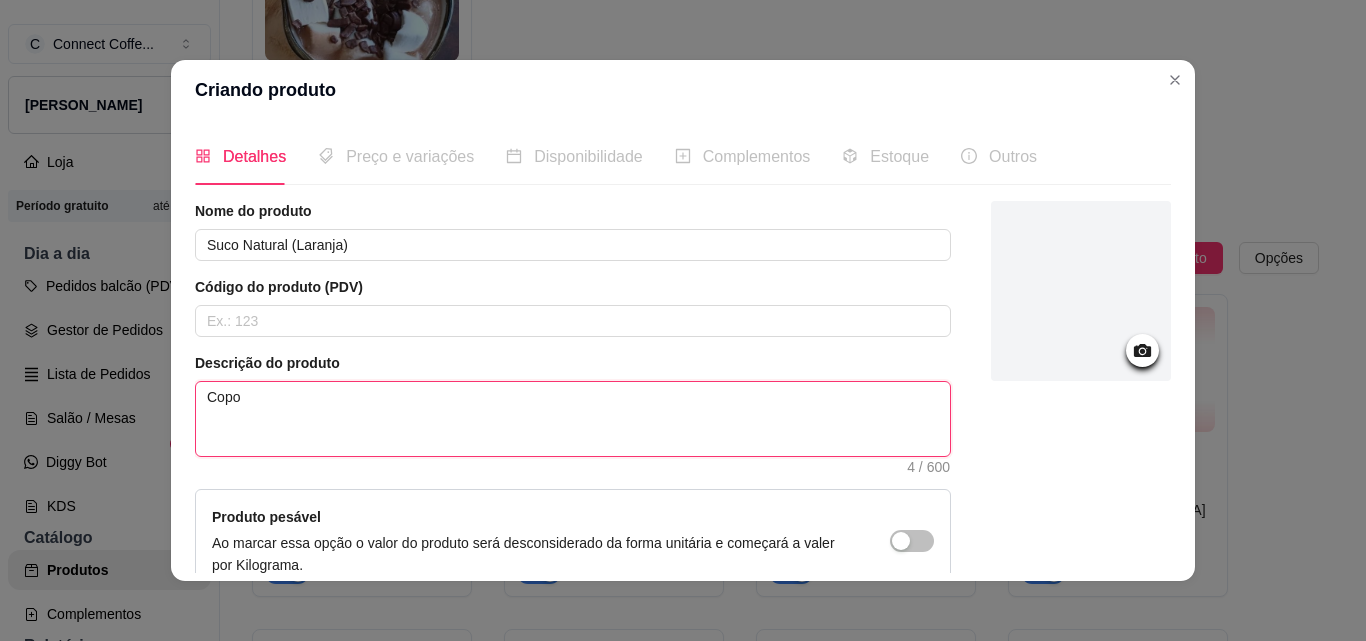type 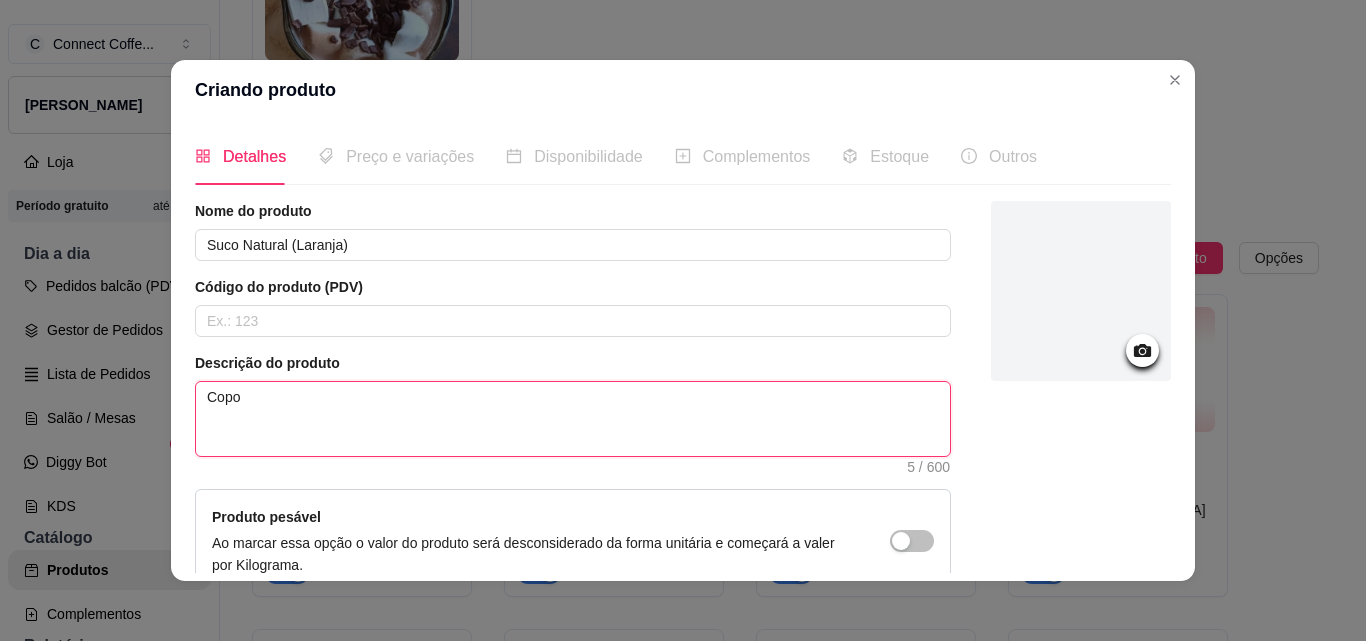 type 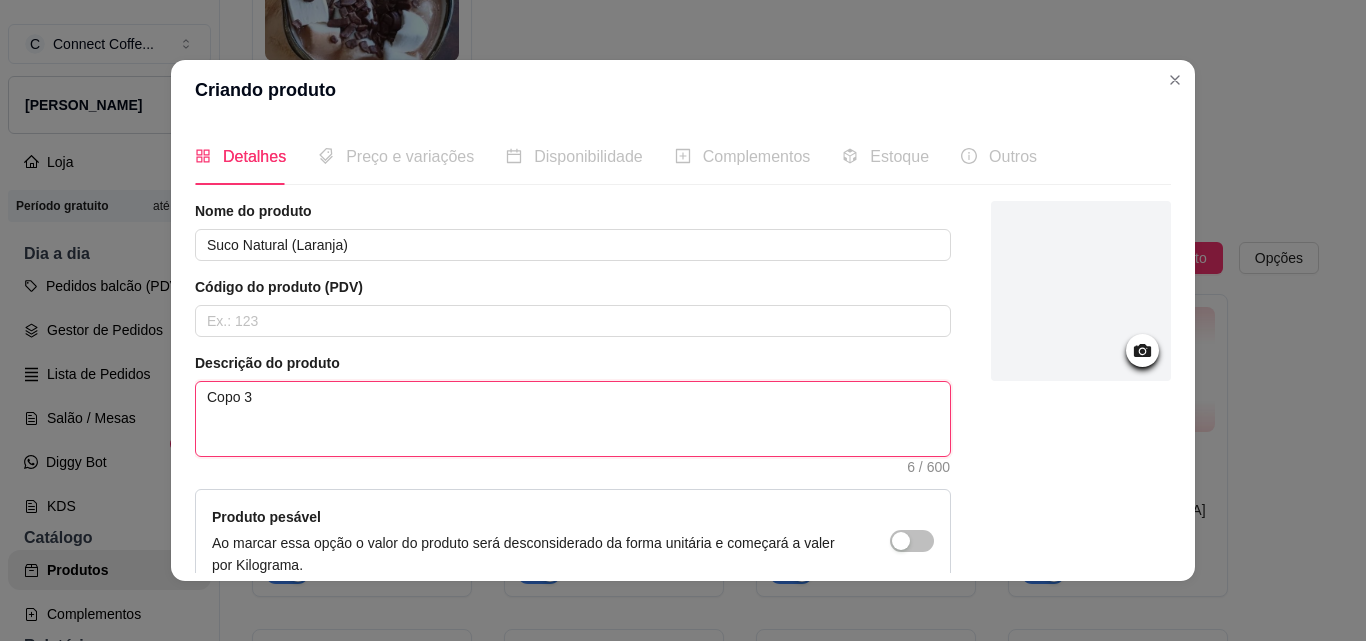 type 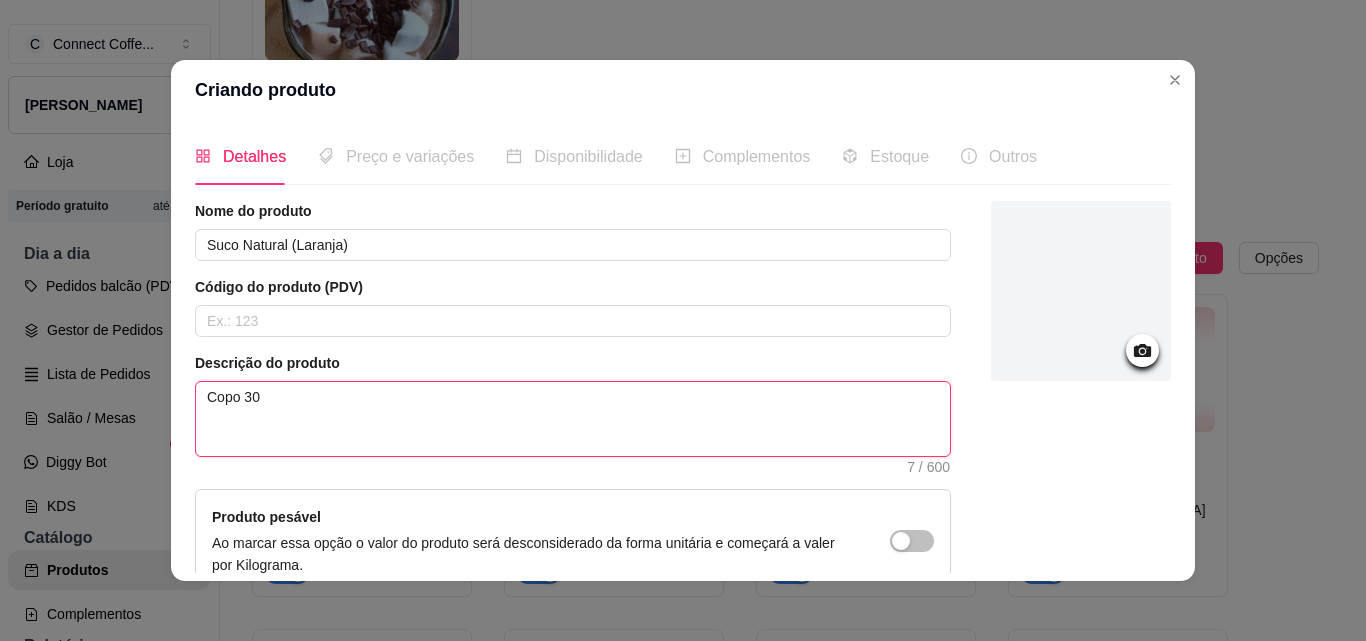 type 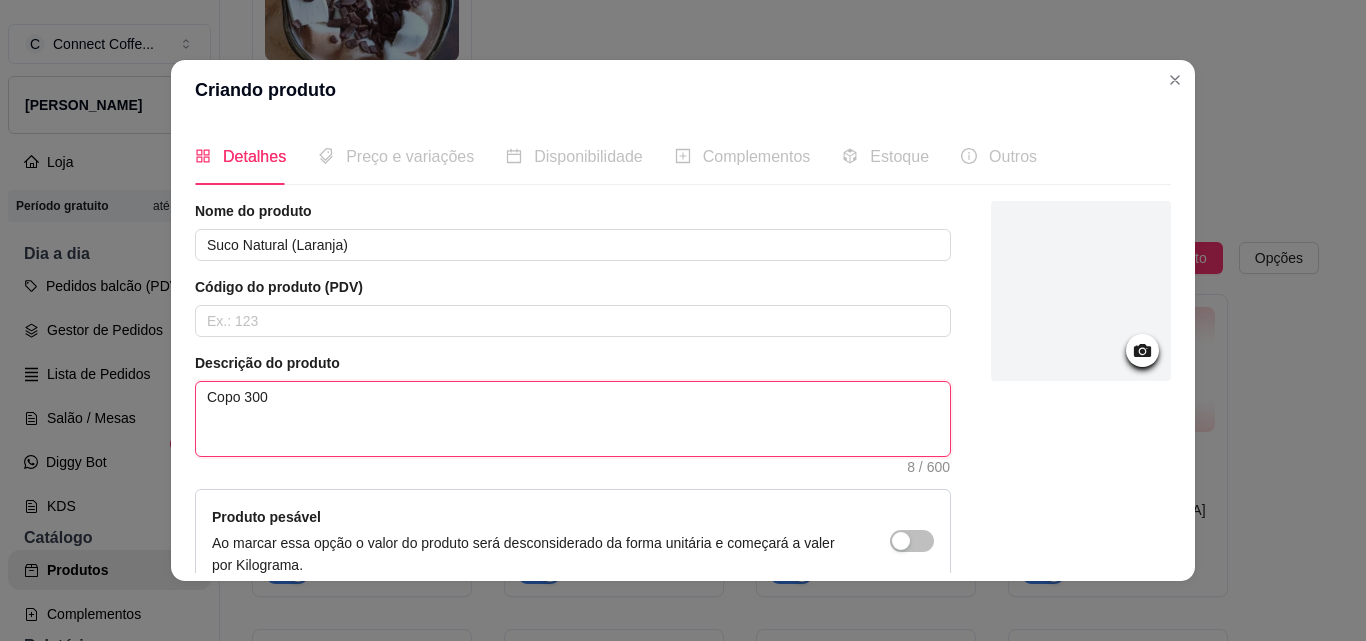 type 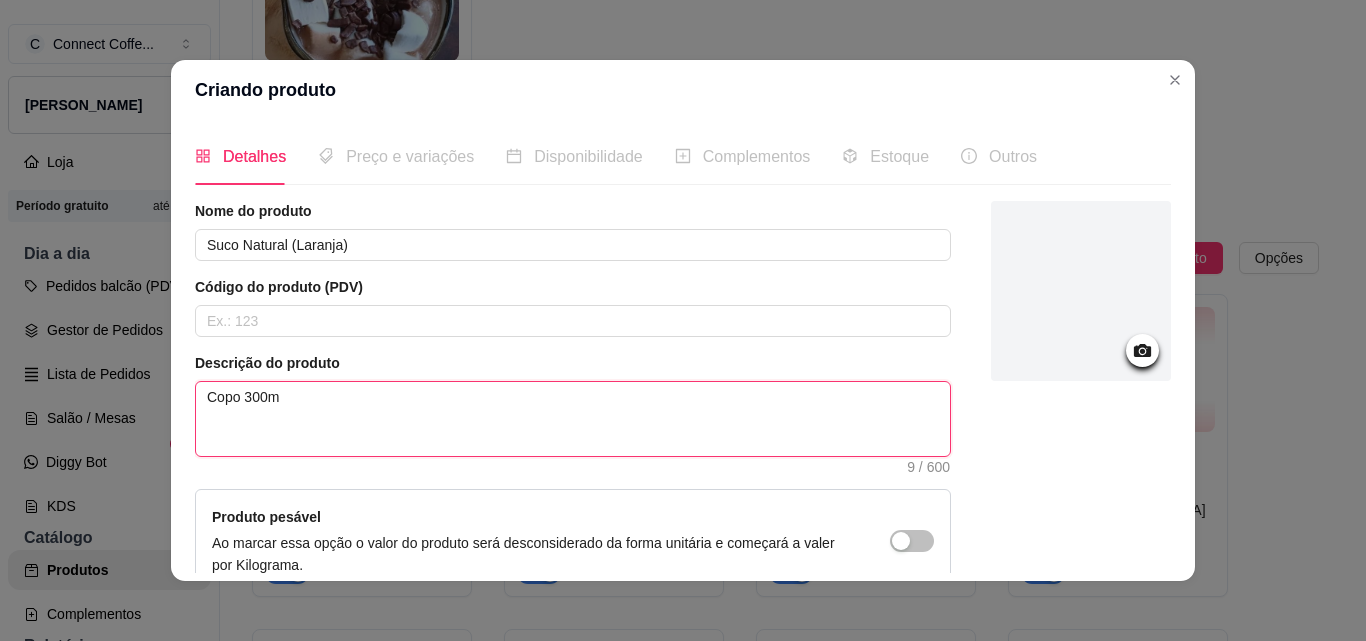 type 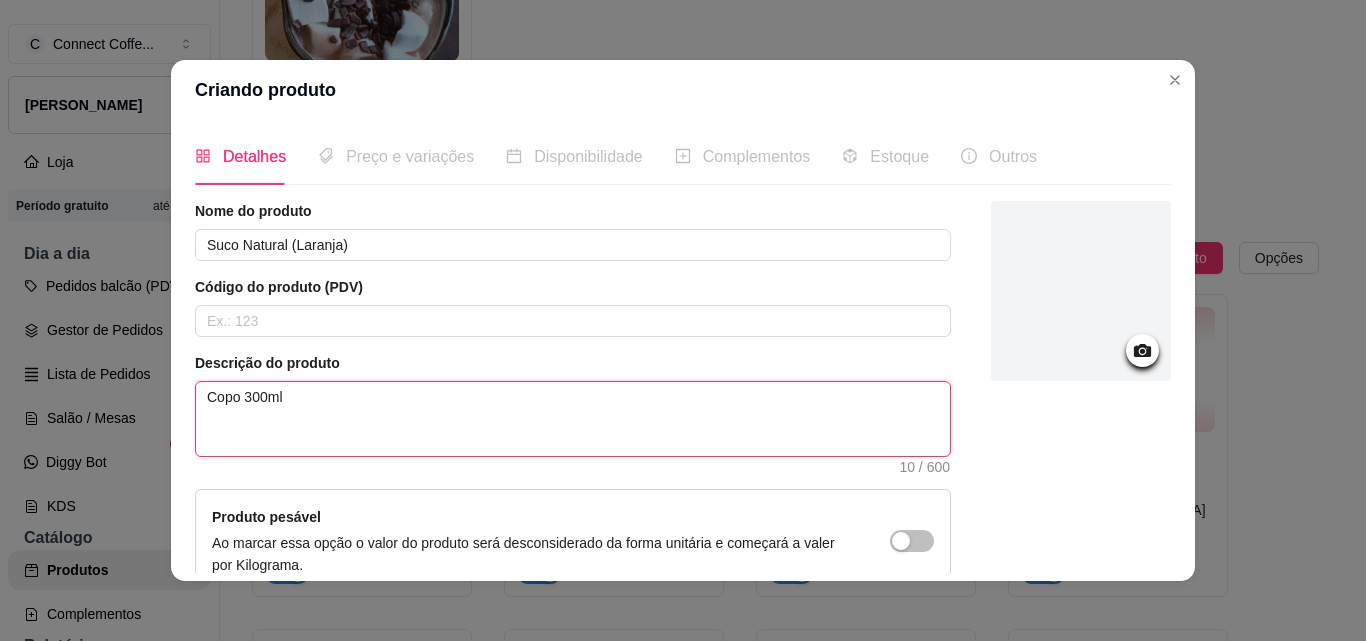type on "Copo 300ml" 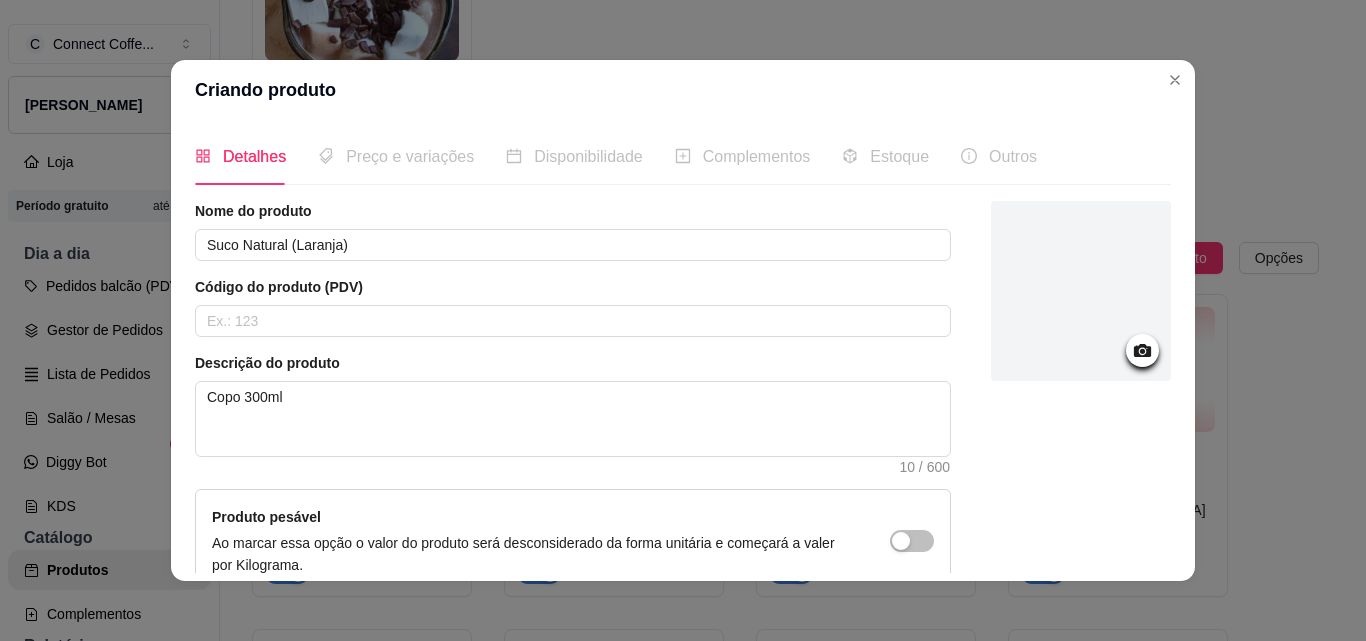 click 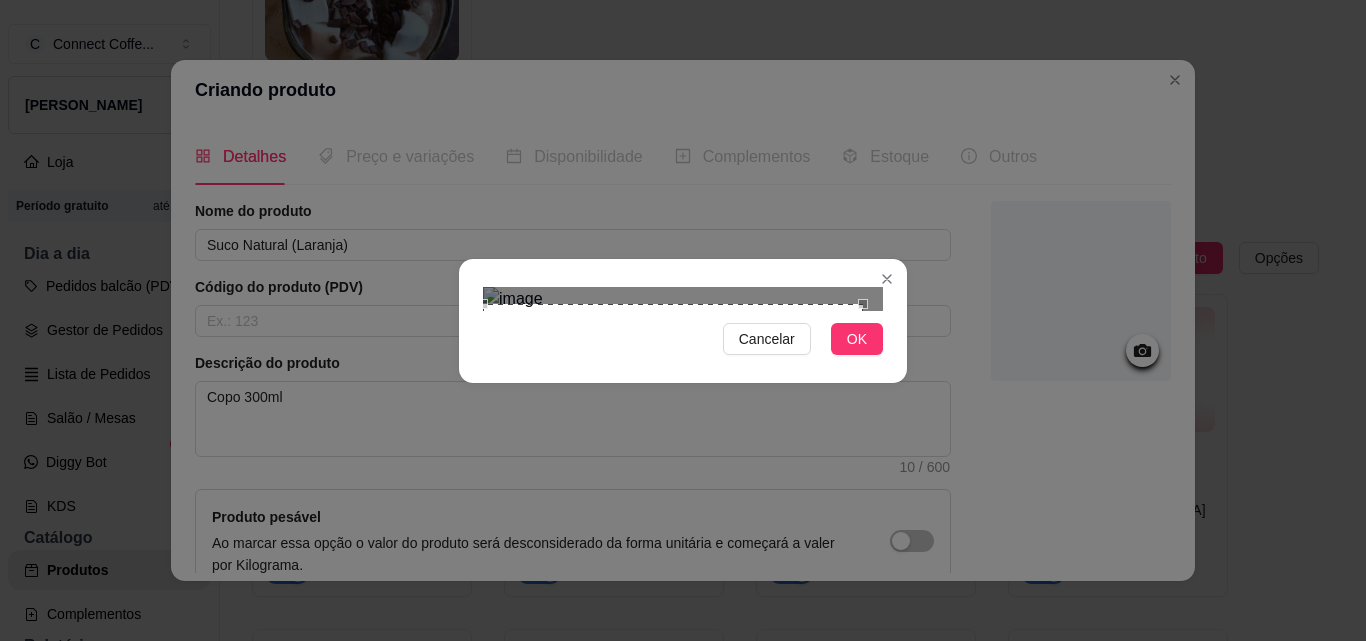 click on "Cancelar OK" at bounding box center (683, 321) 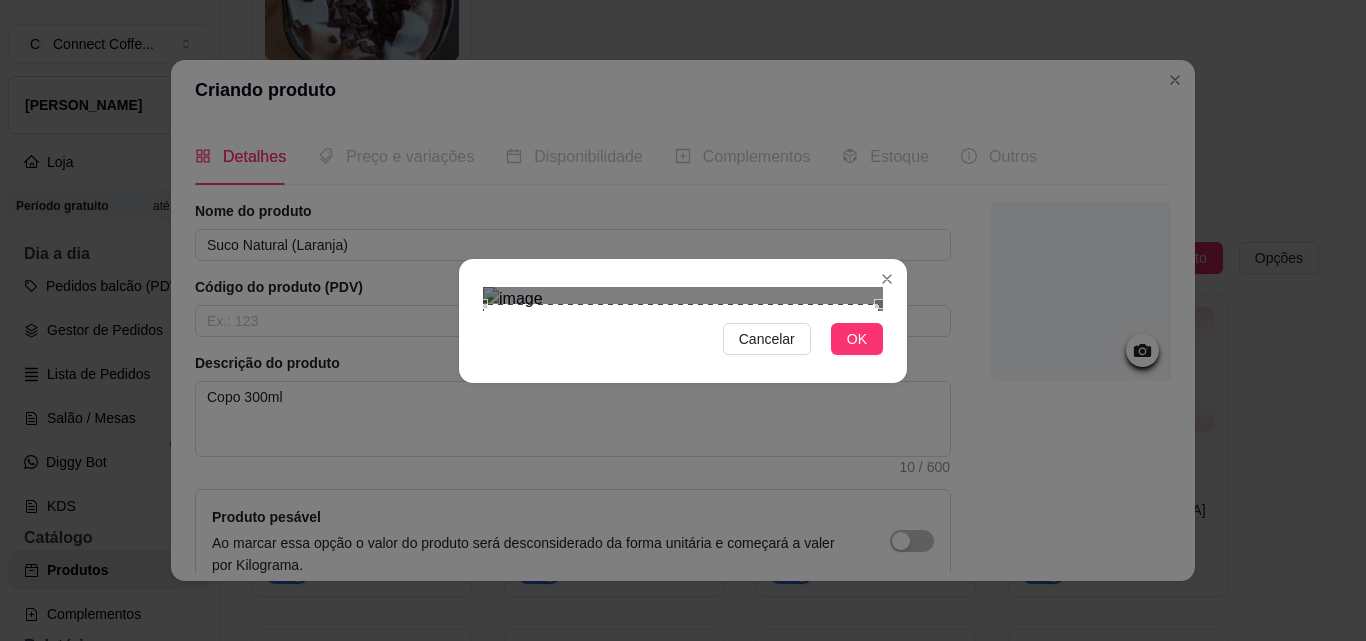 click at bounding box center (683, 299) 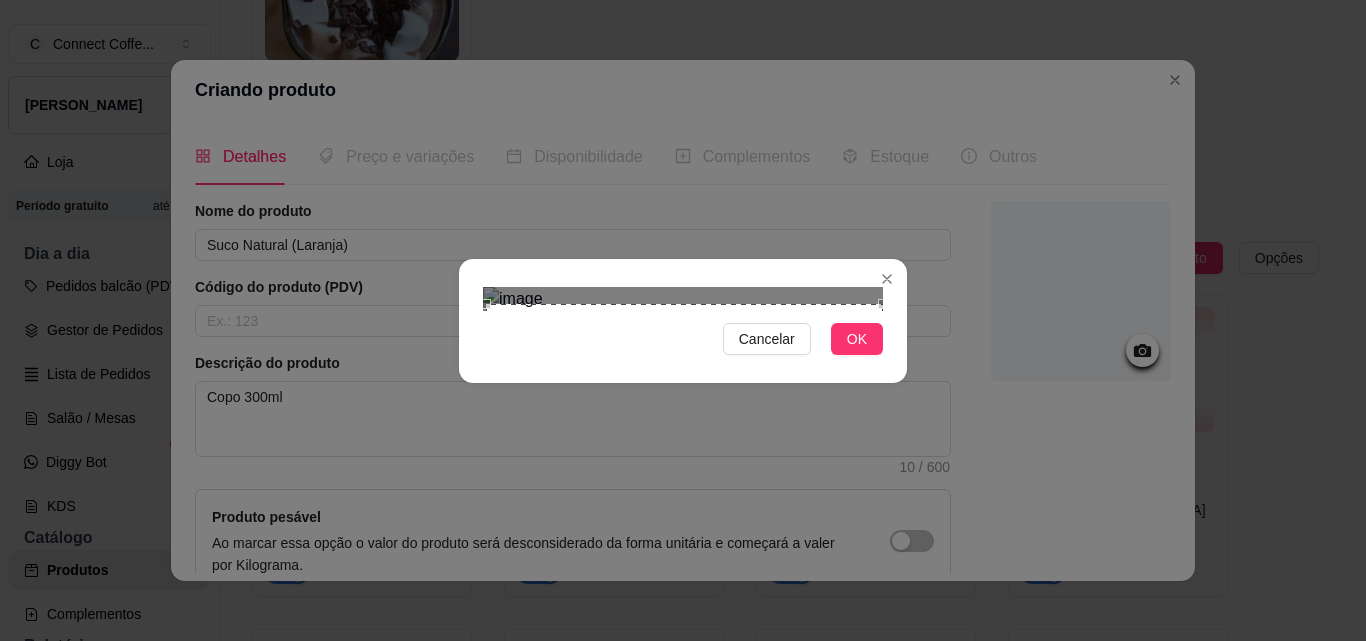 click at bounding box center [684, 502] 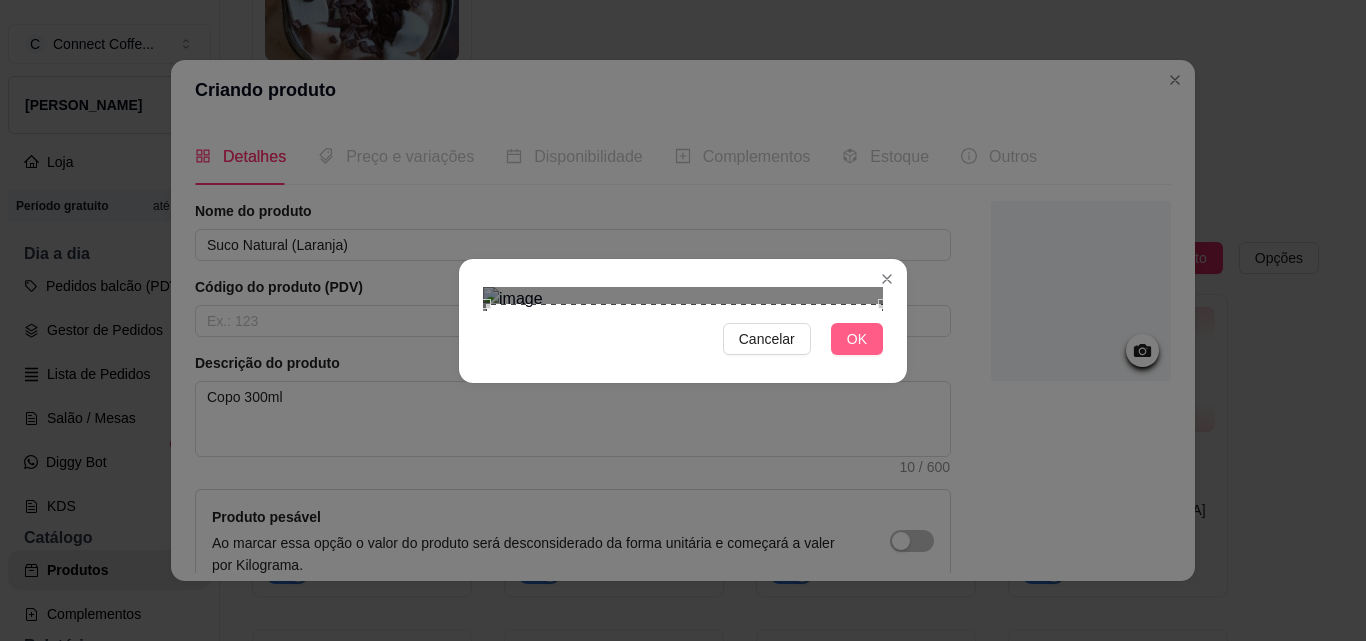 click on "OK" at bounding box center [857, 339] 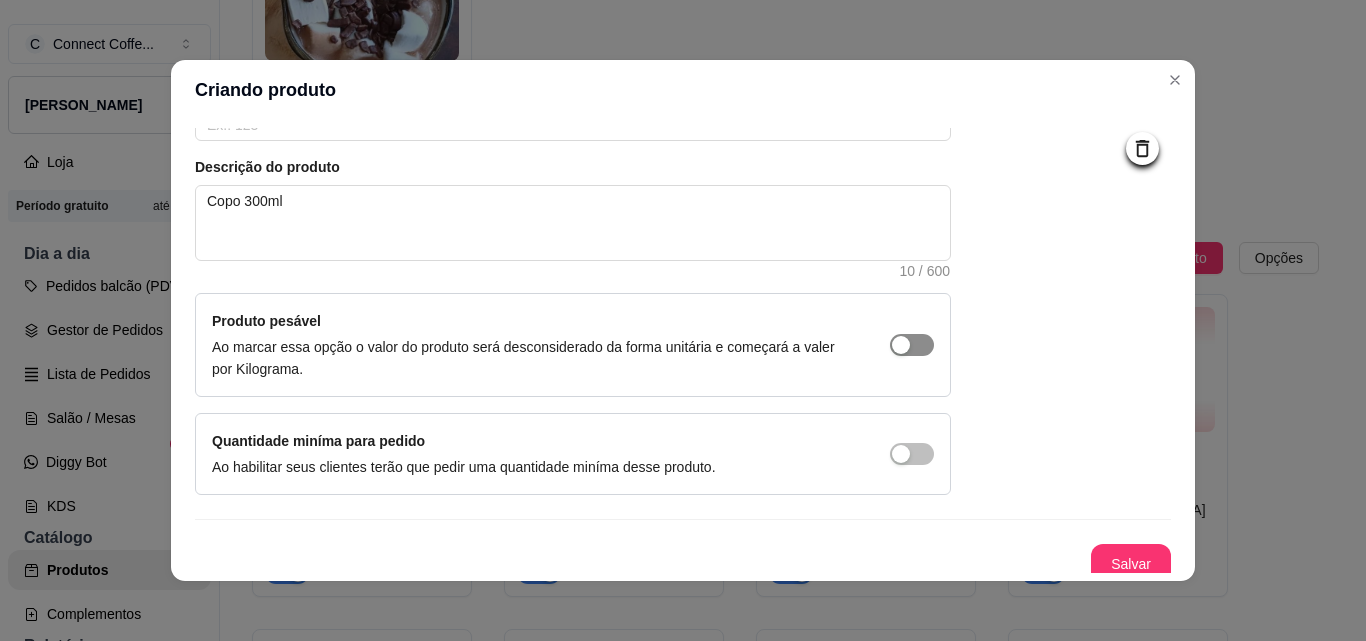 scroll, scrollTop: 207, scrollLeft: 0, axis: vertical 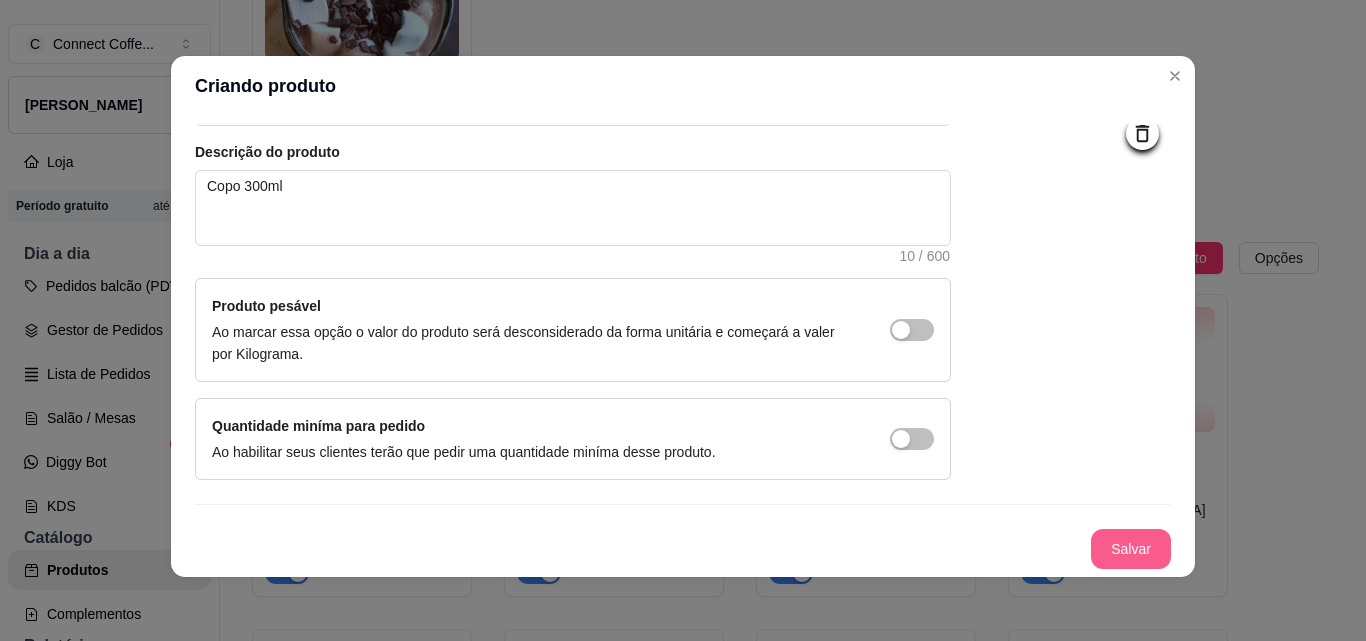 click on "Salvar" at bounding box center [1131, 549] 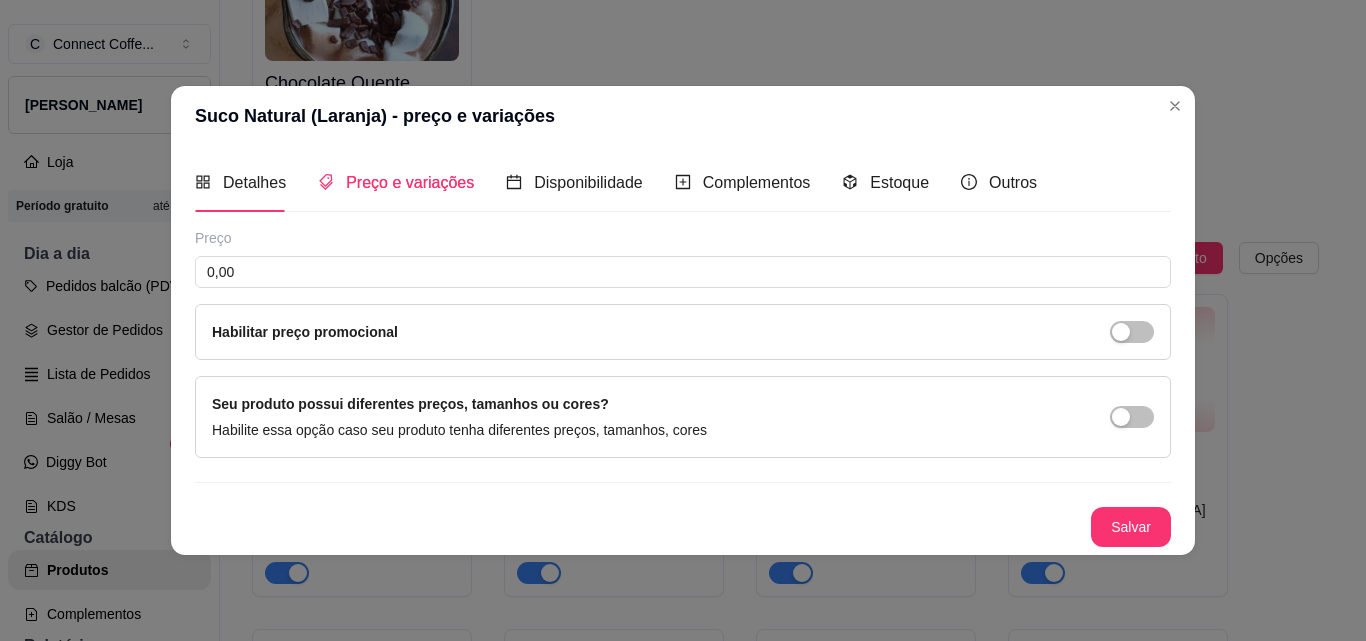 type 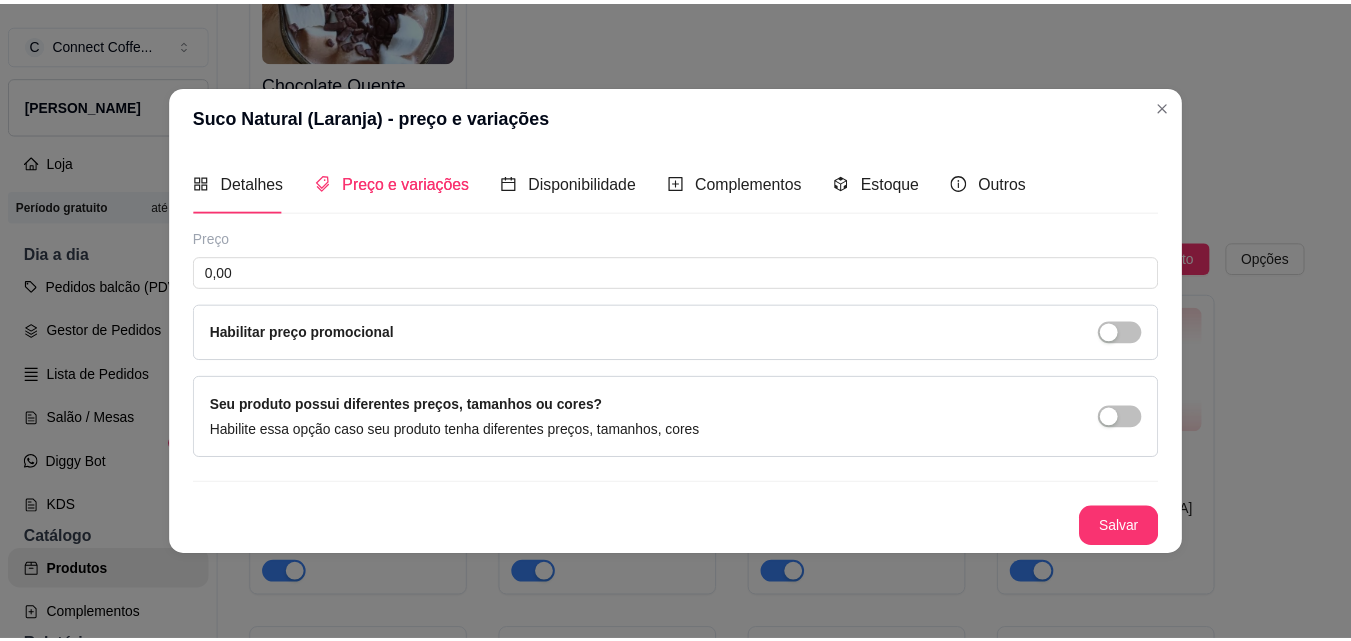 scroll, scrollTop: 0, scrollLeft: 0, axis: both 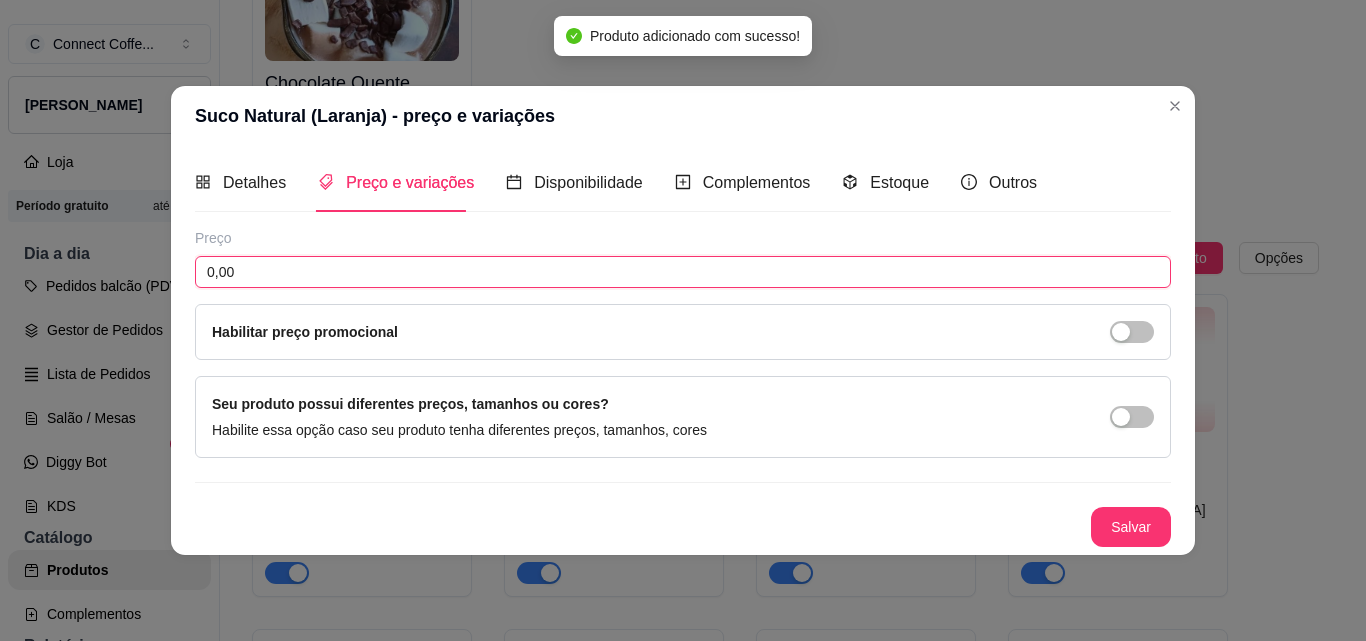 click on "0,00" at bounding box center (683, 272) 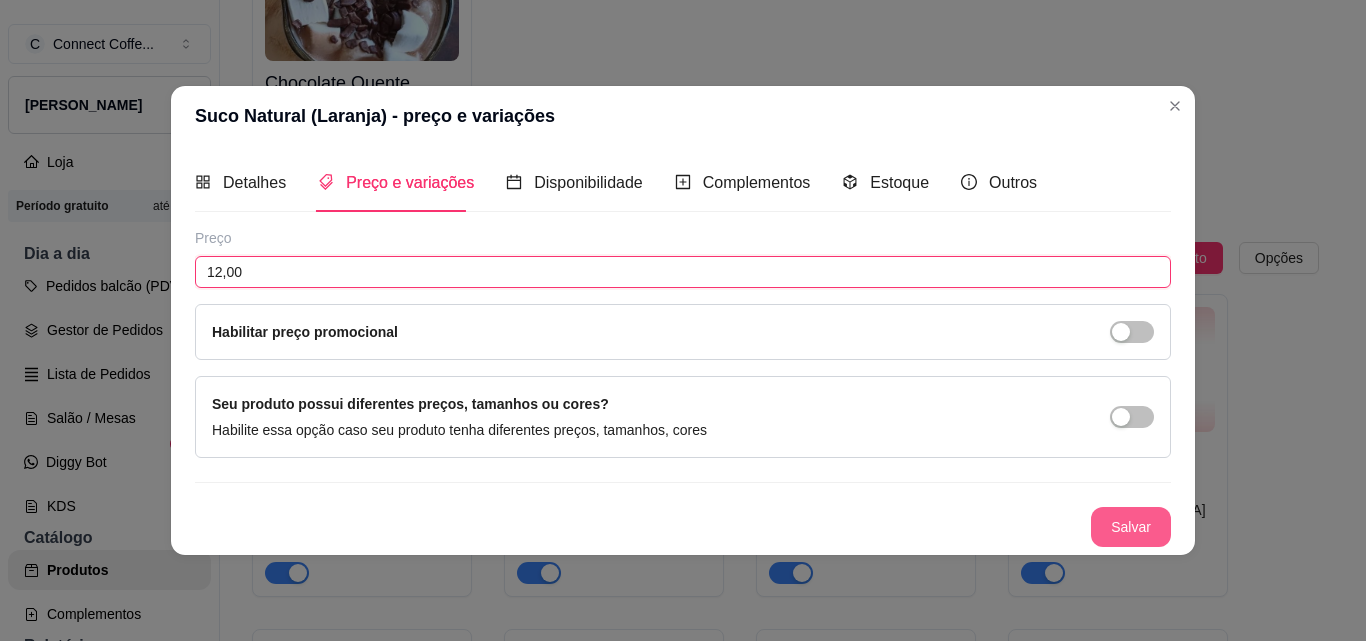 type on "12,00" 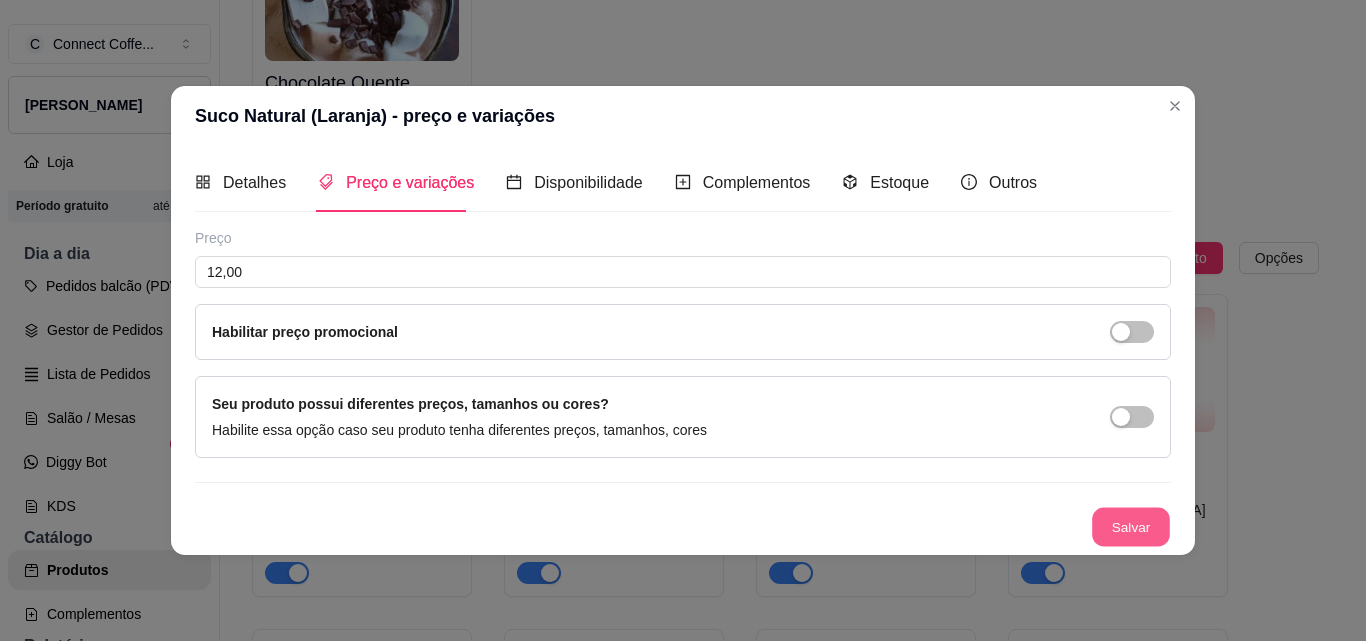 click on "Salvar" at bounding box center (1131, 526) 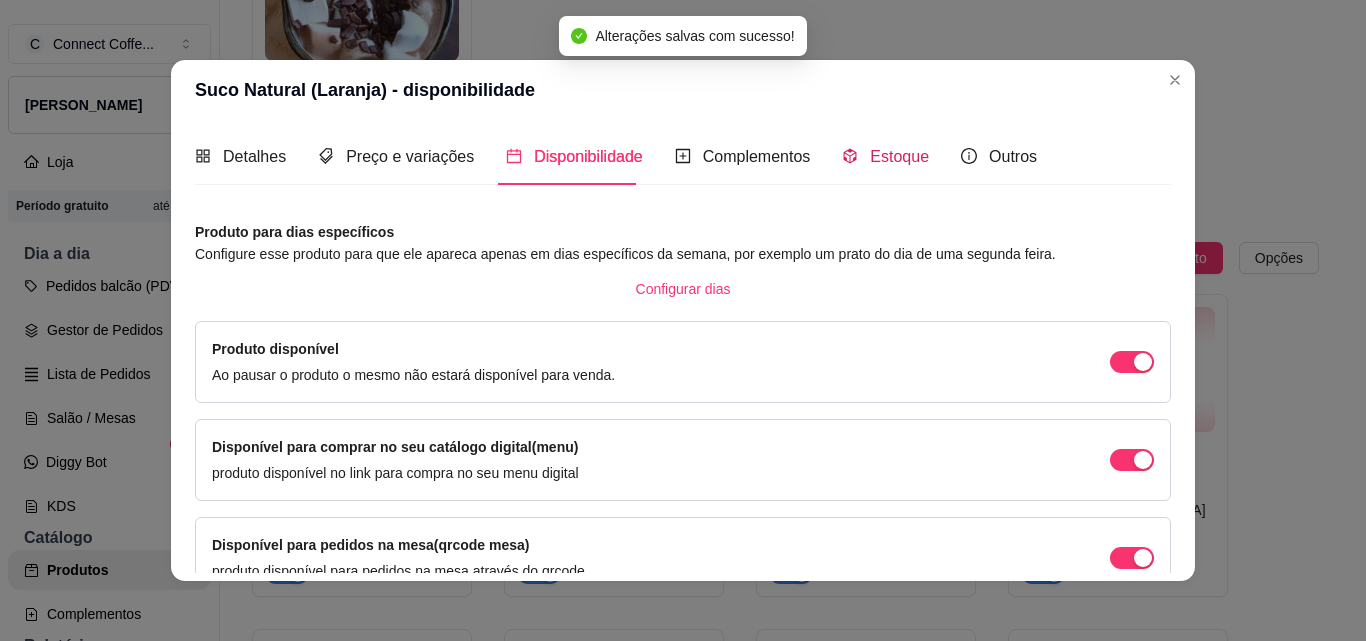 click on "Estoque" at bounding box center [899, 156] 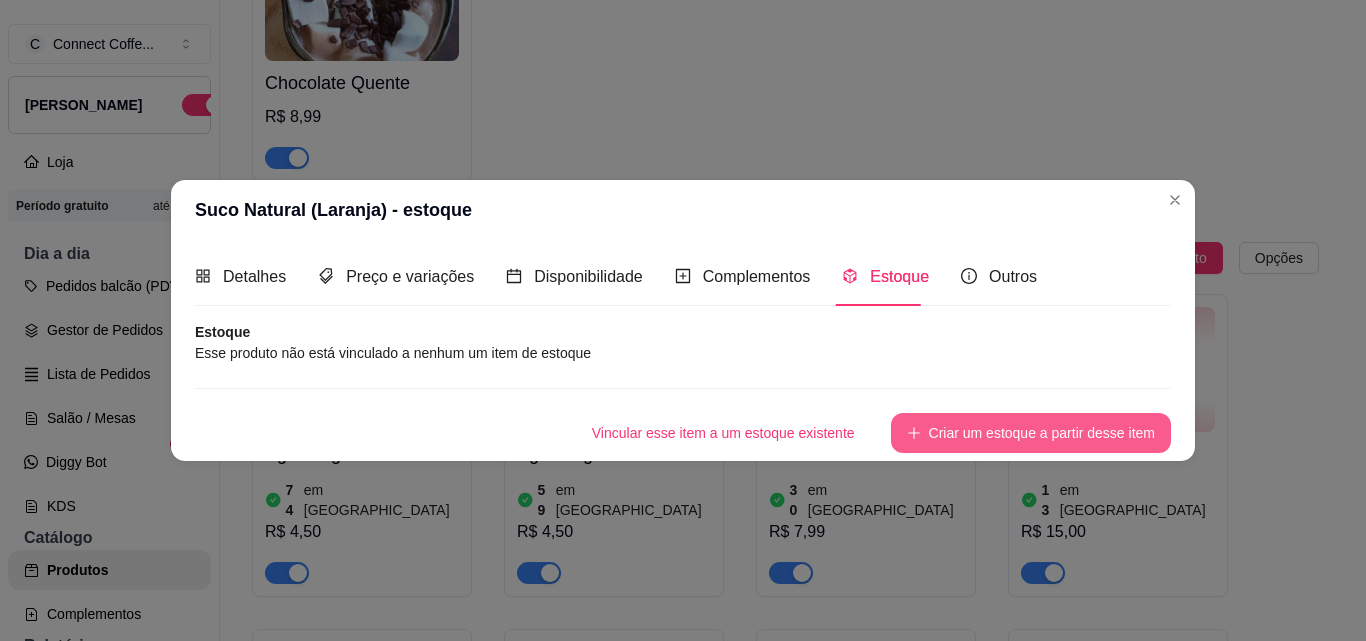 click on "Criar um estoque a partir desse item" at bounding box center [1031, 433] 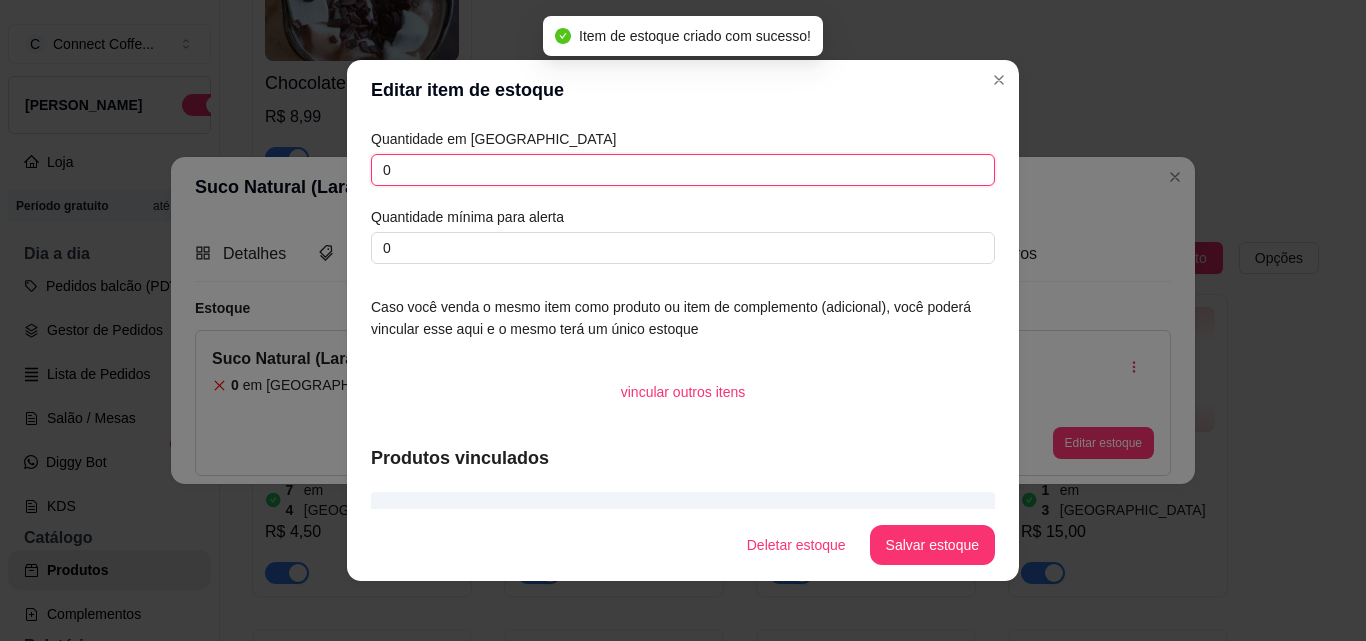 drag, startPoint x: 409, startPoint y: 171, endPoint x: 290, endPoint y: 172, distance: 119.0042 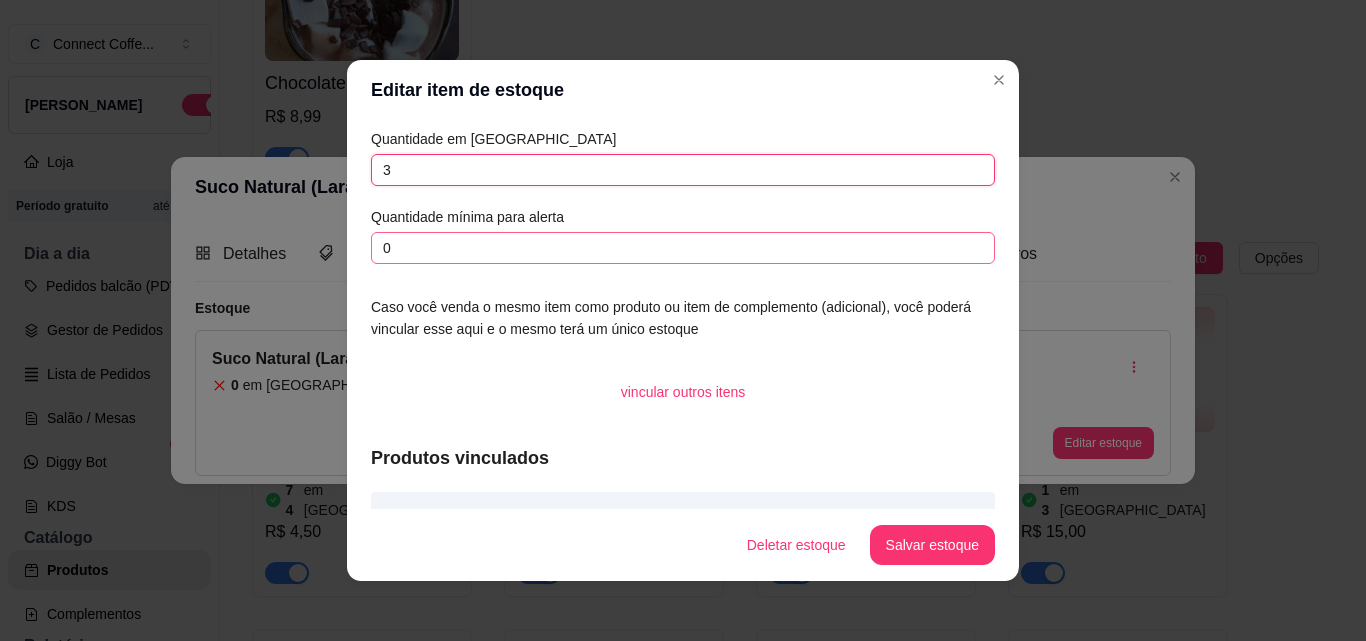 type on "3" 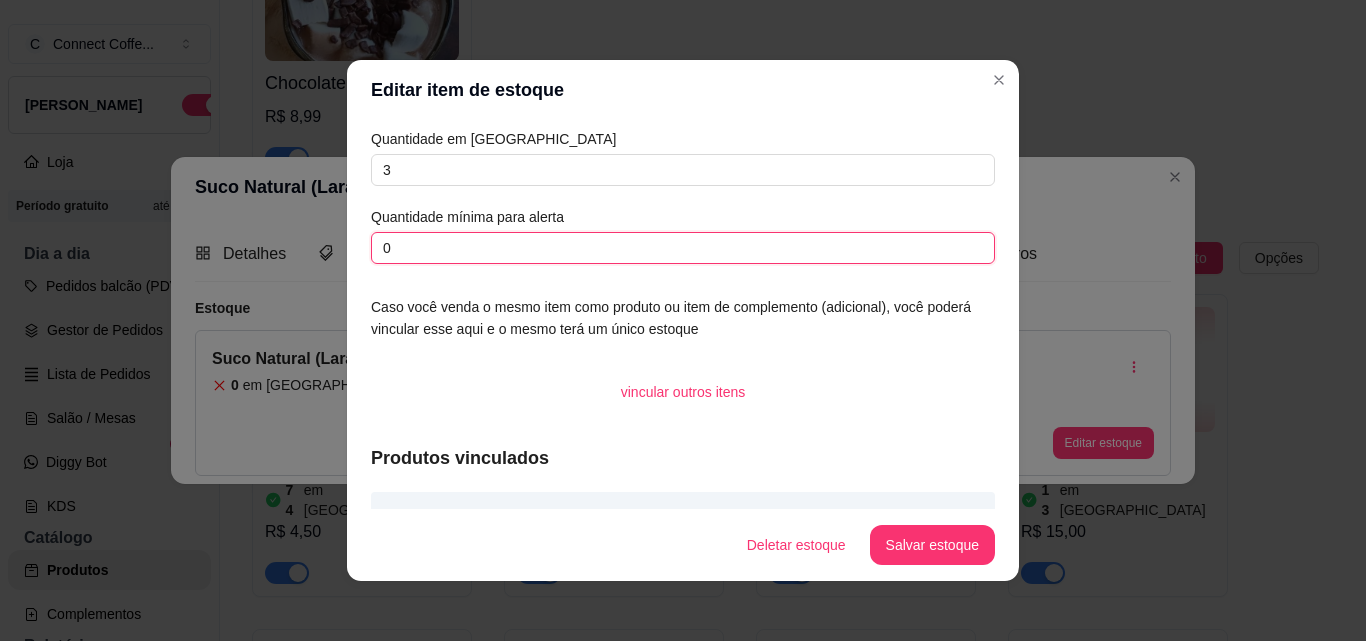 drag, startPoint x: 409, startPoint y: 245, endPoint x: 284, endPoint y: 245, distance: 125 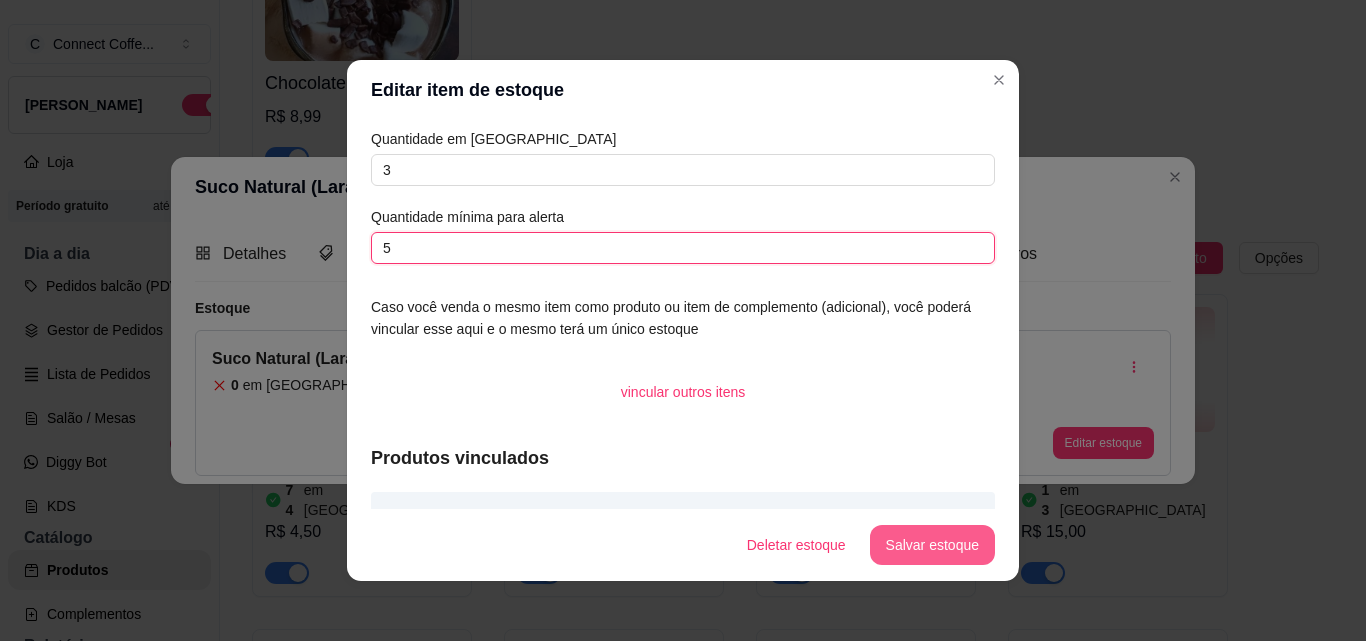 type on "5" 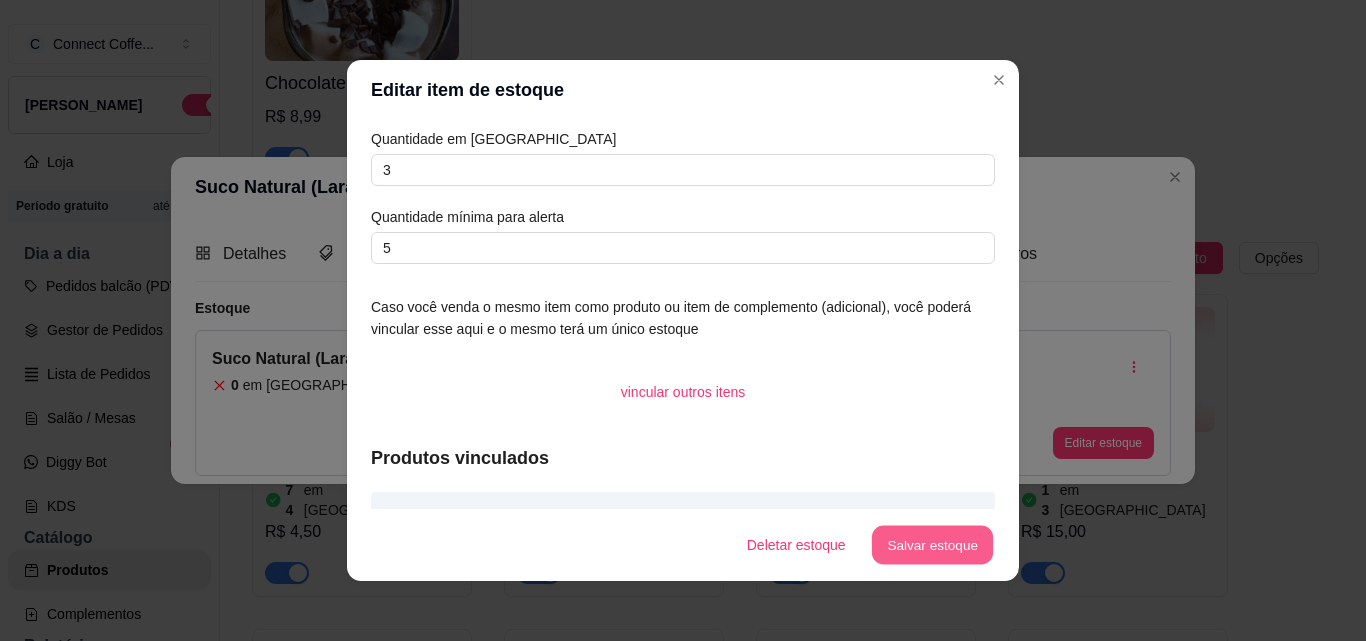 click on "Salvar estoque" at bounding box center (932, 545) 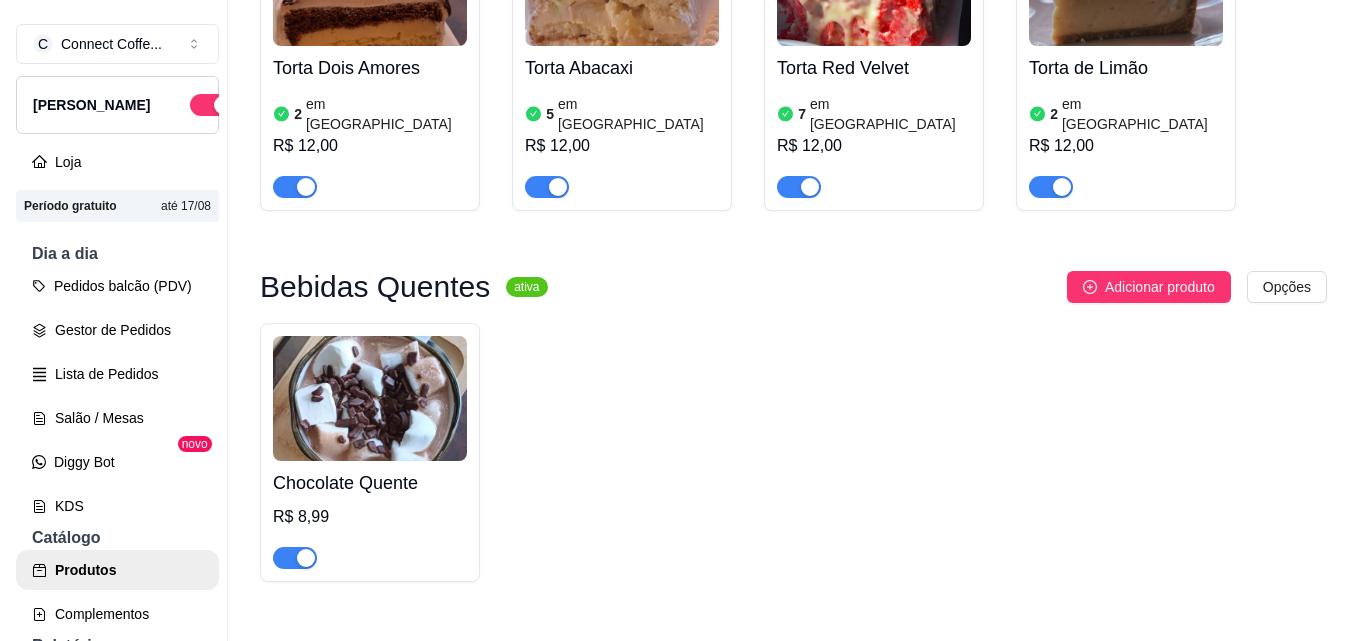 scroll, scrollTop: 2200, scrollLeft: 0, axis: vertical 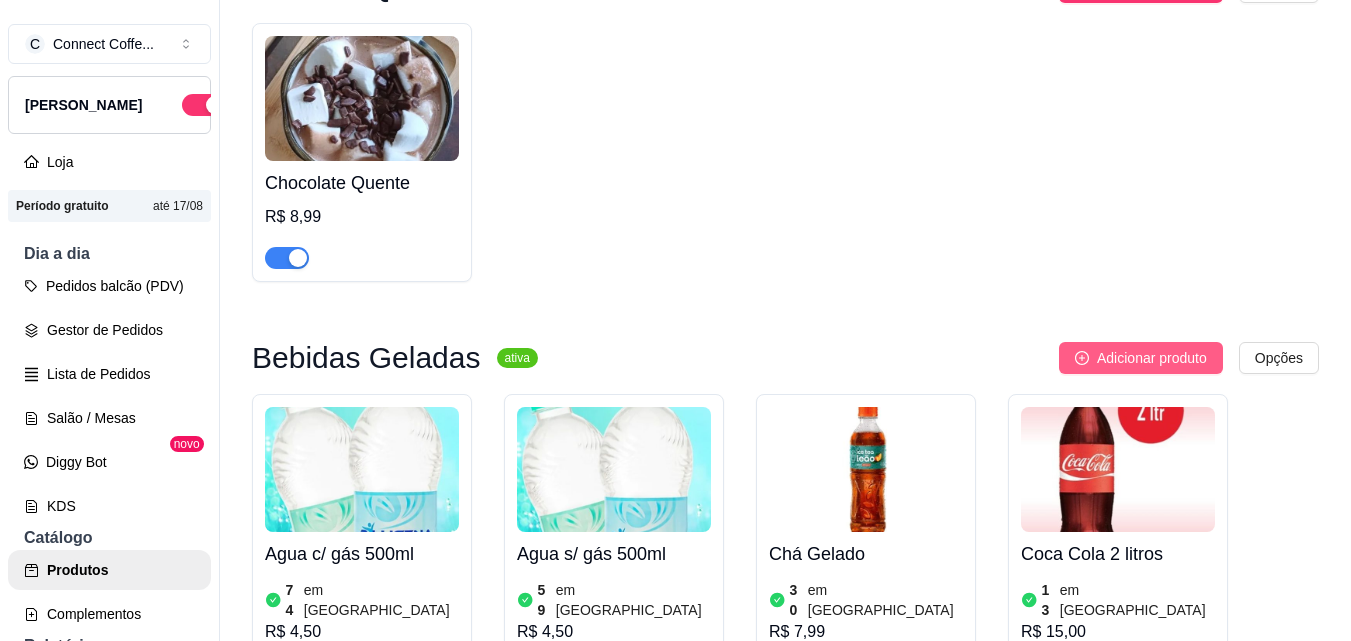 click on "Adicionar produto" at bounding box center [1152, 358] 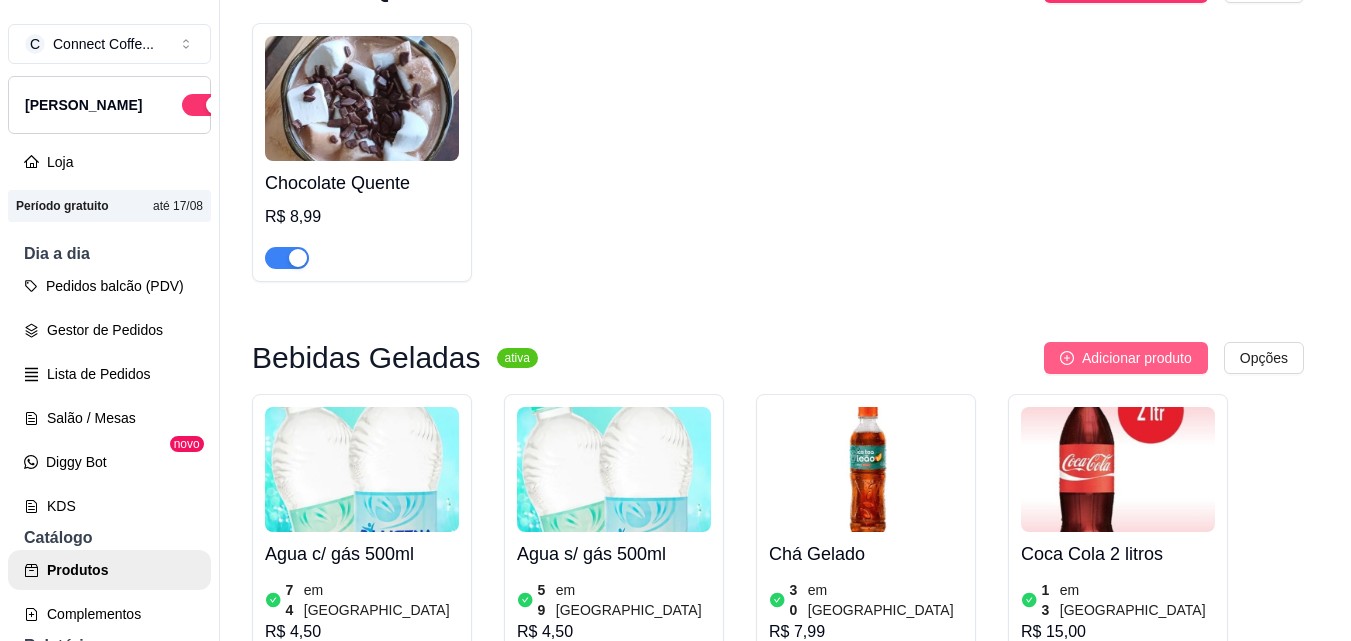 type 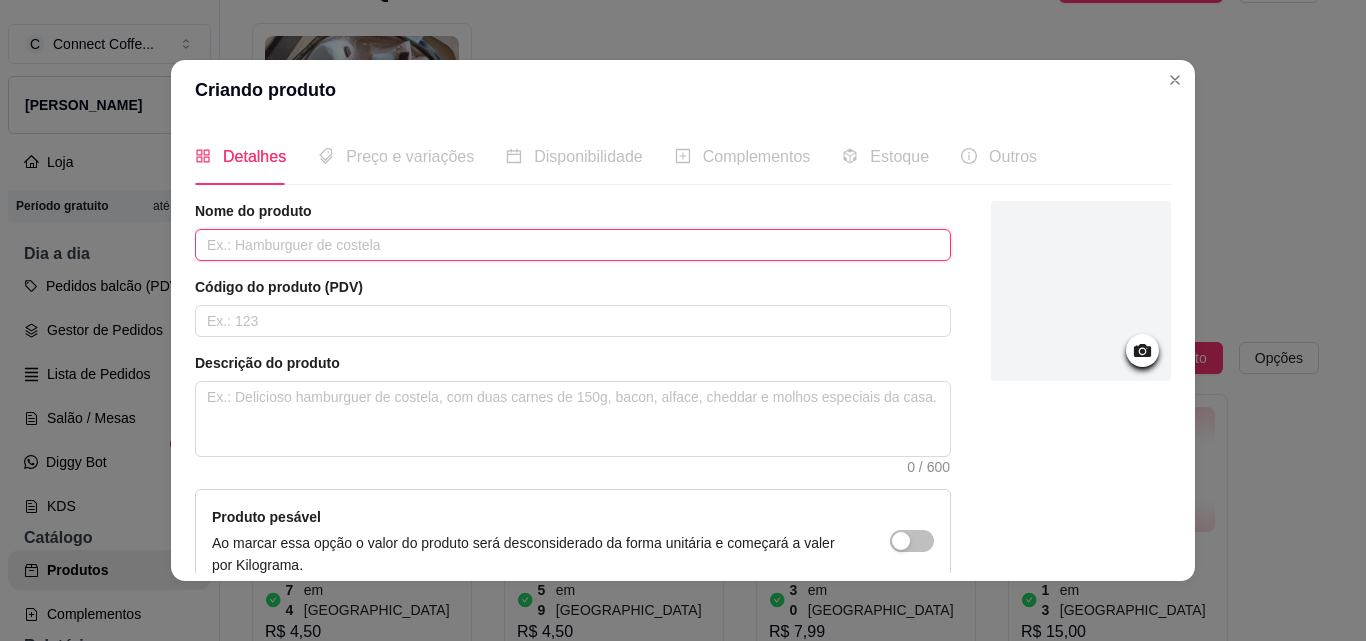 click at bounding box center (573, 245) 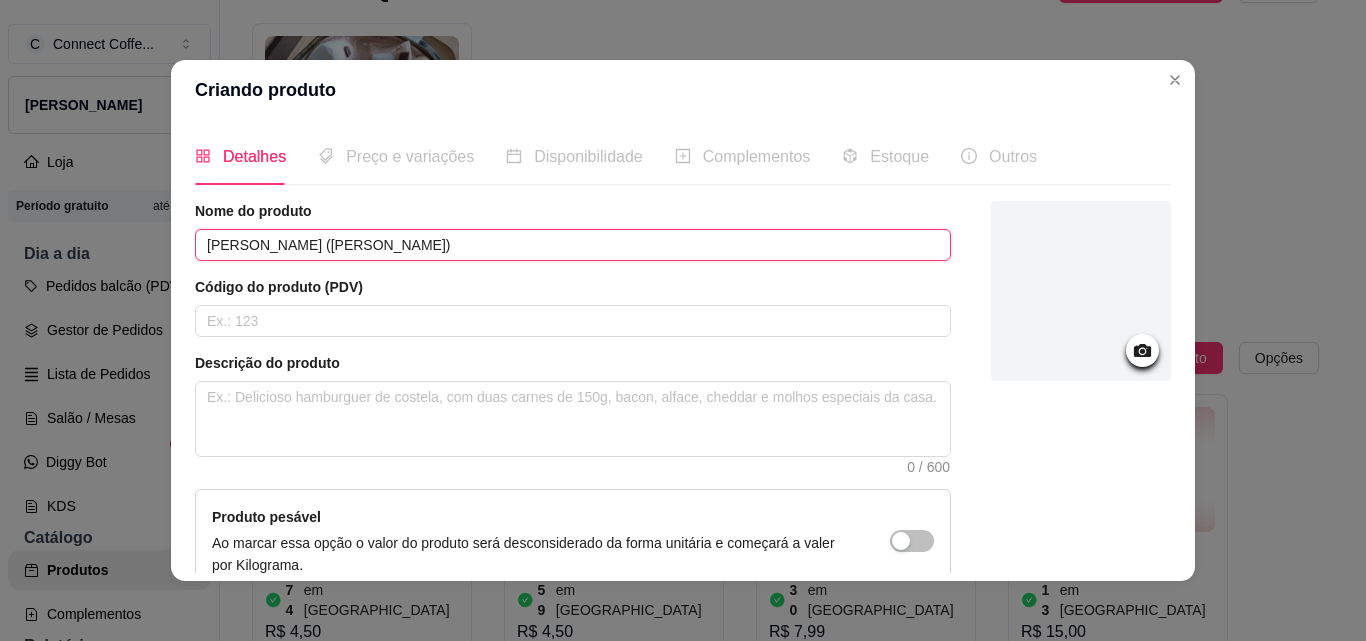 type on "[PERSON_NAME] ([PERSON_NAME])" 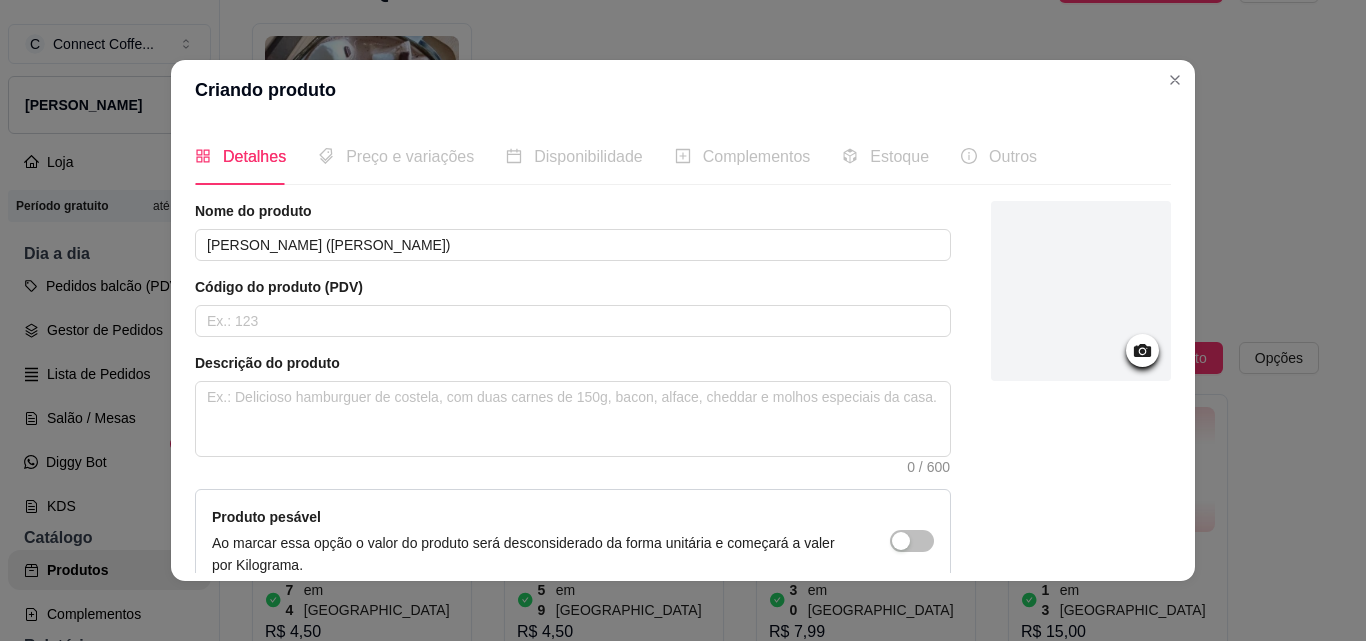 click 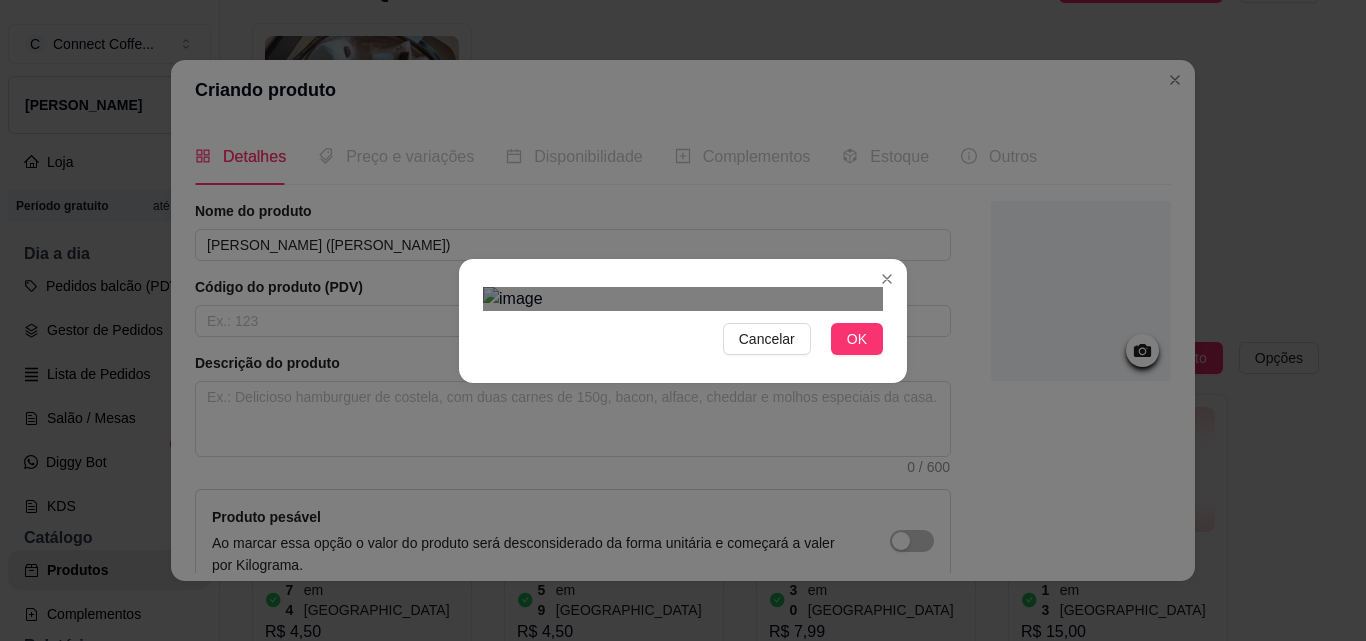 click at bounding box center [663, 473] 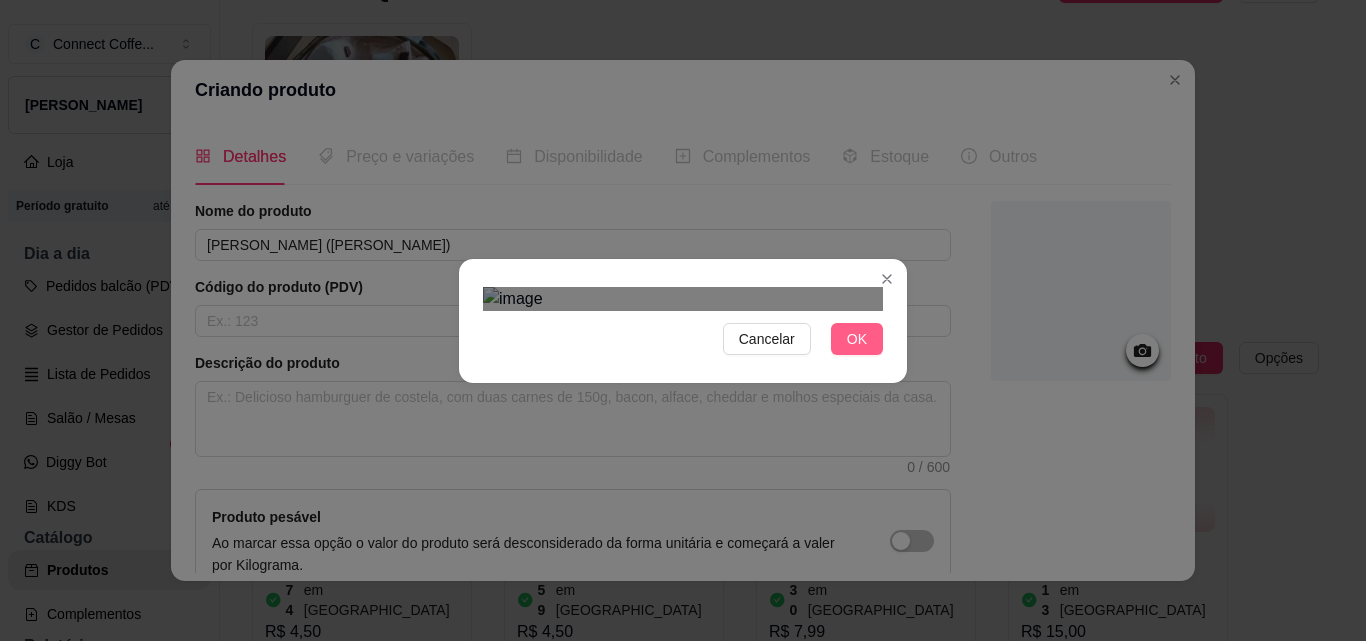 click on "OK" at bounding box center [857, 339] 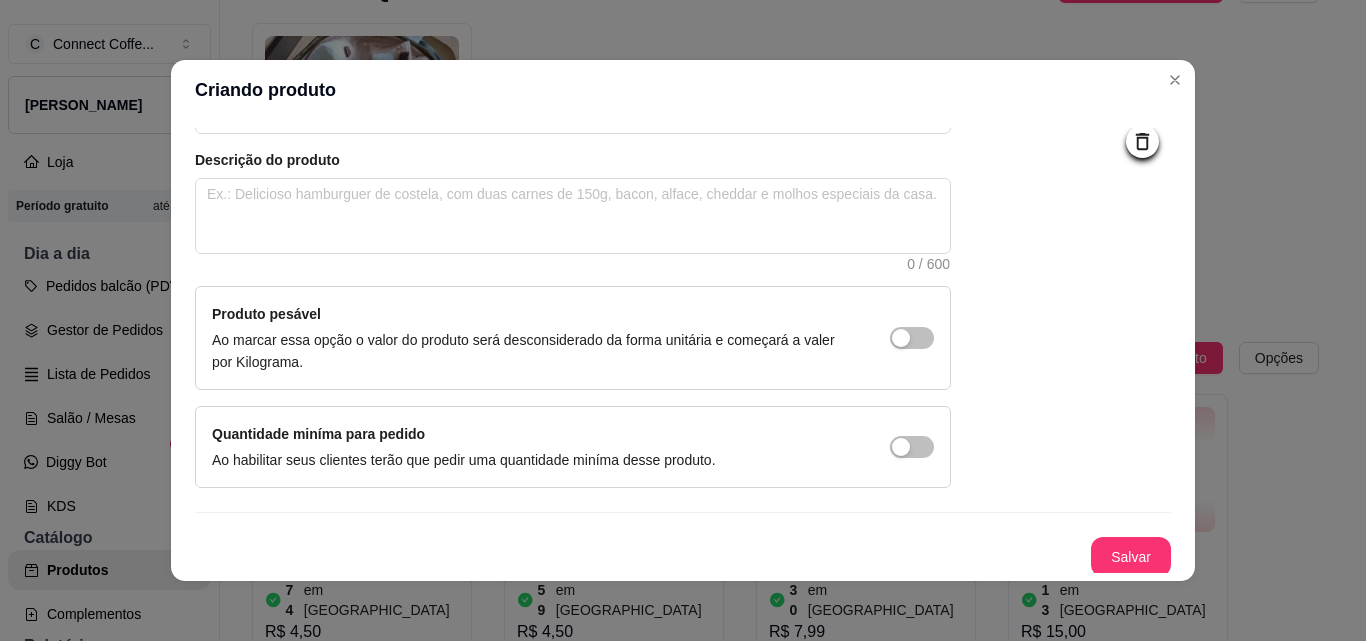 scroll, scrollTop: 207, scrollLeft: 0, axis: vertical 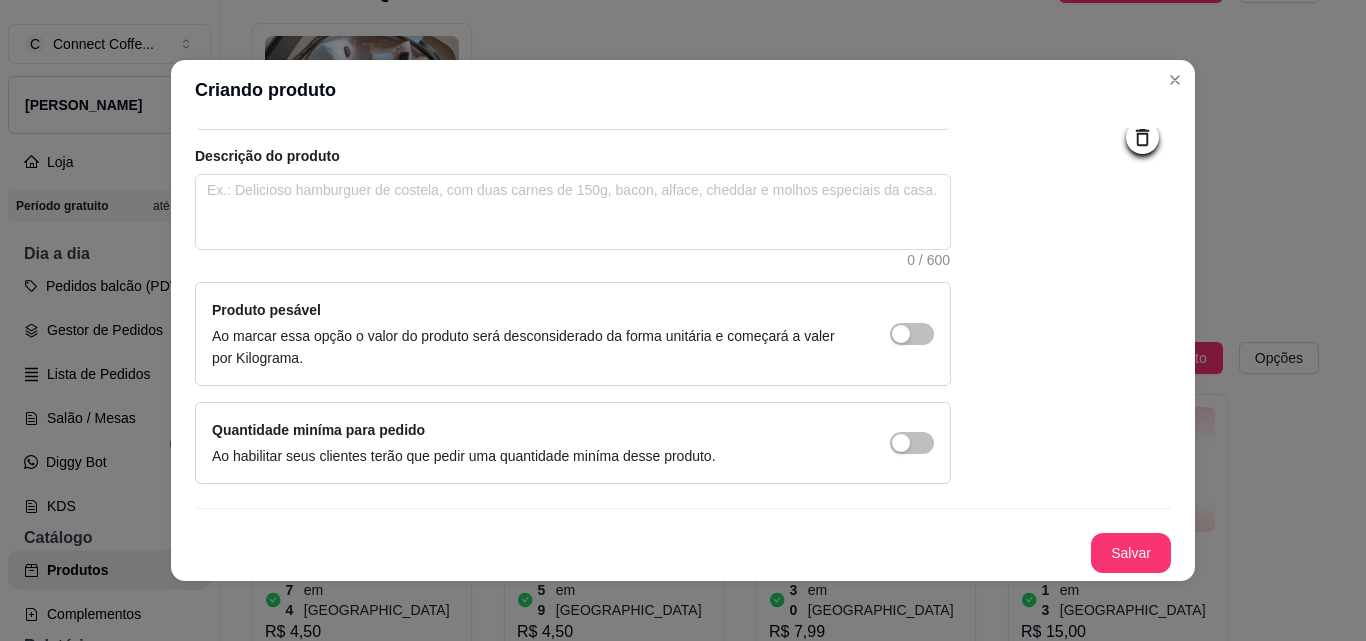click on "Nome do produto Todinho (Italakinho) Código do produto (PDV) Descrição do produto 0 / 600 Produto pesável Ao marcar essa opção o valor do produto será desconsiderado da forma unitária e começará a valer por Kilograma. Quantidade miníma para pedido Ao habilitar seus clientes terão que pedir uma quantidade miníma desse produto. [GEOGRAPHIC_DATA]" at bounding box center (683, 283) 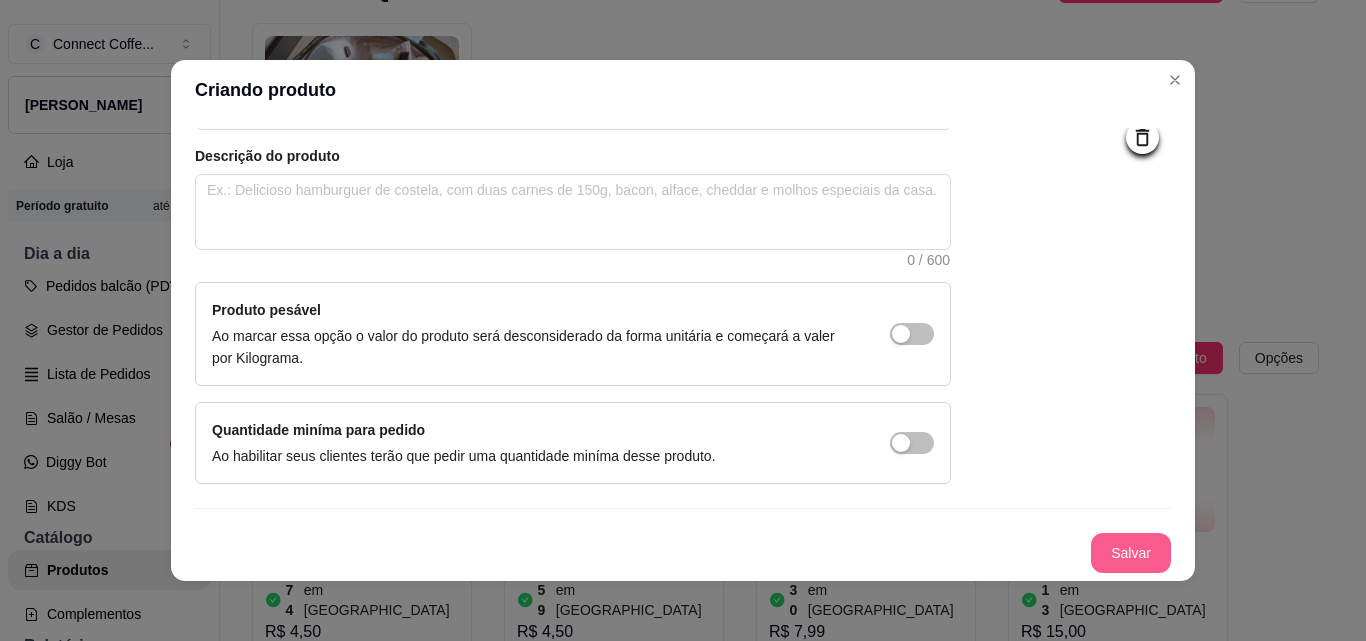 click on "Salvar" at bounding box center (1131, 553) 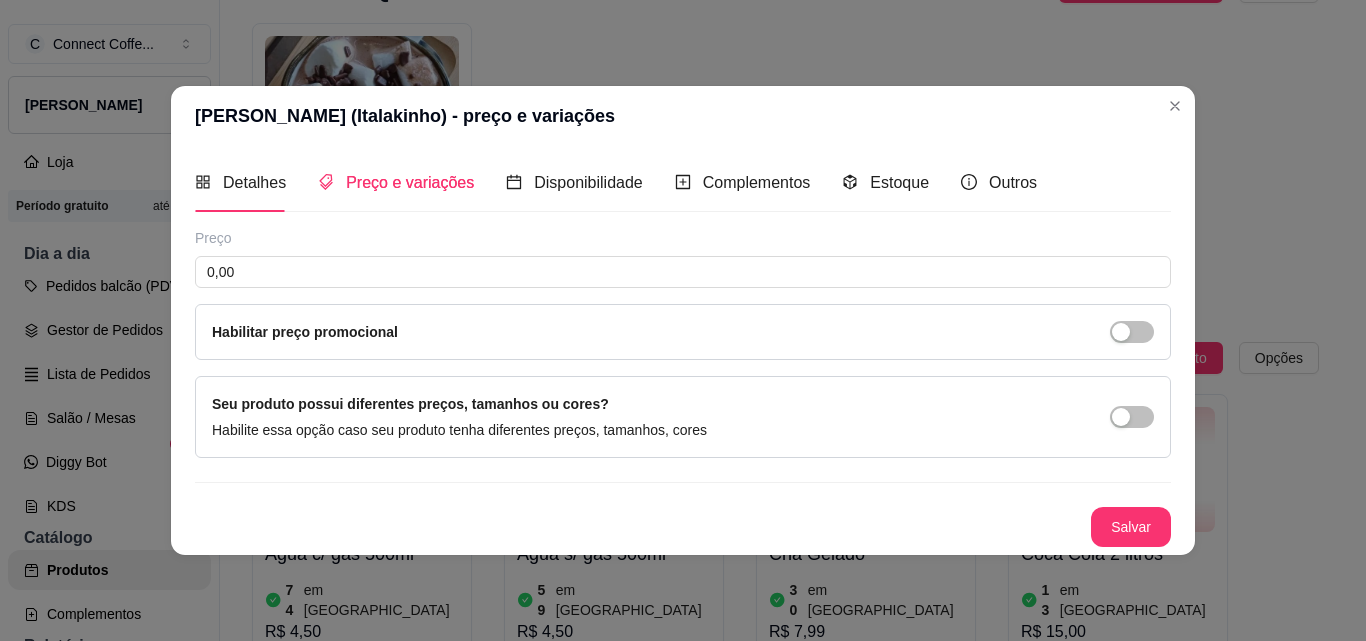 type 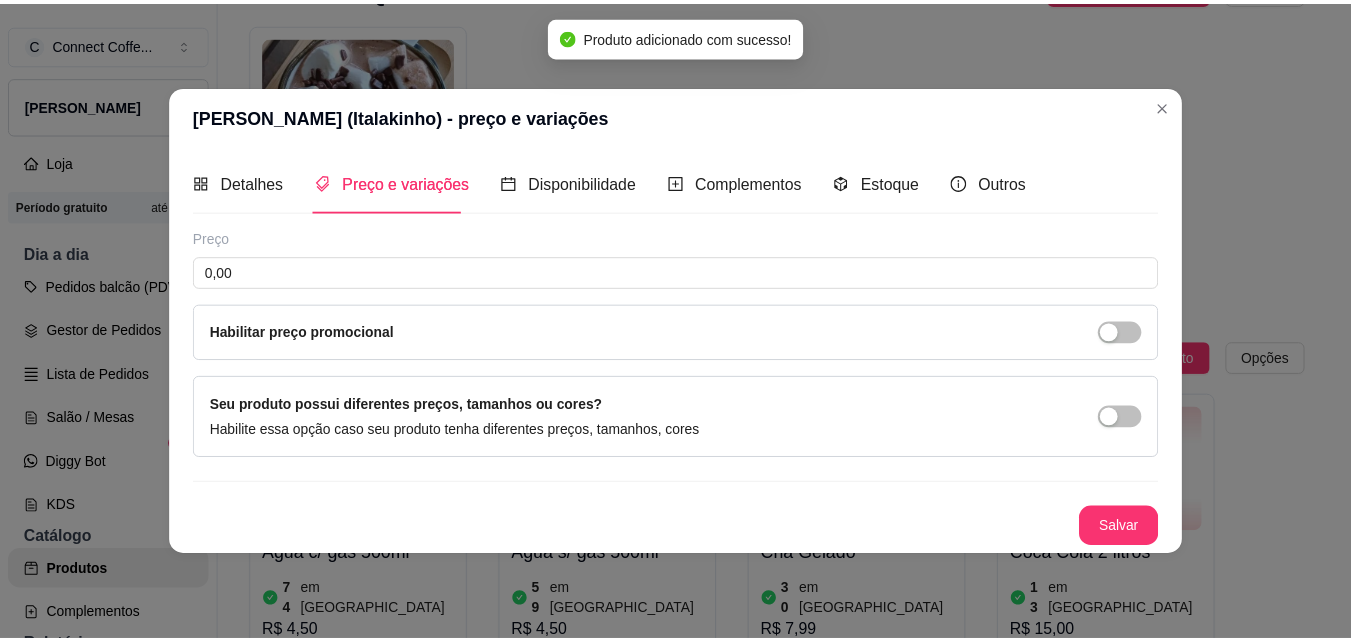 scroll, scrollTop: 0, scrollLeft: 0, axis: both 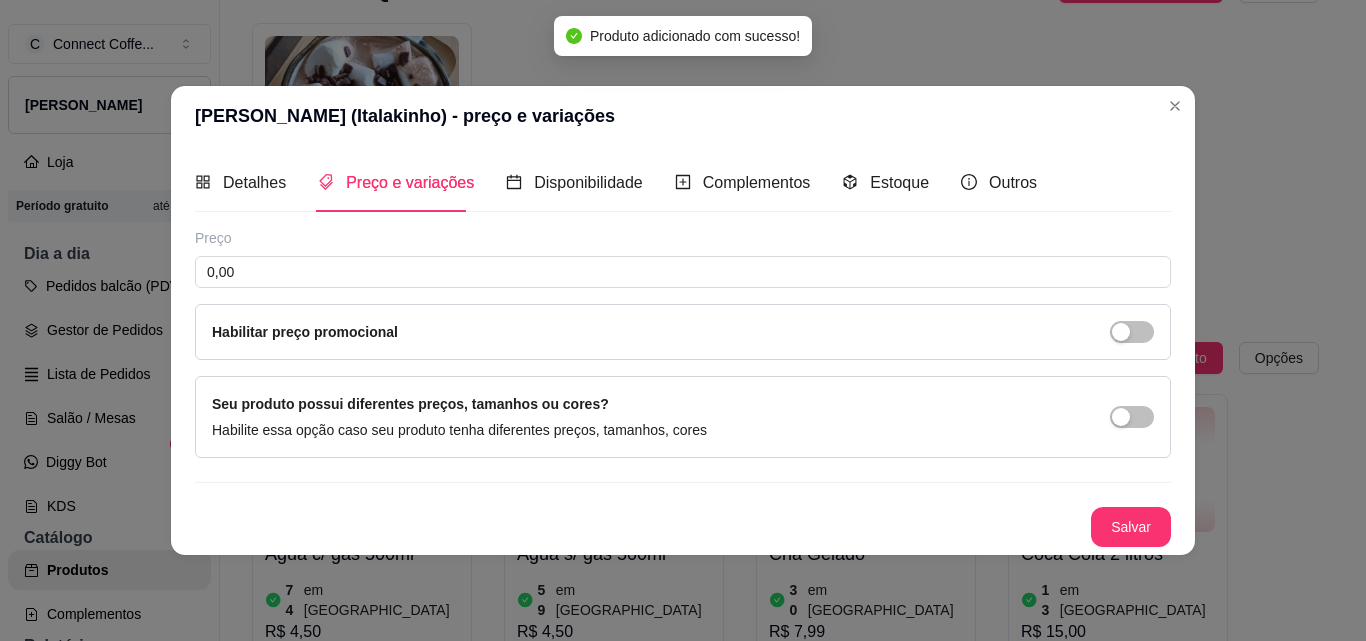 click on "Preço  0,00 Habilitar preço promocional" at bounding box center [683, 294] 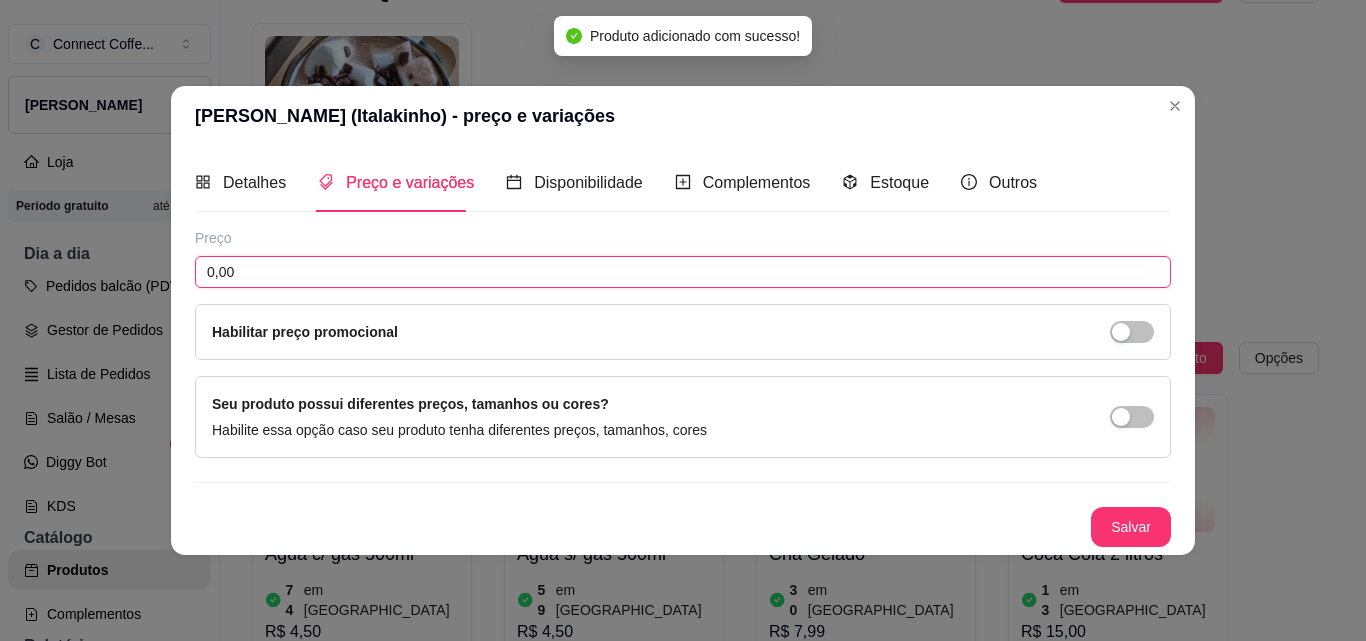 click on "0,00" at bounding box center [683, 272] 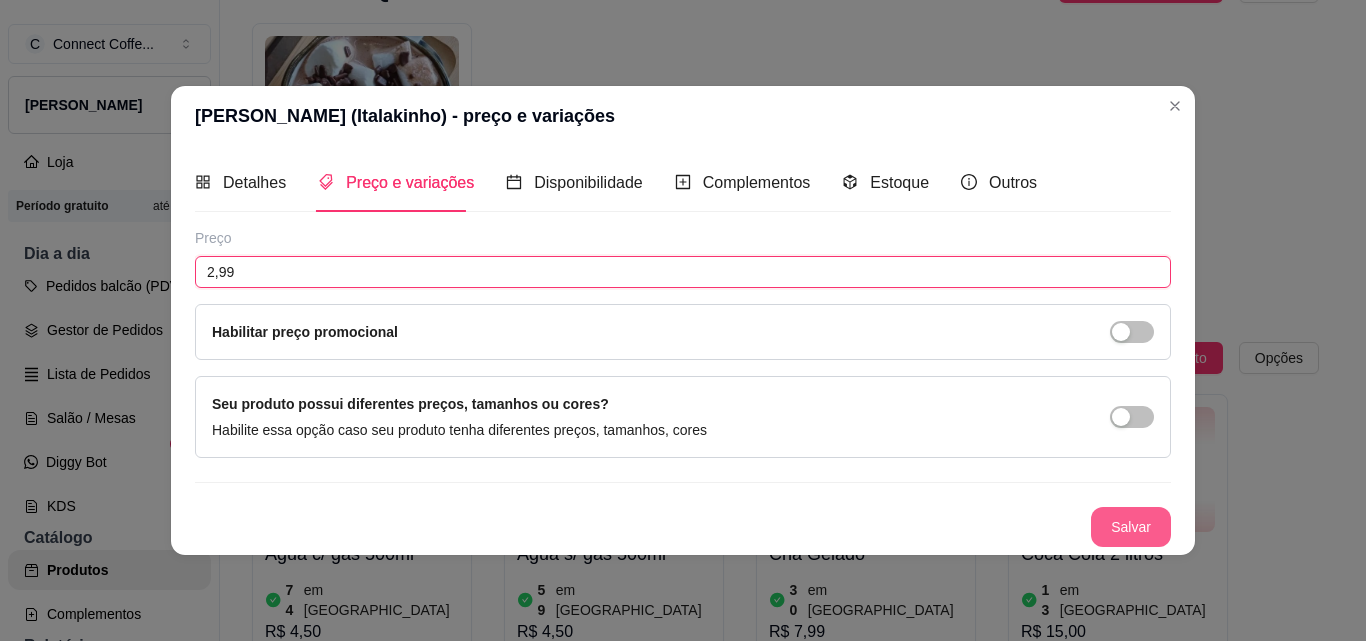 type on "2,99" 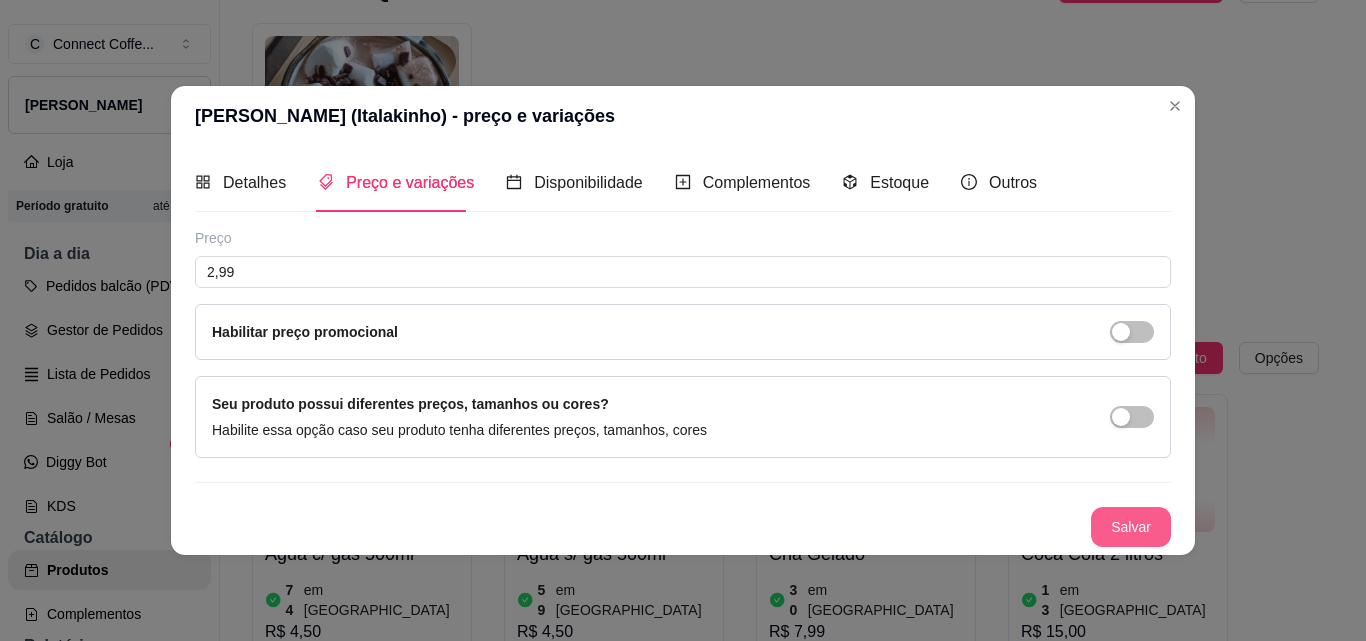 click on "Salvar" at bounding box center [1131, 527] 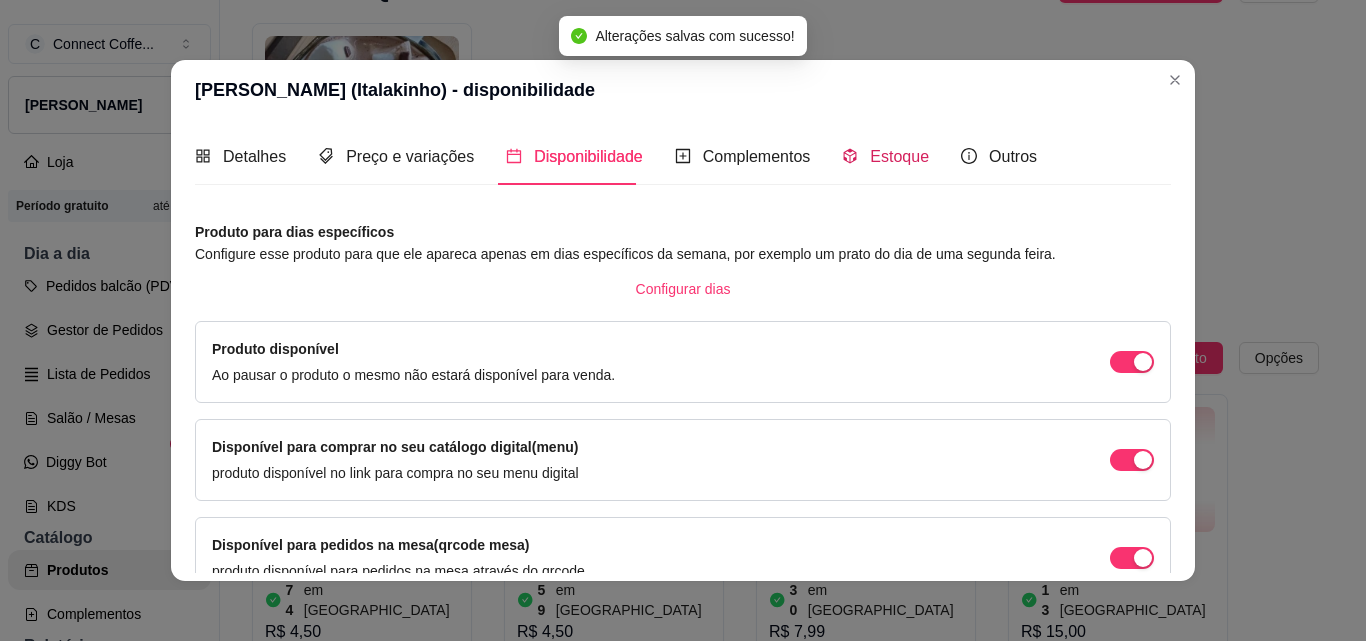 click on "Estoque" at bounding box center (899, 156) 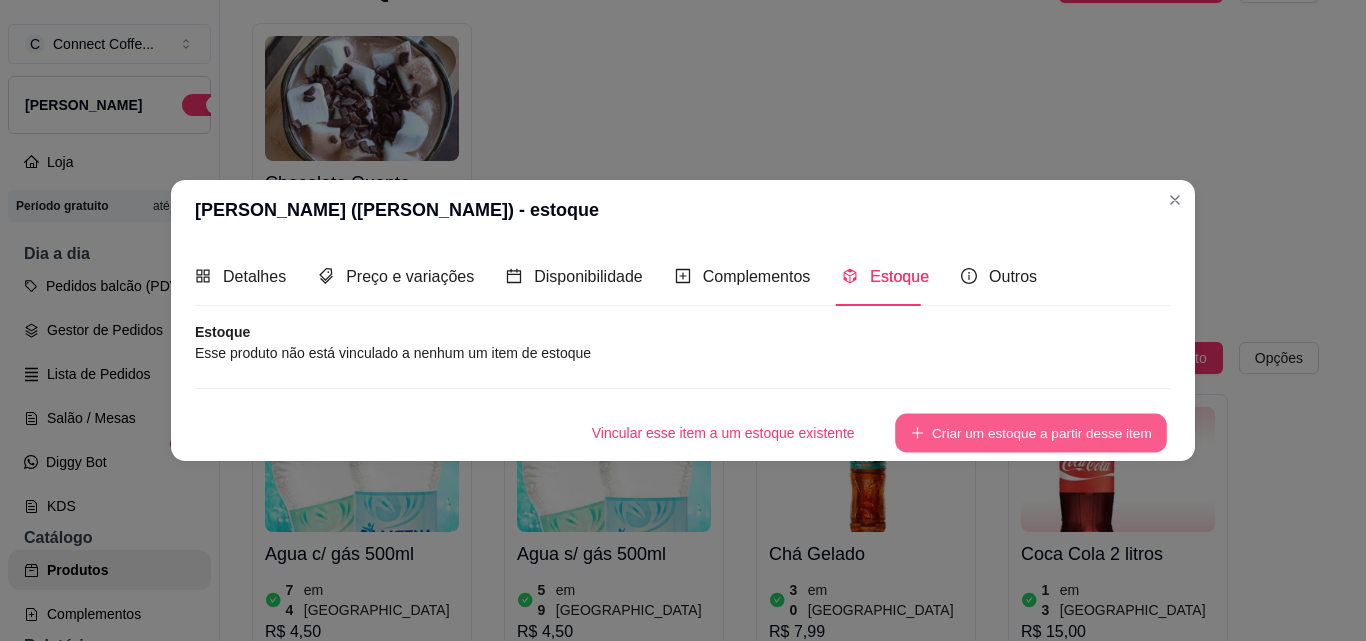 click on "Criar um estoque a partir desse item" at bounding box center (1031, 432) 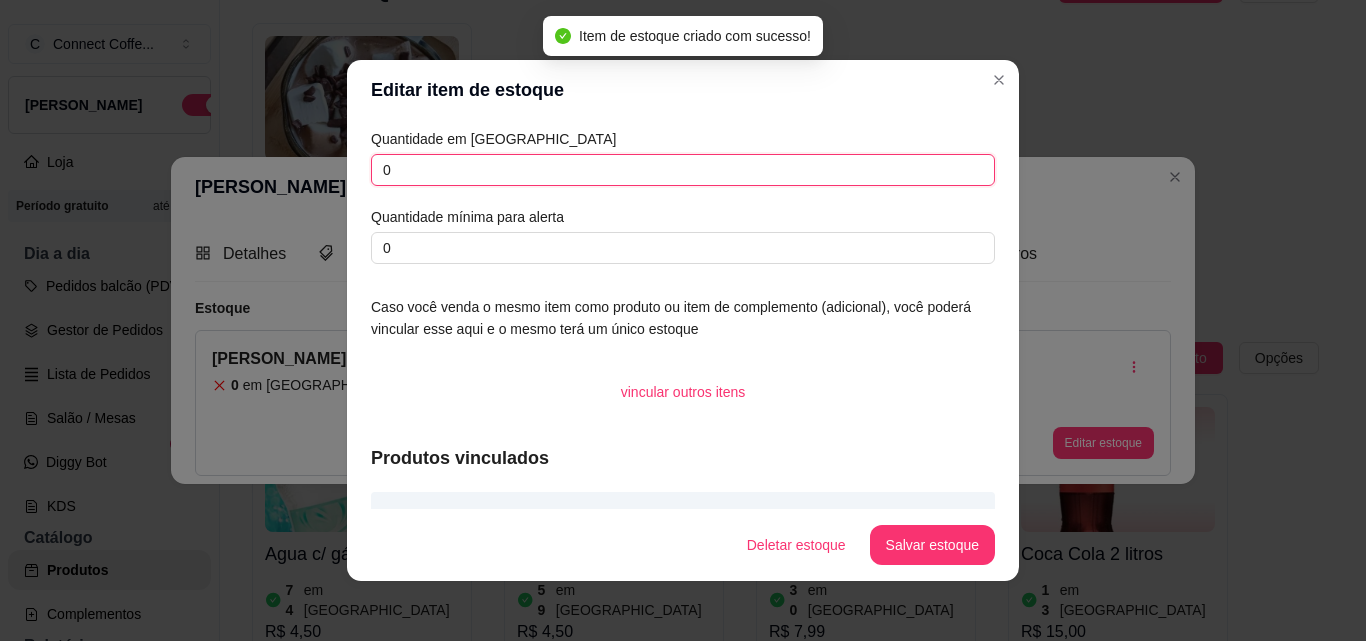 drag, startPoint x: 429, startPoint y: 177, endPoint x: 268, endPoint y: 171, distance: 161.11176 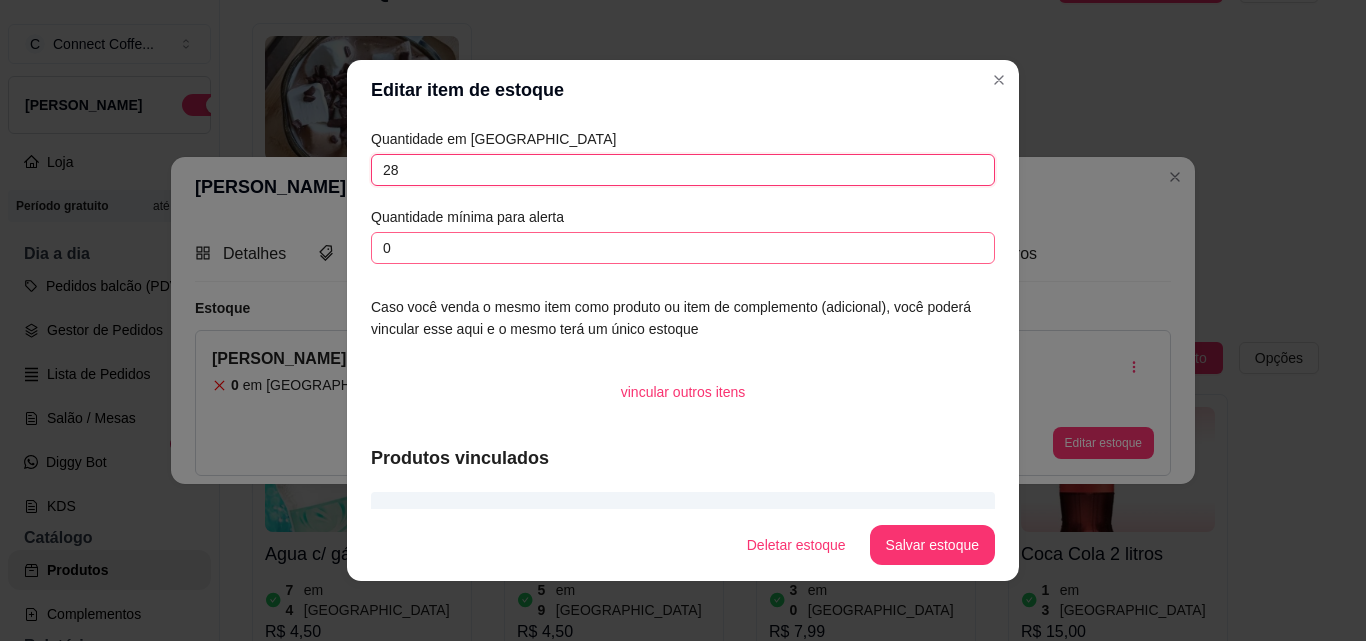 type on "28" 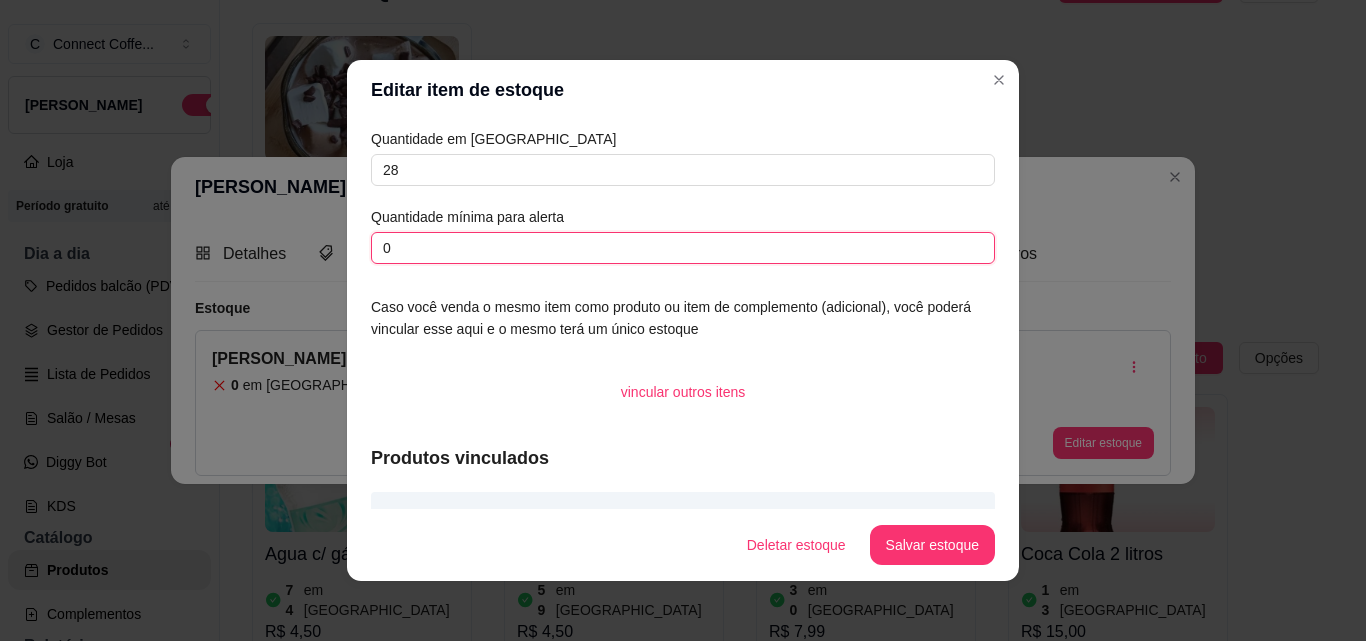 drag, startPoint x: 392, startPoint y: 252, endPoint x: 332, endPoint y: 253, distance: 60.00833 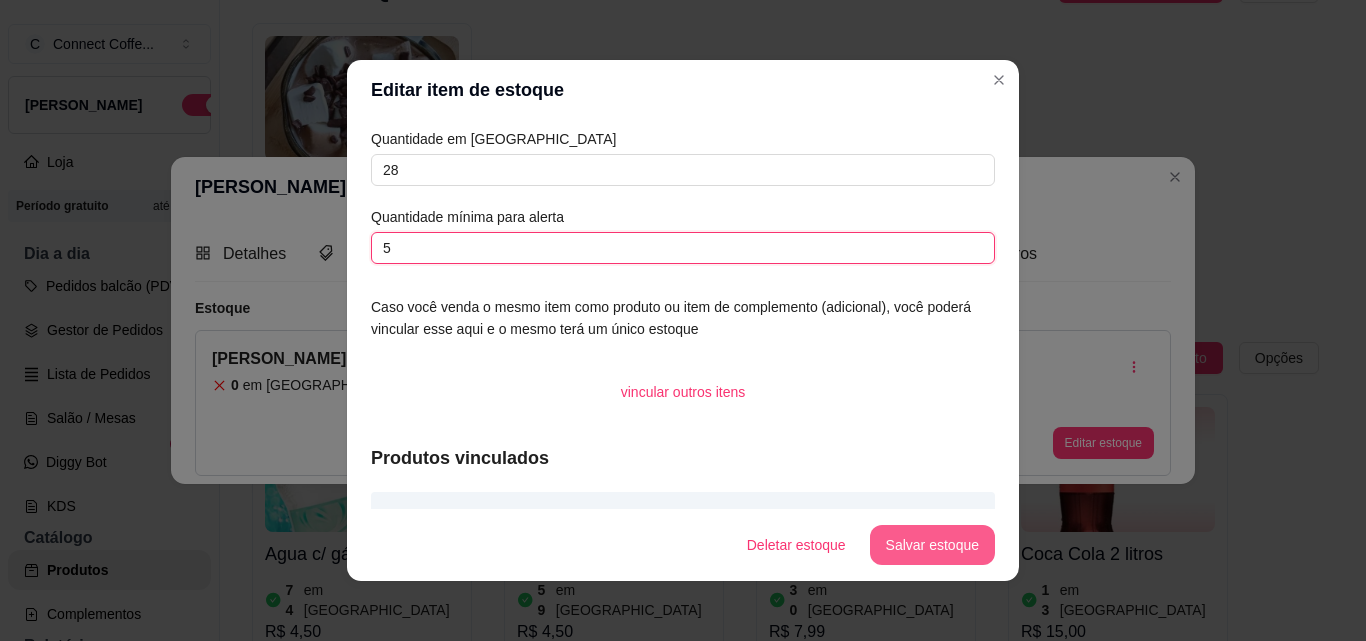 type on "5" 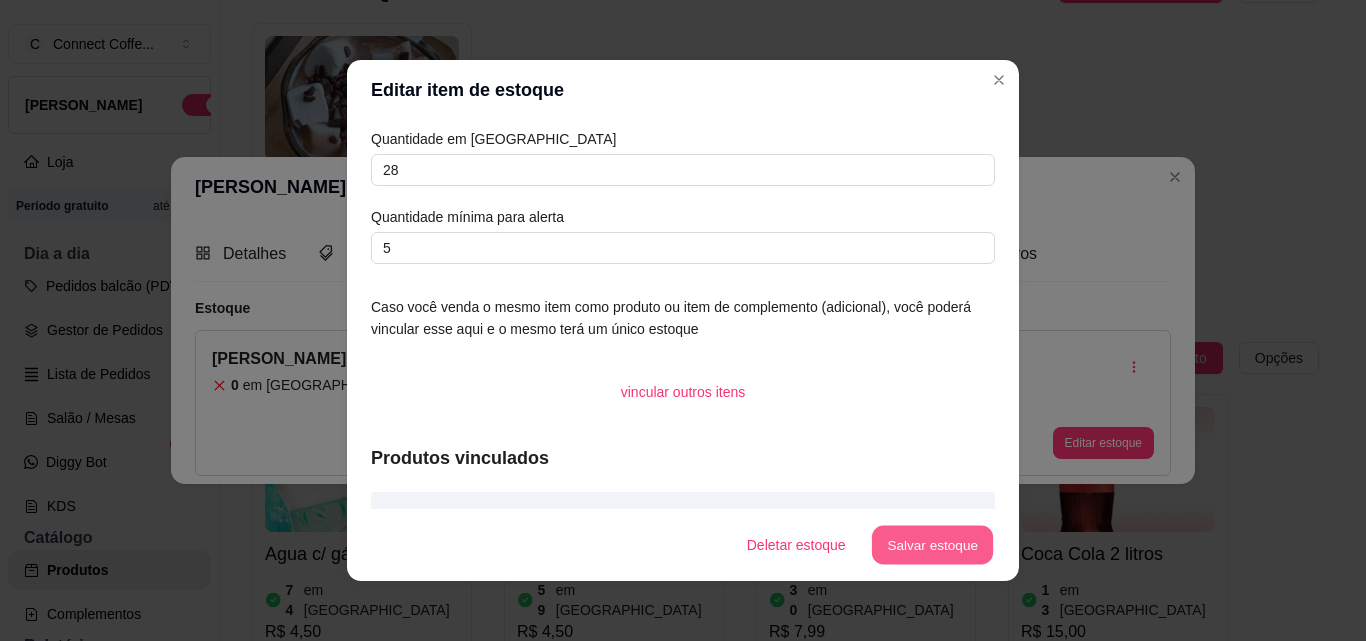 click on "Salvar estoque" at bounding box center (932, 545) 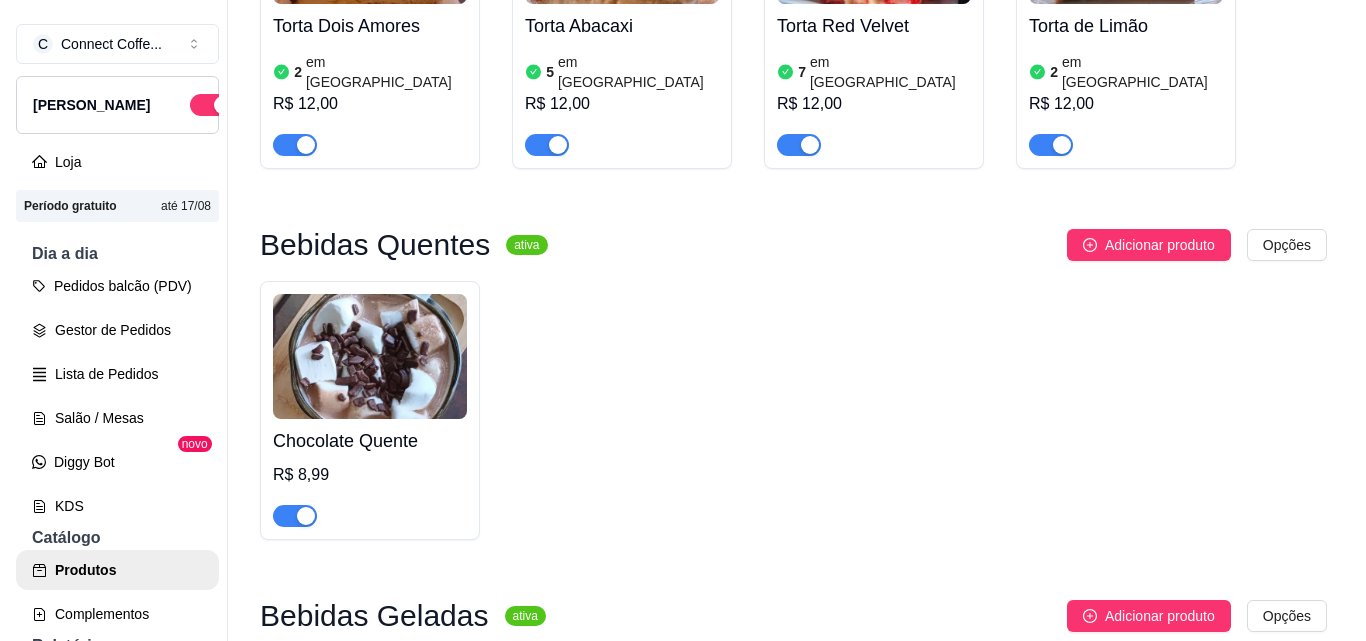 scroll, scrollTop: 1900, scrollLeft: 0, axis: vertical 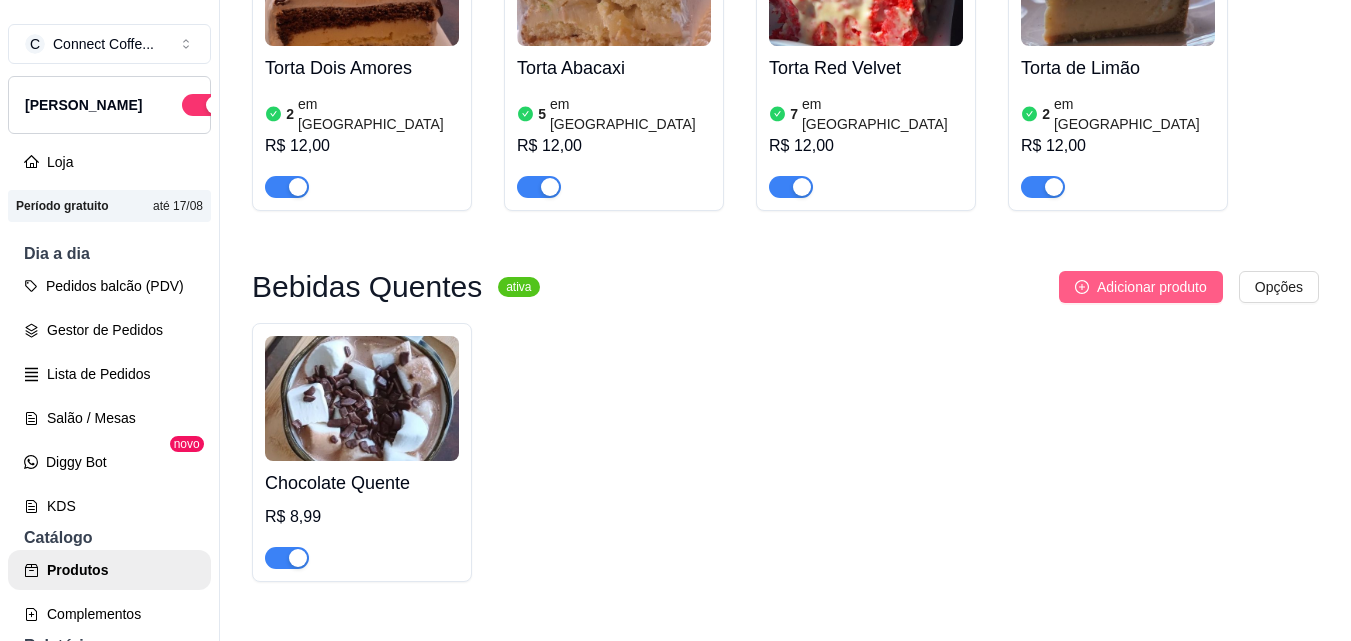 click on "Adicionar produto" at bounding box center [1152, 287] 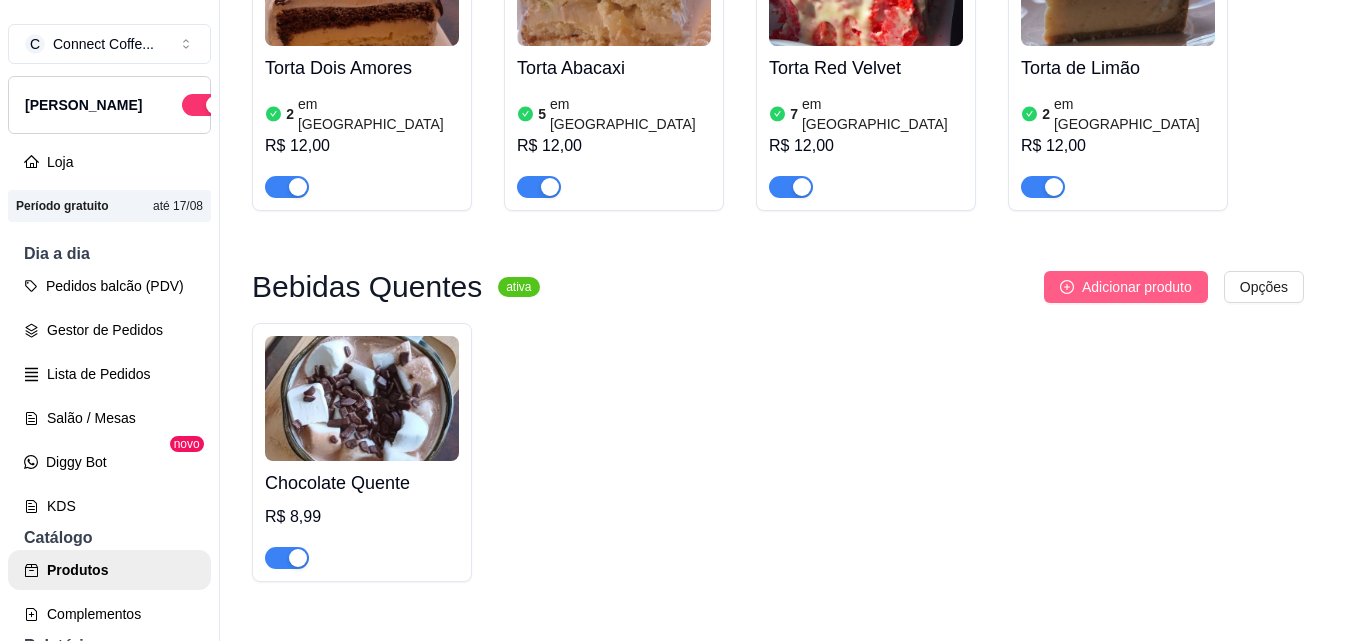 type 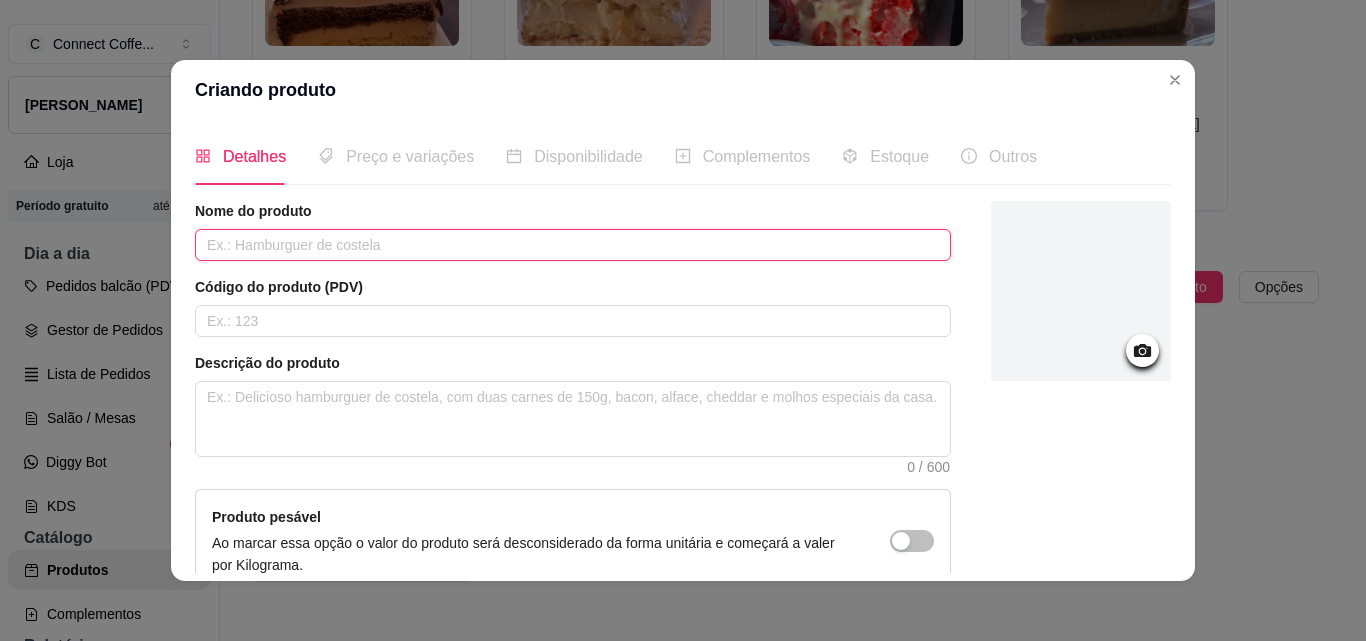 click at bounding box center [573, 245] 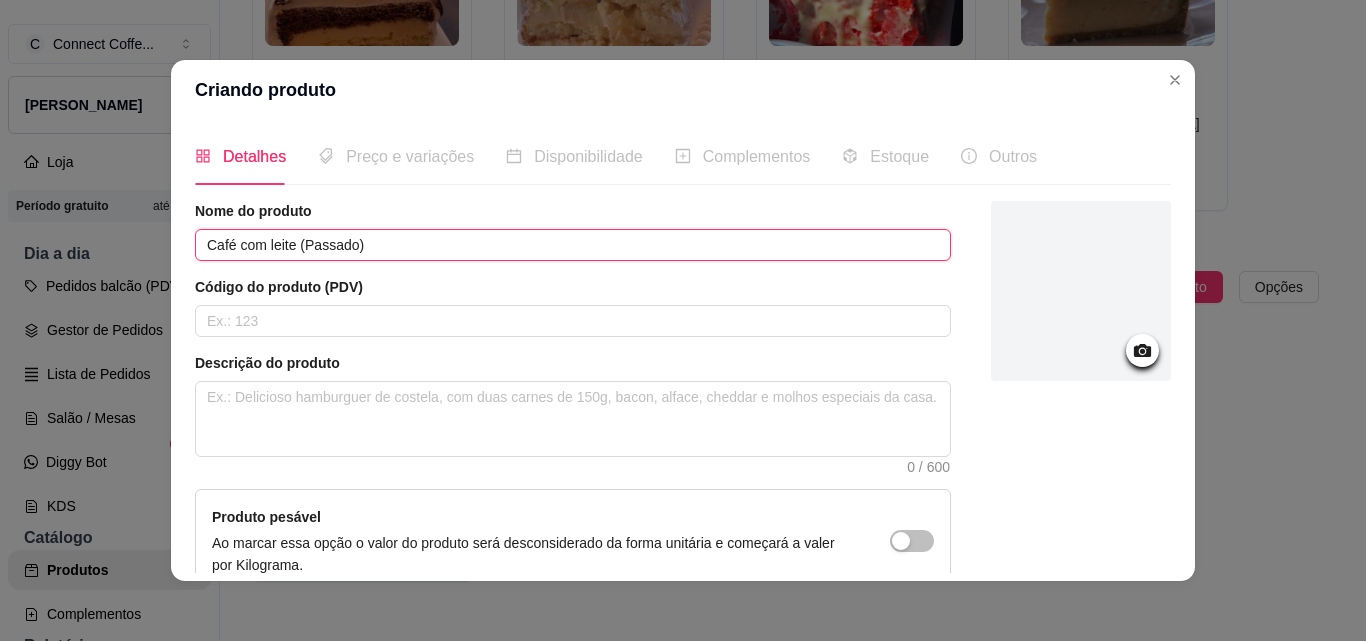 type on "Café com leite (Passado)" 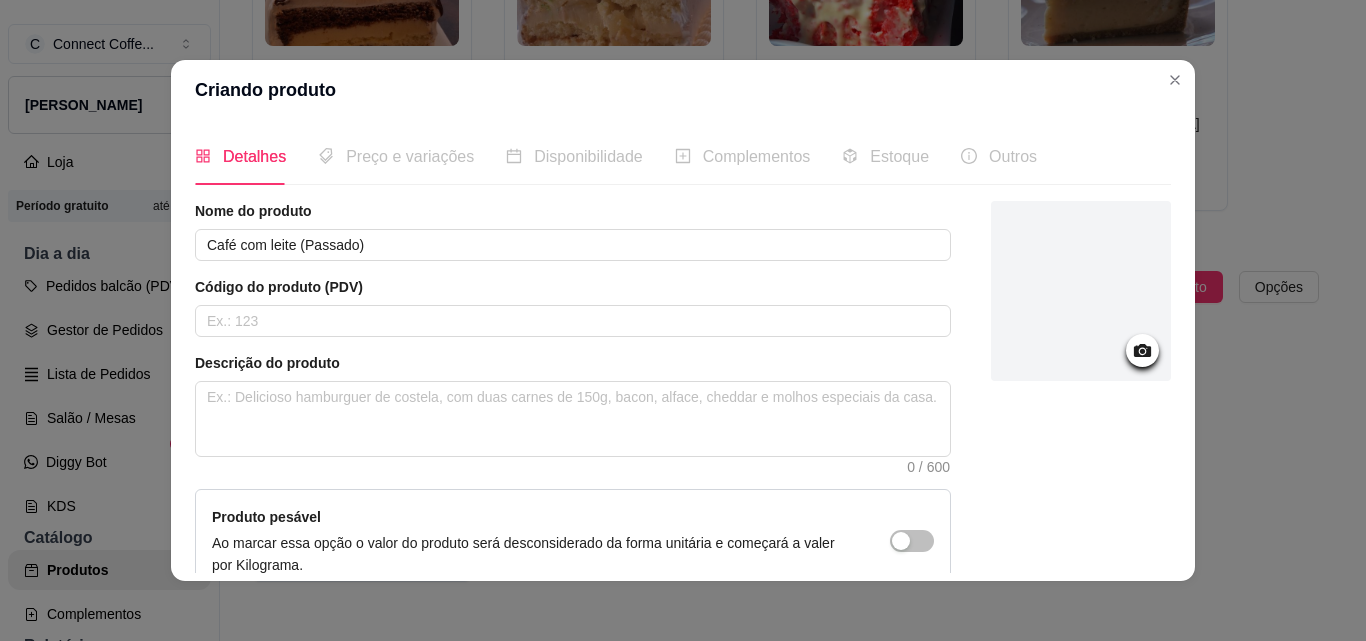 click 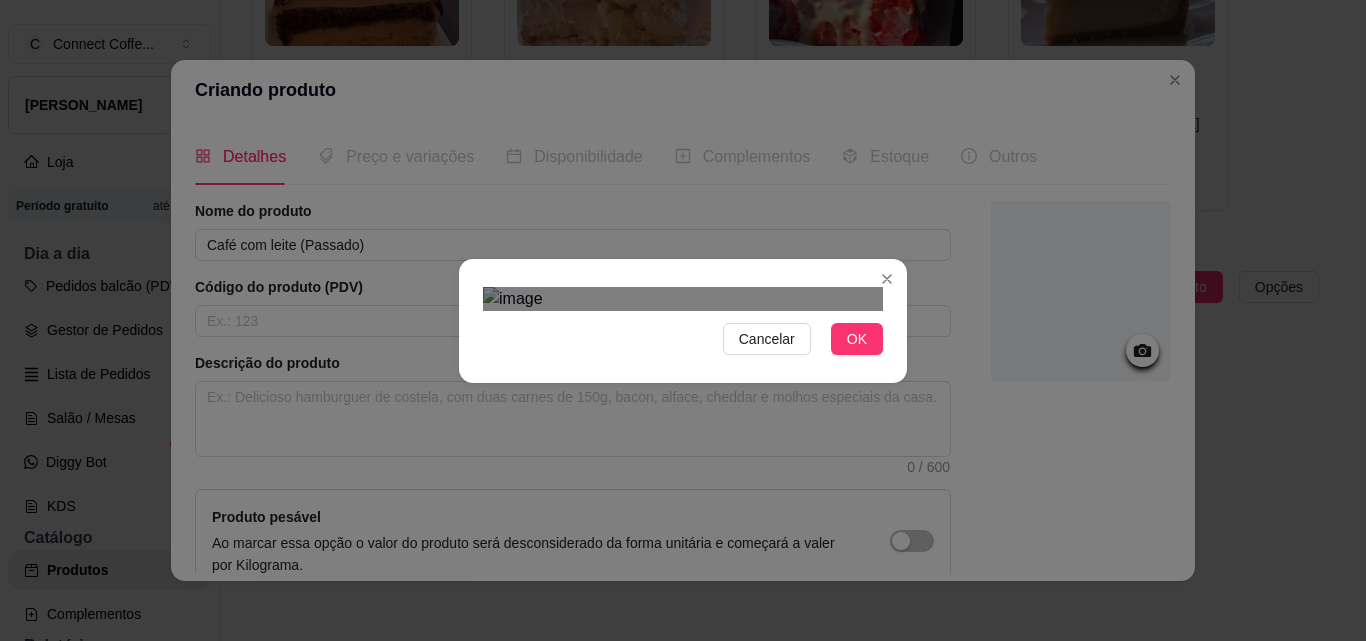 click at bounding box center [666, 610] 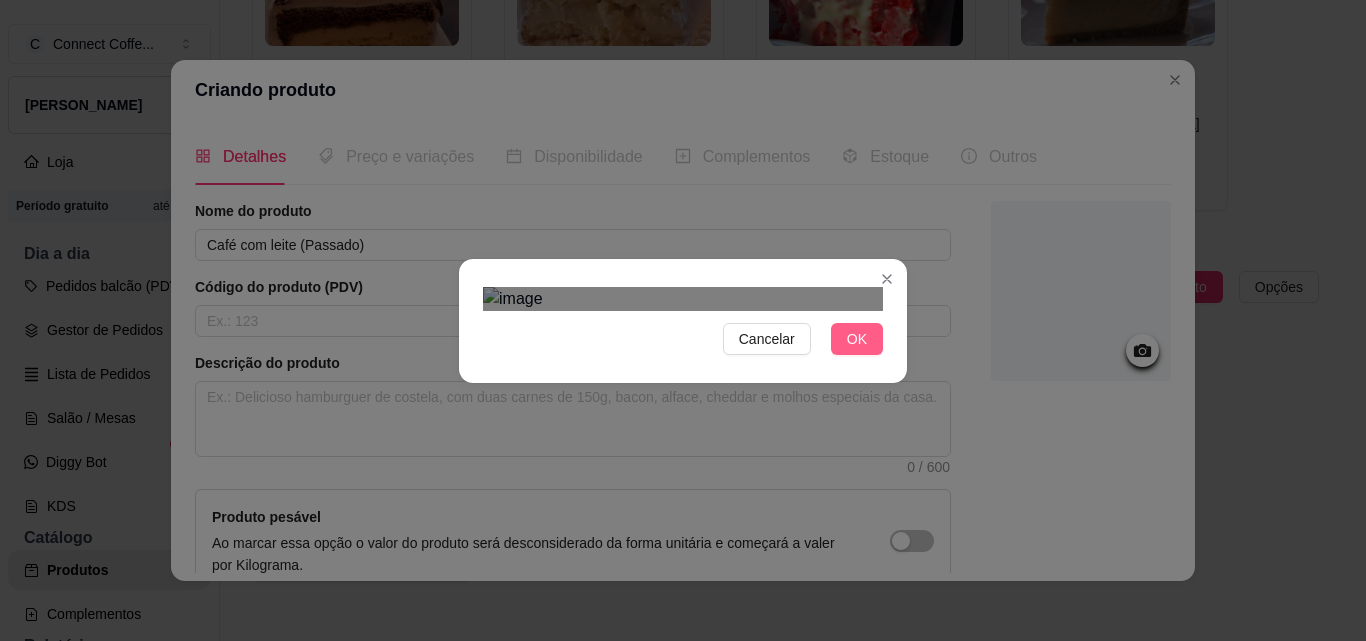 click on "OK" at bounding box center [857, 339] 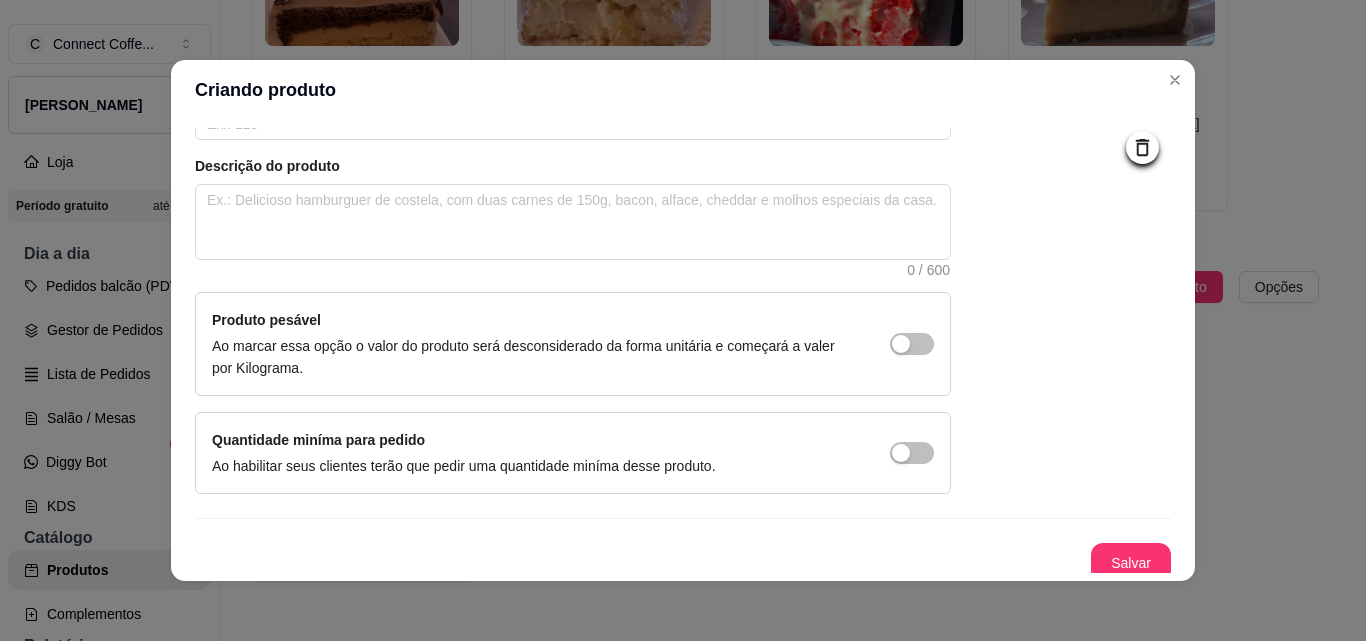 scroll, scrollTop: 207, scrollLeft: 0, axis: vertical 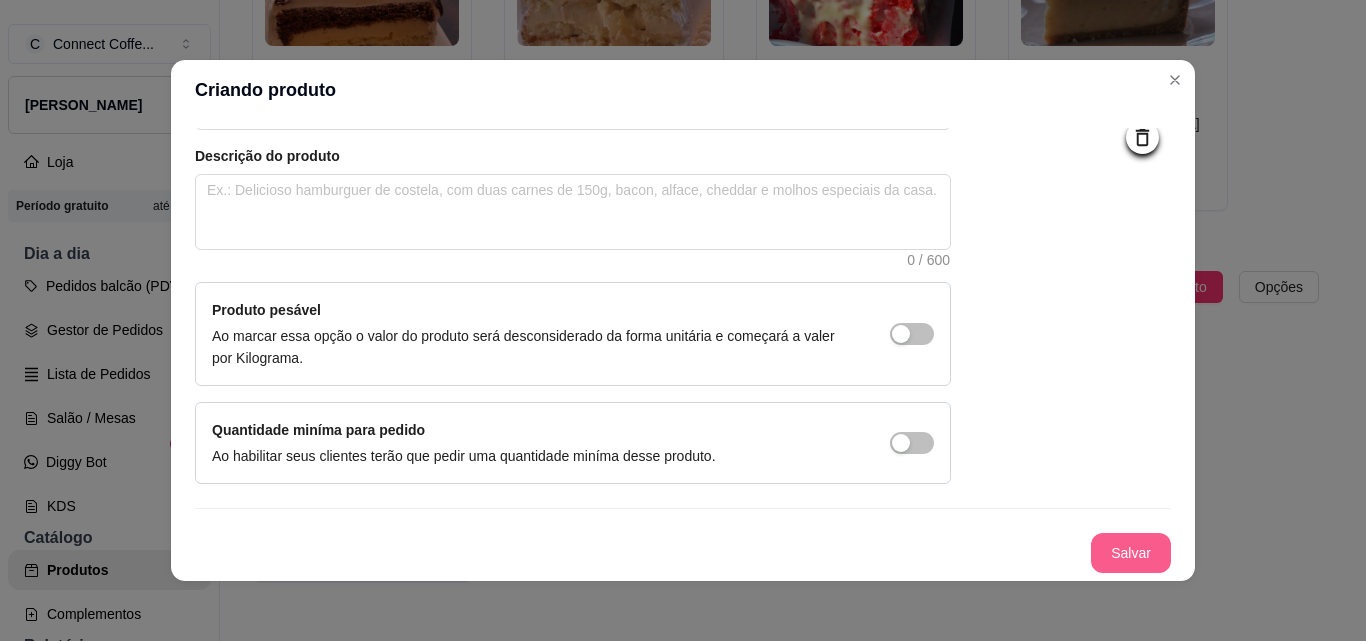 click on "Salvar" at bounding box center (1131, 553) 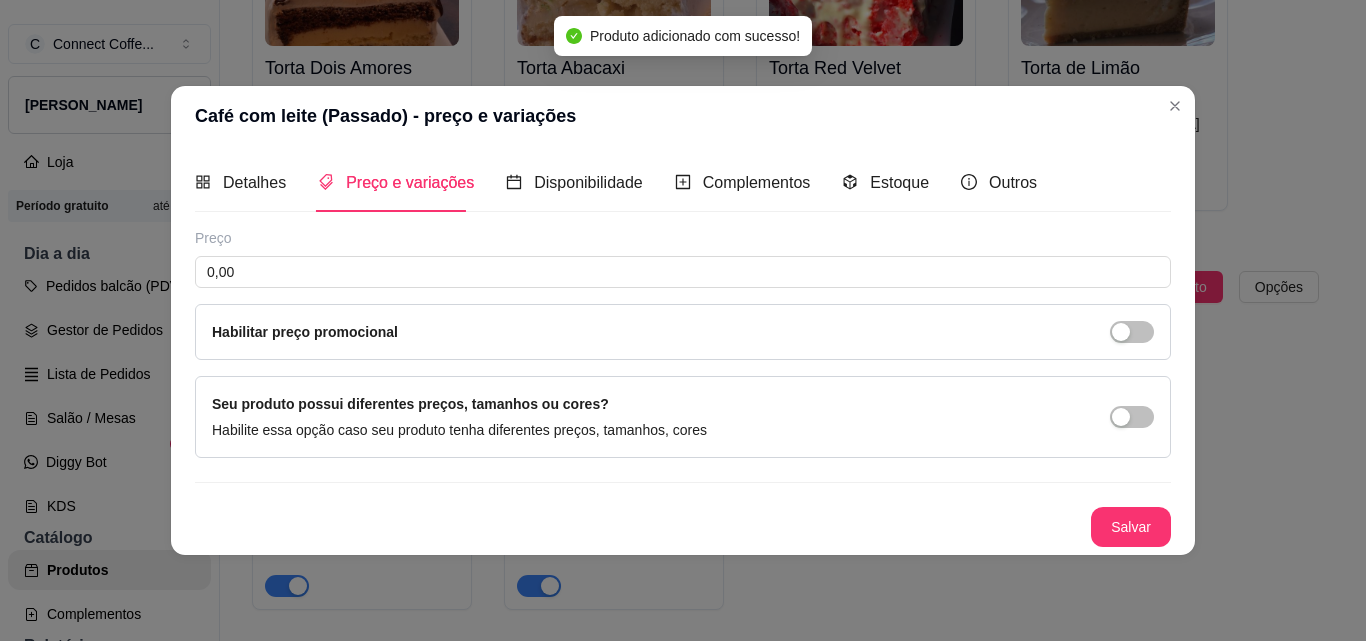 type 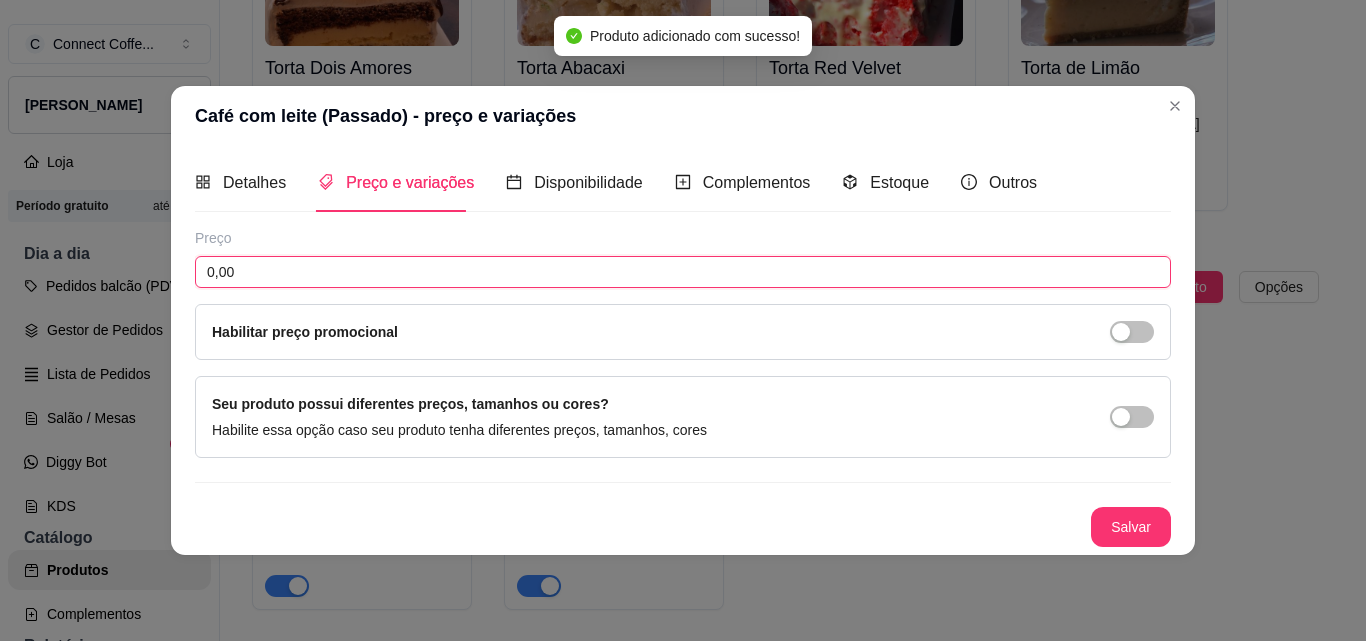 drag, startPoint x: 284, startPoint y: 269, endPoint x: 123, endPoint y: 278, distance: 161.25136 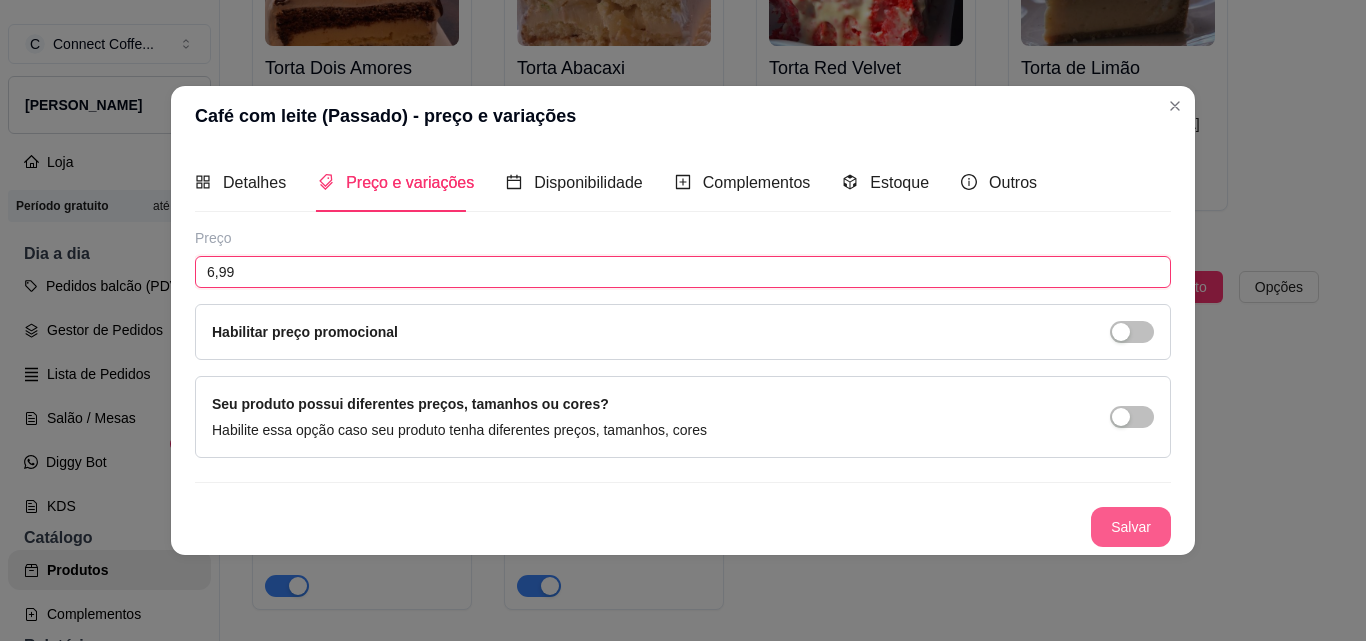 type on "6,99" 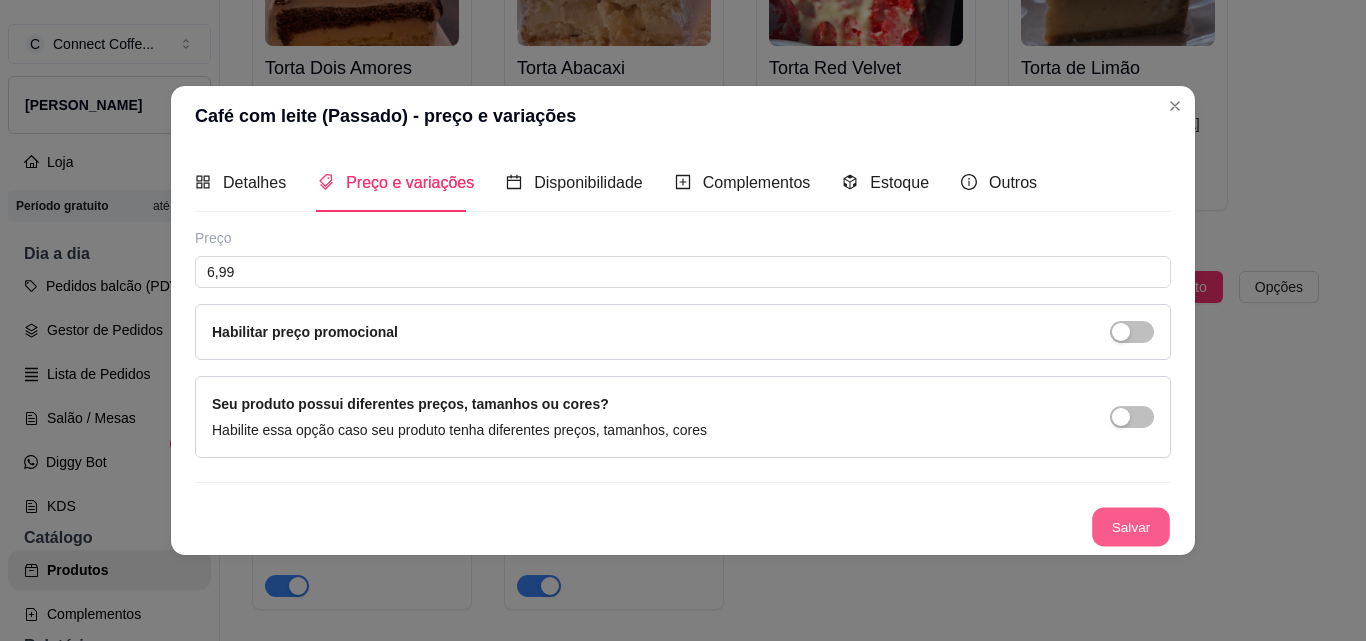click on "Salvar" at bounding box center [1131, 526] 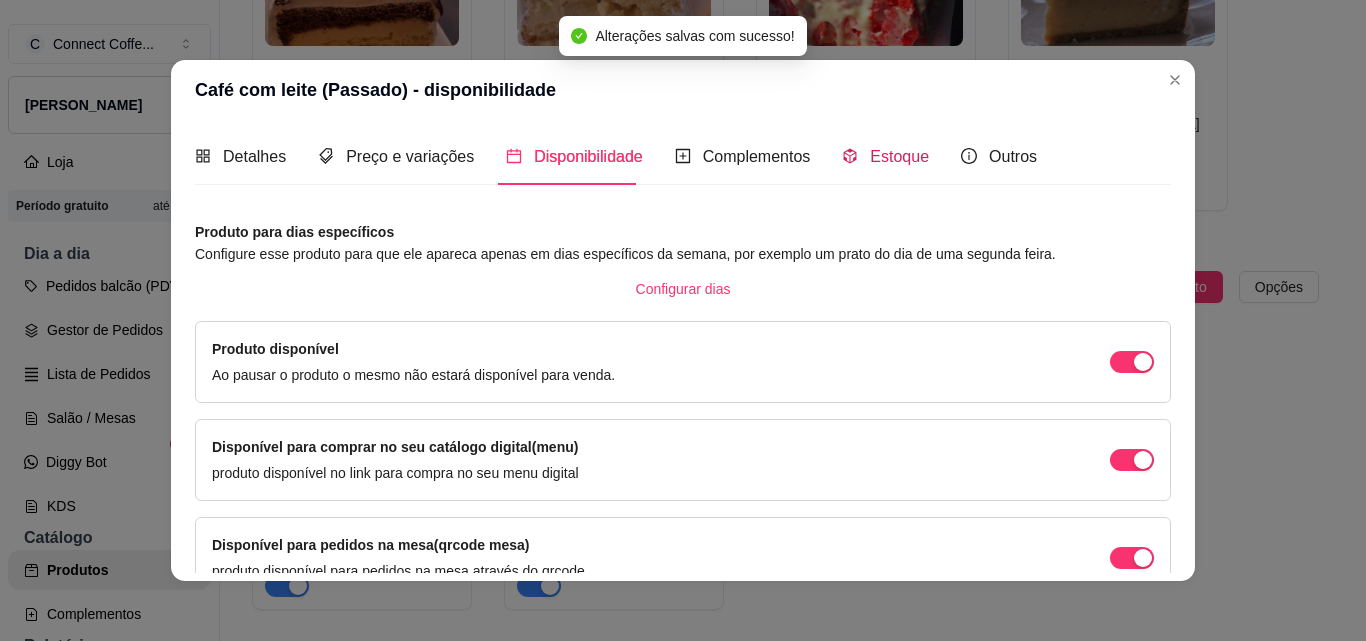 click on "Estoque" at bounding box center [899, 156] 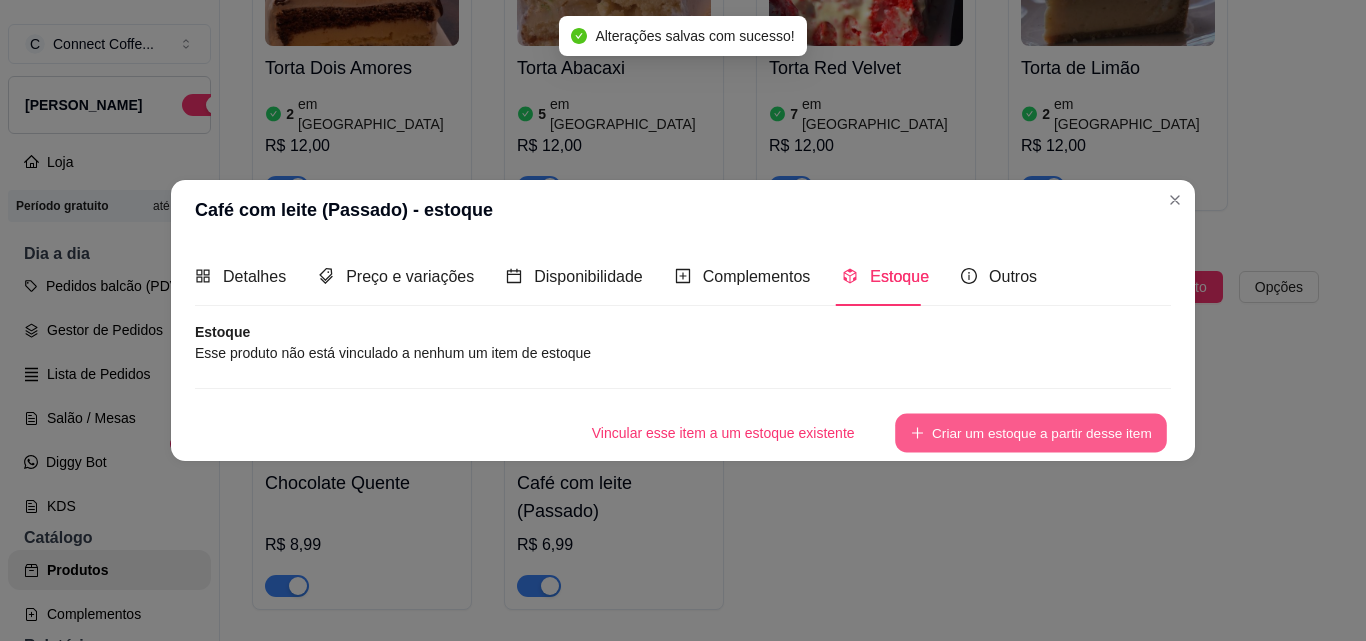 click on "Criar um estoque a partir desse item" at bounding box center [1031, 432] 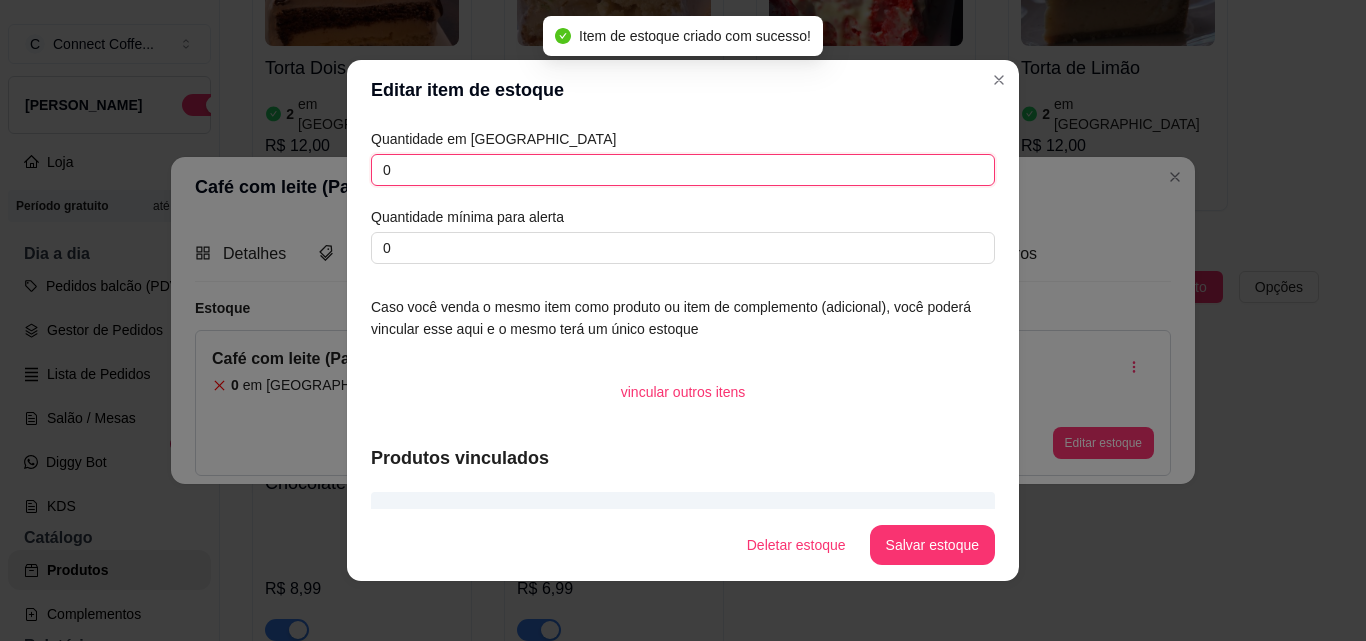 drag, startPoint x: 394, startPoint y: 173, endPoint x: 243, endPoint y: 178, distance: 151.08276 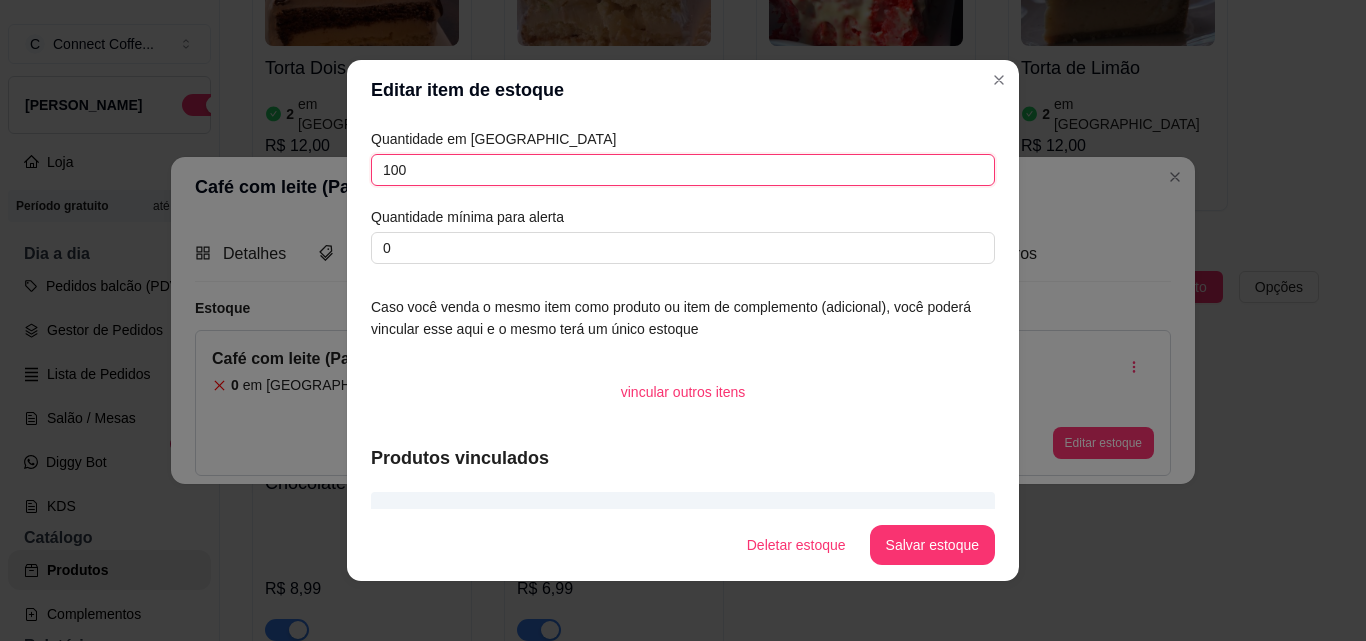 type on "100" 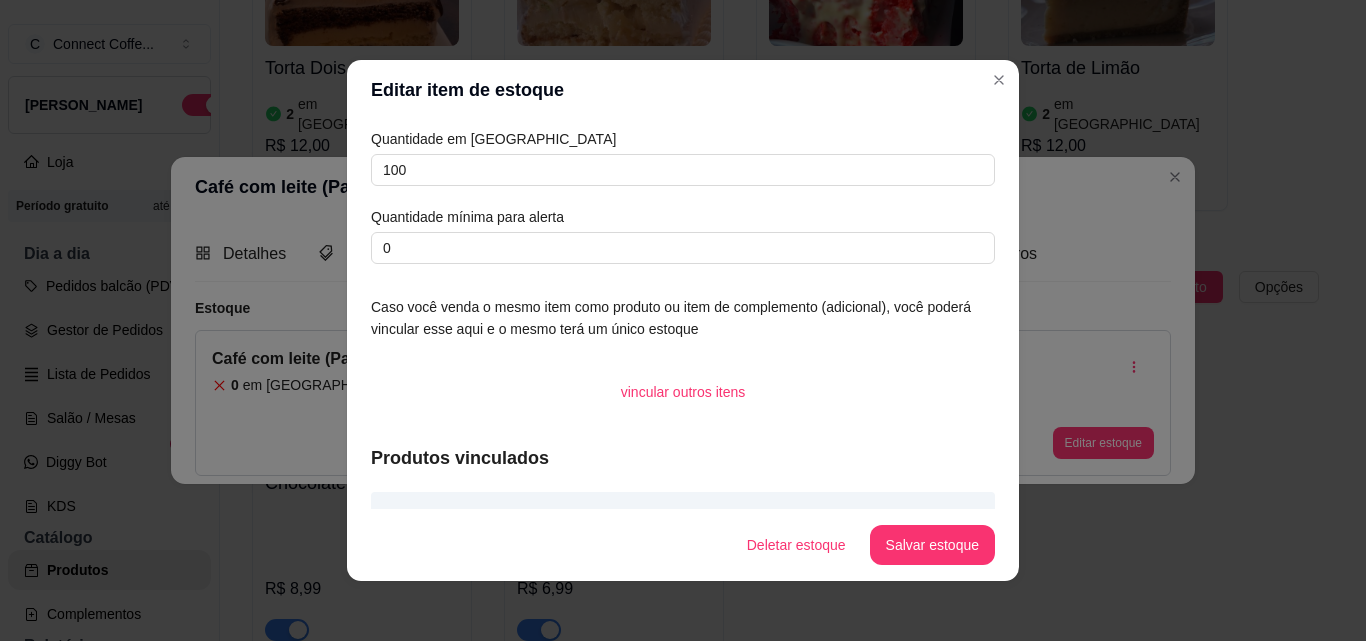 drag, startPoint x: 406, startPoint y: 231, endPoint x: 226, endPoint y: 252, distance: 181.22086 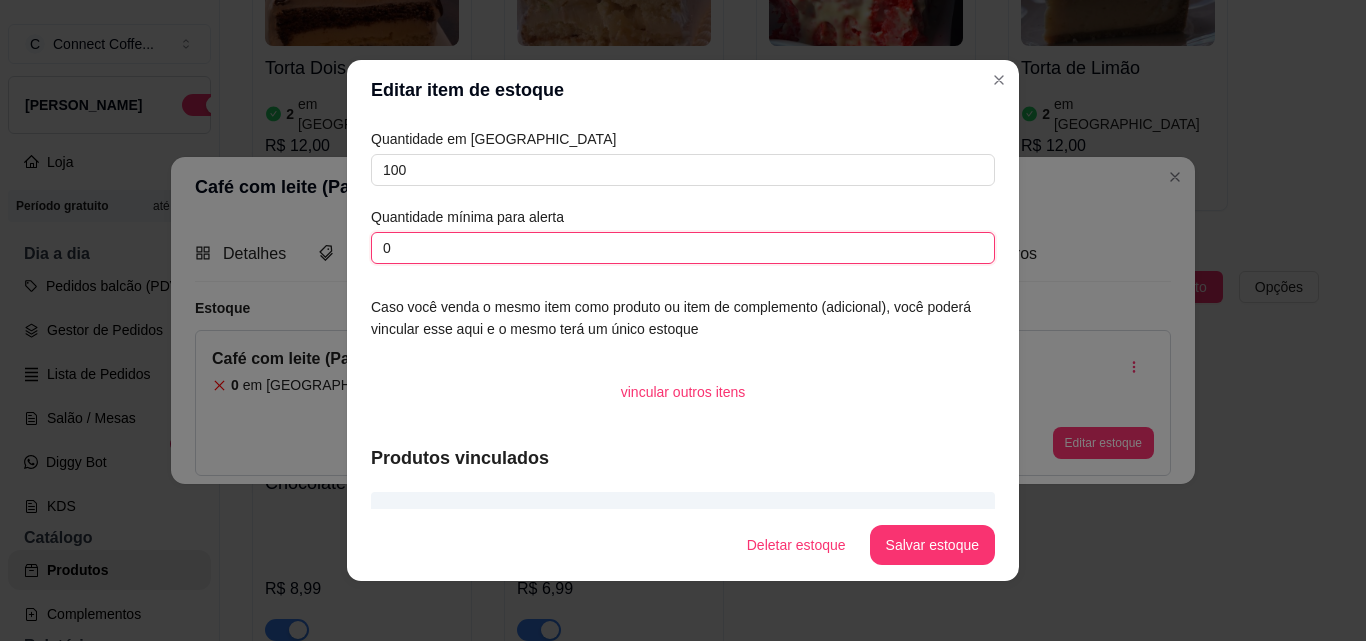 drag, startPoint x: 417, startPoint y: 242, endPoint x: 257, endPoint y: 248, distance: 160.11246 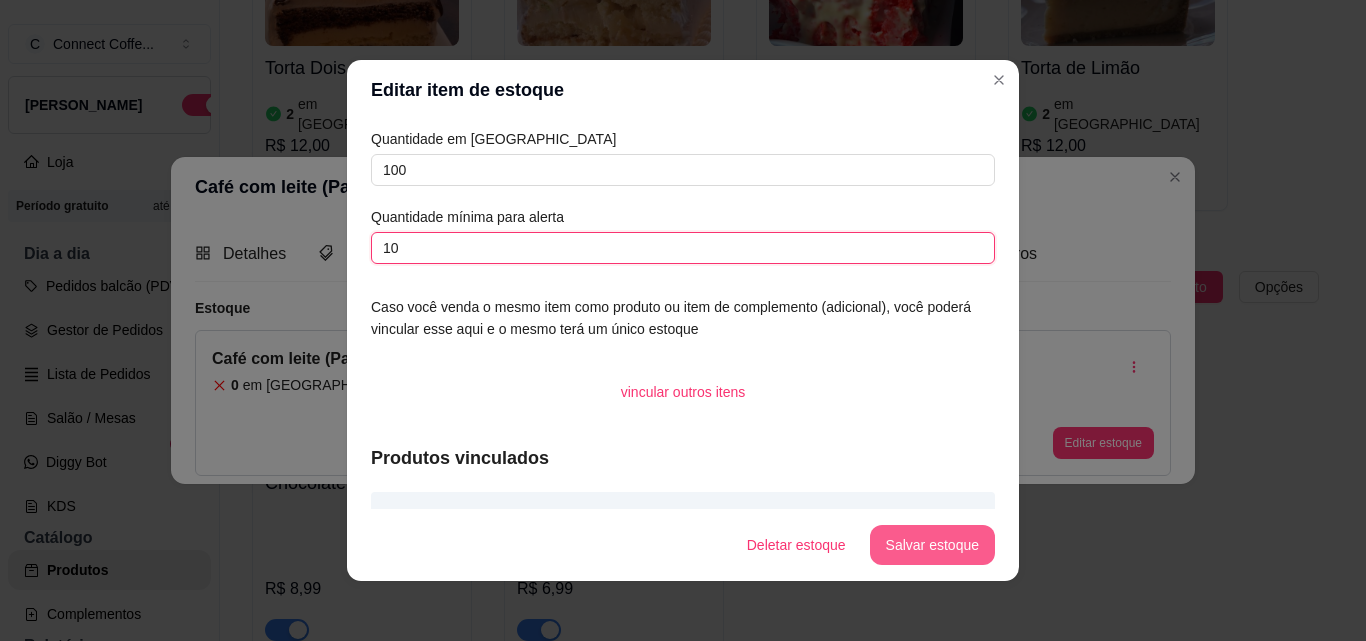 type on "10" 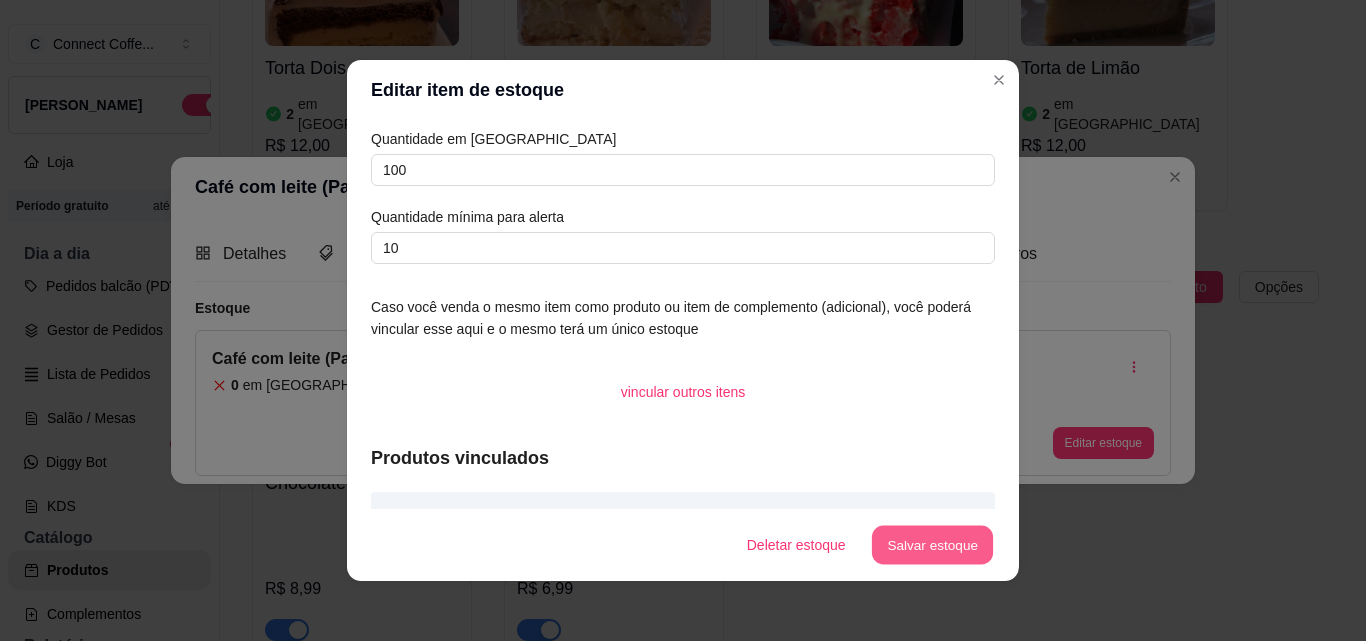 click on "Salvar estoque" at bounding box center [932, 545] 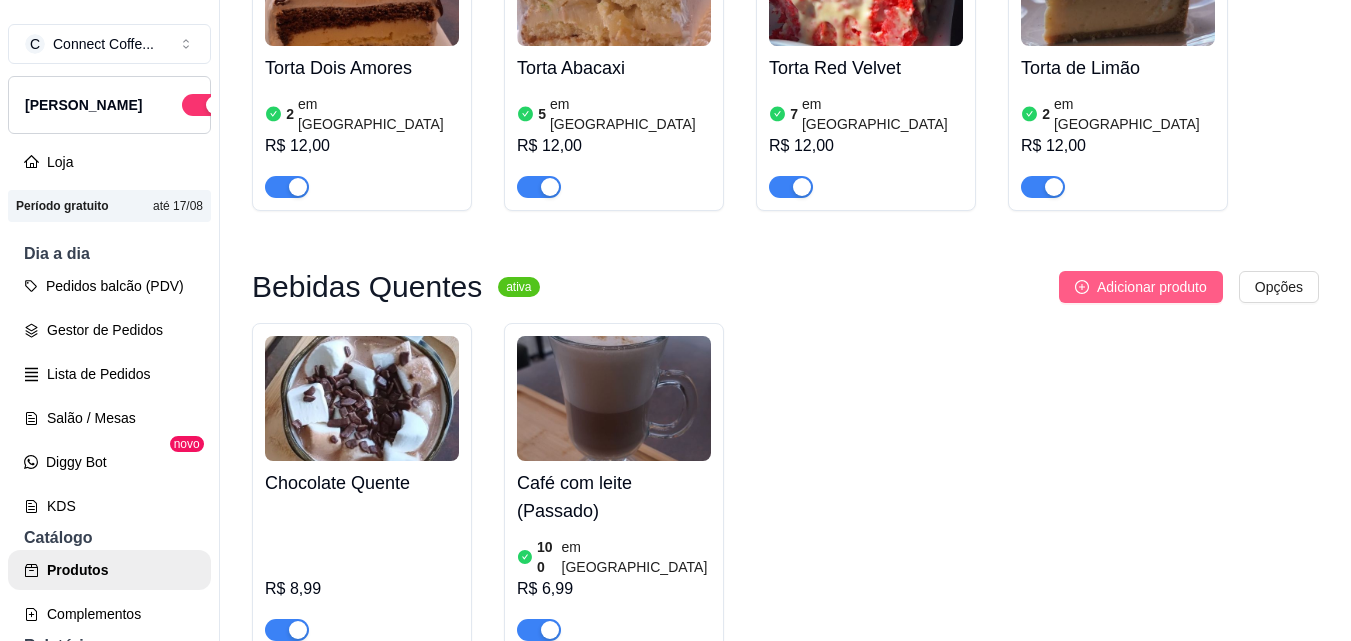 click on "Adicionar produto" at bounding box center (1152, 287) 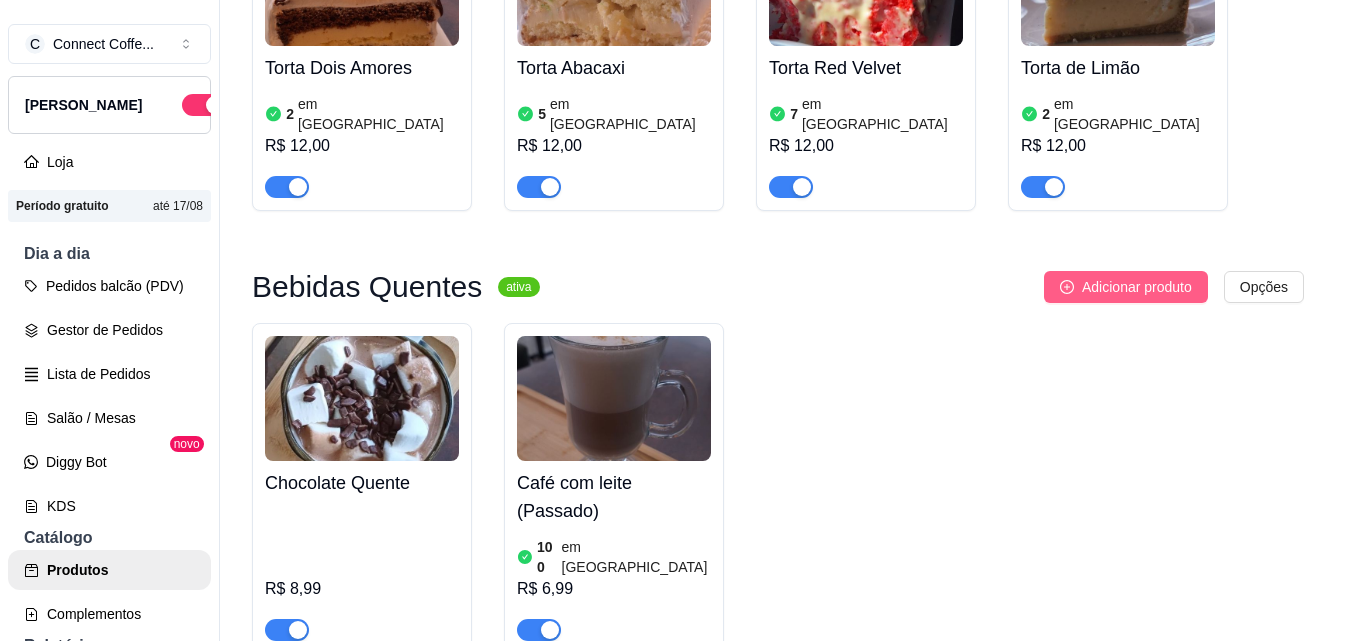 type 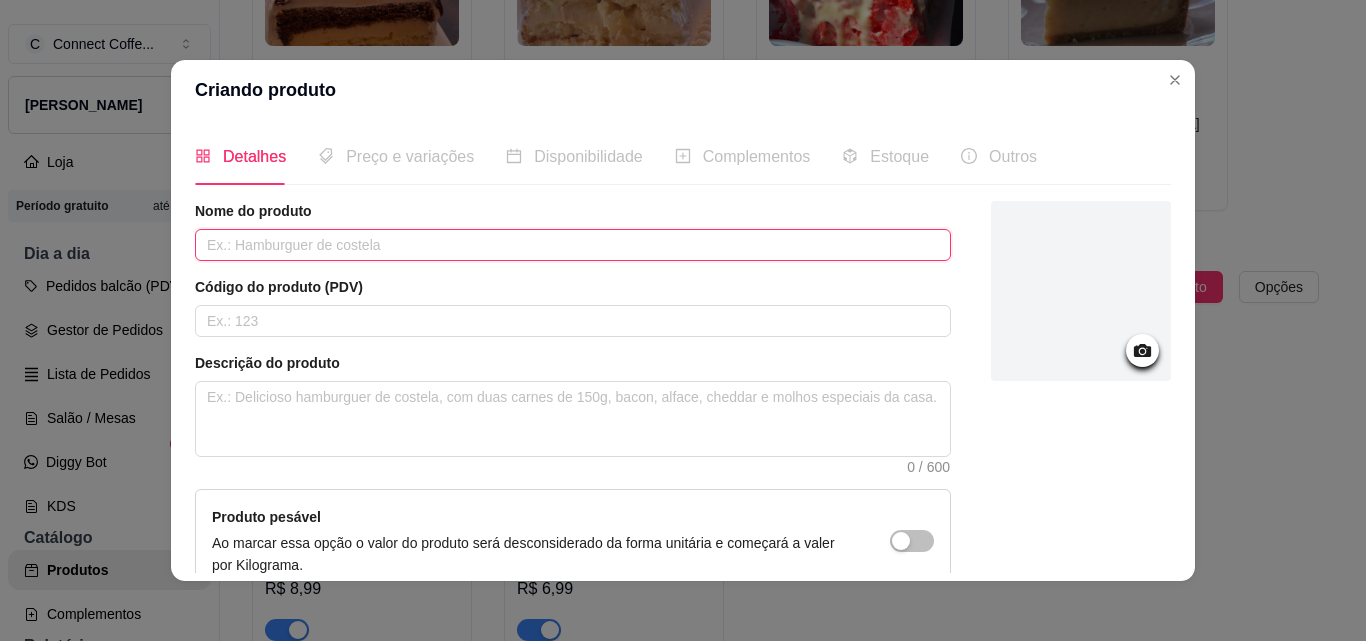 click at bounding box center (573, 245) 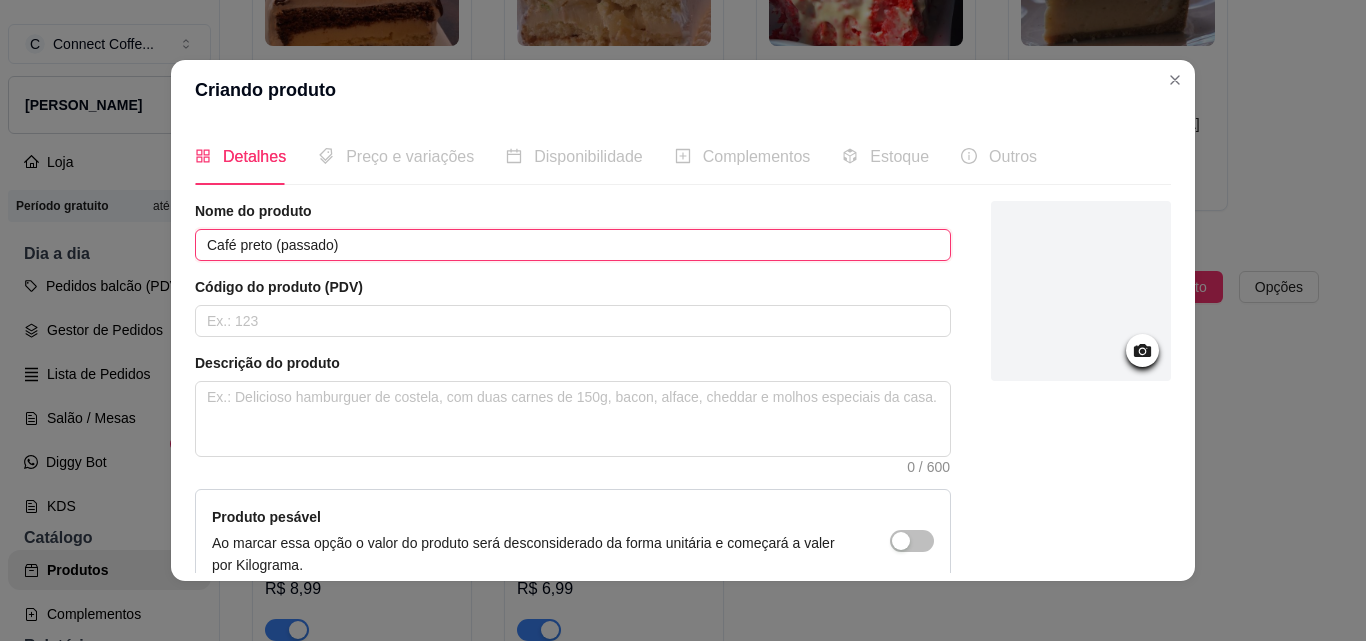 type on "Café preto (passado)" 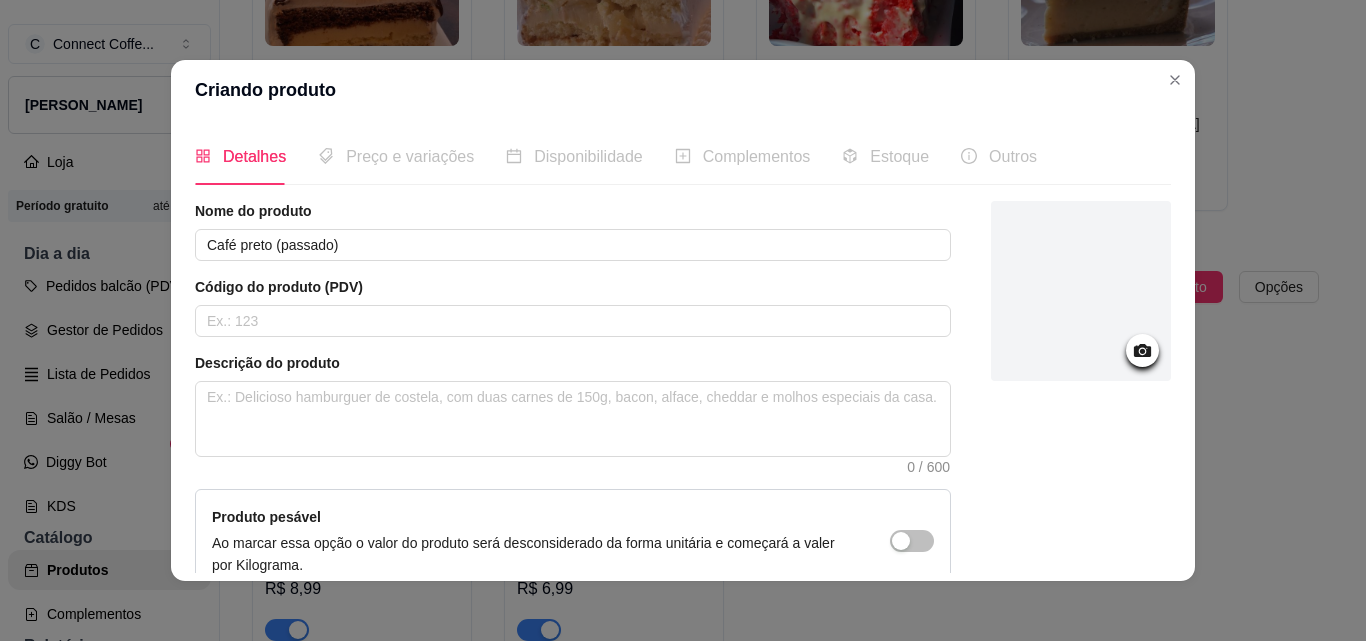 click 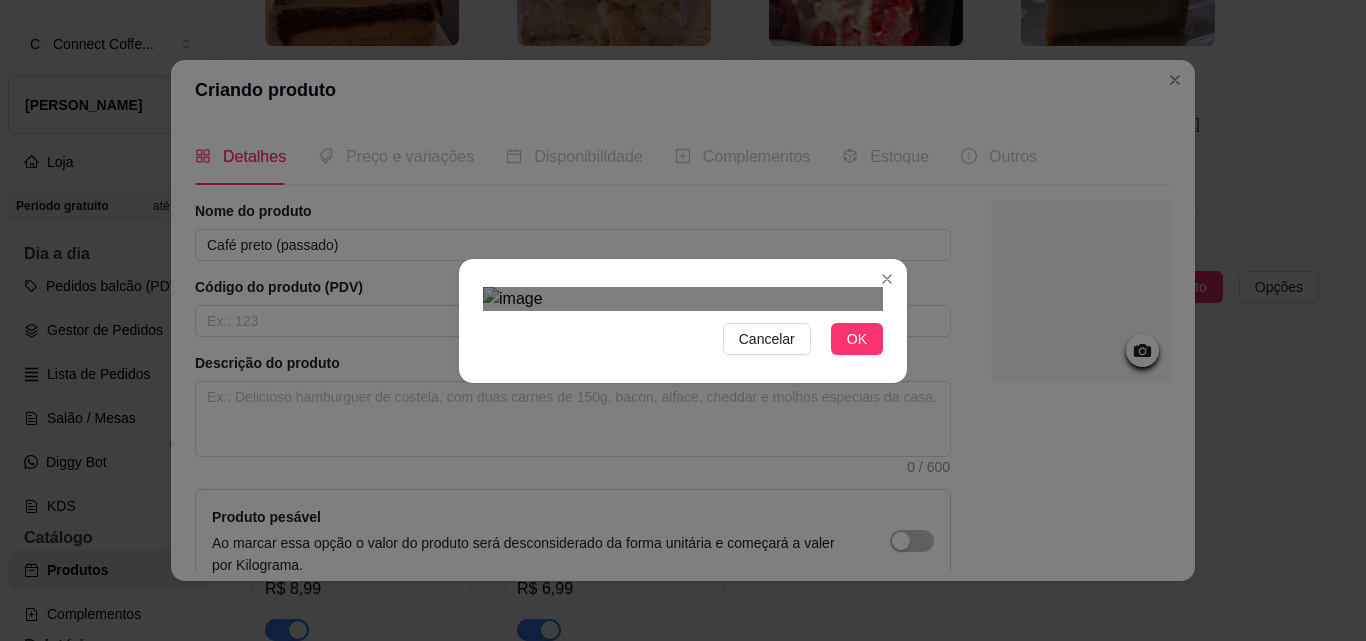 click at bounding box center [663, 423] 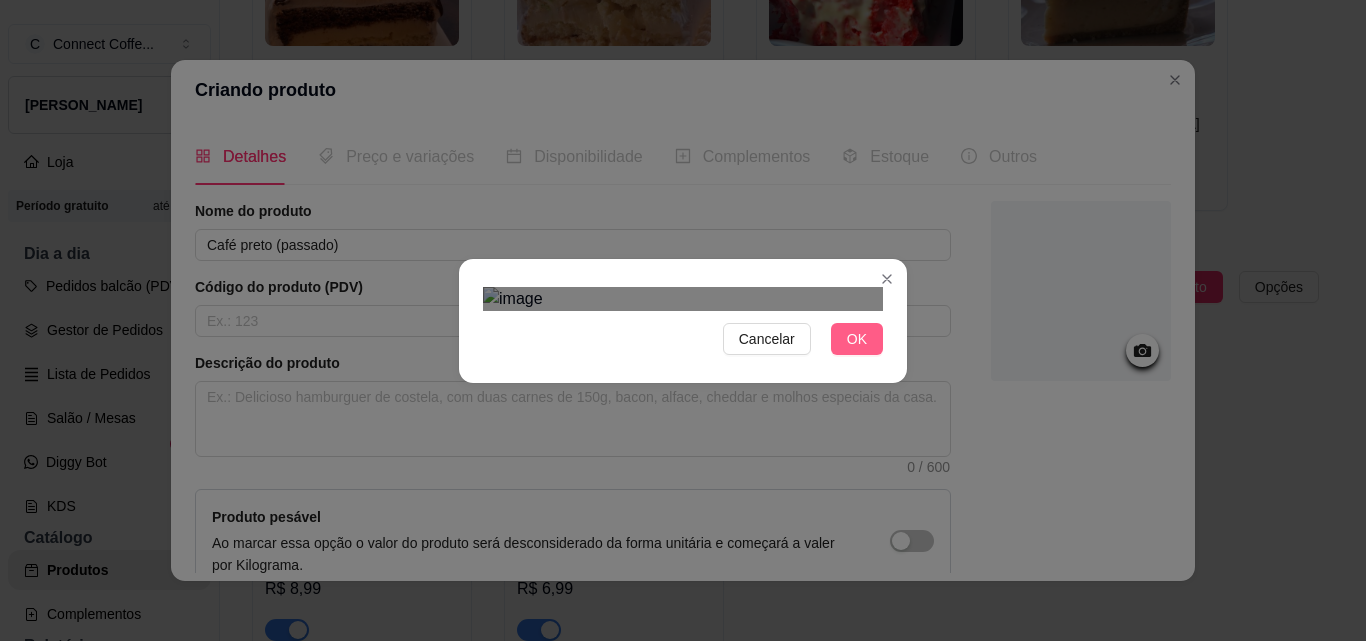 click on "OK" at bounding box center [857, 339] 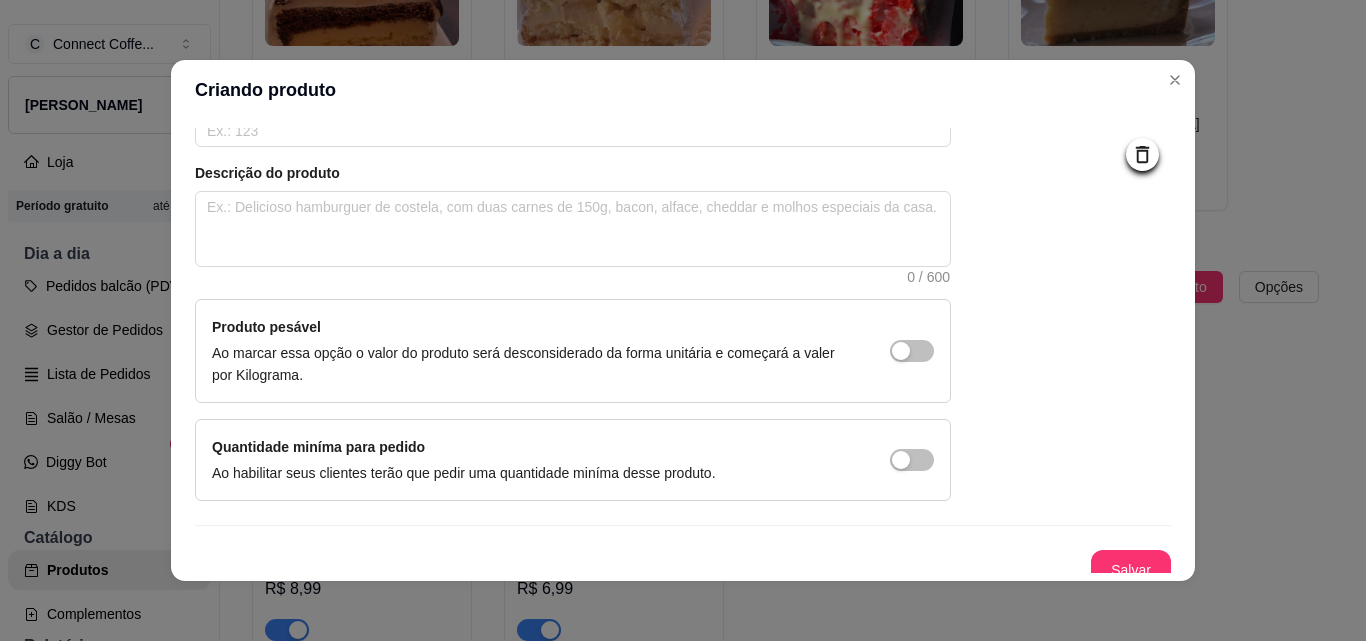 scroll, scrollTop: 207, scrollLeft: 0, axis: vertical 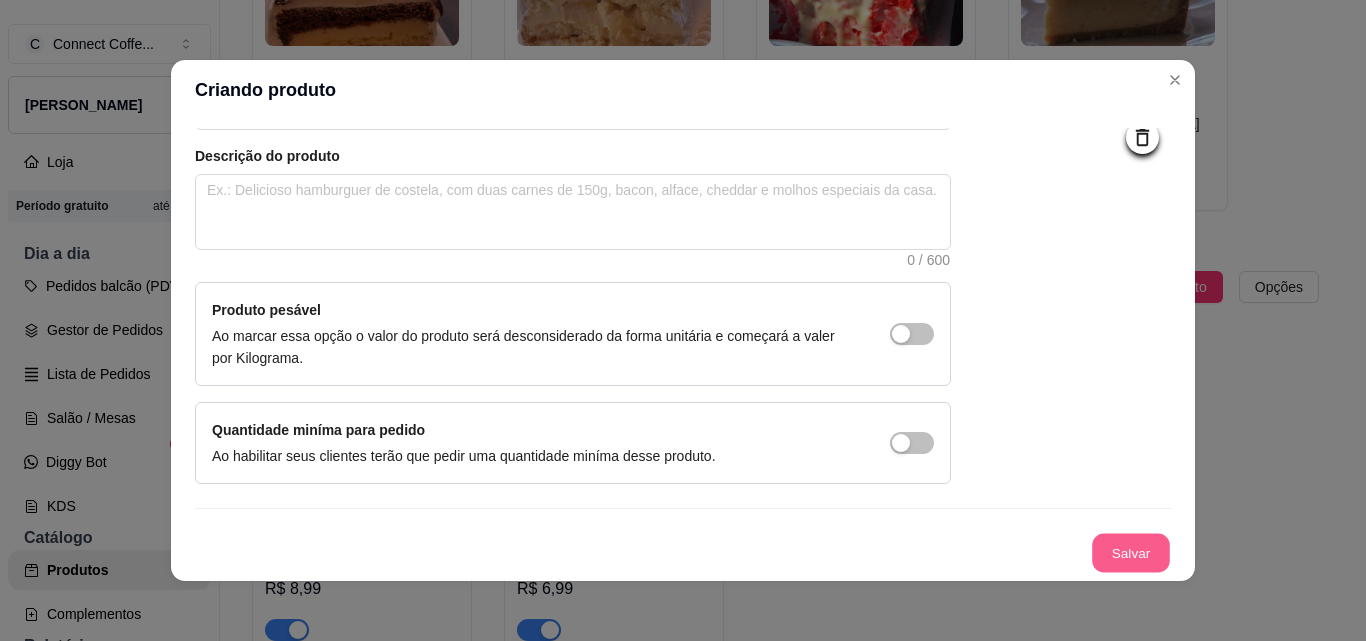 click on "Salvar" at bounding box center (1131, 553) 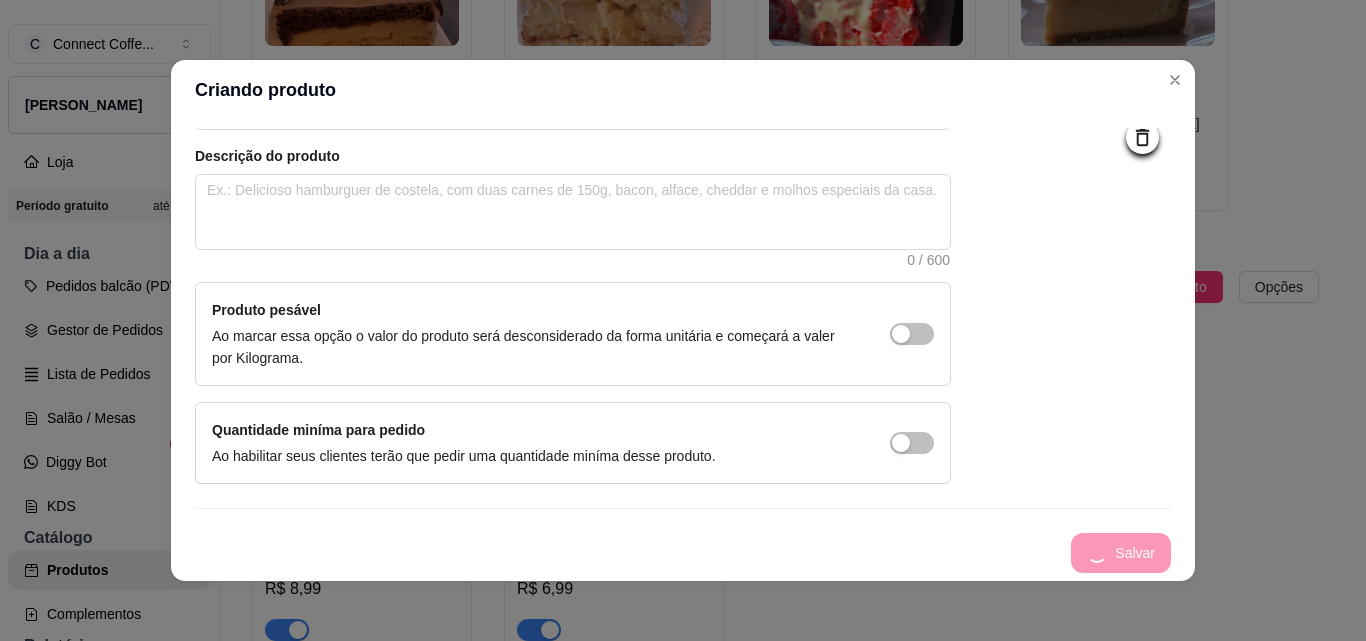 type 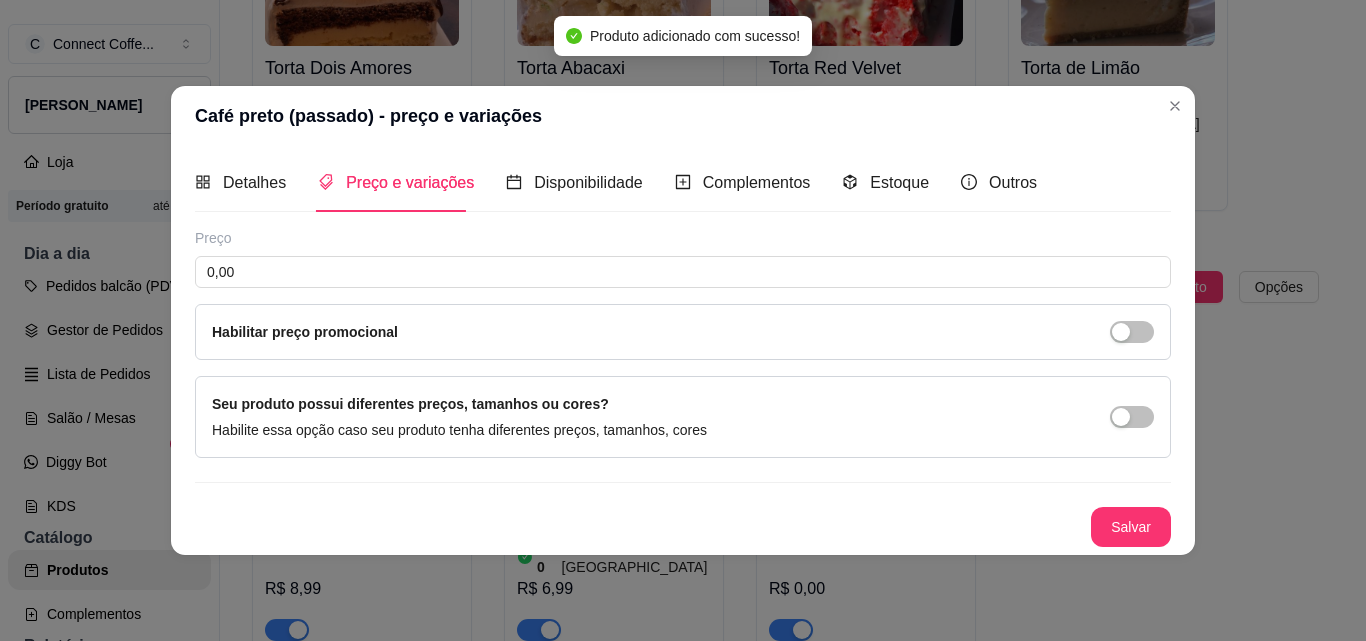 scroll, scrollTop: 0, scrollLeft: 0, axis: both 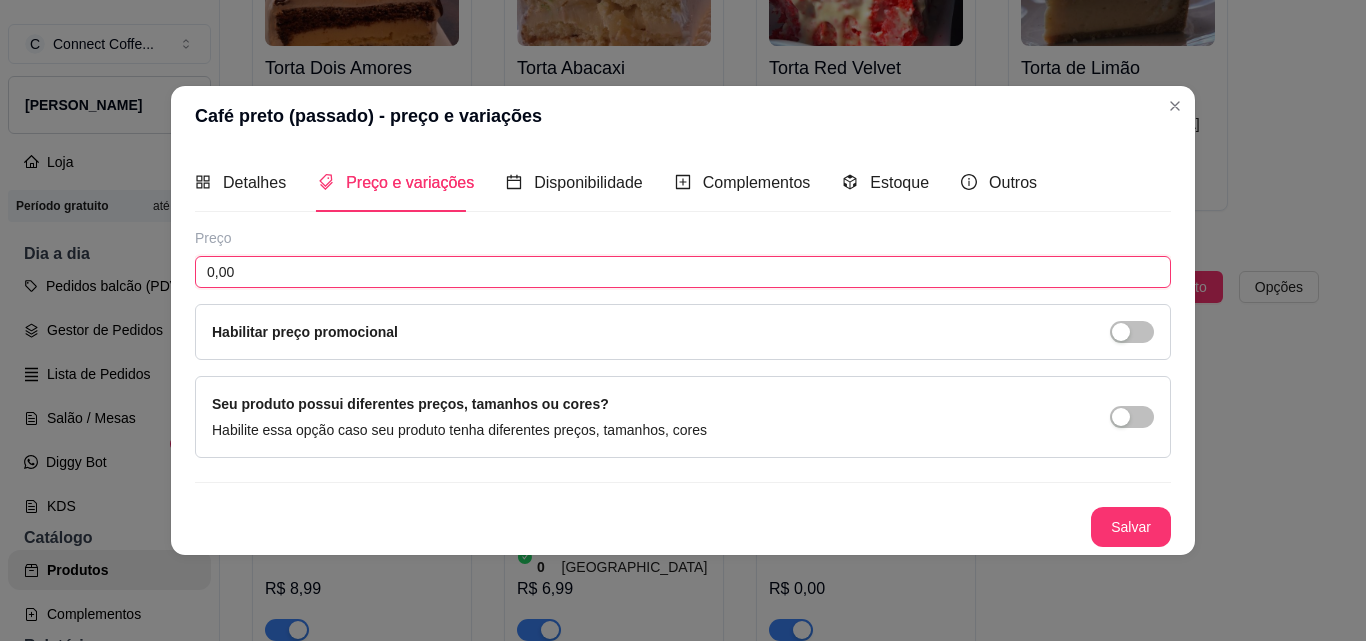 drag, startPoint x: 252, startPoint y: 276, endPoint x: 180, endPoint y: 270, distance: 72.249565 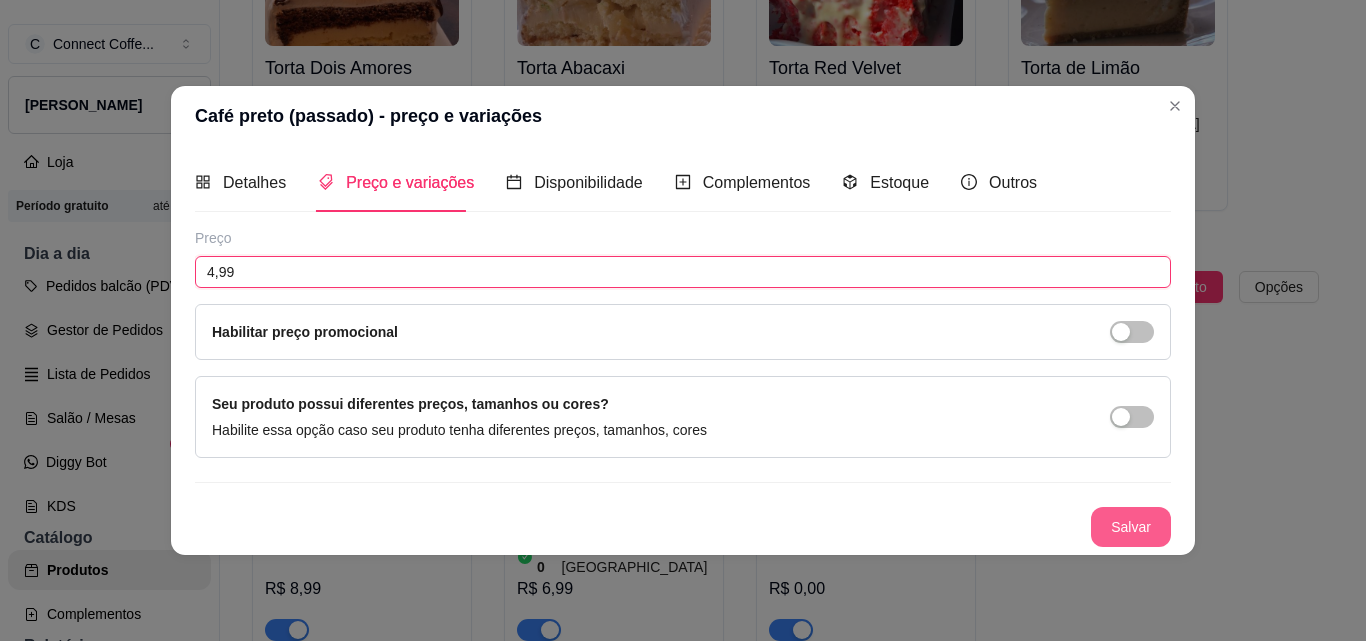 type on "4,99" 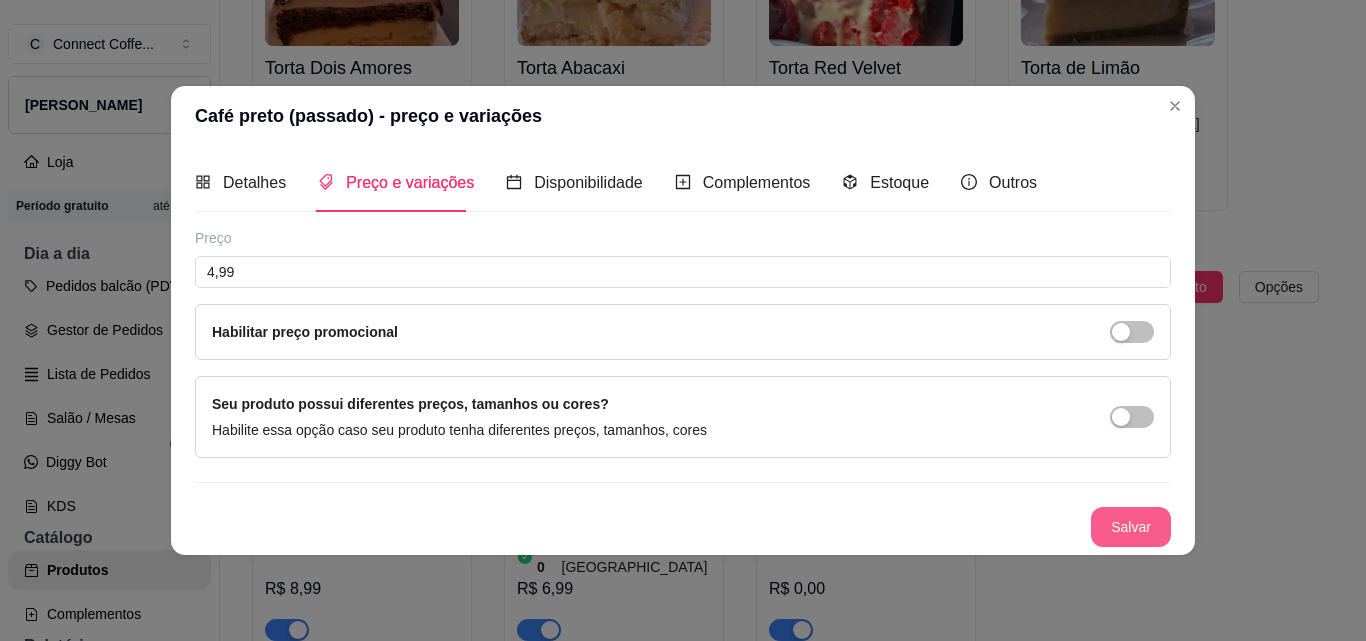 click on "Salvar" at bounding box center (1131, 527) 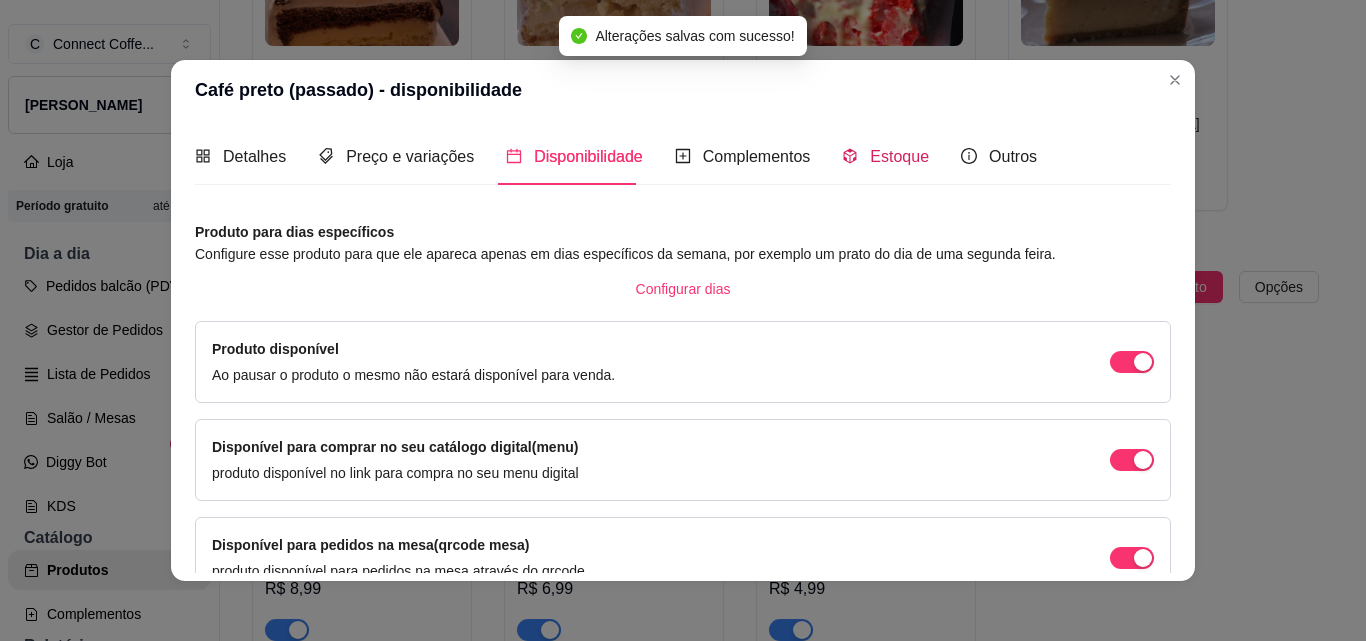 click on "Estoque" at bounding box center [899, 156] 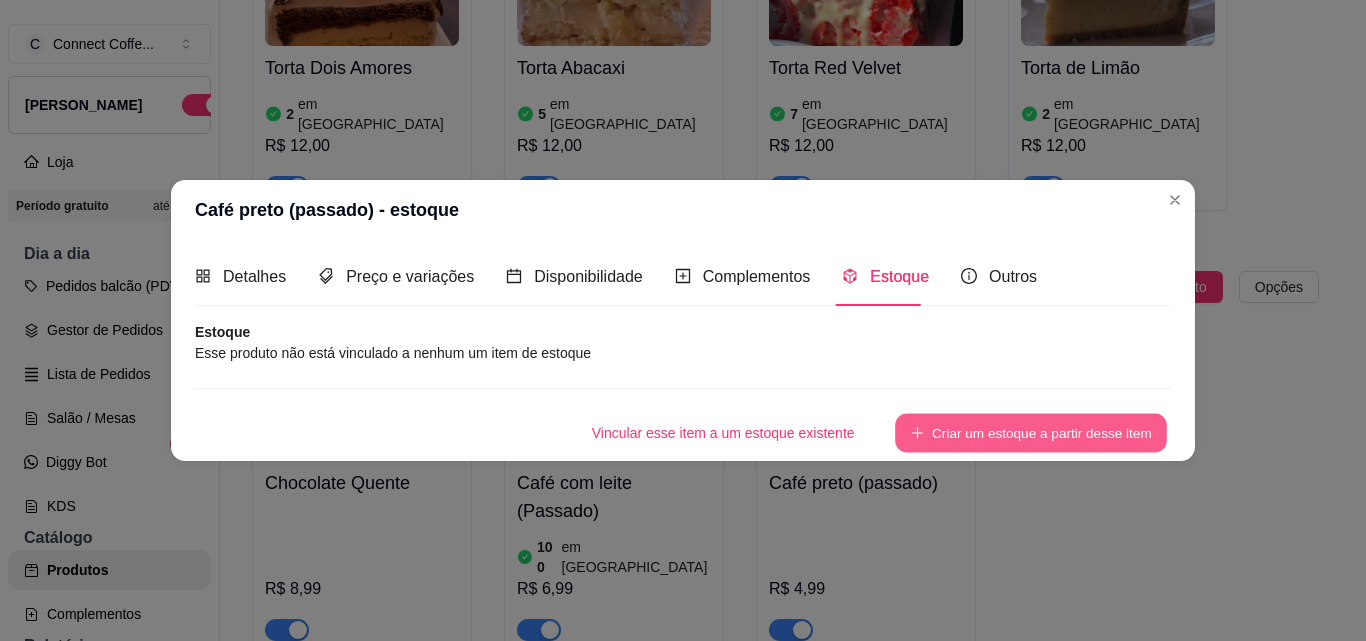 click on "Criar um estoque a partir desse item" at bounding box center [1031, 432] 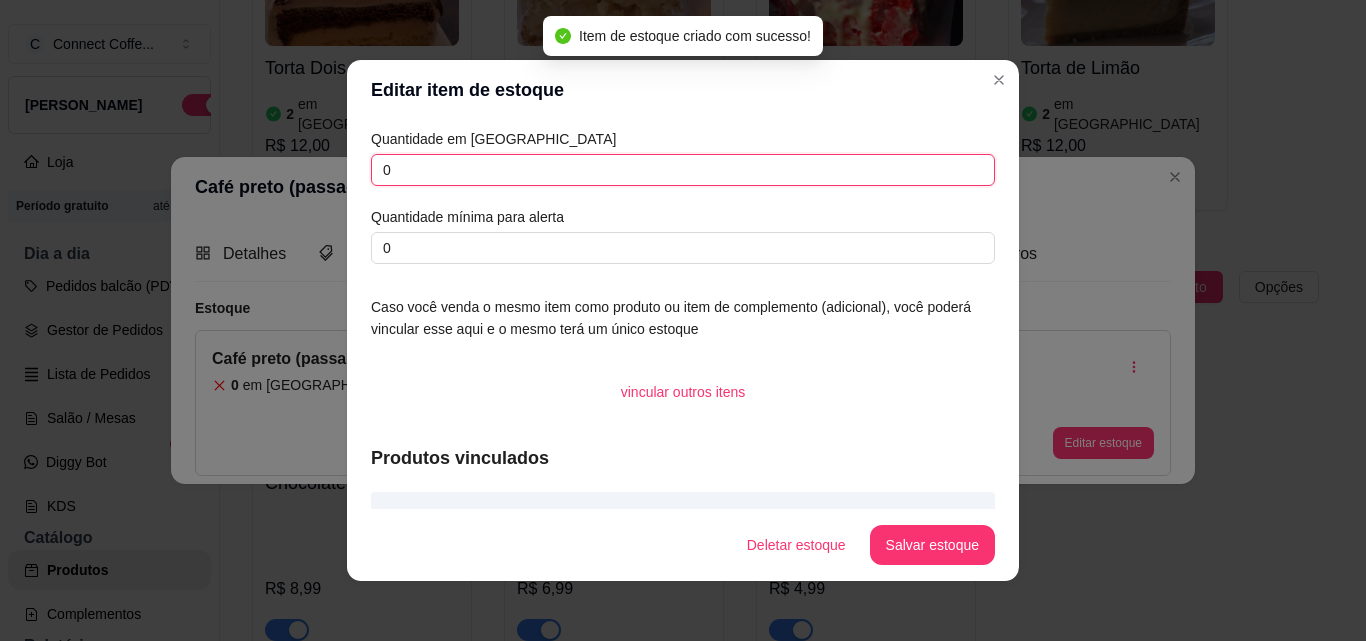 drag, startPoint x: 399, startPoint y: 174, endPoint x: 258, endPoint y: 182, distance: 141.22676 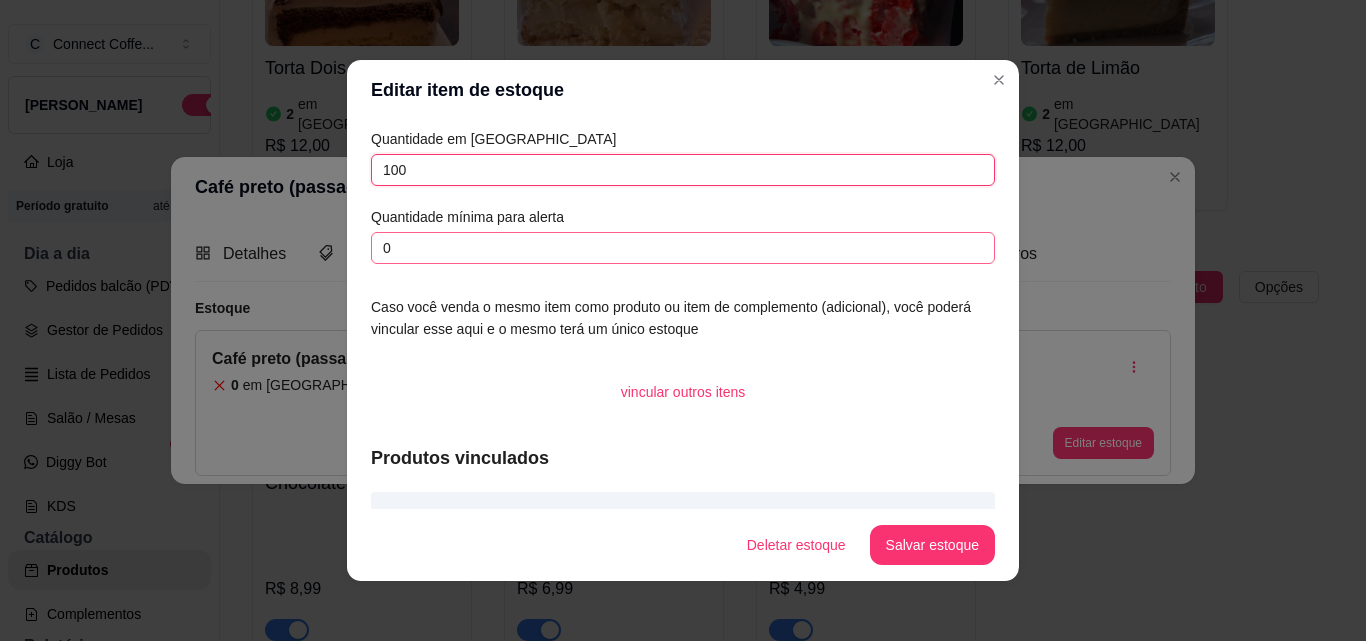type on "100" 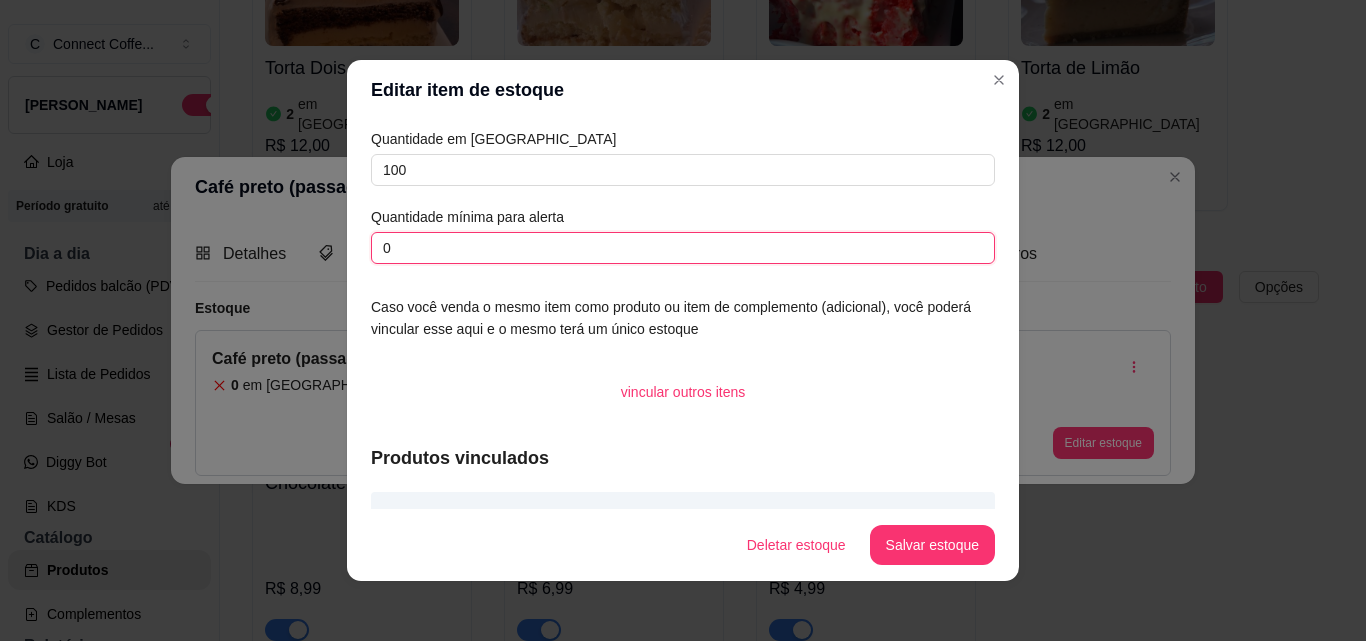 drag, startPoint x: 389, startPoint y: 250, endPoint x: 295, endPoint y: 250, distance: 94 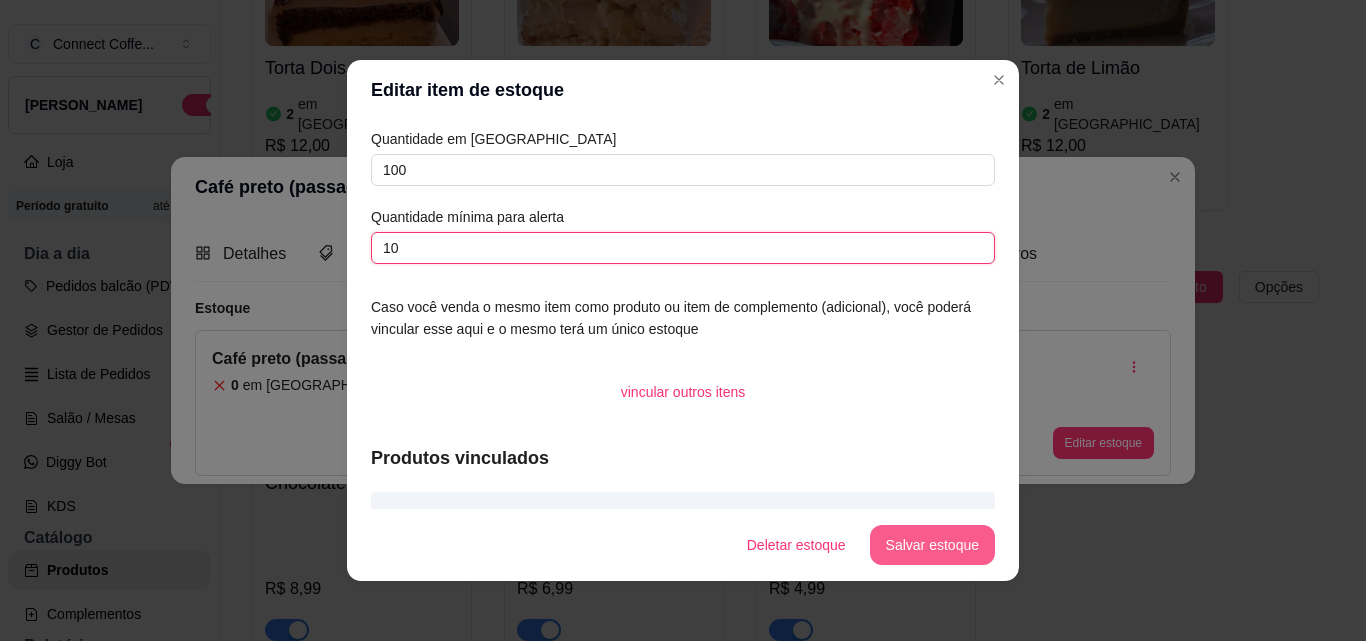 type on "10" 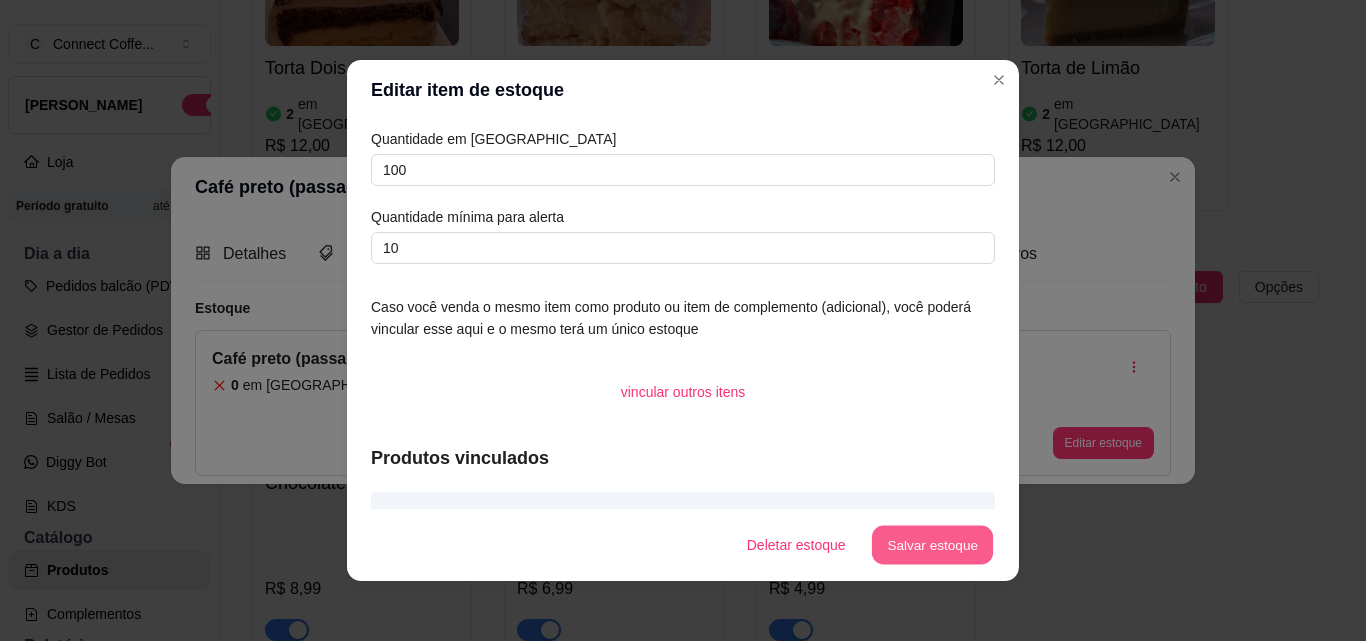 click on "Salvar estoque" at bounding box center [932, 545] 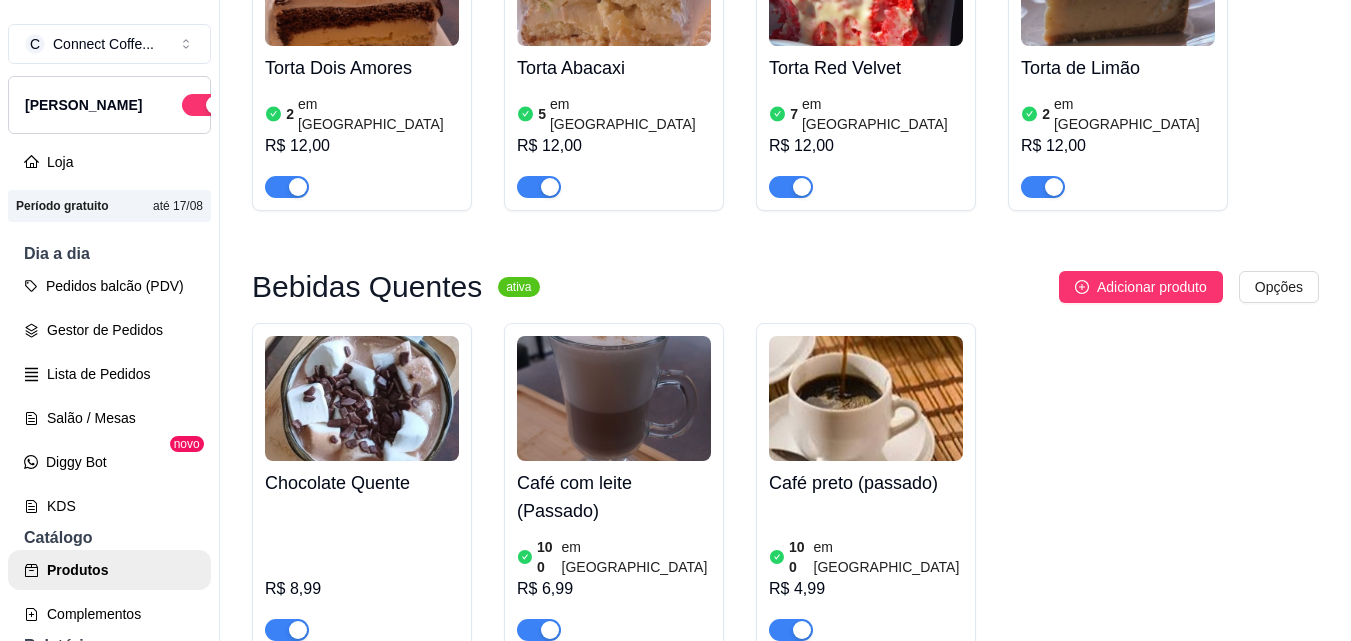 click at bounding box center (614, 398) 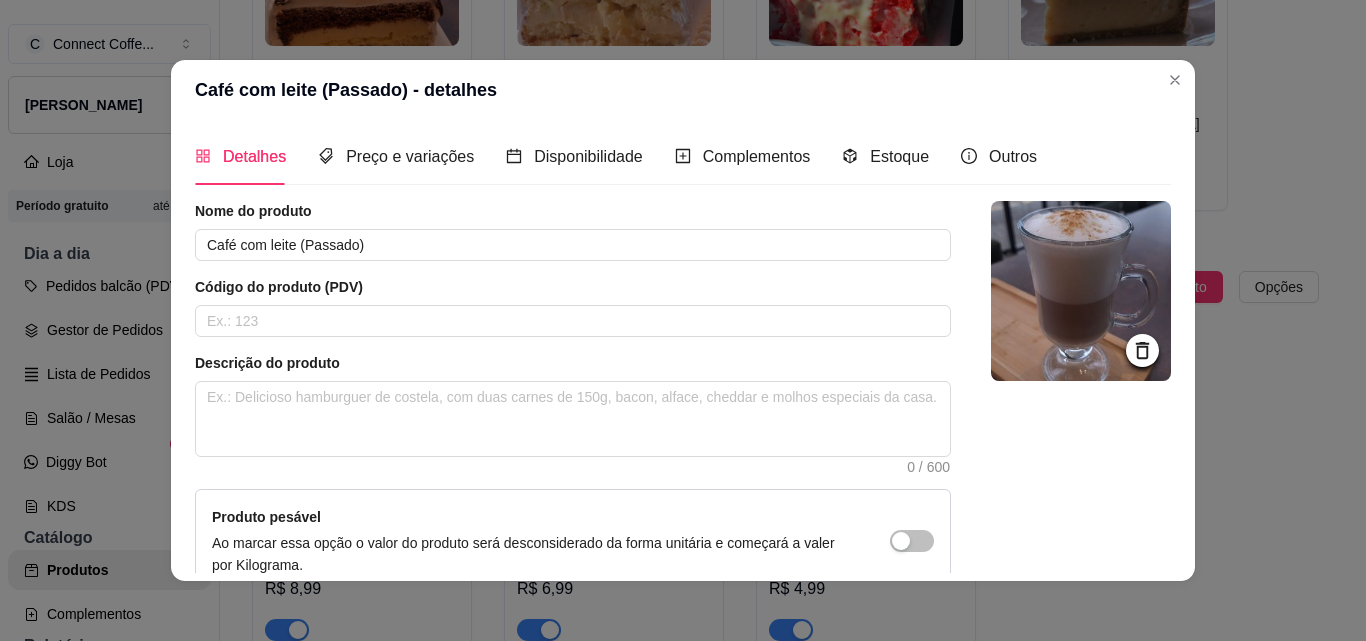 click 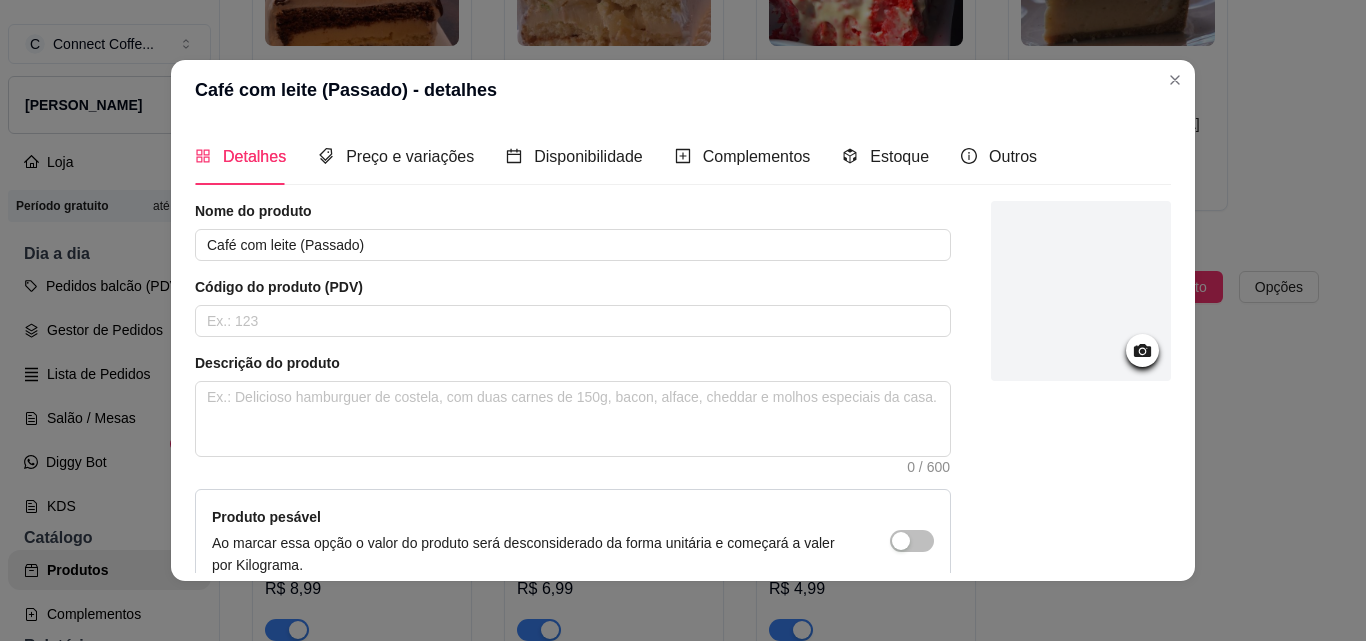 click at bounding box center (1081, 291) 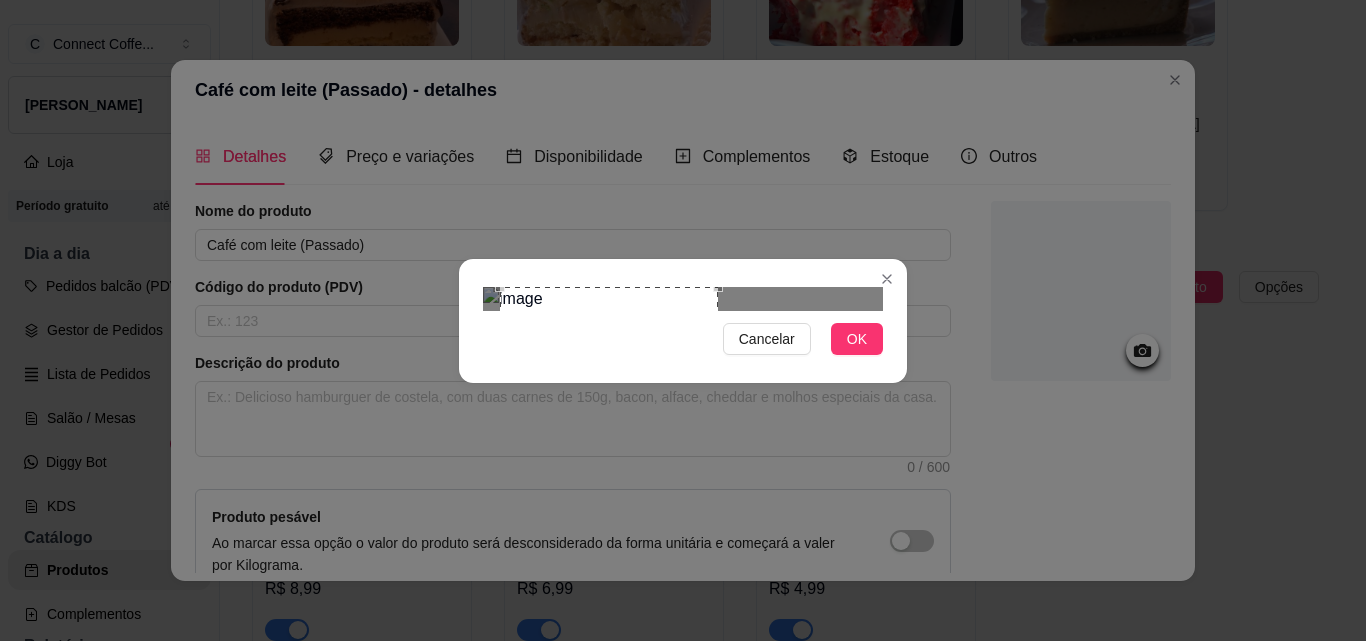 click at bounding box center [609, 396] 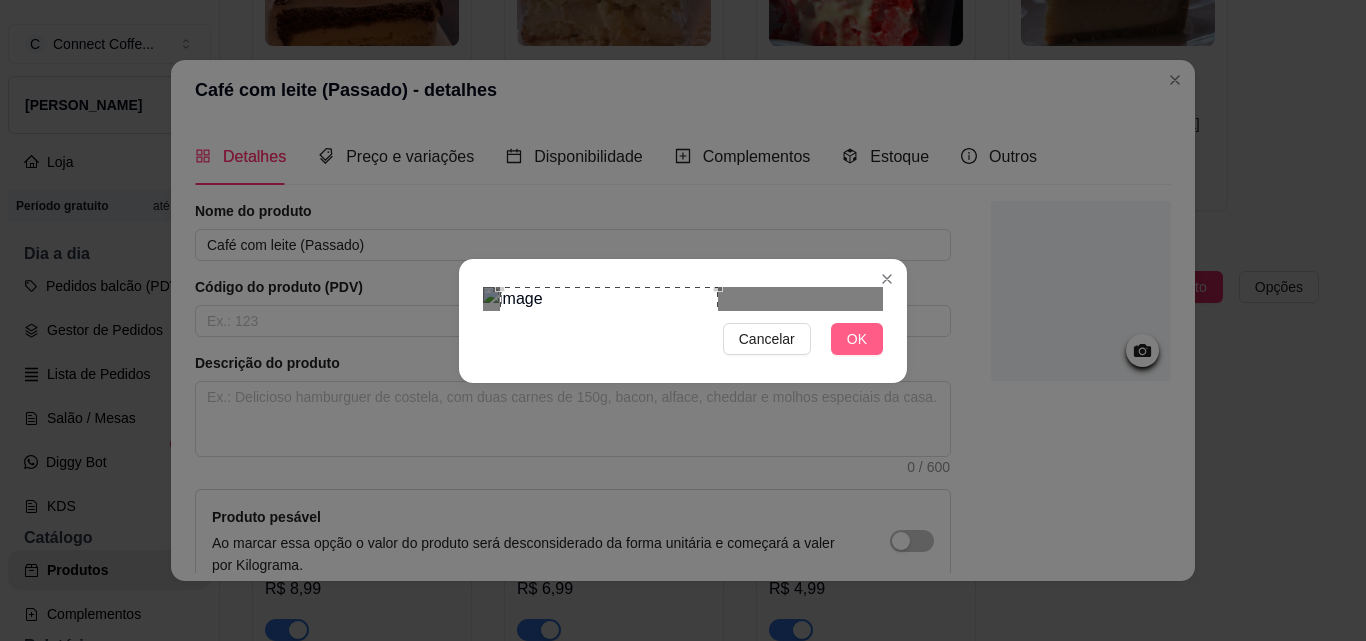 click on "OK" at bounding box center [857, 339] 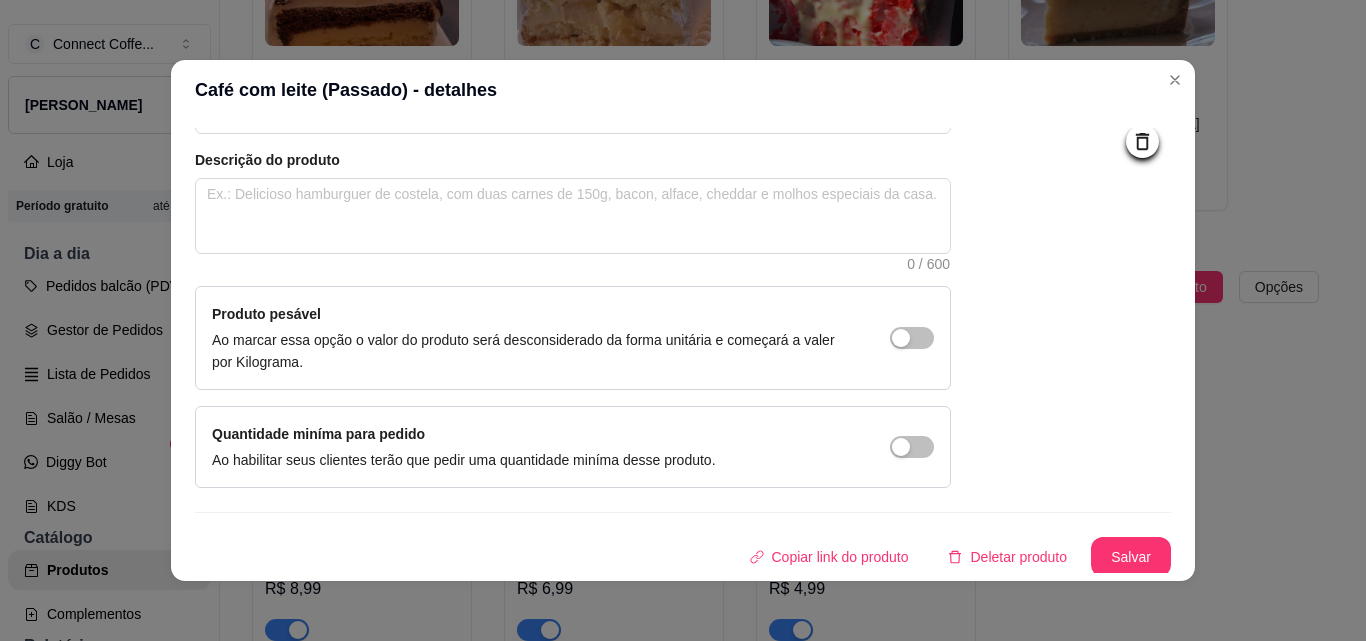 scroll, scrollTop: 207, scrollLeft: 0, axis: vertical 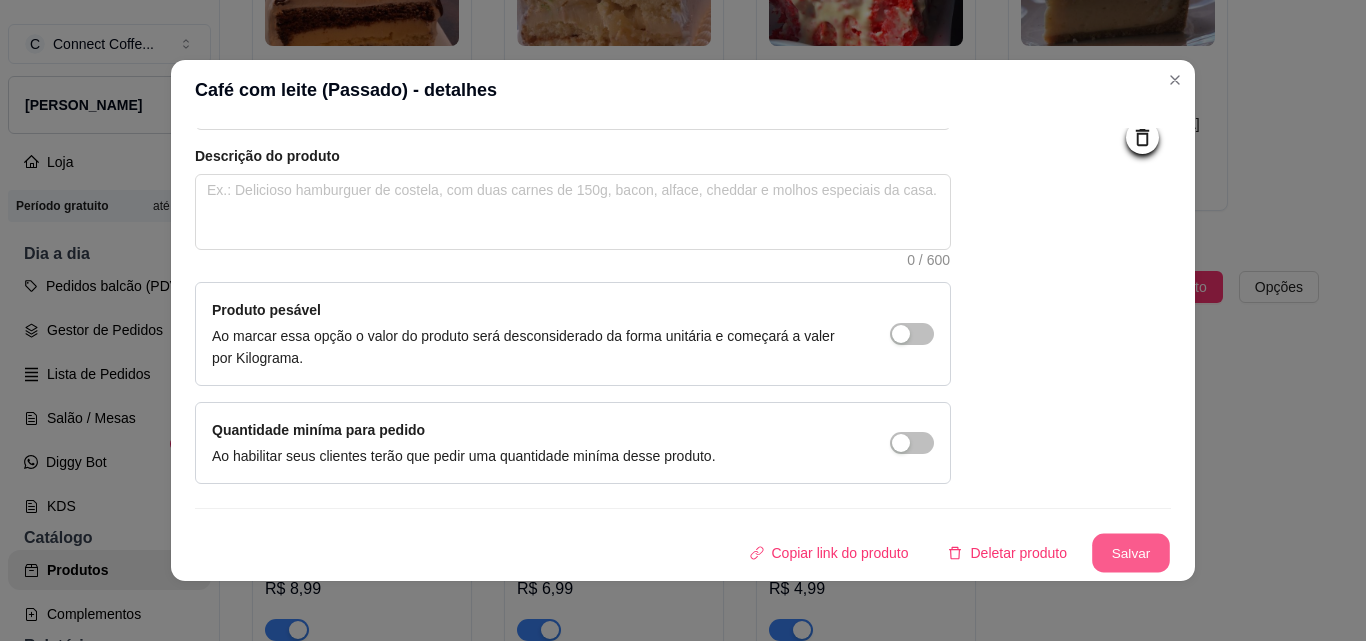 click on "Salvar" at bounding box center (1131, 553) 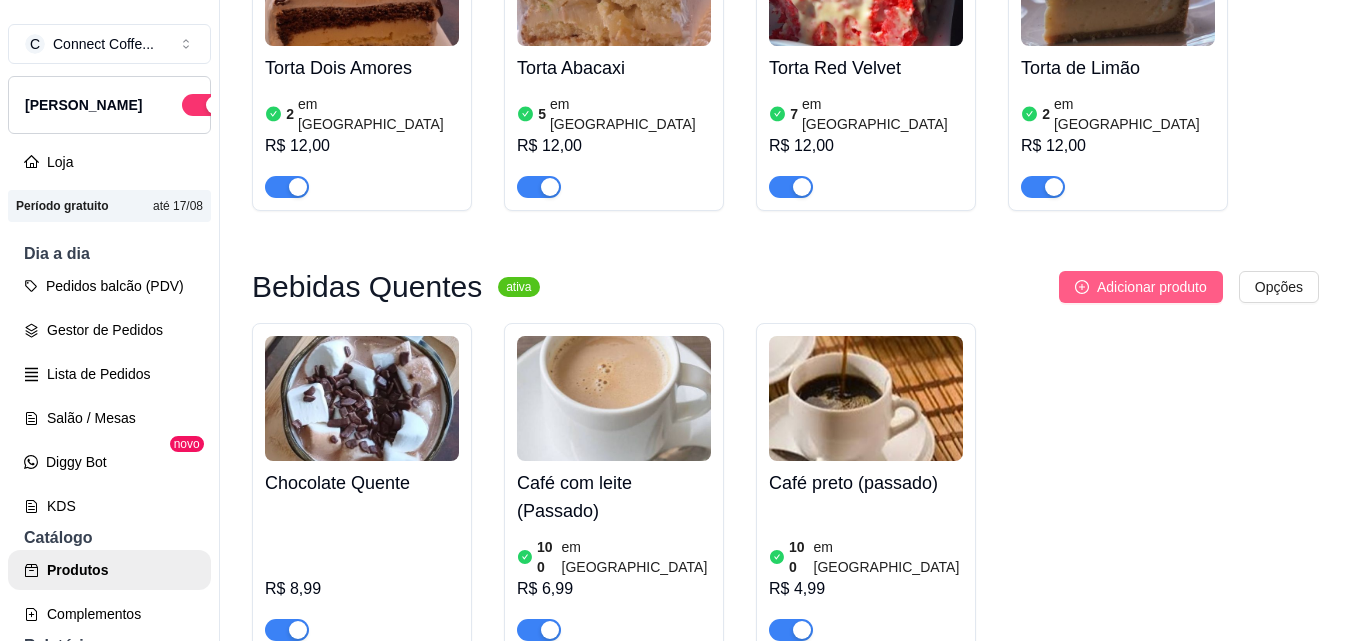 click on "Adicionar produto" at bounding box center [1152, 287] 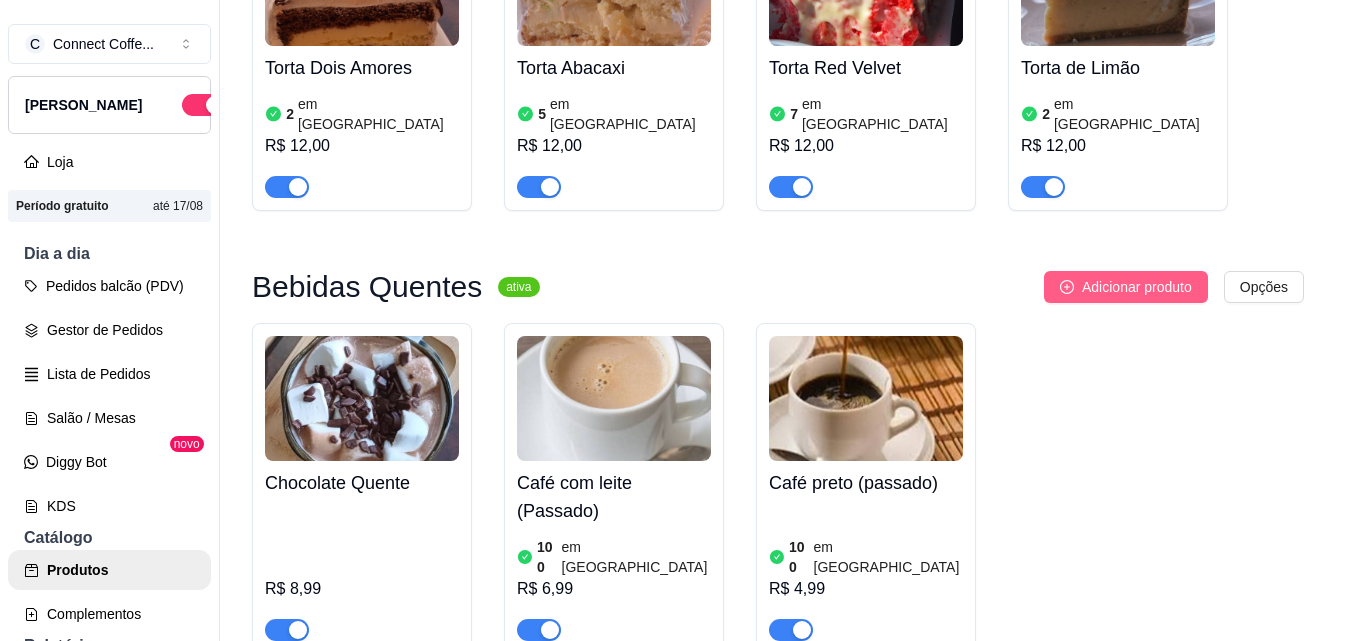 type 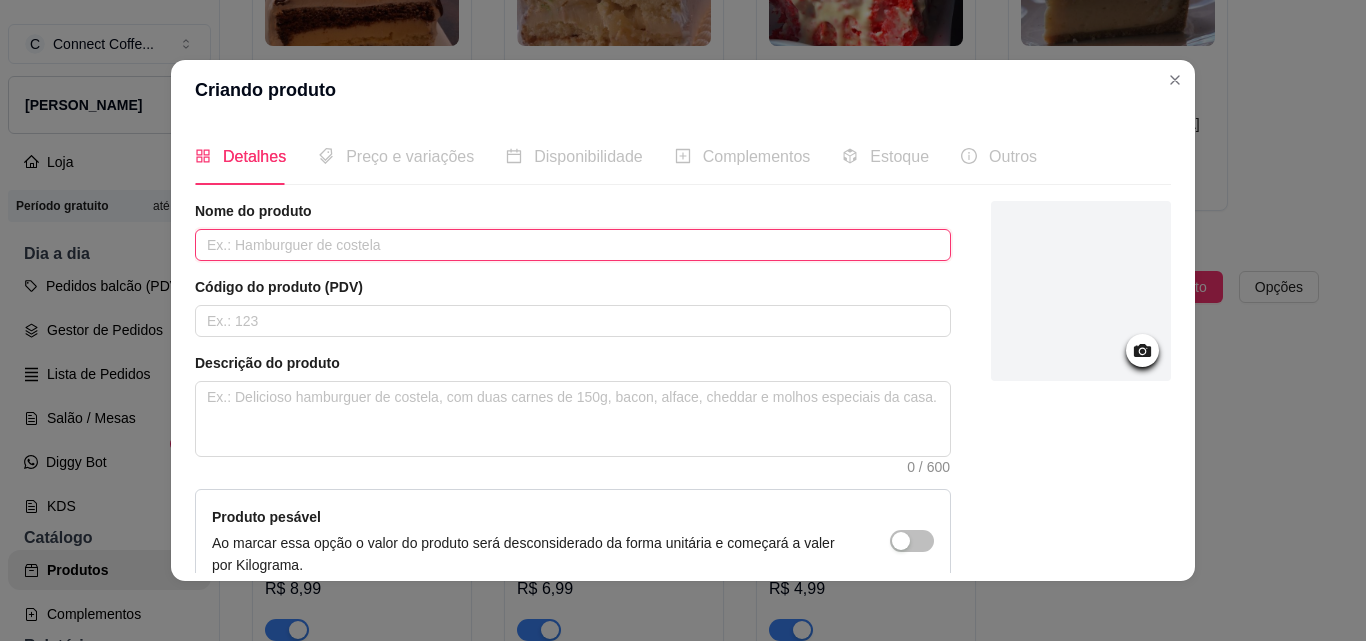click at bounding box center (573, 245) 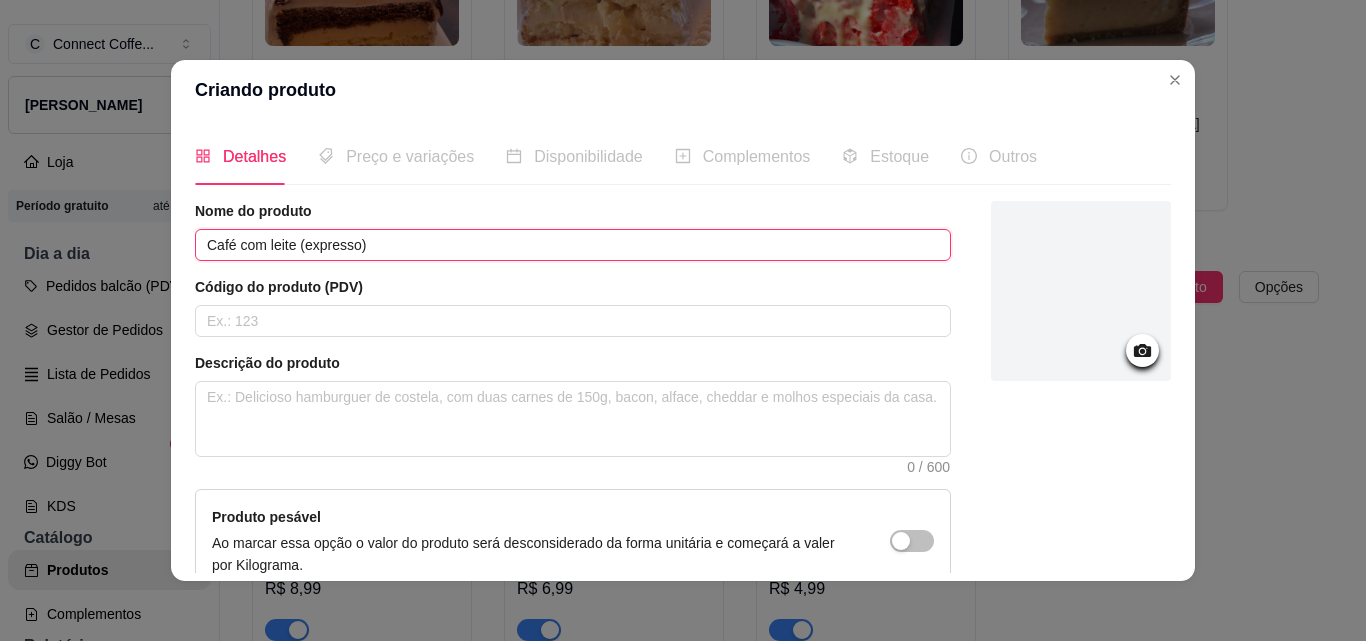type on "Café com leite (expresso)" 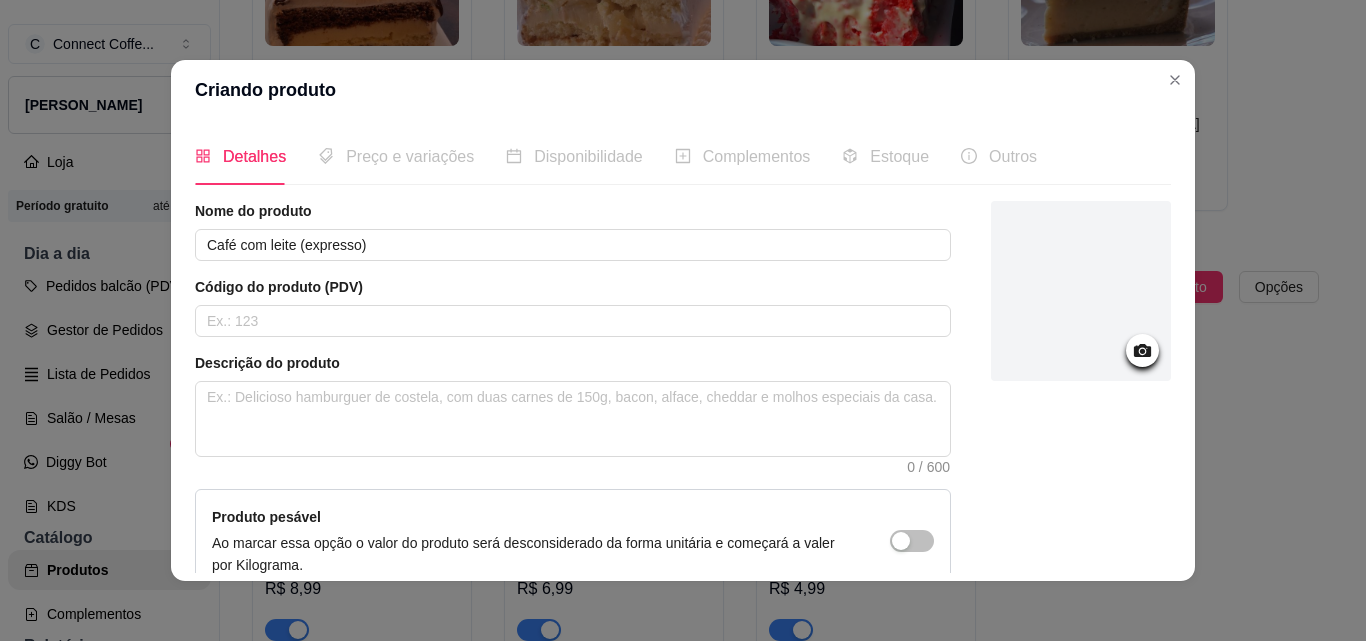 click 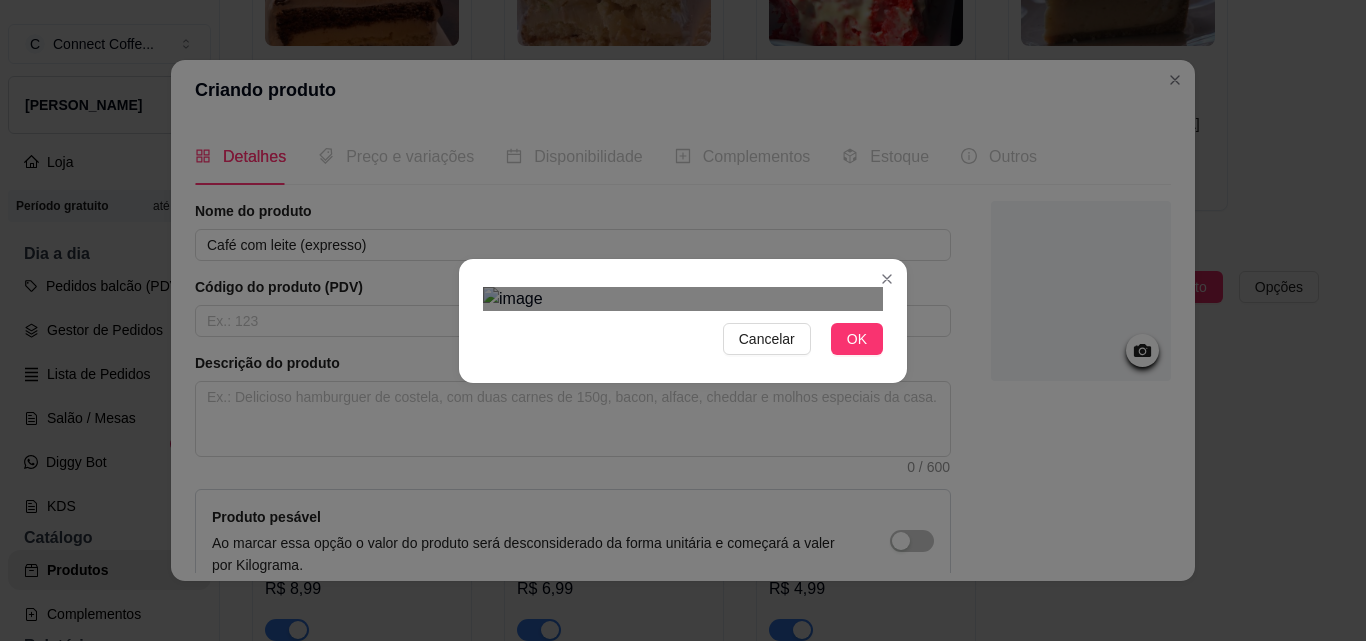 click at bounding box center [682, 574] 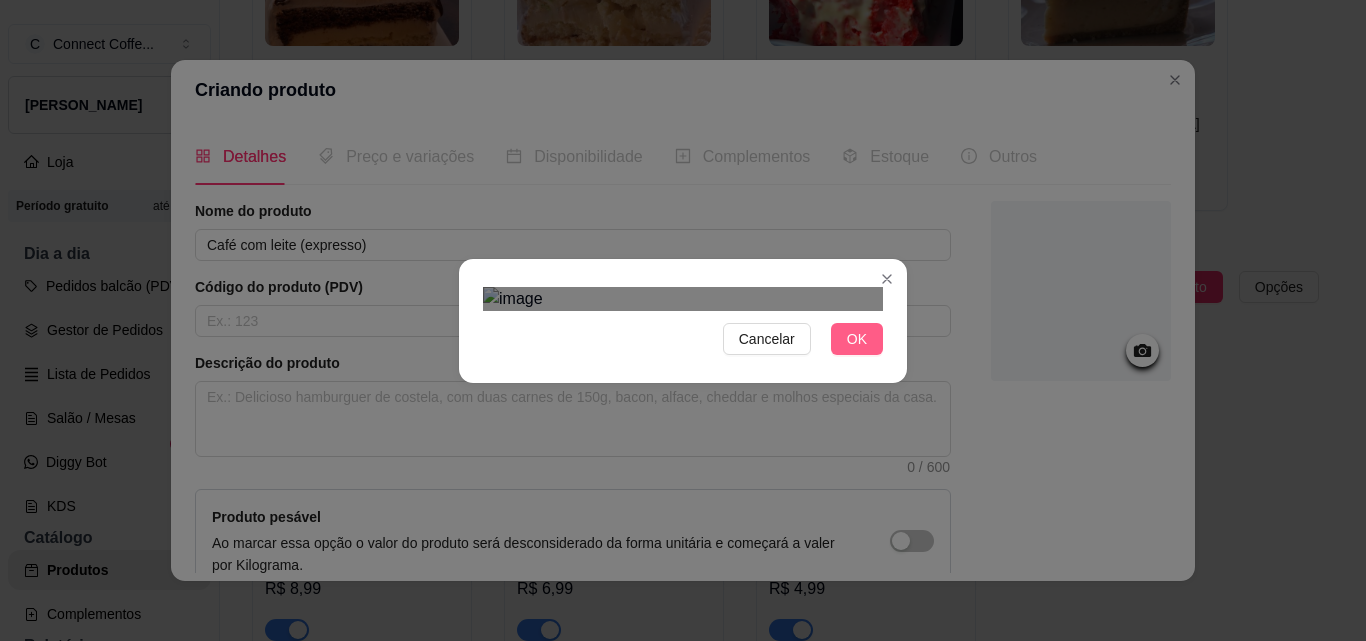 click on "OK" at bounding box center (857, 339) 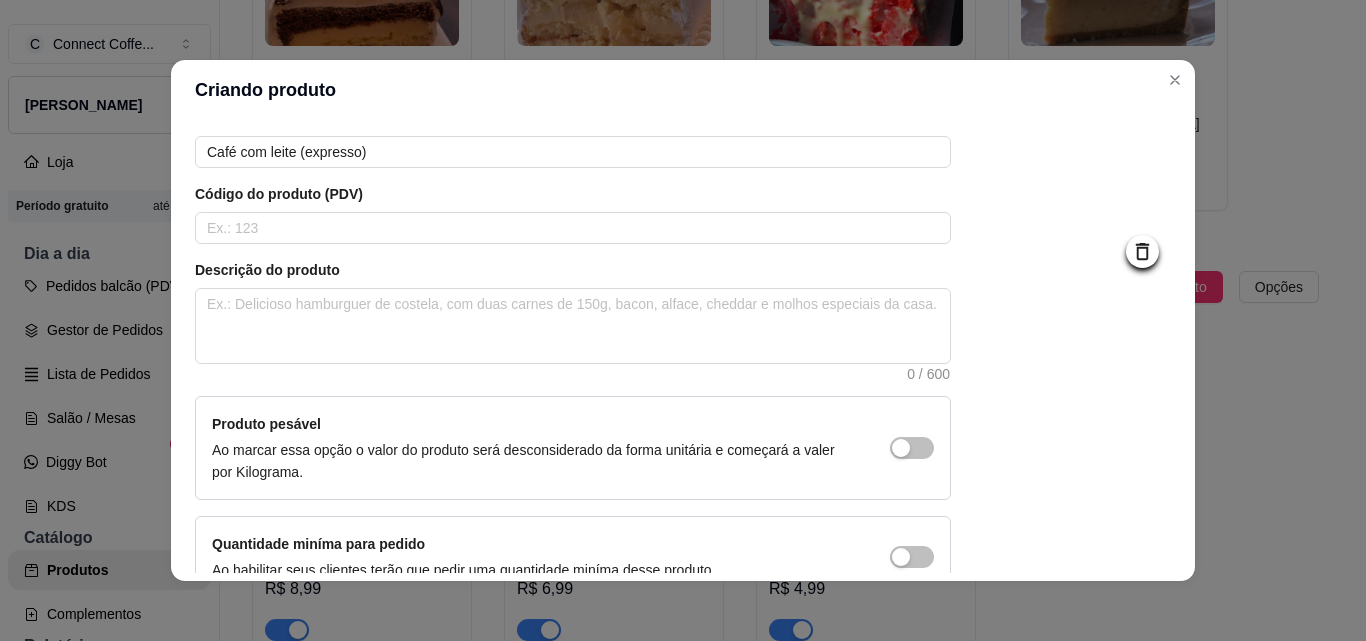 scroll, scrollTop: 207, scrollLeft: 0, axis: vertical 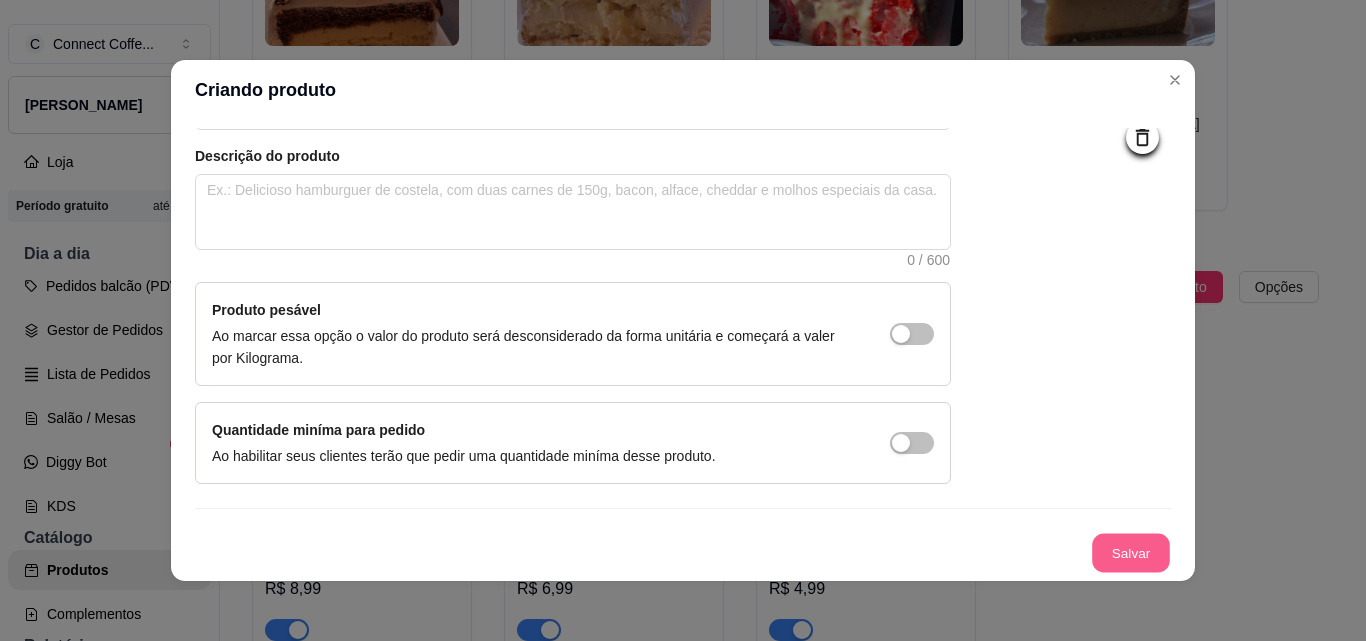 click on "Salvar" at bounding box center [1131, 553] 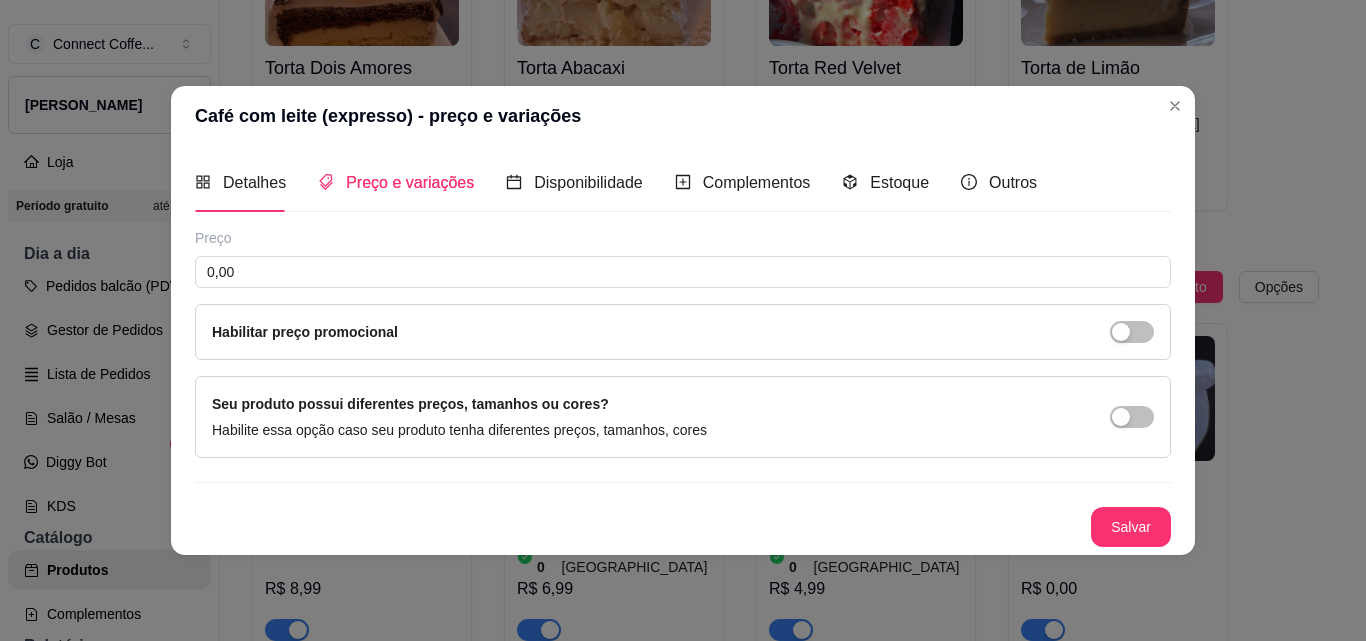 type 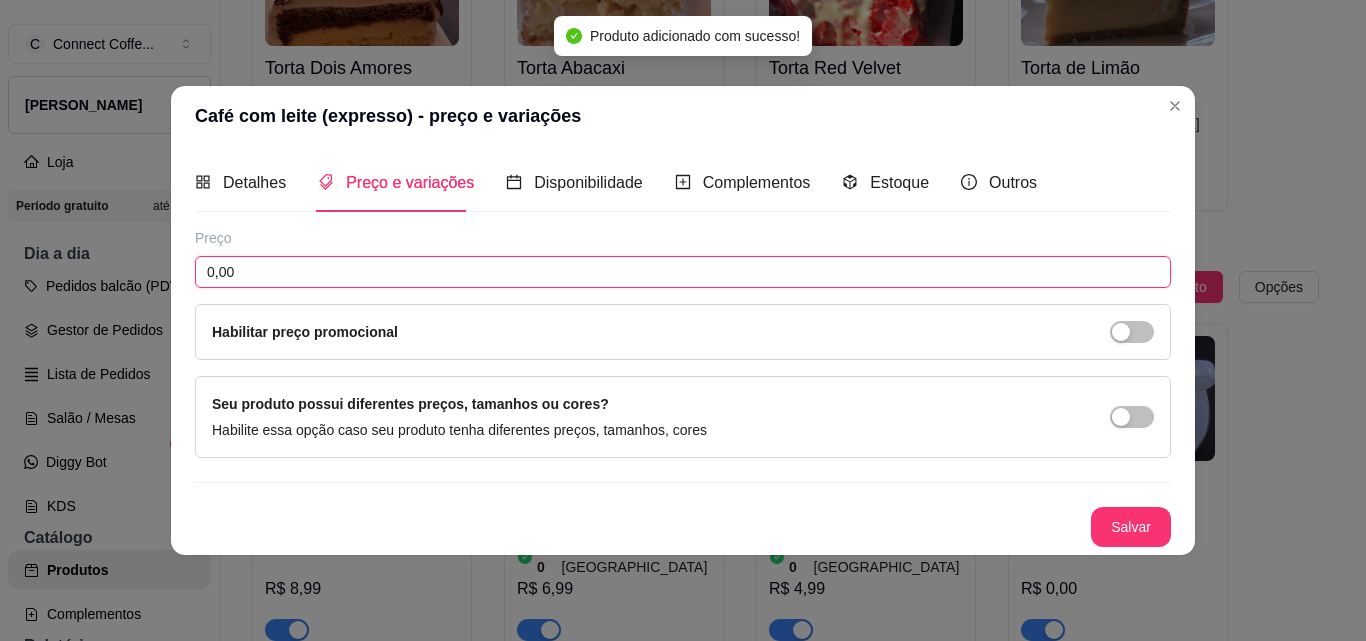 click on "0,00" at bounding box center (683, 272) 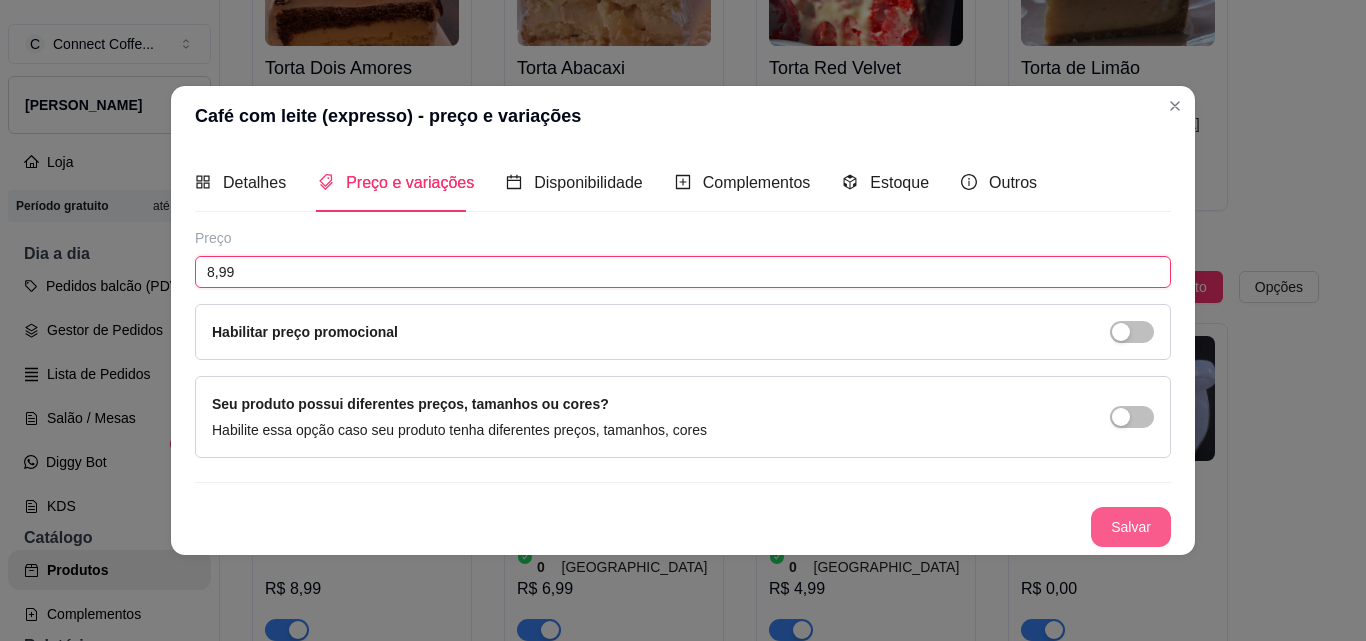 type on "8,99" 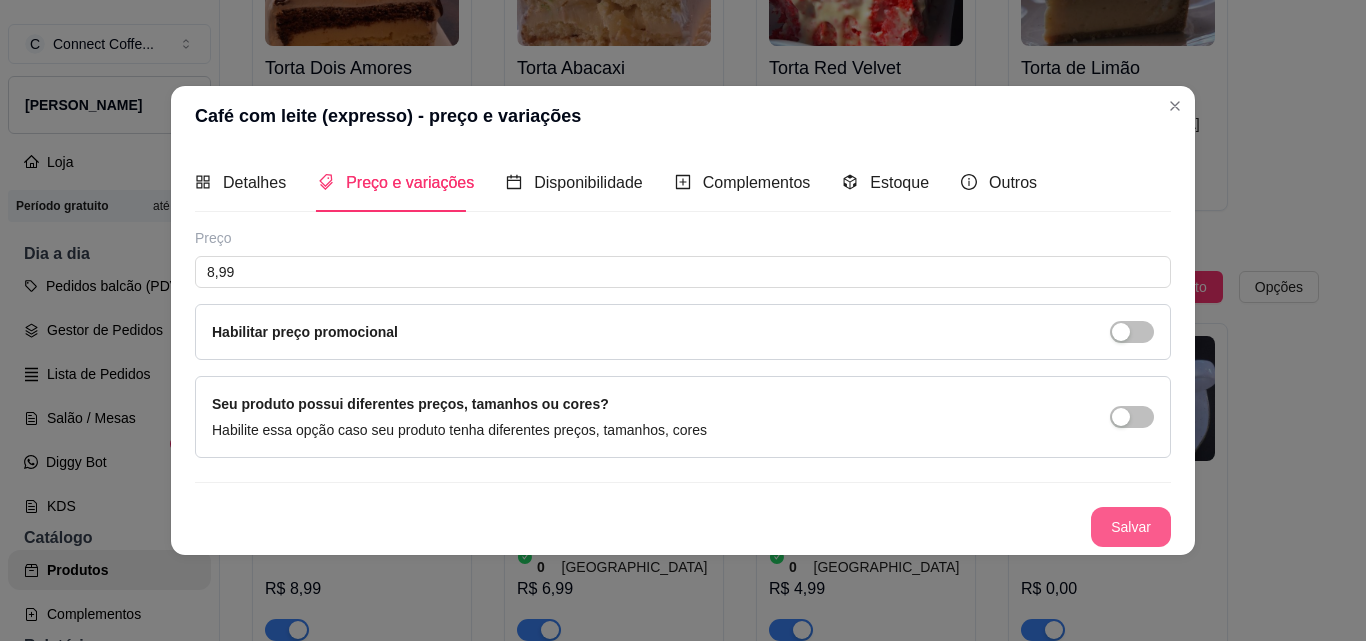 click on "Salvar" at bounding box center (1131, 527) 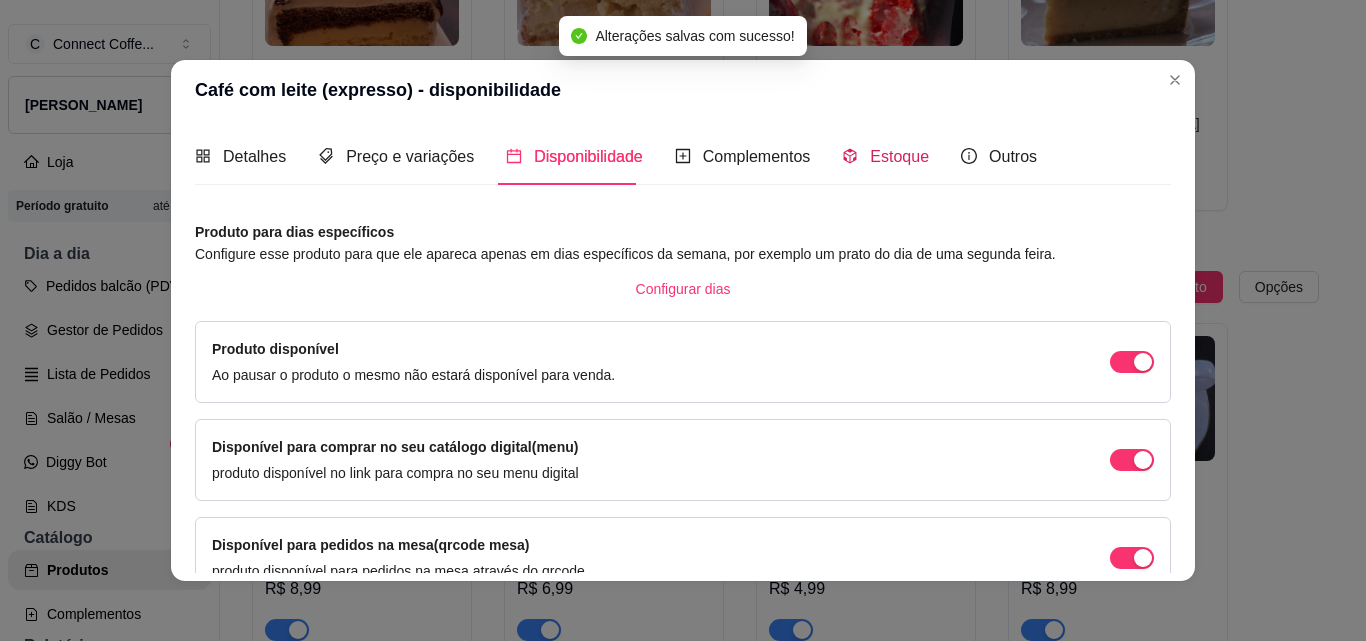 click on "Estoque" at bounding box center [899, 156] 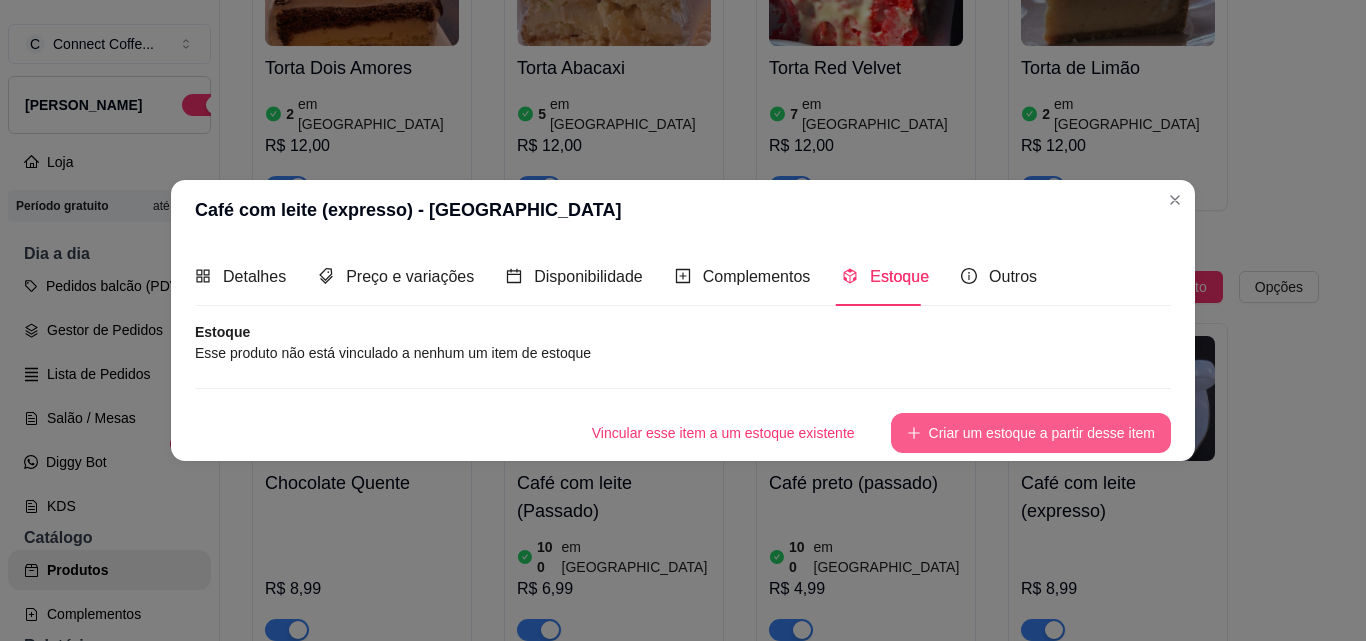 click on "Criar um estoque a partir desse item" at bounding box center (1031, 433) 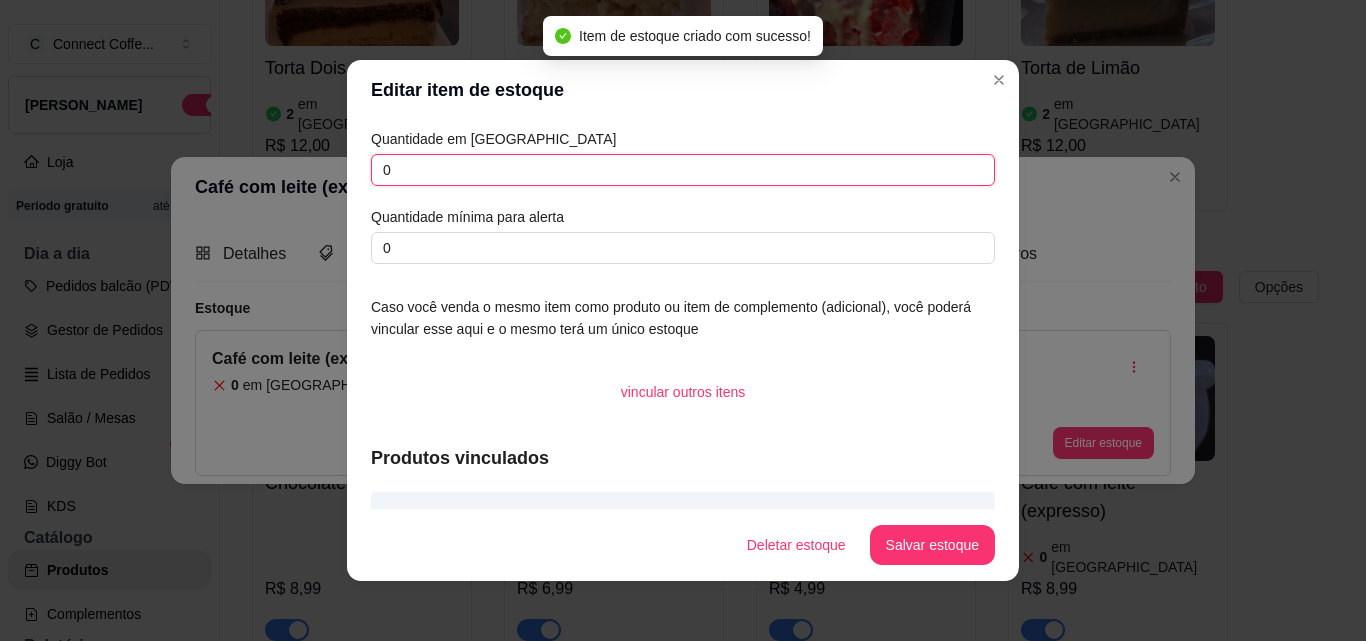 drag, startPoint x: 415, startPoint y: 169, endPoint x: 338, endPoint y: 167, distance: 77.02597 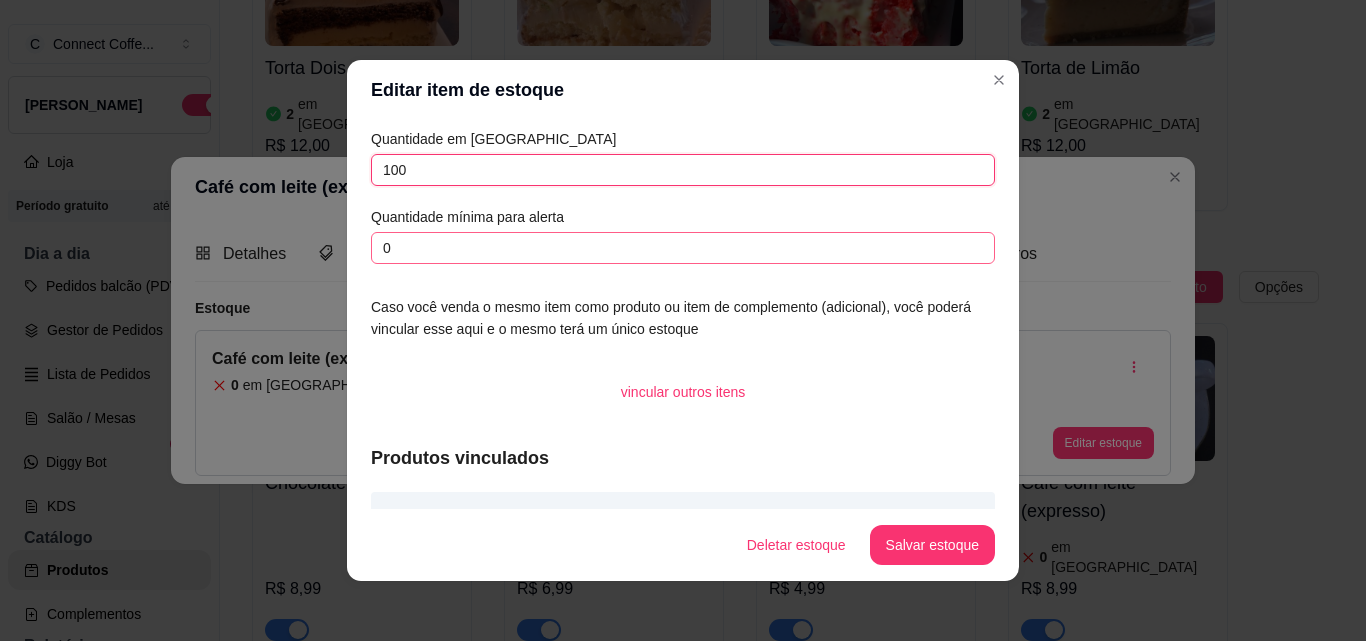 type on "100" 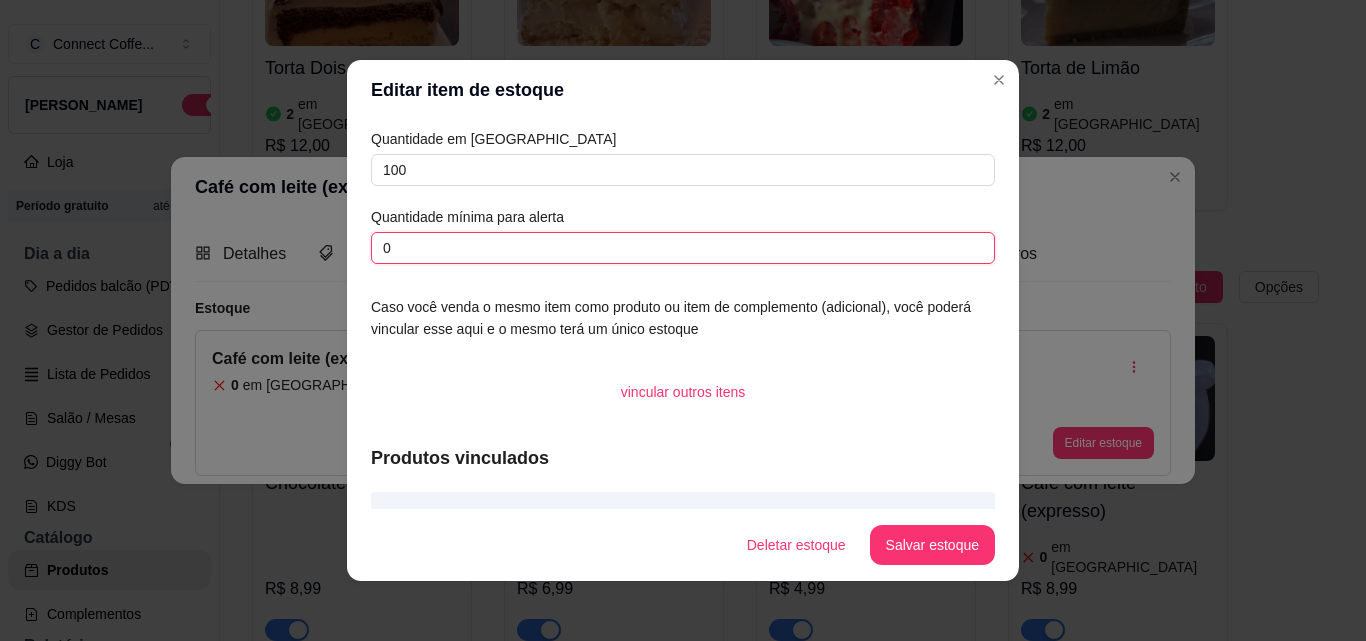 drag, startPoint x: 410, startPoint y: 246, endPoint x: 280, endPoint y: 246, distance: 130 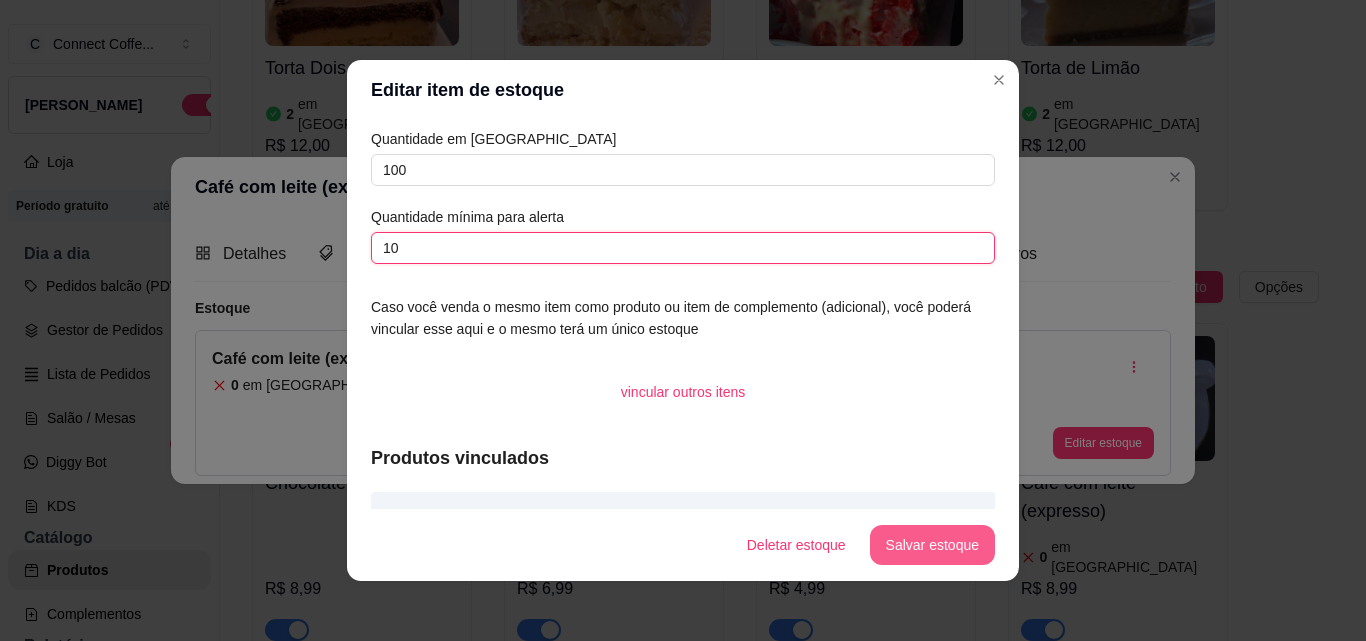 type on "10" 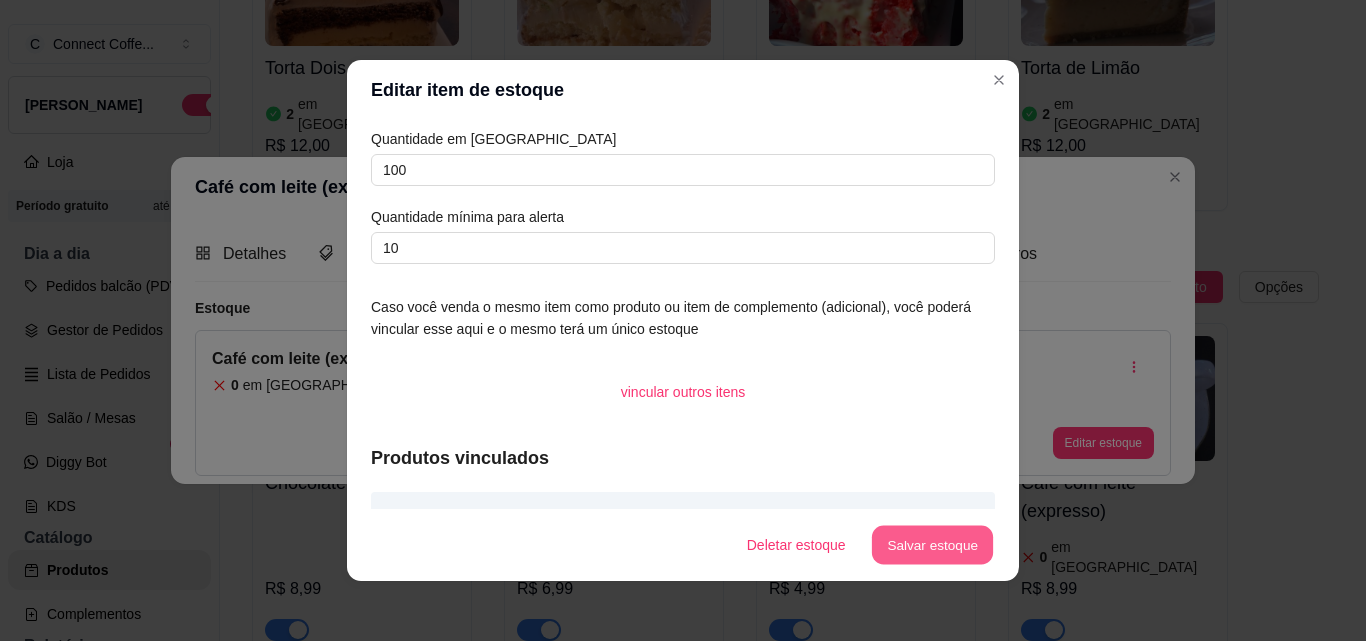 click on "Salvar estoque" at bounding box center (932, 545) 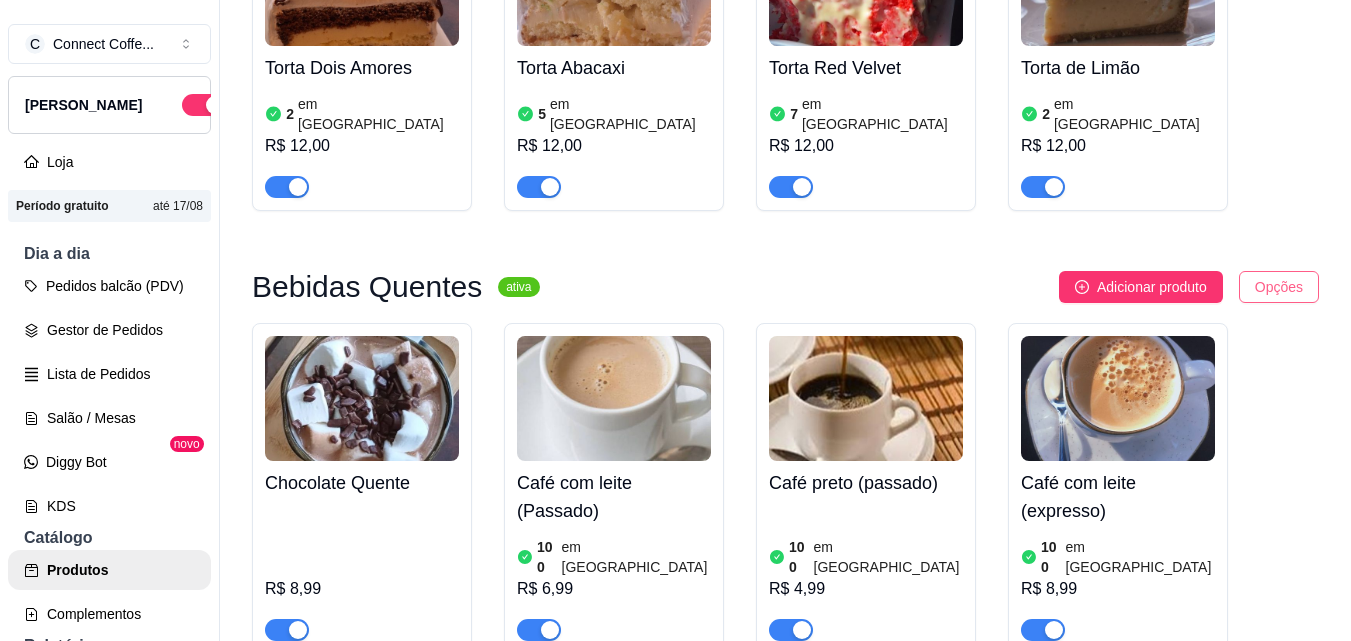 click on "C Connect Coffe ... Loja Aberta Loja Período gratuito até 17/08   Dia a dia Pedidos balcão (PDV) Gestor de Pedidos Lista de Pedidos Salão / Mesas Diggy Bot novo KDS Catálogo Produtos Complementos Relatórios Relatórios de vendas Relatório de clientes Relatório de fidelidade novo Gerenciar Entregadores novo Nota Fiscal (NFC-e) Controle de caixa Controle de fiado Cupons Clientes Estoque Configurações Diggy Planos Precisa de ajuda? Sair Produtos Adicionar categoria Reodernar categorias Aqui você cadastra e gerencia seu produtos e categorias Porções ativa Adicionar produto Opções Anéis de cebola   16 em estoque R$ 12,00 Batata 300gr   14 em estoque R$ 15,00 Batata 500gr   6 em estoque R$ 22,00 Nuggets   21 em estoque R$ 15,00 Salgados  ativa Adicionar produto Opções Pastel frito - Frango   7 em estoque R$ 10,00 Doces ativa Adicionar produto Opções Bolo Cenoura   8 em estoque R$ 10,00 Brownie Avelã com Ouro Branco   2 em estoque R$ 12,00 Brownie Chocolate branco com Marshmallow   2   2" at bounding box center (675, 320) 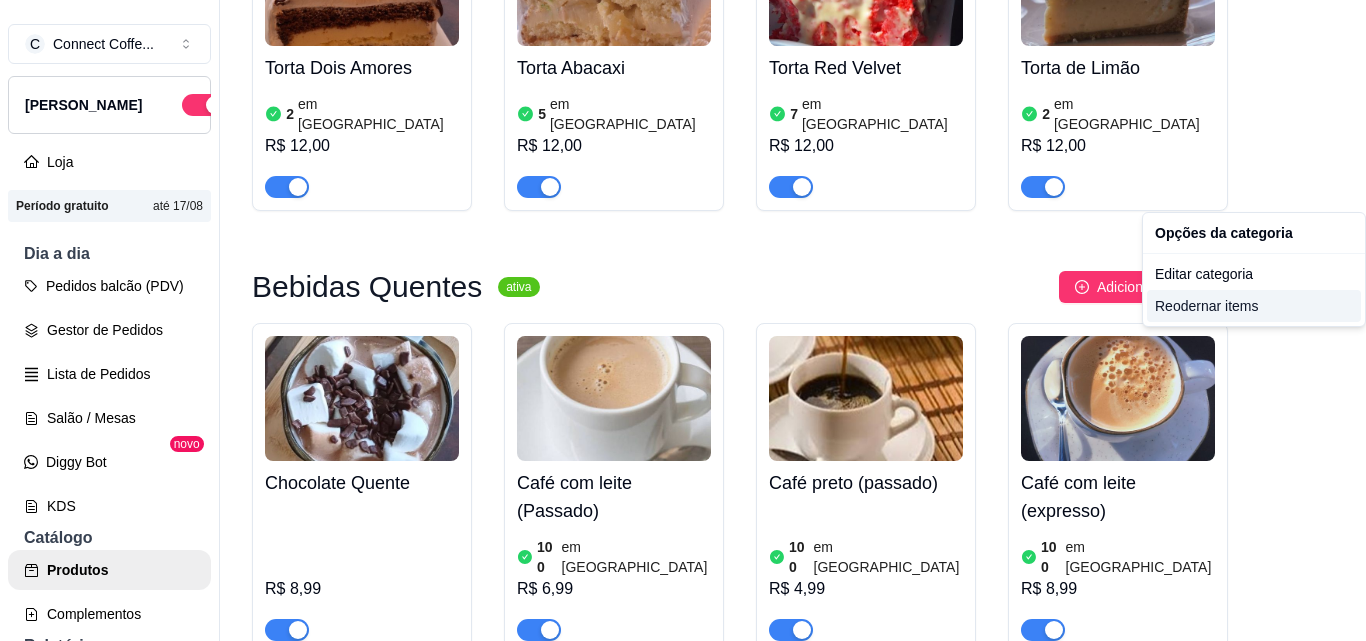 click on "Reodernar items" at bounding box center (1254, 306) 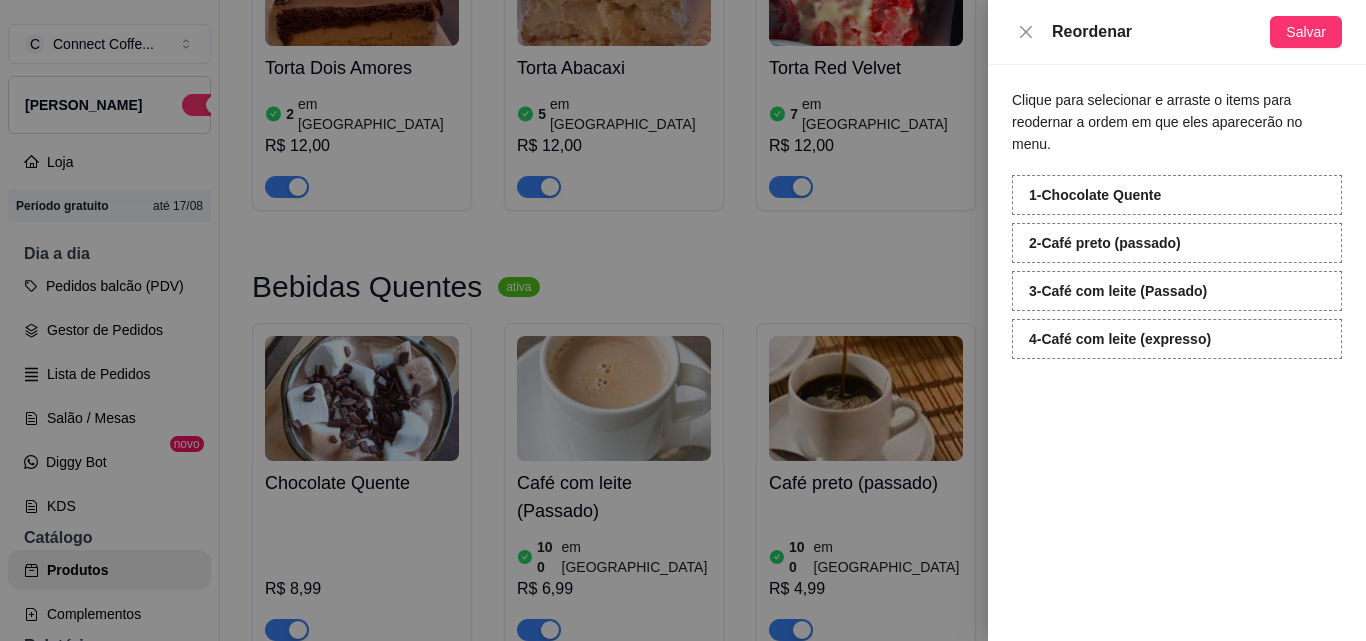 click on "Clique para selecionar e arraste o items para reodernar a ordem em que eles aparecerão no menu. 1  -  Chocolate Quente 2  -  Café preto (passado) 3  -  Café com leite (Passado) 4  -  Café com leite (expresso)" at bounding box center (1177, 353) 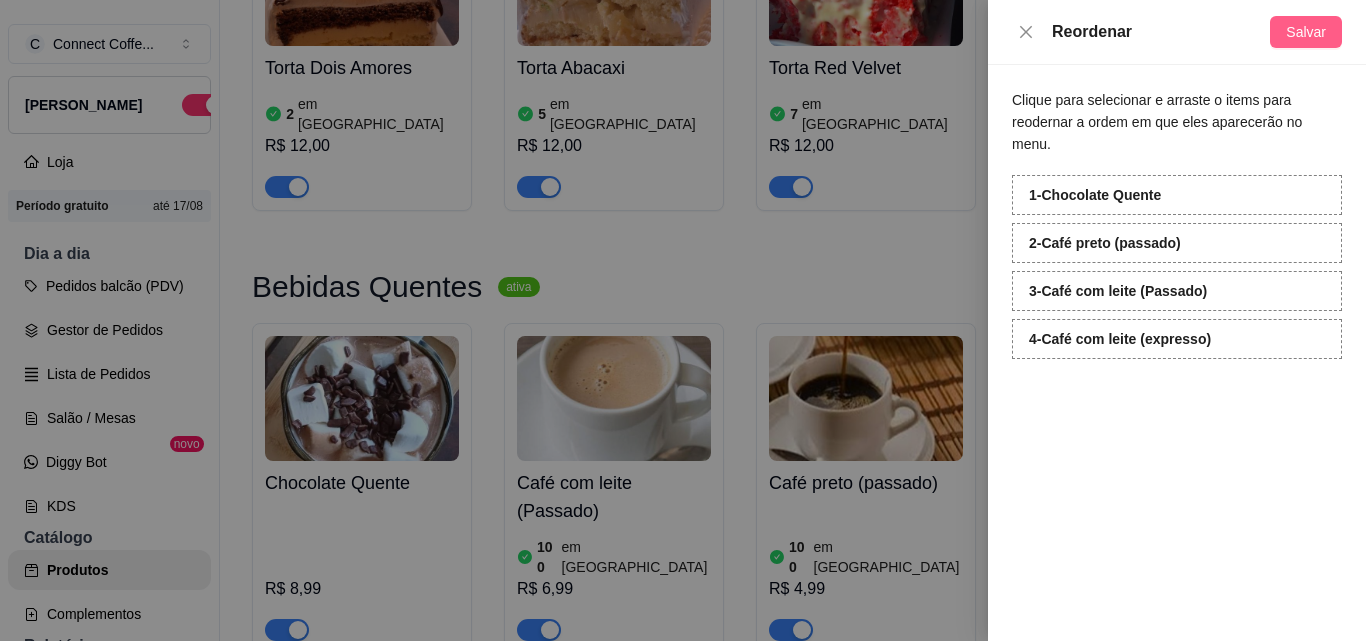 click on "Salvar" at bounding box center [1306, 32] 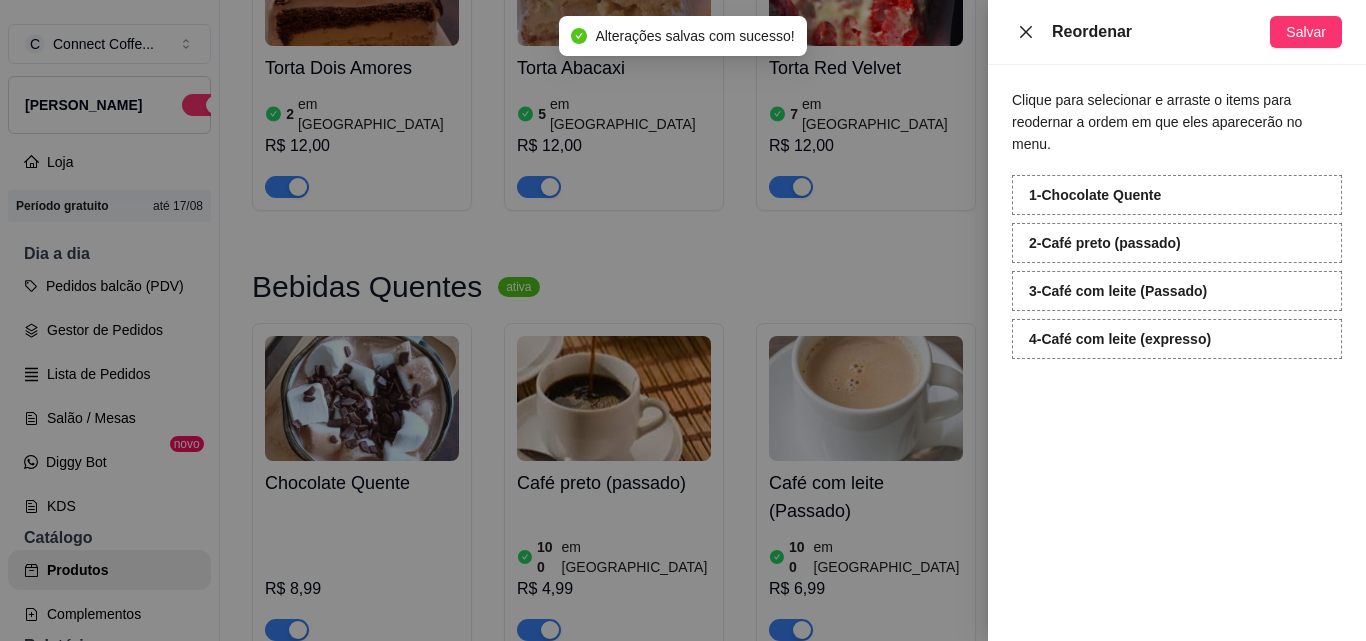click 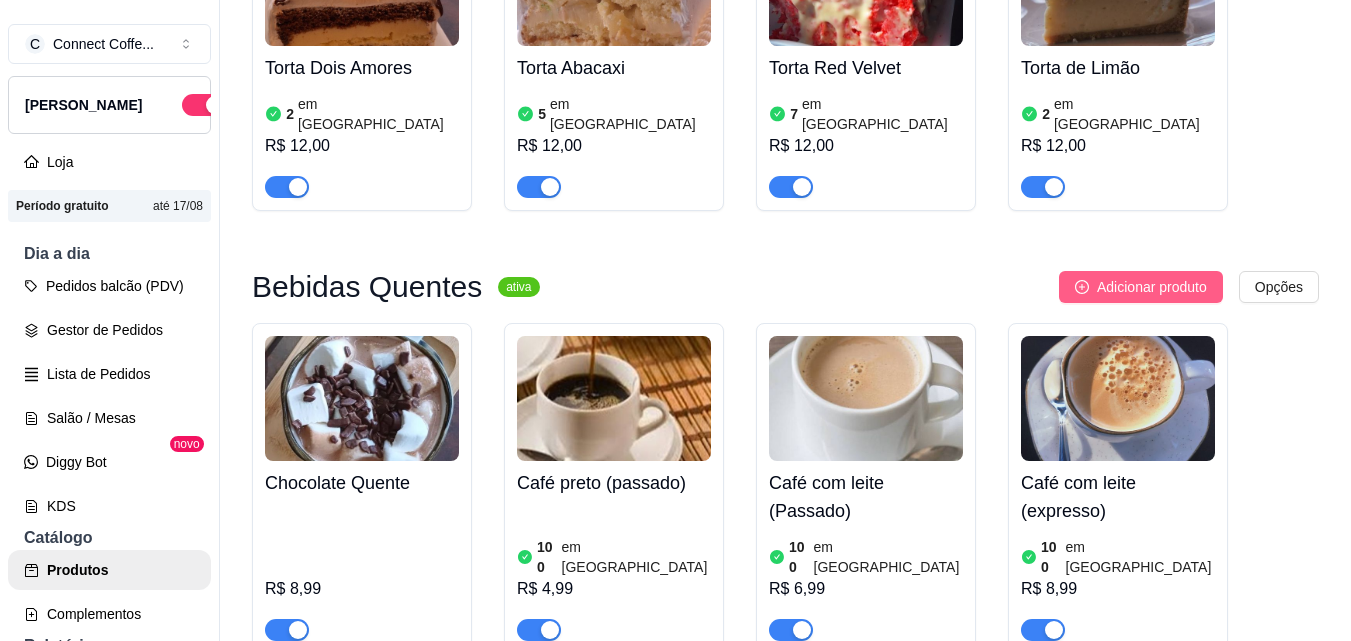 click on "Adicionar produto" at bounding box center [1152, 287] 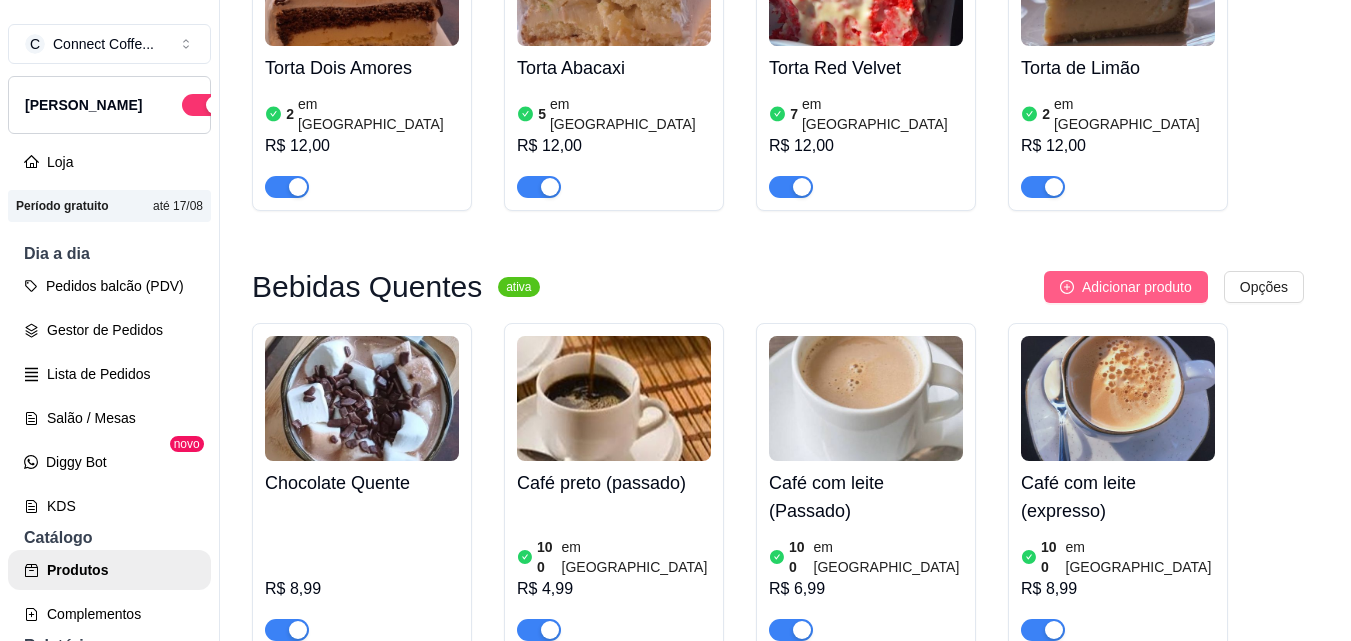 type 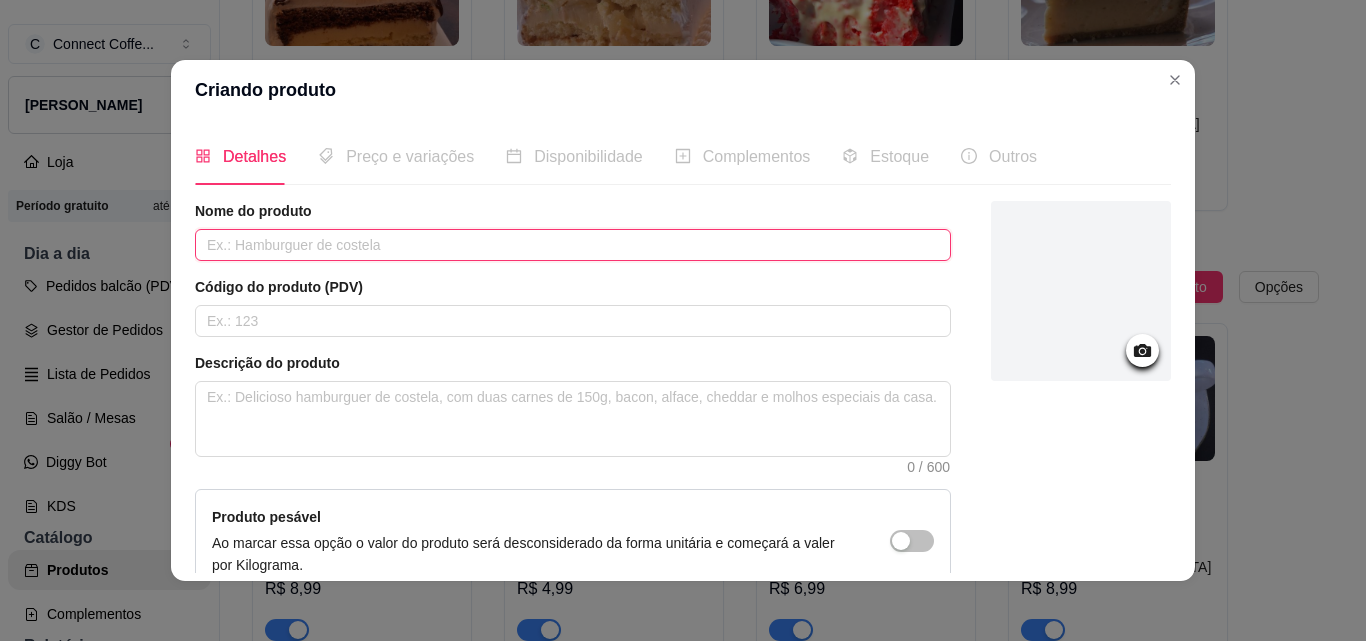 click at bounding box center [573, 245] 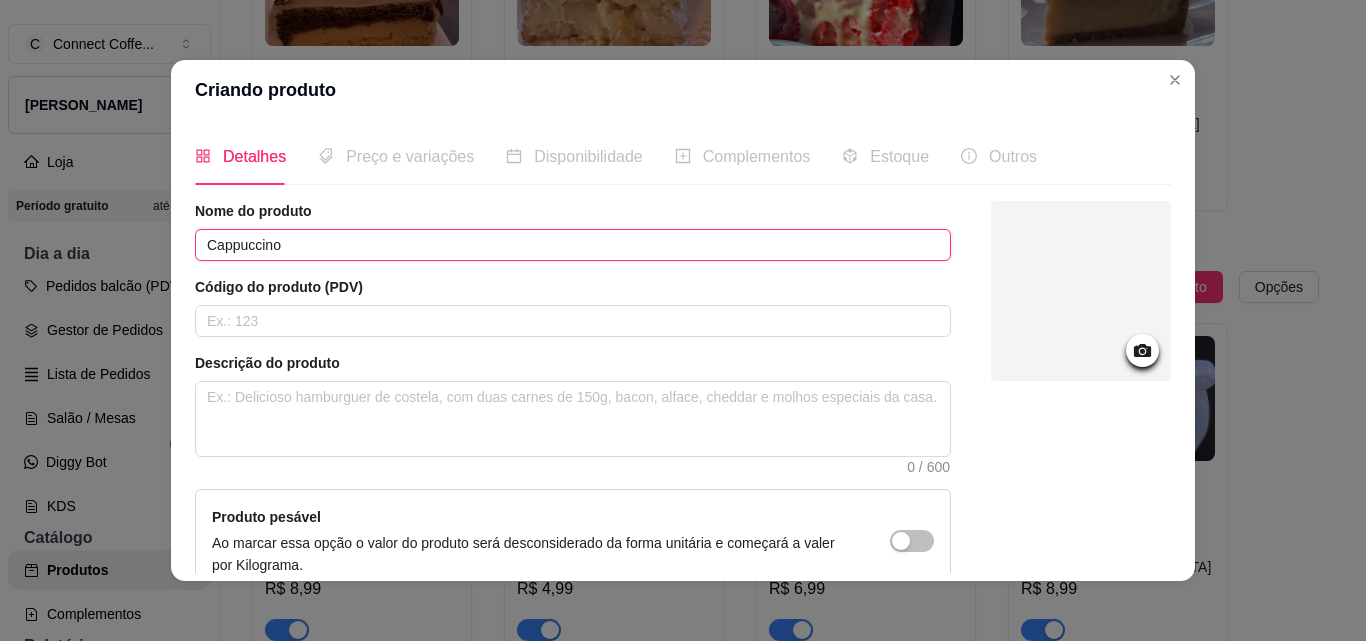 type on "Cappuccino" 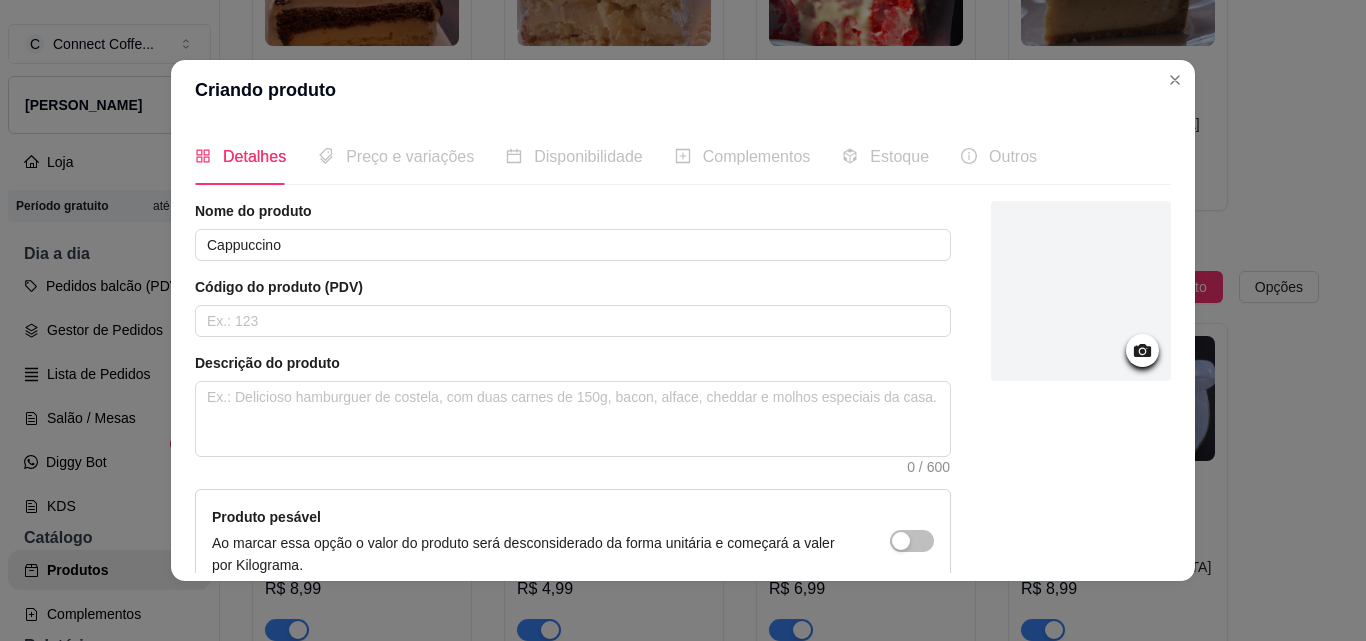 click 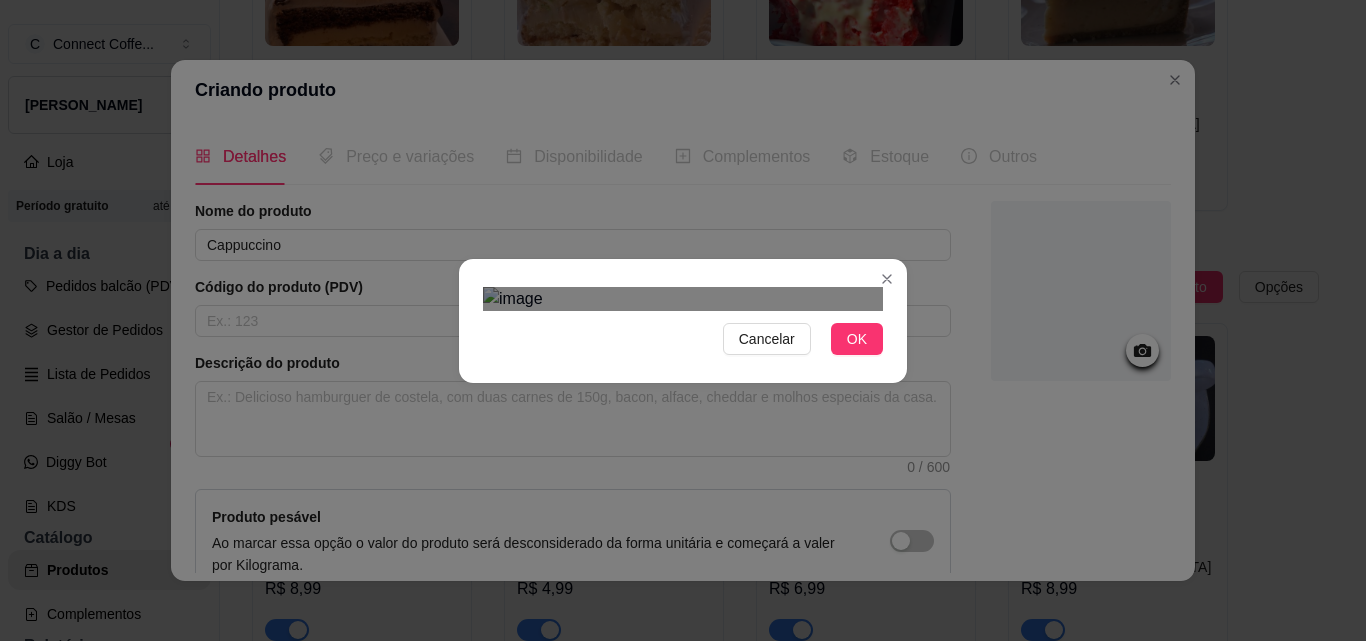 click at bounding box center [703, 569] 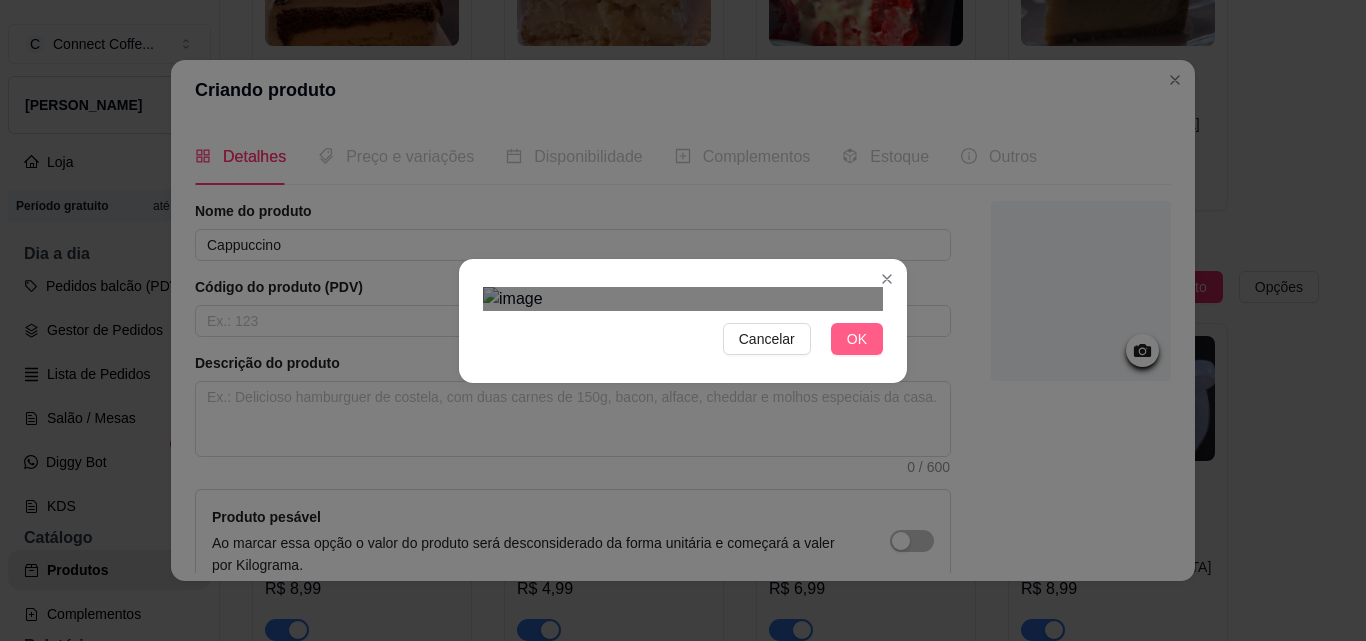click on "OK" at bounding box center (857, 339) 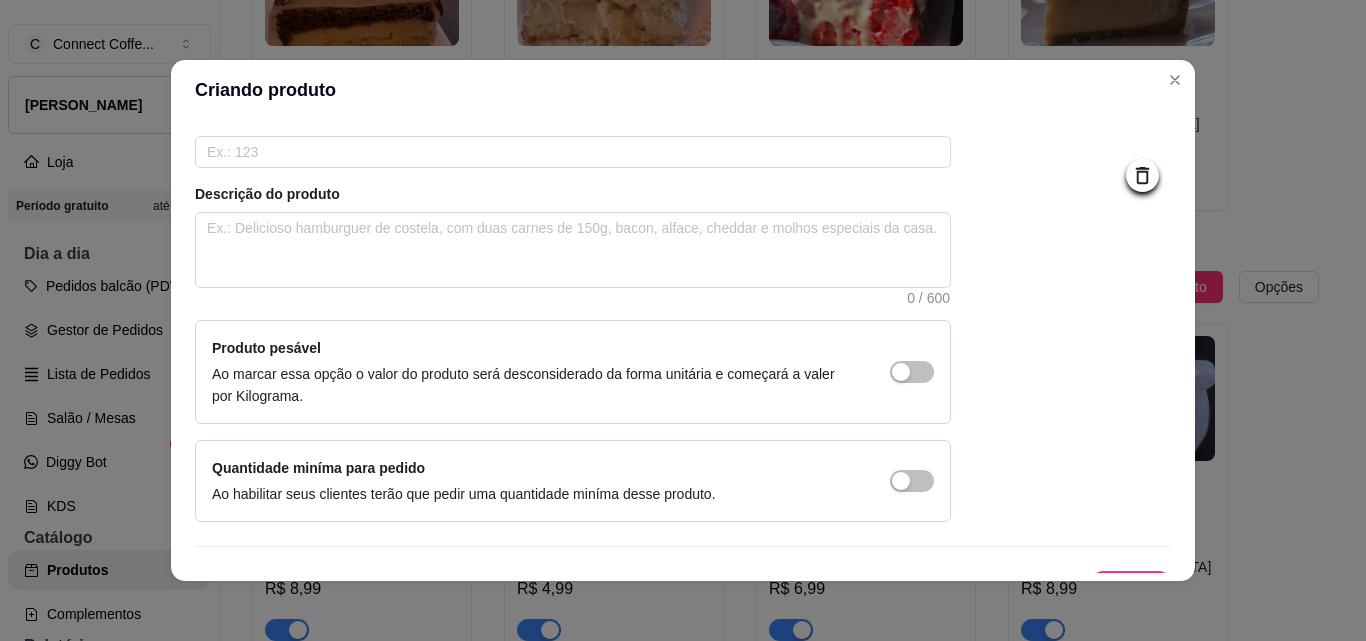 scroll, scrollTop: 207, scrollLeft: 0, axis: vertical 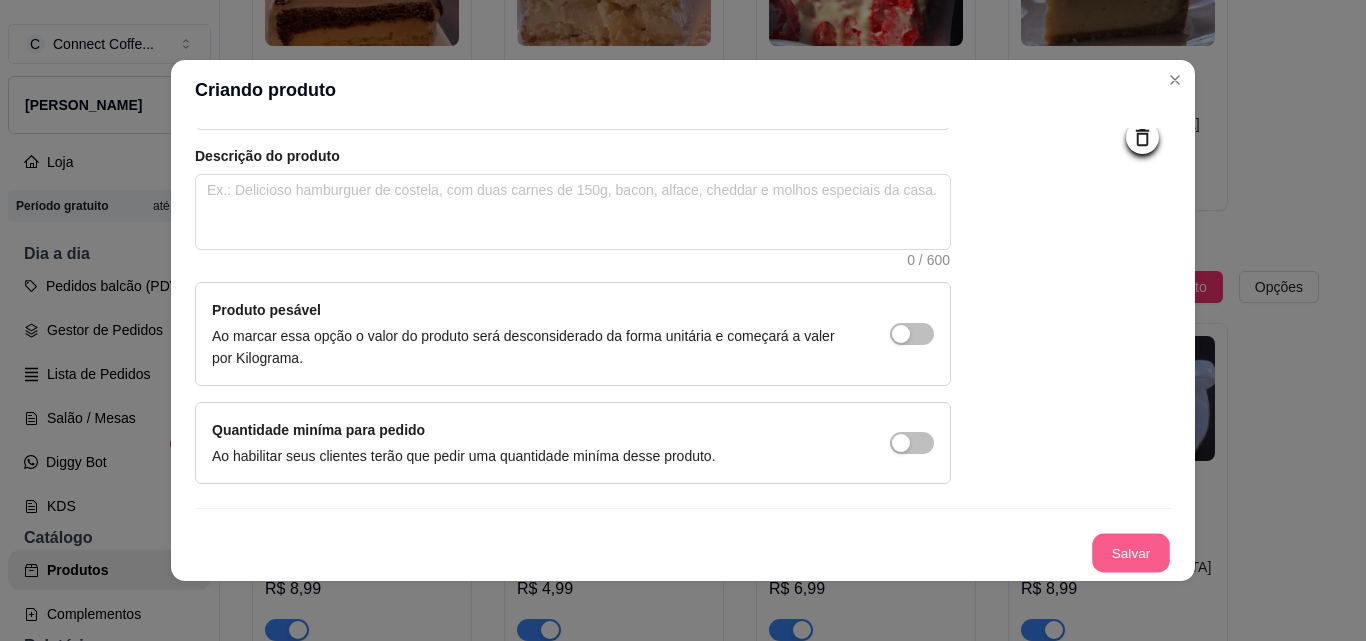 click on "Salvar" at bounding box center [1131, 553] 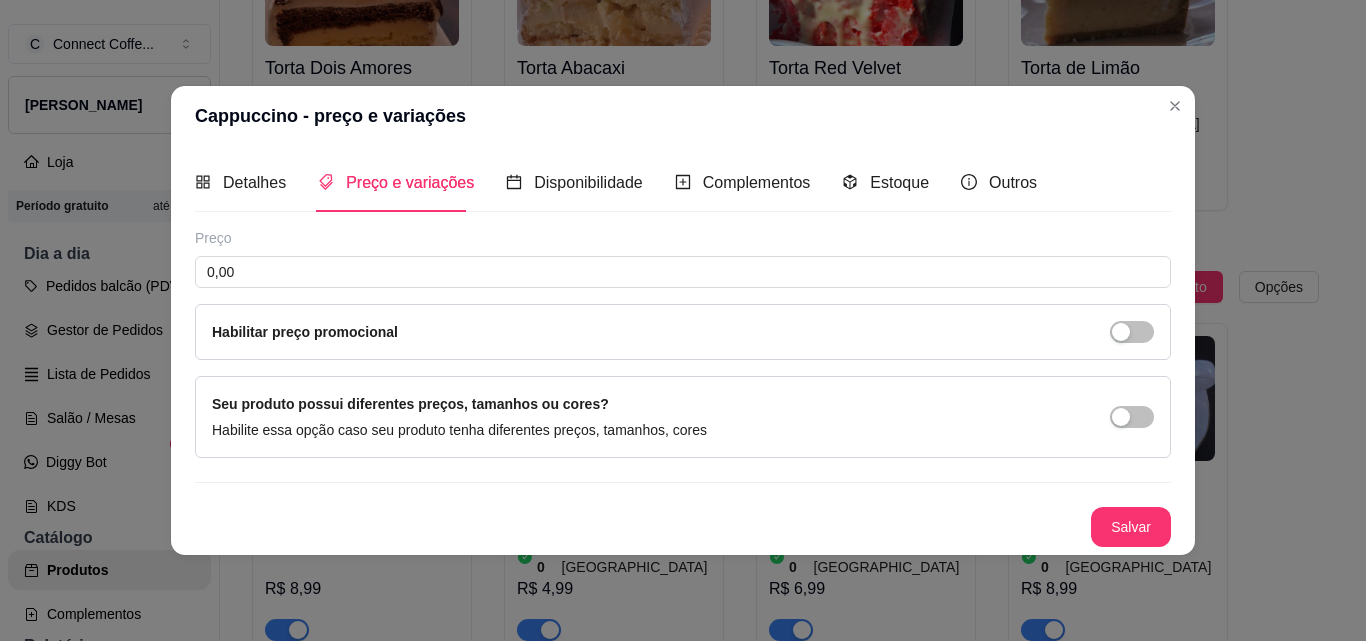type 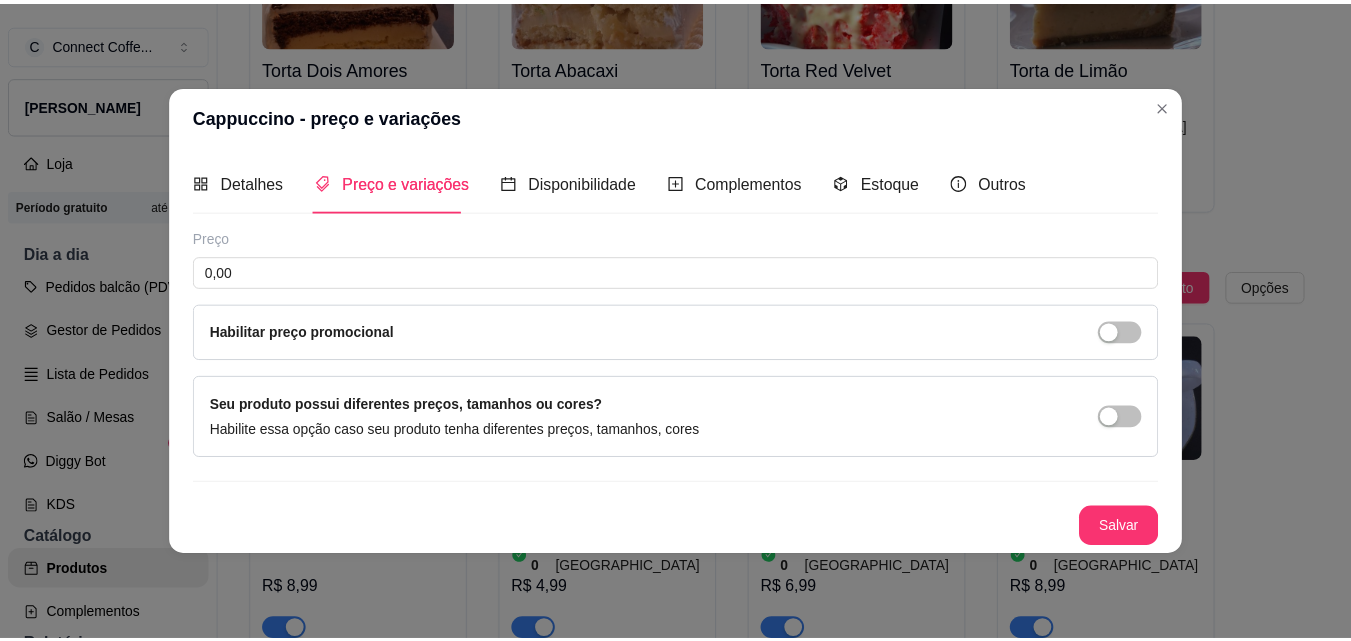 scroll, scrollTop: 0, scrollLeft: 0, axis: both 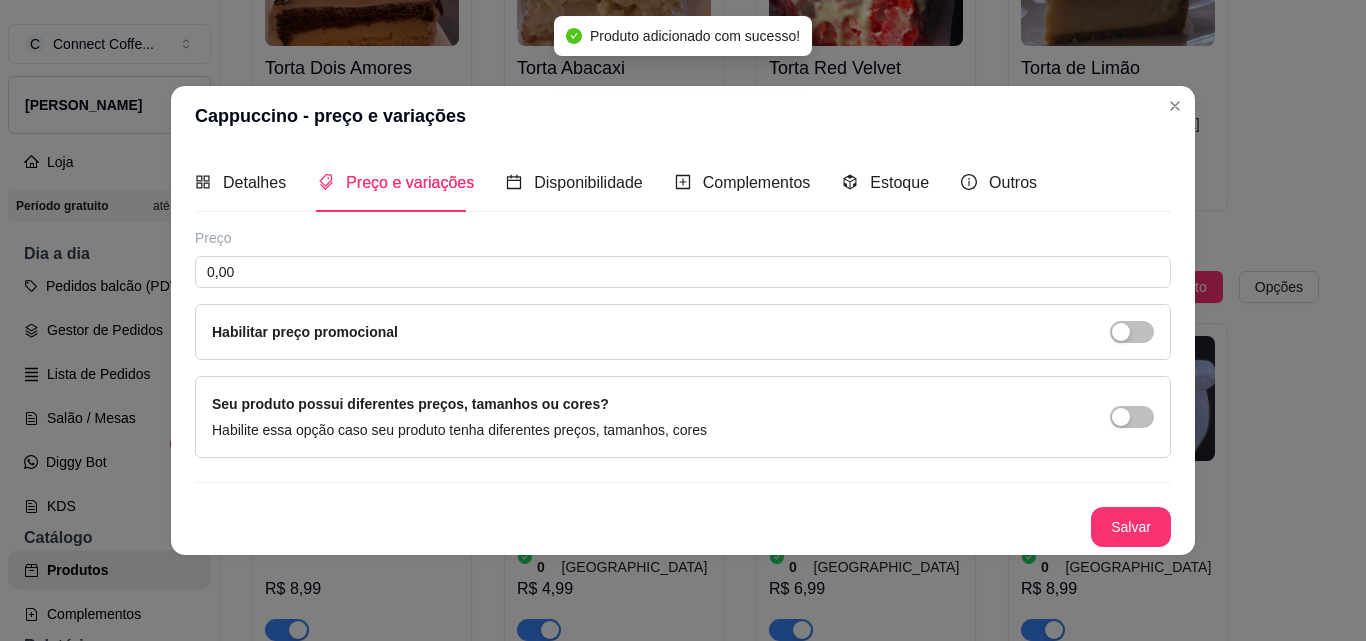 click on "Preço  0,00 Habilitar preço promocional" at bounding box center [683, 294] 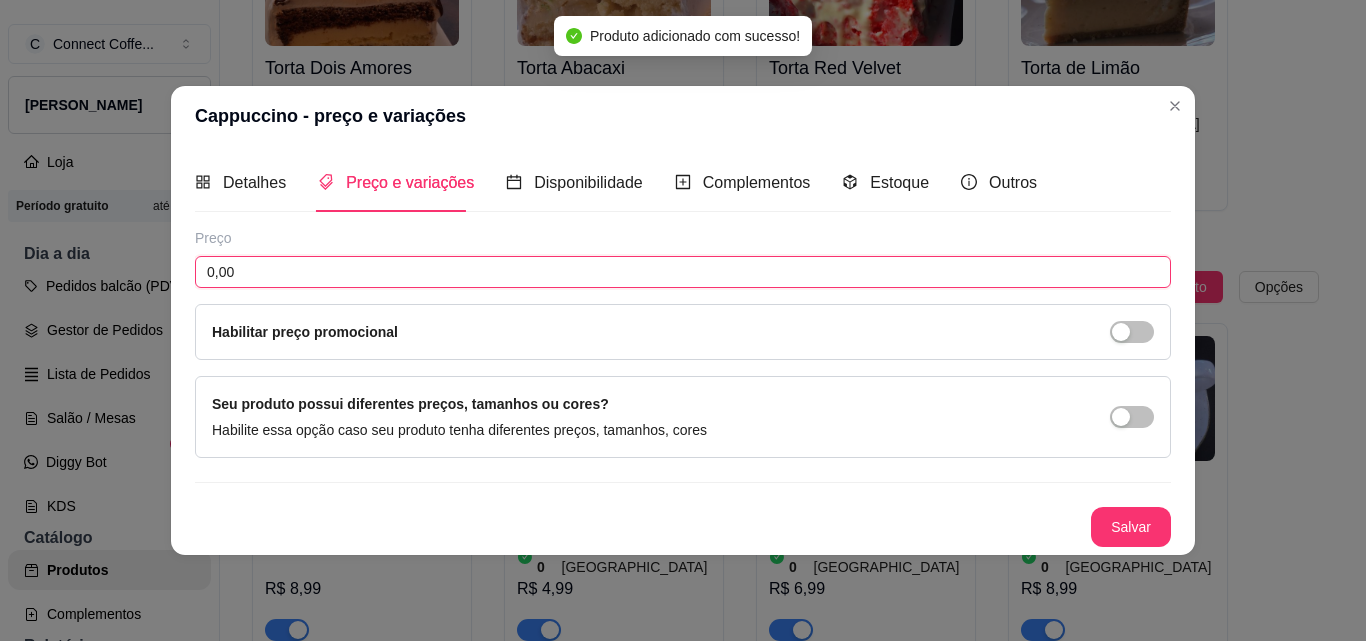 click on "0,00" at bounding box center [683, 272] 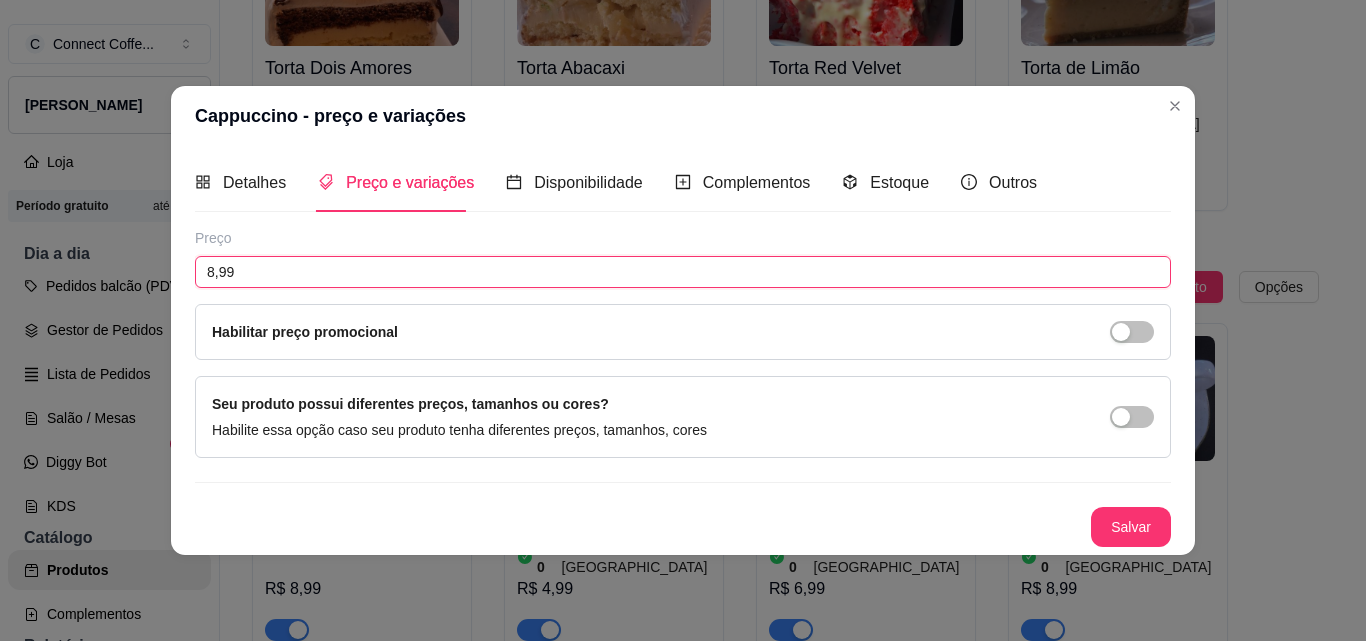 type on "8,99" 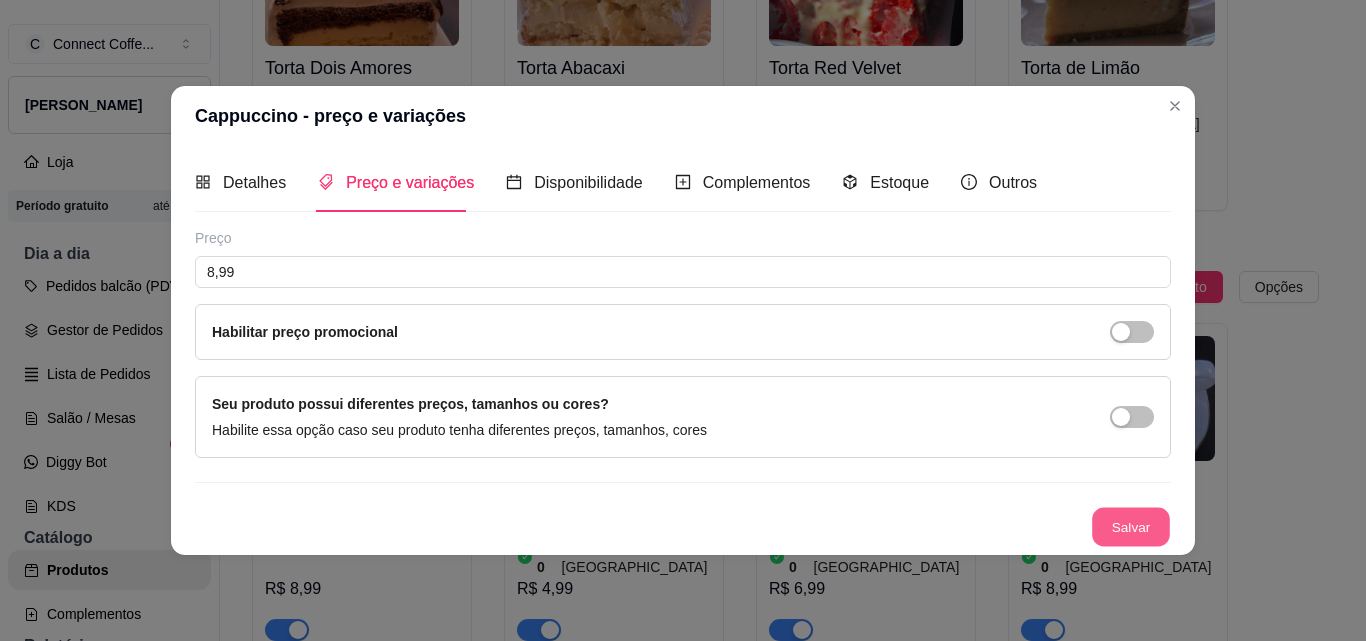 click on "Salvar" at bounding box center (1131, 526) 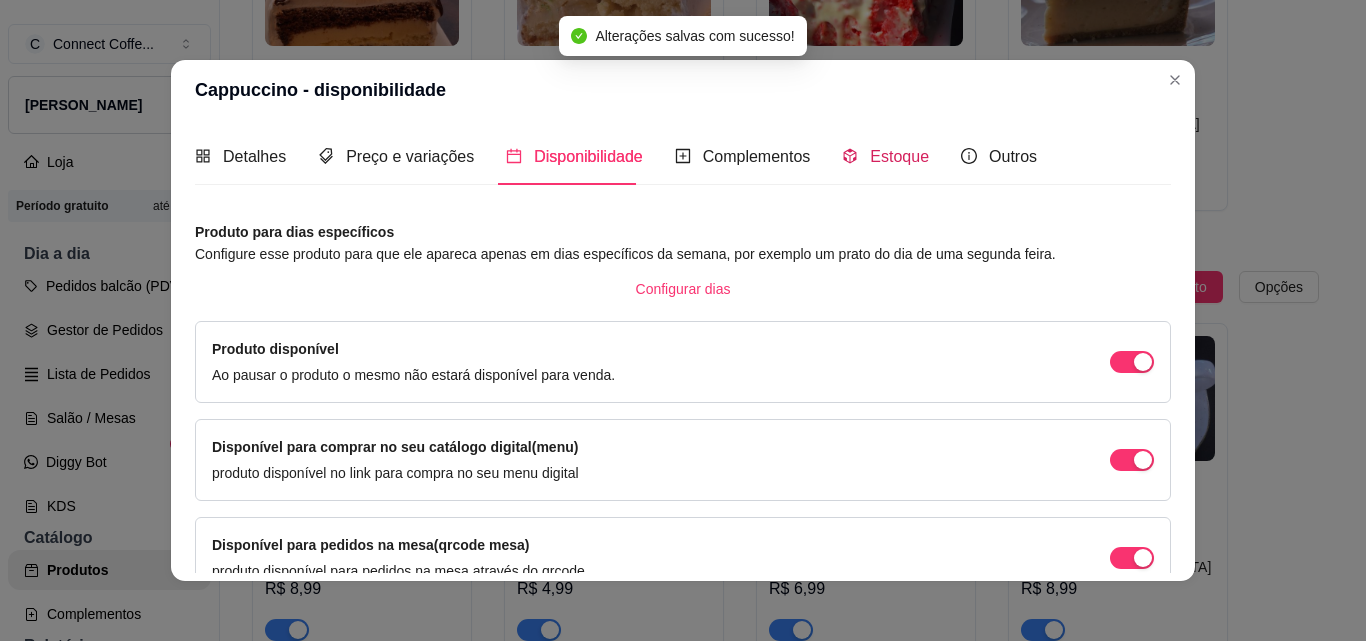 click on "Estoque" at bounding box center (899, 156) 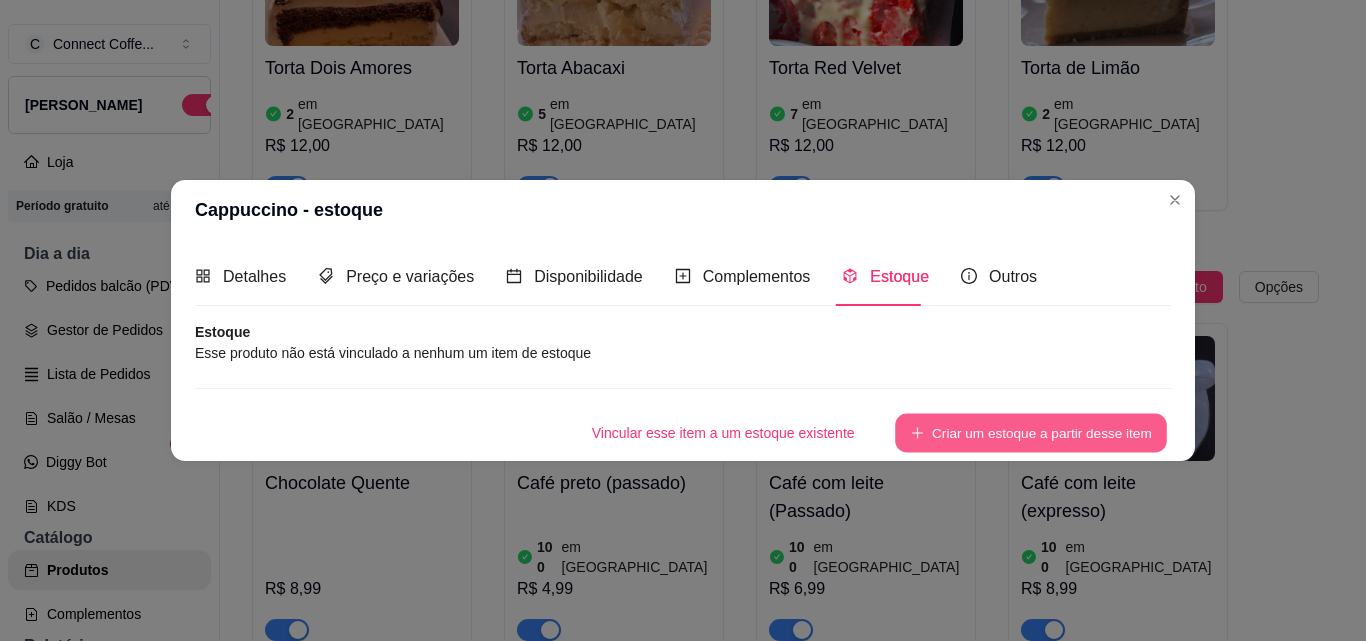 click on "Criar um estoque a partir desse item" at bounding box center [1031, 432] 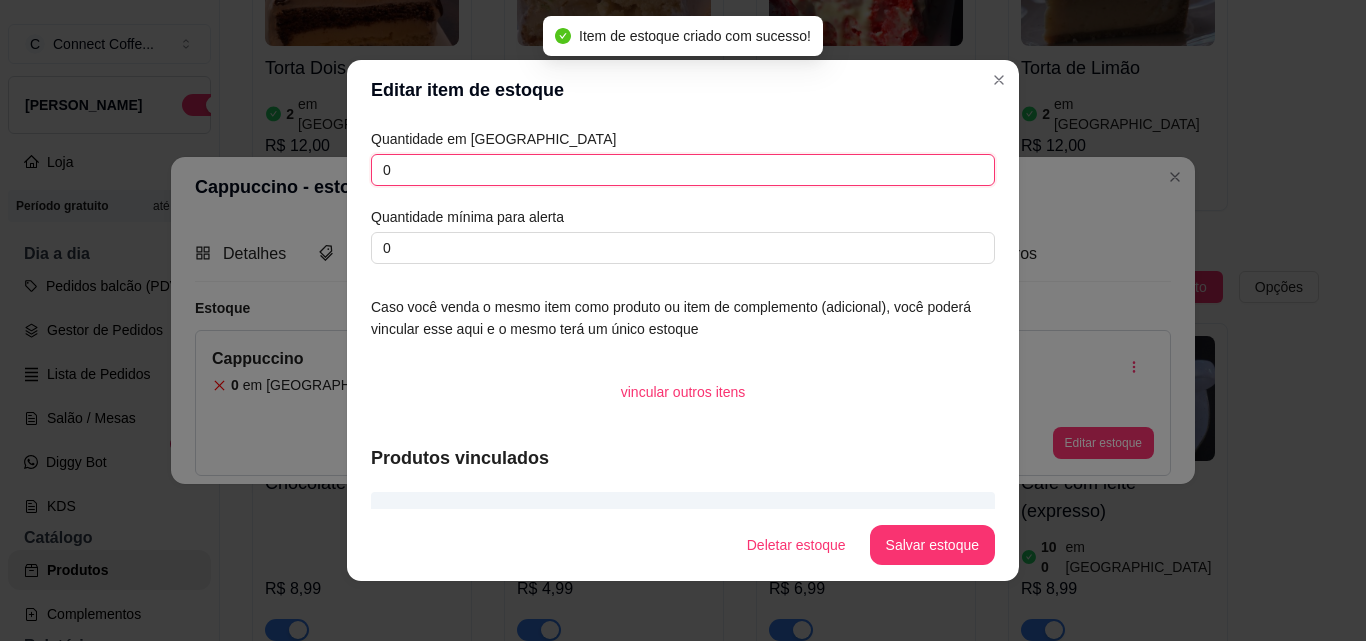 drag, startPoint x: 386, startPoint y: 166, endPoint x: 369, endPoint y: 162, distance: 17.464249 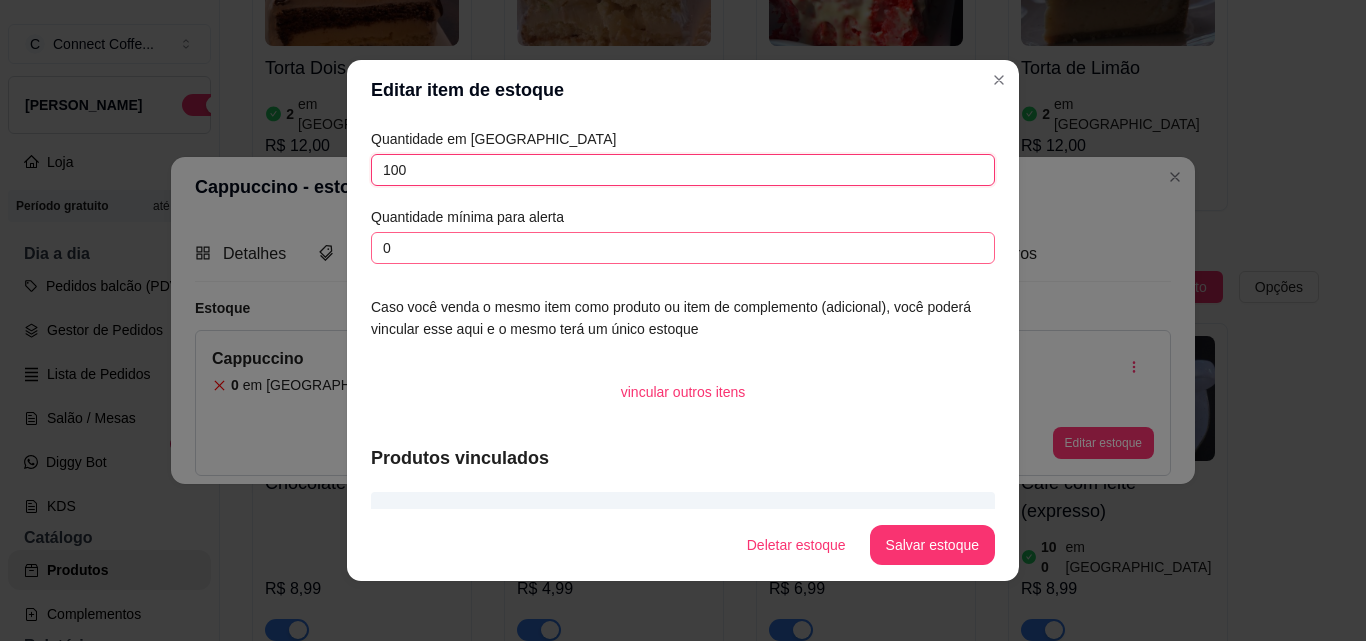 type on "100" 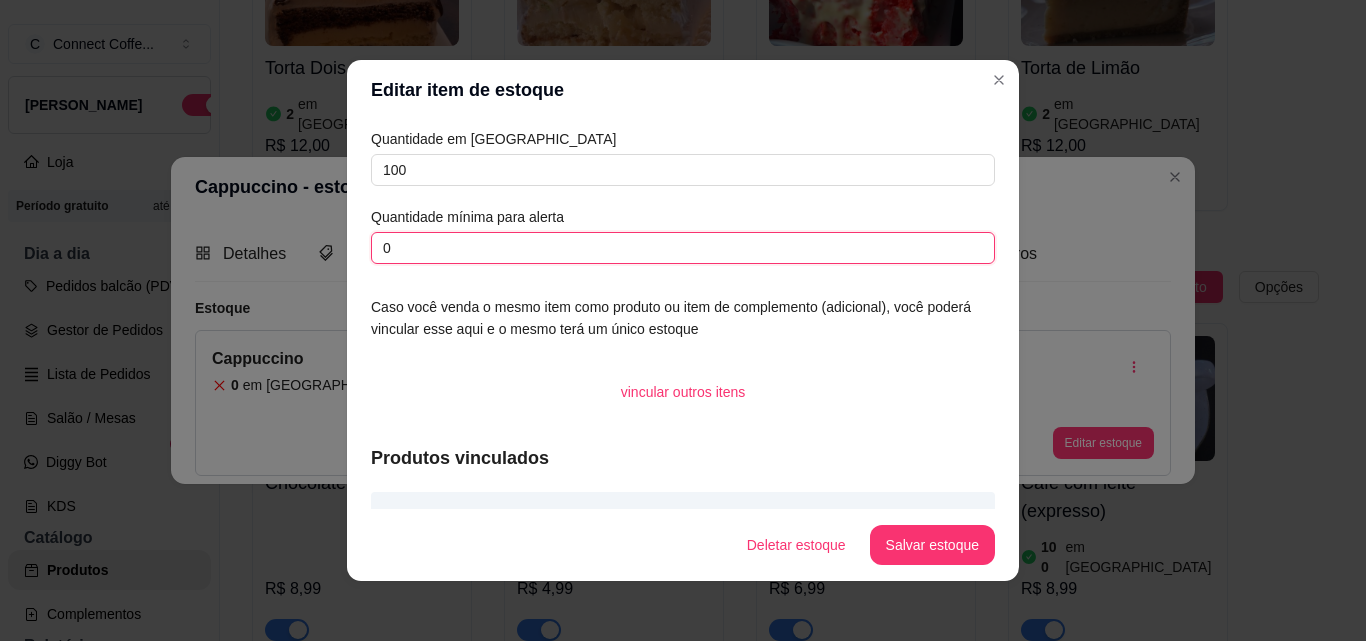 drag, startPoint x: 403, startPoint y: 239, endPoint x: 295, endPoint y: 260, distance: 110.02273 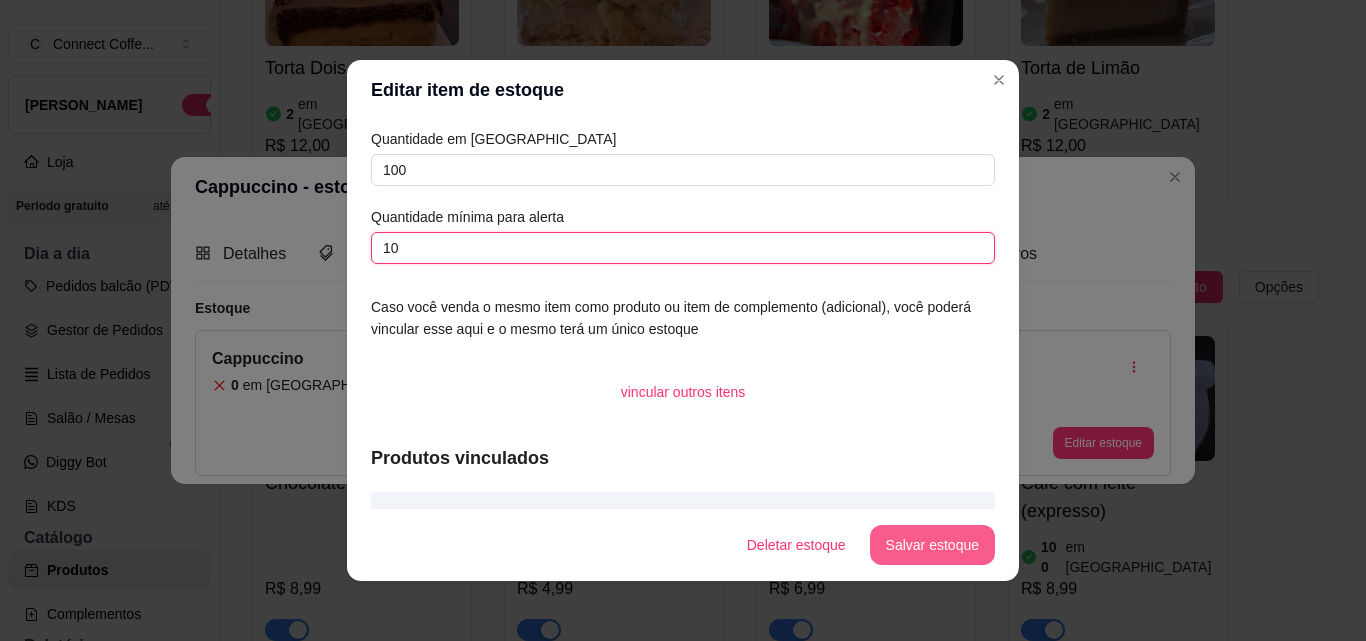 type on "10" 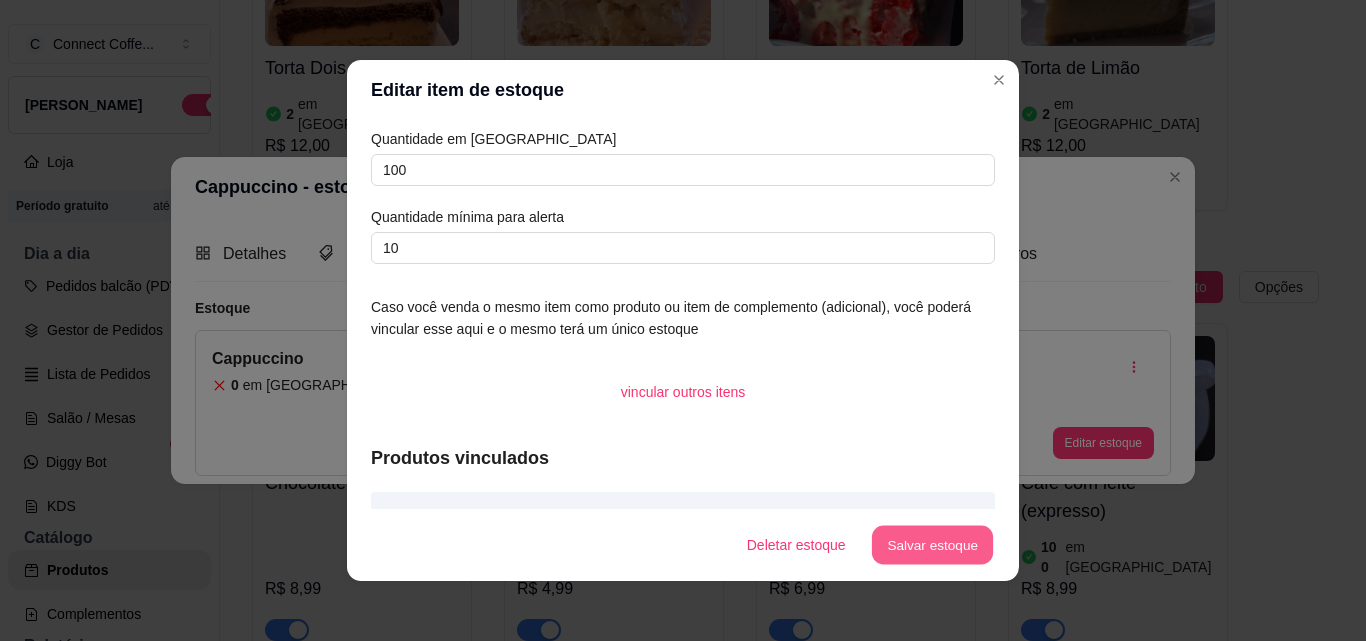 click on "Salvar estoque" at bounding box center [932, 545] 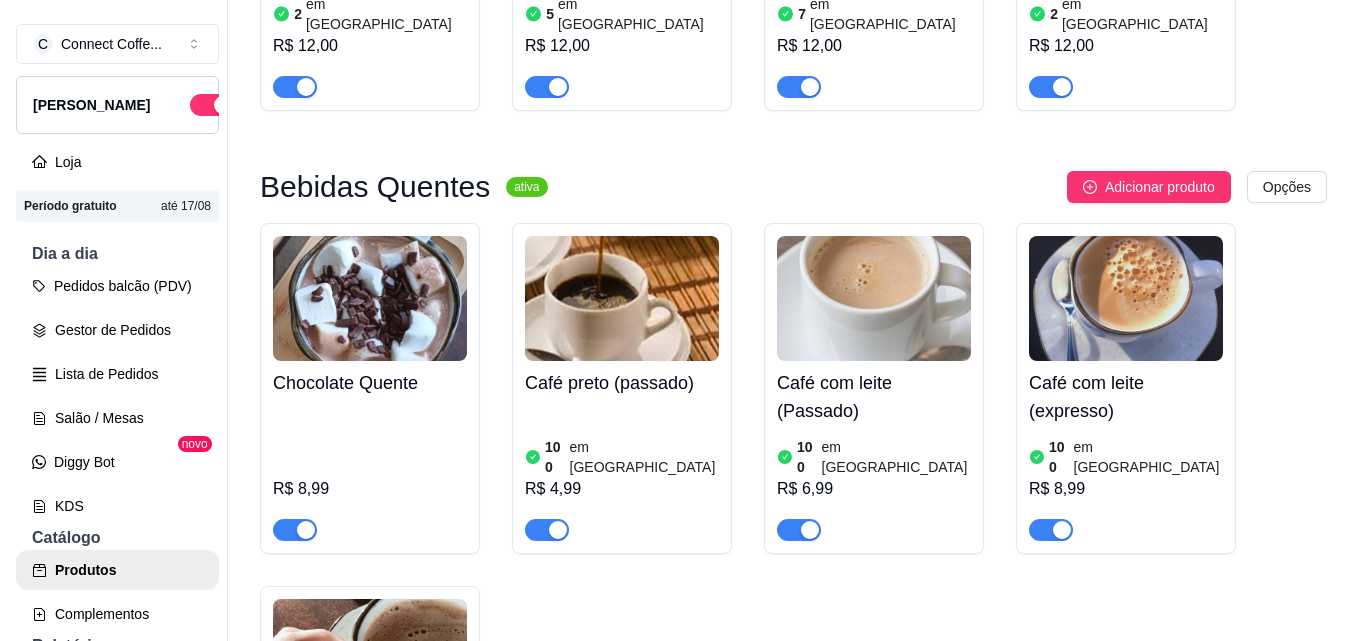 scroll, scrollTop: 1900, scrollLeft: 0, axis: vertical 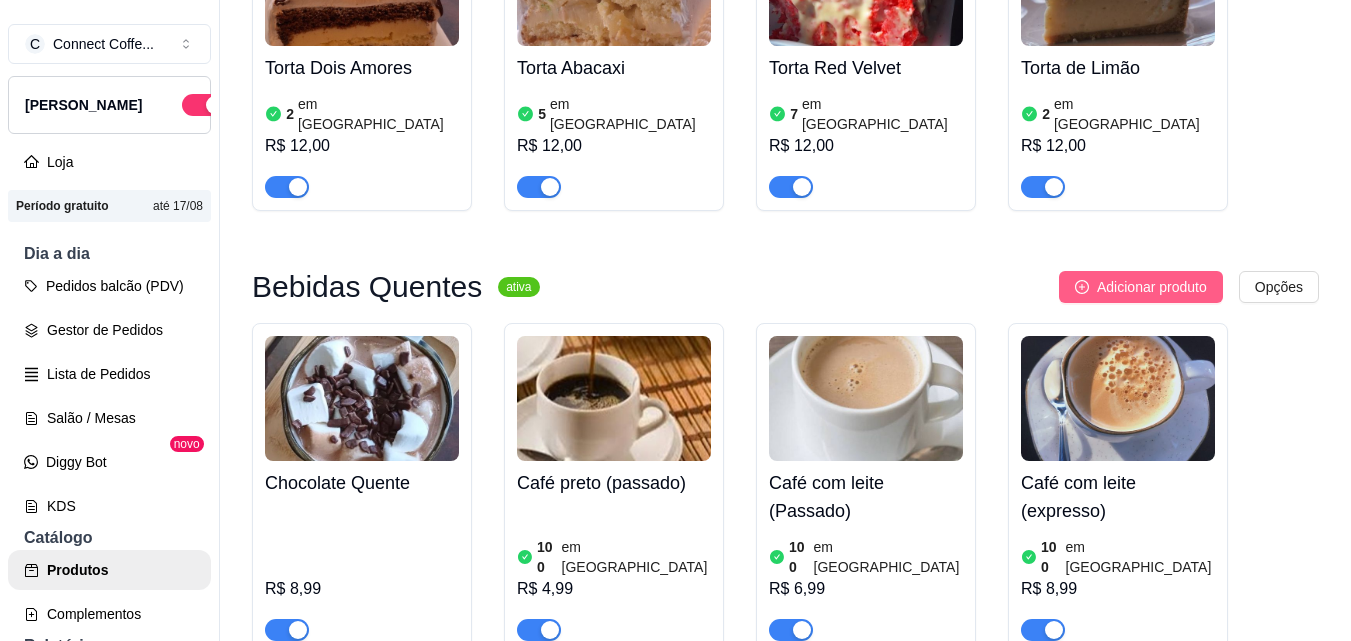 click on "Adicionar produto" at bounding box center (1152, 287) 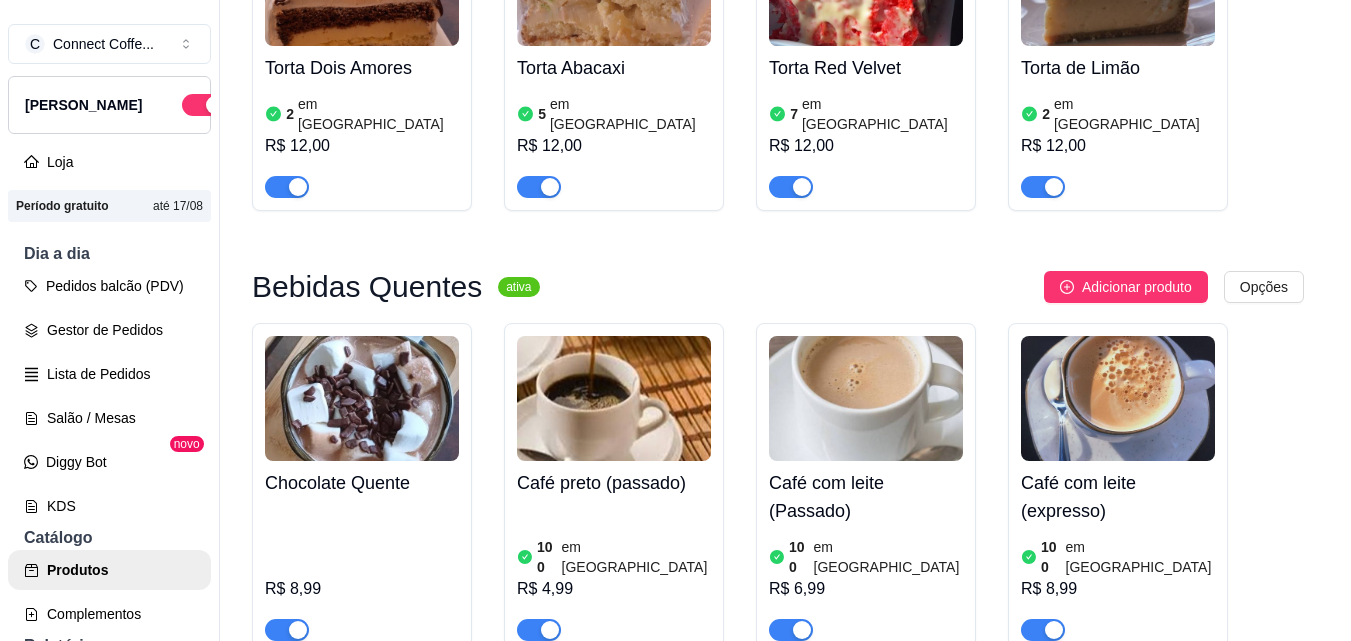 type 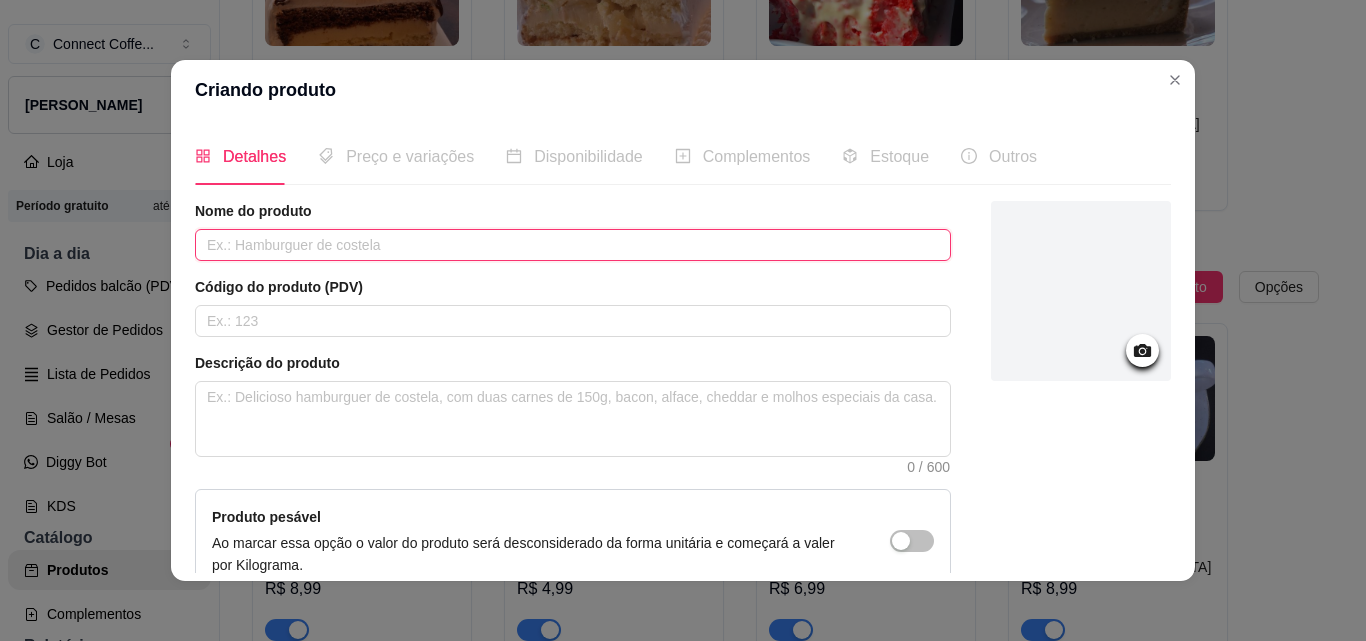 click at bounding box center (573, 245) 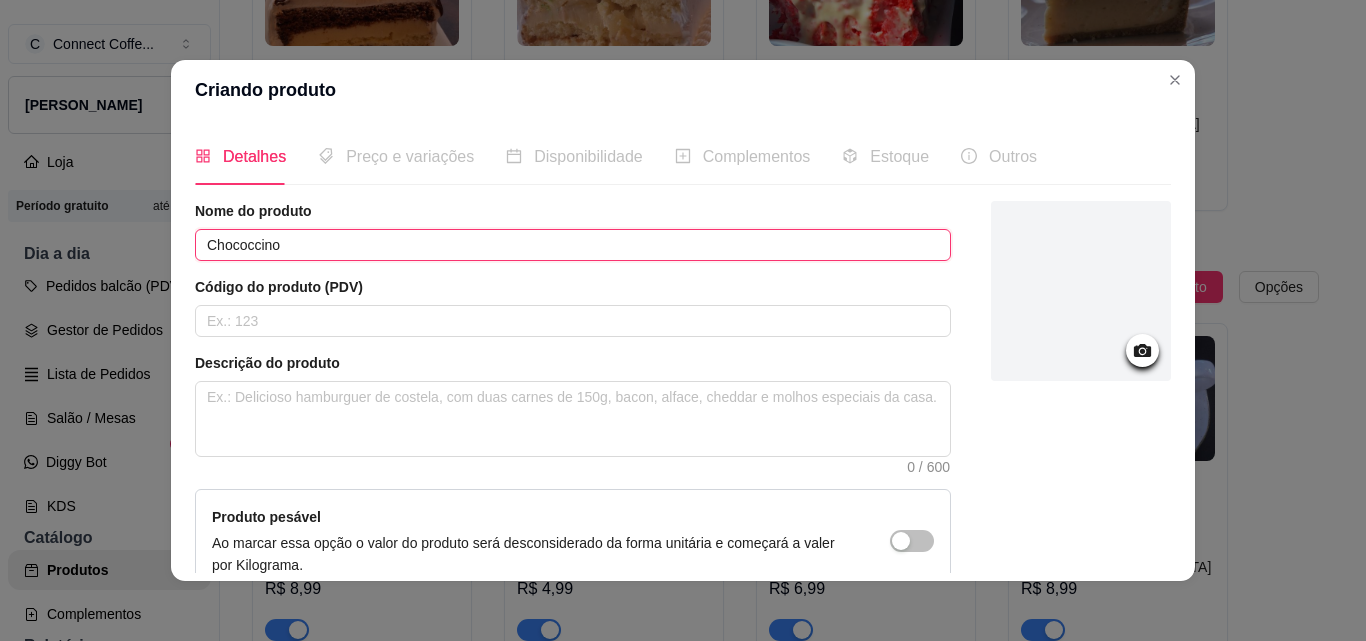 type on "Chococcino" 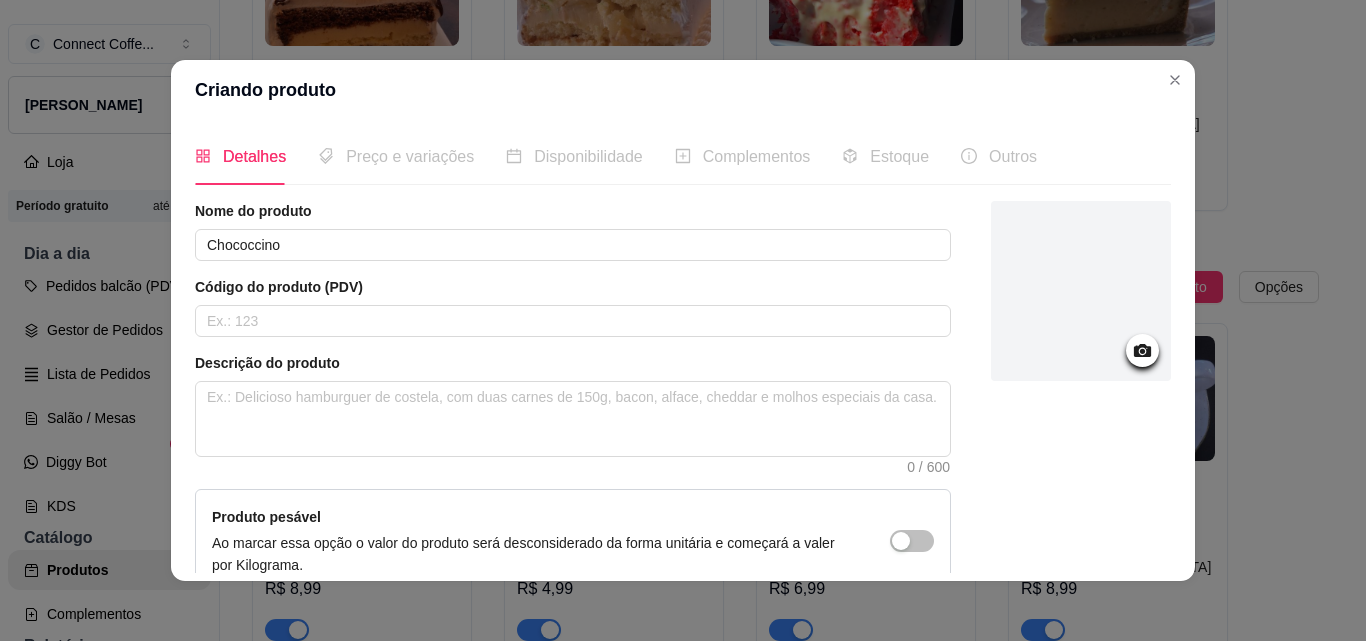 click 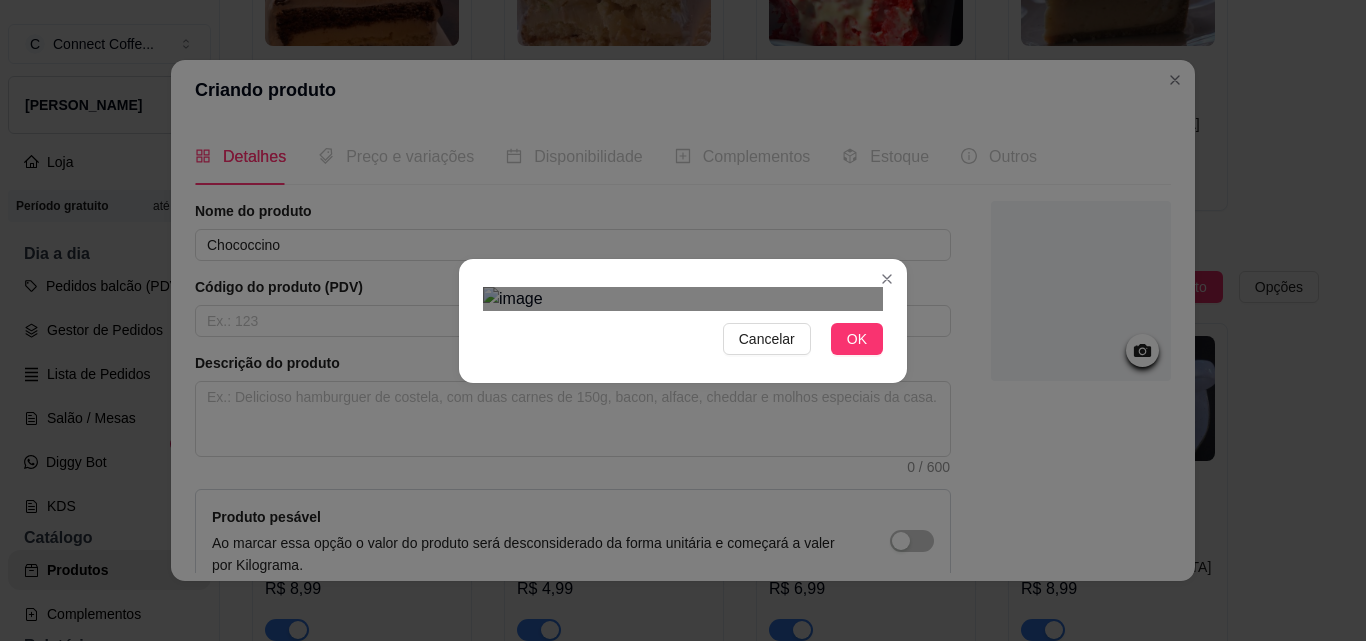 click at bounding box center (680, 640) 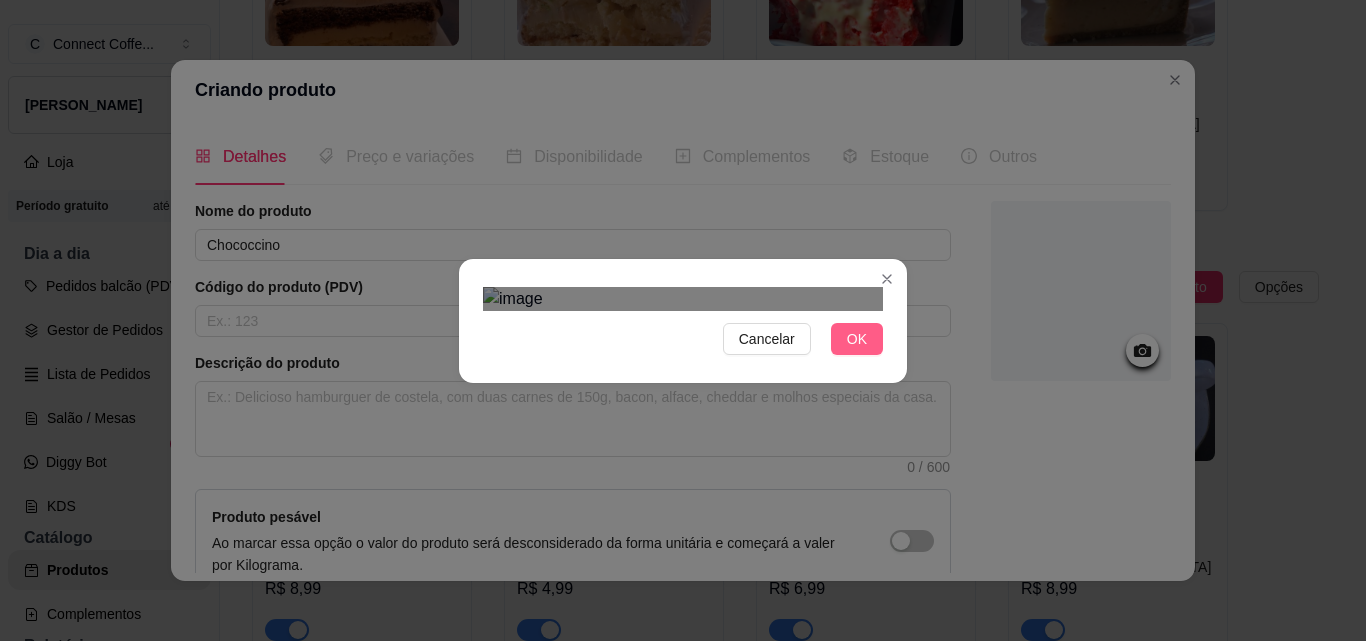 click on "OK" at bounding box center [857, 339] 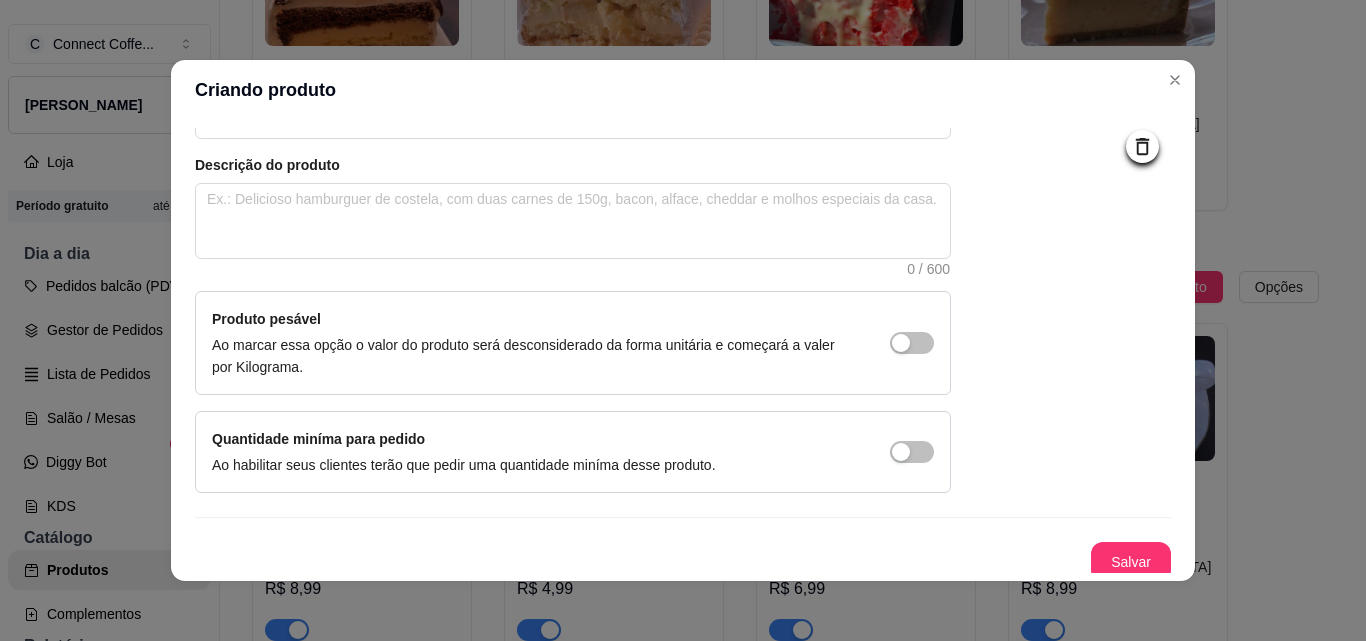scroll, scrollTop: 207, scrollLeft: 0, axis: vertical 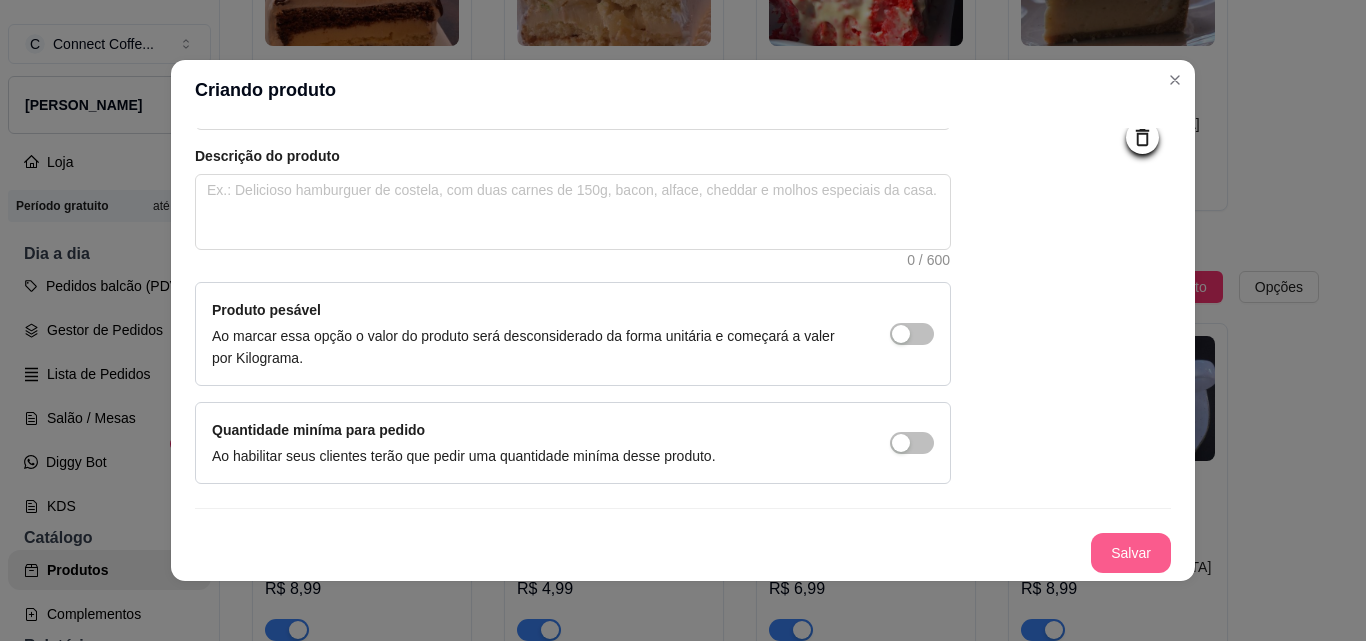 click on "Salvar" at bounding box center (1131, 553) 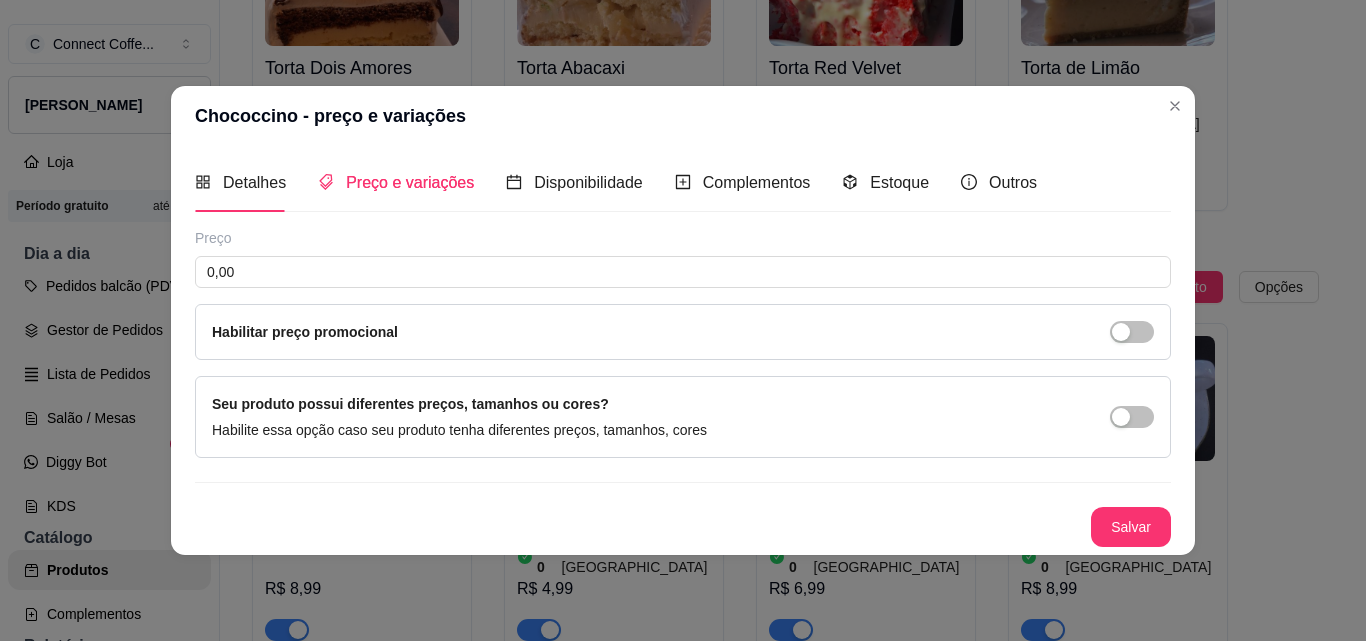 type 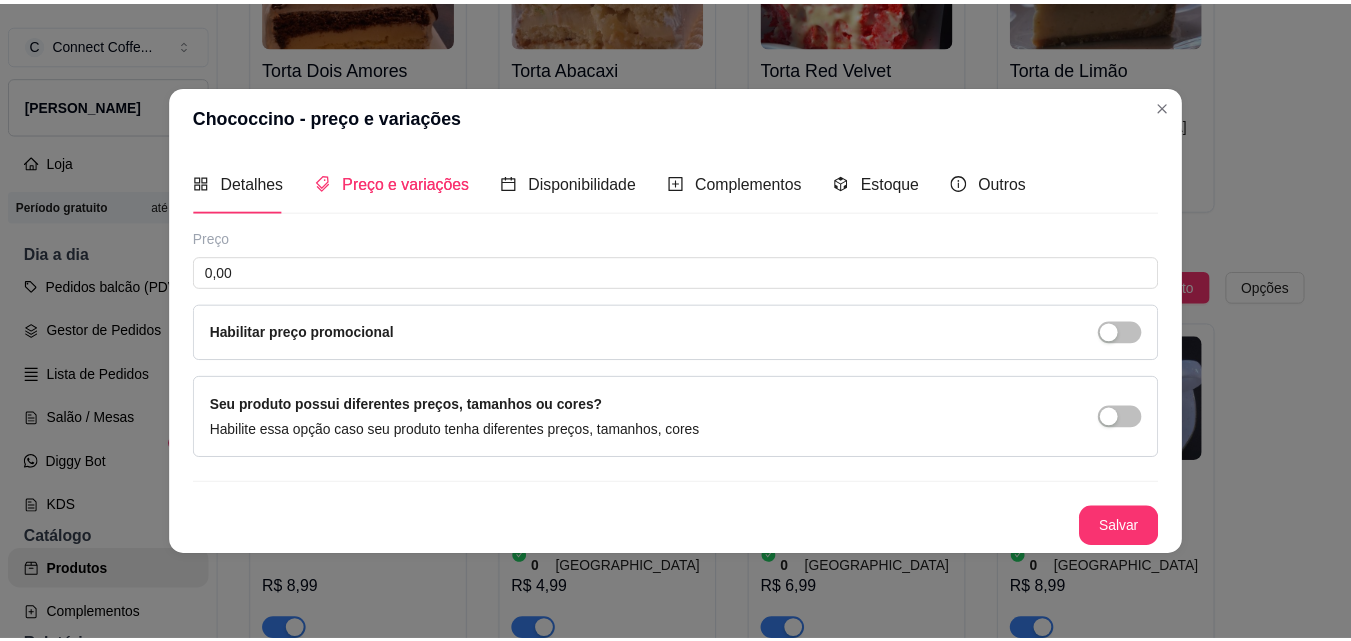 scroll, scrollTop: 0, scrollLeft: 0, axis: both 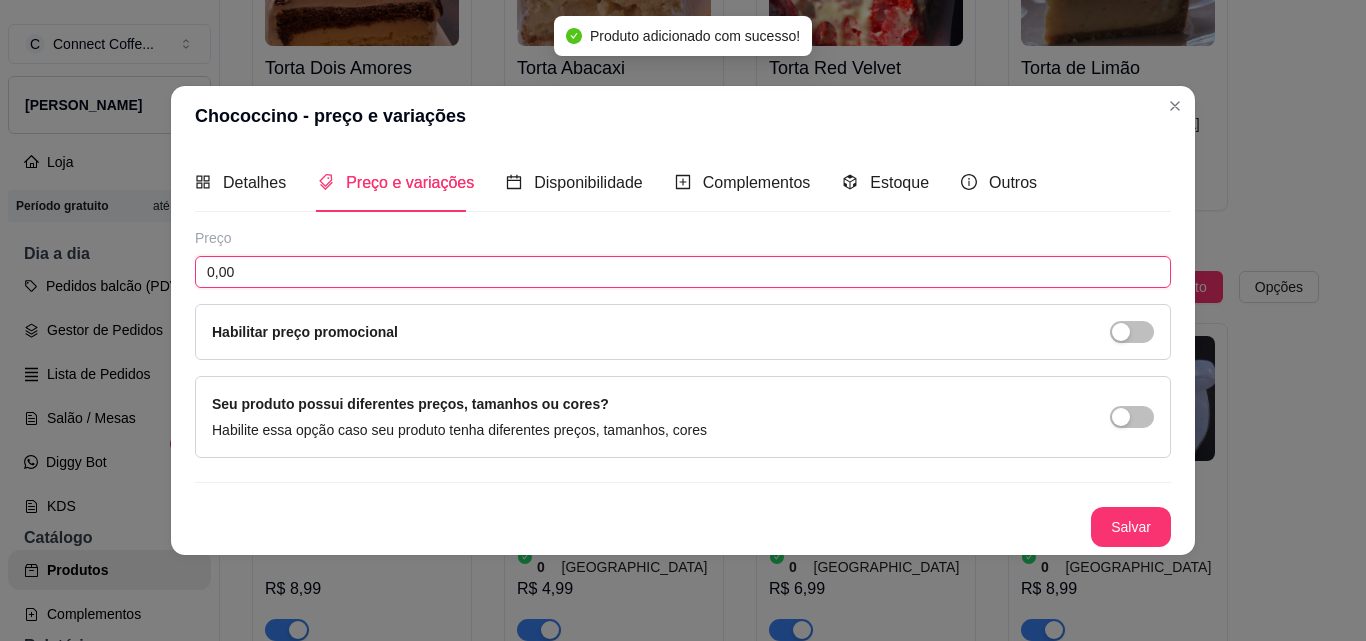 click on "0,00" at bounding box center (683, 272) 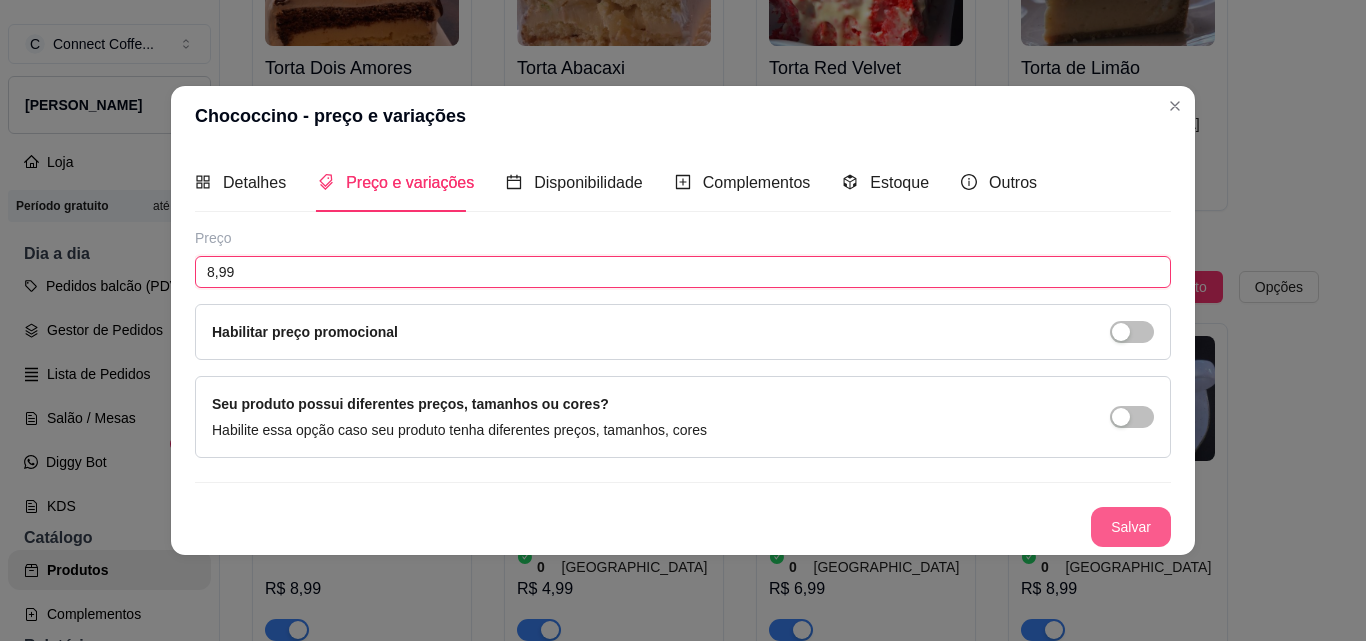 type on "8,99" 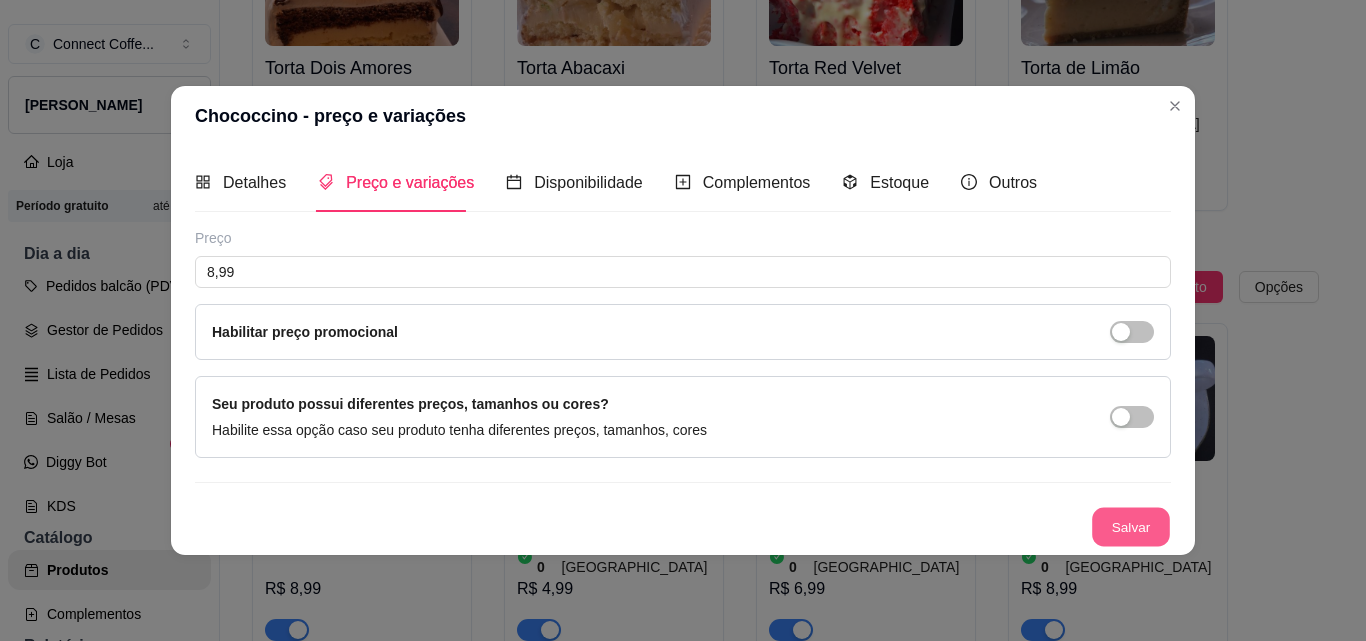 click on "Salvar" at bounding box center (1131, 526) 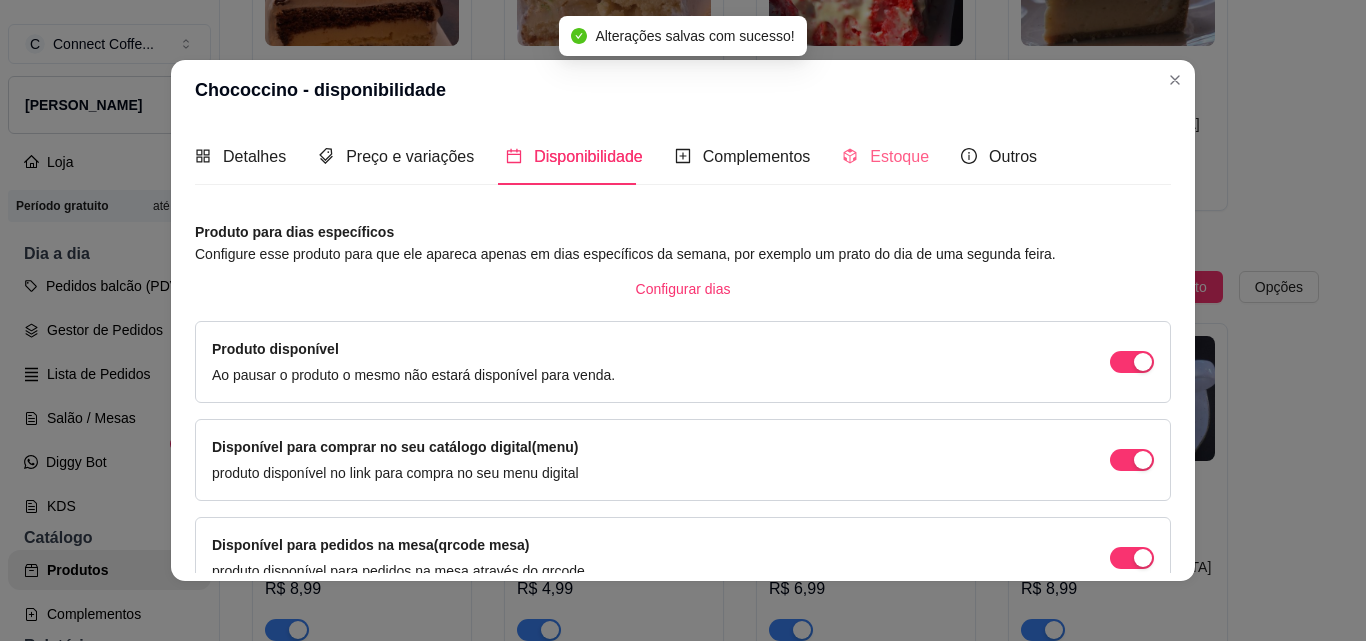 click on "Estoque" at bounding box center [885, 156] 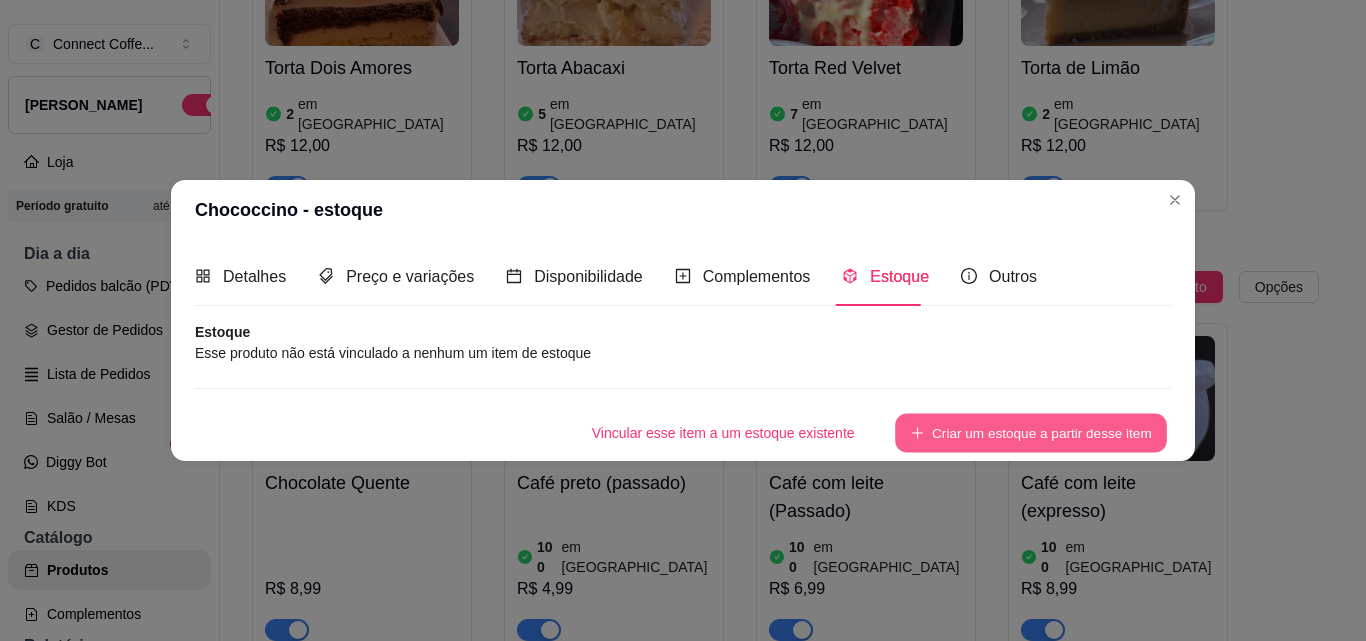 click on "Criar um estoque a partir desse item" at bounding box center [1031, 432] 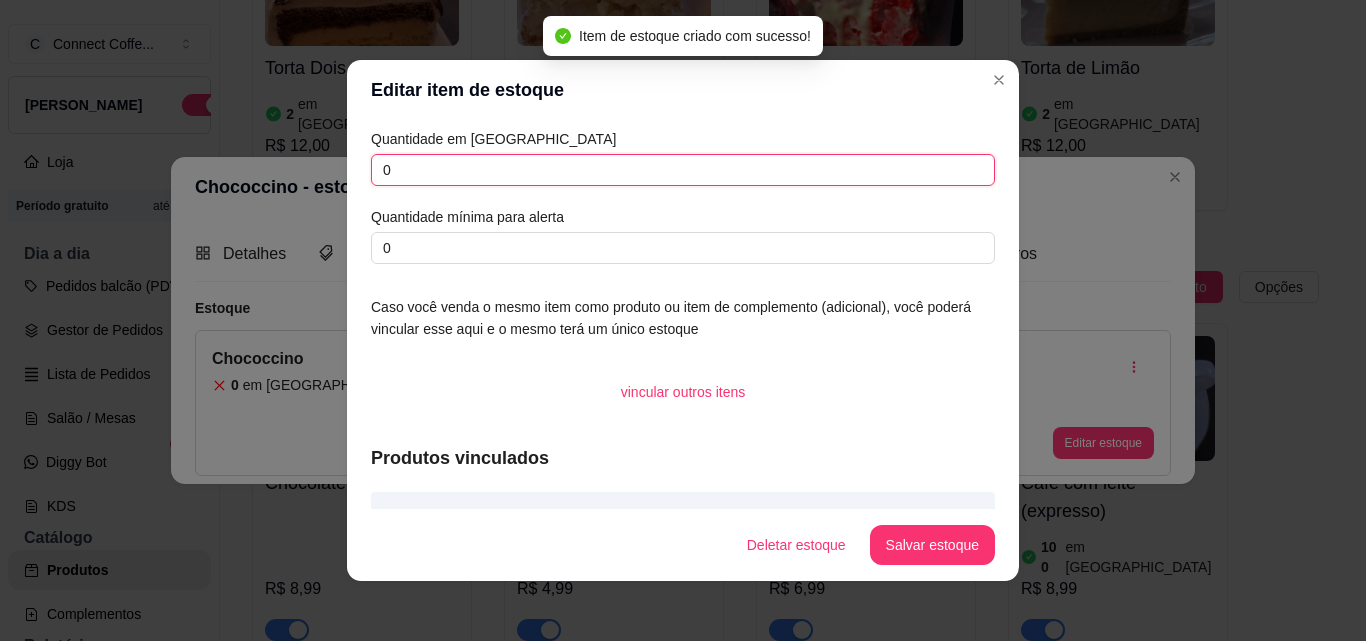drag, startPoint x: 404, startPoint y: 168, endPoint x: 333, endPoint y: 177, distance: 71.568146 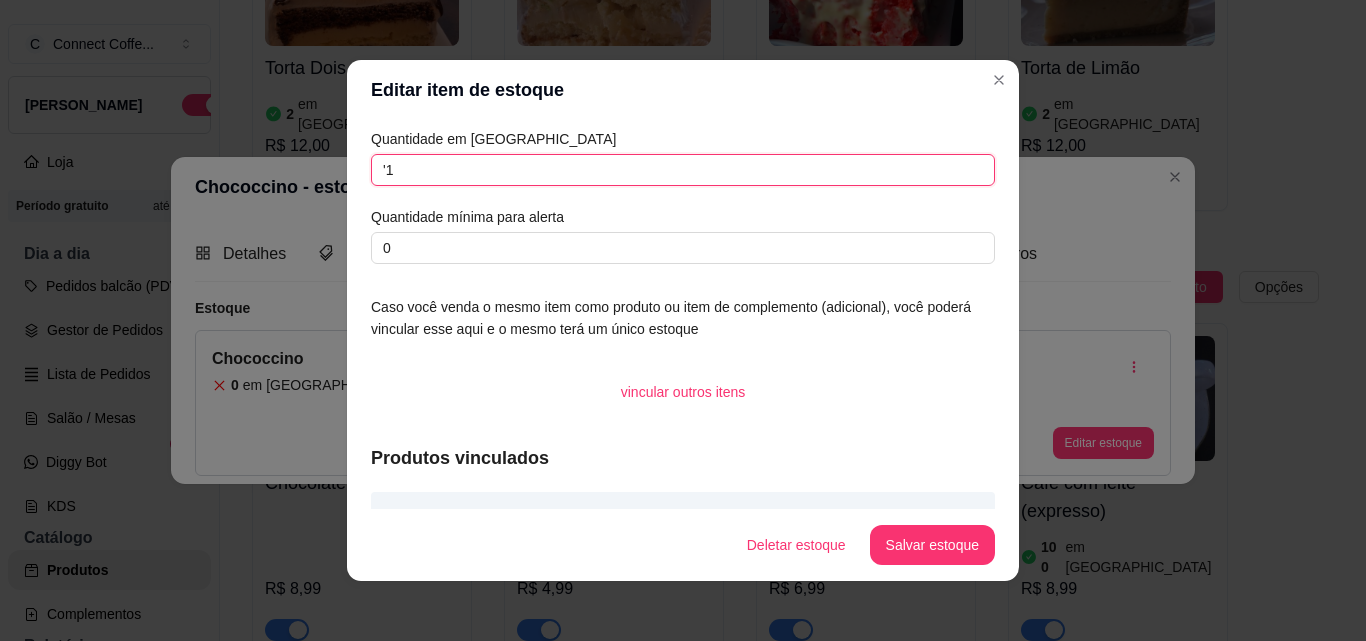type on "'" 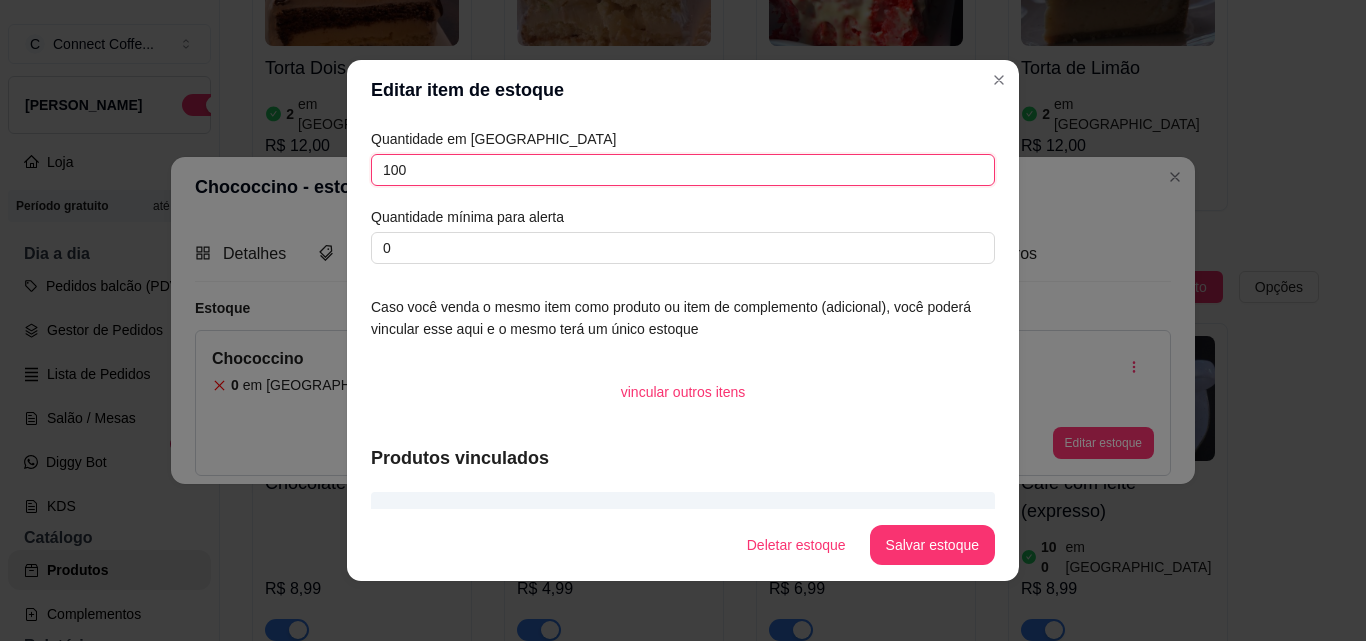 type on "100" 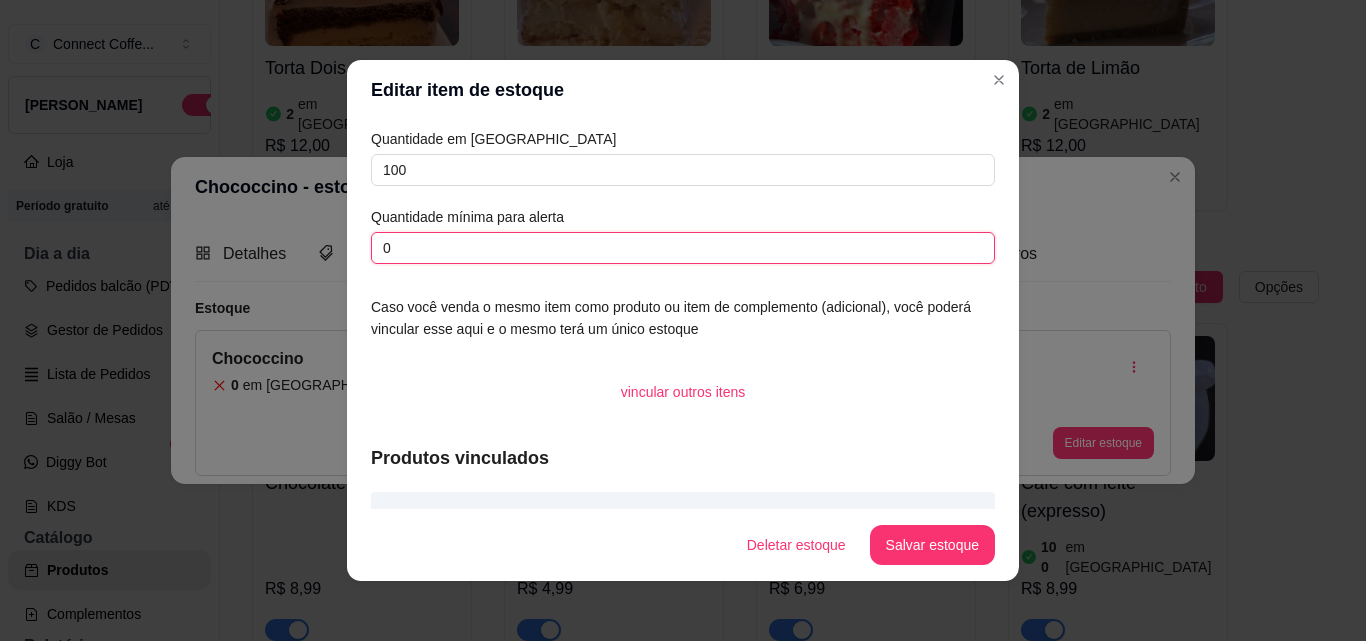 drag, startPoint x: 336, startPoint y: 260, endPoint x: 309, endPoint y: 264, distance: 27.294687 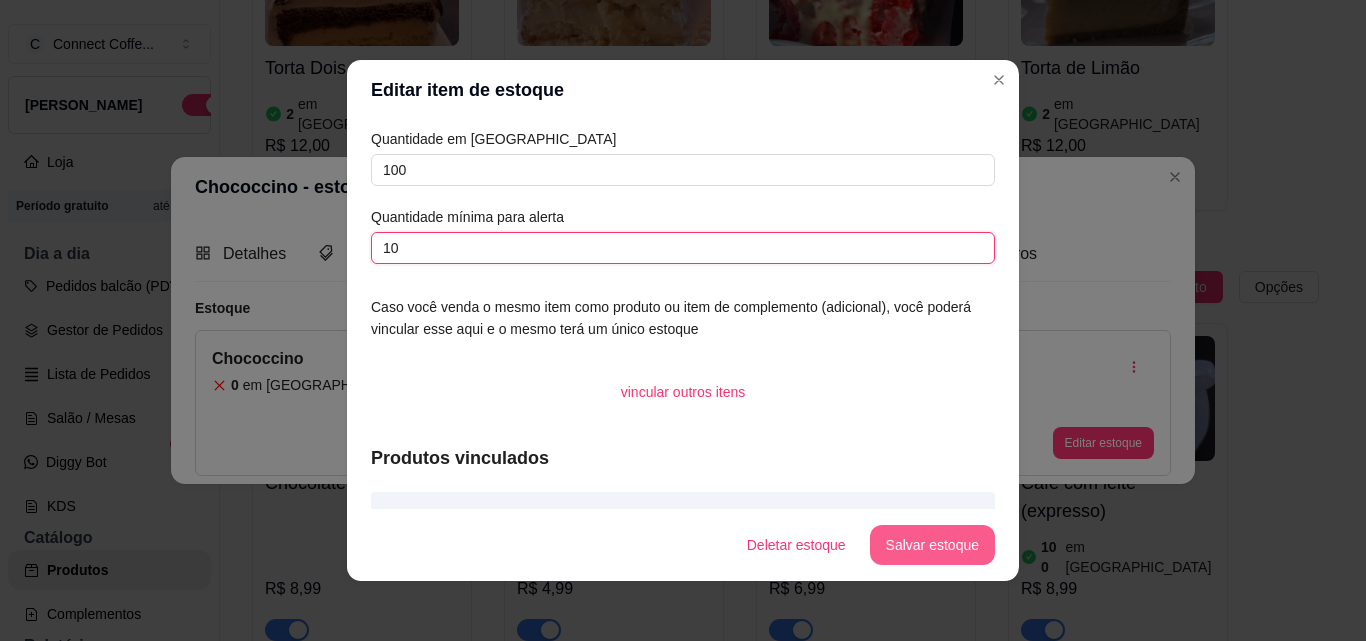 type on "10" 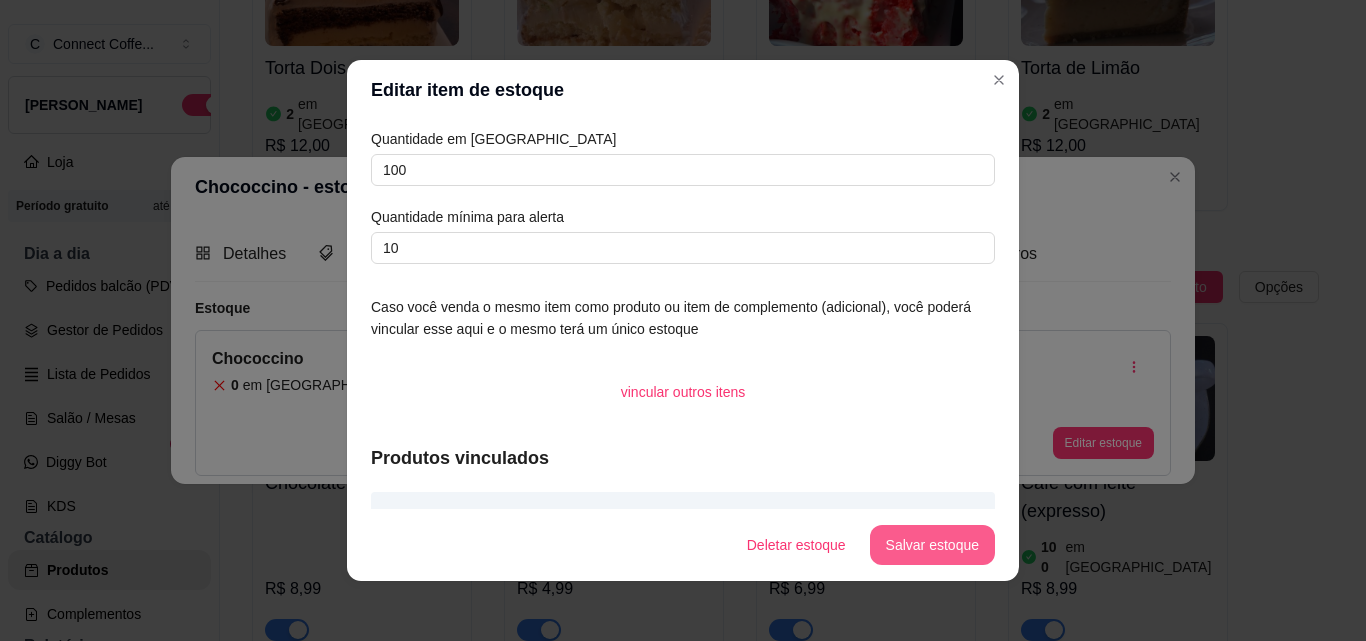 click on "Salvar estoque" at bounding box center (932, 545) 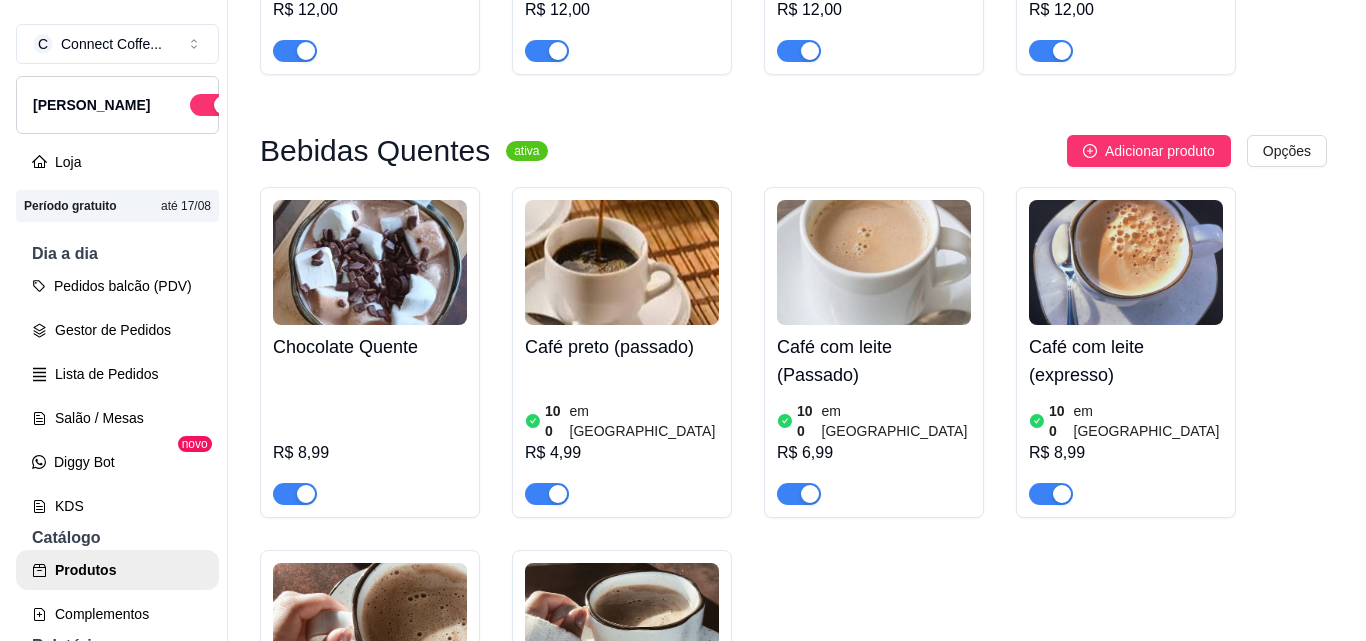scroll, scrollTop: 2000, scrollLeft: 0, axis: vertical 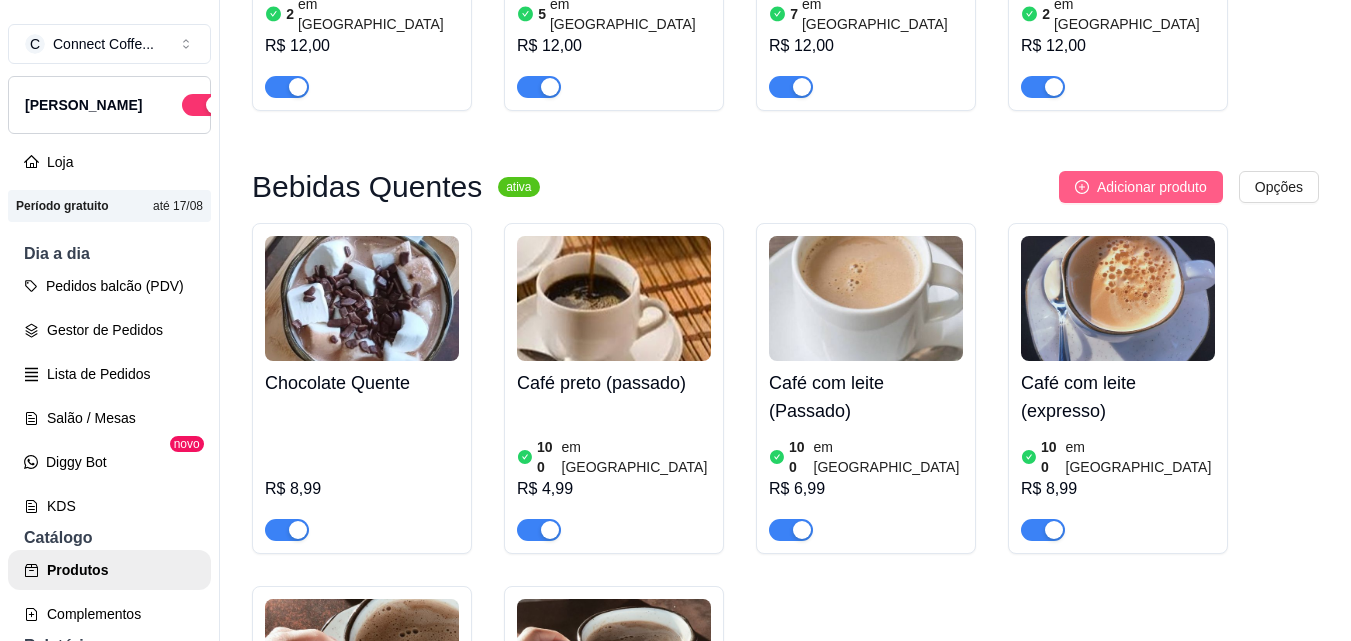 click on "Adicionar produto" at bounding box center (1152, 187) 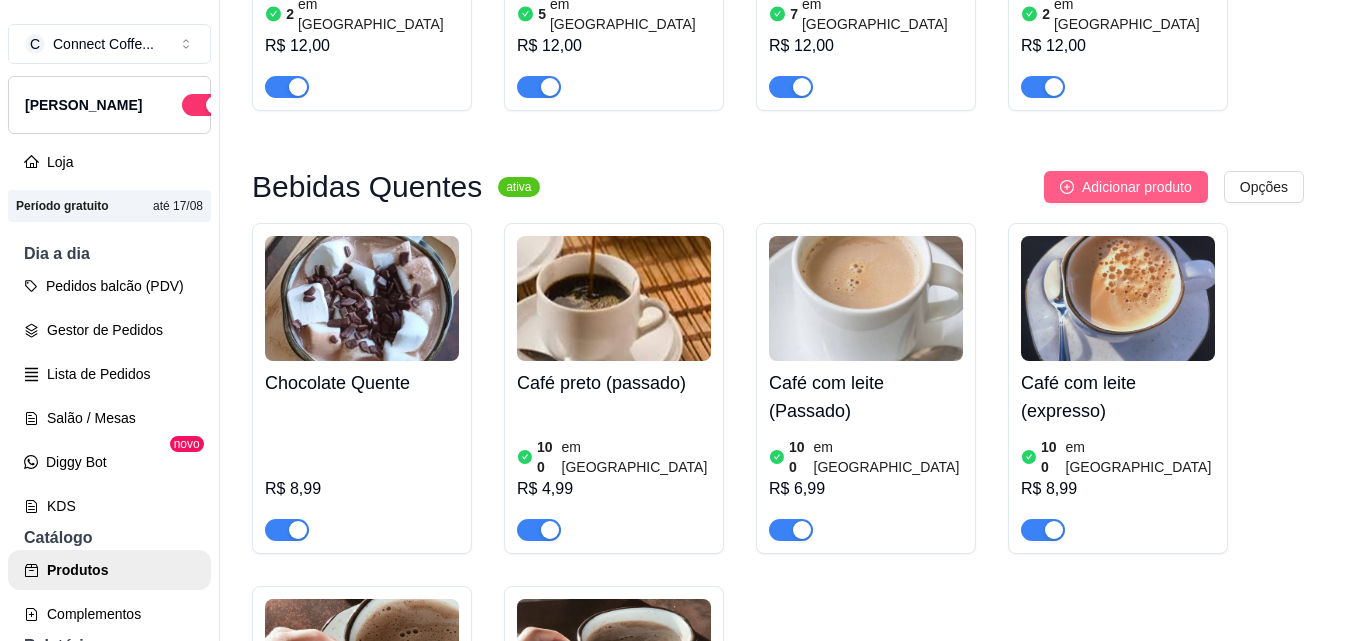 type 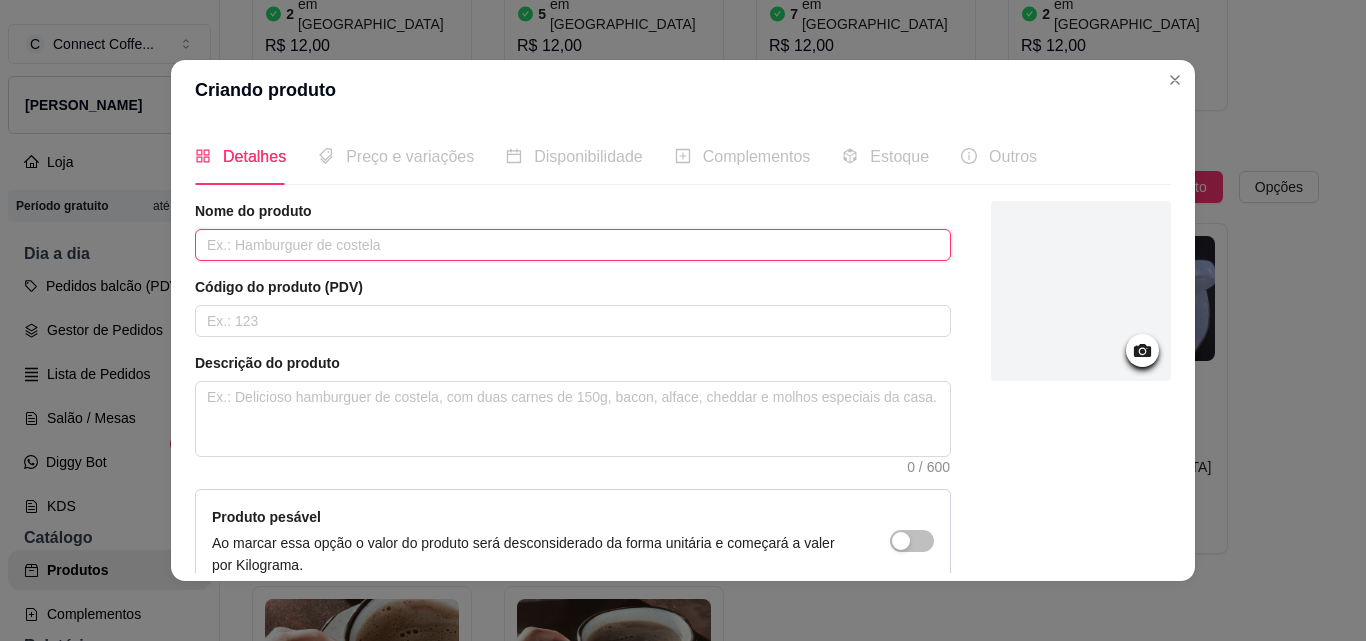 click at bounding box center [573, 245] 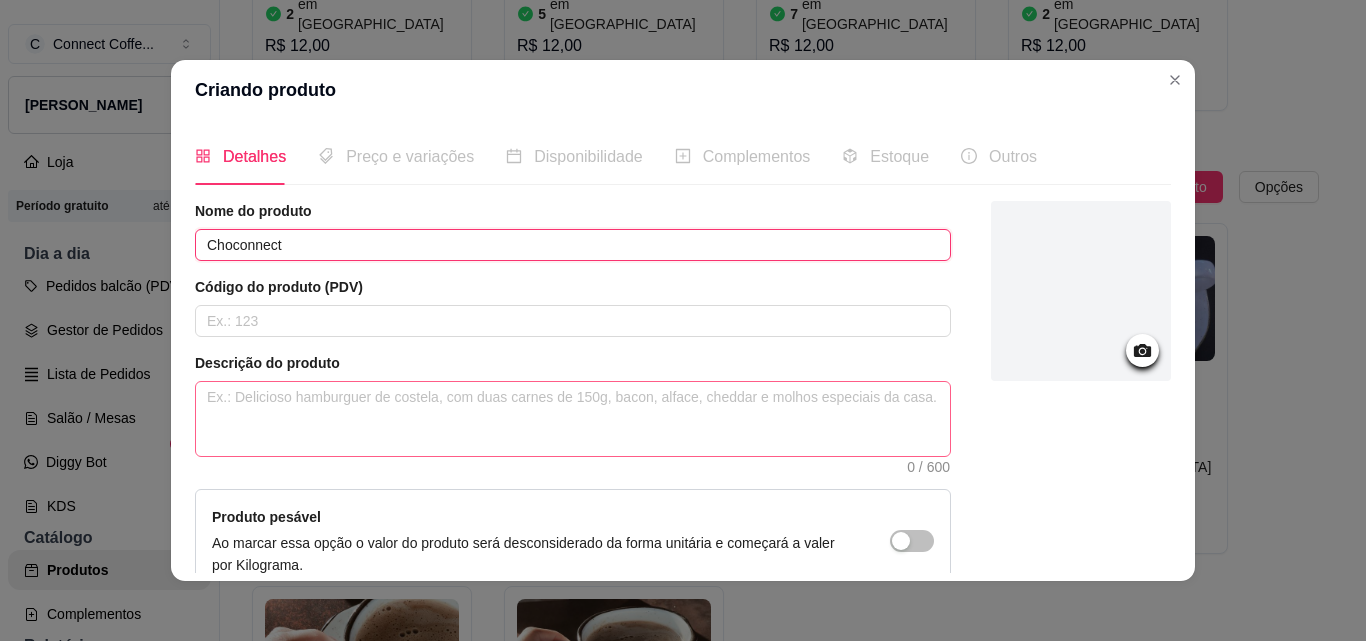 type on "Choconnect" 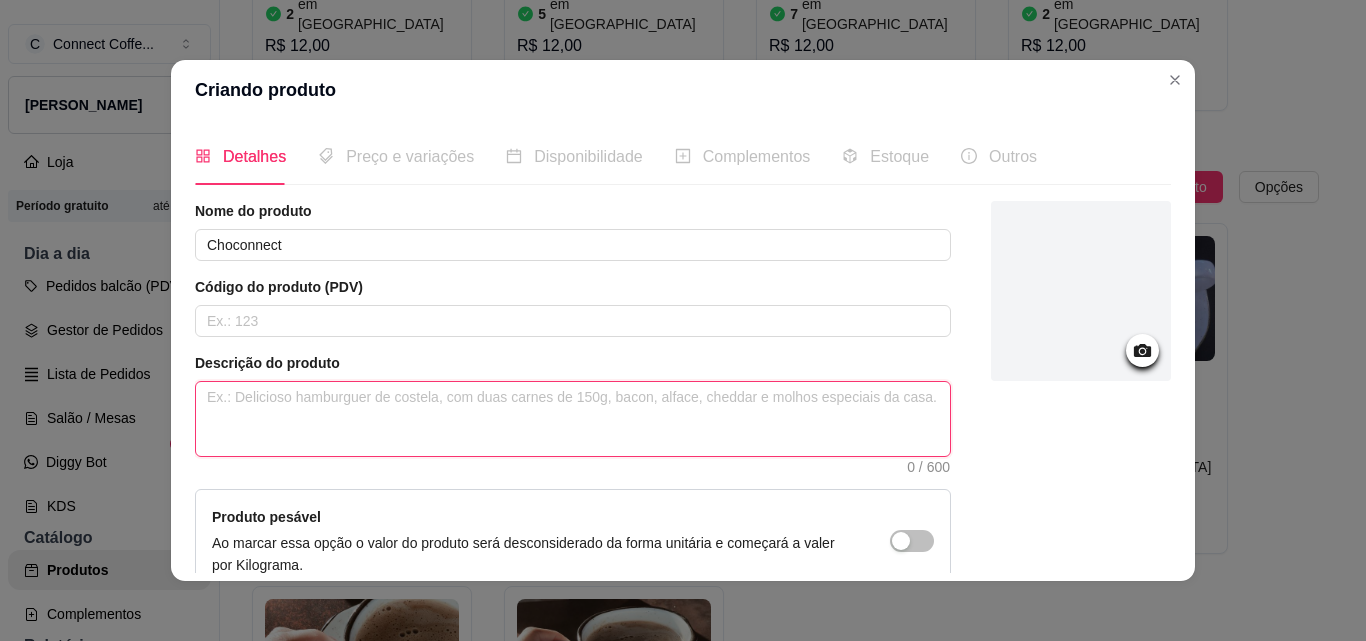 click at bounding box center [573, 419] 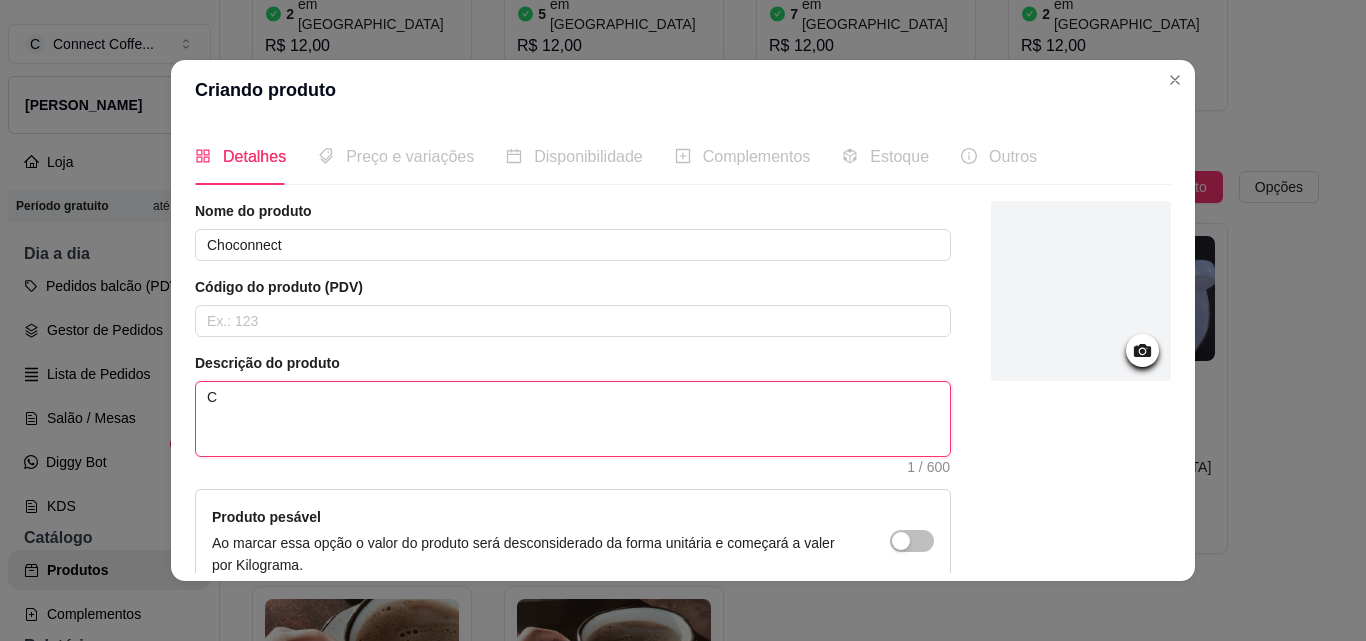 type 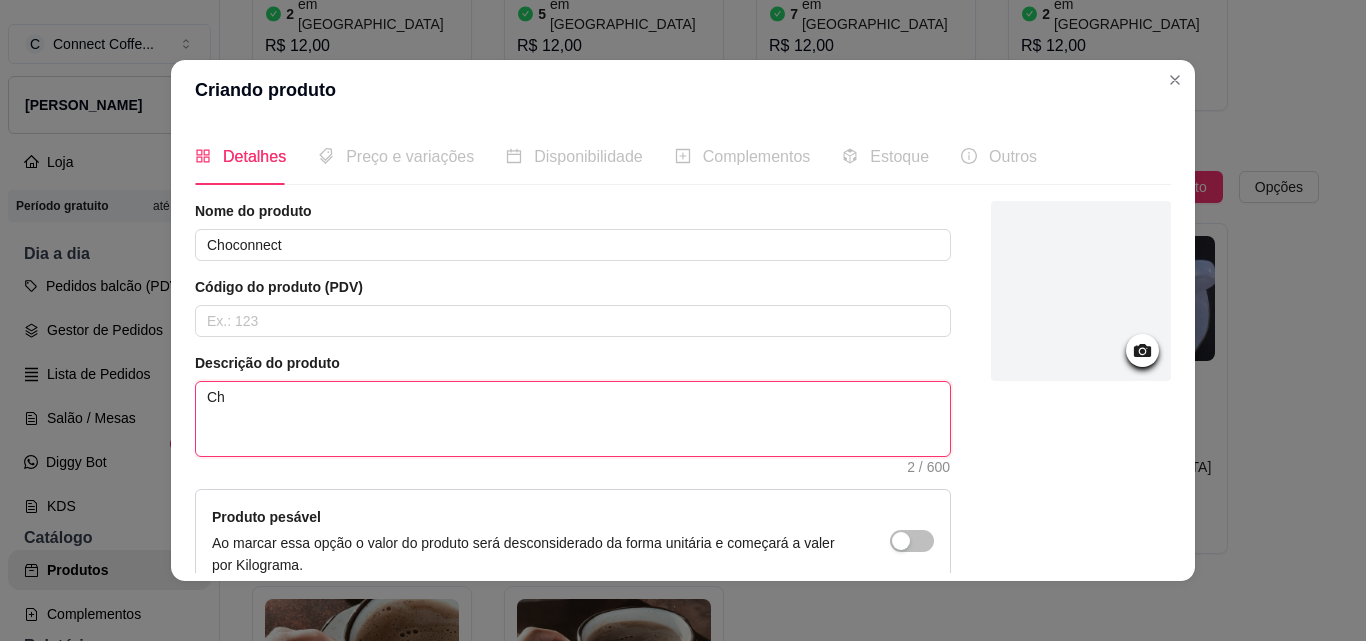 type 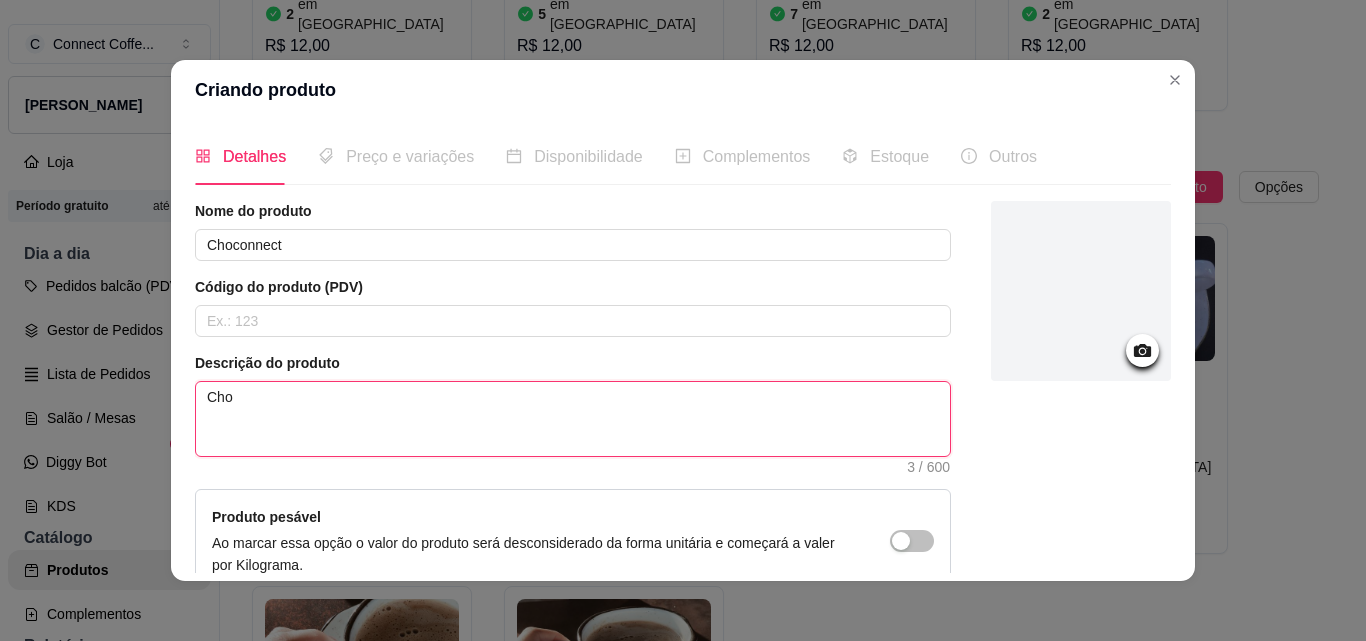 type 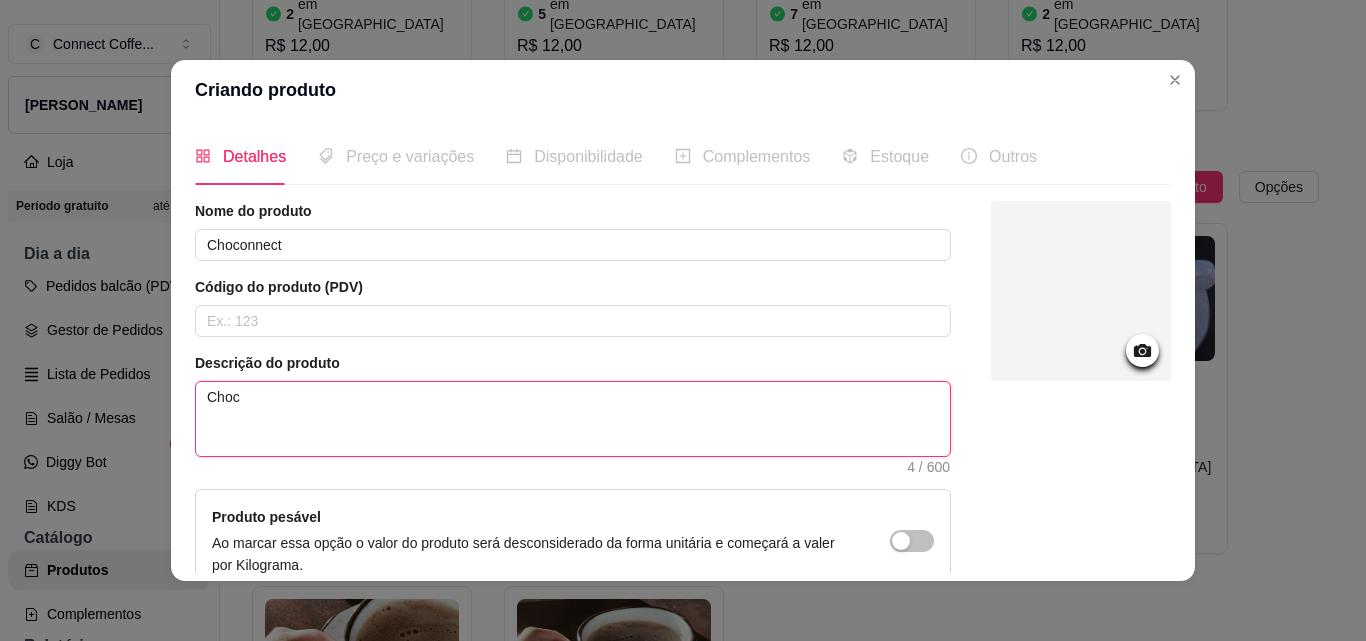 type 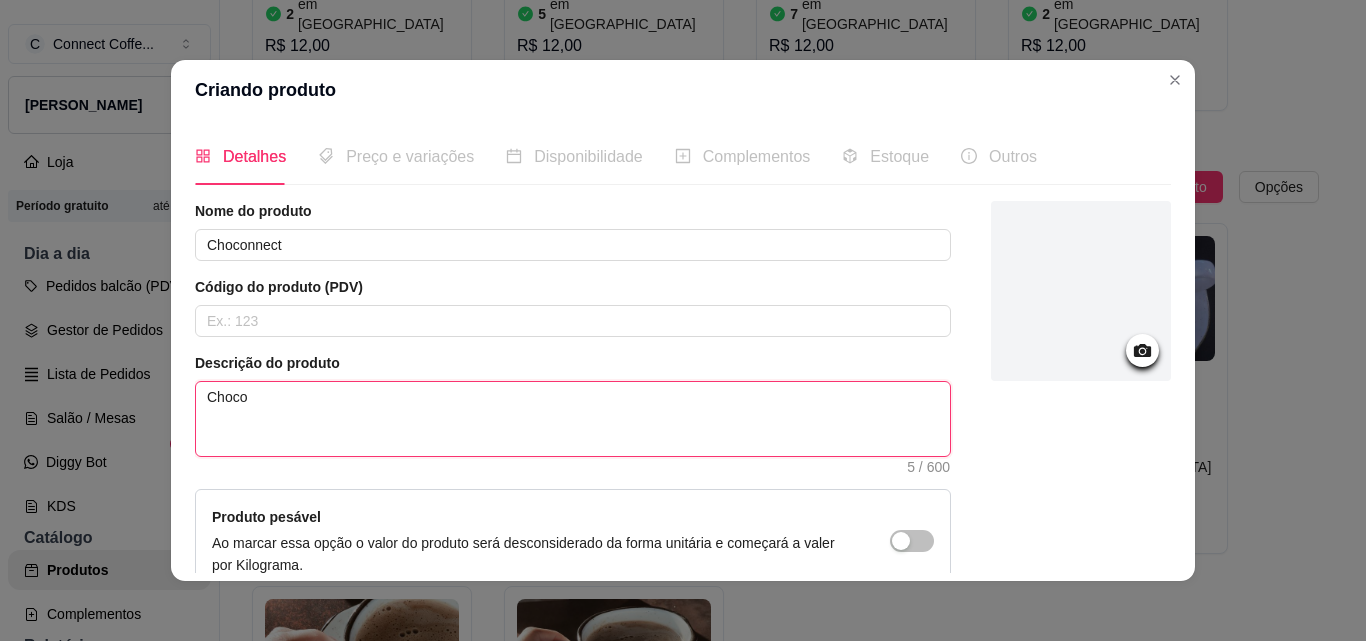 type 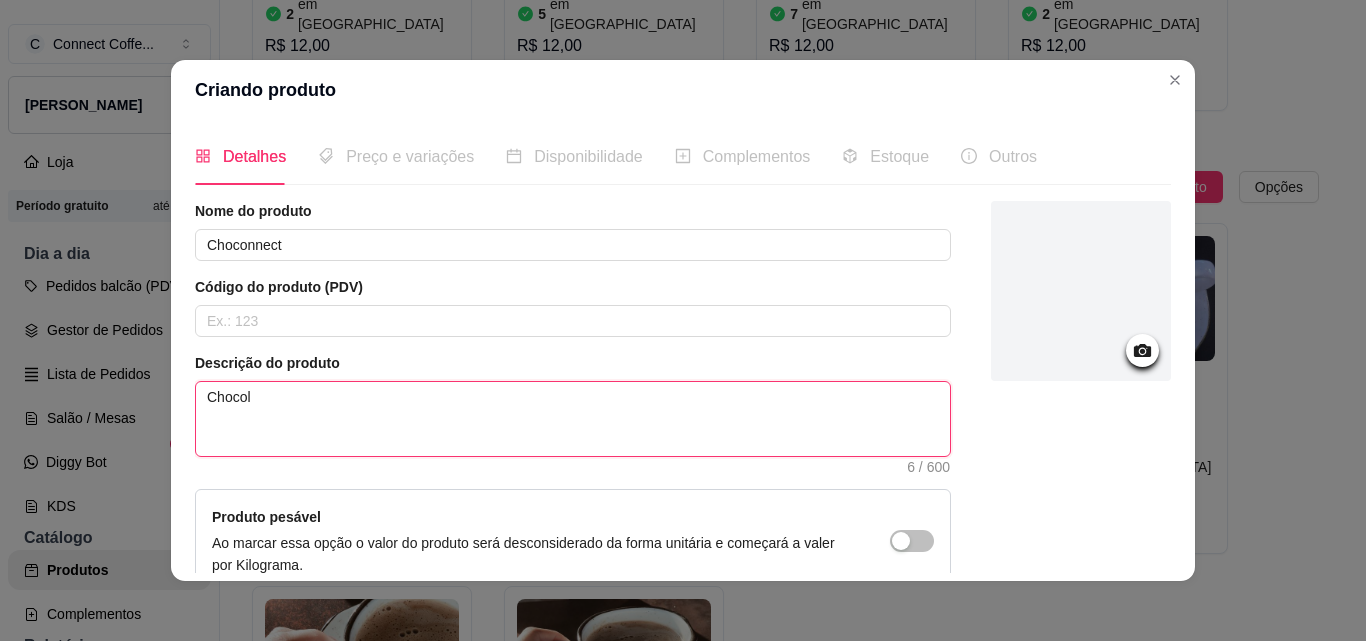 type 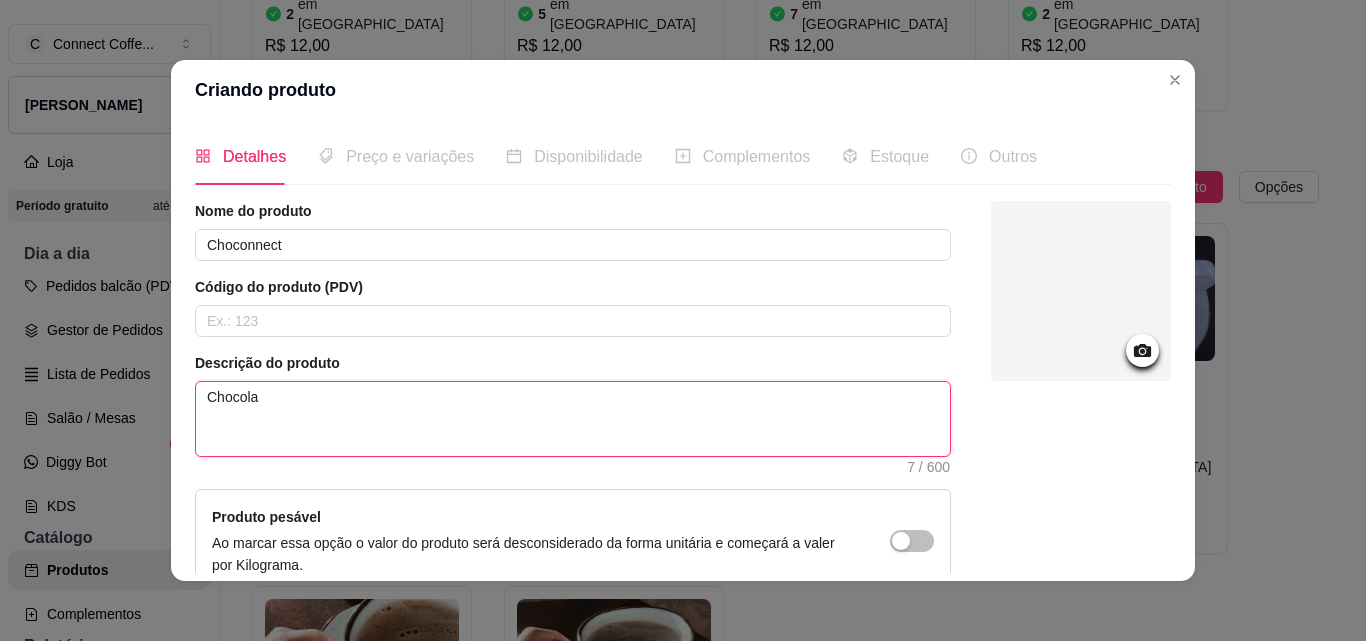 type 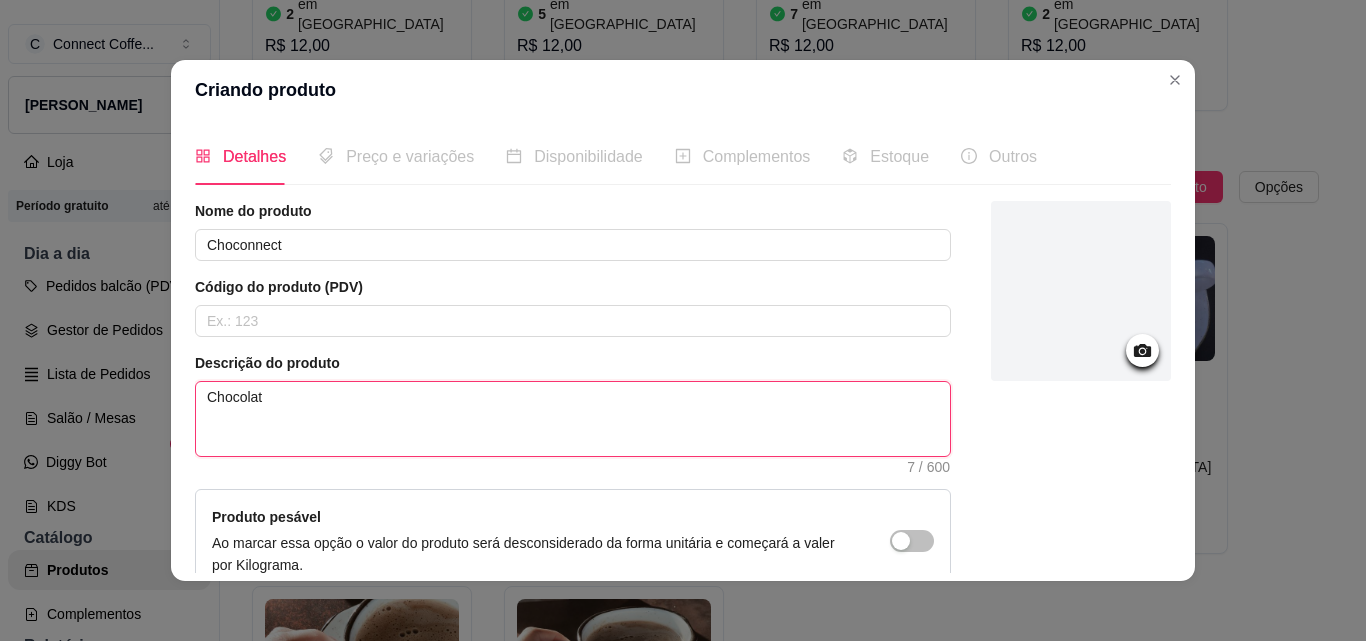 type 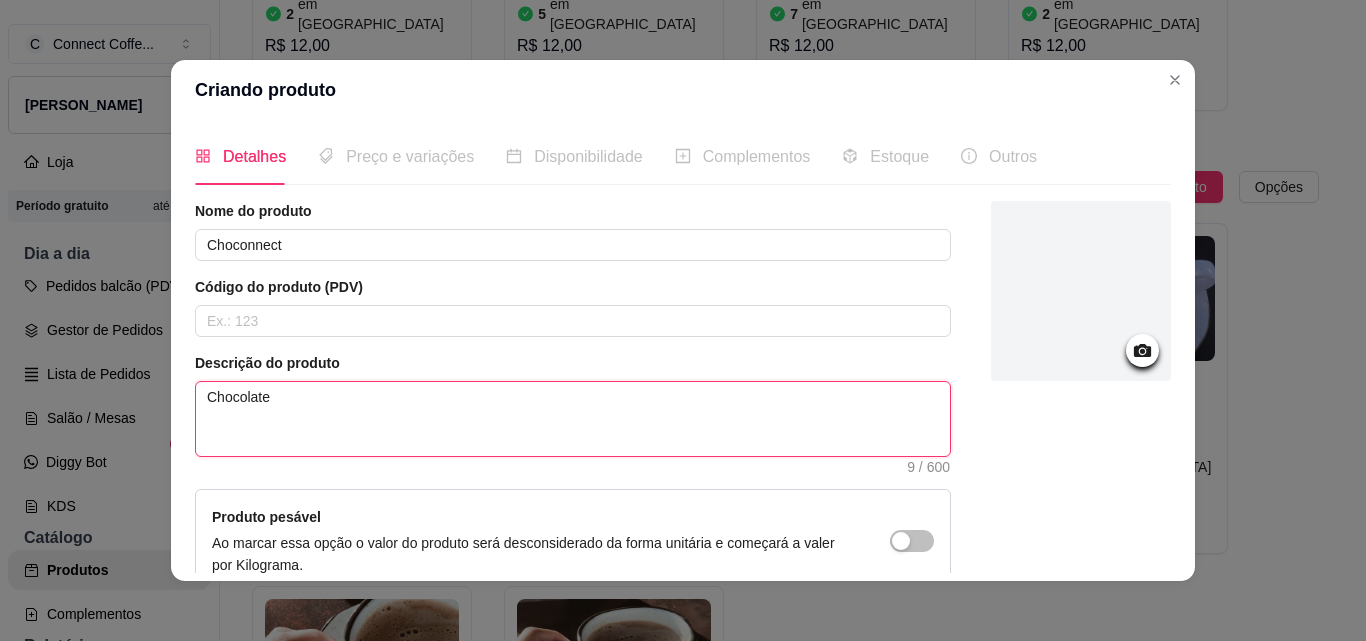 type 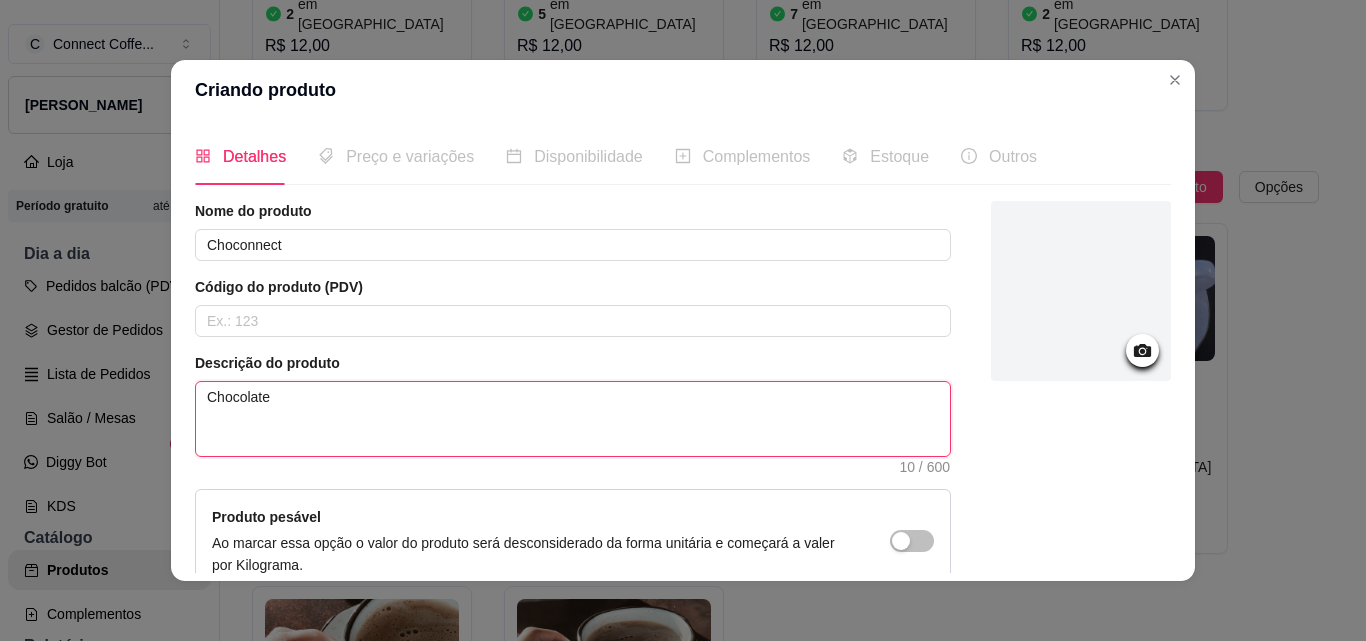 type 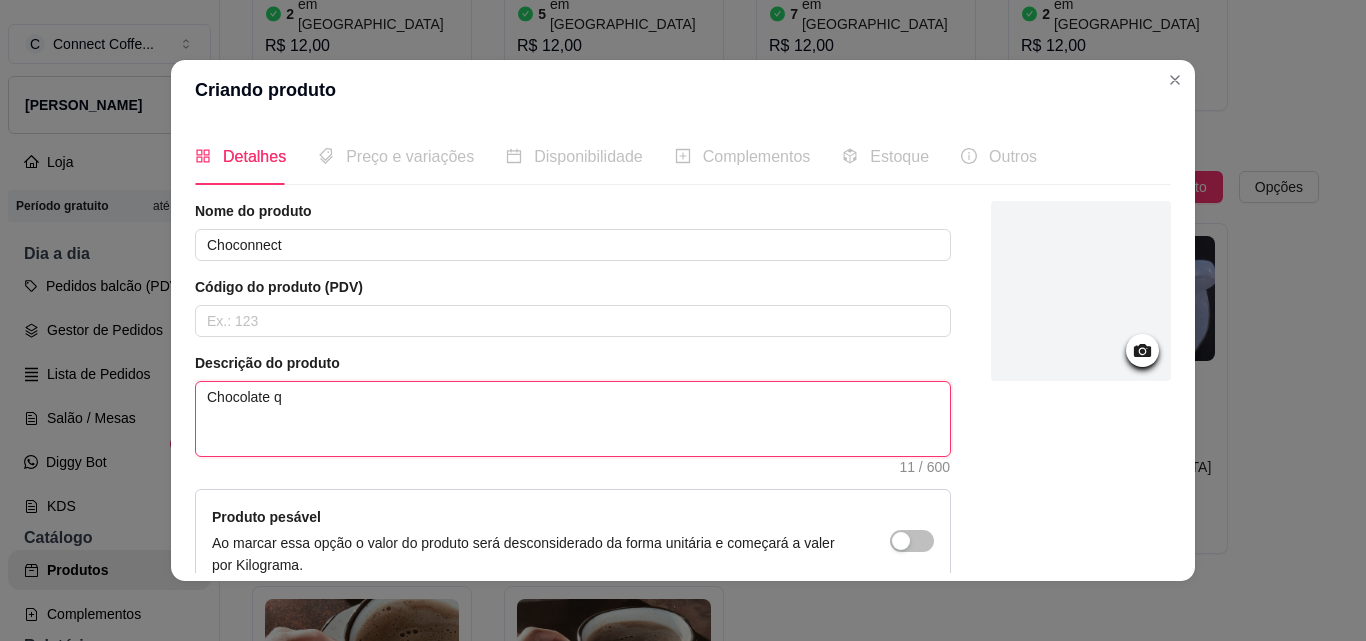 type 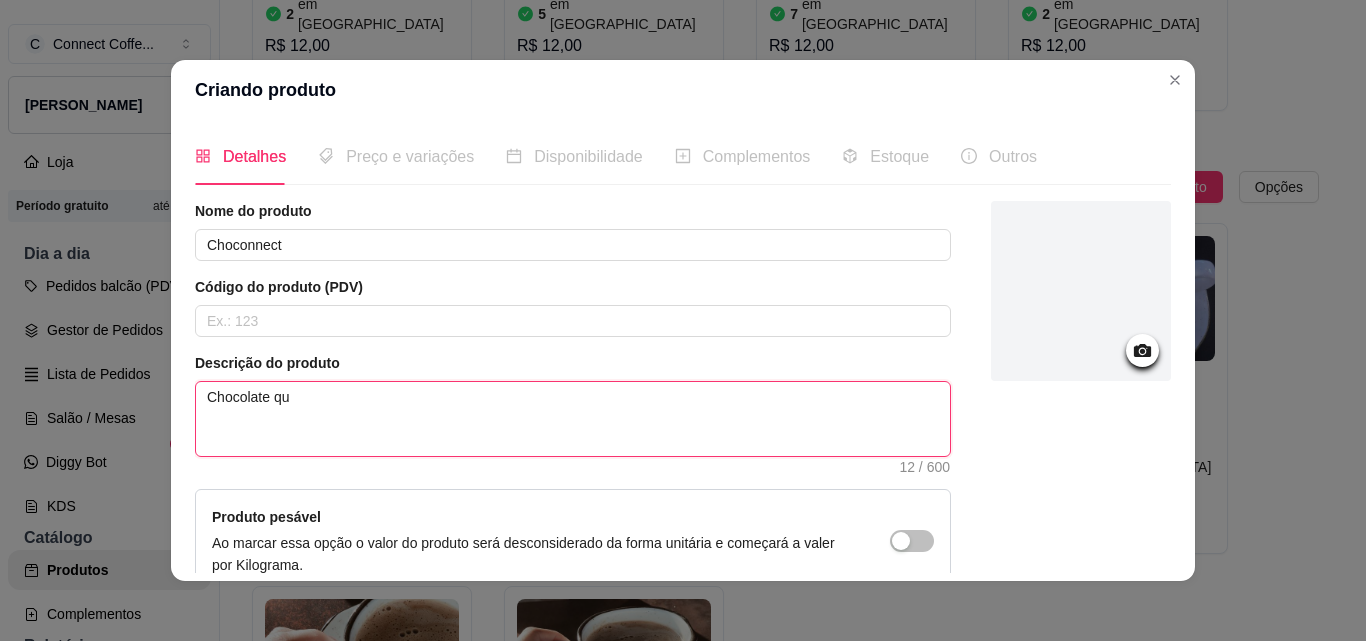 type 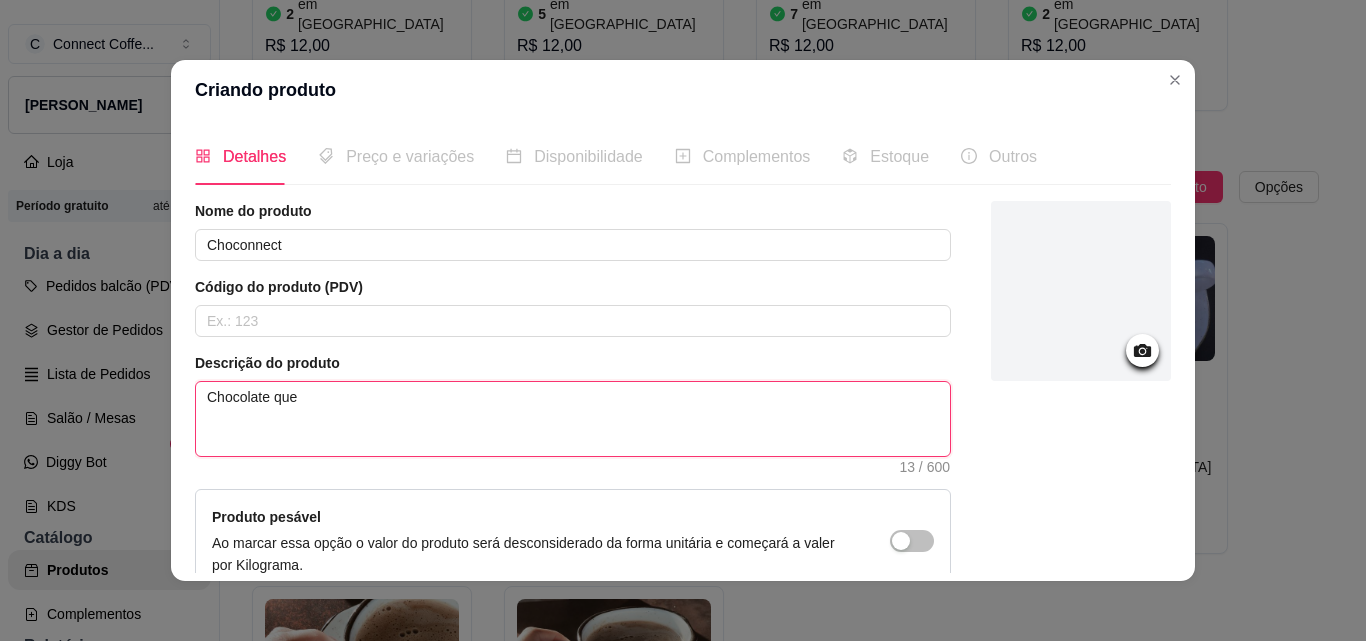 type 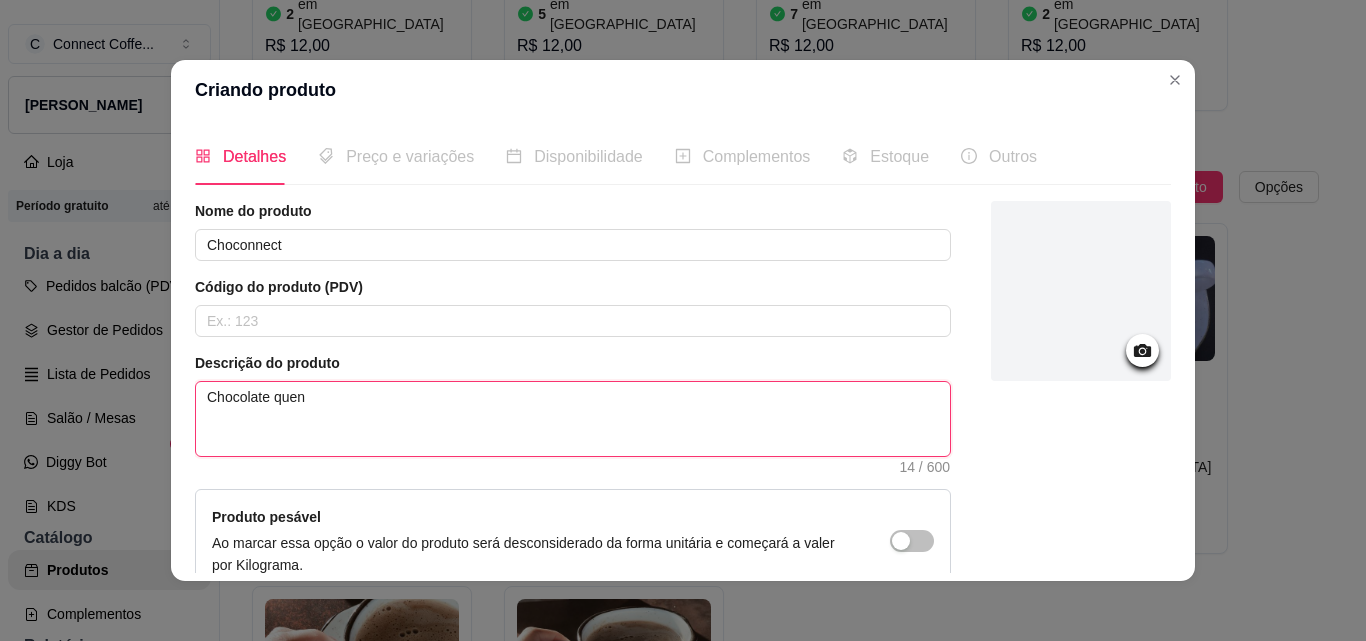 type 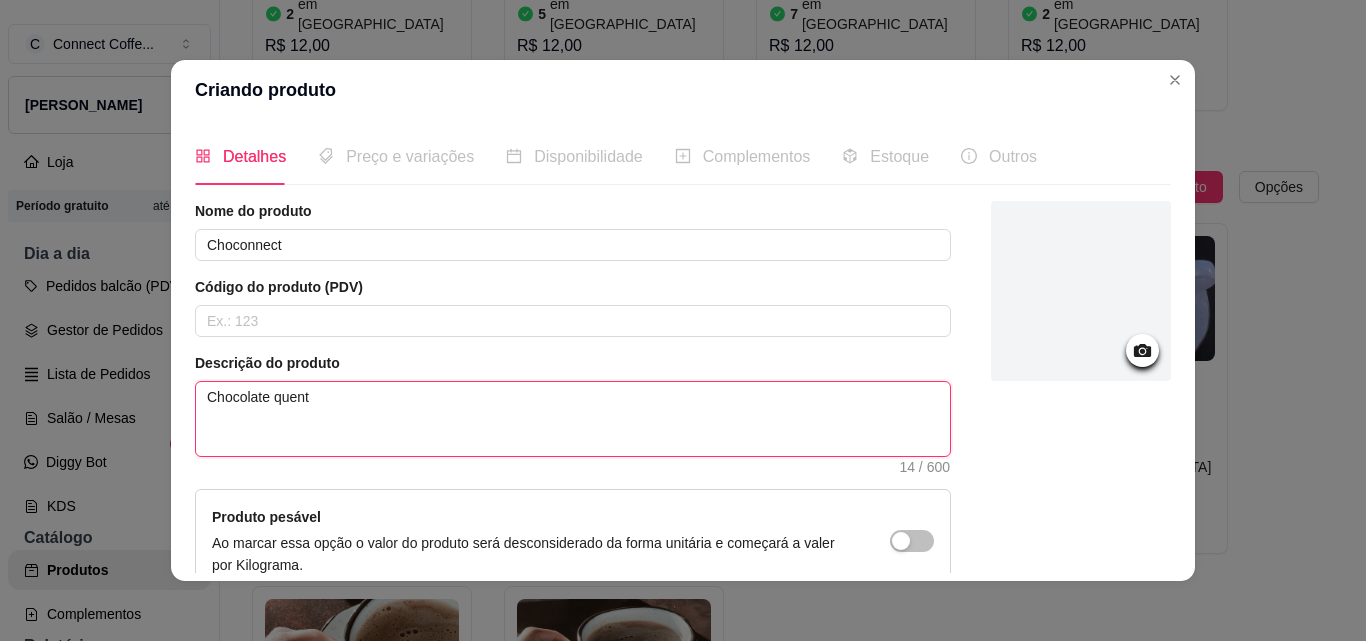 type 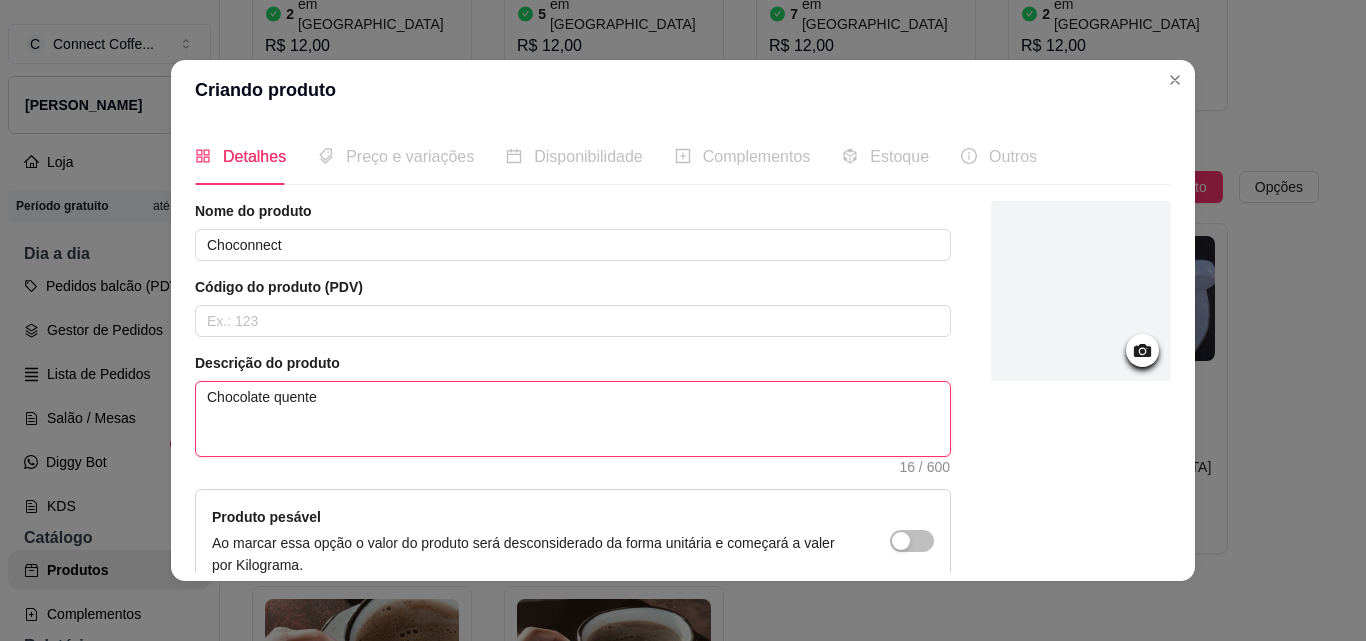 type 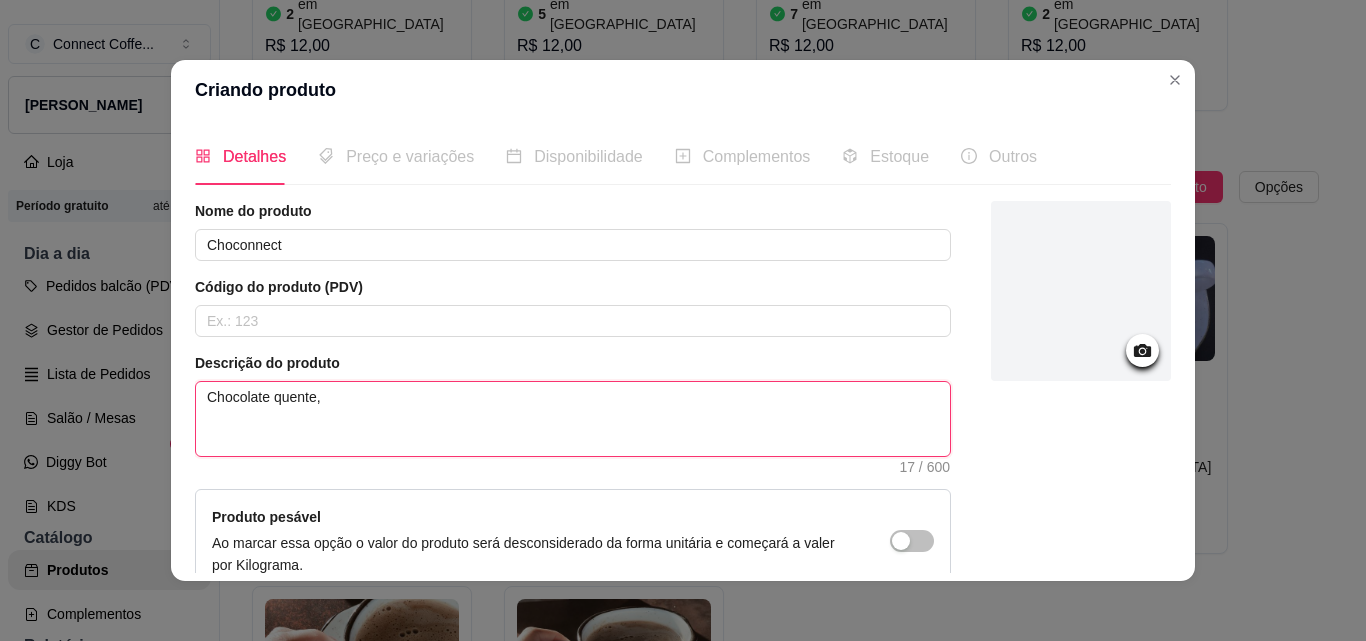 type 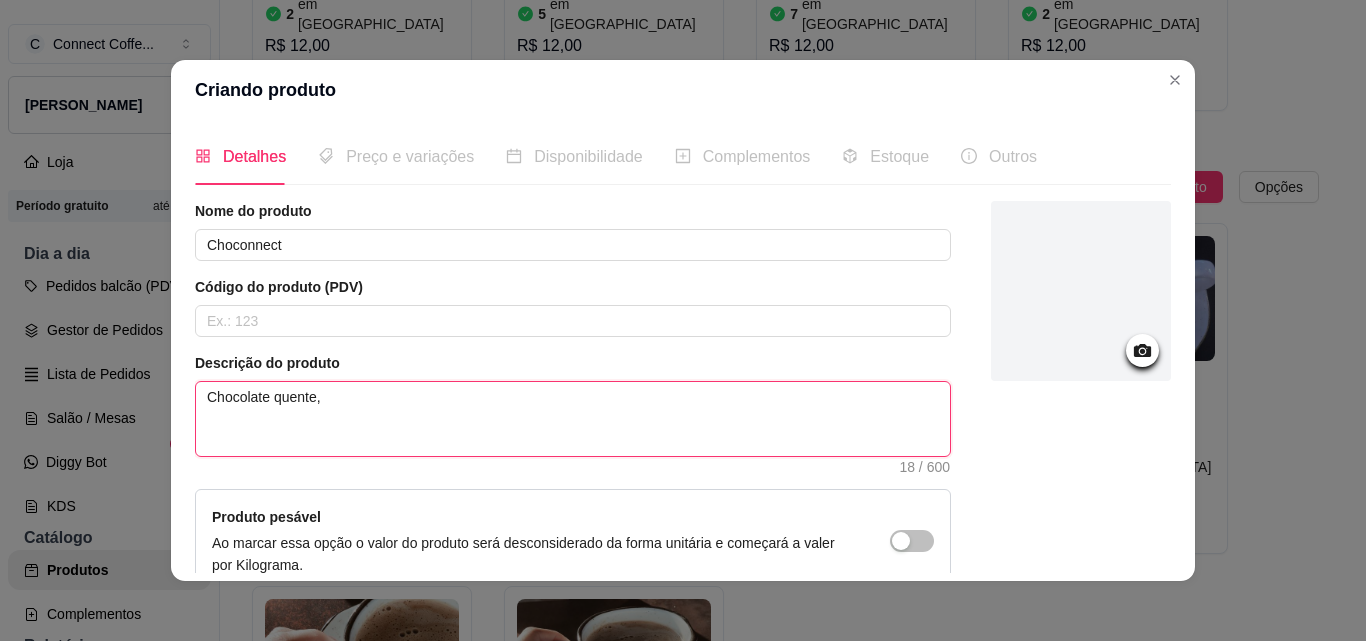 type 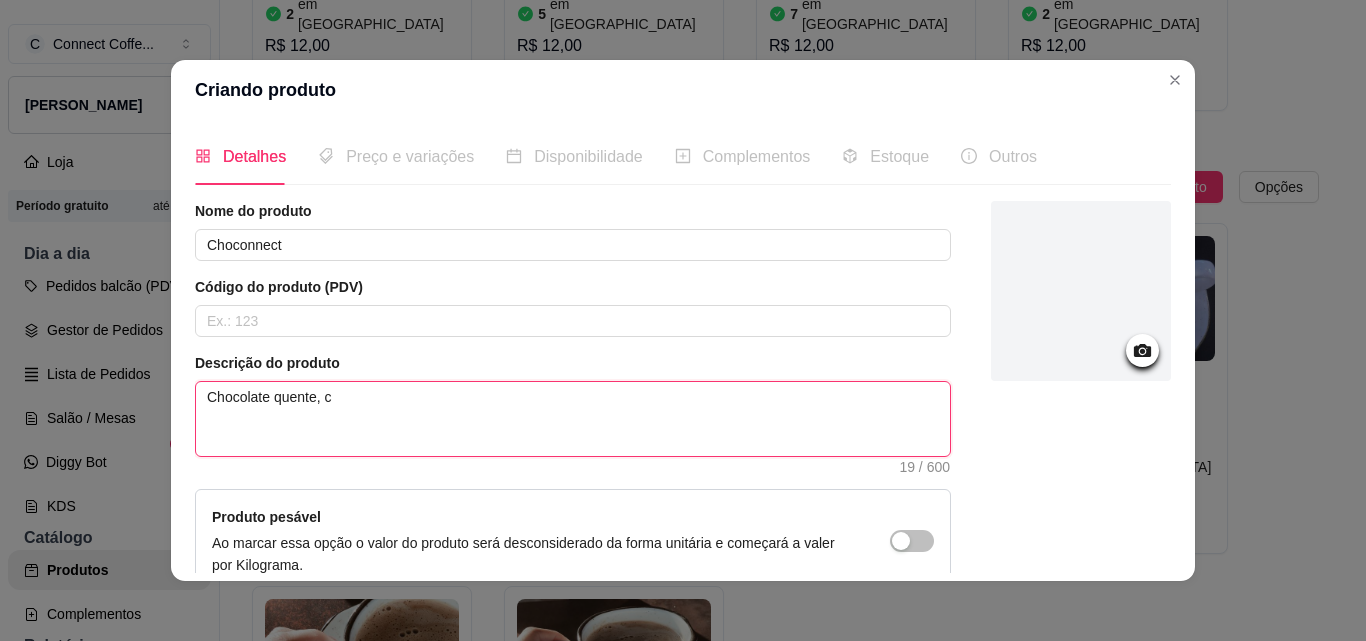 type 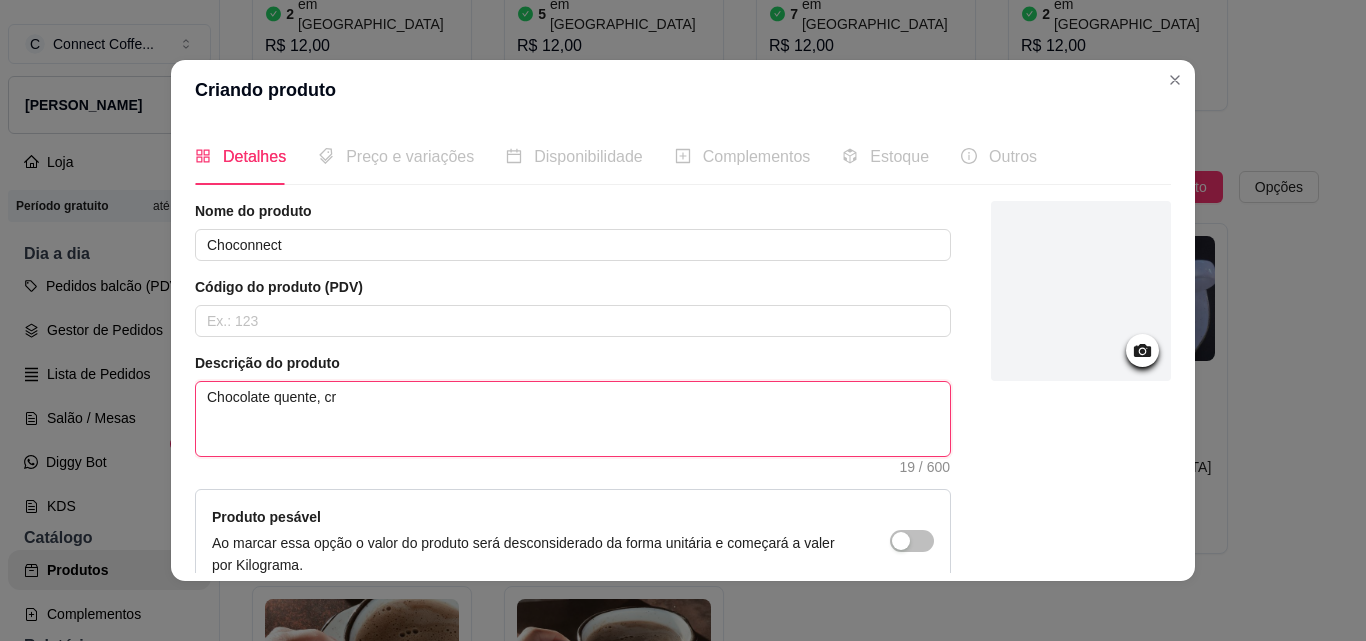 type 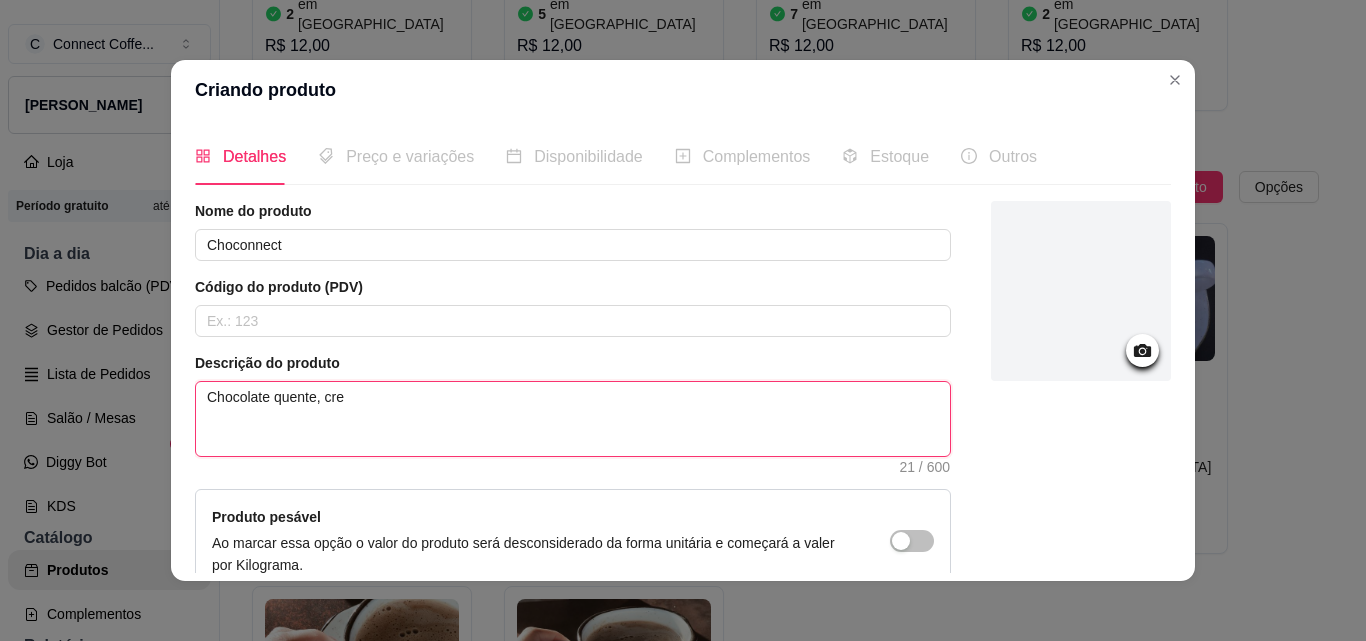 type 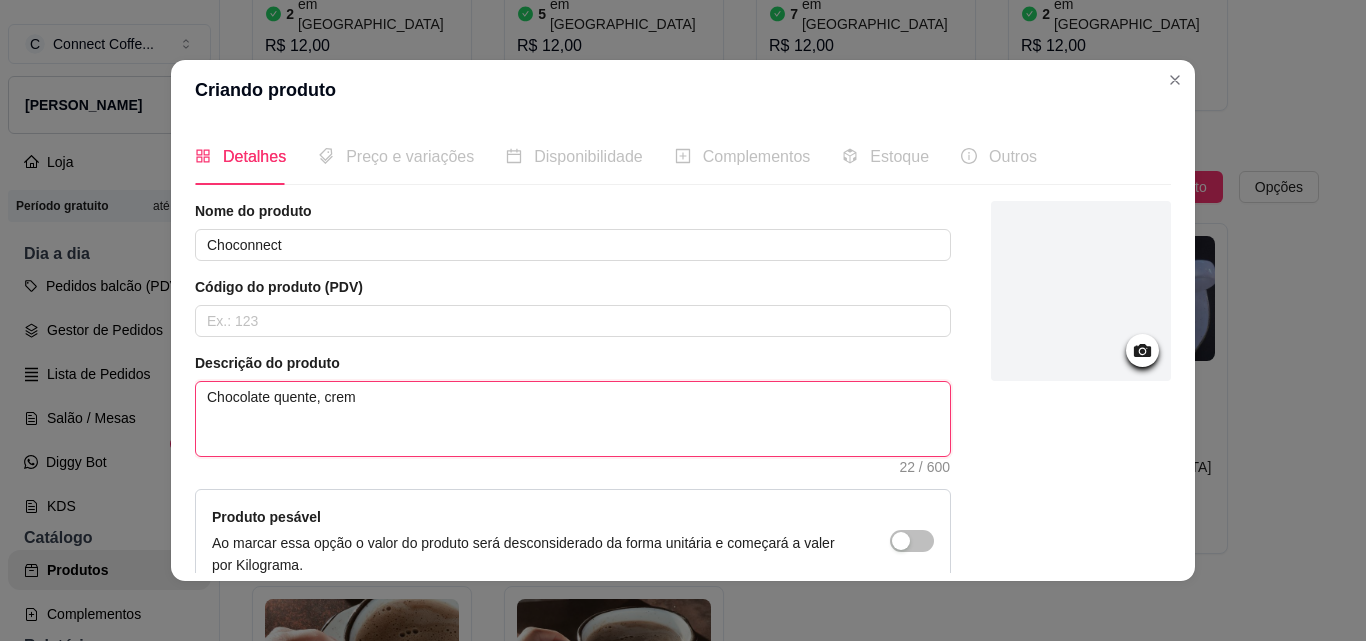 type 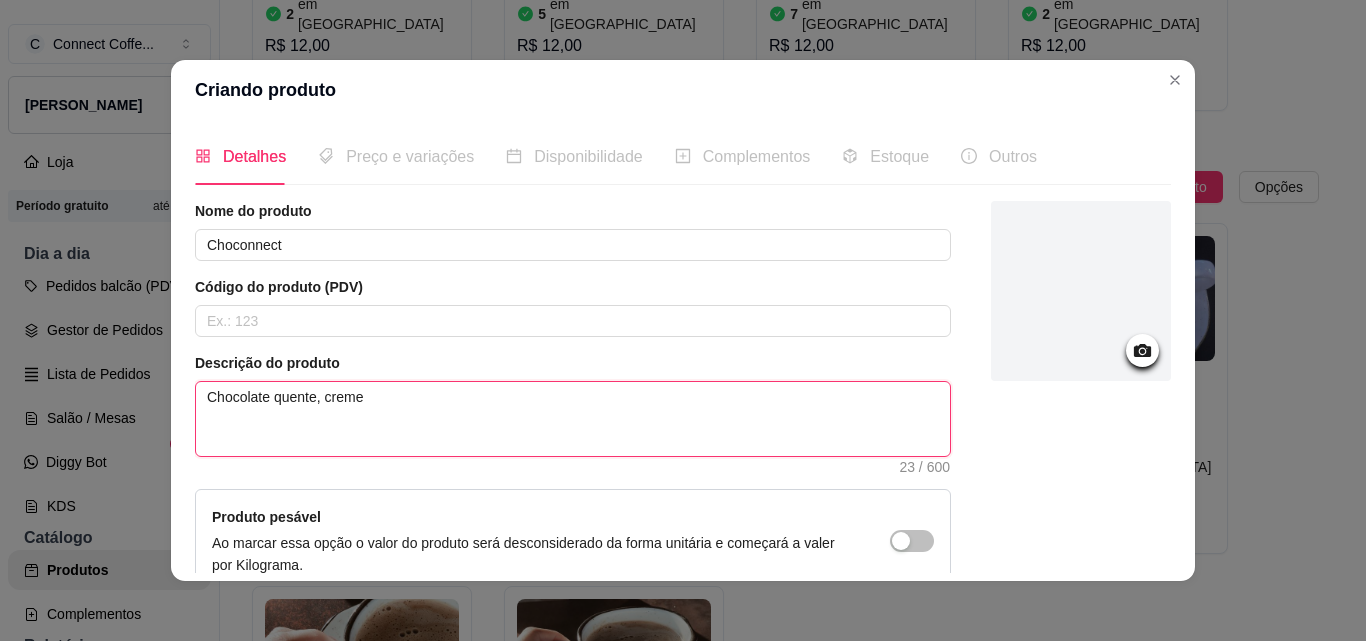 type 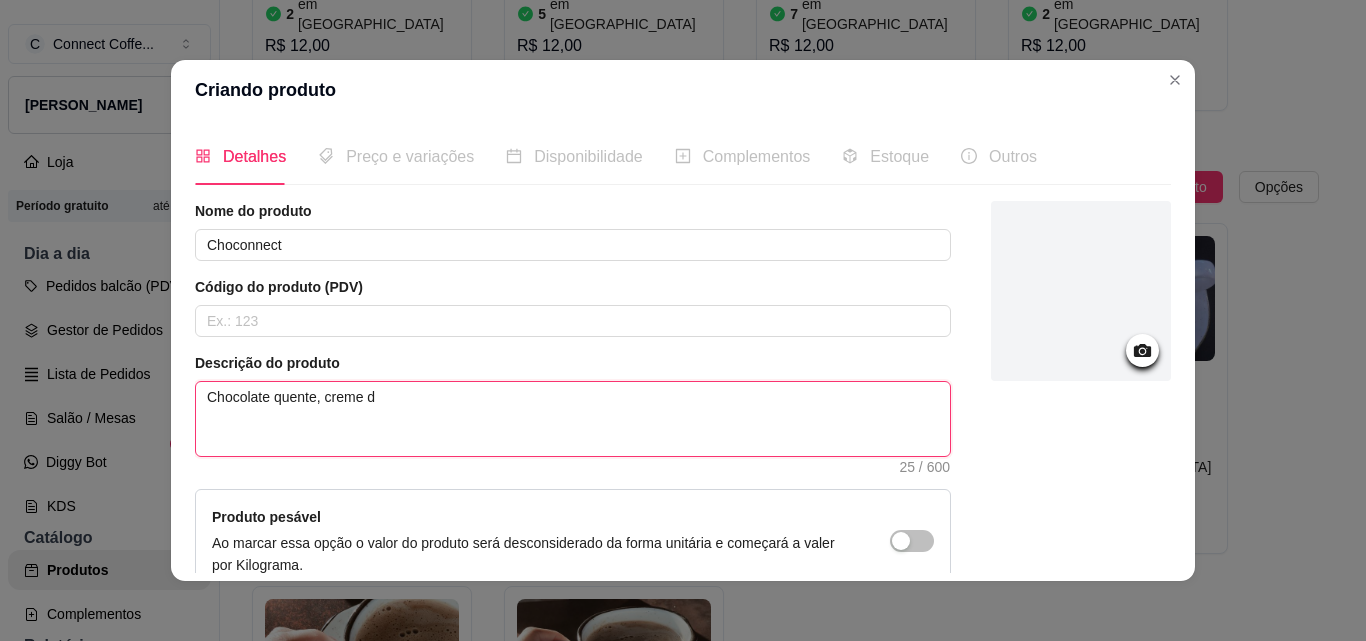 type 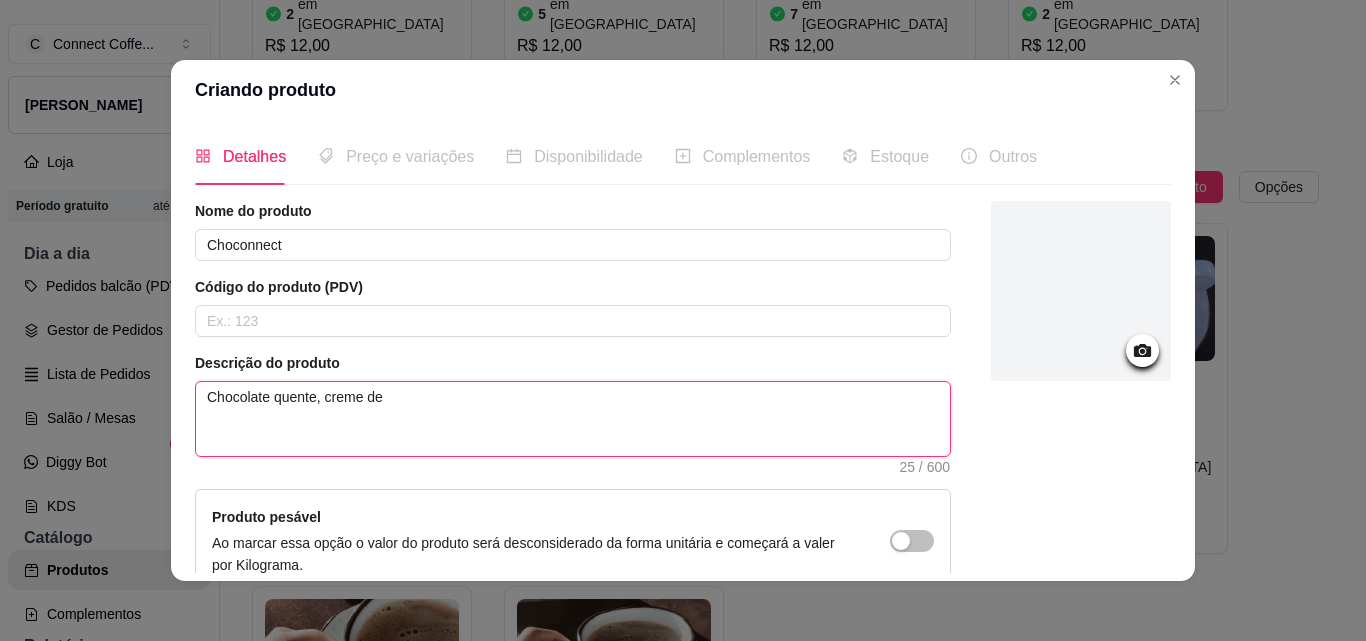 type 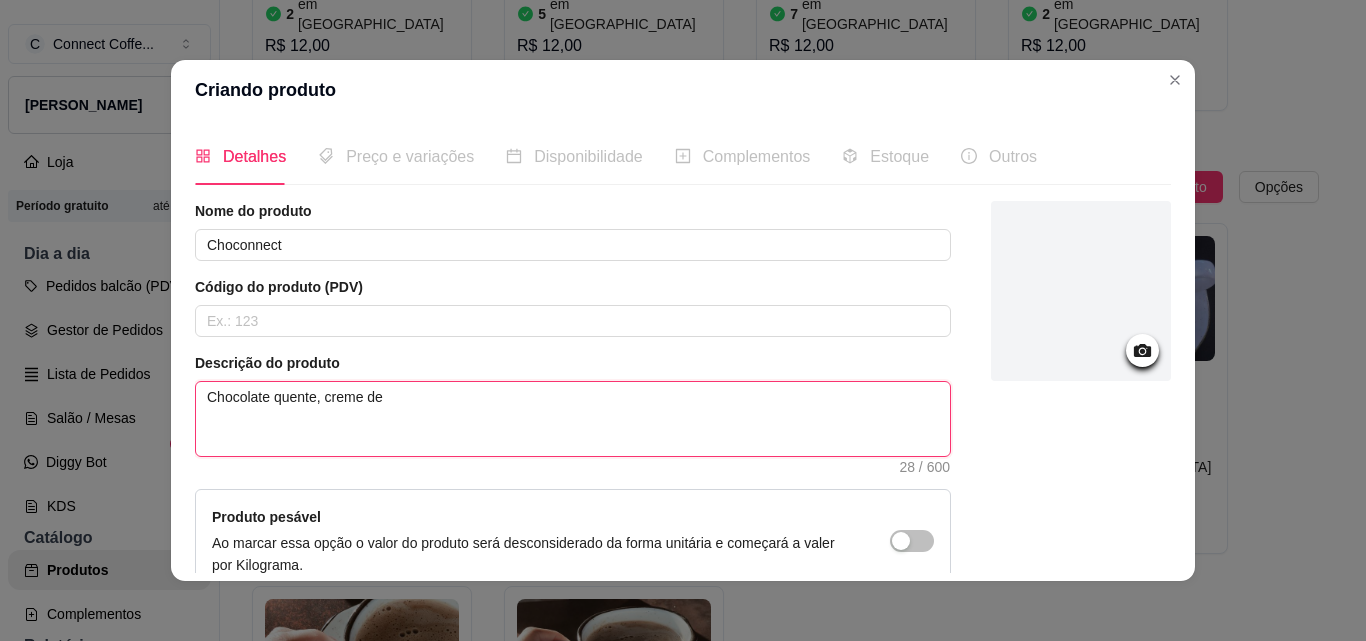type 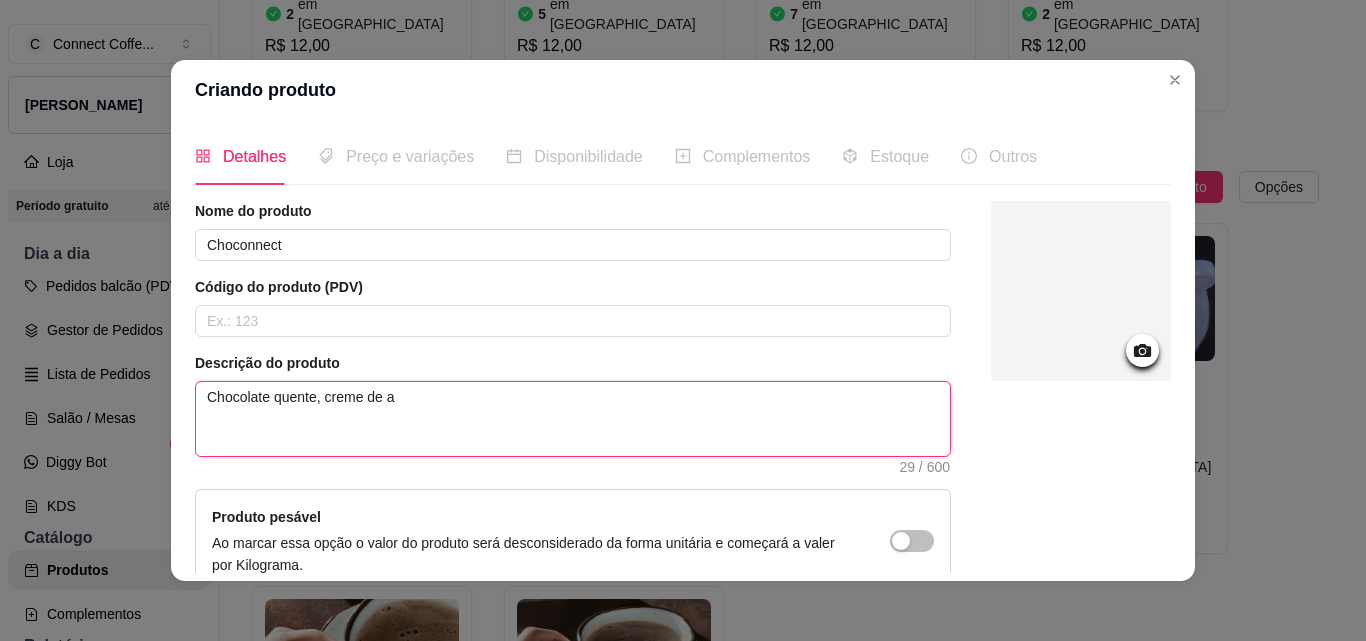 type 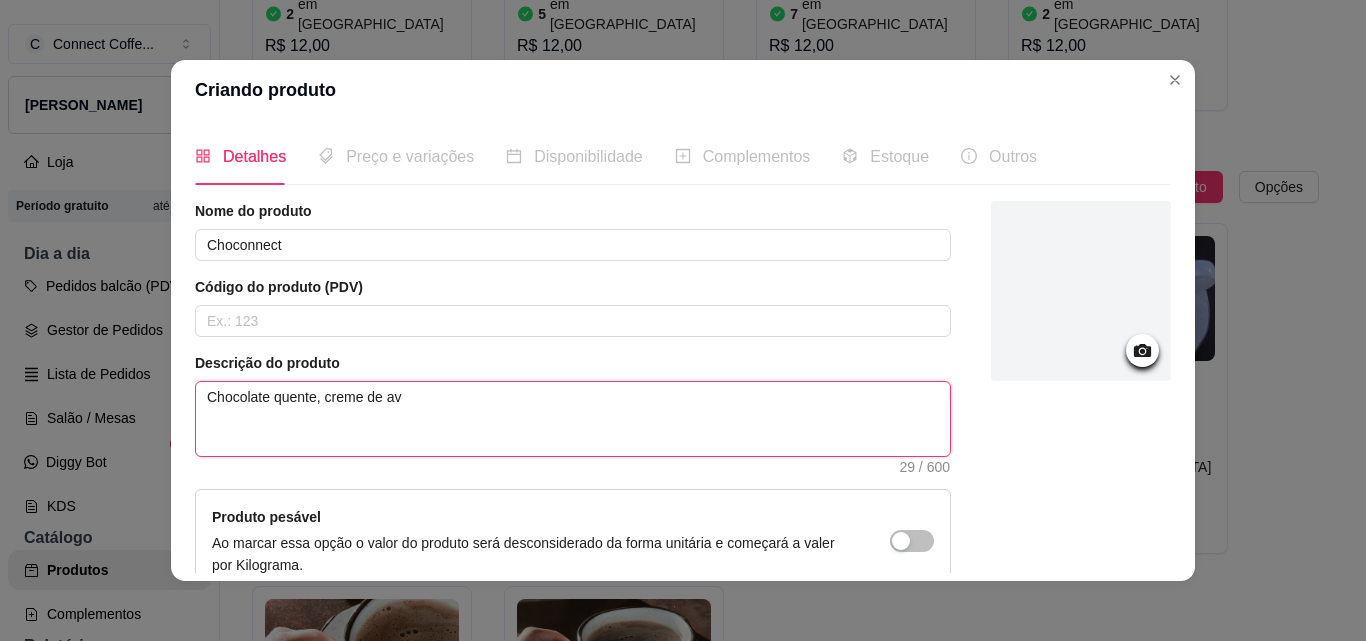 type 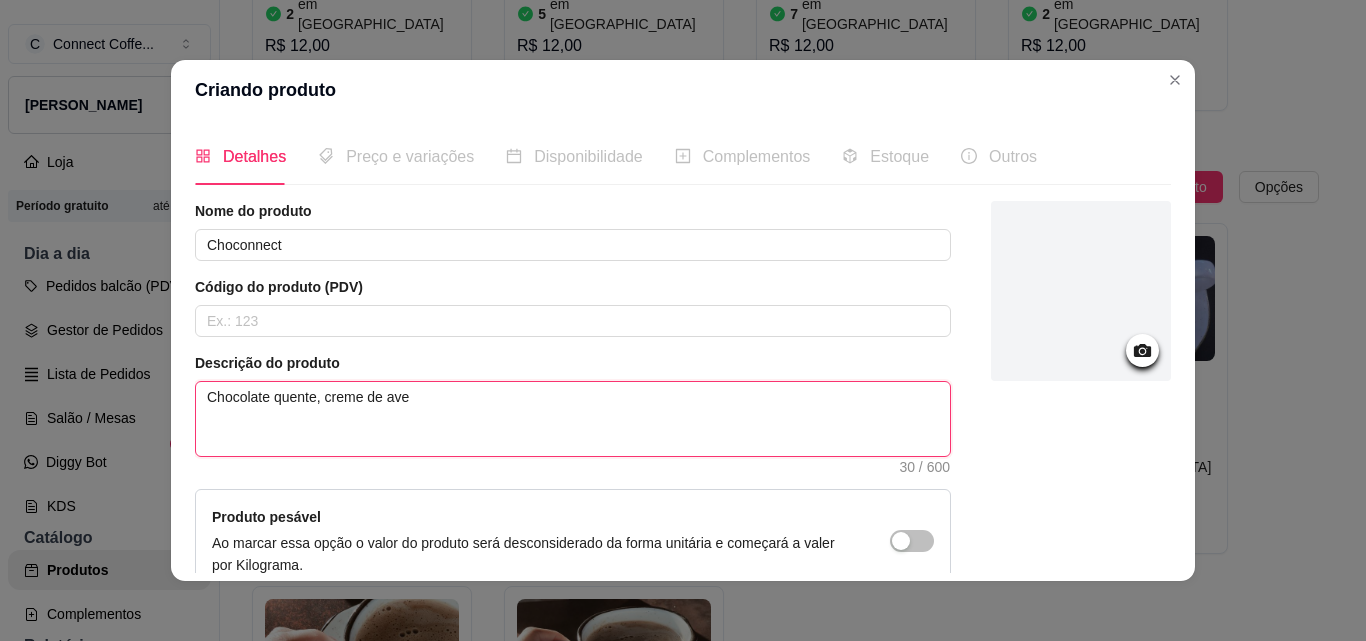 type 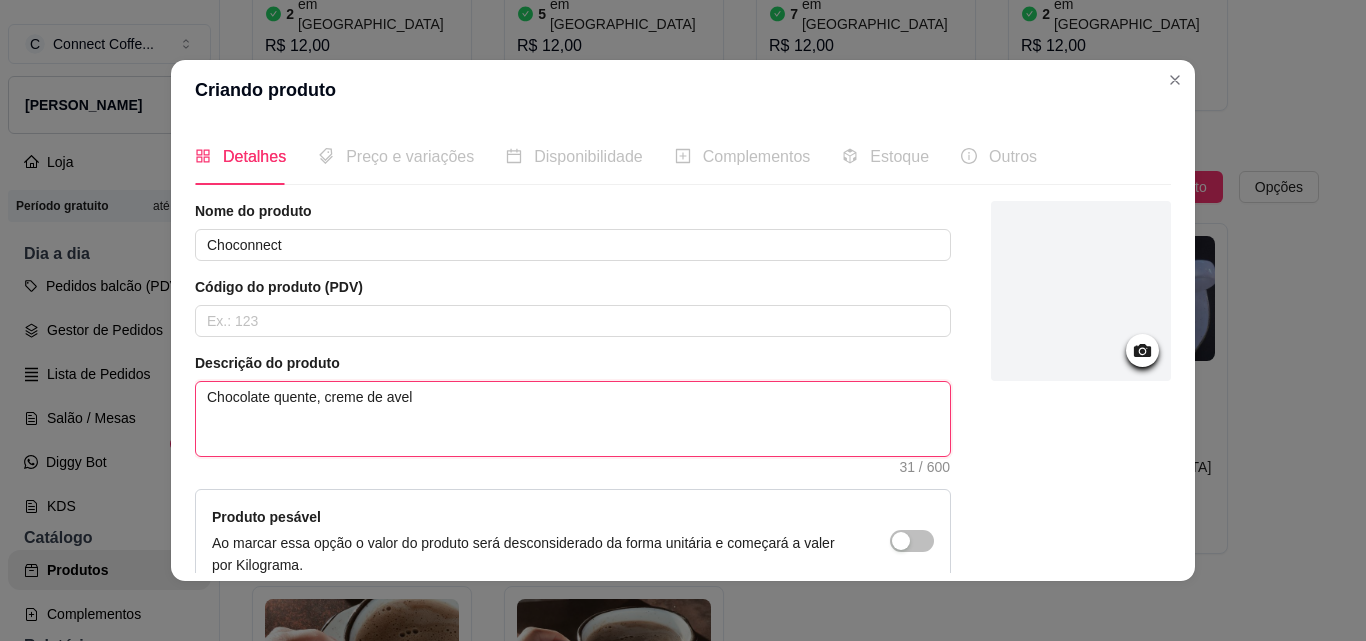 type 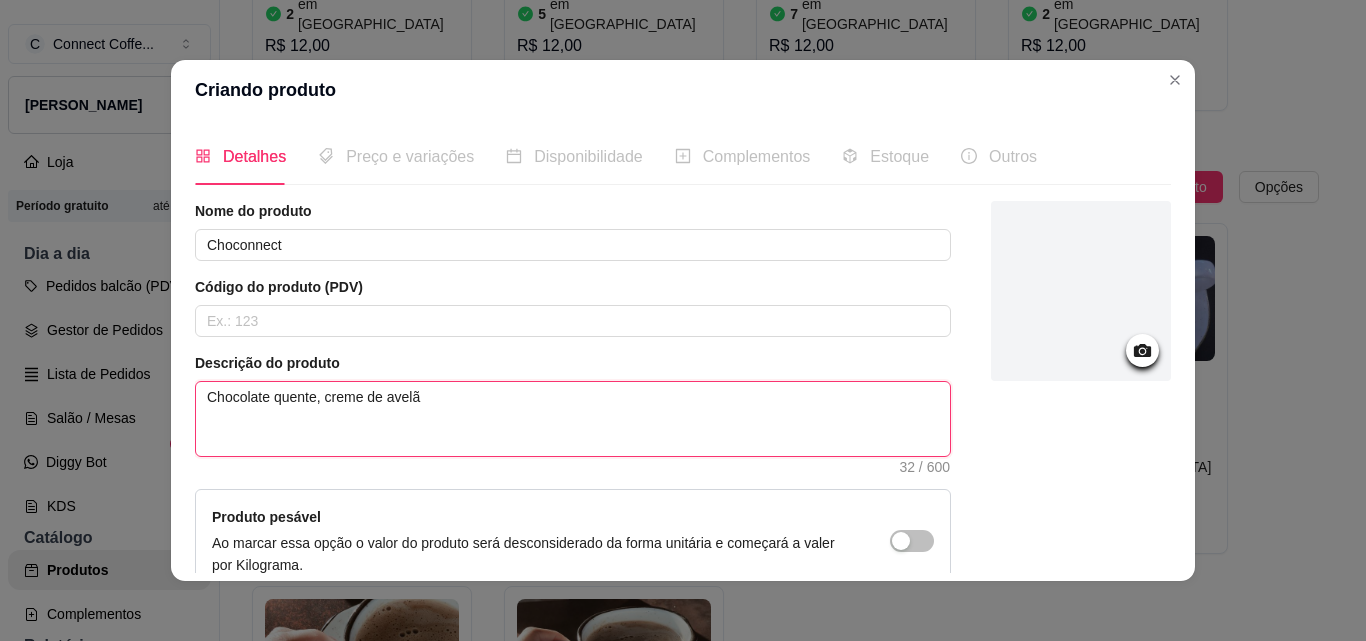 type 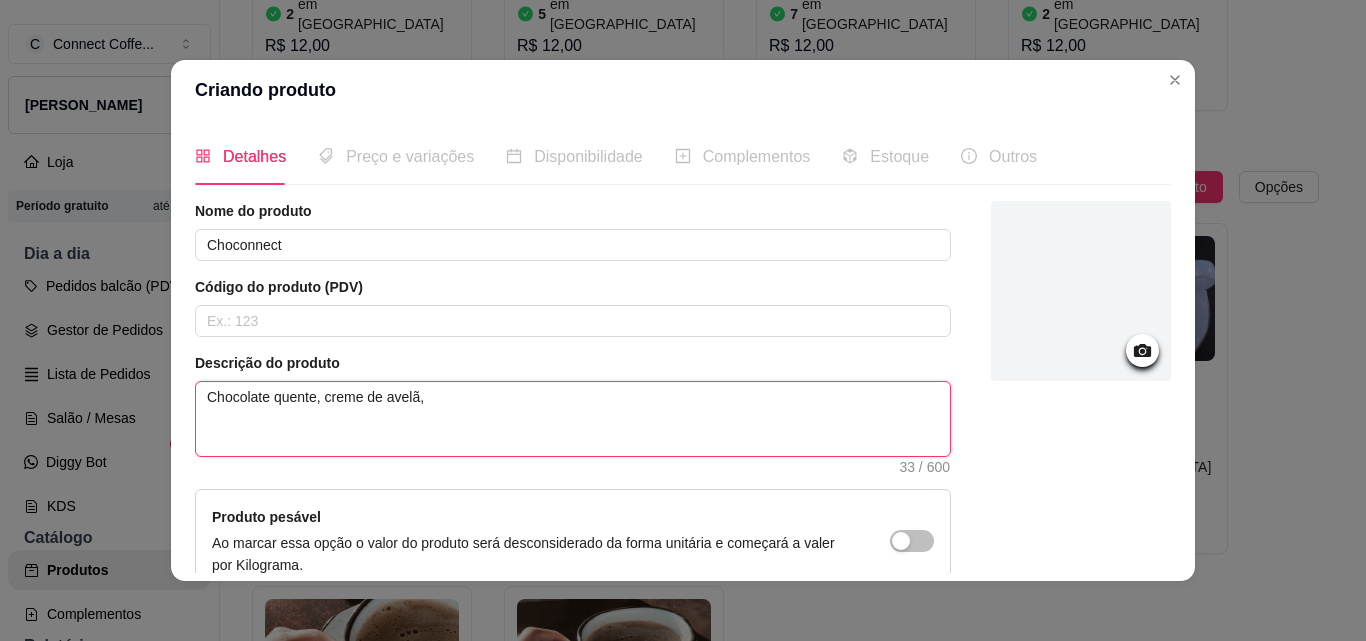 type 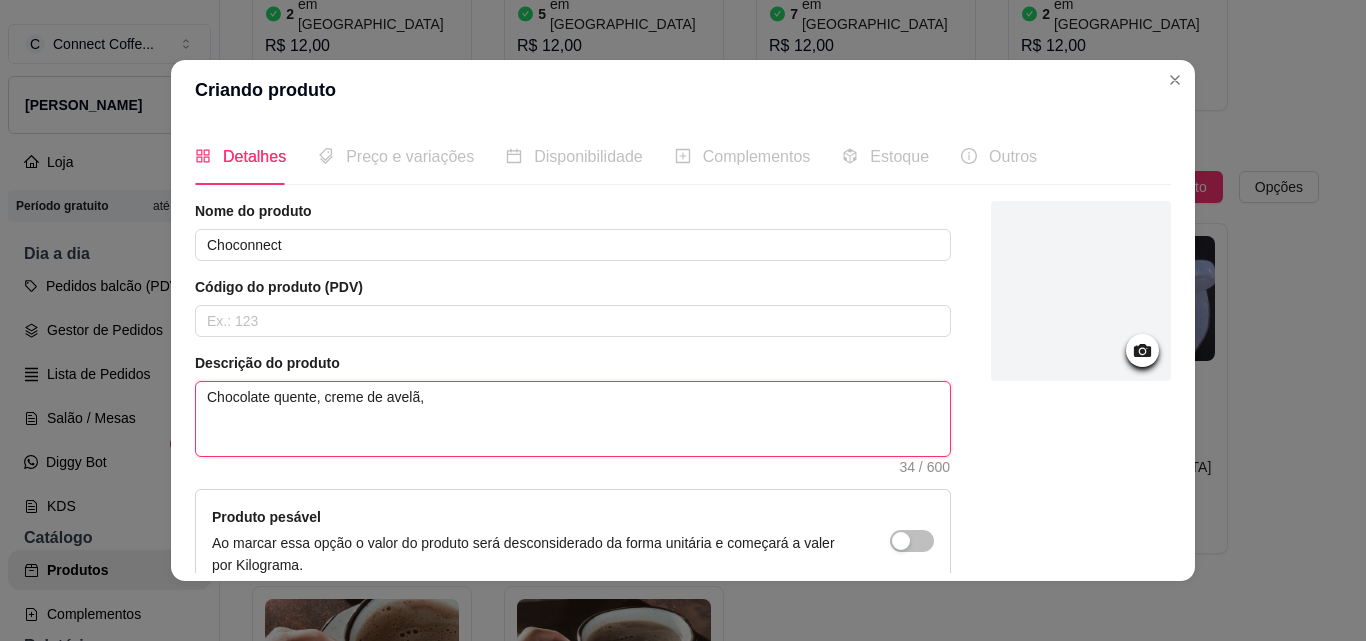 type 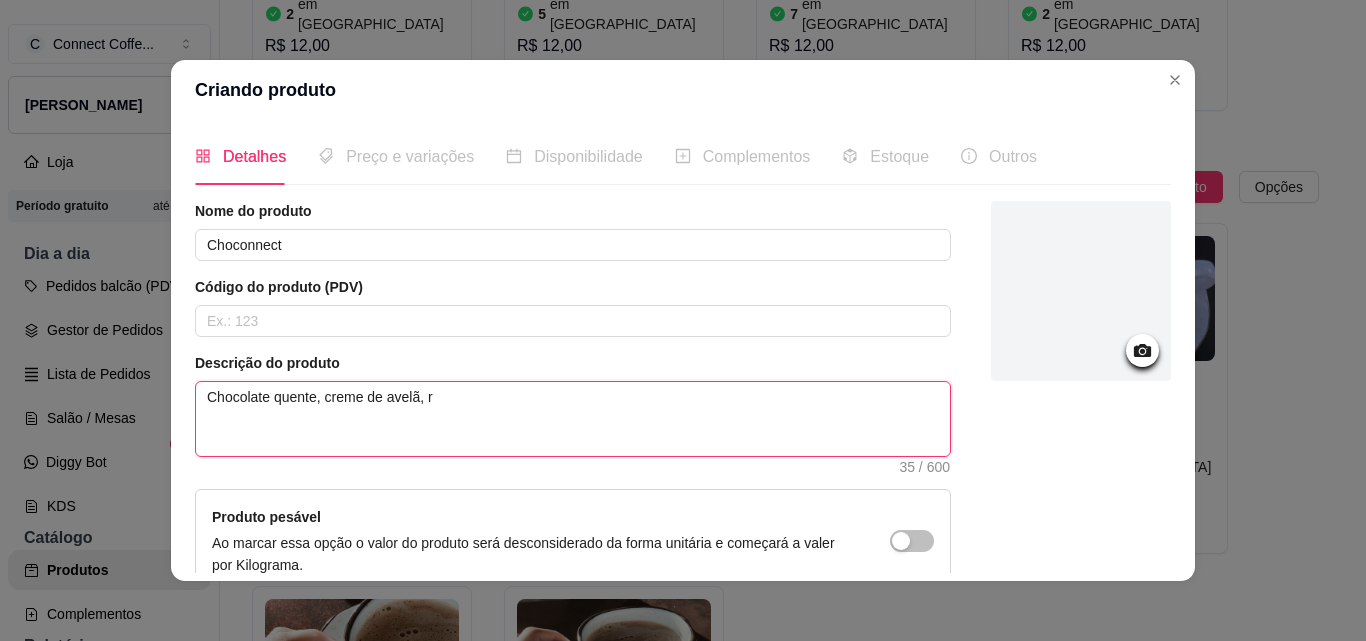 type 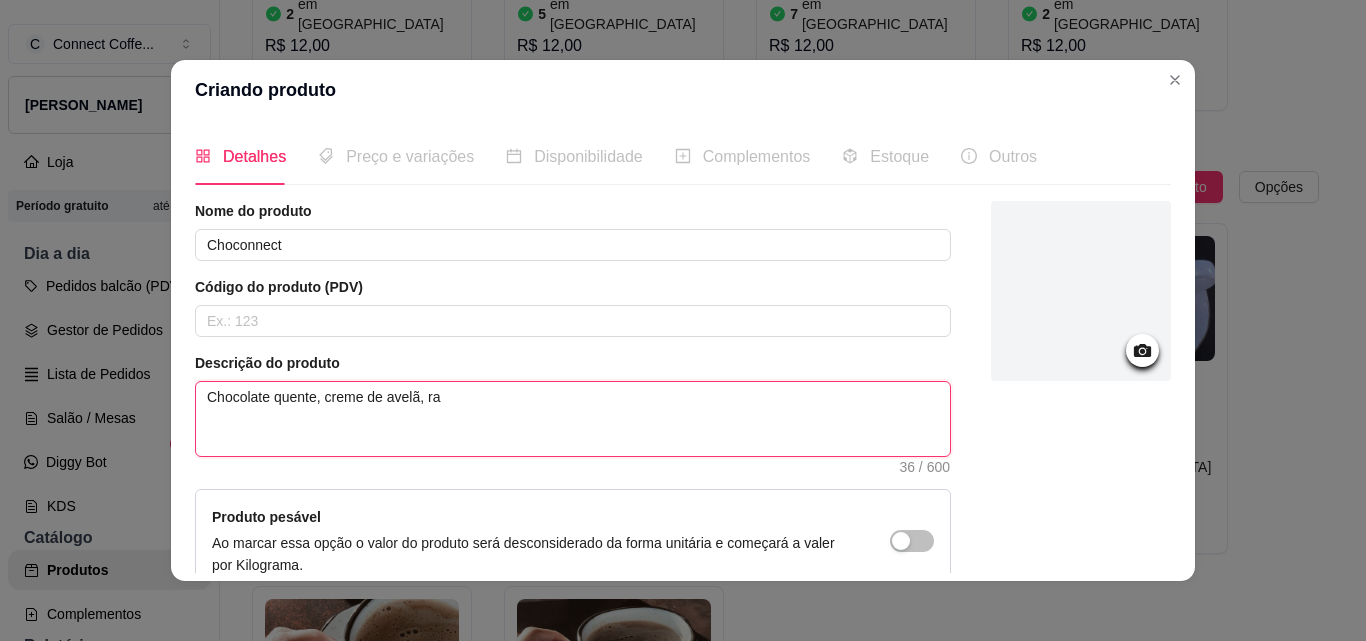 type 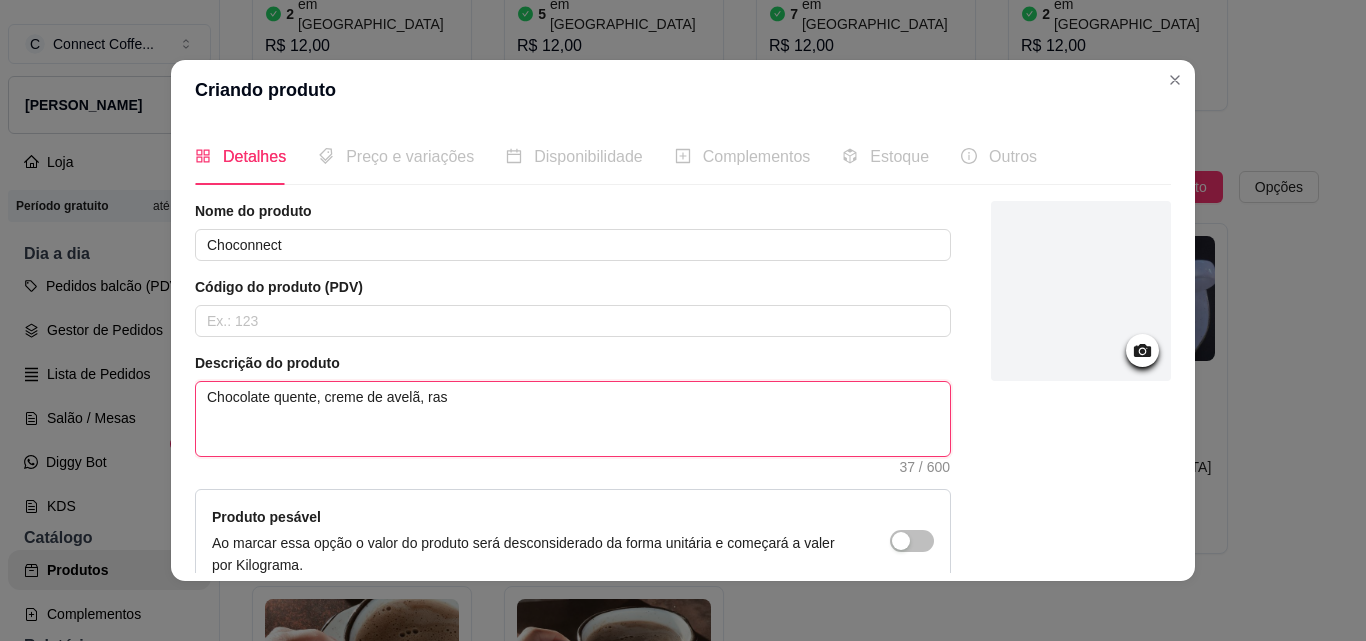 type 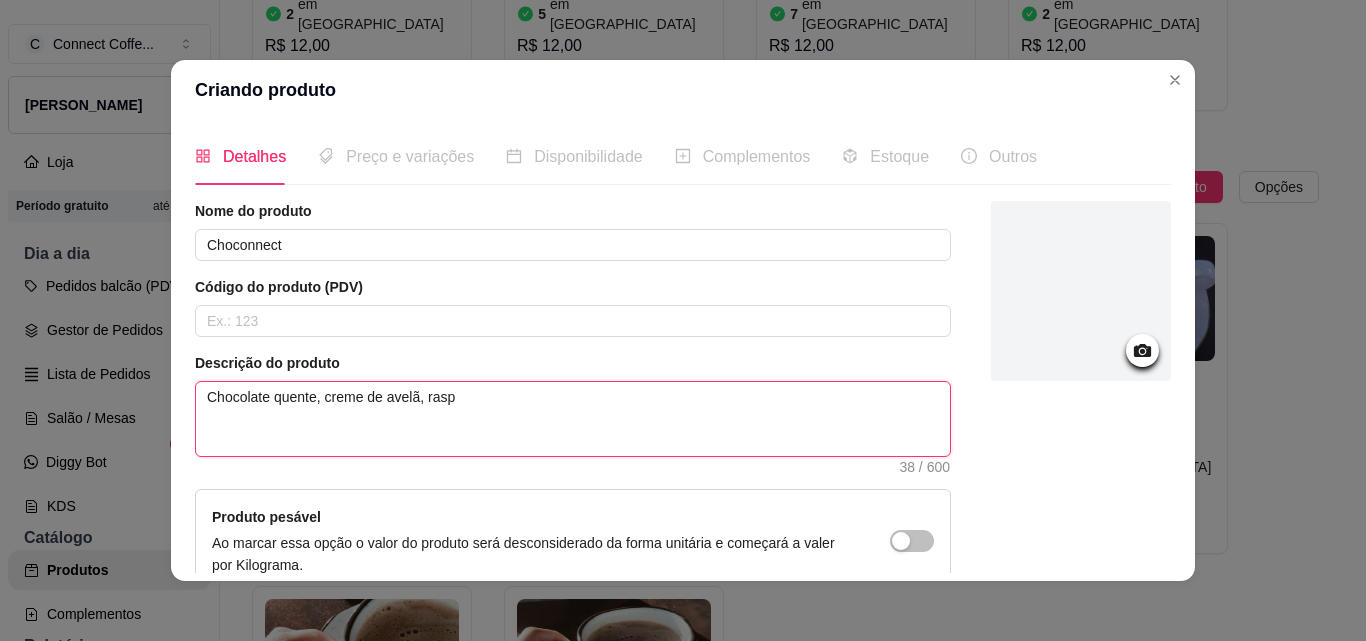 type 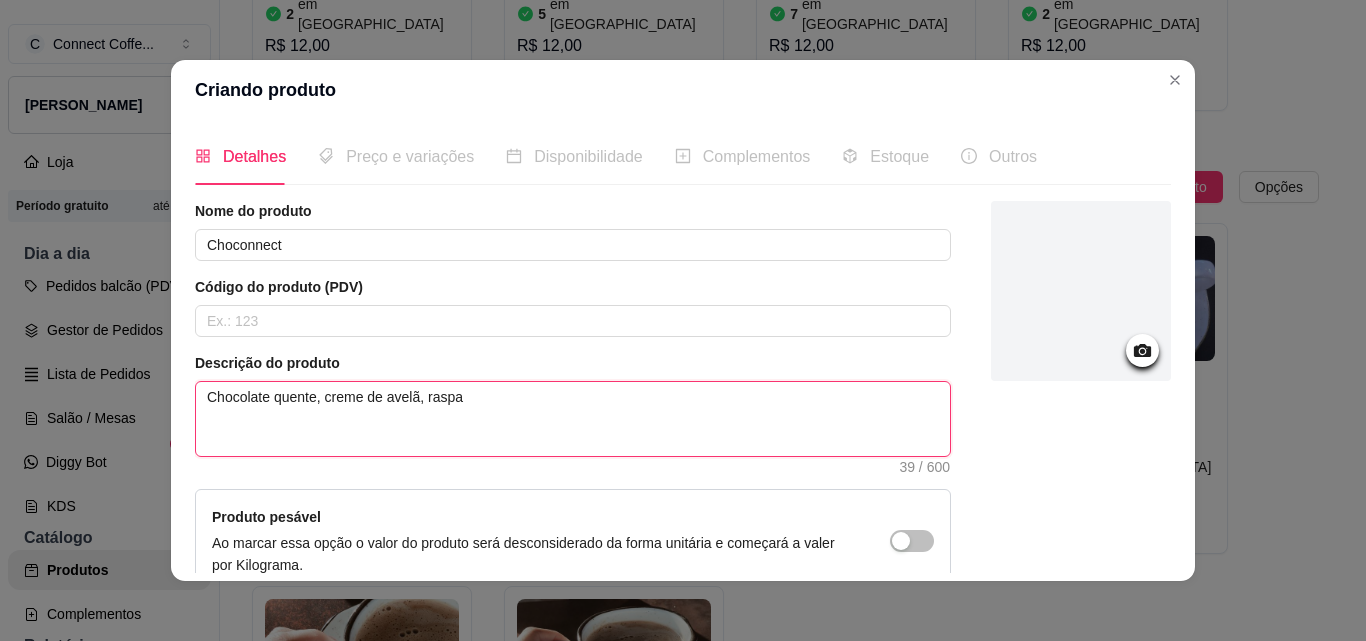 type 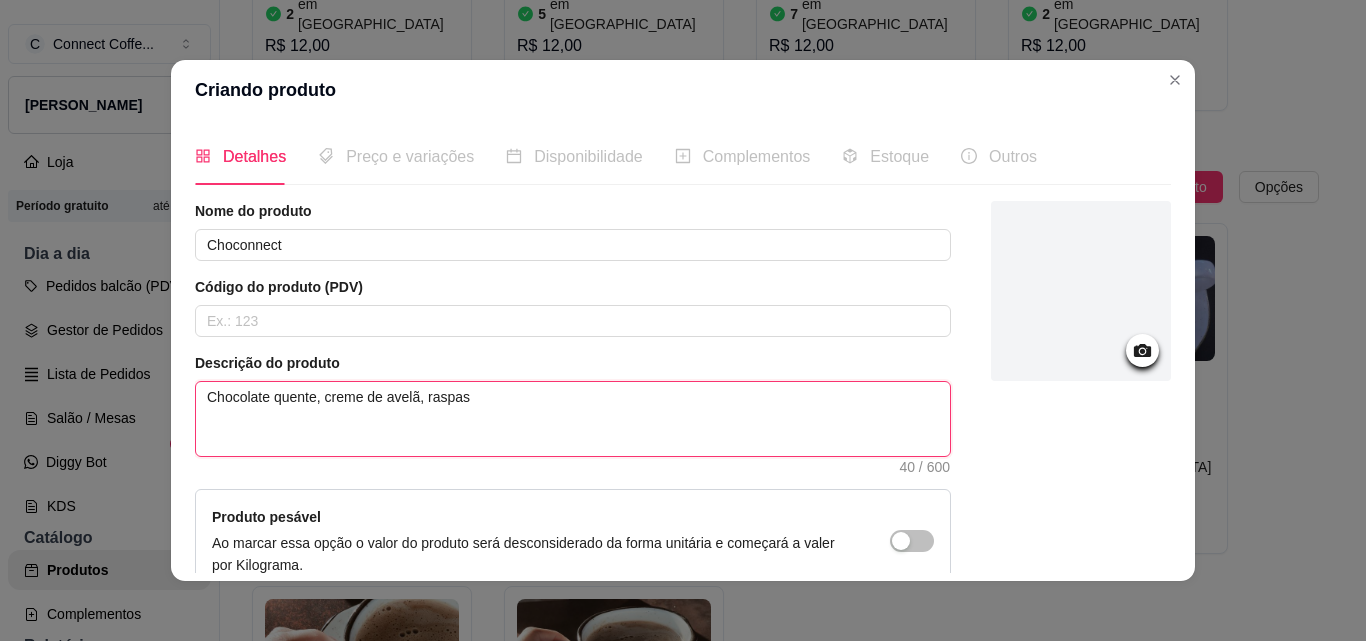 type 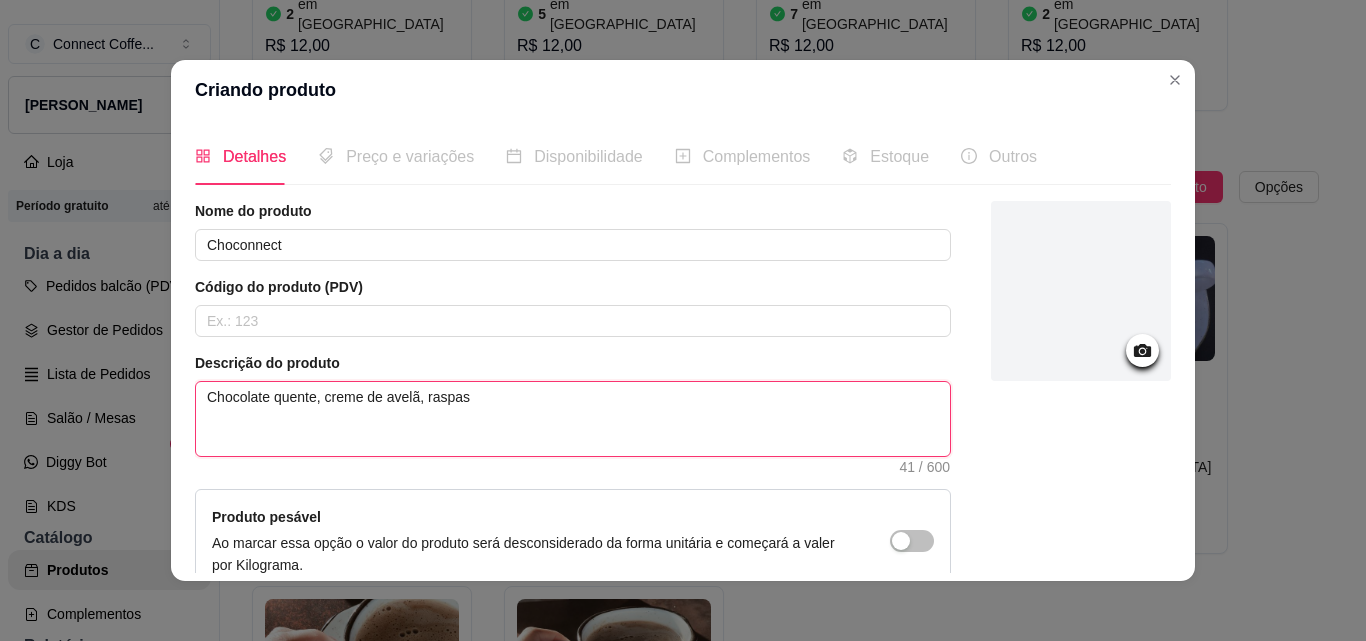 type 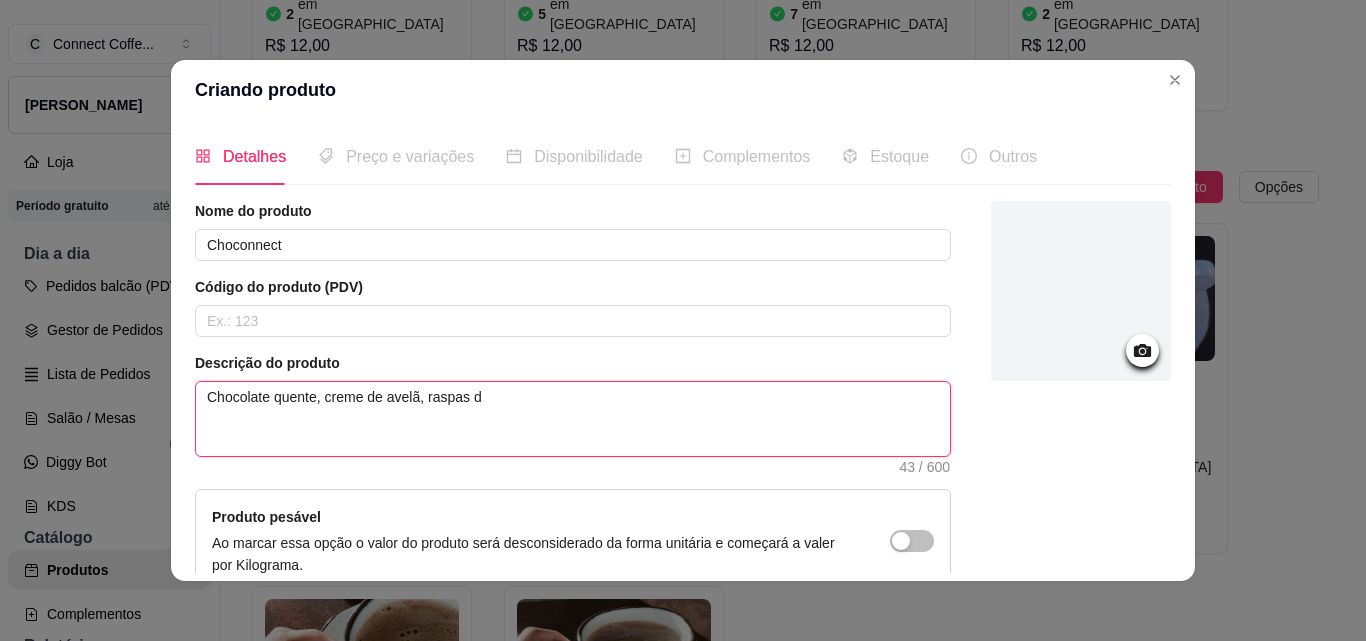 type 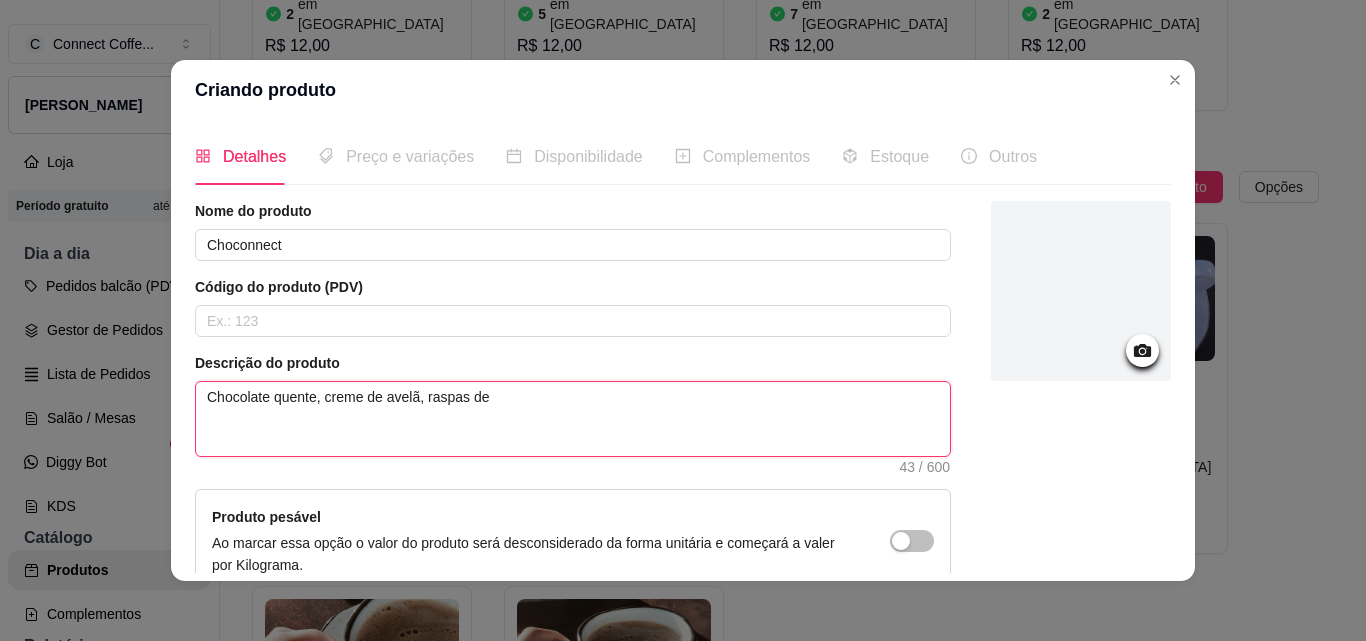 type 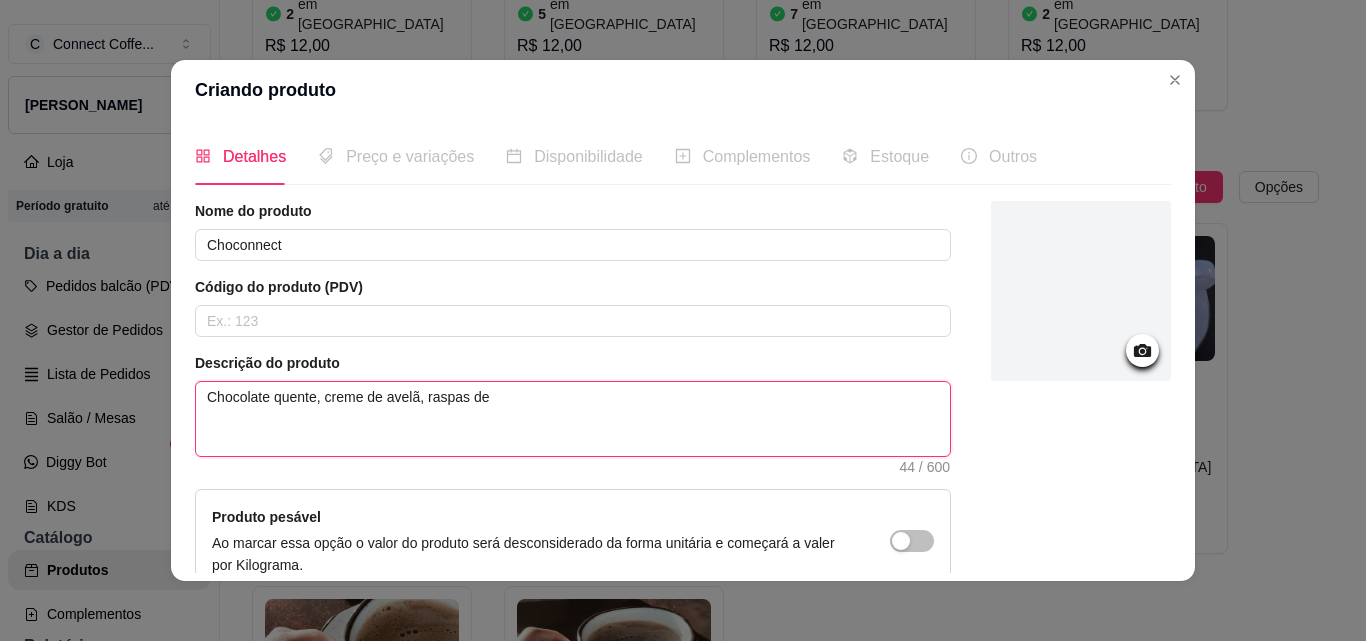 type 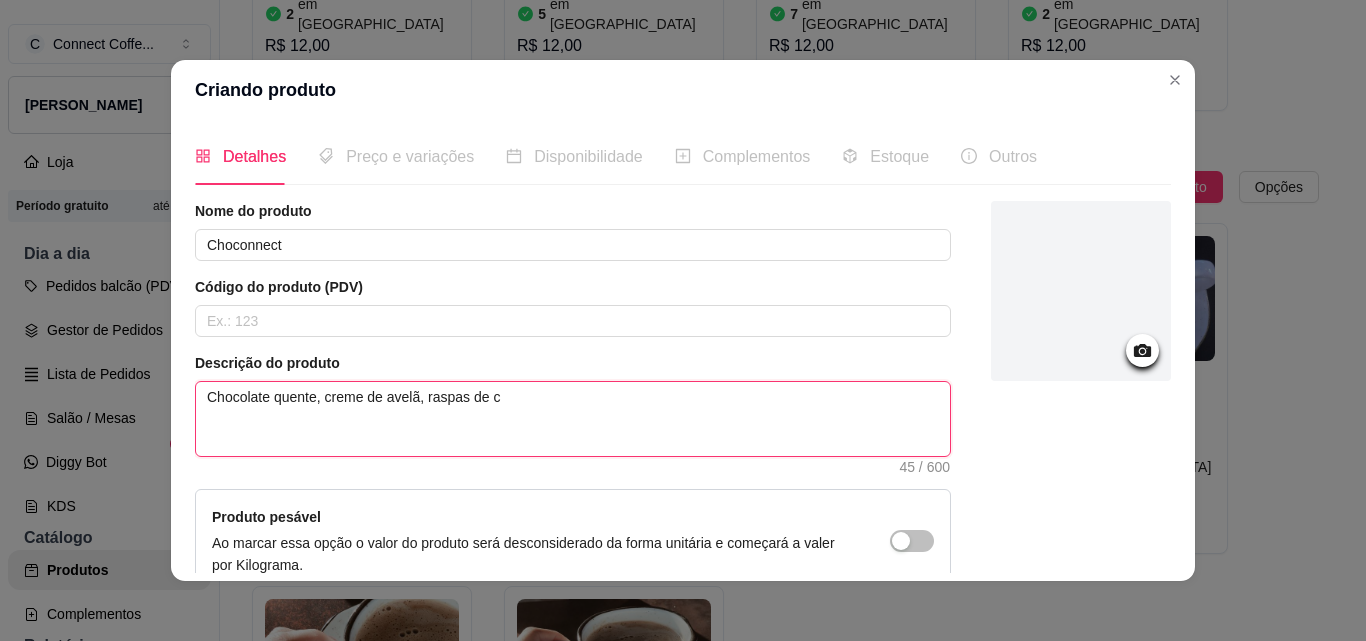 type 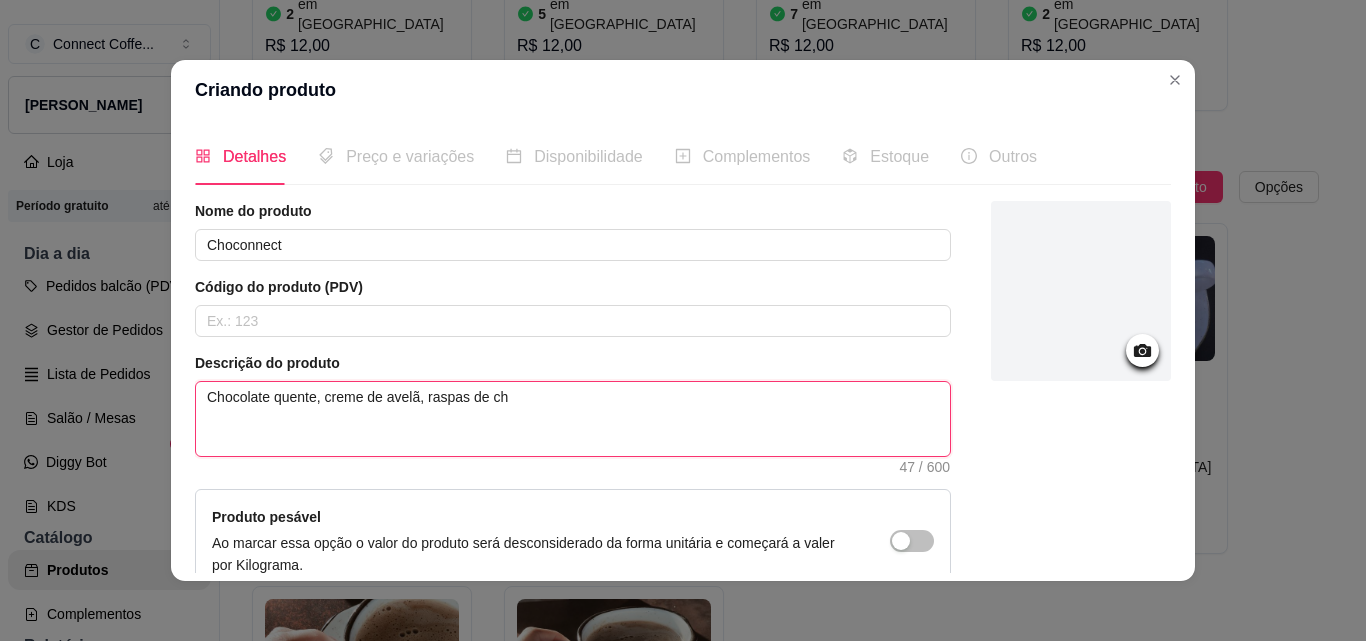 type 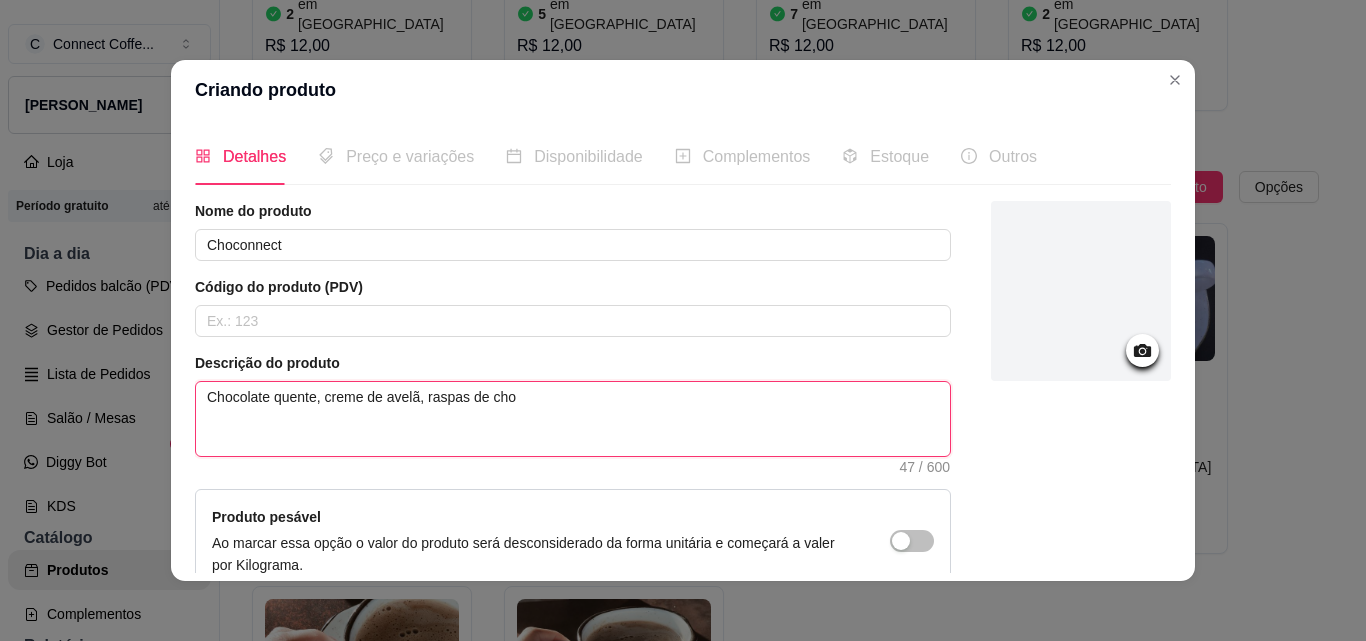 type 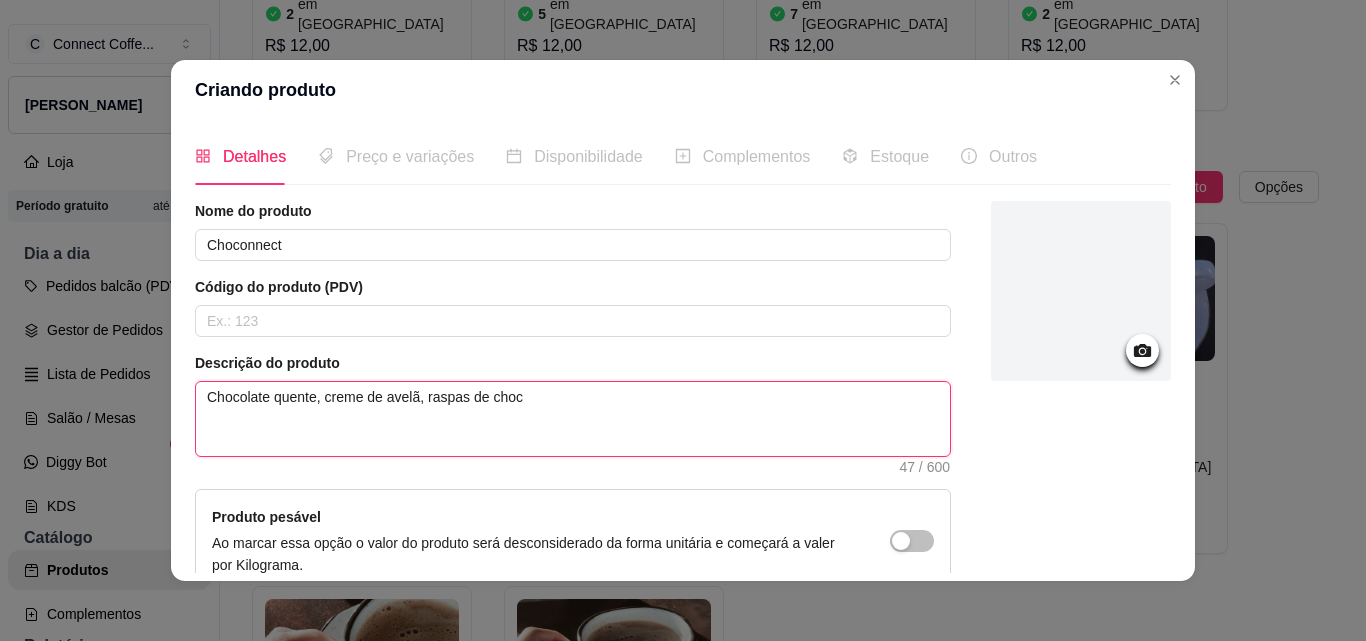 type 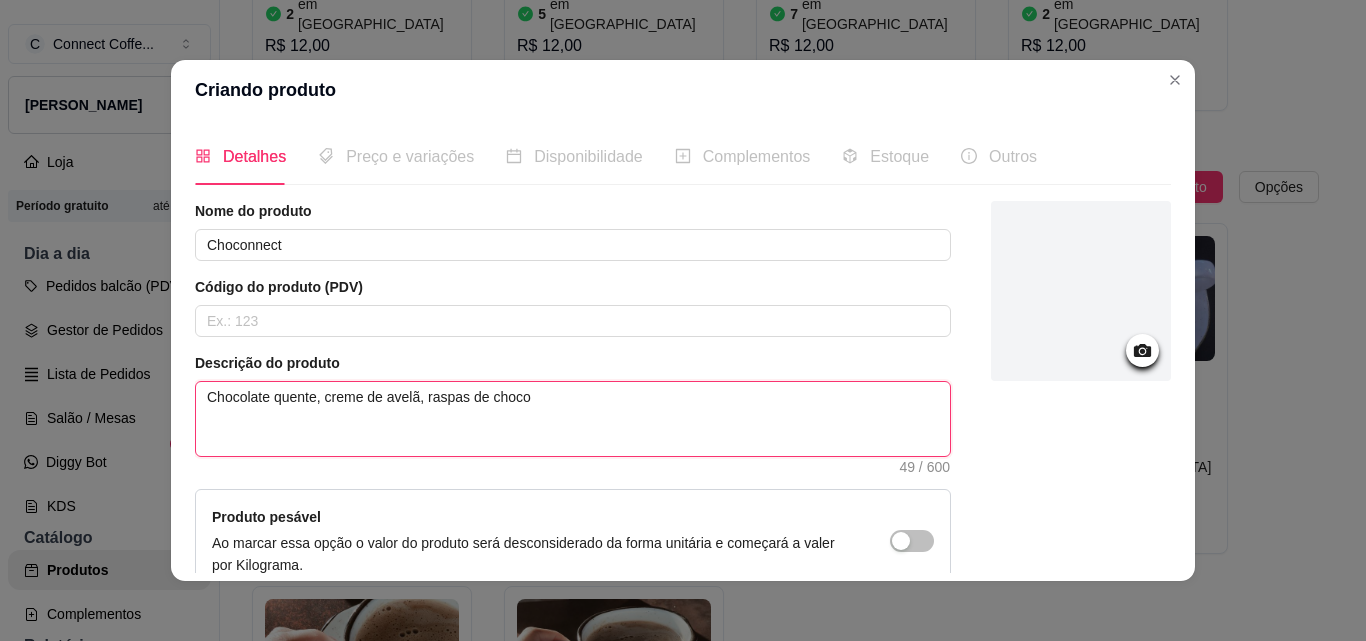 type 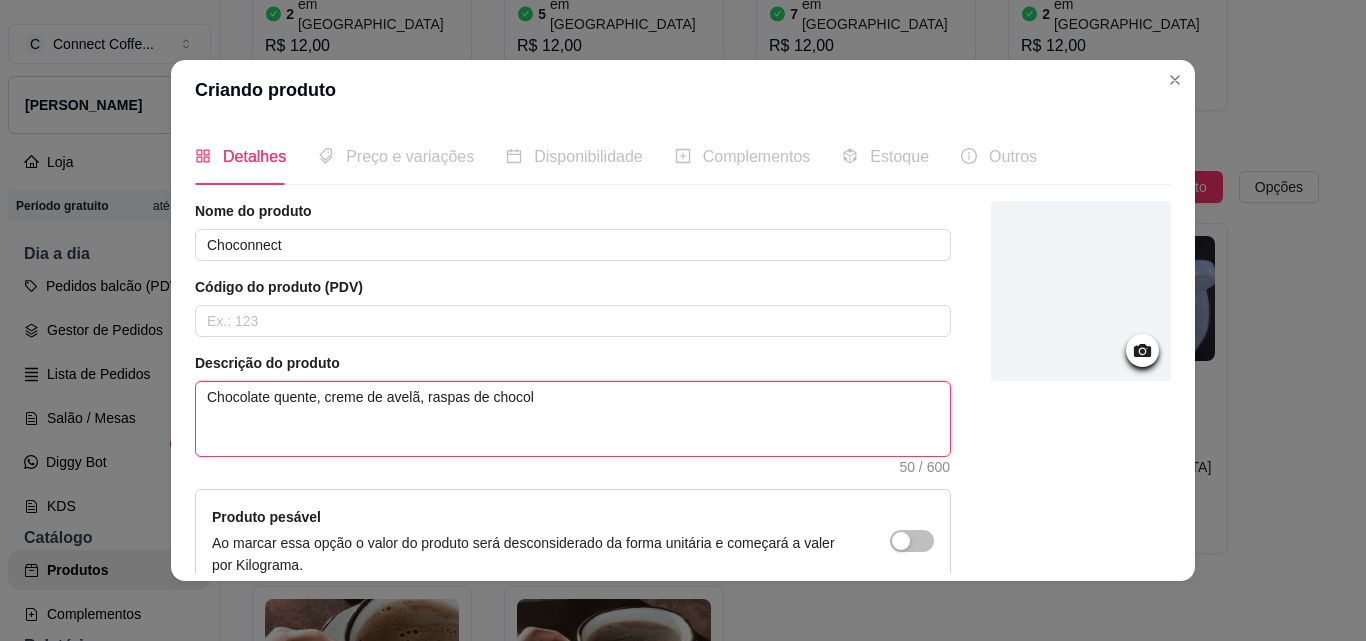 type 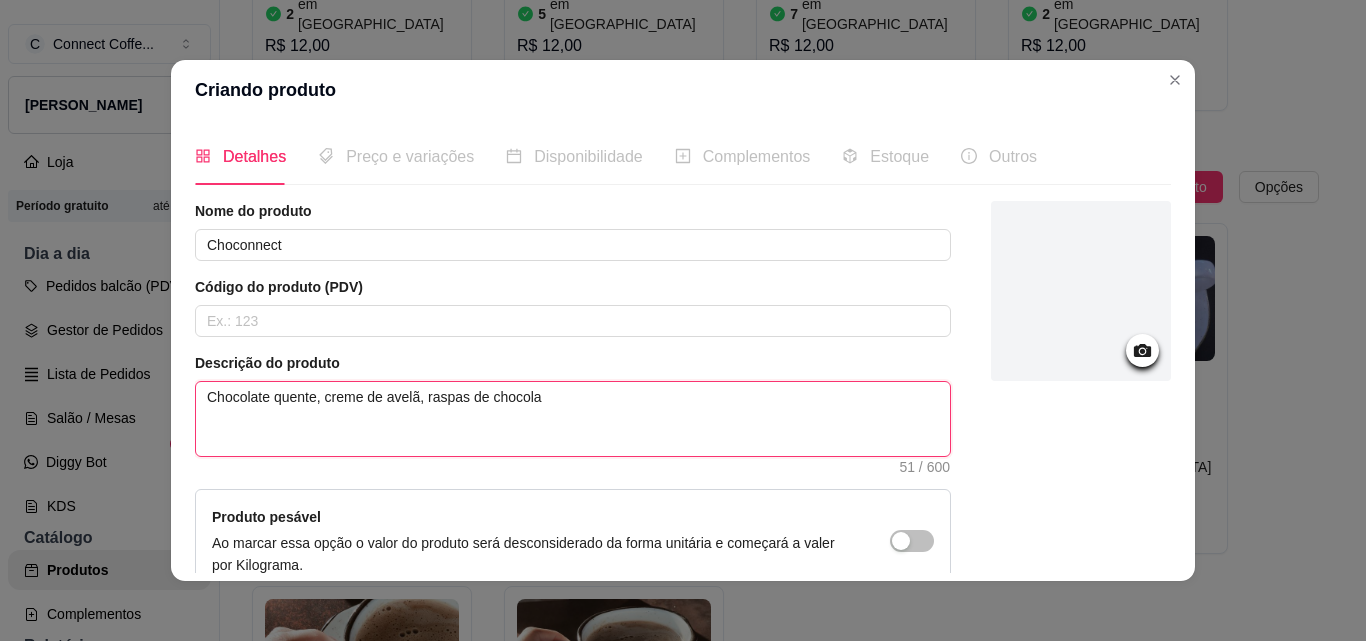 type 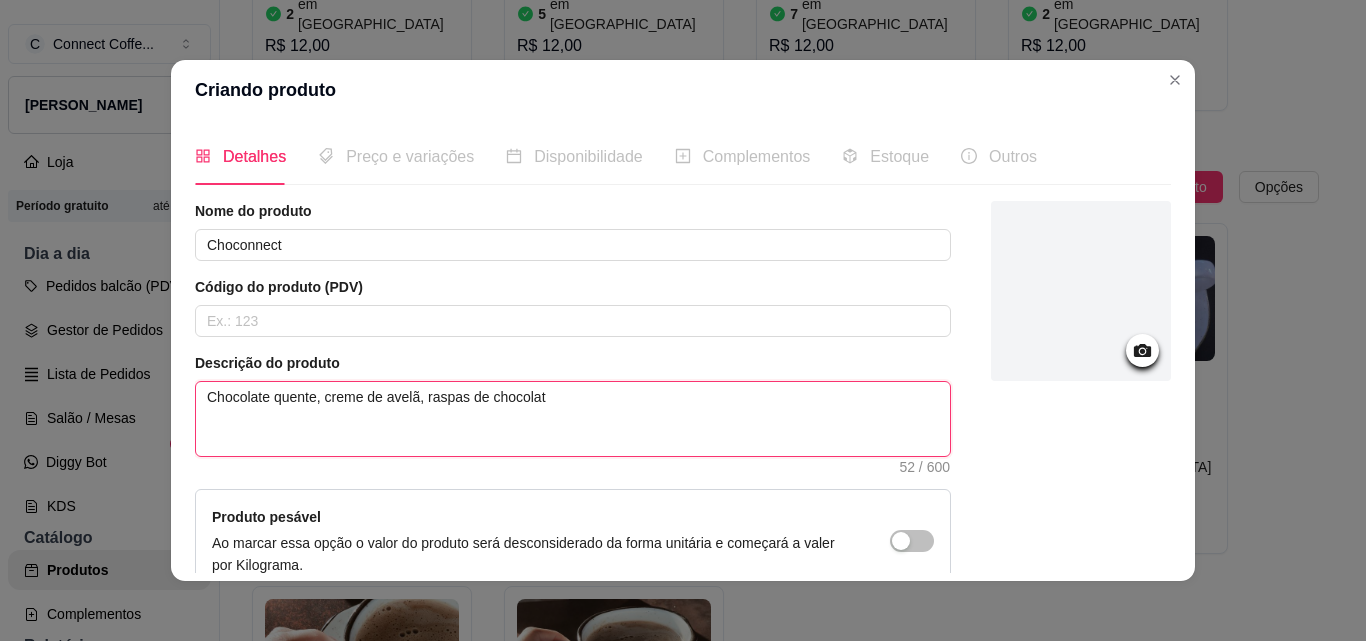 type 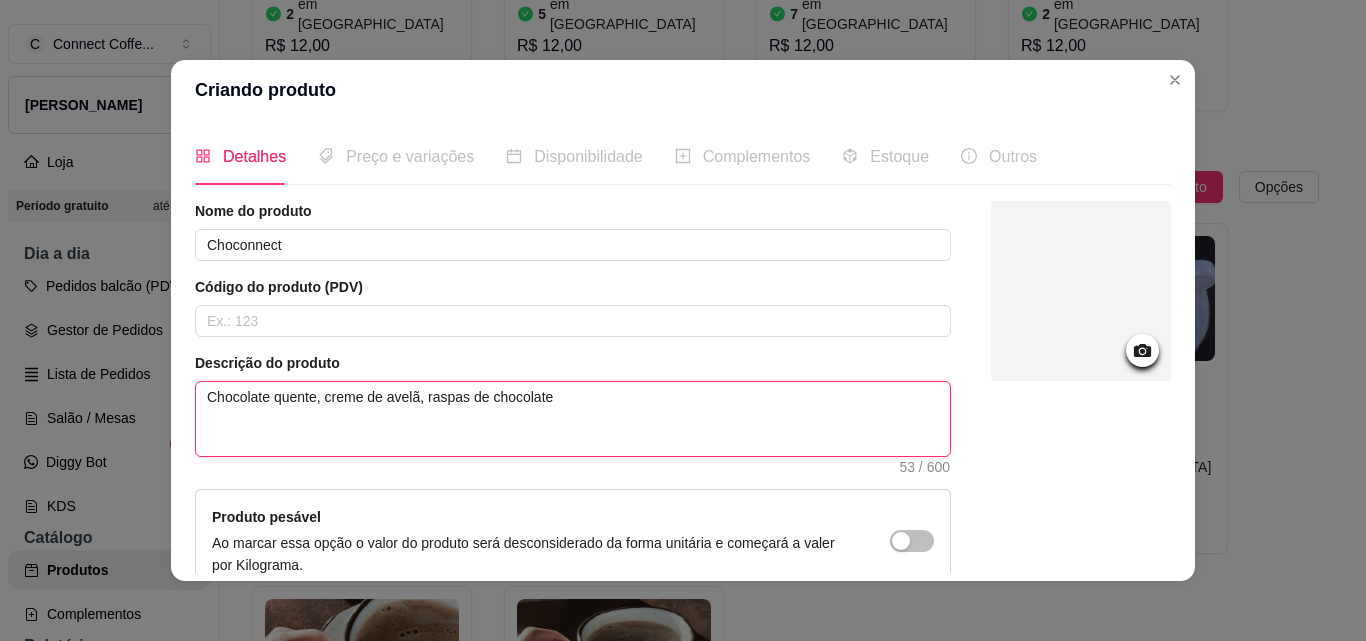 drag, startPoint x: 309, startPoint y: 399, endPoint x: 161, endPoint y: 387, distance: 148.48569 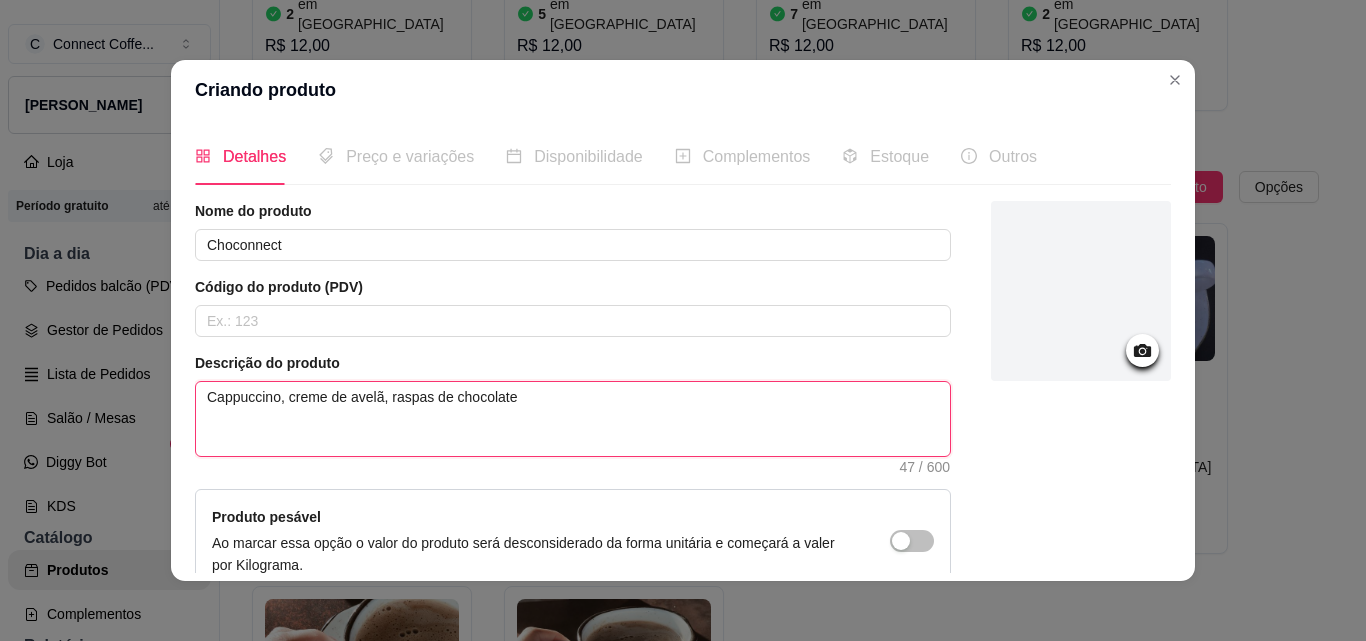 click on "Cappuccino, creme de avelã, raspas de chocolate" at bounding box center (573, 419) 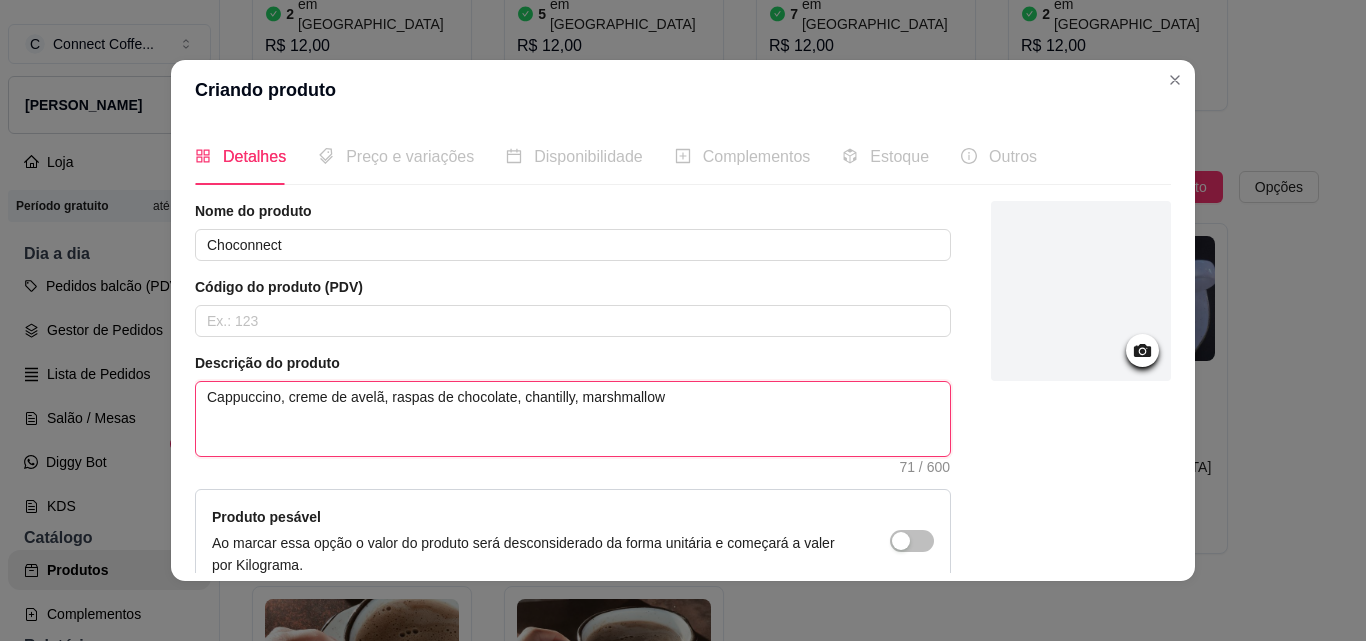 drag, startPoint x: 665, startPoint y: 399, endPoint x: 134, endPoint y: 439, distance: 532.50446 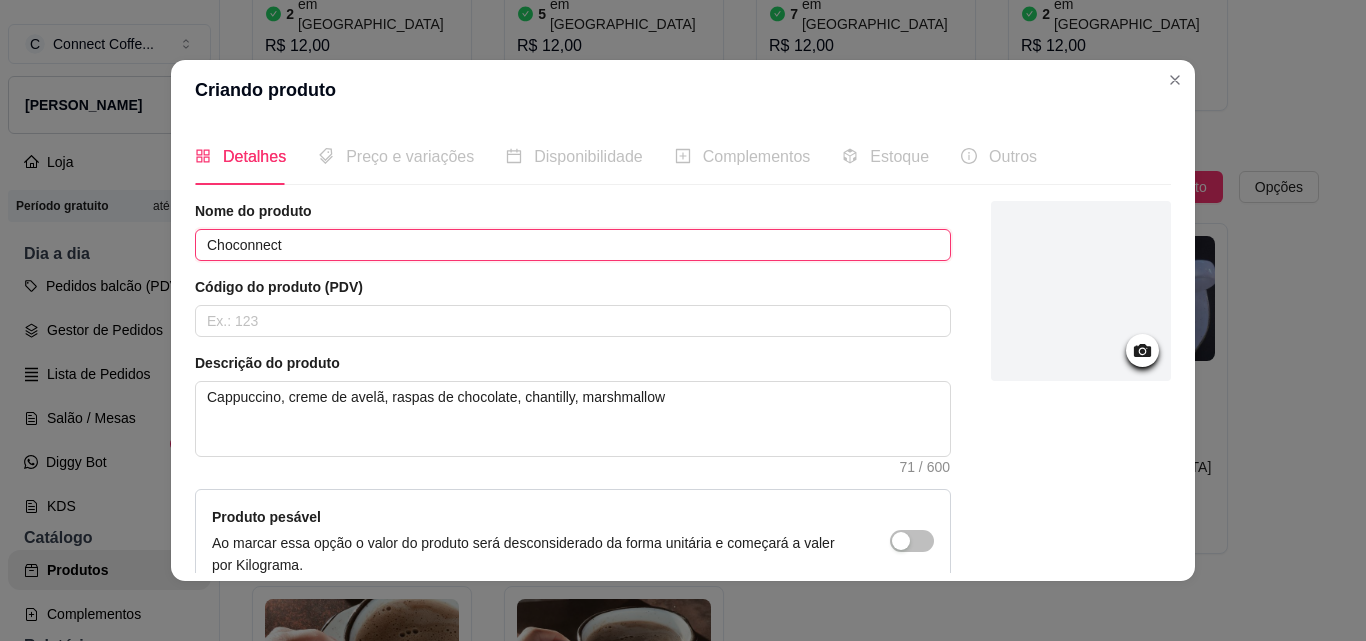 click on "Choconnect" at bounding box center (573, 245) 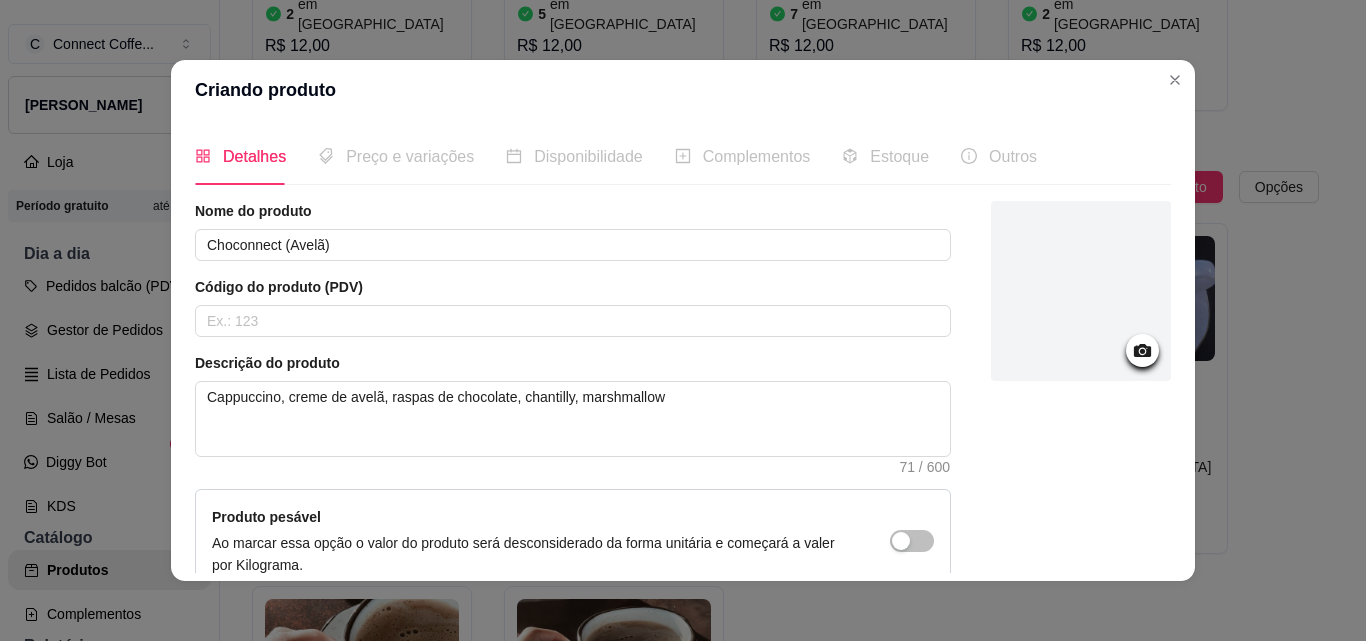 click 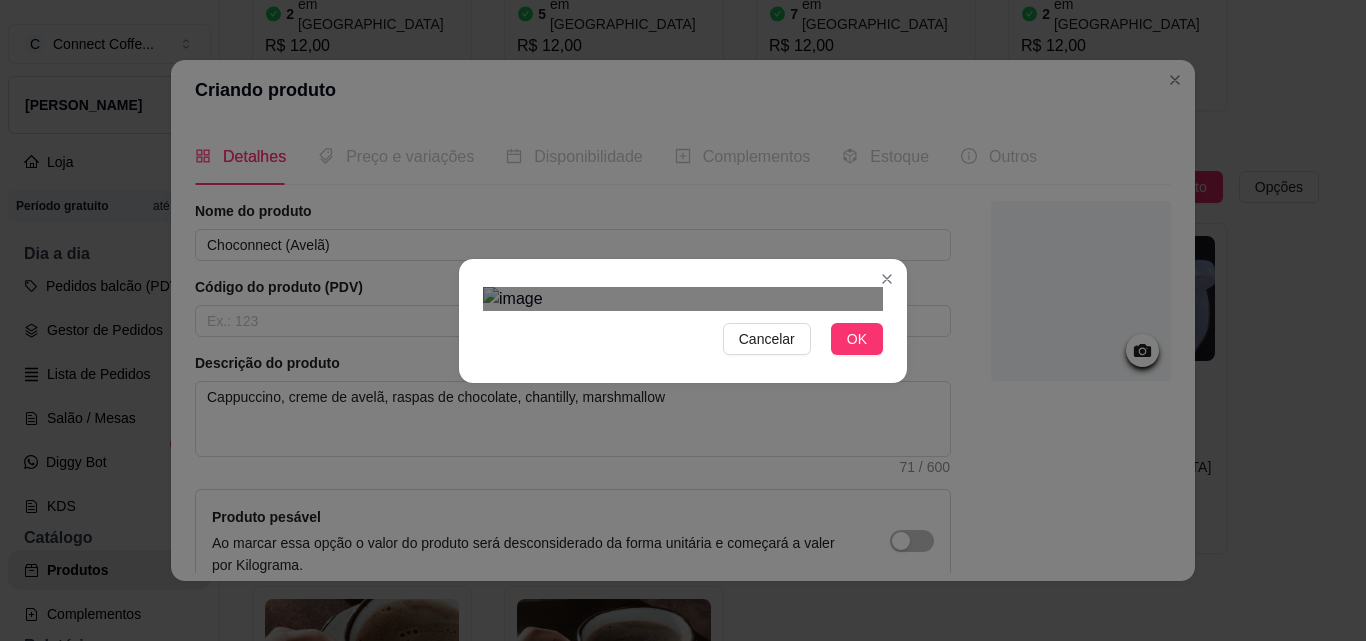 click at bounding box center [679, 621] 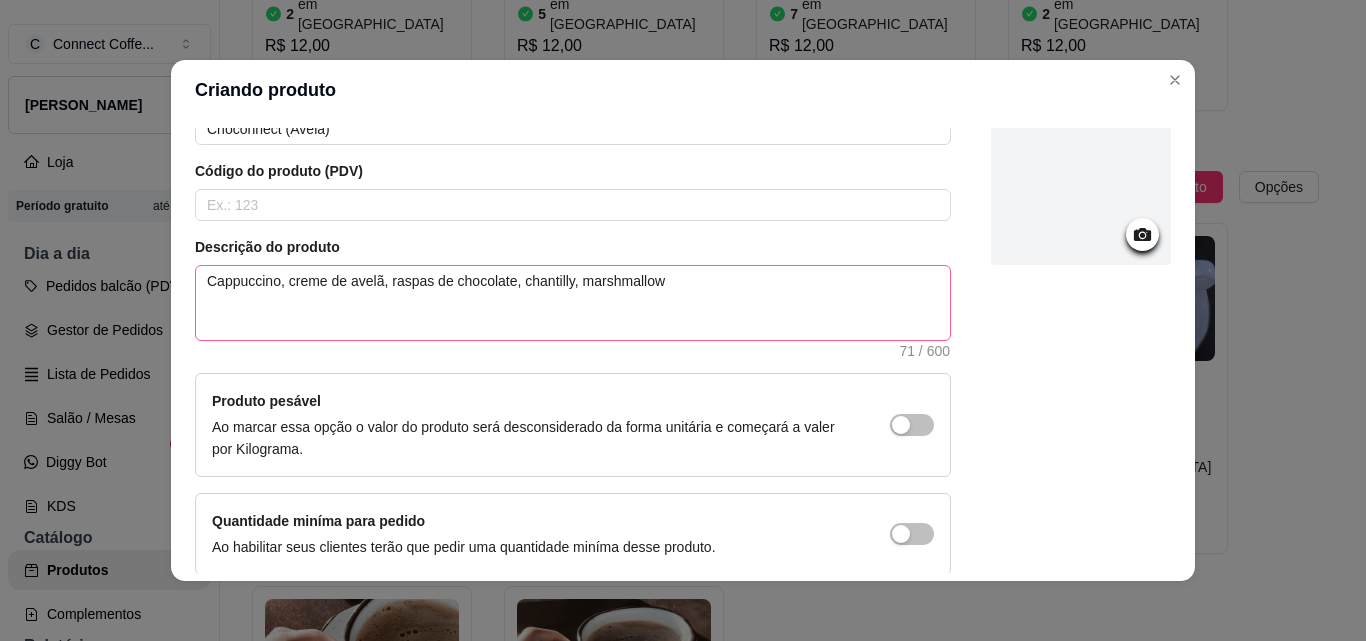 scroll, scrollTop: 207, scrollLeft: 0, axis: vertical 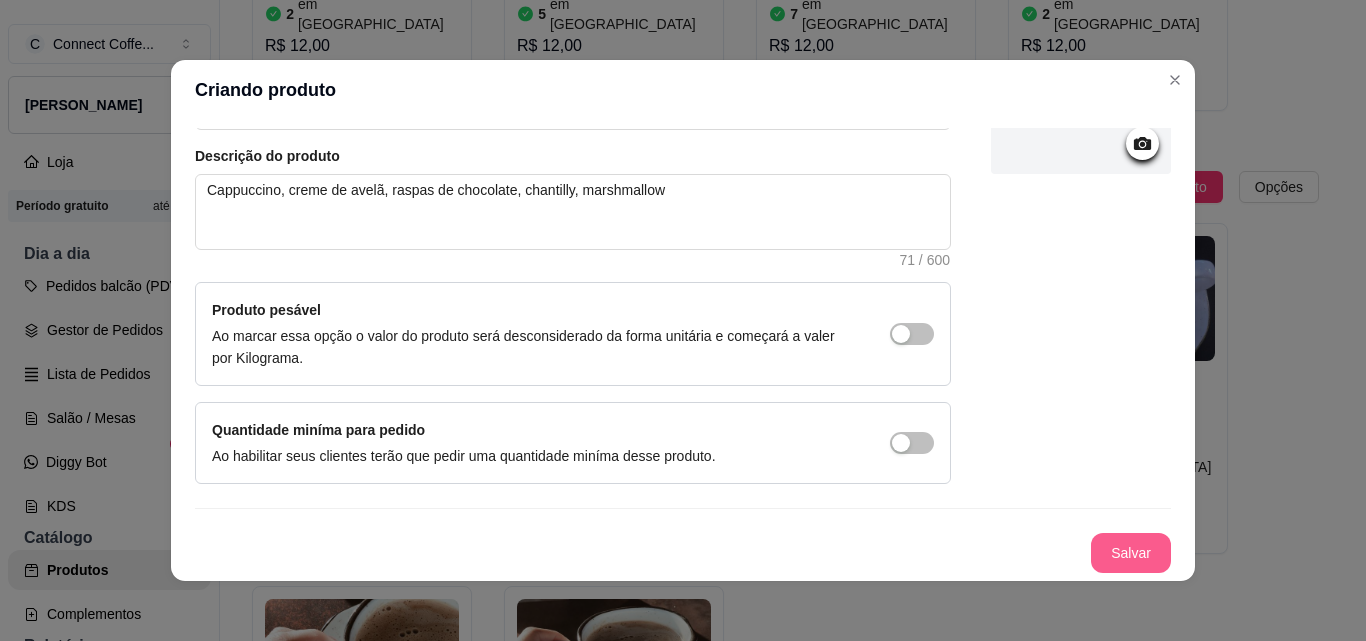 click on "Salvar" at bounding box center [1131, 553] 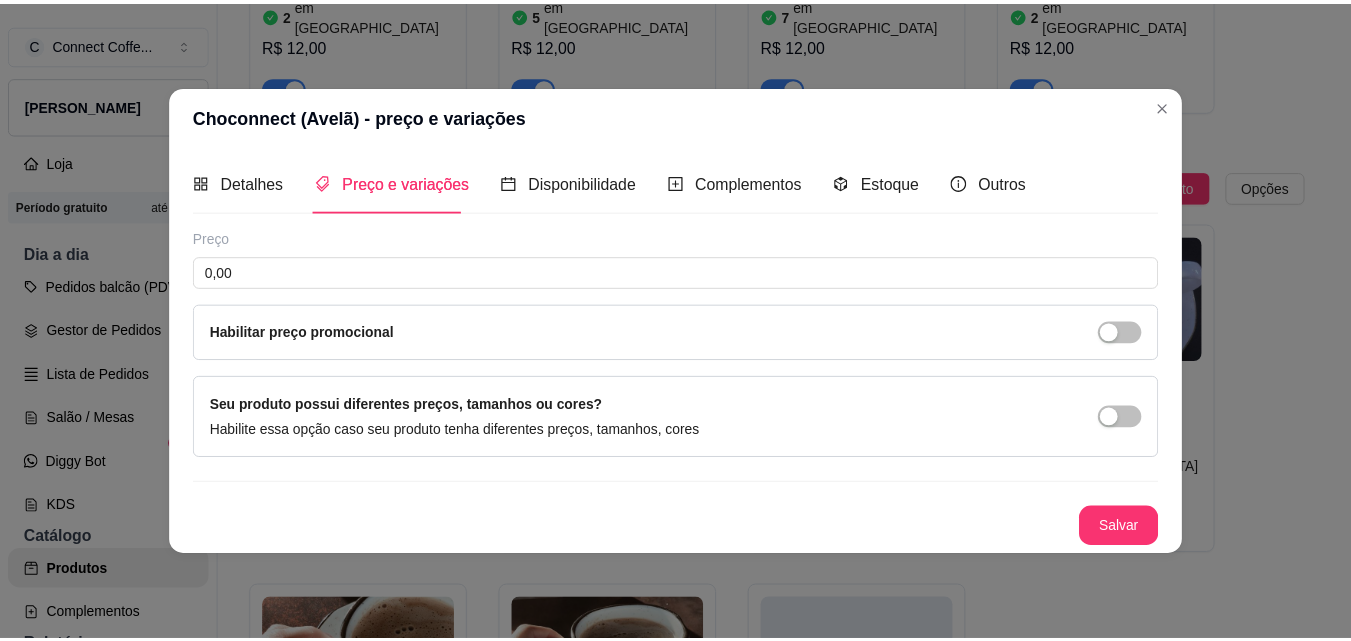 scroll, scrollTop: 0, scrollLeft: 0, axis: both 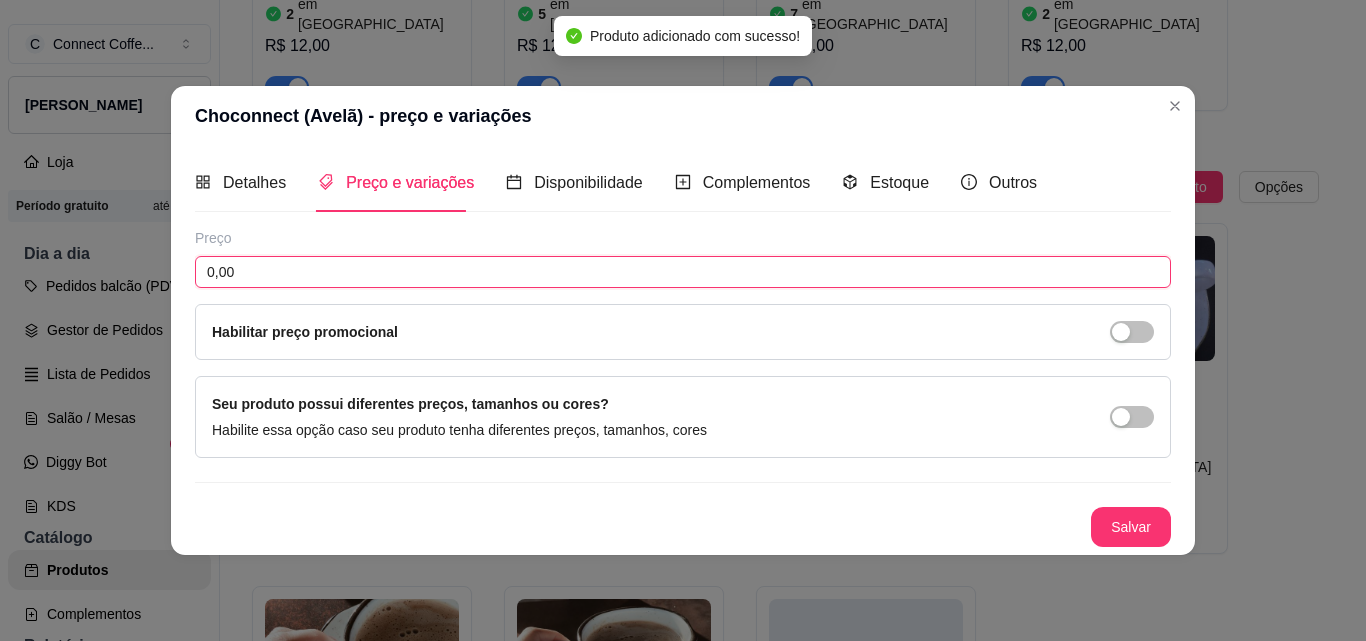 click on "0,00" at bounding box center [683, 272] 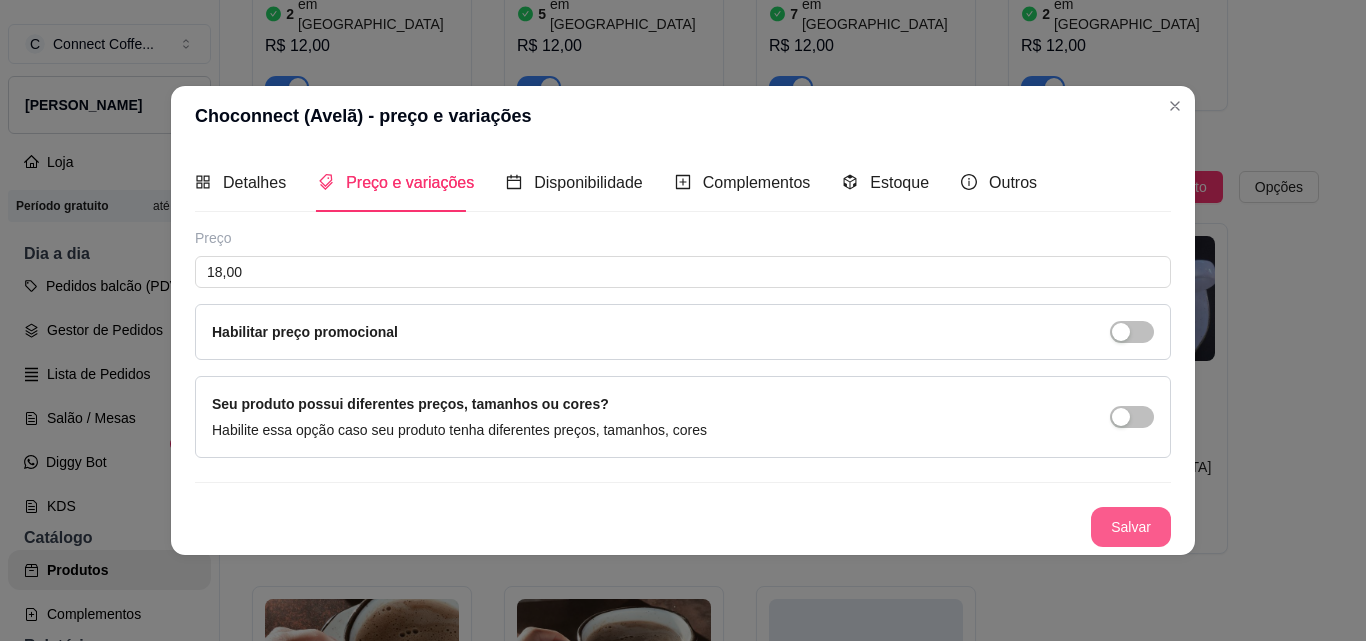 click on "Salvar" at bounding box center (1131, 527) 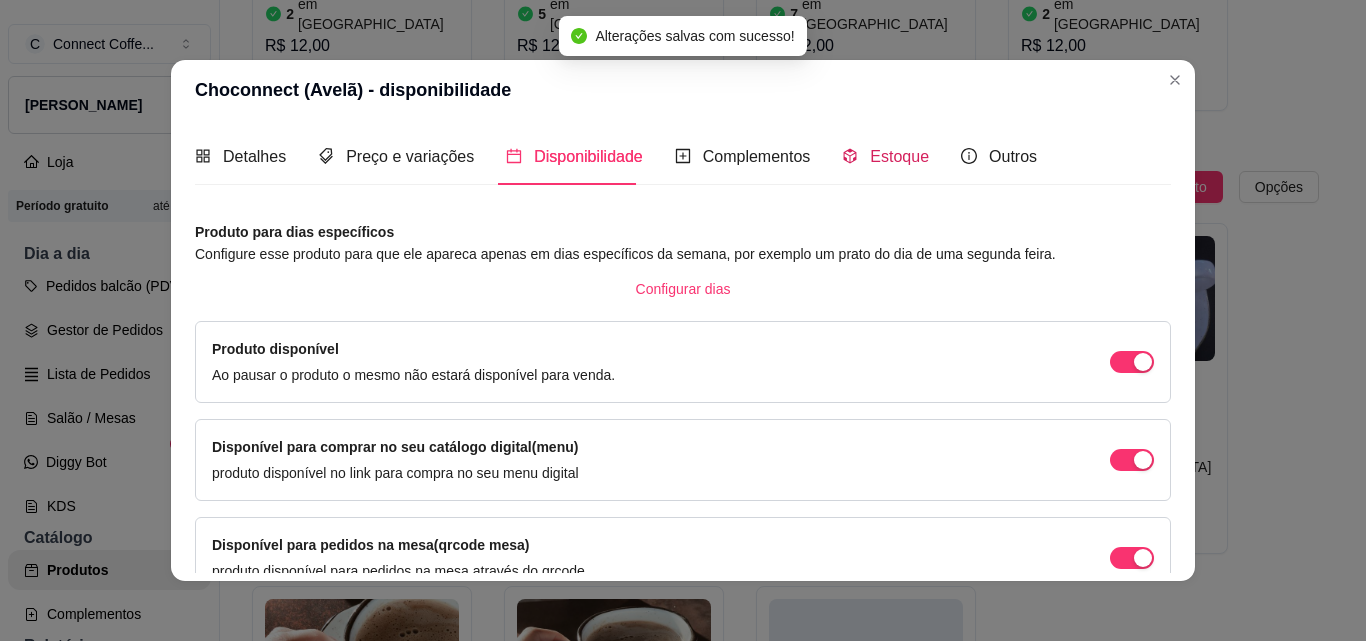 click on "Estoque" at bounding box center [899, 156] 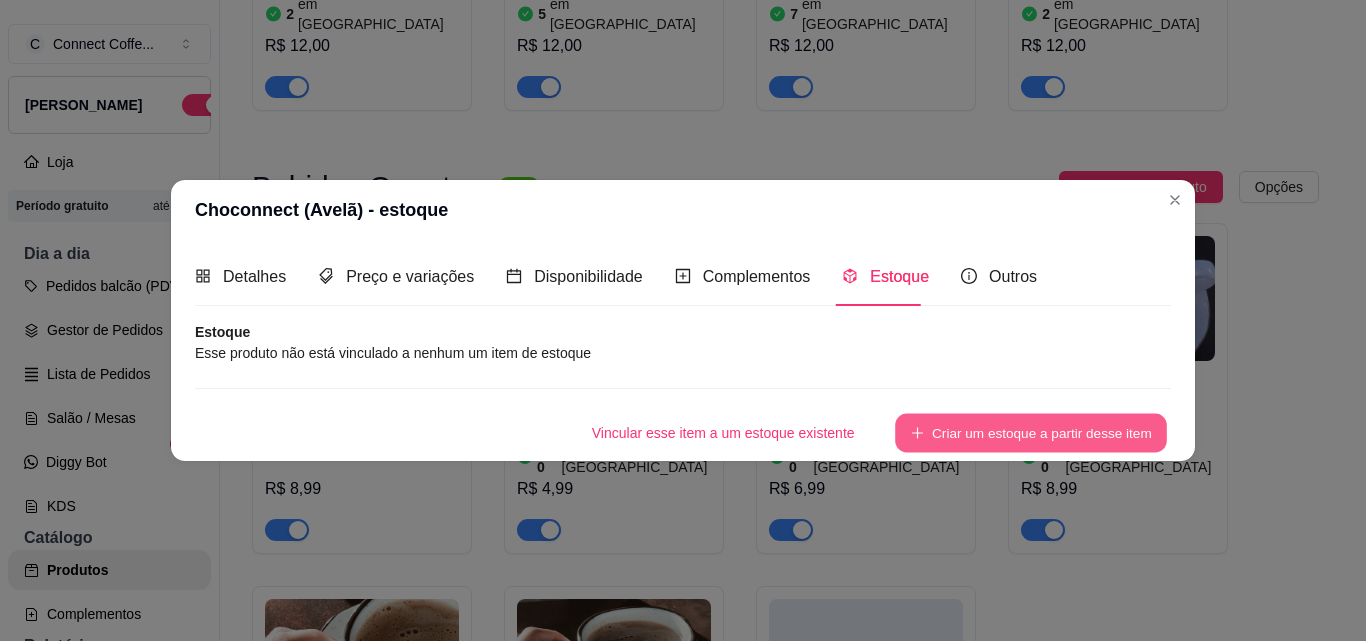 click on "Criar um estoque a partir desse item" at bounding box center [1031, 432] 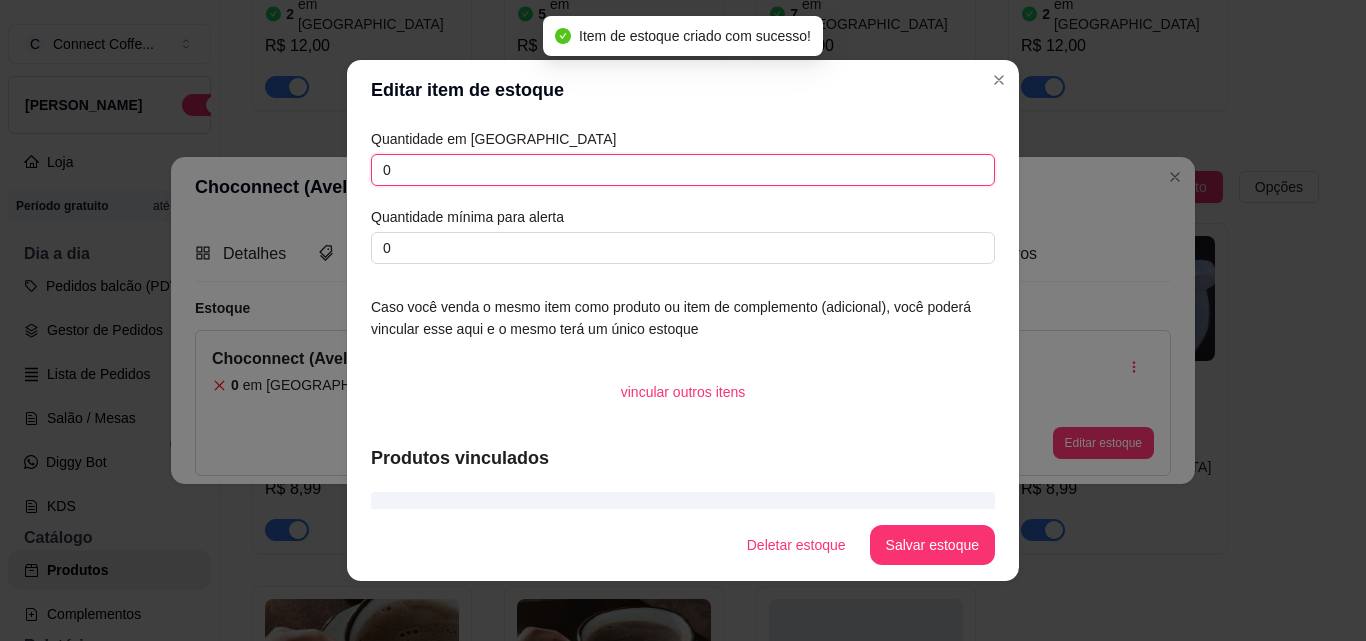 drag, startPoint x: 423, startPoint y: 168, endPoint x: 309, endPoint y: 168, distance: 114 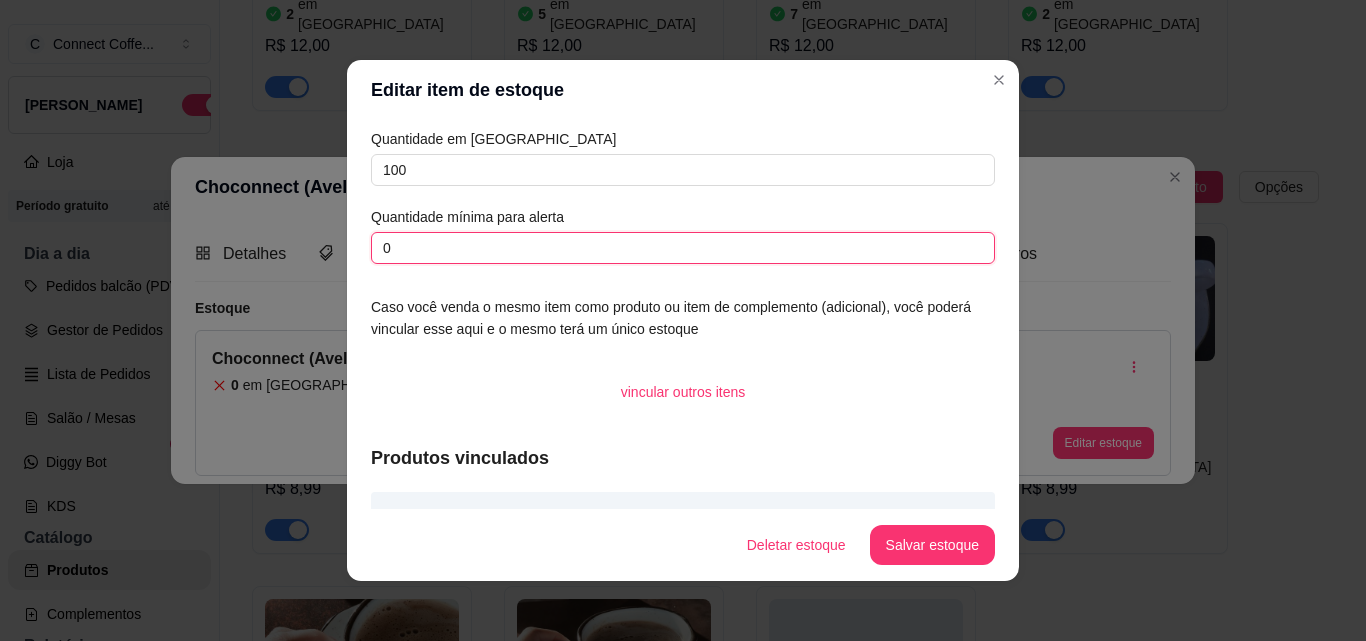drag, startPoint x: 403, startPoint y: 257, endPoint x: 278, endPoint y: 259, distance: 125.016 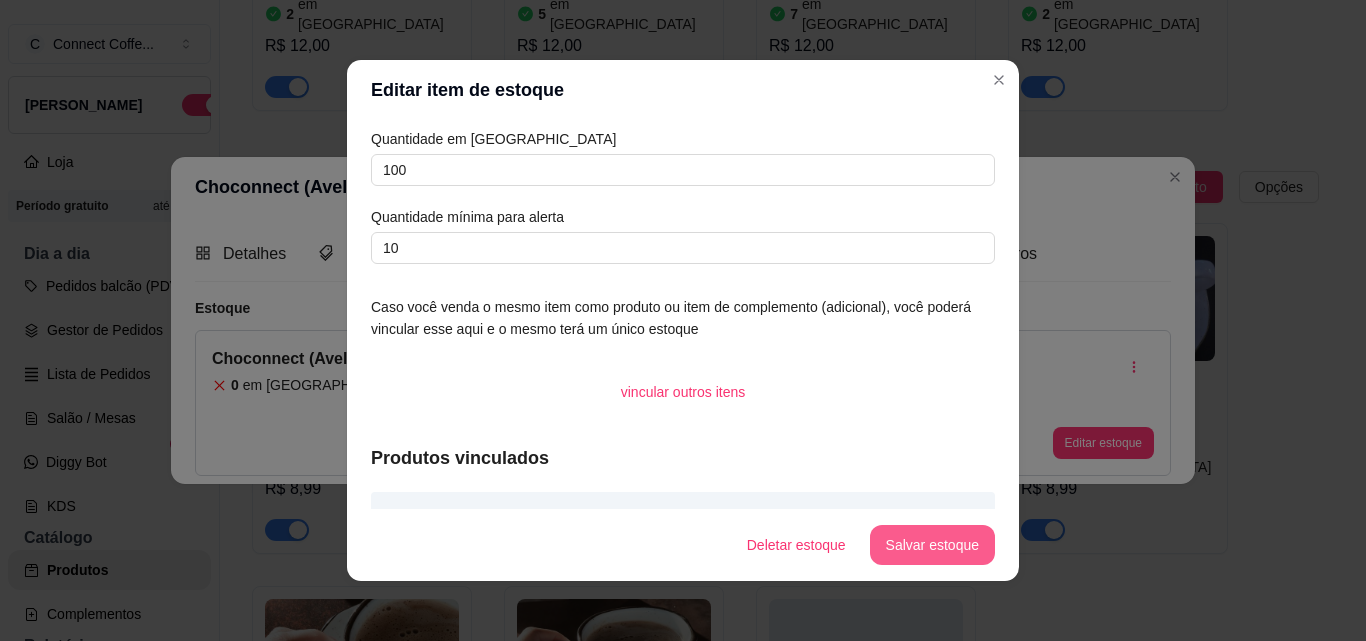 click on "Salvar estoque" at bounding box center [932, 545] 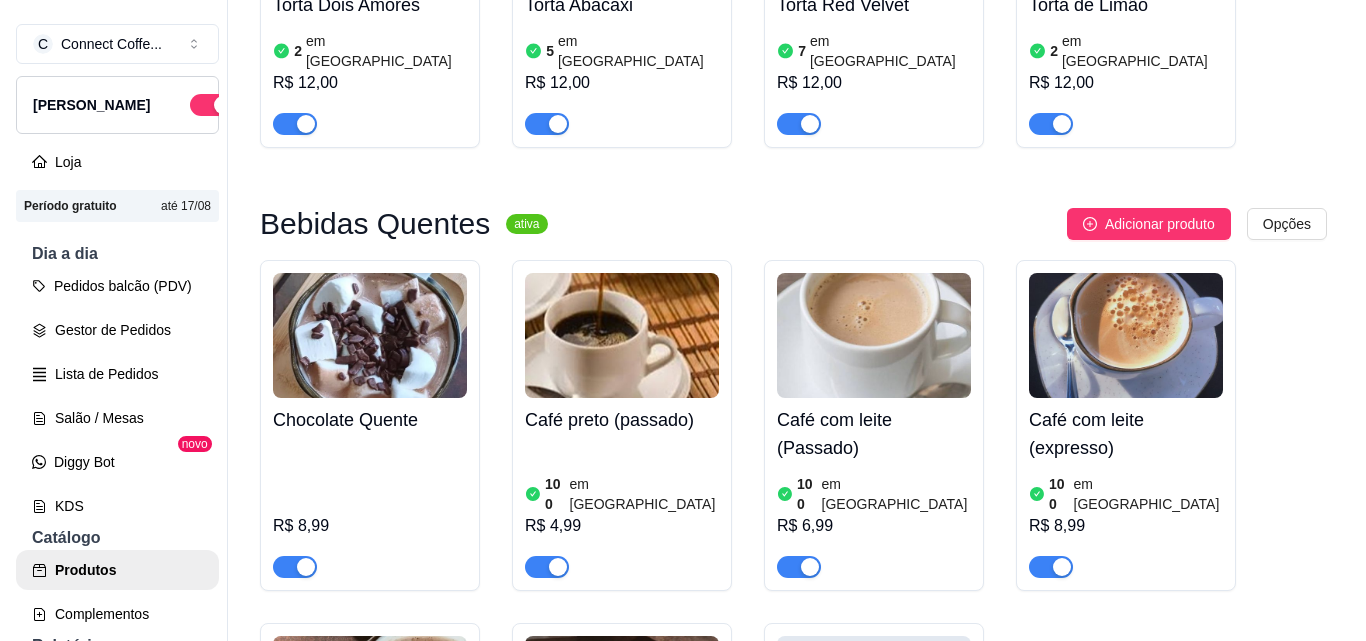 scroll, scrollTop: 1900, scrollLeft: 0, axis: vertical 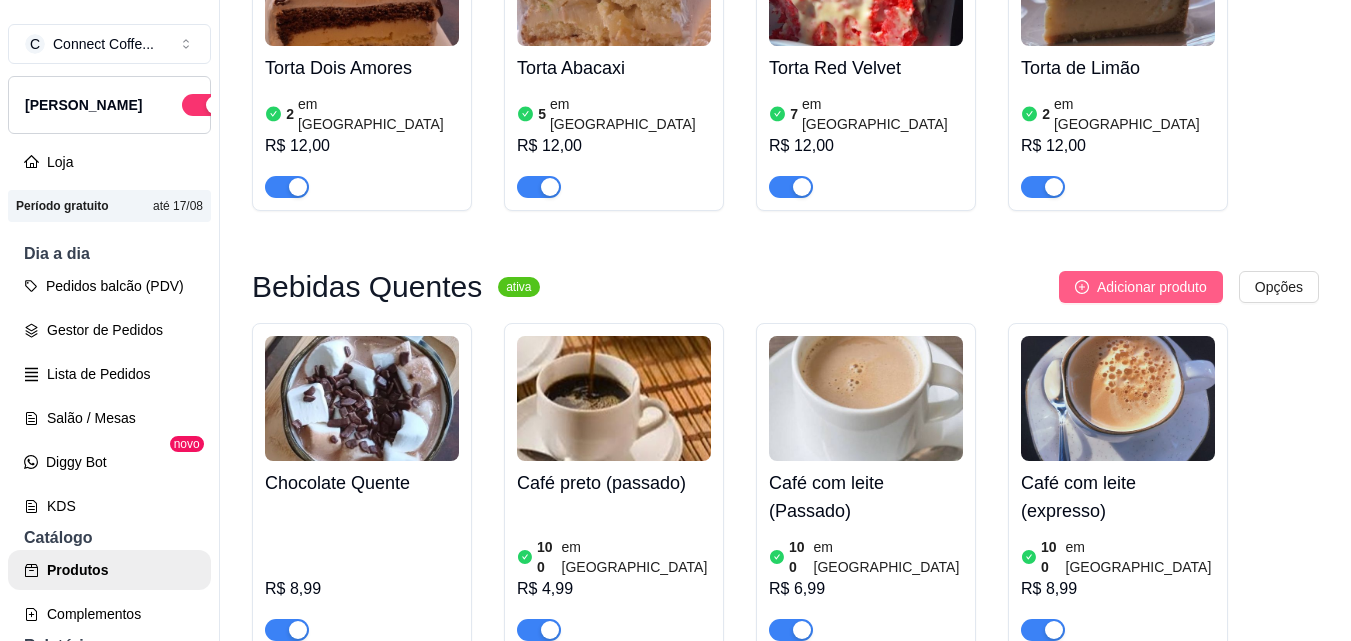 click on "Adicionar produto" at bounding box center [1152, 287] 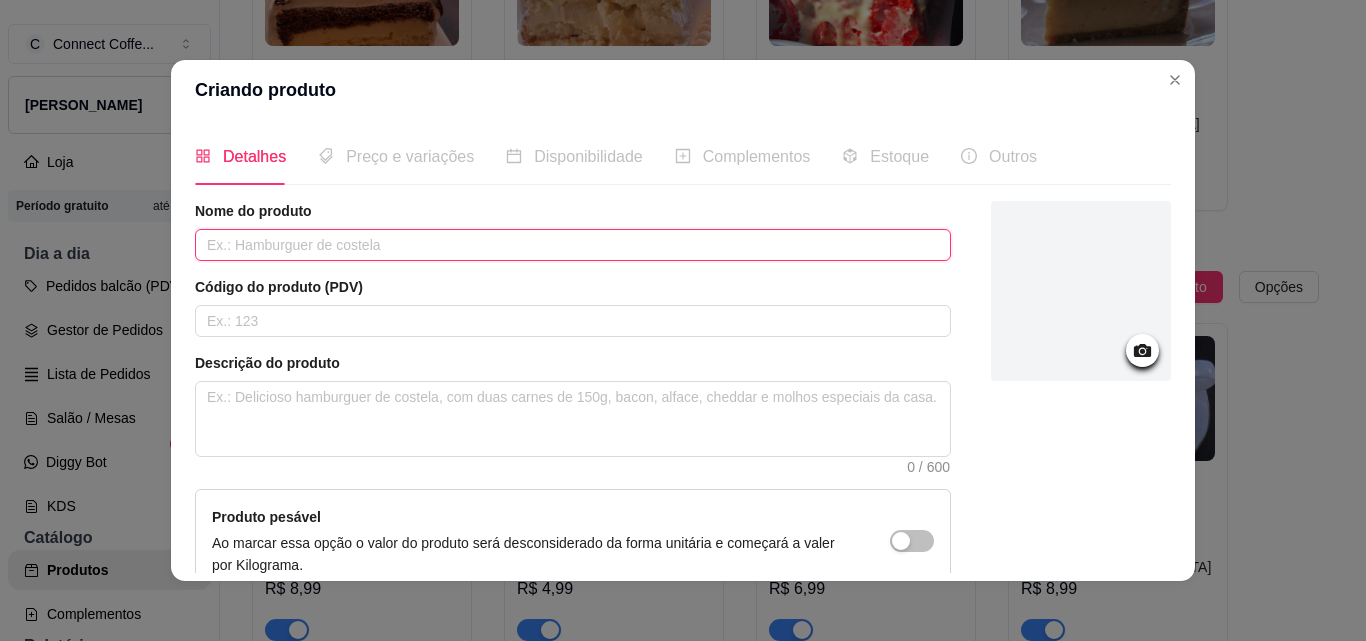 click at bounding box center [573, 245] 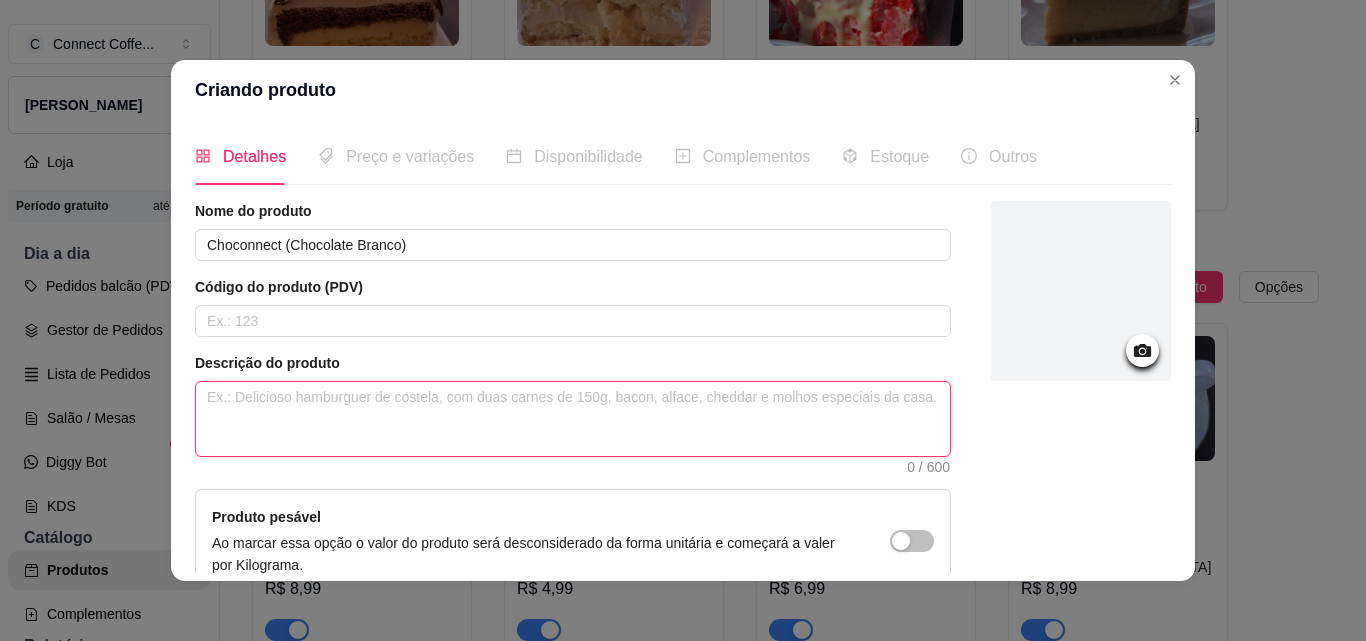 click at bounding box center [573, 419] 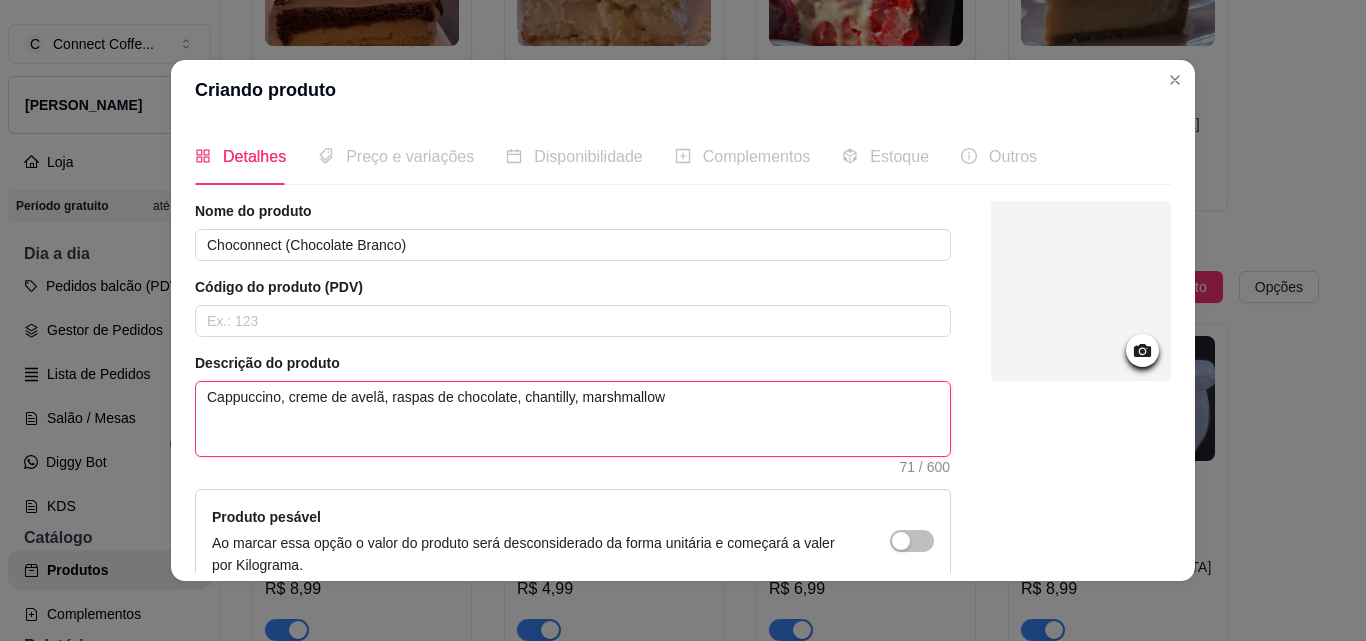 drag, startPoint x: 369, startPoint y: 398, endPoint x: 340, endPoint y: 401, distance: 29.15476 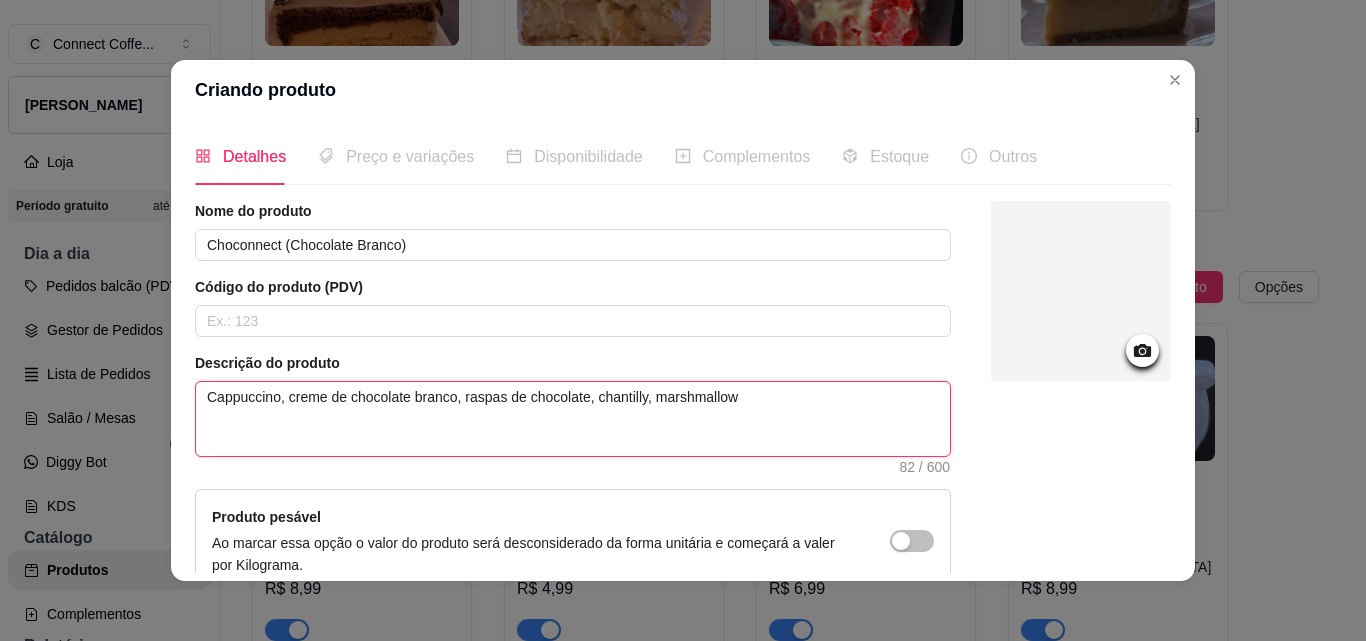 drag, startPoint x: 575, startPoint y: 396, endPoint x: 456, endPoint y: 396, distance: 119 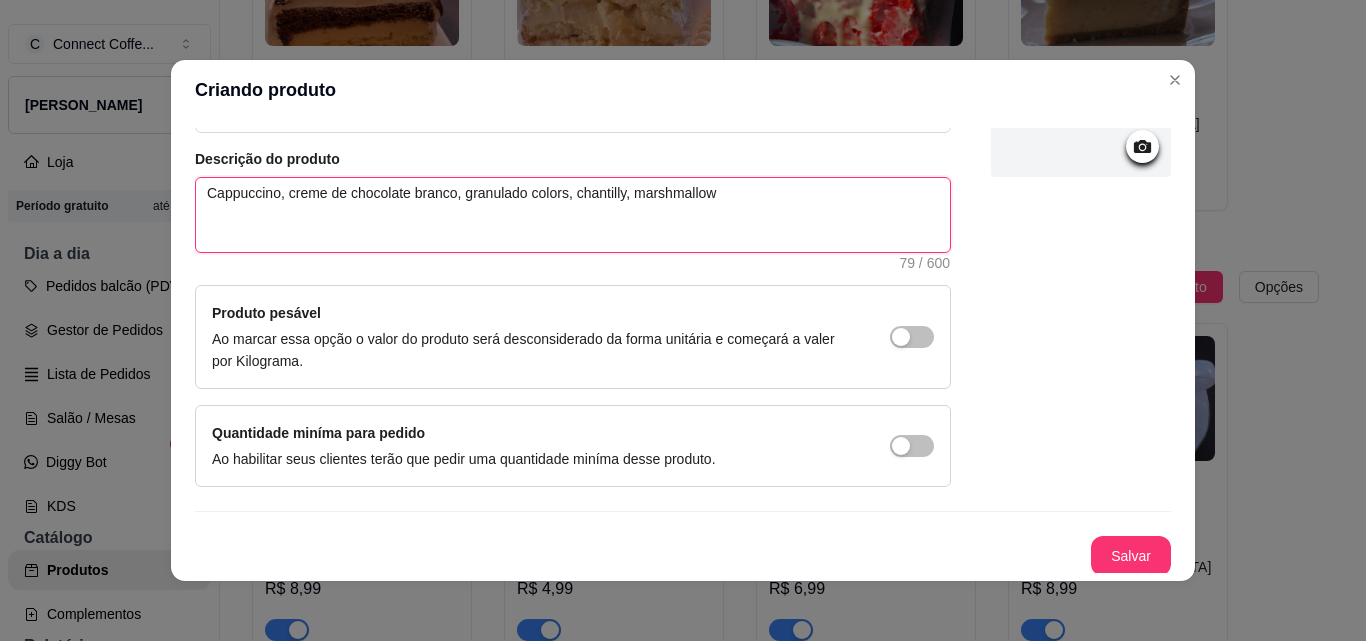 scroll, scrollTop: 207, scrollLeft: 0, axis: vertical 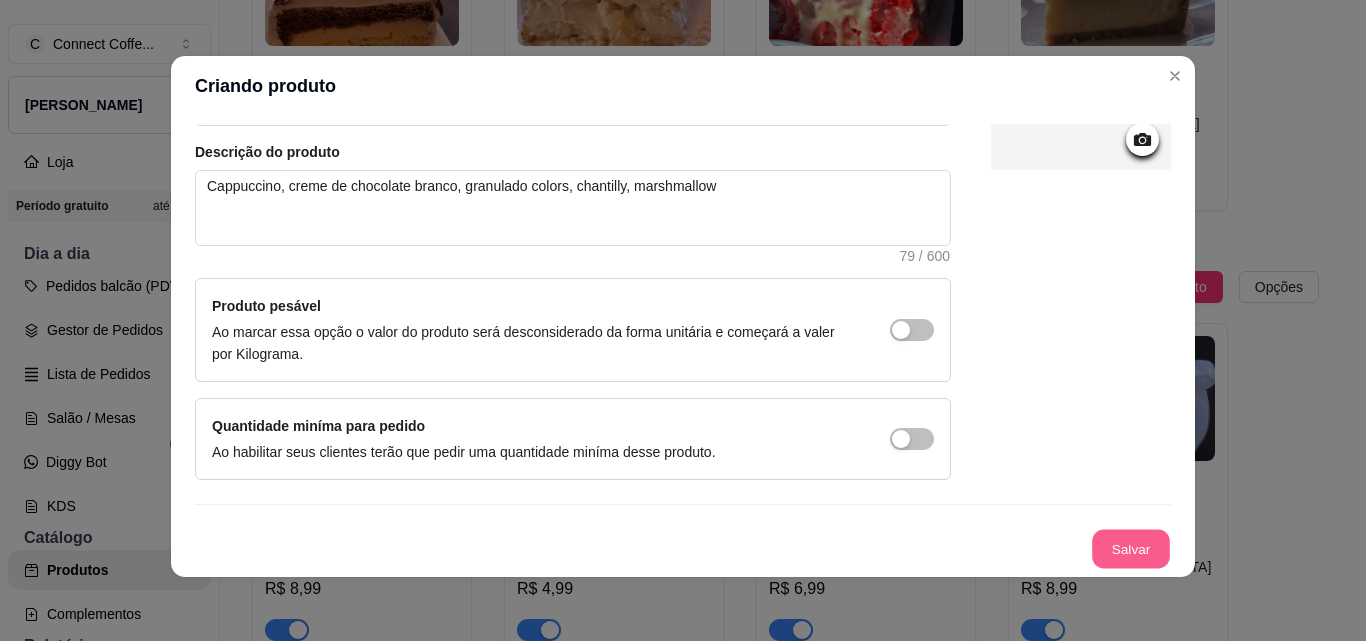 click on "Salvar" at bounding box center (1131, 549) 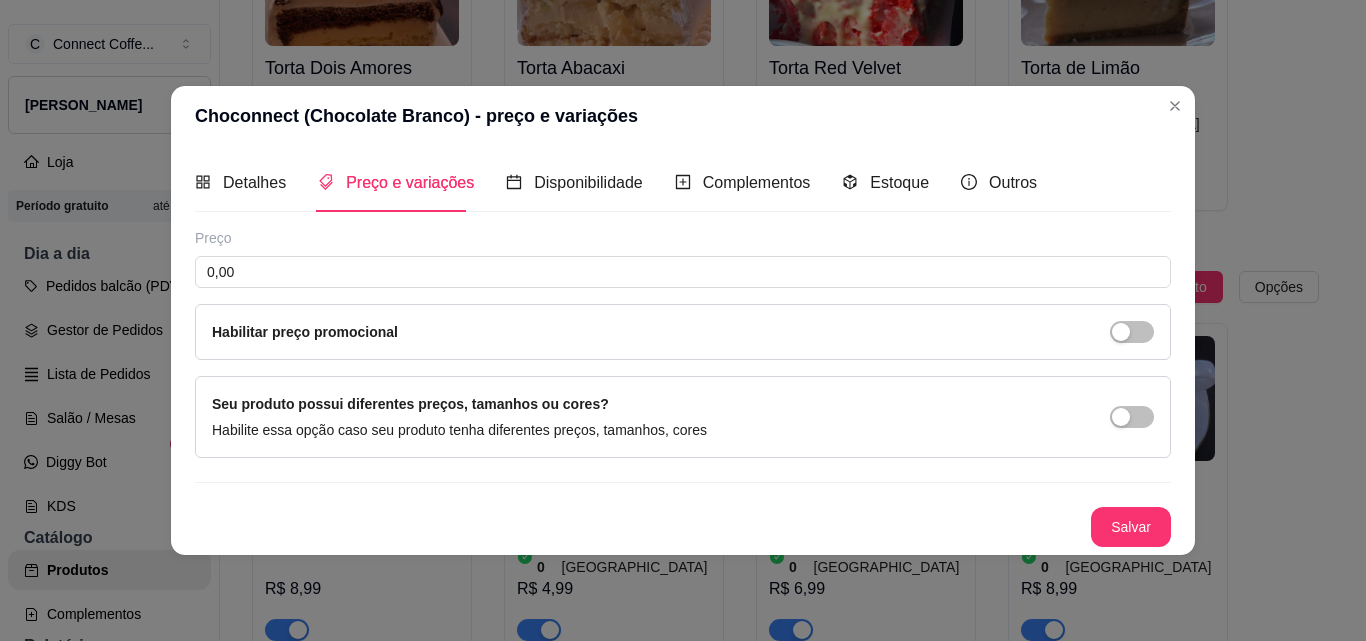 scroll, scrollTop: 0, scrollLeft: 0, axis: both 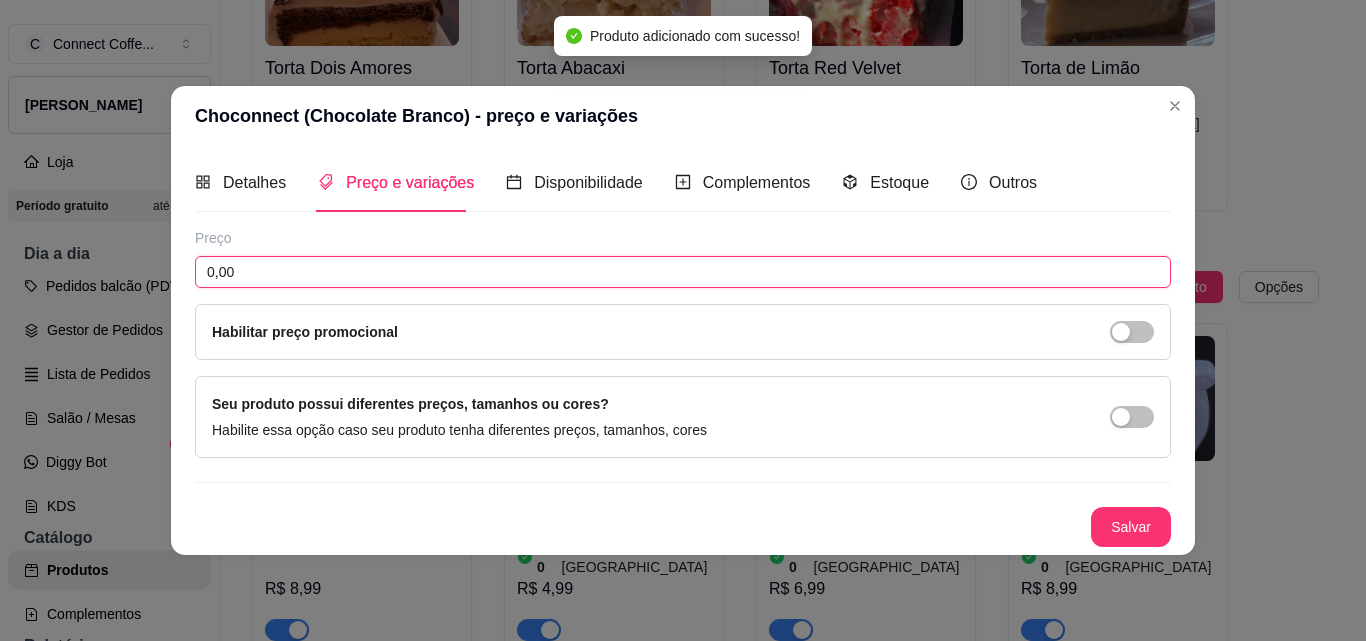 click on "0,00" at bounding box center [683, 272] 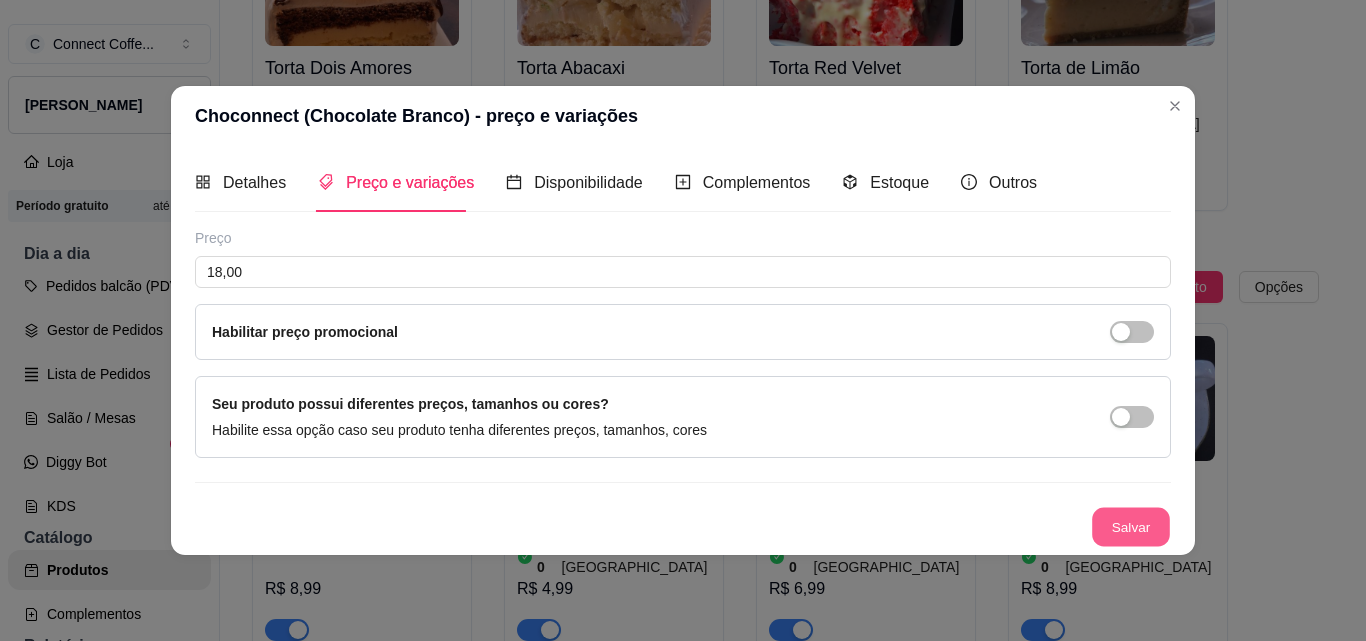 click on "Salvar" at bounding box center (1131, 526) 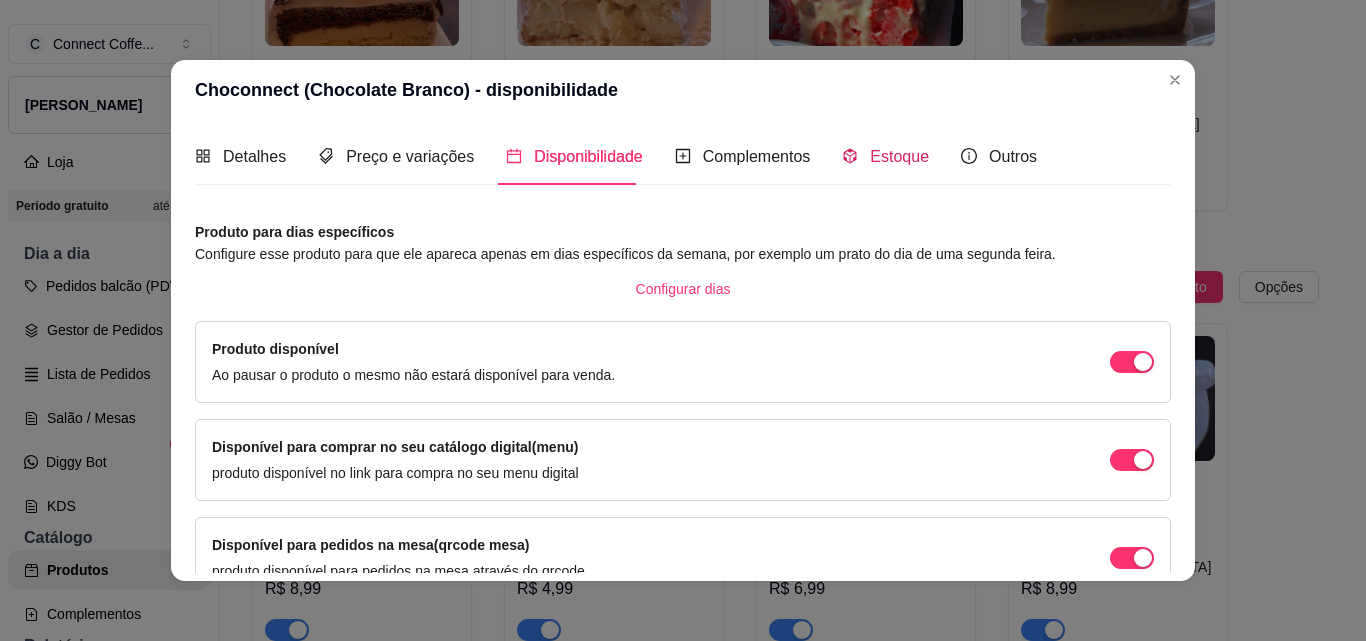 click on "Estoque" at bounding box center (899, 156) 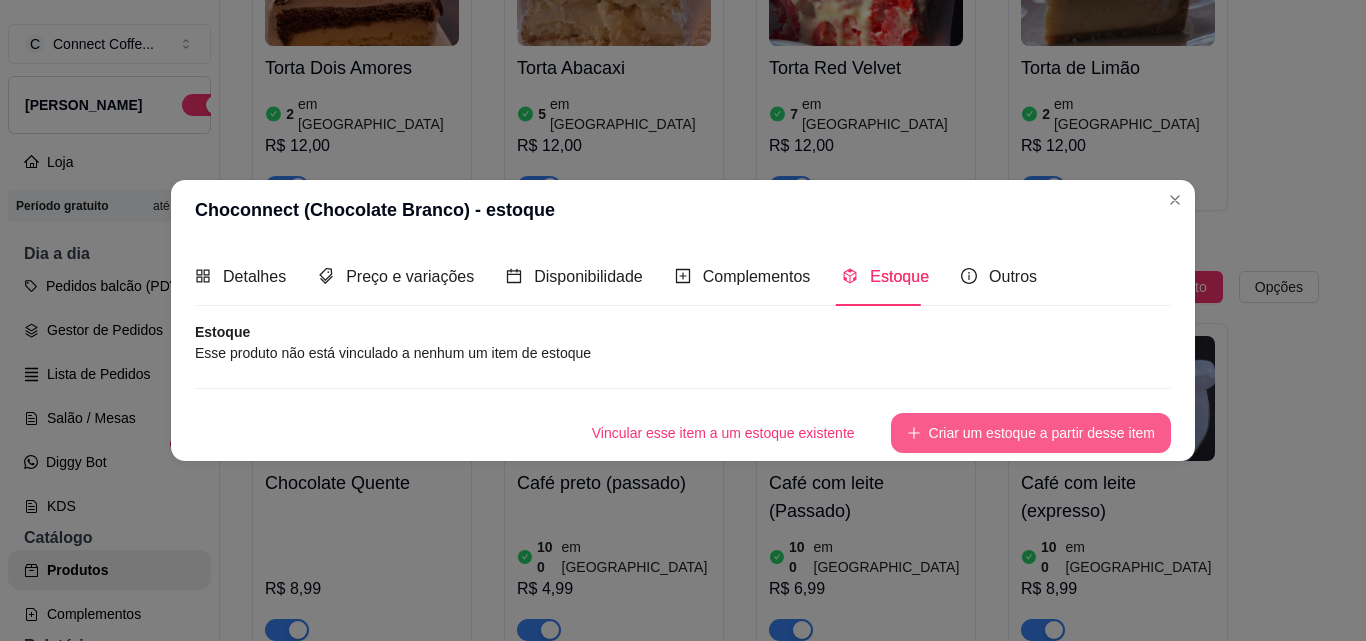 click on "Criar um estoque a partir desse item" at bounding box center (1031, 433) 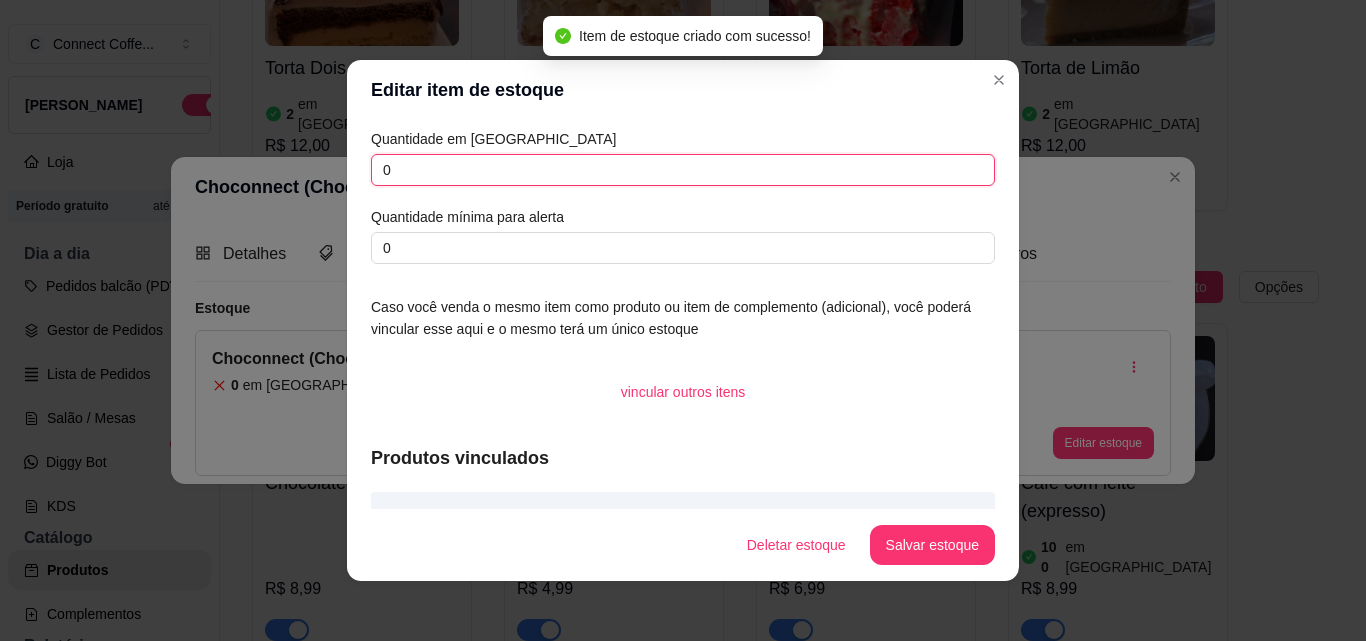 drag, startPoint x: 392, startPoint y: 168, endPoint x: 256, endPoint y: 168, distance: 136 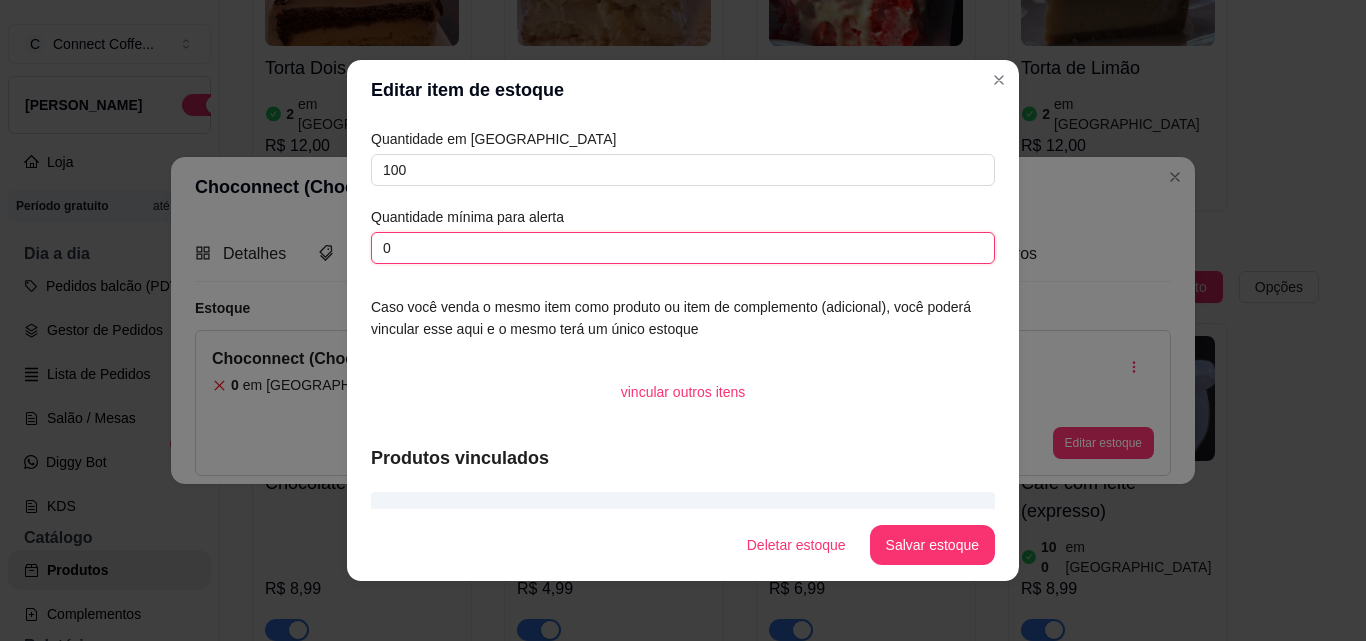 click on "Editar item de estoque Quantidade   em estoque 100 Quantidade   mínima para alerta 0 Caso você venda o mesmo item como produto ou item de complemento (adicional), você poderá vincular esse aqui e o mesmo terá um único estoque vincular outros itens Produtos vinculados Choconnect (Chocolate Branco) Deletar estoque Salvar estoque" at bounding box center [683, 320] 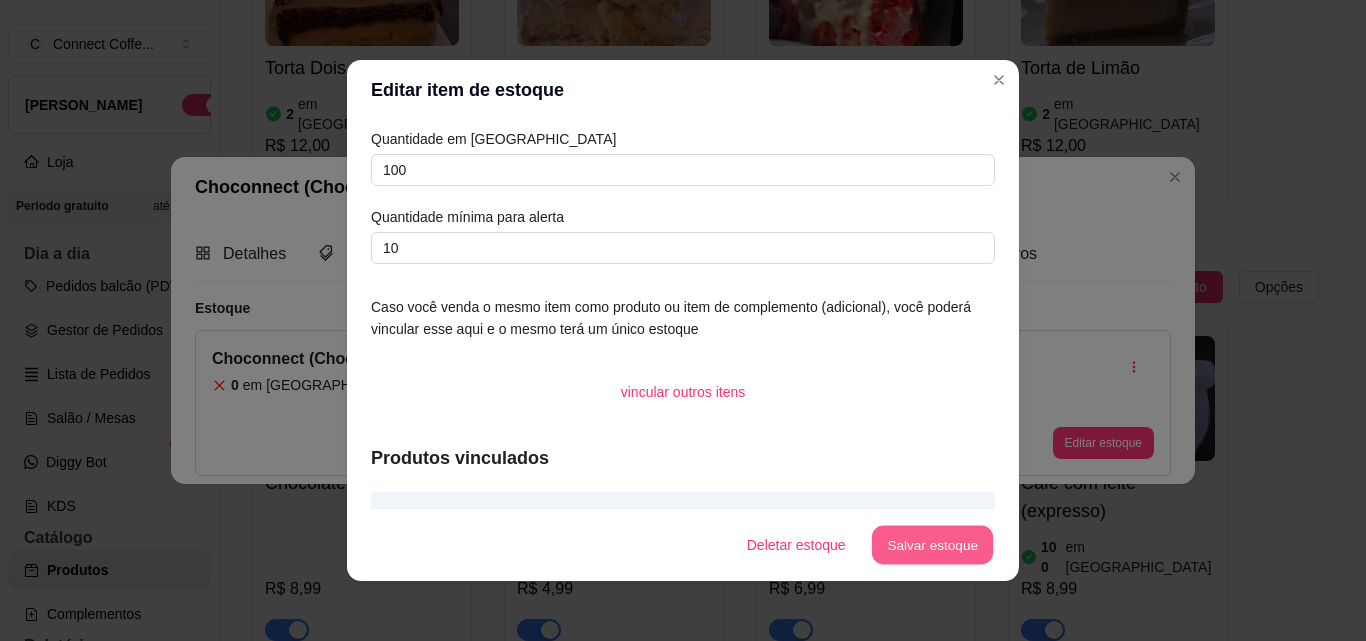 click on "Salvar estoque" at bounding box center [932, 545] 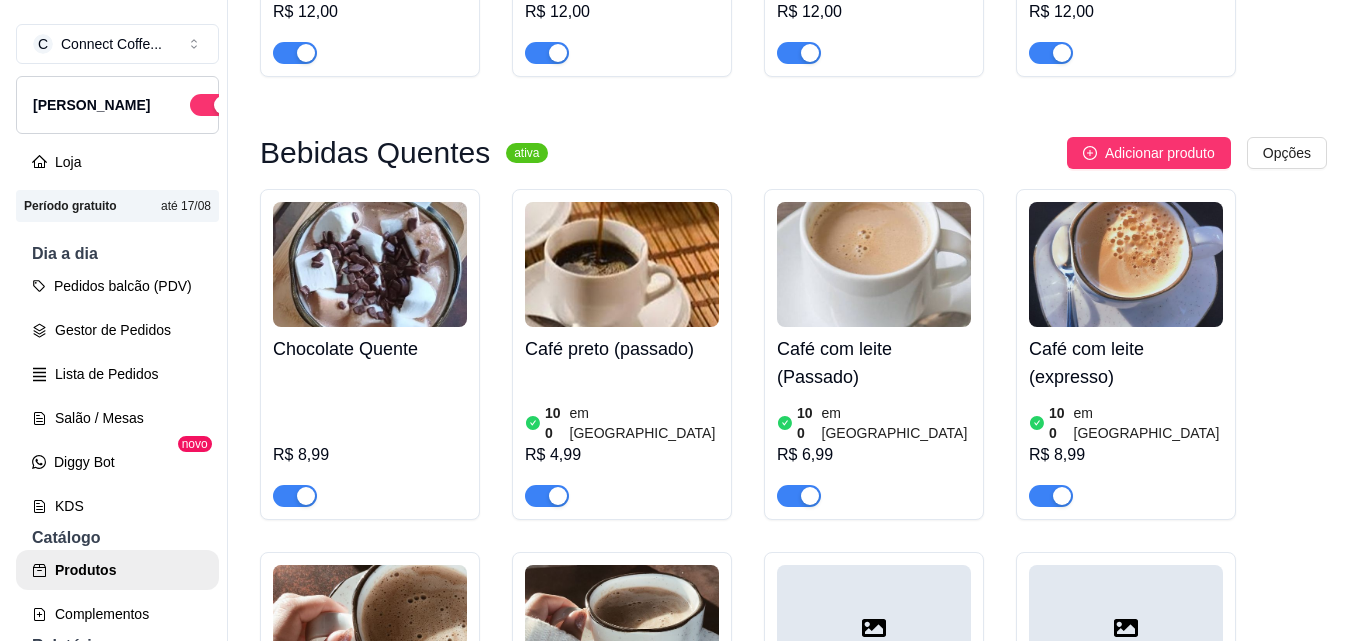 scroll, scrollTop: 2000, scrollLeft: 0, axis: vertical 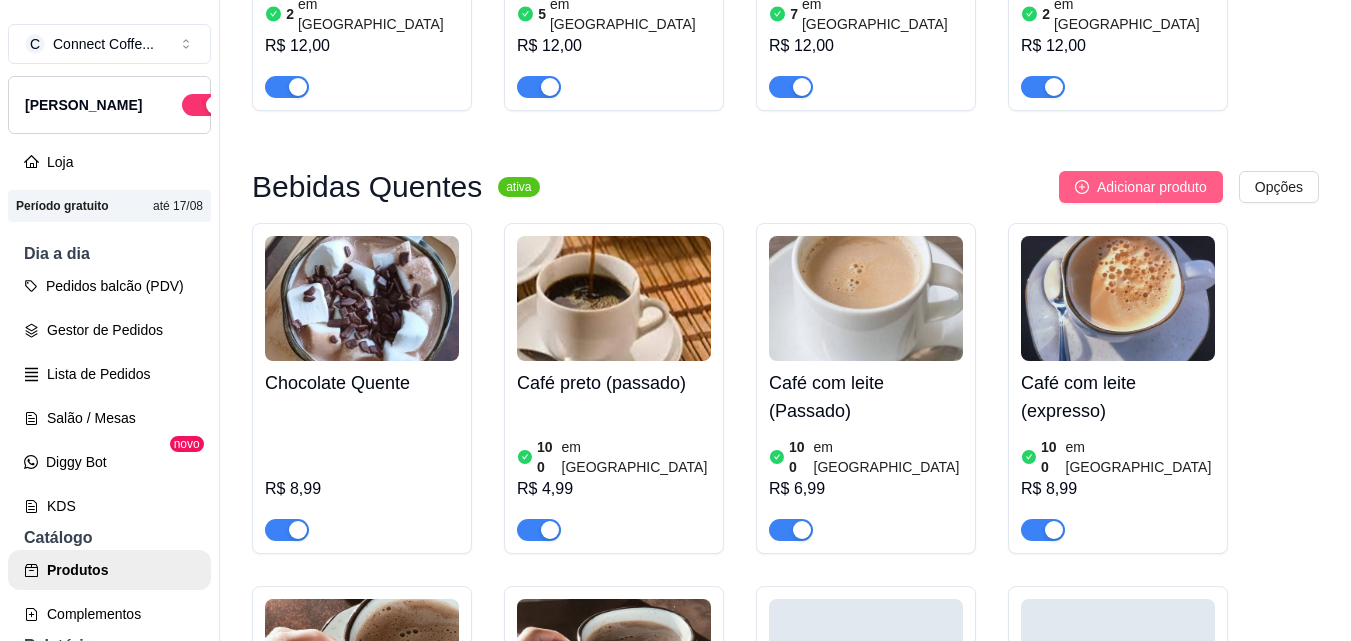 click on "Adicionar produto" at bounding box center (1141, 187) 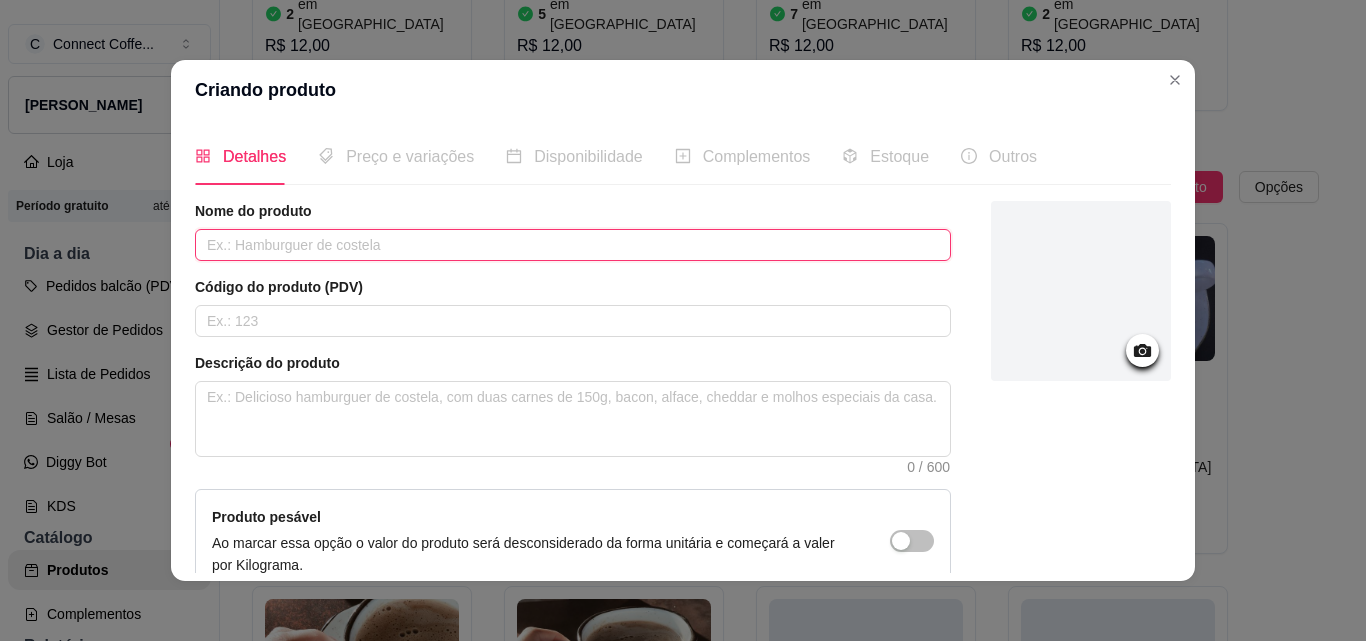 click at bounding box center [573, 245] 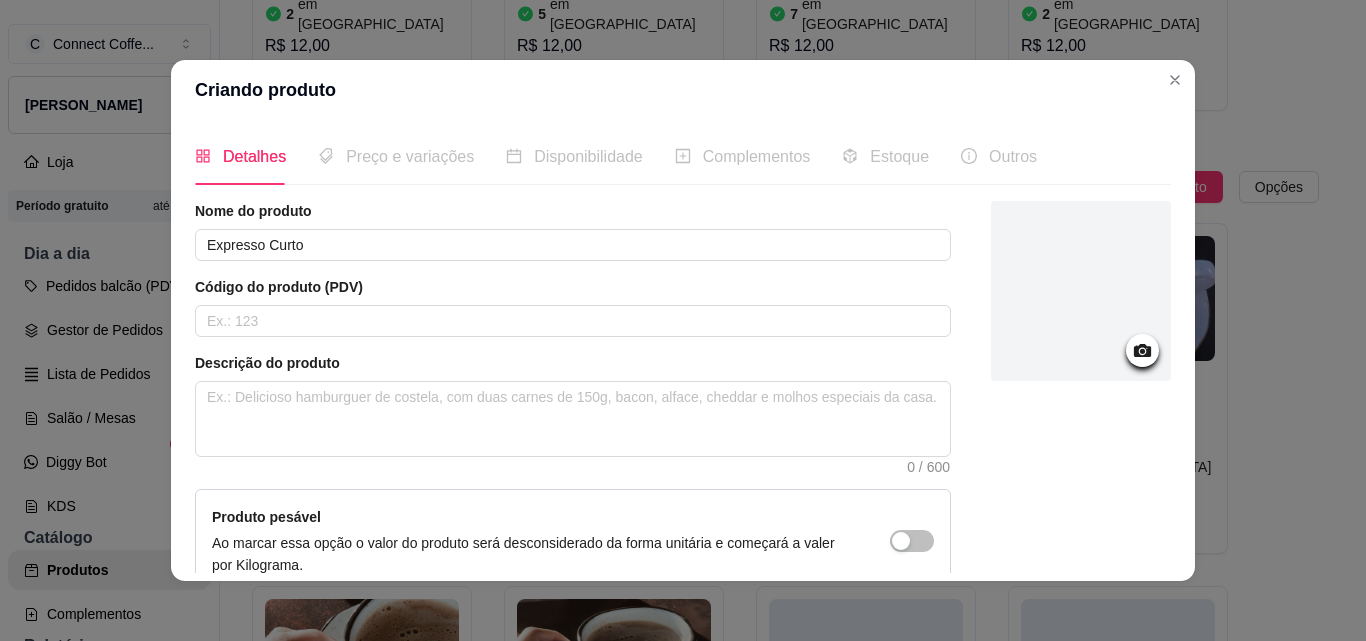 click 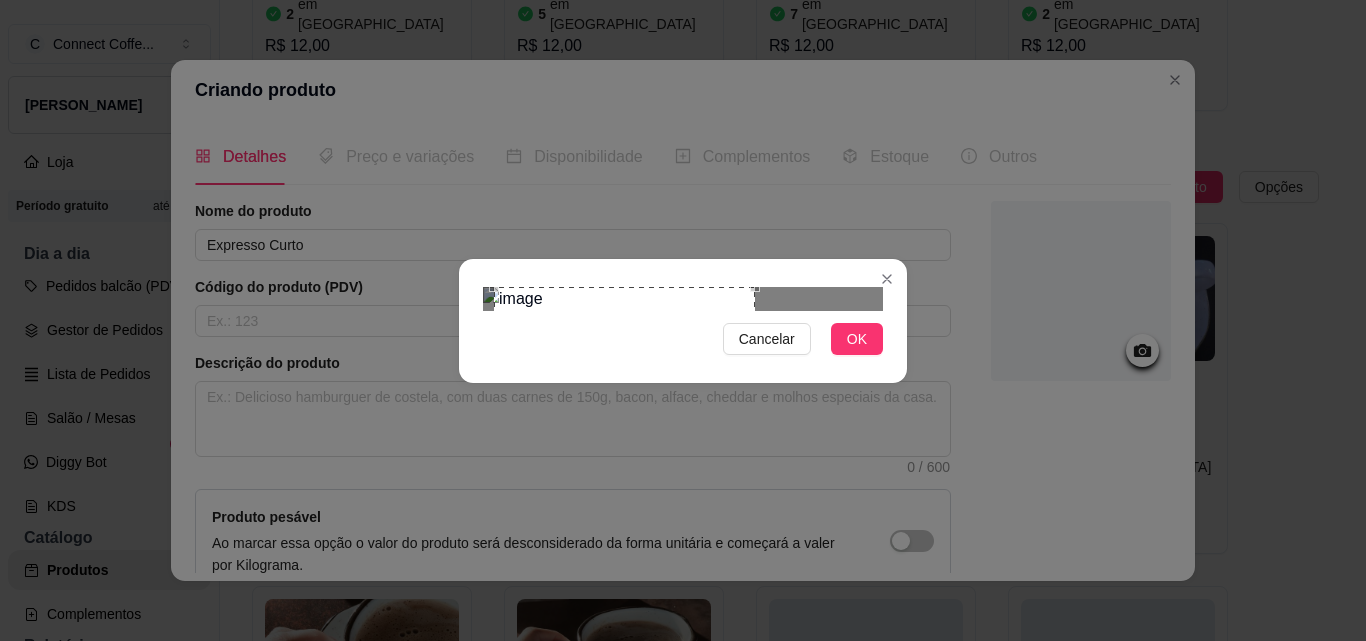 click at bounding box center [624, 417] 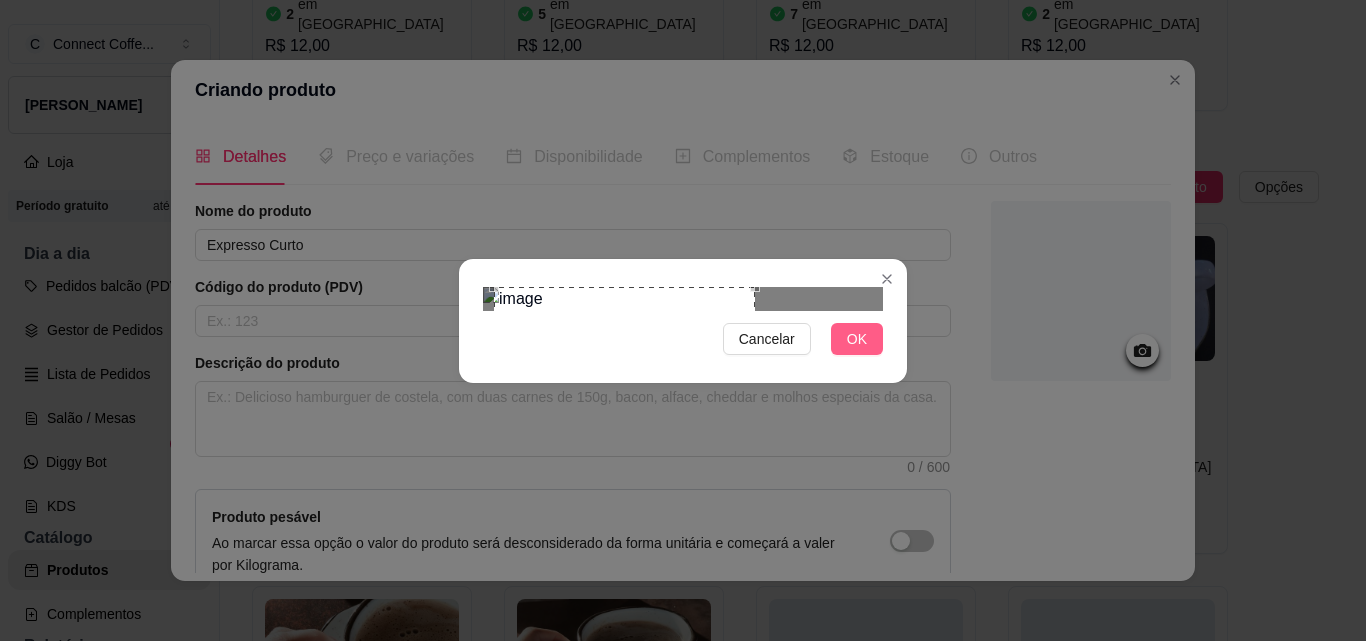 click on "OK" at bounding box center (857, 339) 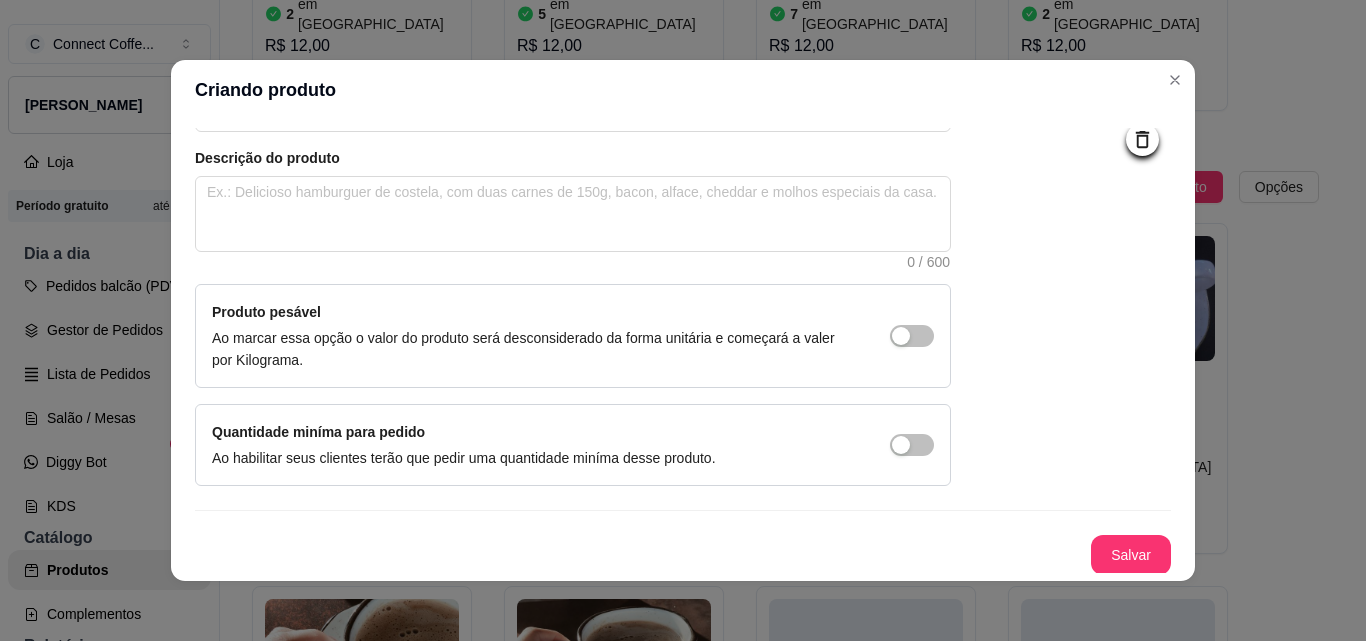 scroll, scrollTop: 207, scrollLeft: 0, axis: vertical 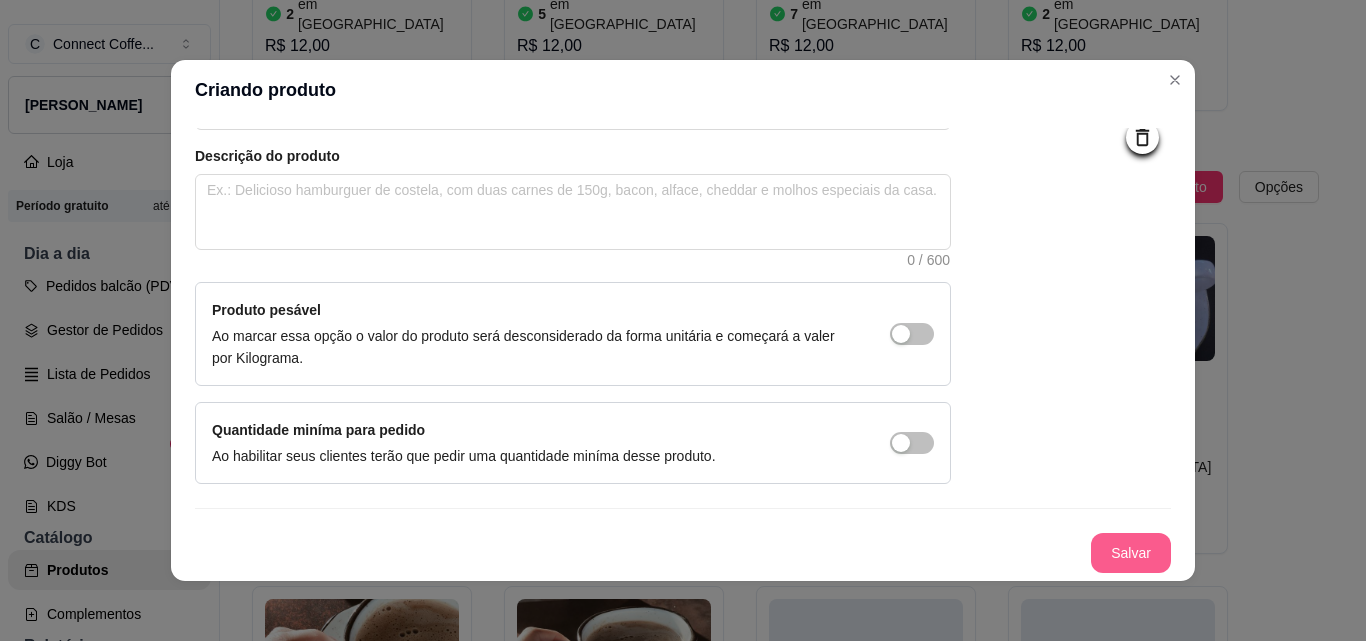 click on "Salvar" at bounding box center [1131, 553] 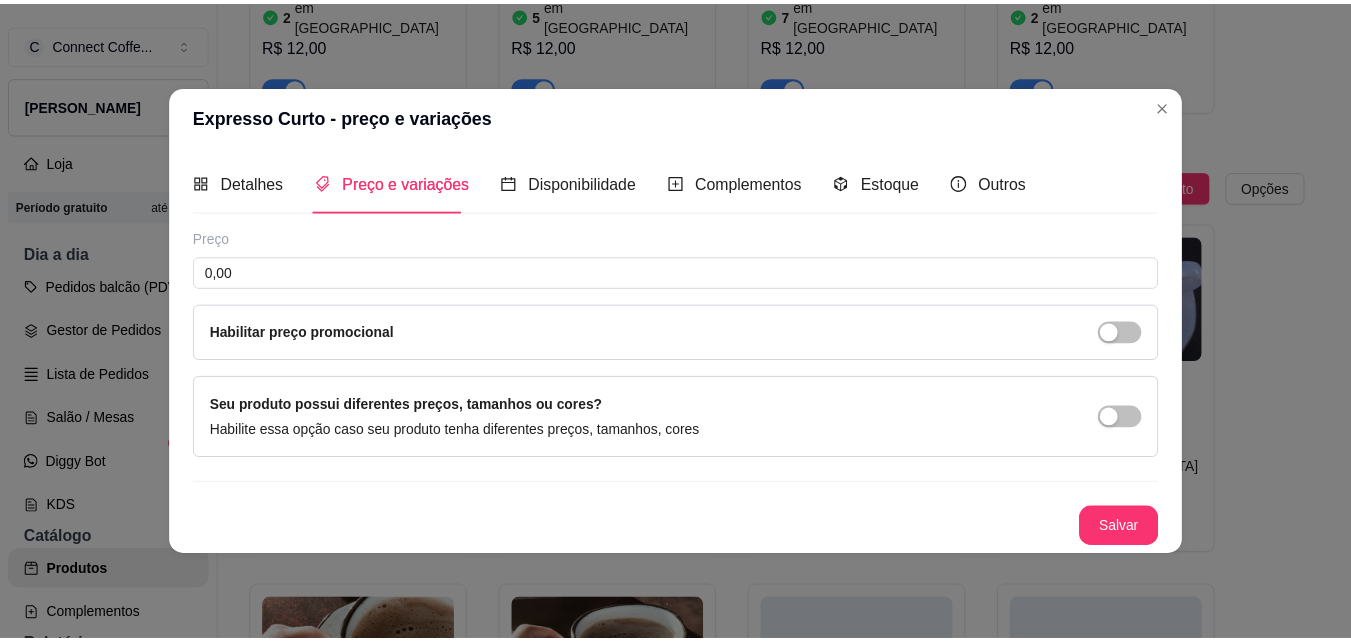 scroll, scrollTop: 0, scrollLeft: 0, axis: both 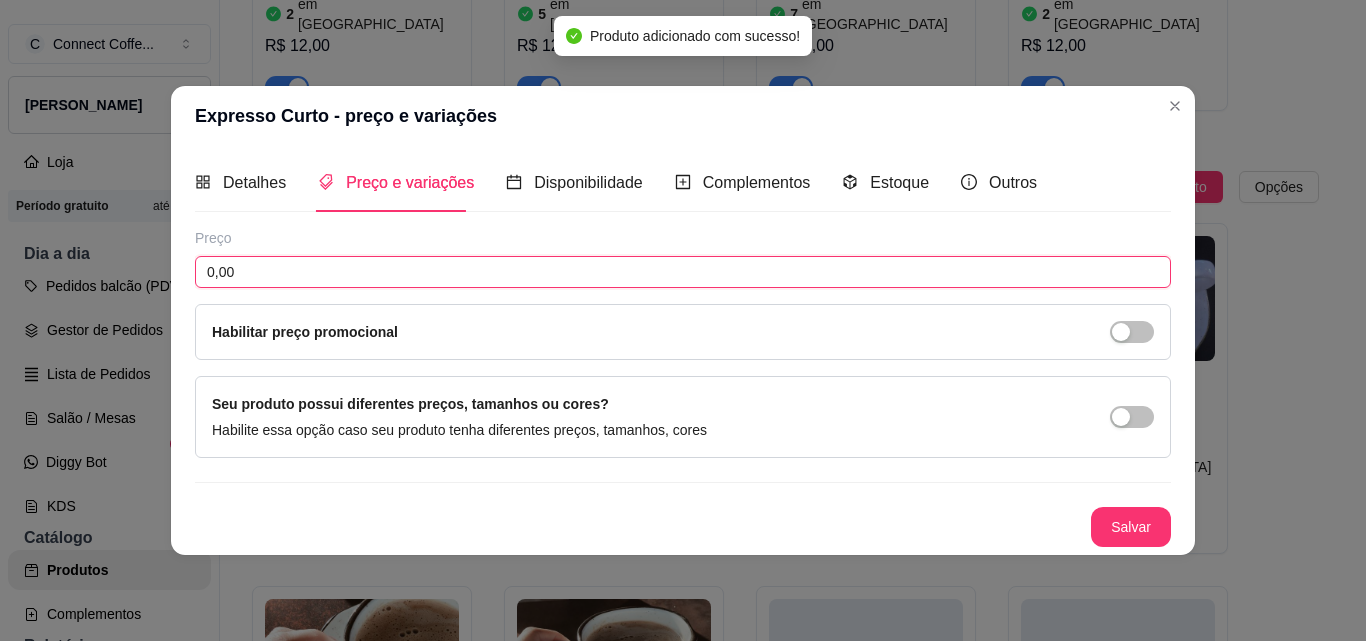 click on "0,00" at bounding box center [683, 272] 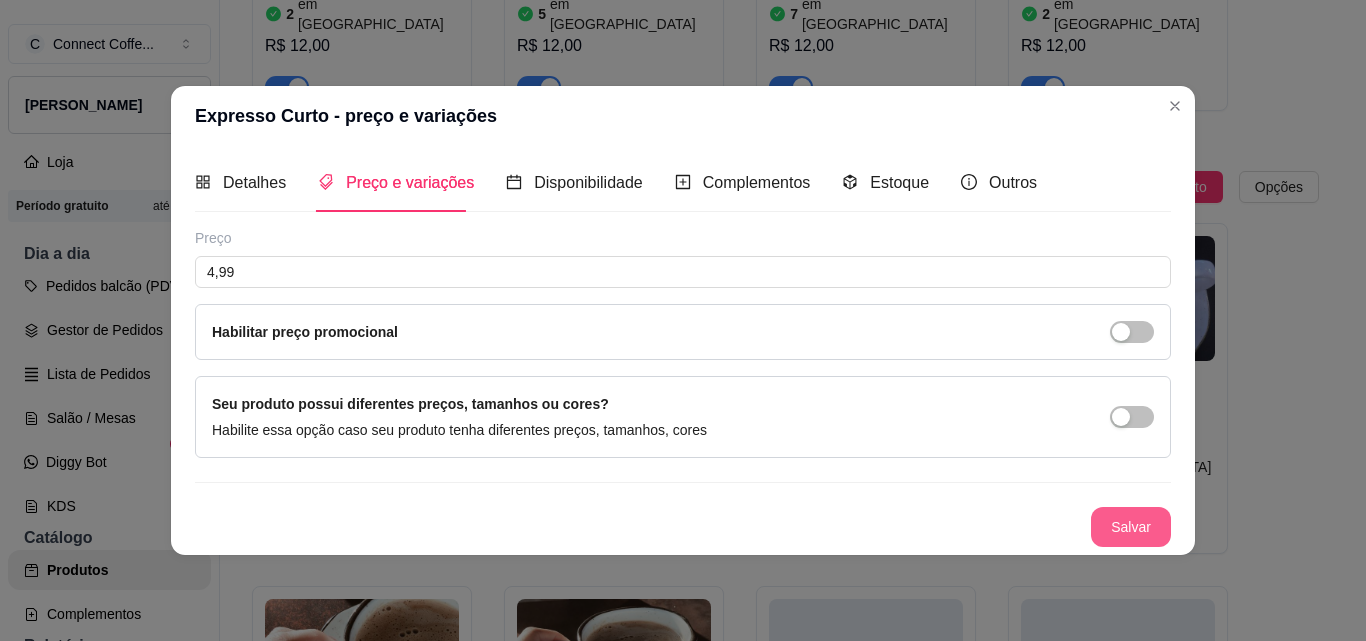 click on "Salvar" at bounding box center (1131, 527) 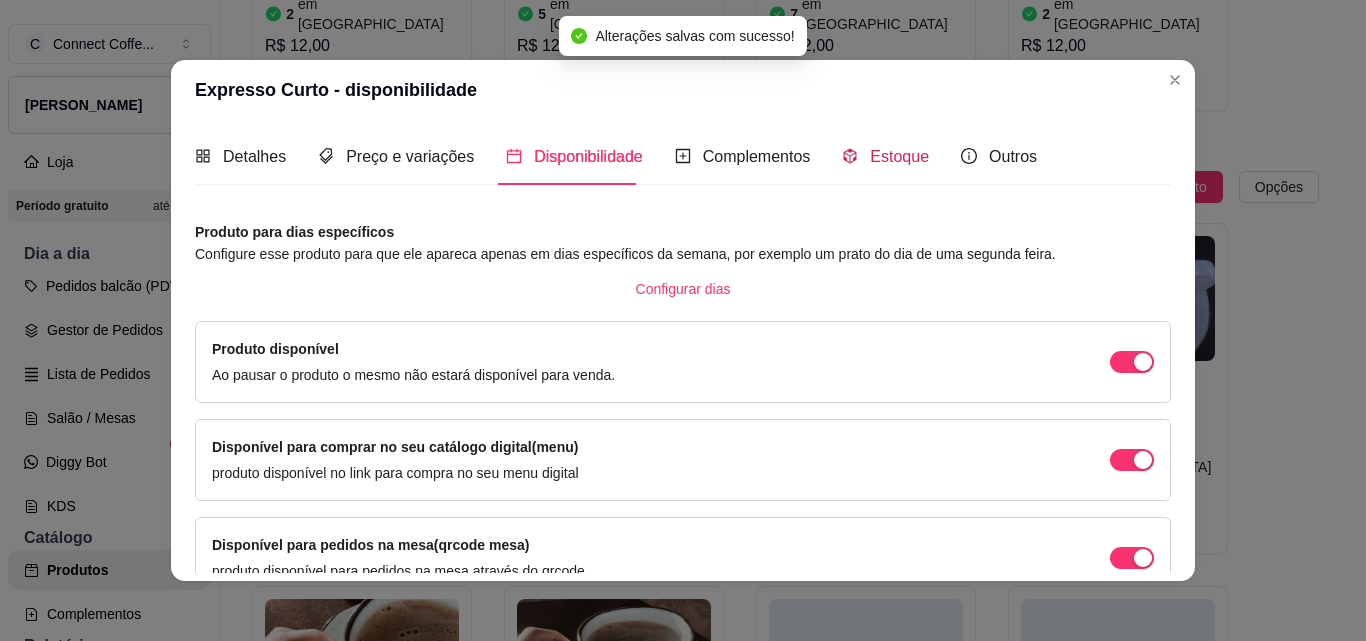click on "Estoque" at bounding box center [899, 156] 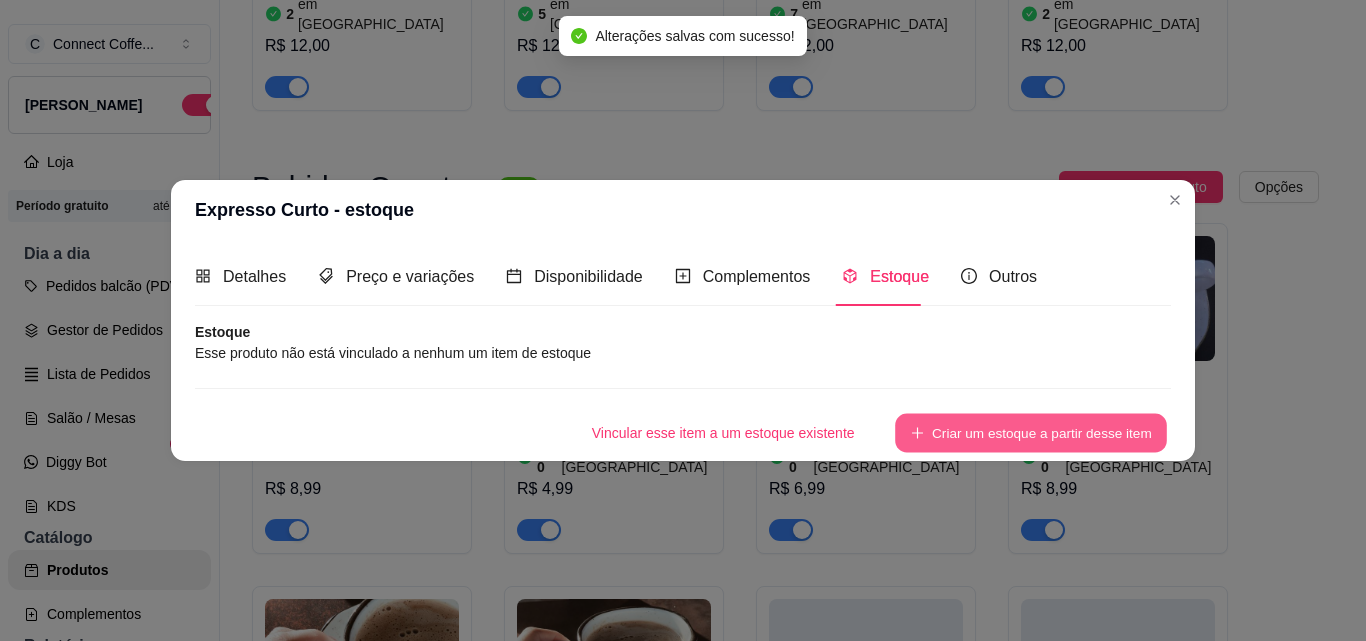 click on "Criar um estoque a partir desse item" at bounding box center (1031, 432) 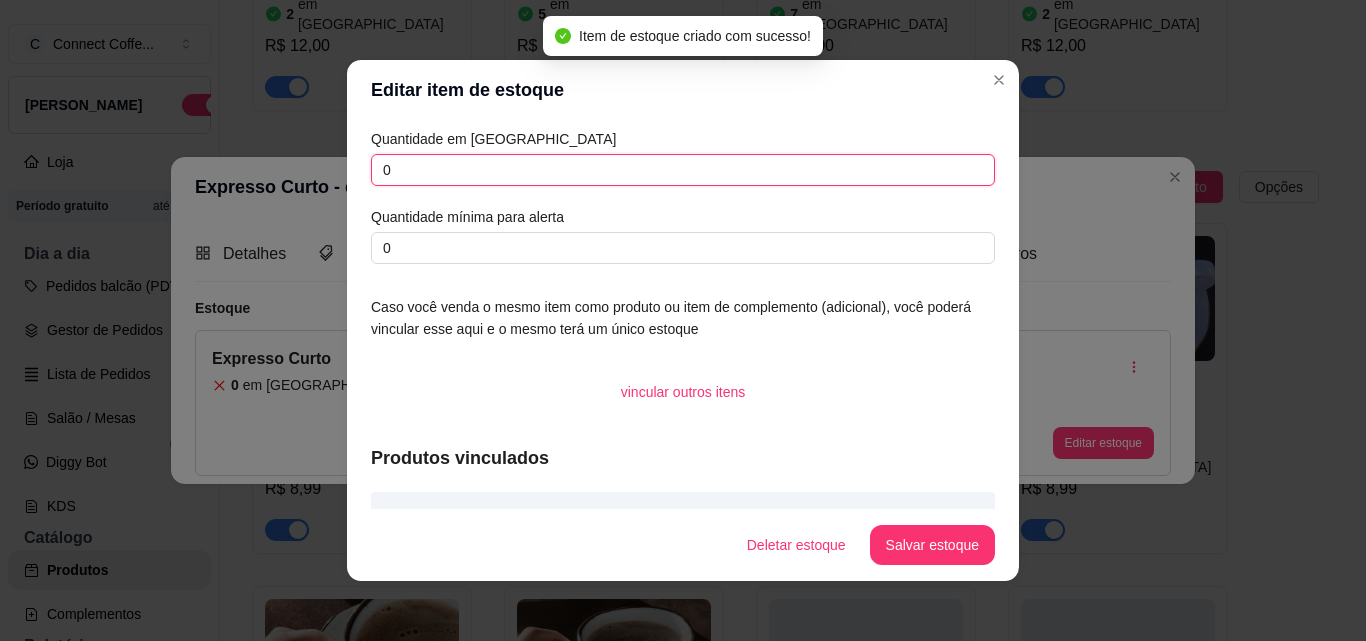 drag, startPoint x: 398, startPoint y: 173, endPoint x: 268, endPoint y: 171, distance: 130.01538 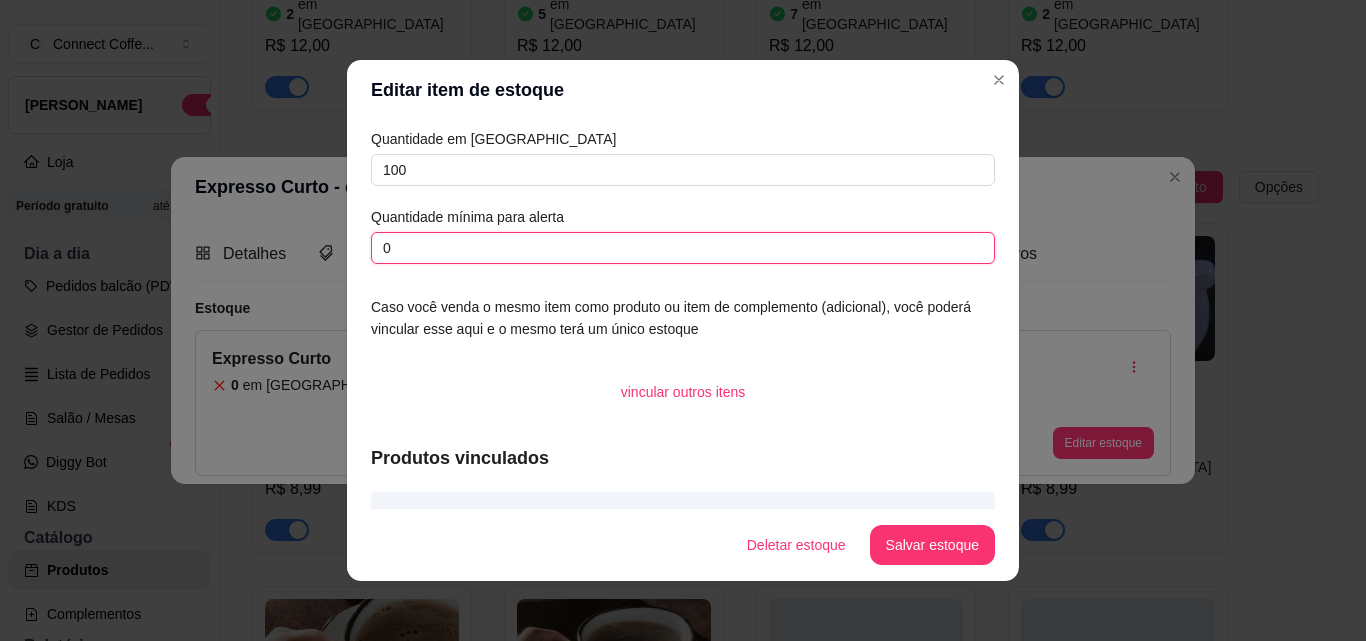 drag, startPoint x: 417, startPoint y: 245, endPoint x: 257, endPoint y: 253, distance: 160.19987 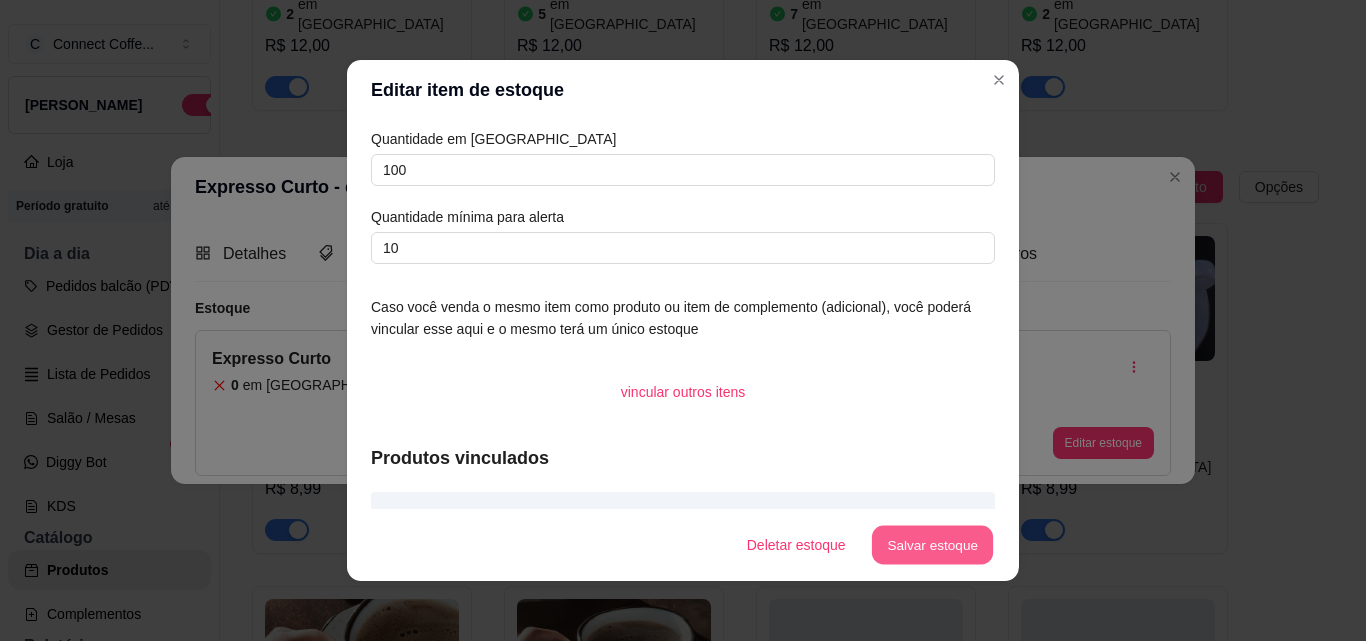 click on "Salvar estoque" at bounding box center [932, 545] 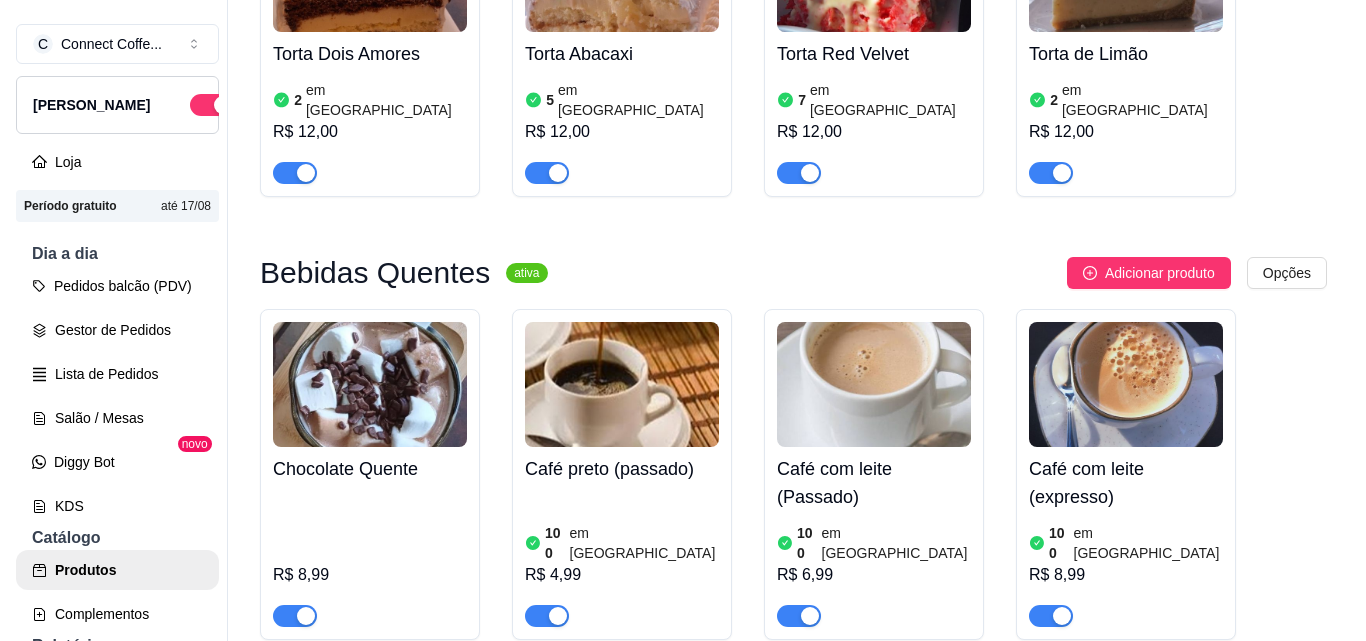 scroll, scrollTop: 1800, scrollLeft: 0, axis: vertical 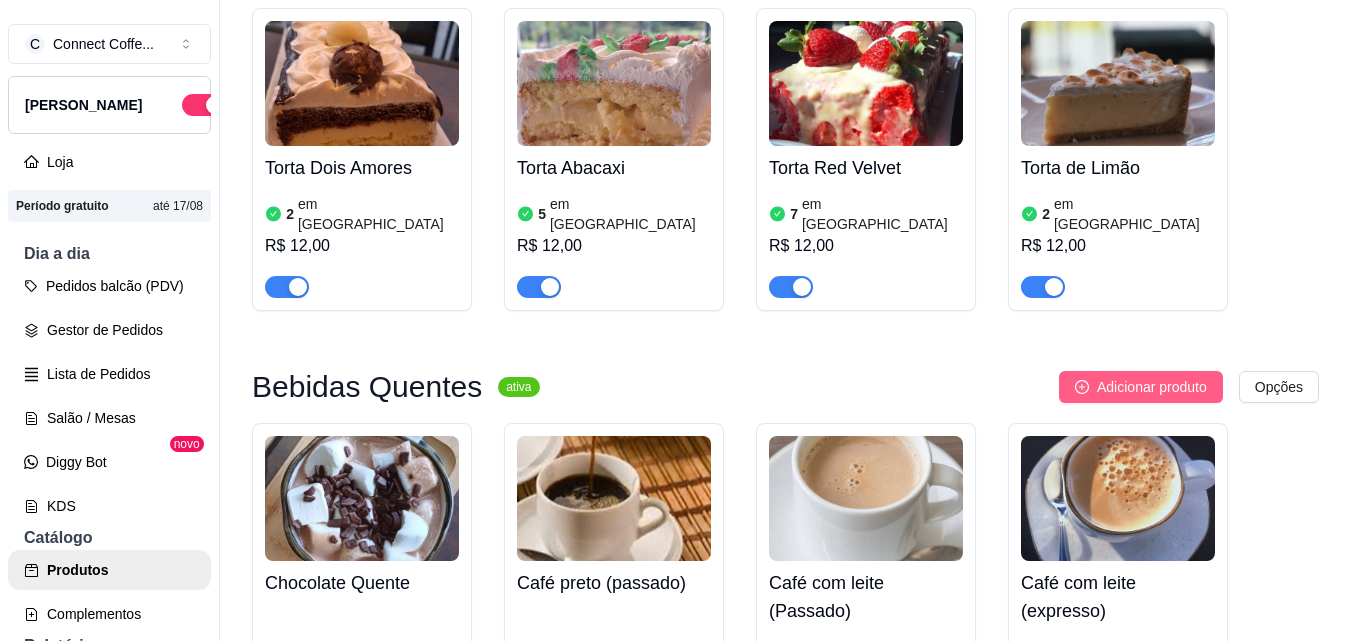 click on "Adicionar produto" at bounding box center (1152, 387) 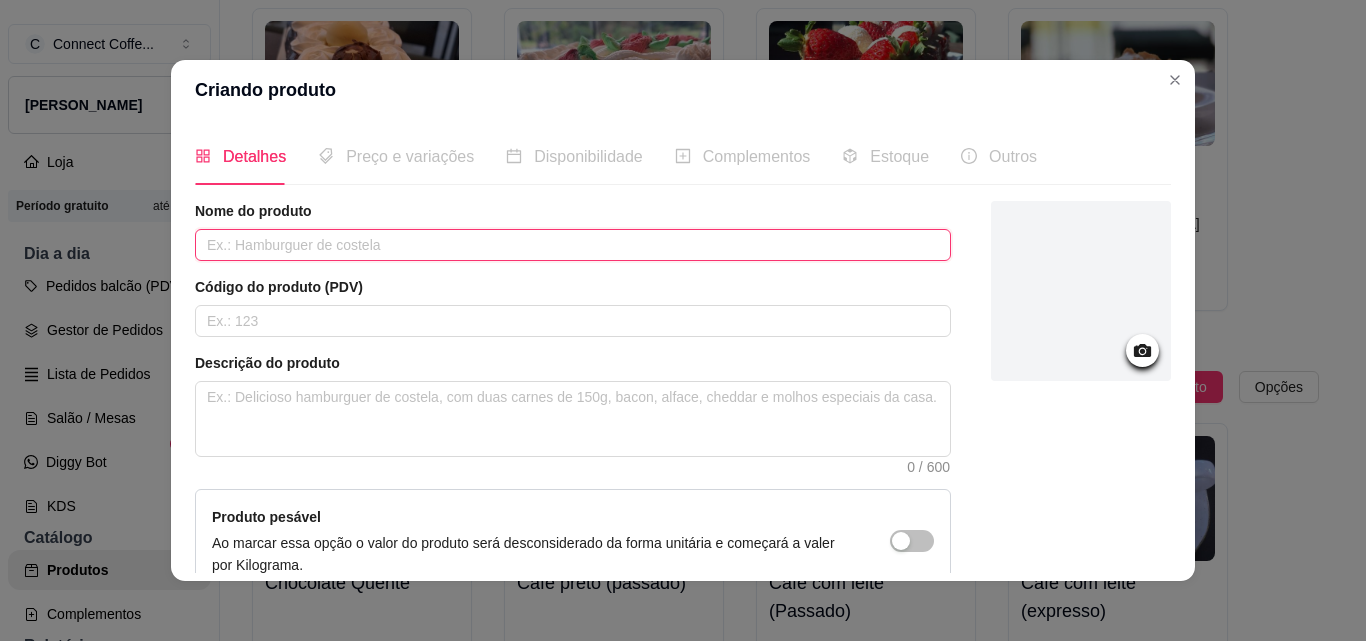 click at bounding box center [573, 245] 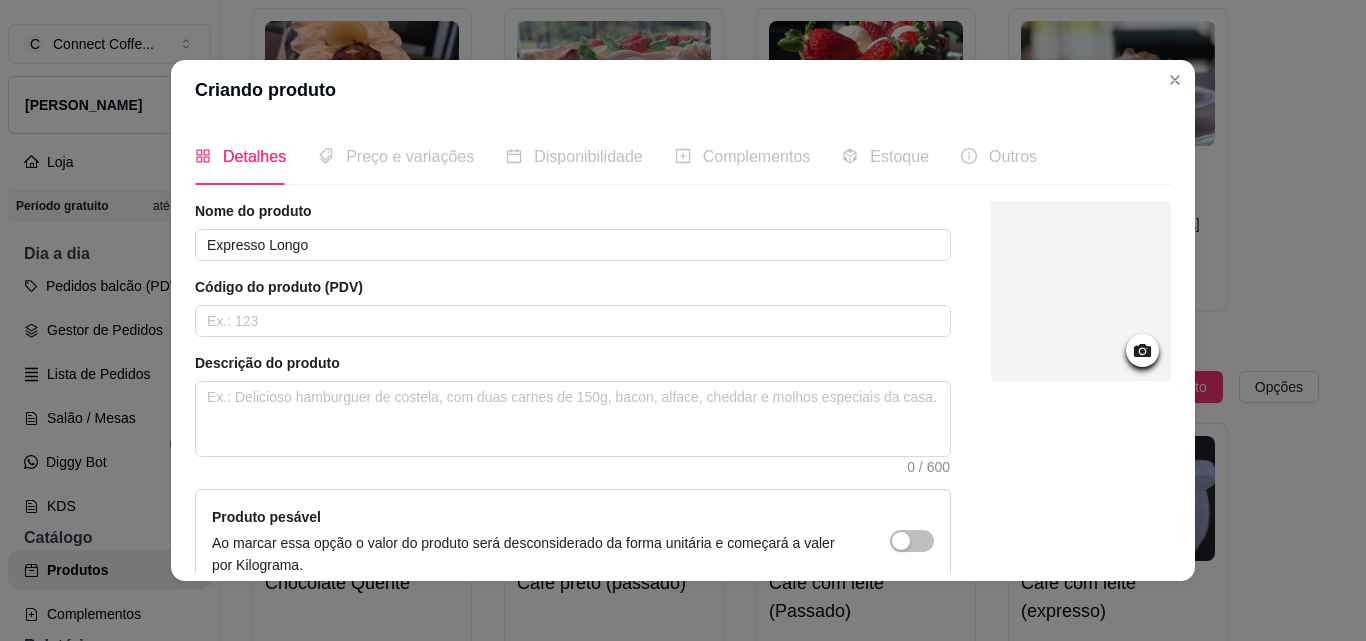 click 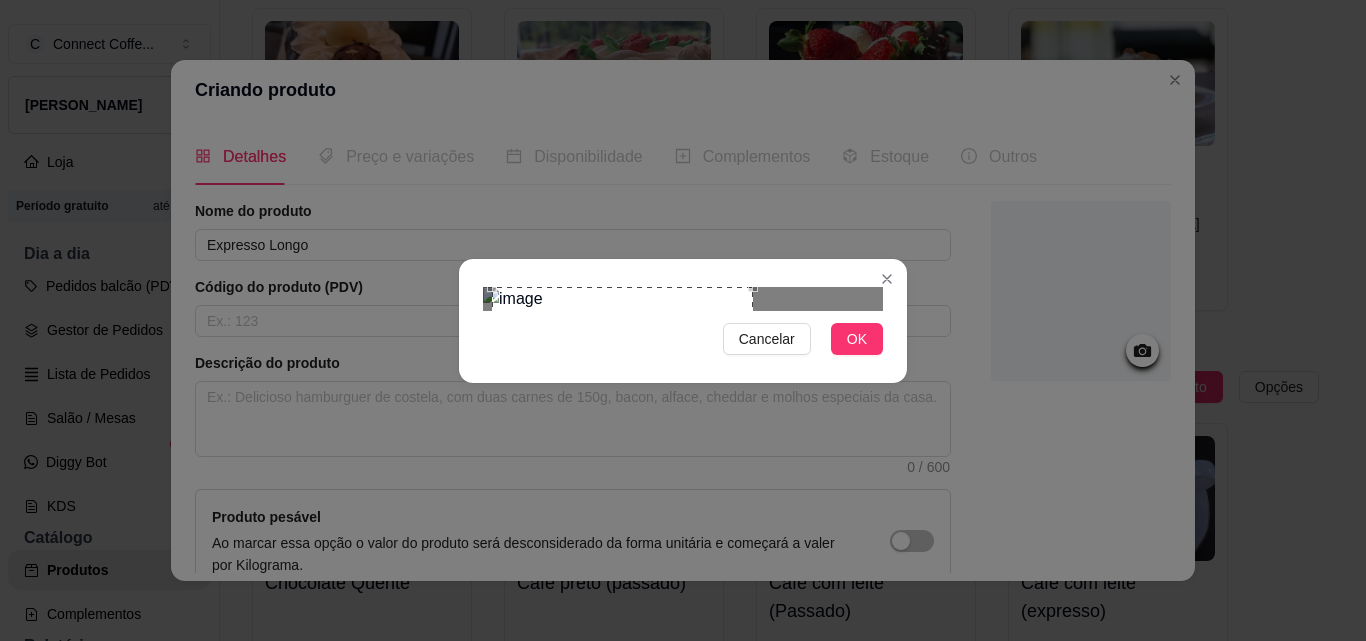 click at bounding box center (622, 417) 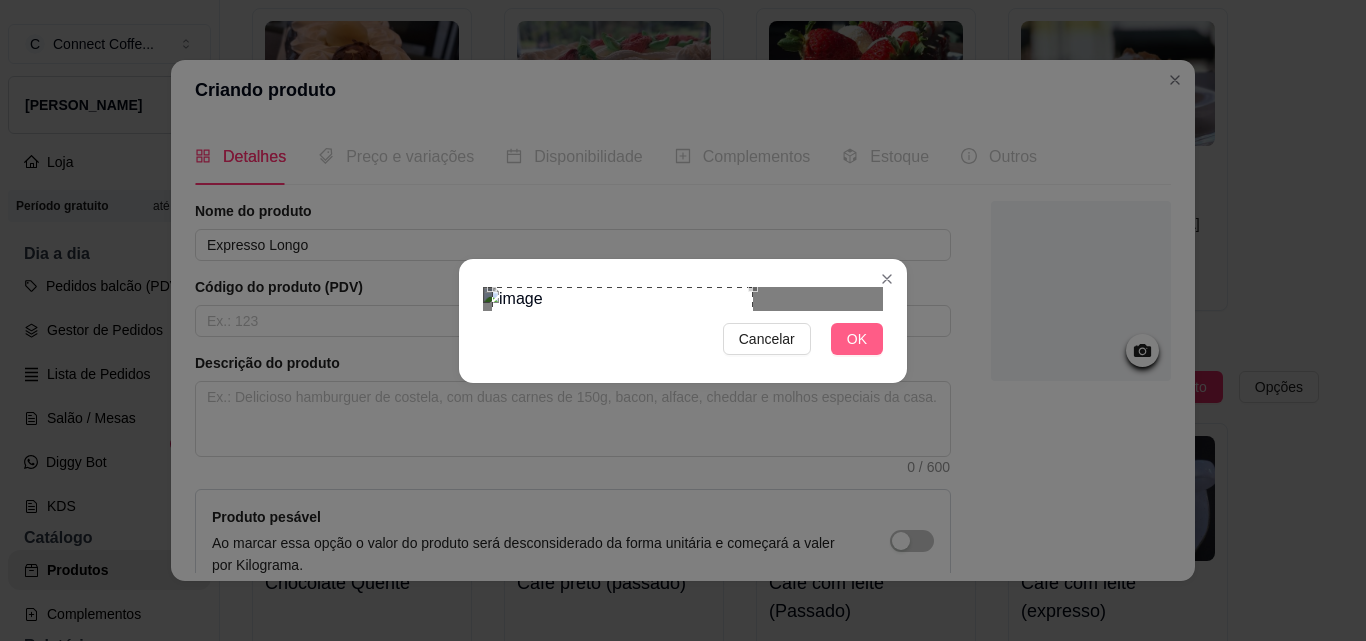 click on "OK" at bounding box center [857, 339] 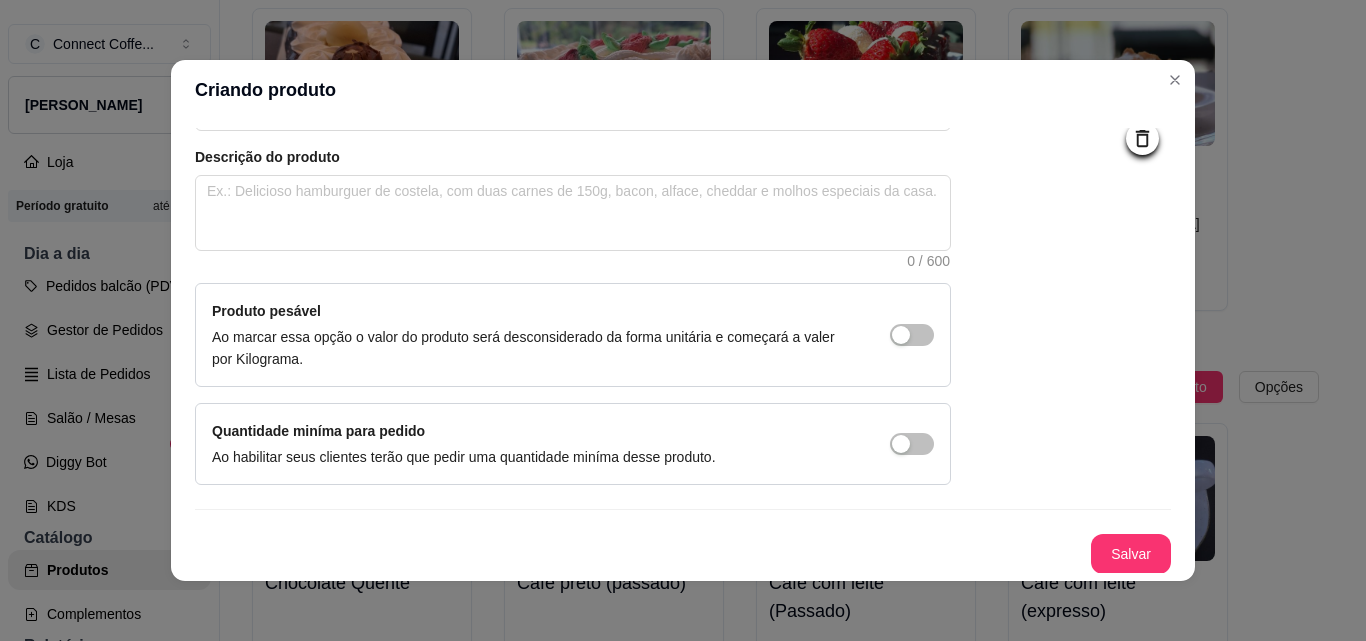 scroll, scrollTop: 207, scrollLeft: 0, axis: vertical 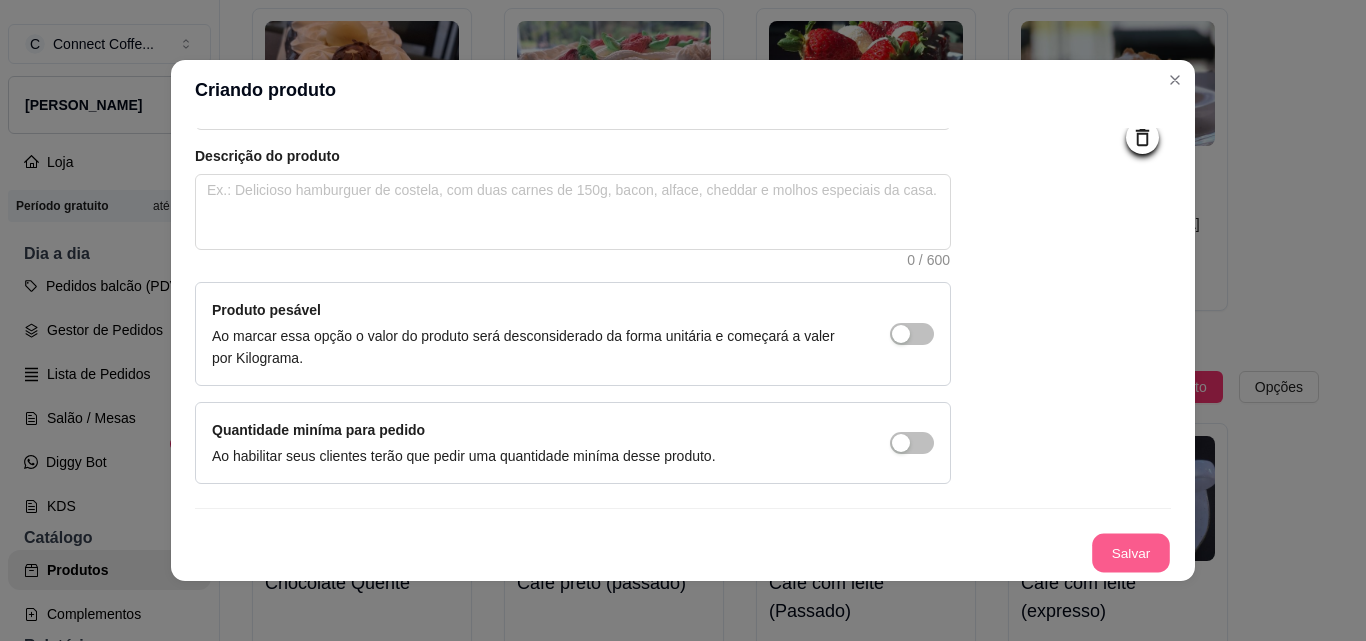 click on "Salvar" at bounding box center [1131, 553] 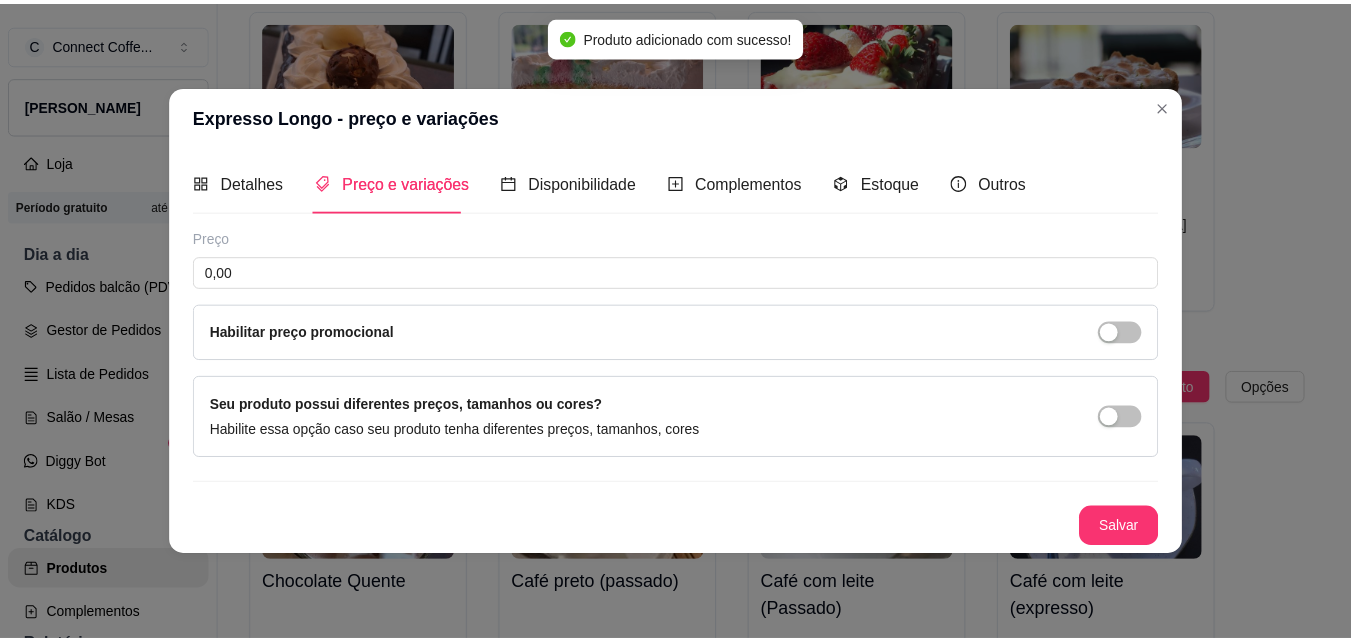 scroll, scrollTop: 0, scrollLeft: 0, axis: both 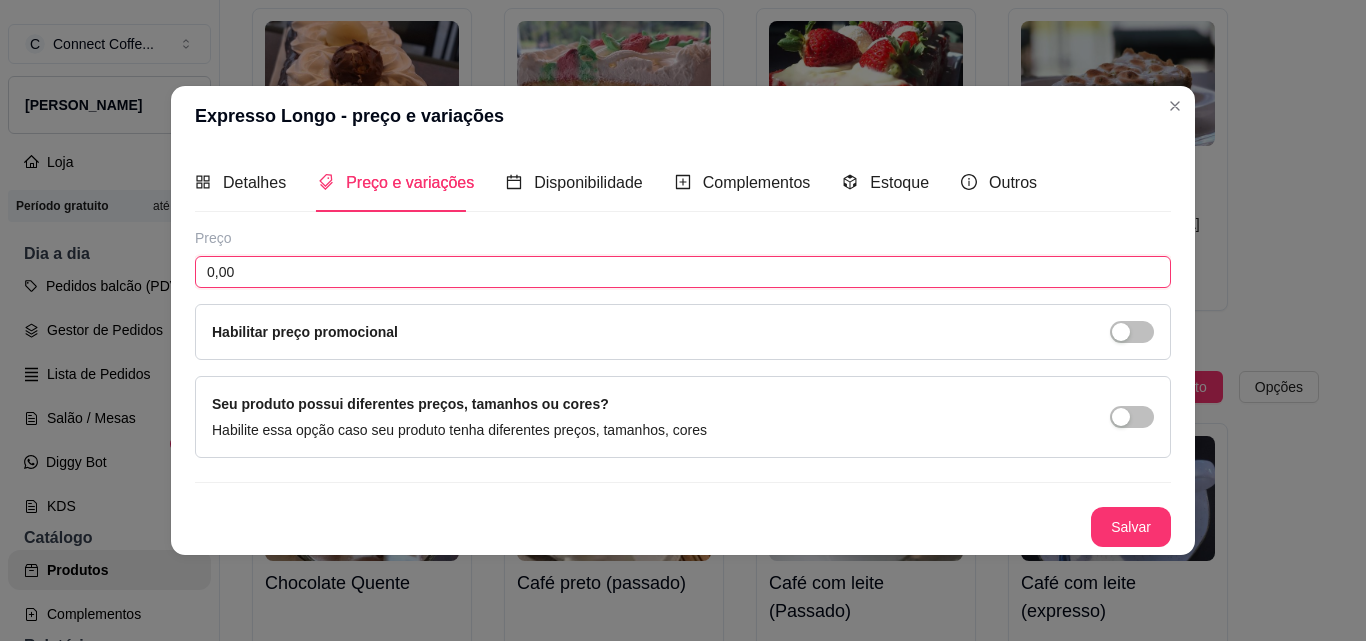 click on "0,00" at bounding box center [683, 272] 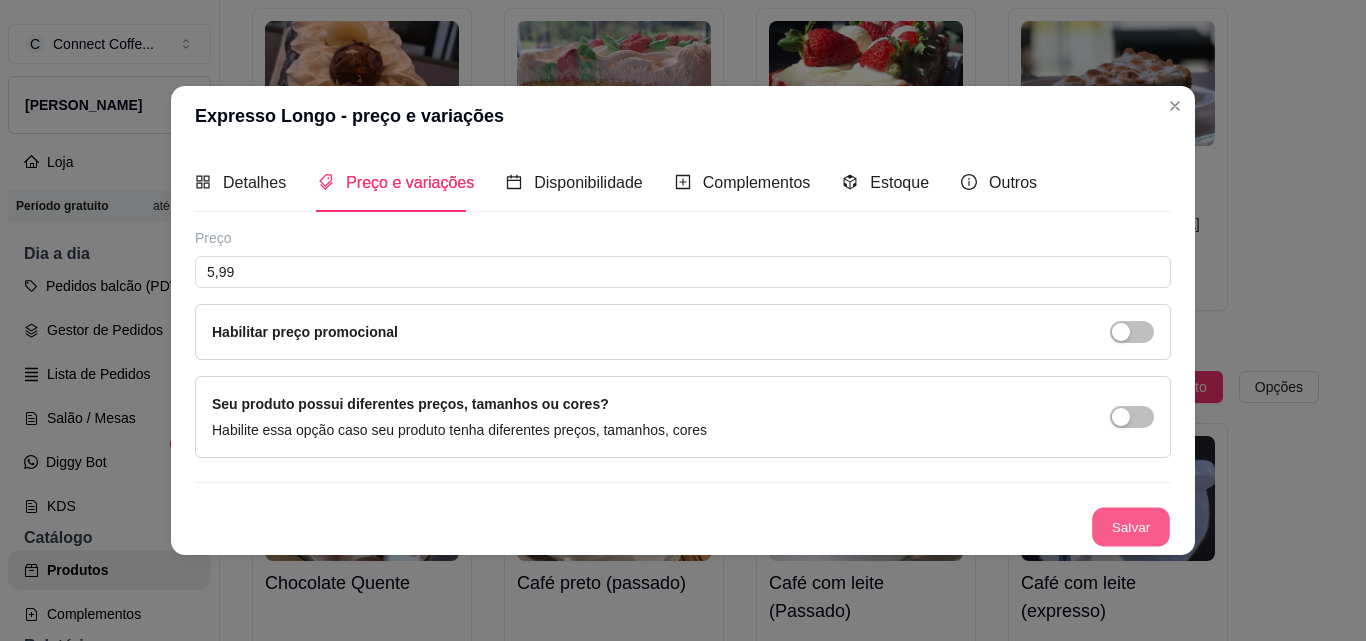 click on "Salvar" at bounding box center (1131, 526) 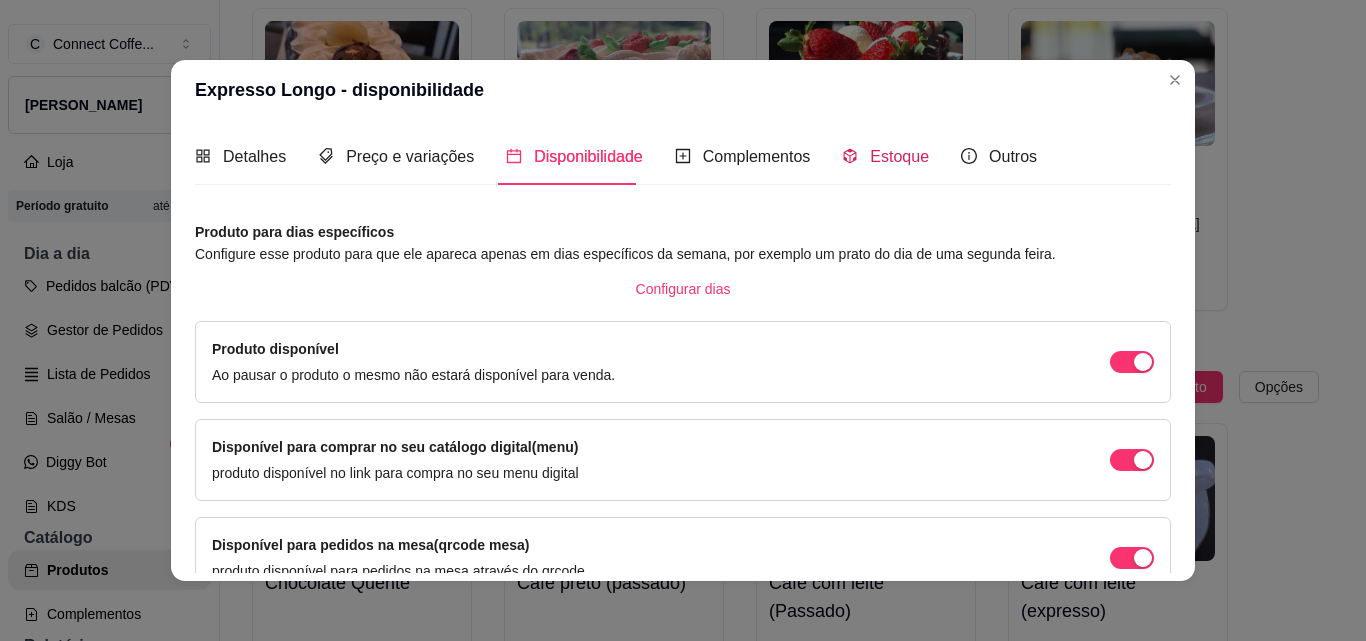 click on "Estoque" at bounding box center [899, 156] 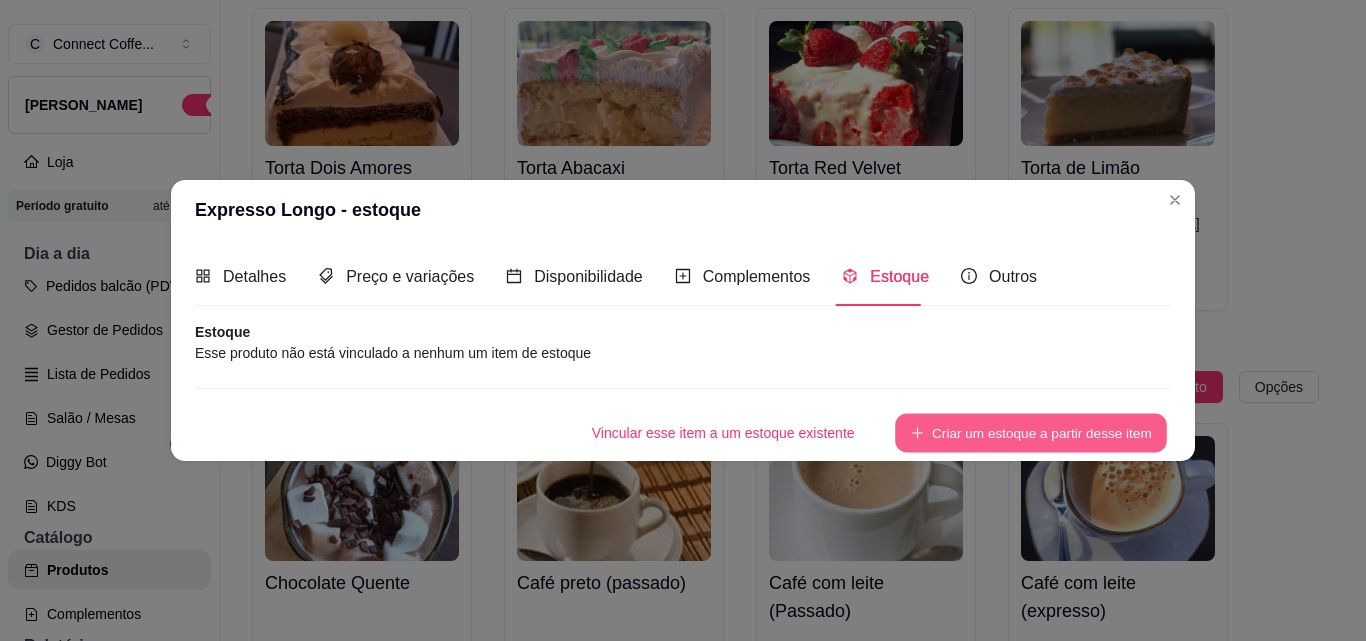click on "Criar um estoque a partir desse item" at bounding box center [1031, 432] 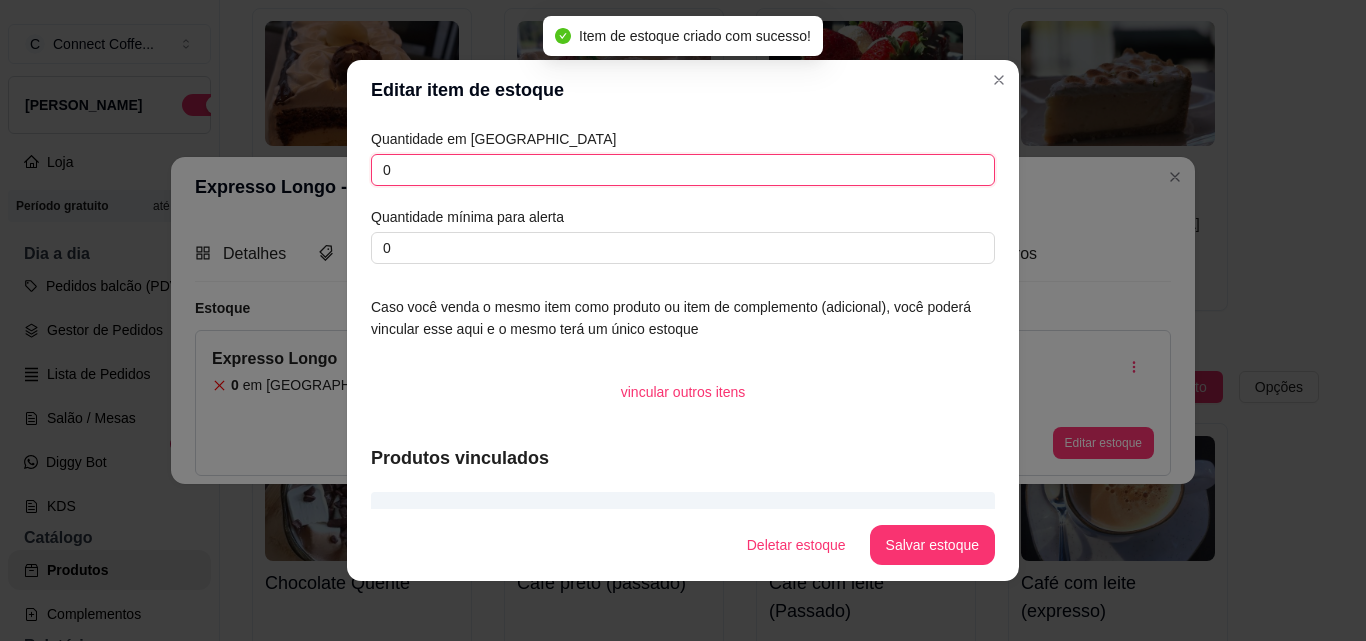 drag, startPoint x: 381, startPoint y: 155, endPoint x: 352, endPoint y: 155, distance: 29 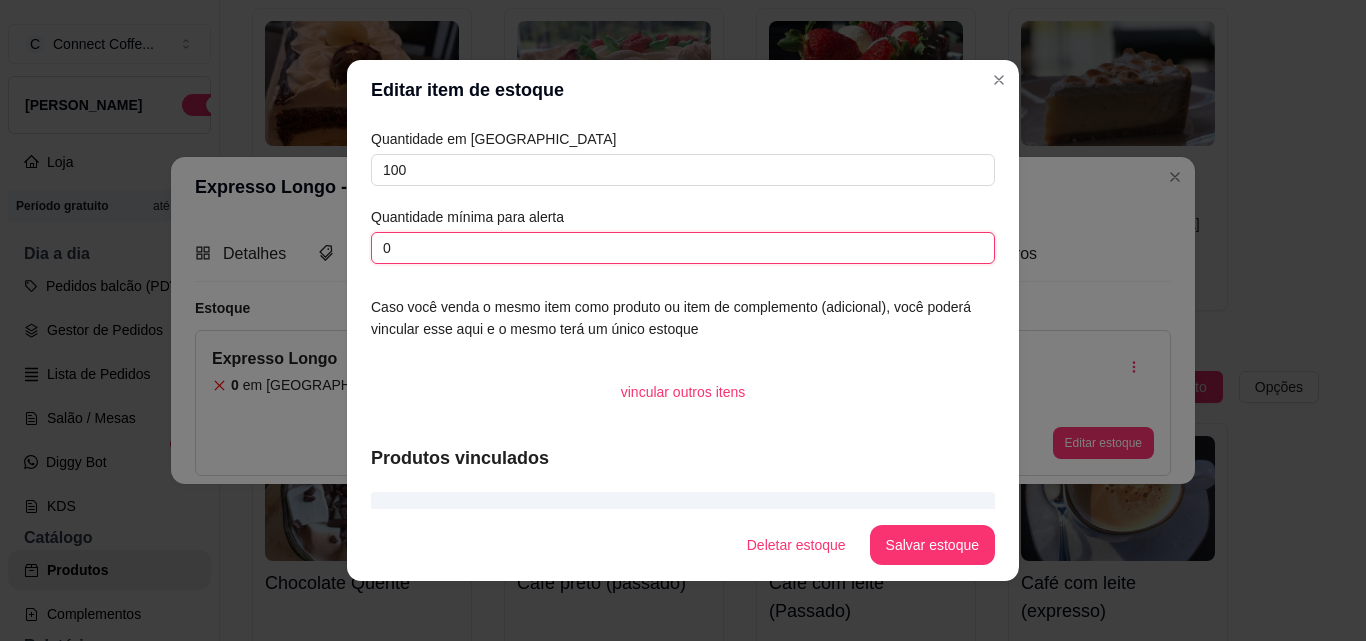drag, startPoint x: 397, startPoint y: 246, endPoint x: 317, endPoint y: 250, distance: 80.09994 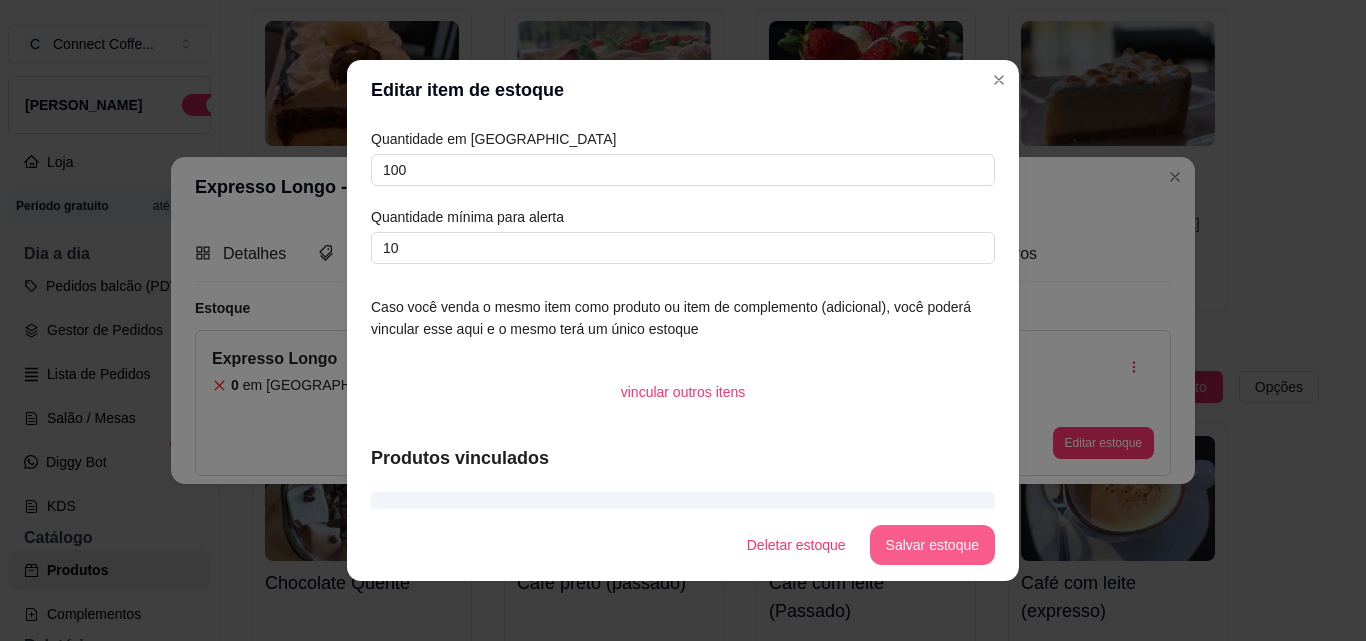 click on "Salvar estoque" at bounding box center [932, 545] 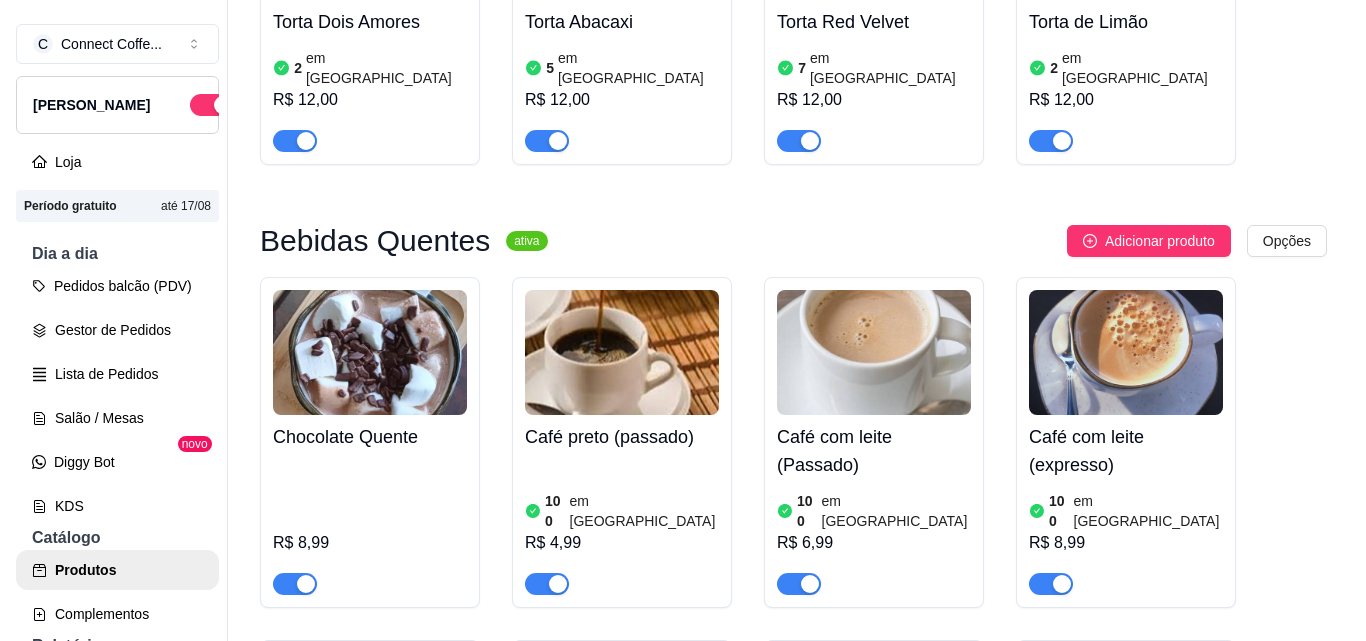 scroll, scrollTop: 1900, scrollLeft: 0, axis: vertical 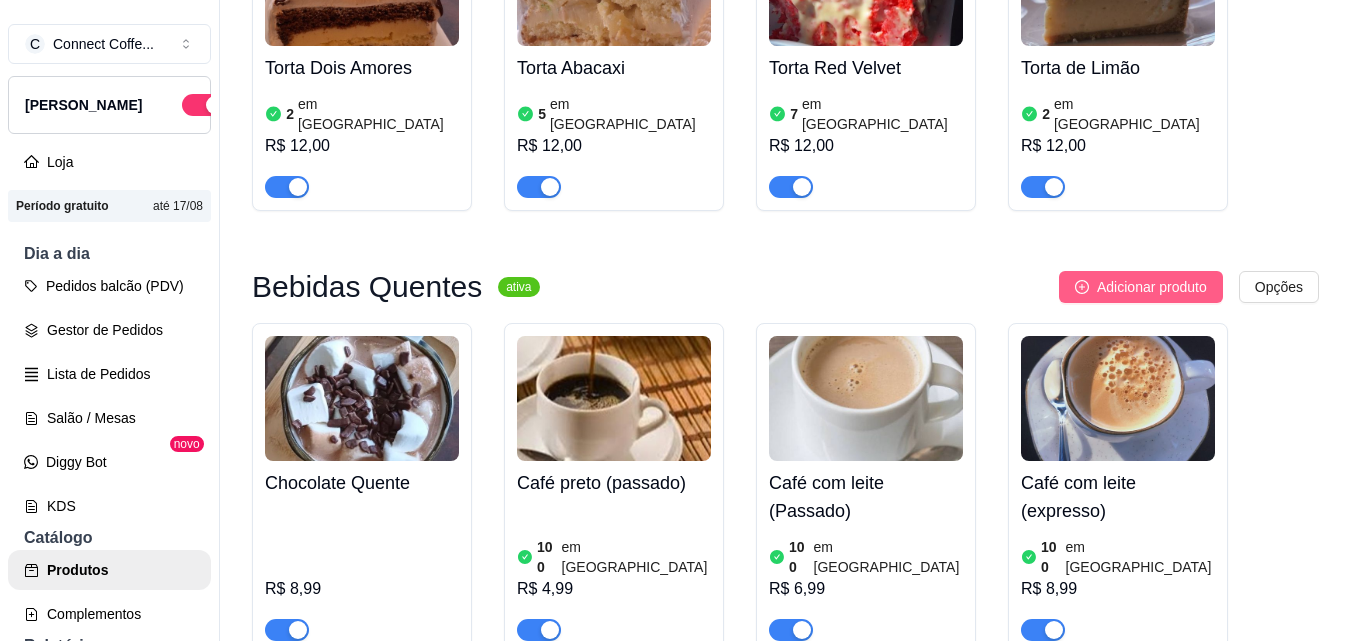 click on "Adicionar produto" at bounding box center [1152, 287] 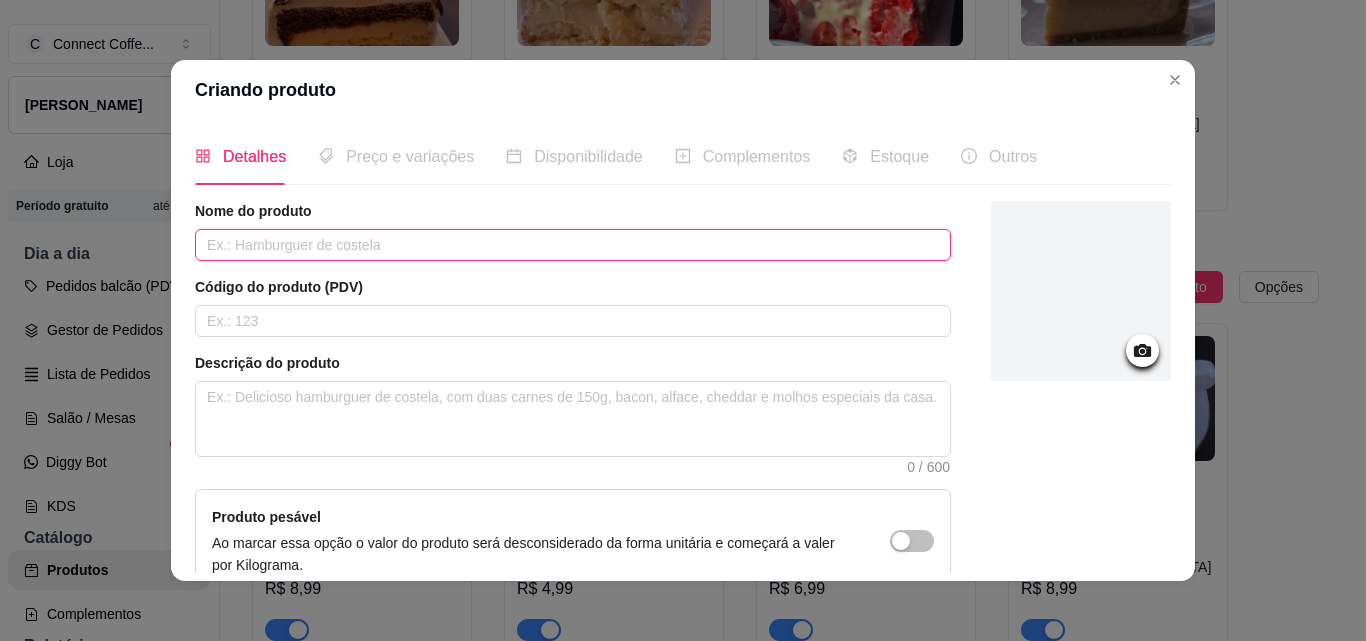 click at bounding box center [573, 245] 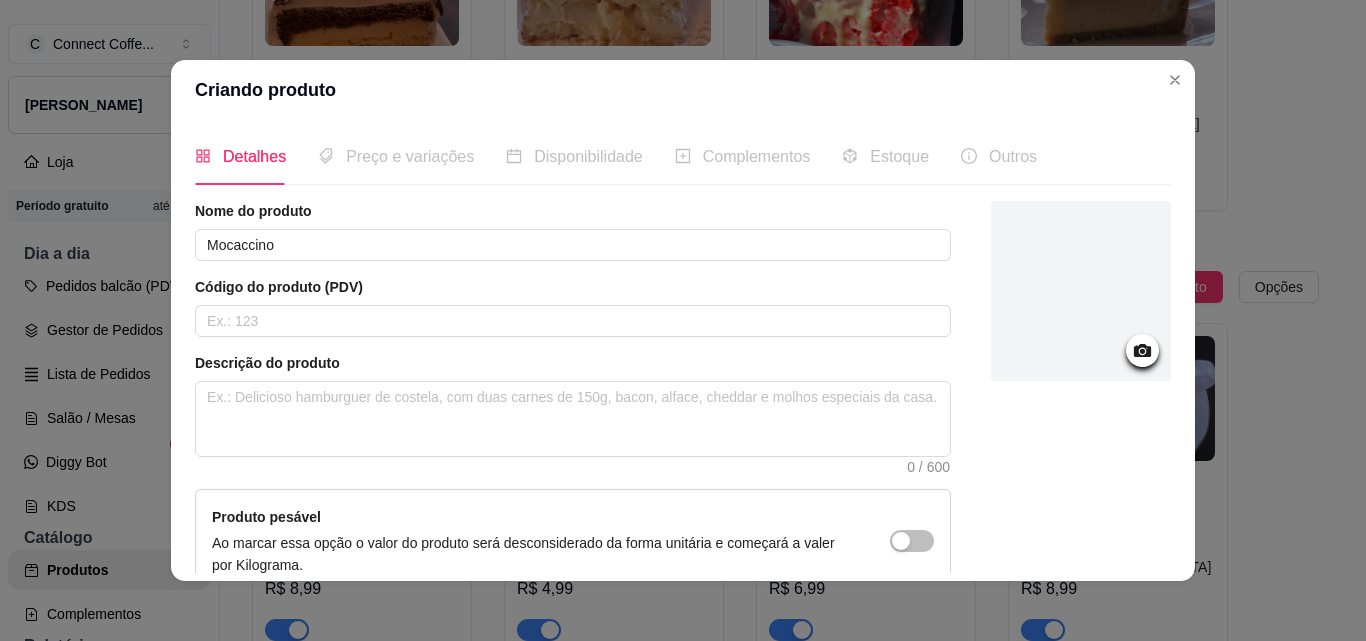 click 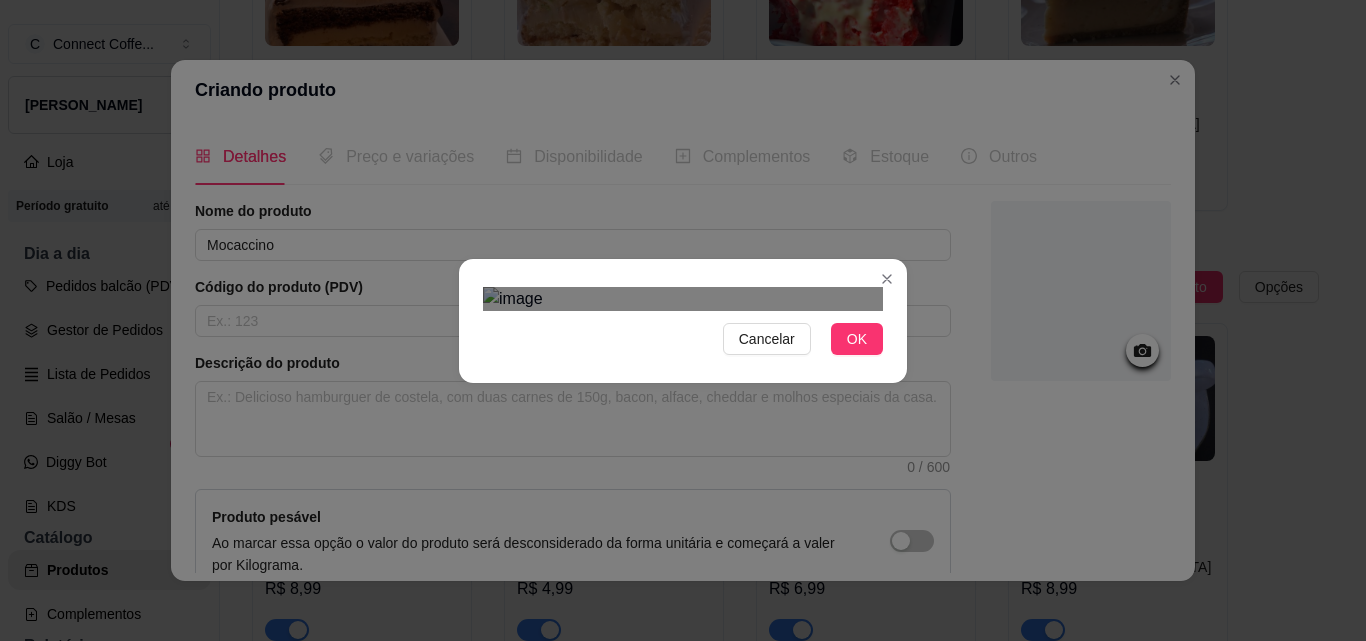 click at bounding box center (703, 590) 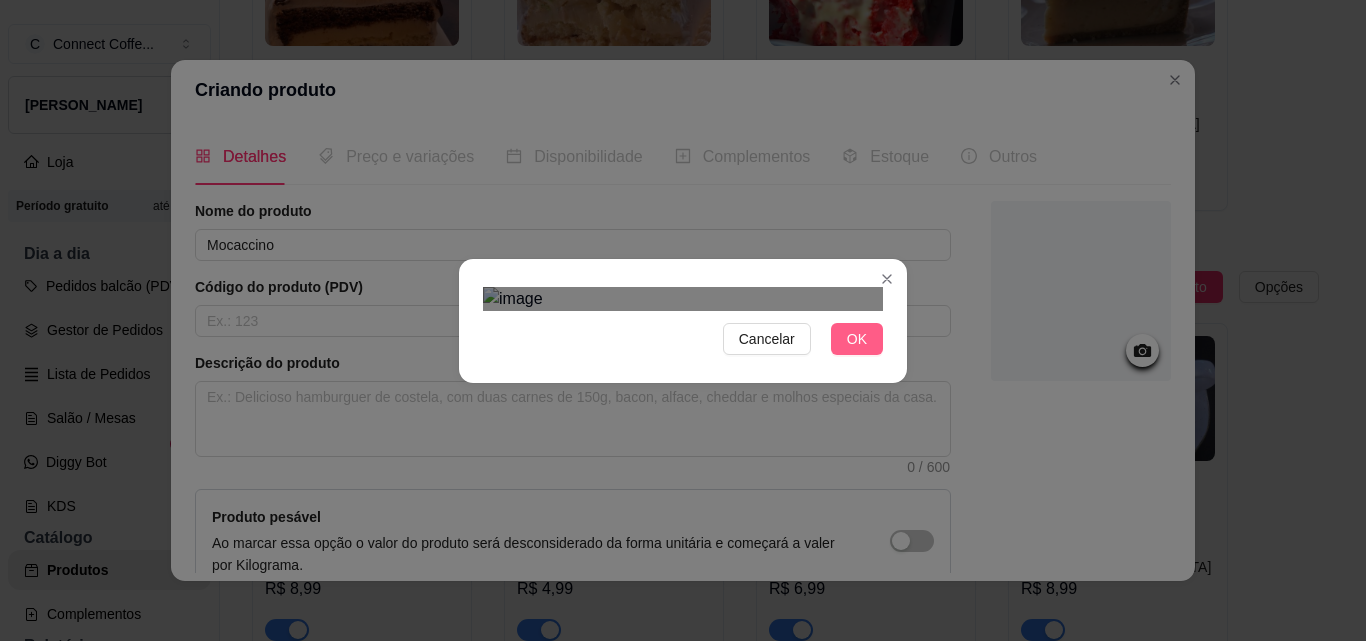 click on "OK" at bounding box center (857, 339) 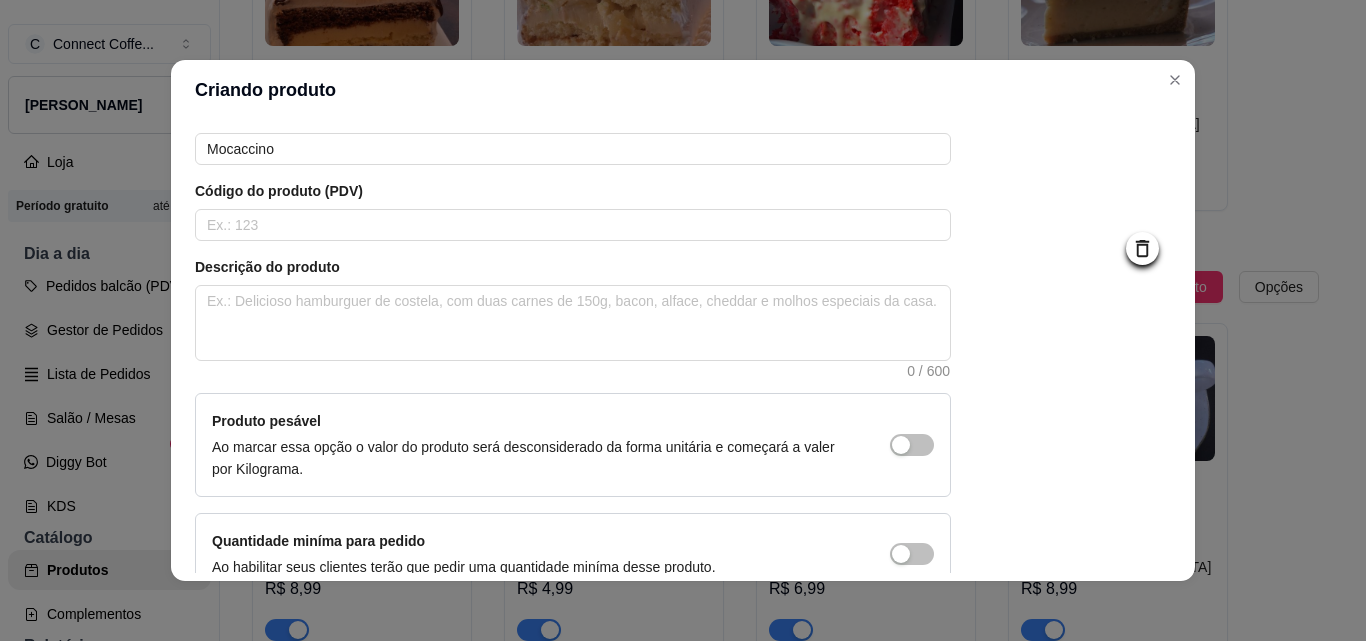 scroll, scrollTop: 207, scrollLeft: 0, axis: vertical 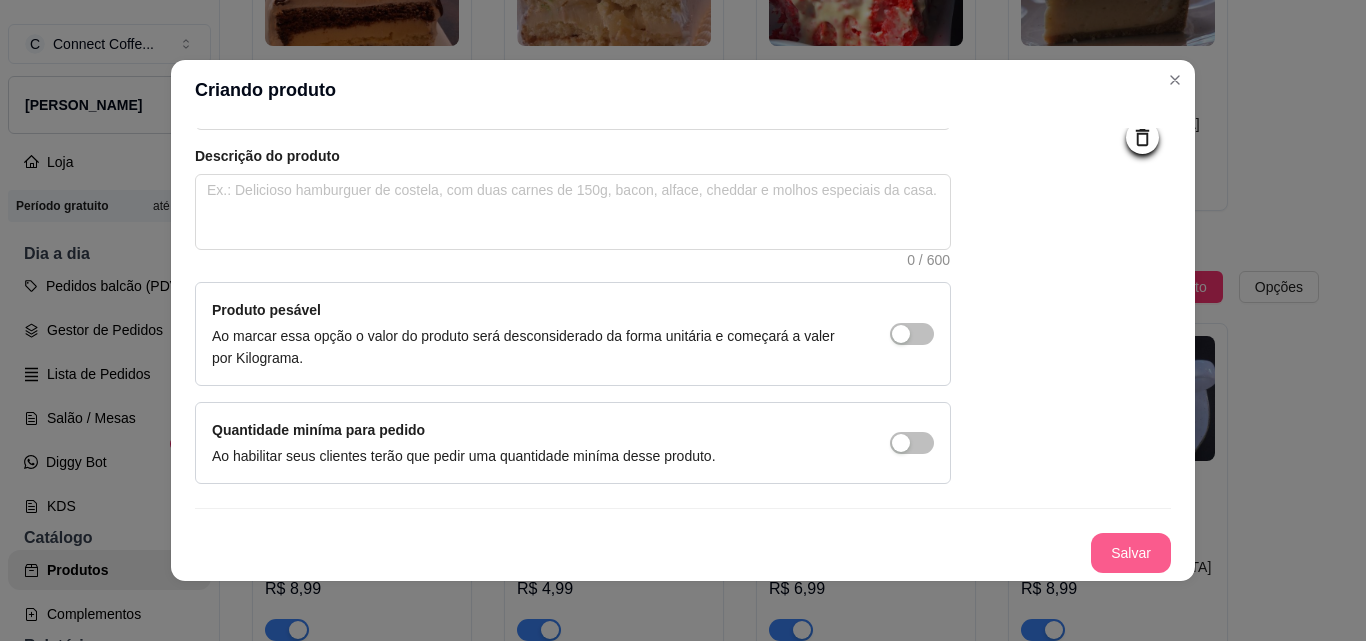 click on "Salvar" at bounding box center (1131, 553) 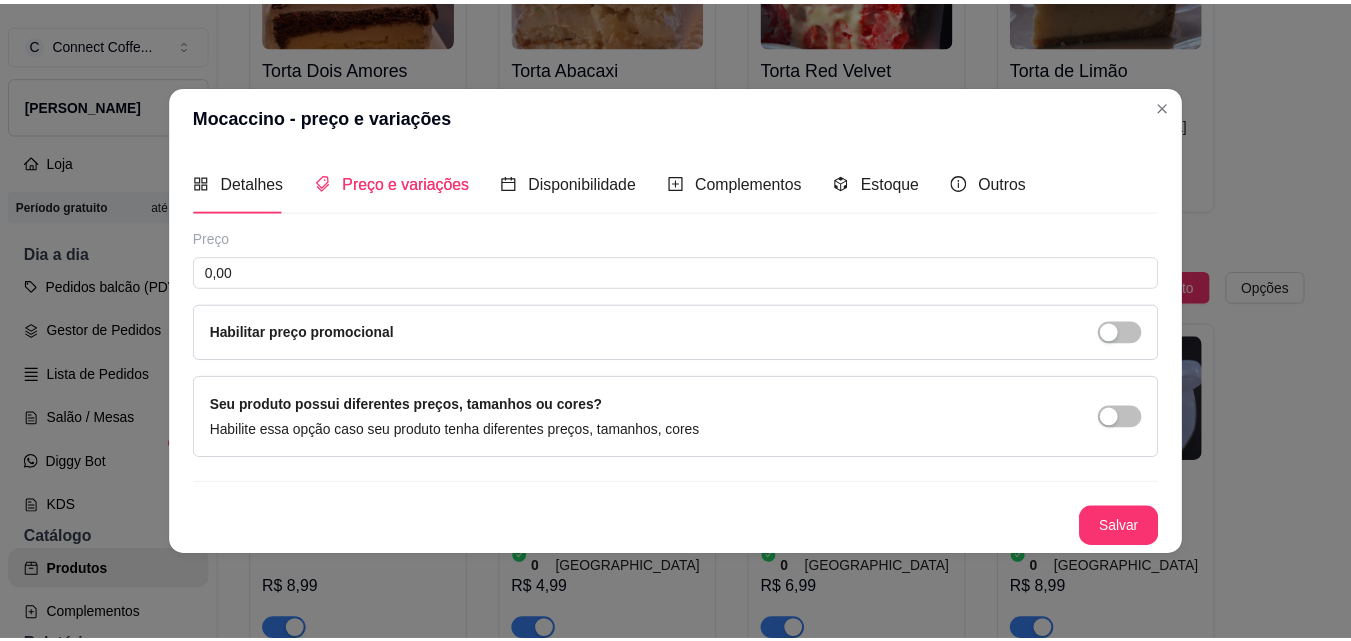scroll, scrollTop: 0, scrollLeft: 0, axis: both 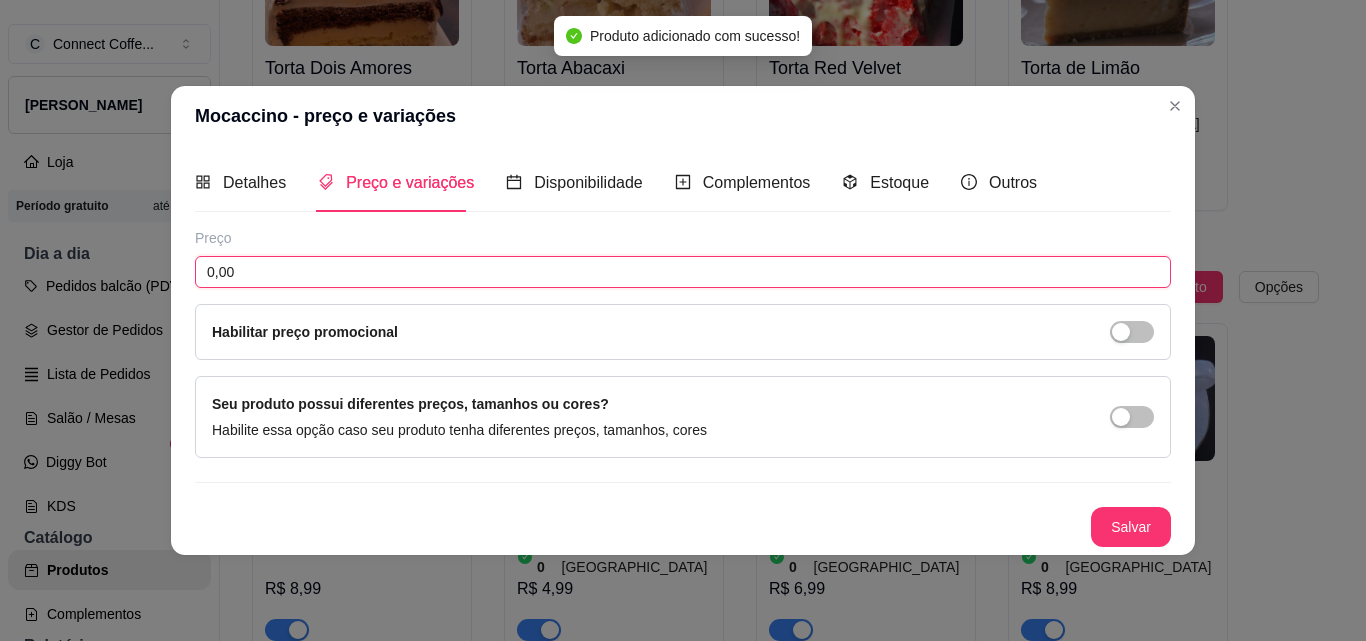 click on "0,00" at bounding box center [683, 272] 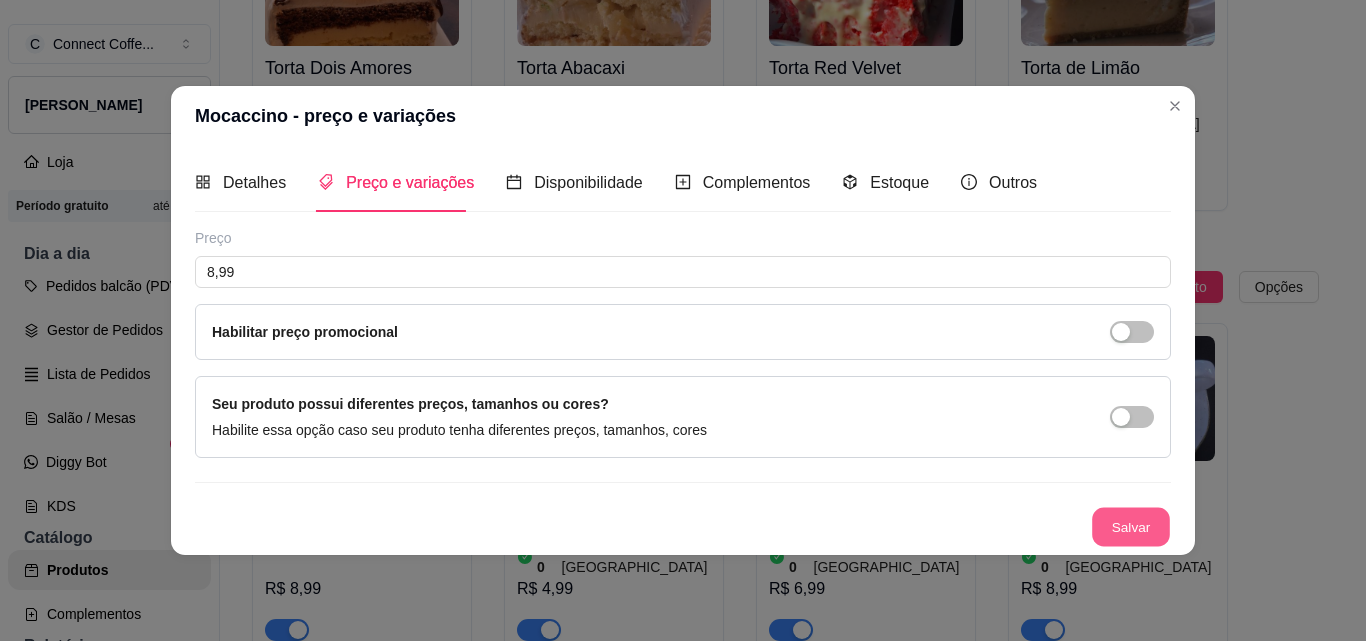 click on "Salvar" at bounding box center [1131, 526] 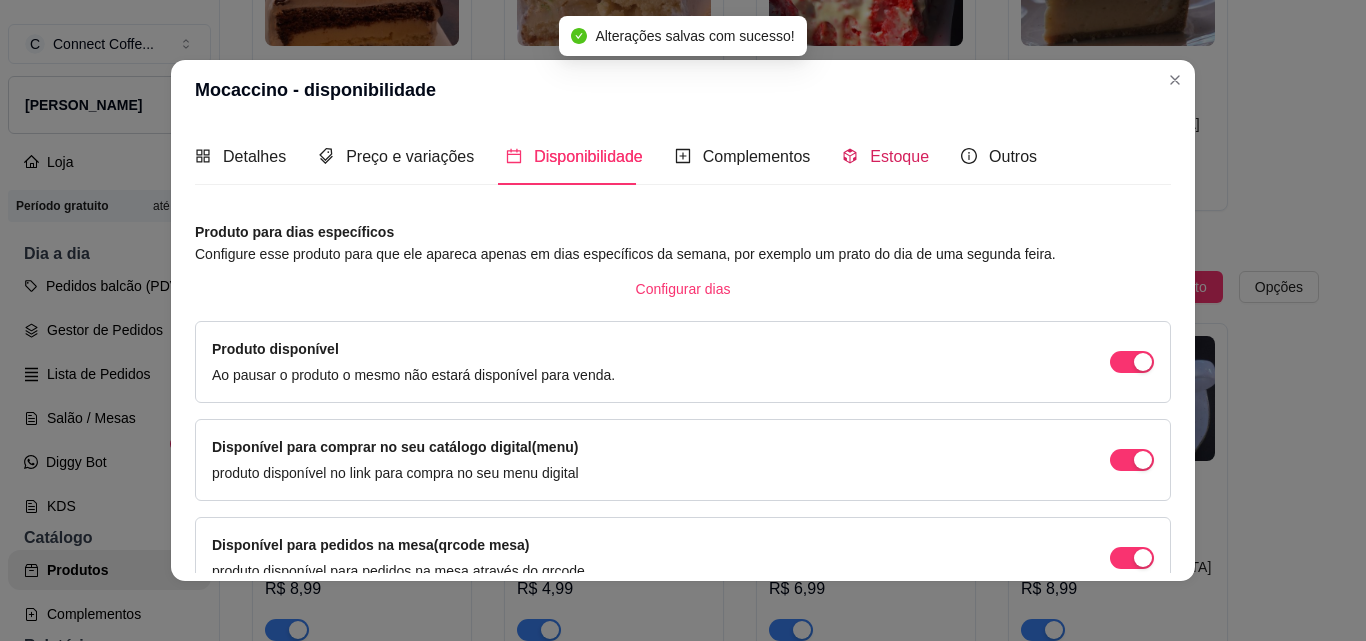 click on "Estoque" at bounding box center (885, 156) 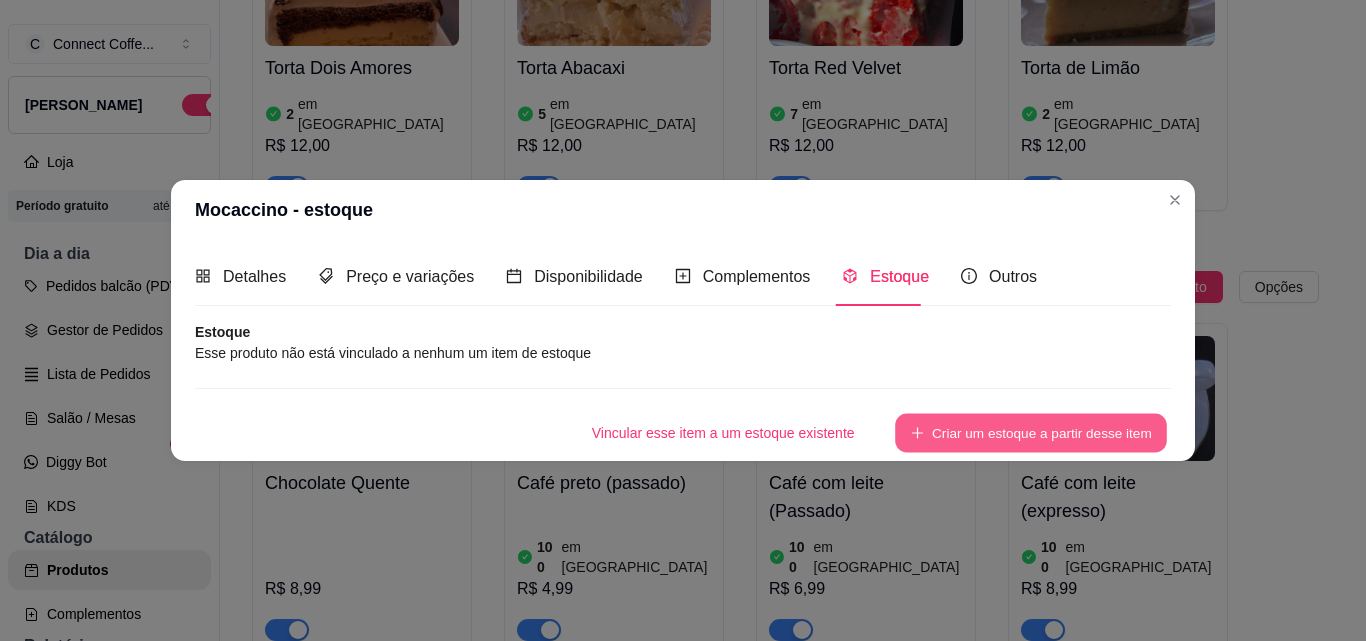 click on "Criar um estoque a partir desse item" at bounding box center [1031, 432] 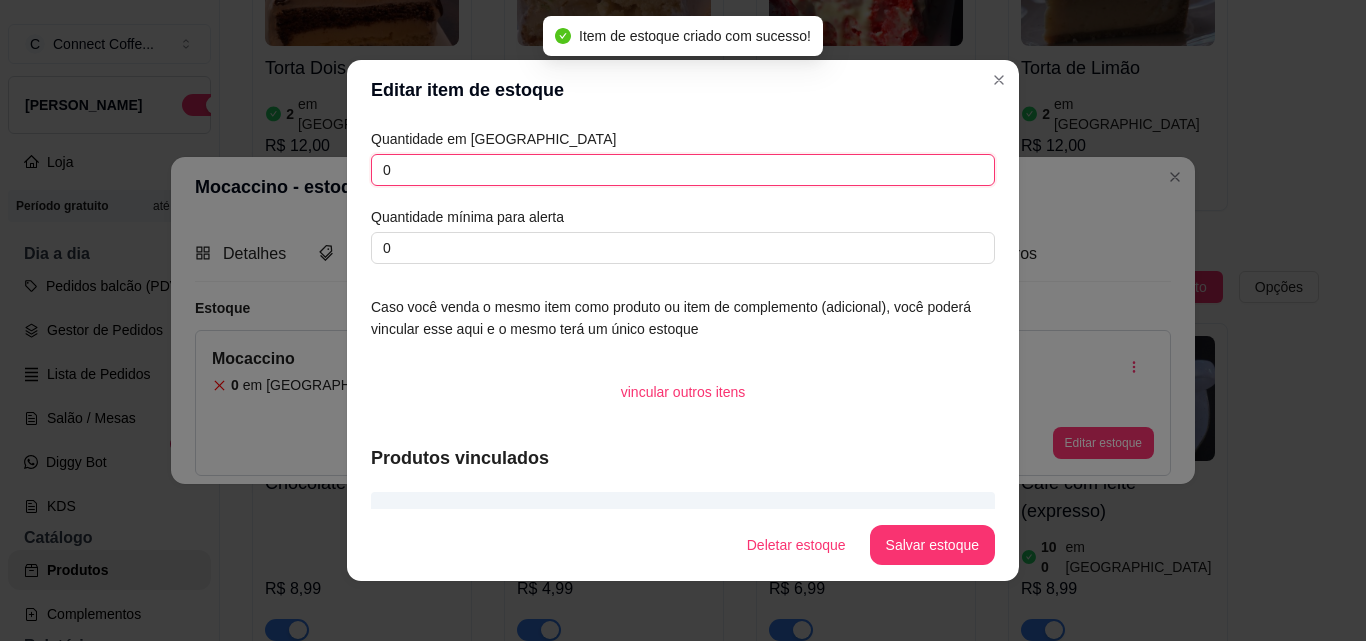 drag, startPoint x: 406, startPoint y: 162, endPoint x: 284, endPoint y: 187, distance: 124.53513 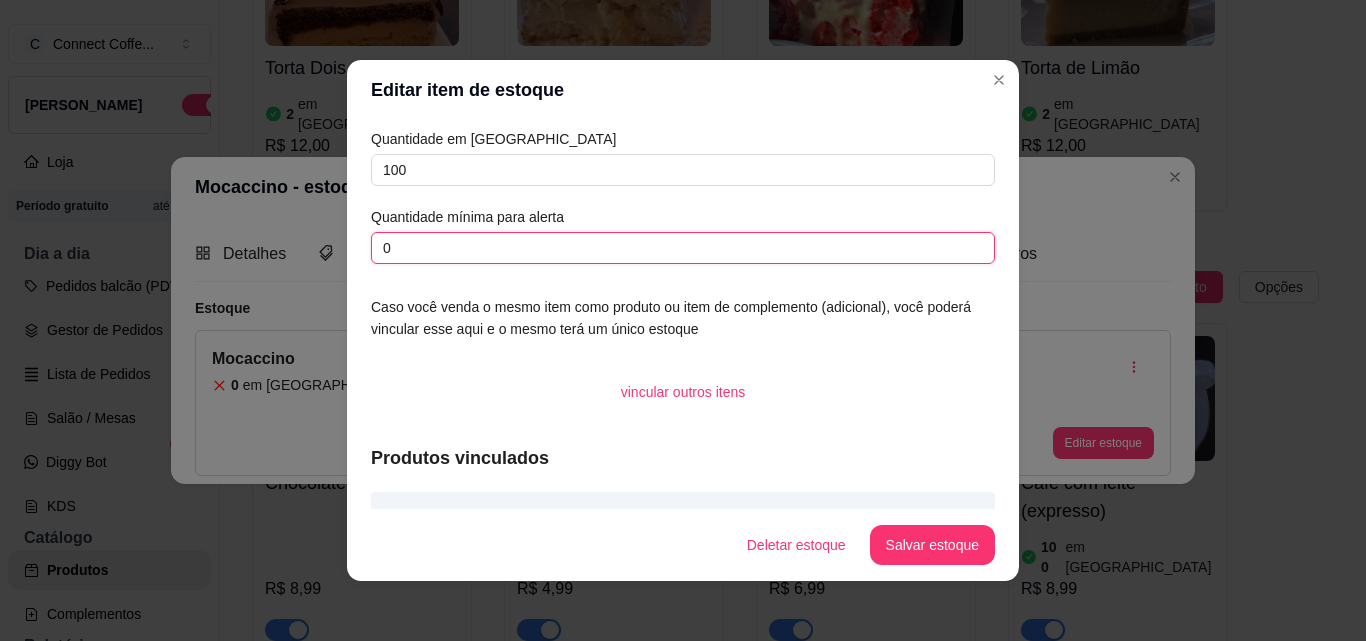 drag, startPoint x: 401, startPoint y: 250, endPoint x: 298, endPoint y: 246, distance: 103.077644 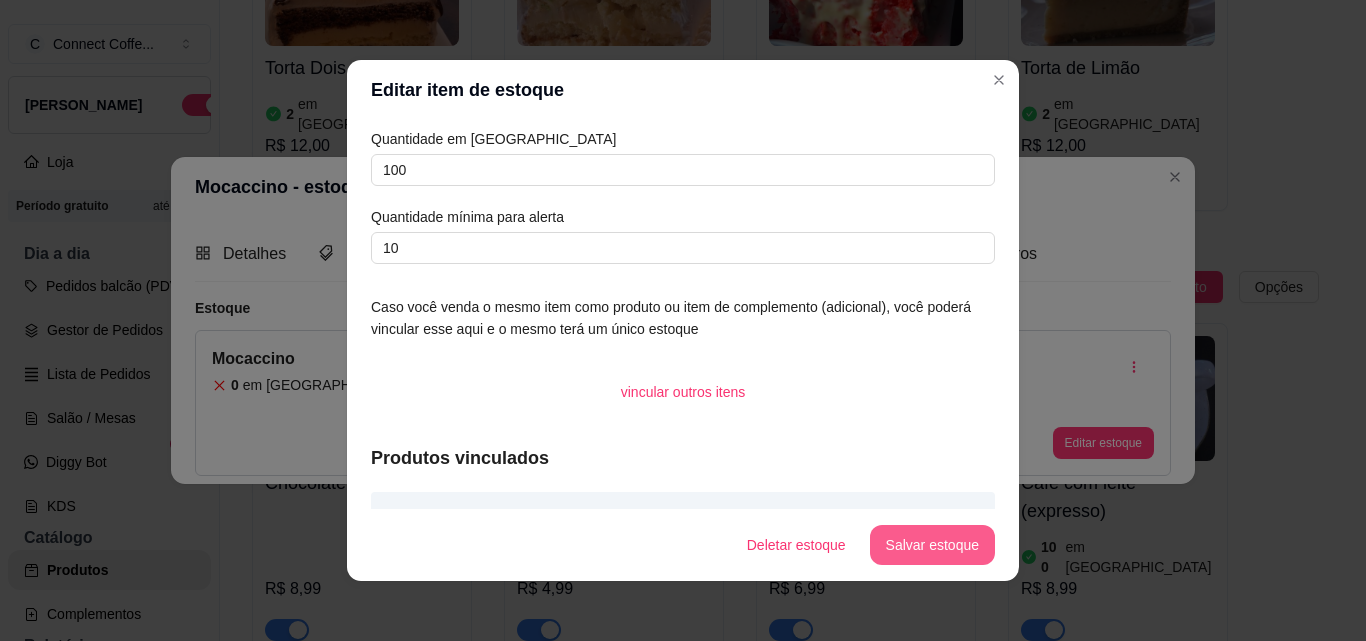 click on "Salvar estoque" at bounding box center (932, 545) 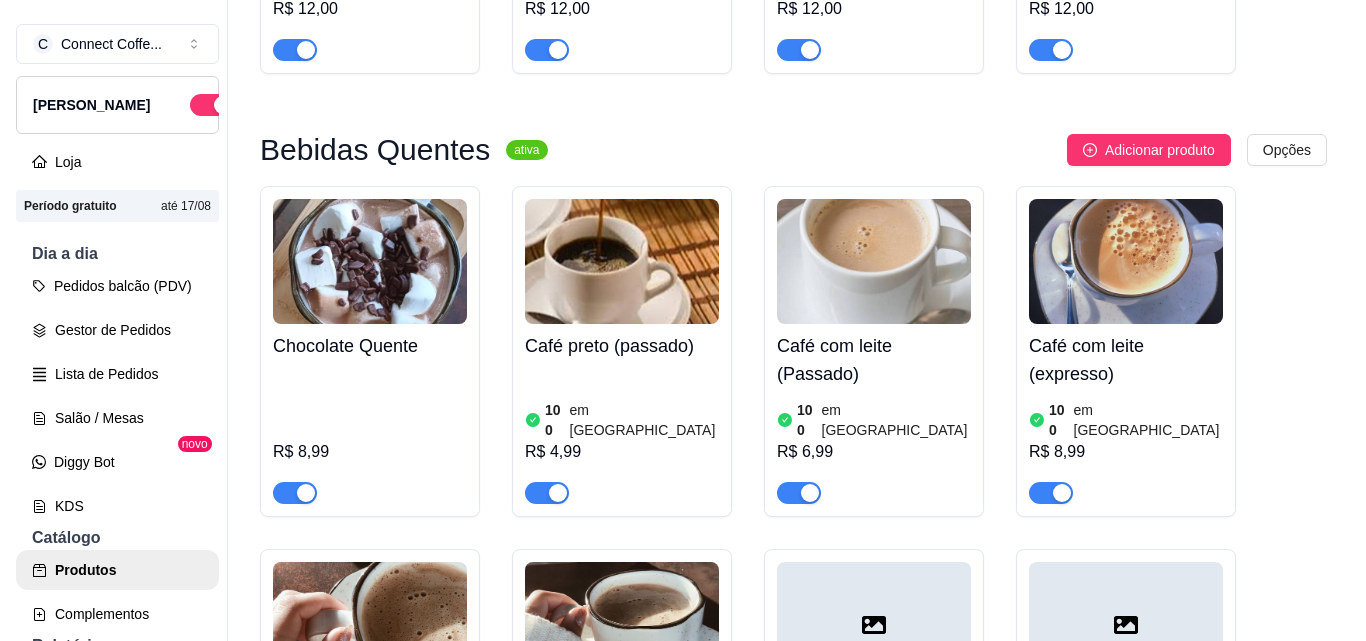 scroll, scrollTop: 1900, scrollLeft: 0, axis: vertical 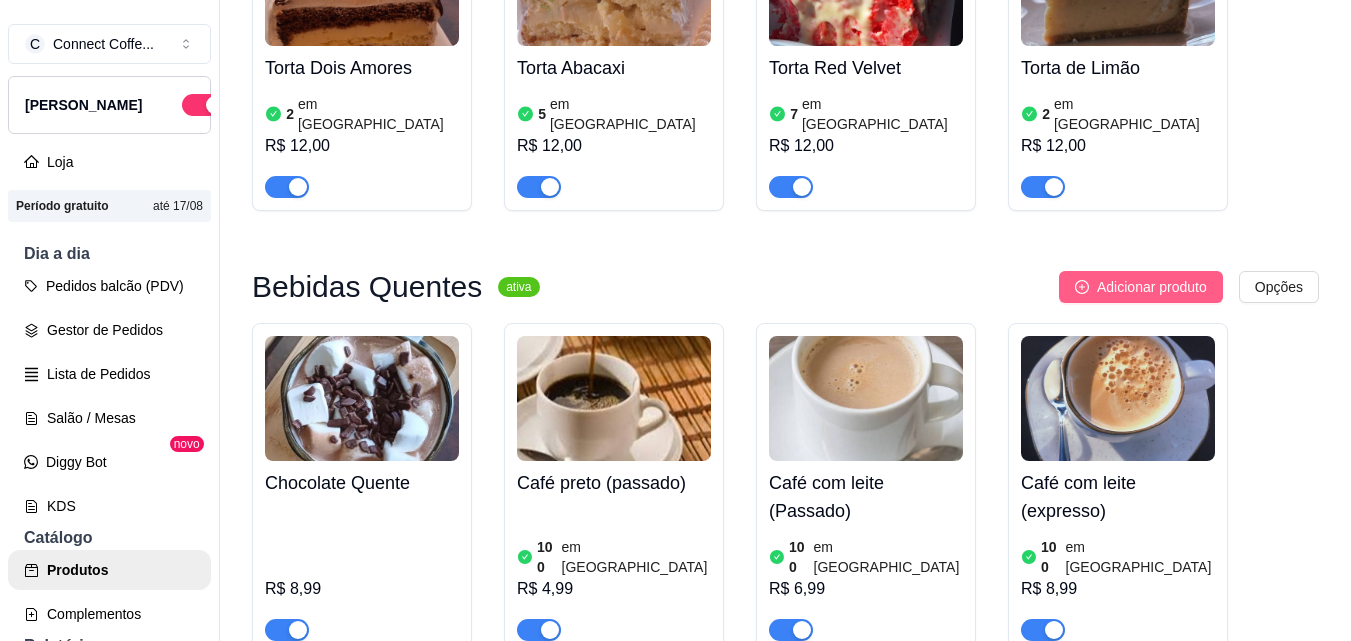 click on "Adicionar produto" at bounding box center (1152, 287) 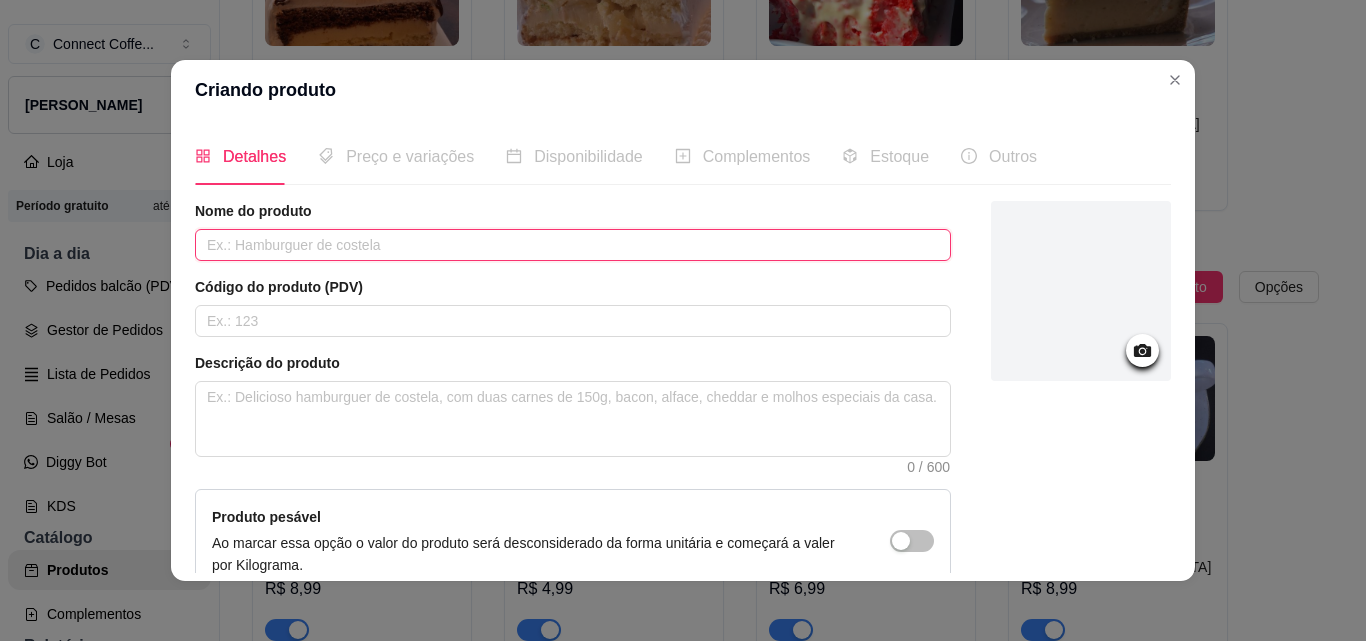 click at bounding box center (573, 245) 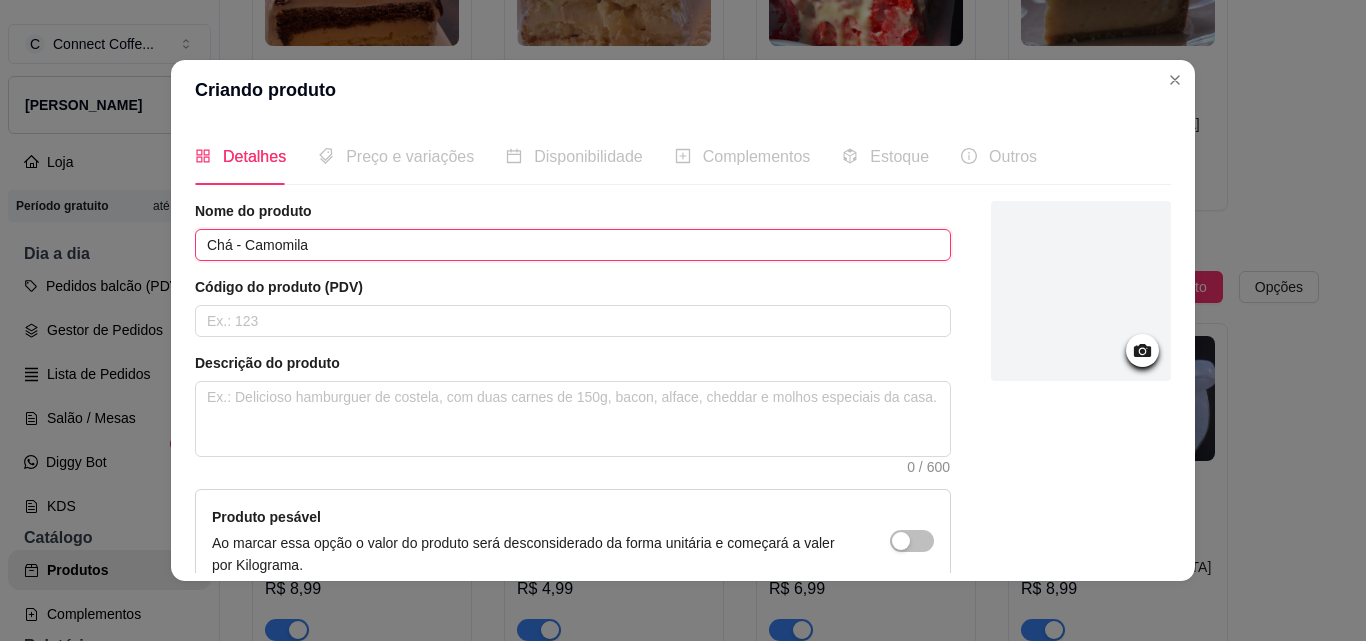 drag, startPoint x: 234, startPoint y: 246, endPoint x: 142, endPoint y: 248, distance: 92.021736 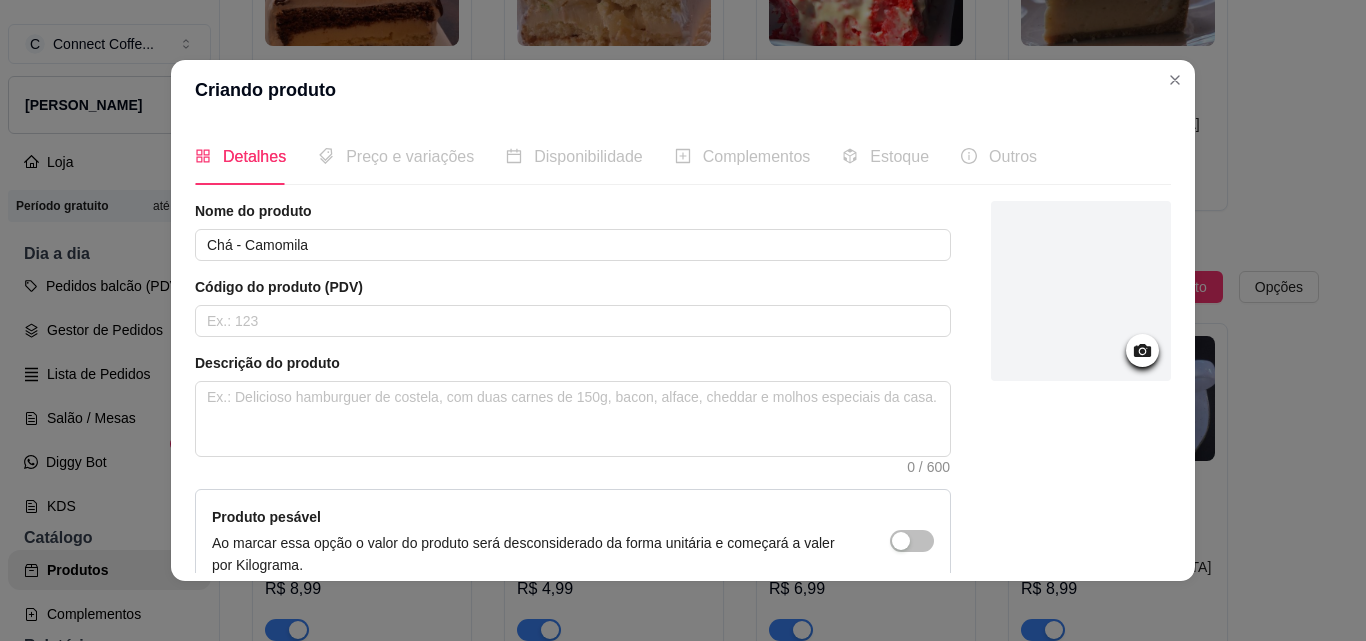 click 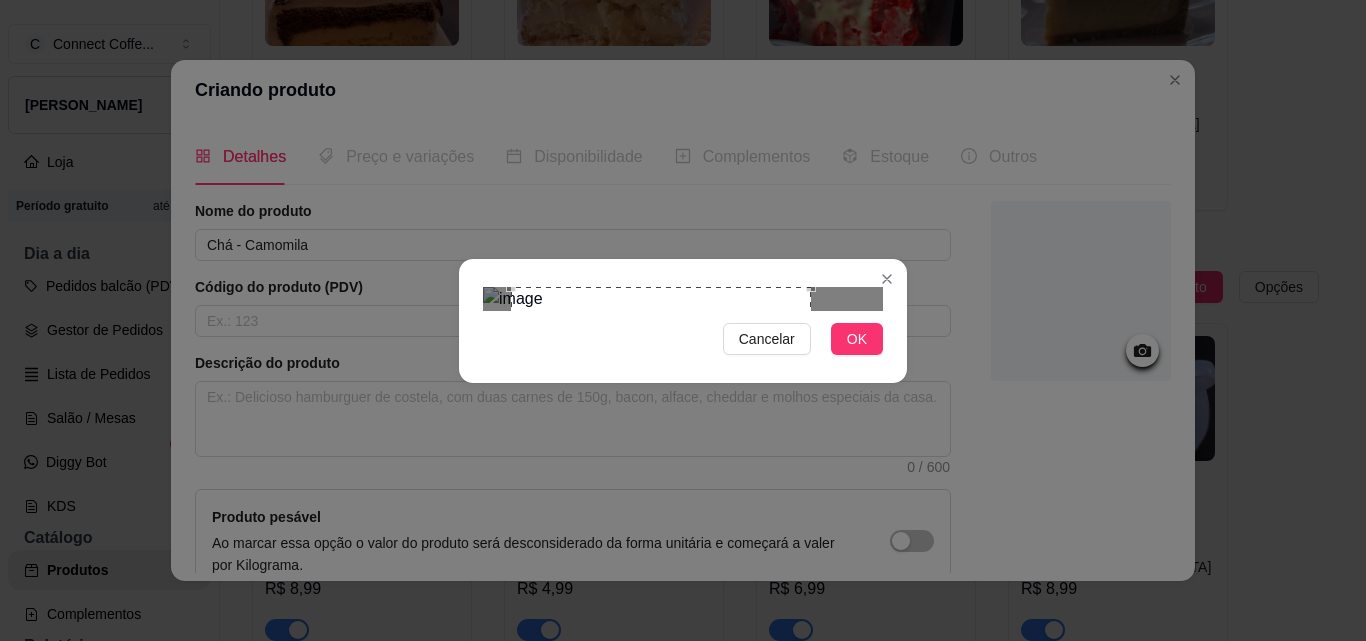 click at bounding box center [661, 437] 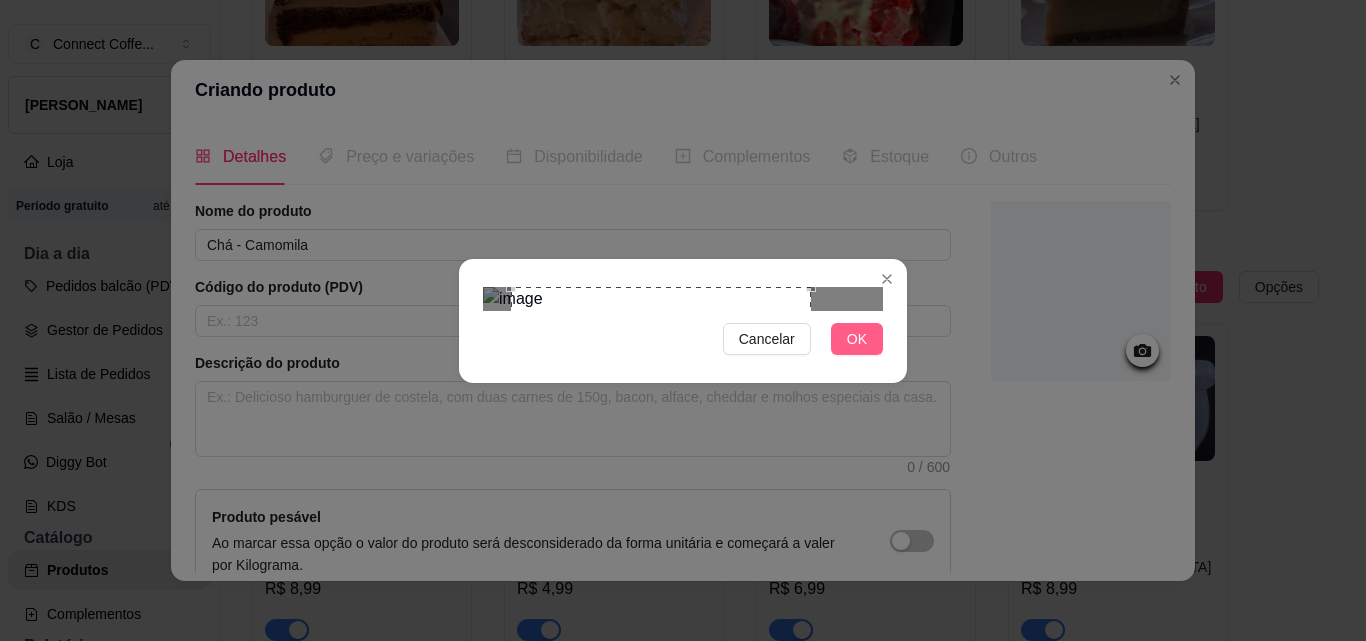 click on "OK" at bounding box center (857, 339) 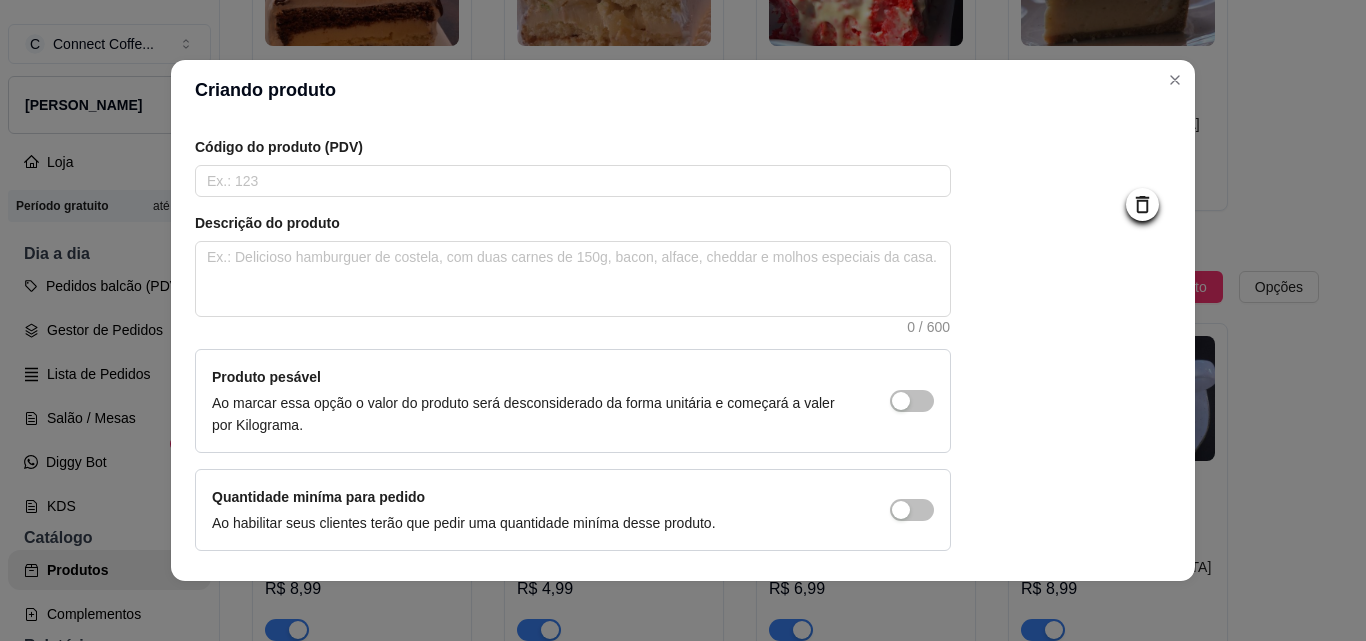 scroll, scrollTop: 207, scrollLeft: 0, axis: vertical 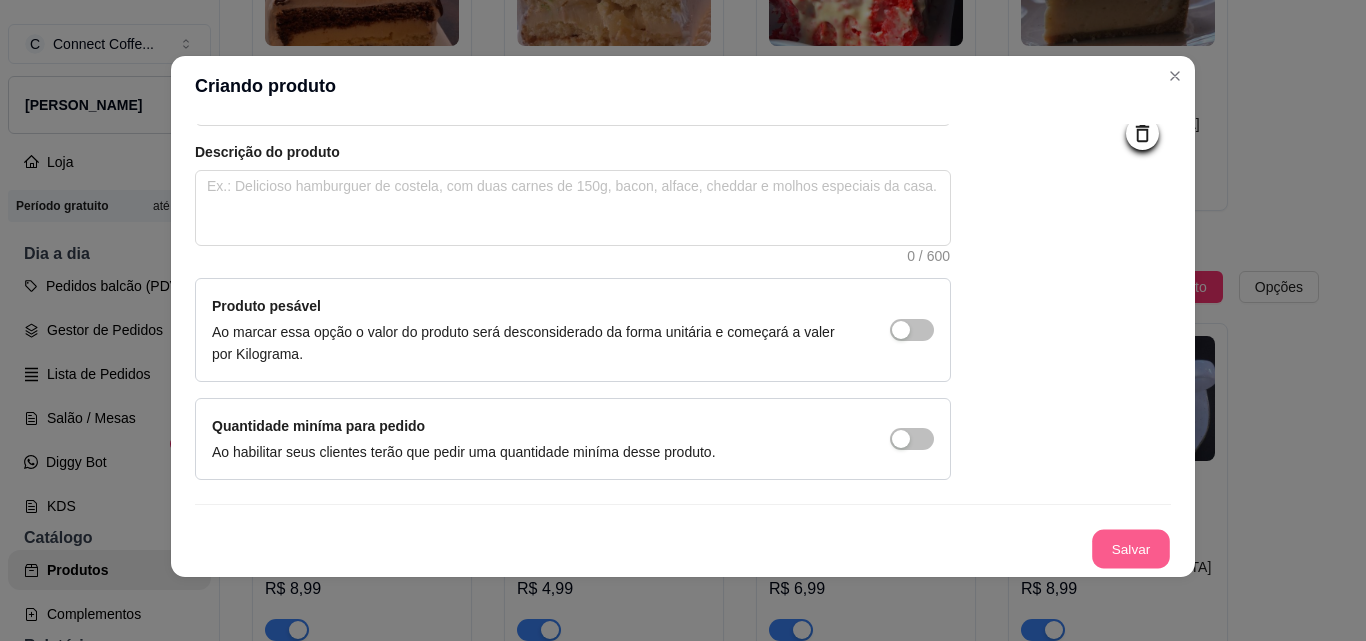 click on "Salvar" at bounding box center (1131, 549) 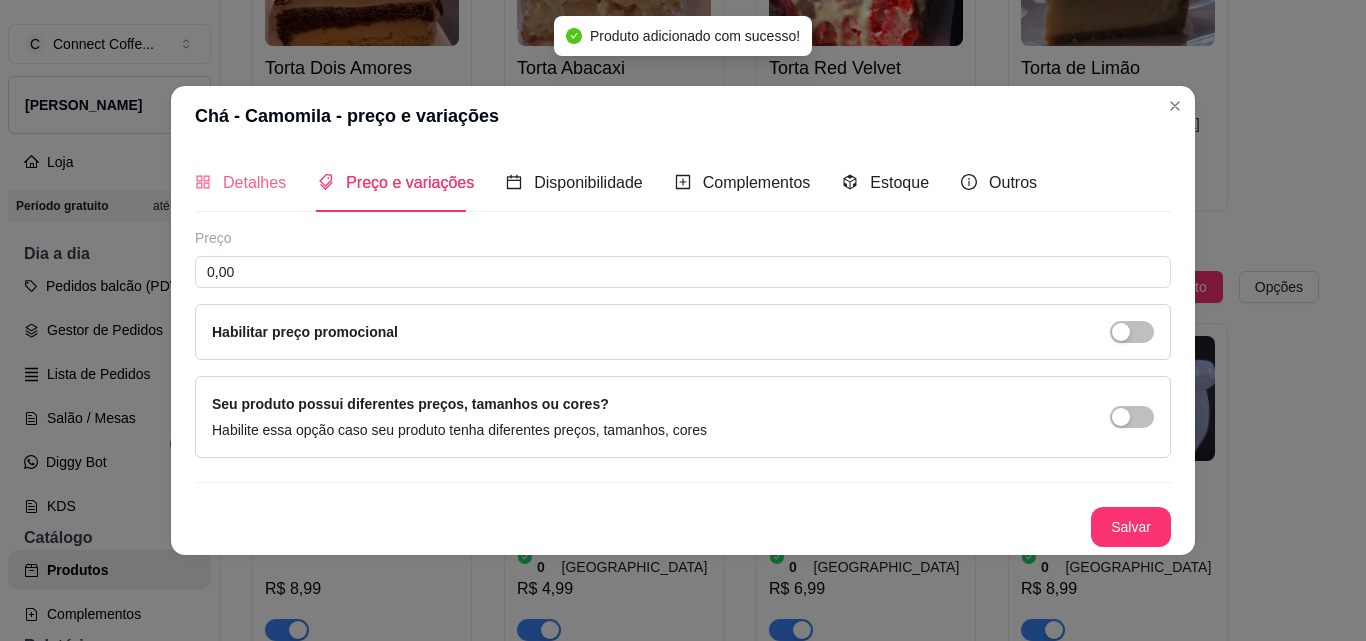 scroll, scrollTop: 0, scrollLeft: 0, axis: both 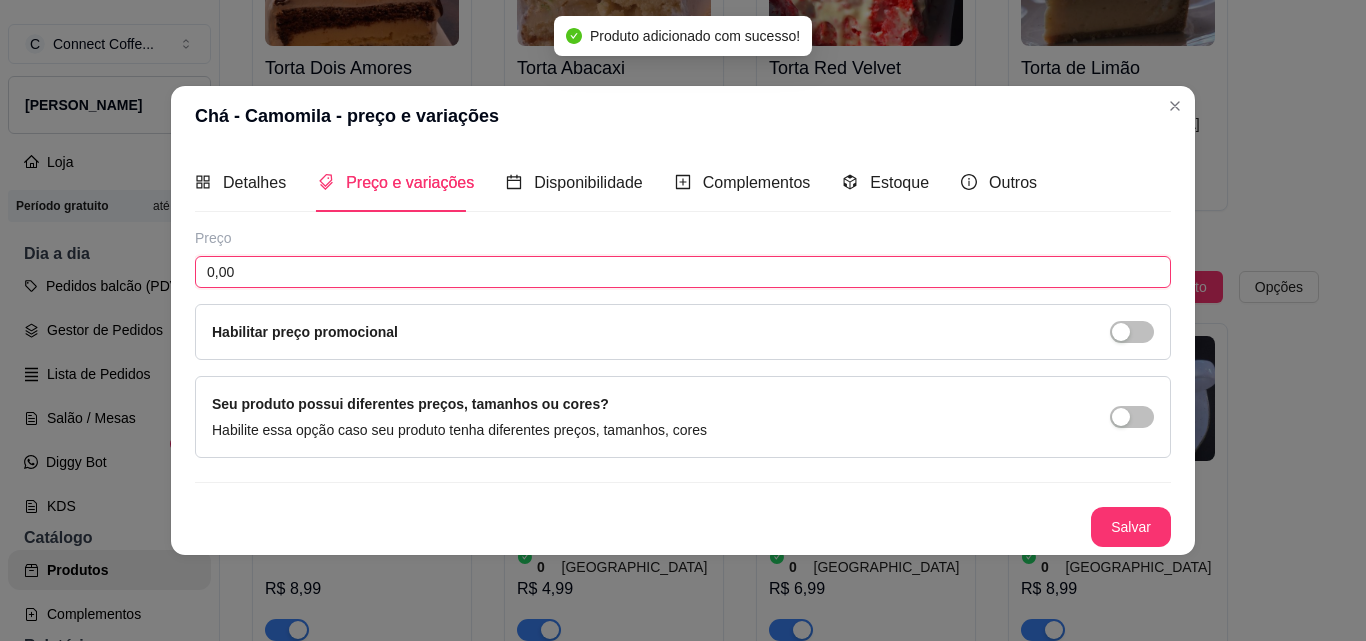 drag, startPoint x: 284, startPoint y: 272, endPoint x: 114, endPoint y: 261, distance: 170.35551 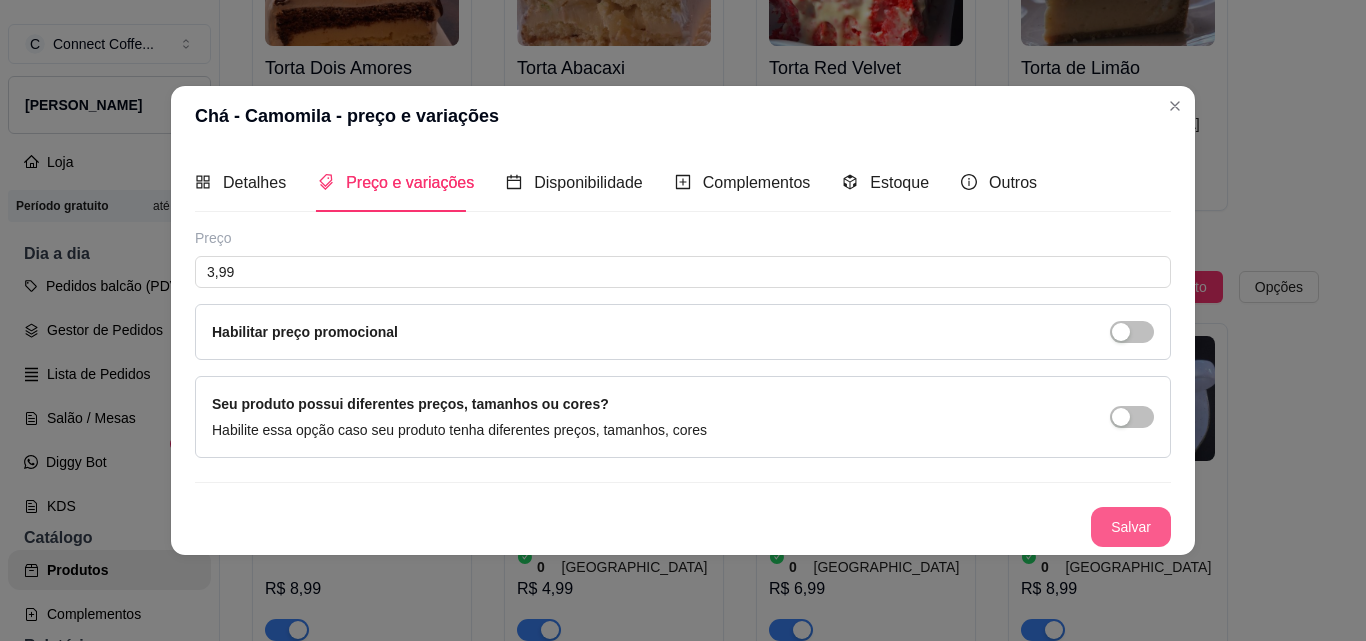 click on "Salvar" at bounding box center (1131, 527) 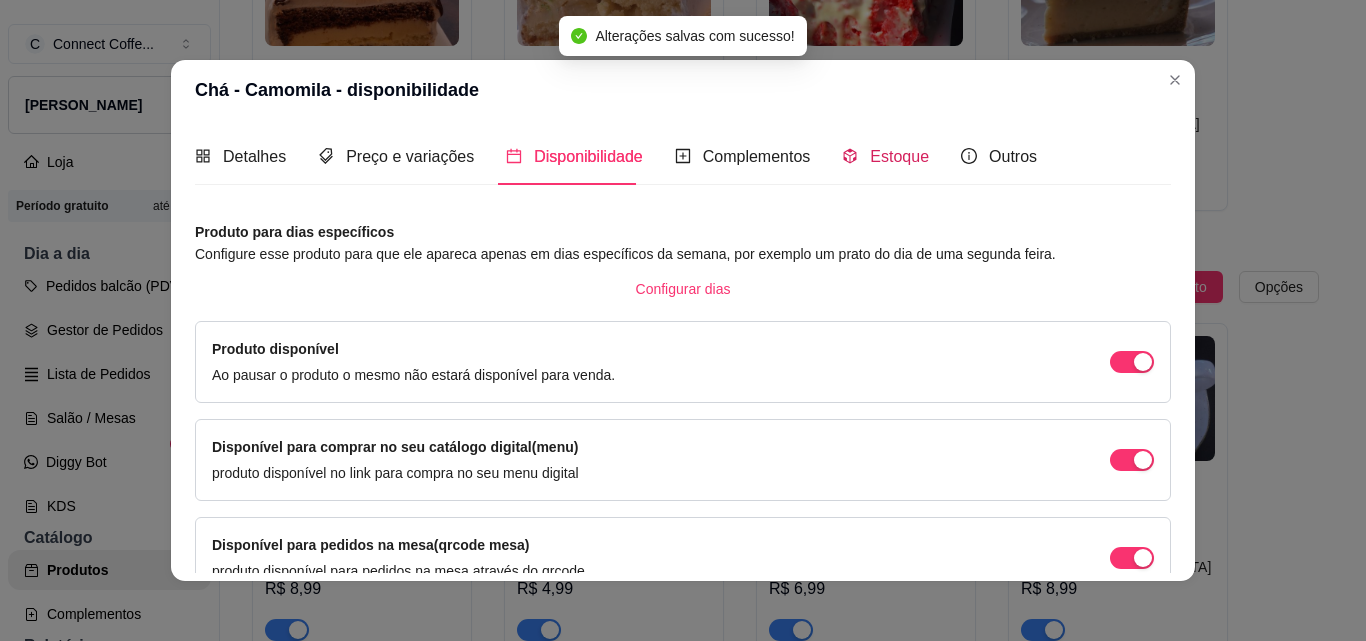 click on "Estoque" at bounding box center [899, 156] 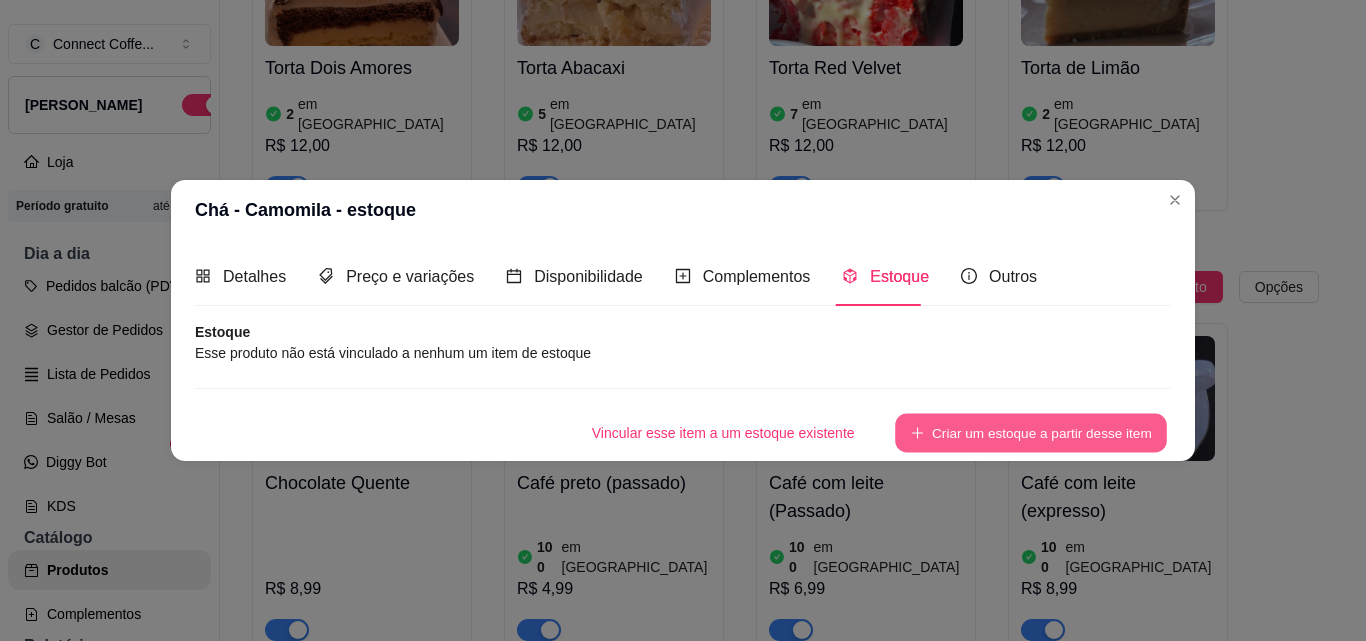 click on "Criar um estoque a partir desse item" at bounding box center [1031, 432] 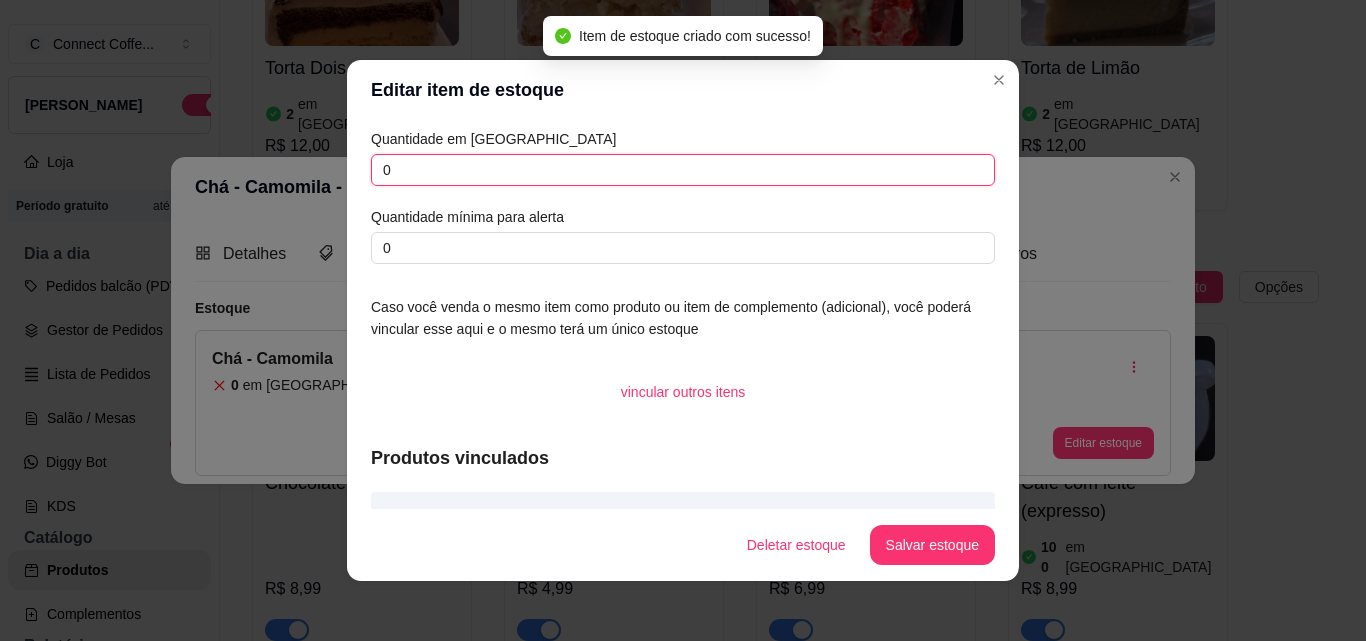 drag, startPoint x: 391, startPoint y: 175, endPoint x: 317, endPoint y: 171, distance: 74.10803 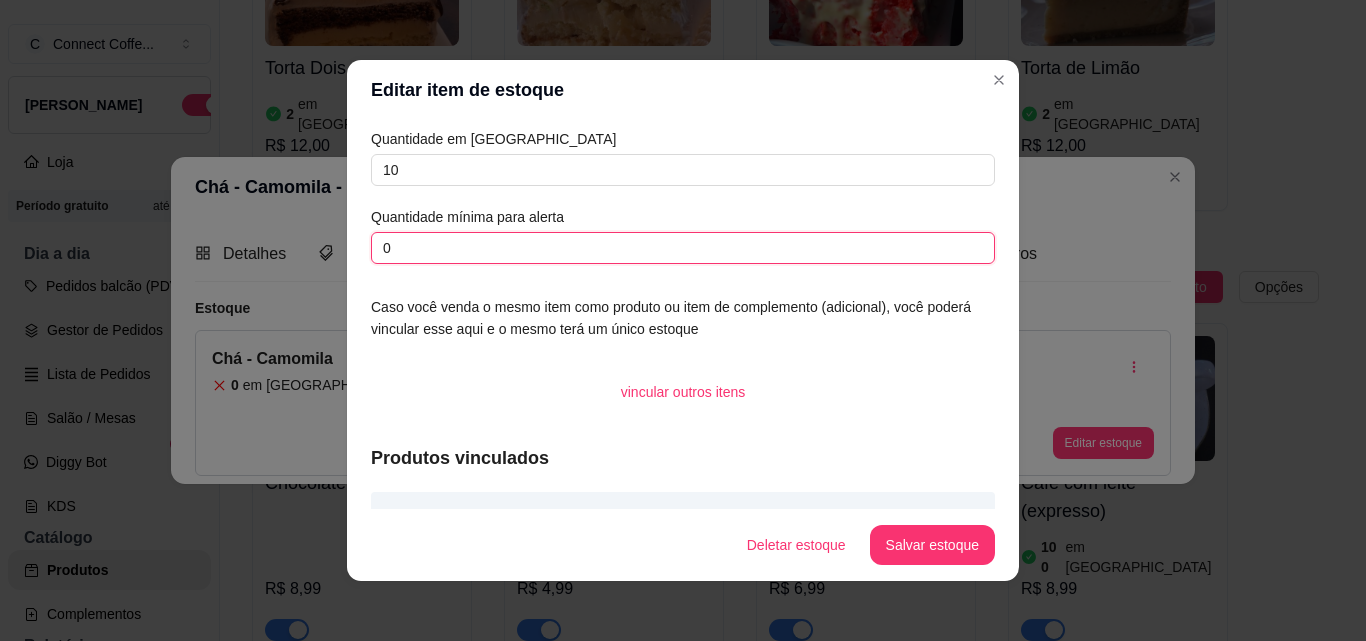drag, startPoint x: 401, startPoint y: 252, endPoint x: 317, endPoint y: 242, distance: 84.59315 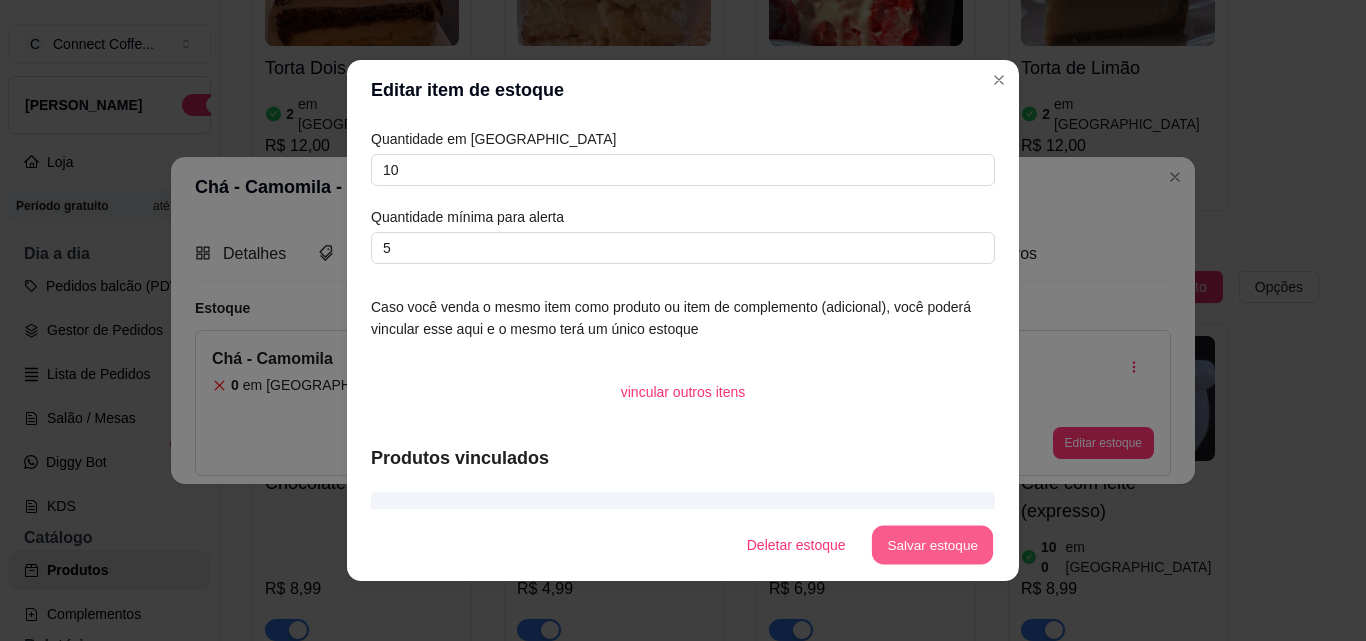 click on "Salvar estoque" at bounding box center [932, 545] 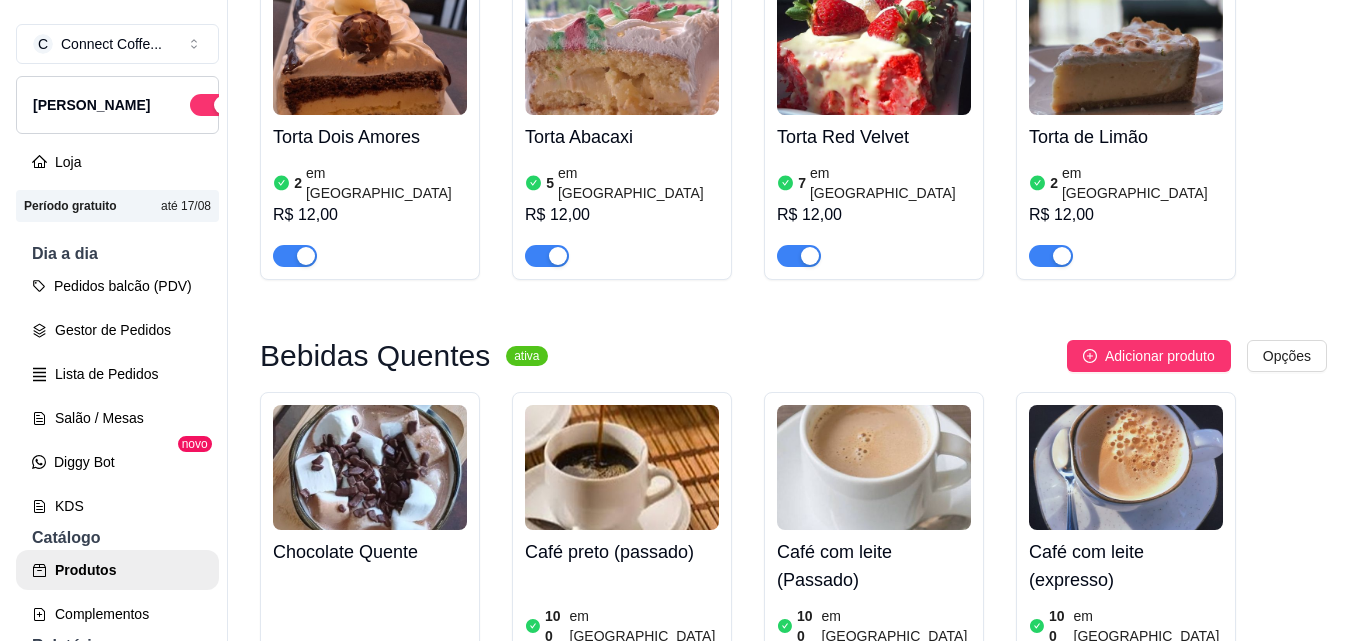 scroll, scrollTop: 1800, scrollLeft: 0, axis: vertical 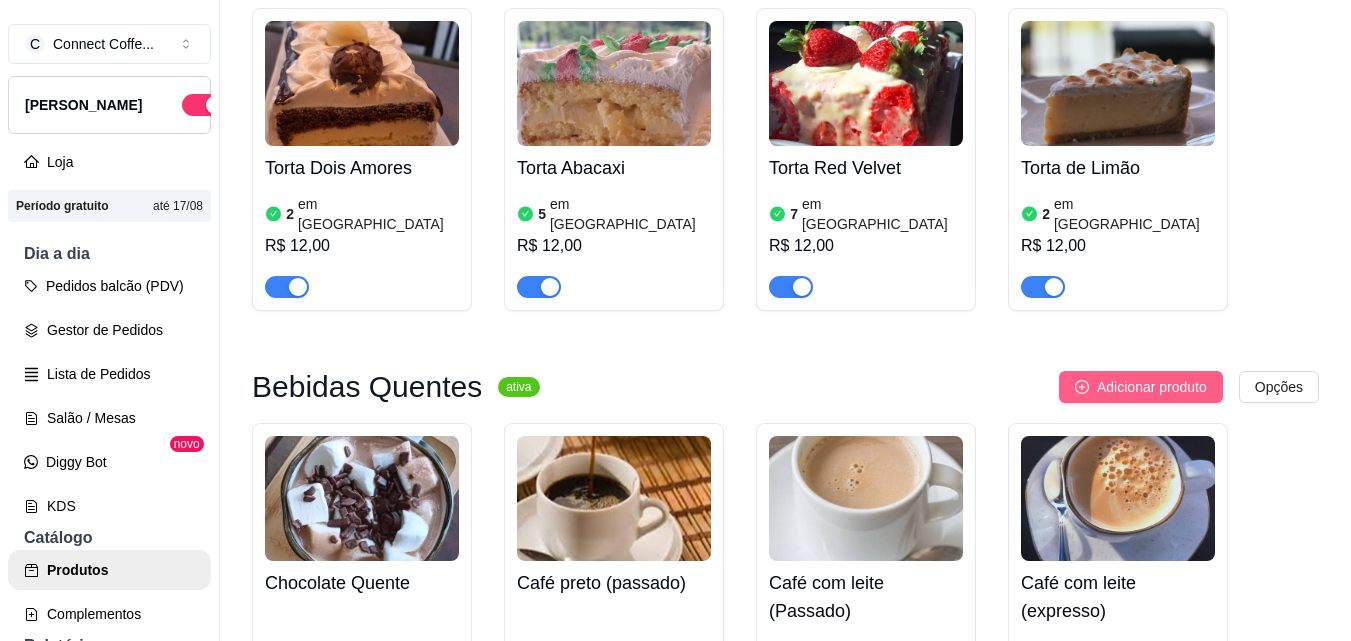 click on "Adicionar produto" at bounding box center [1152, 387] 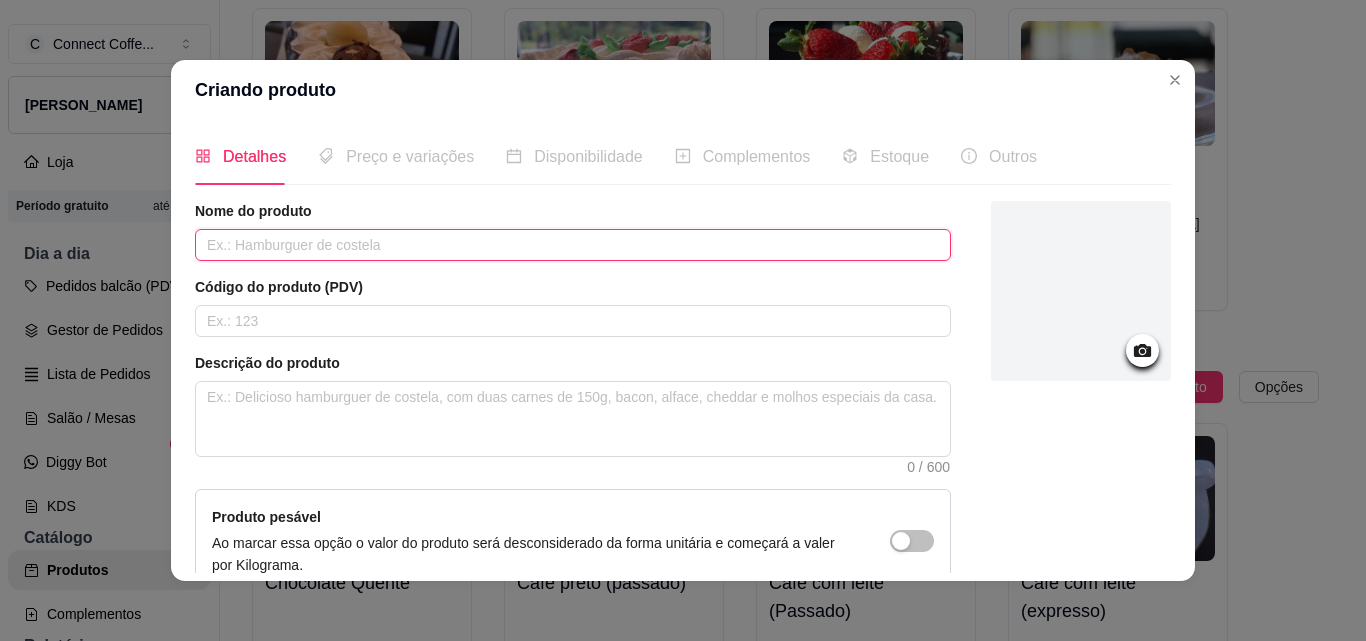 click at bounding box center (573, 245) 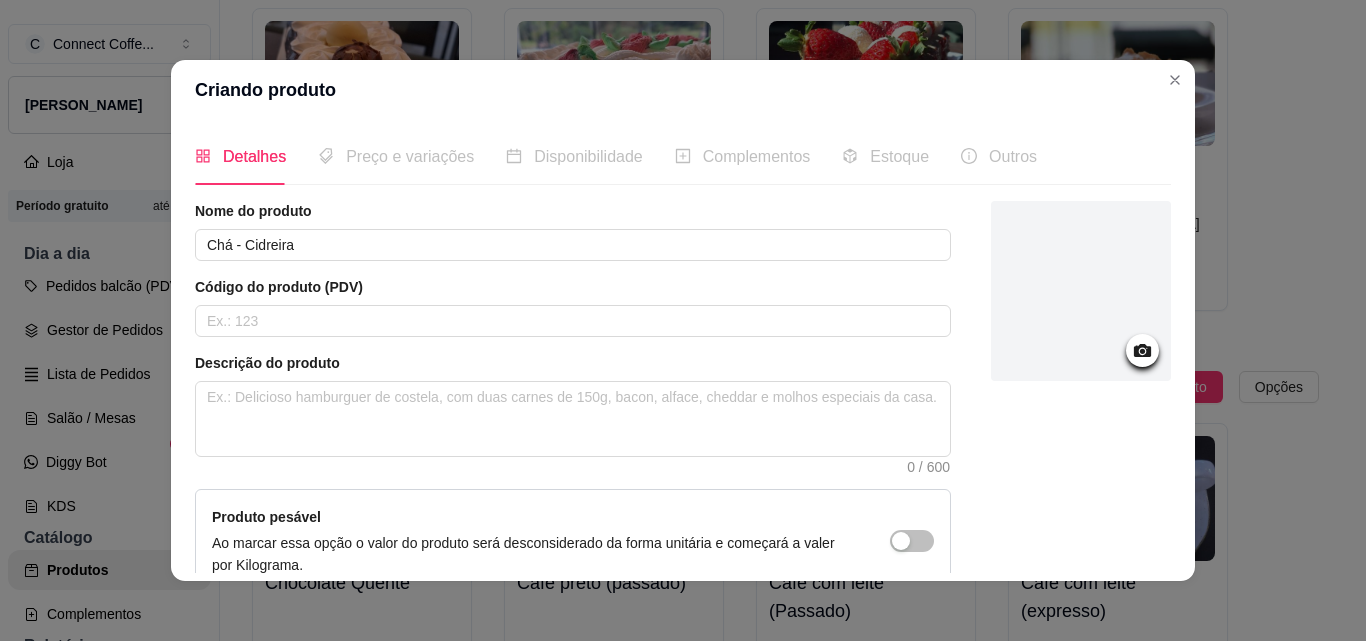 click 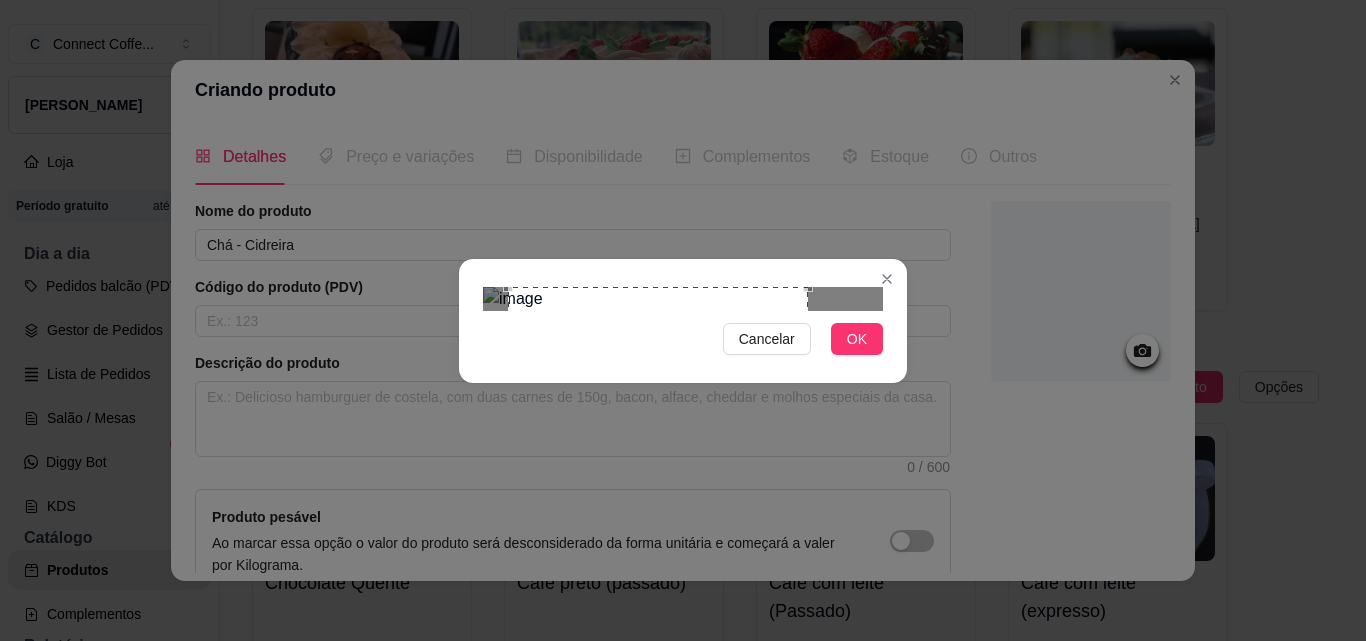 click at bounding box center [658, 437] 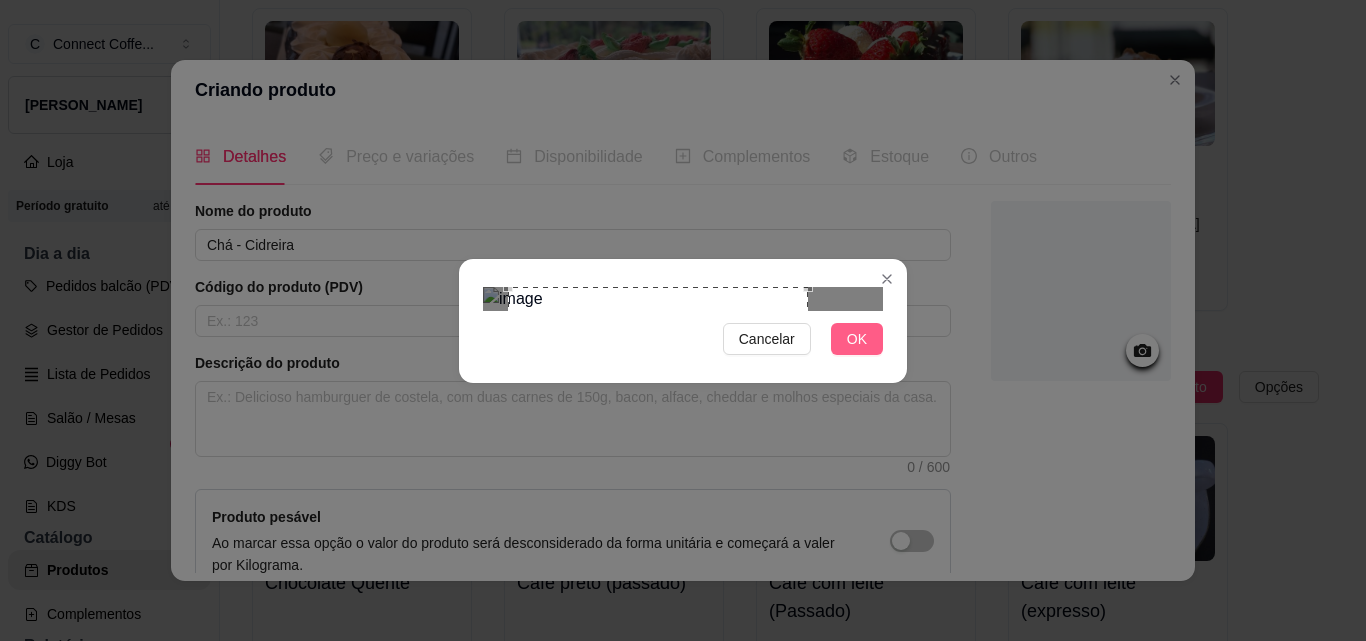 click on "OK" at bounding box center (857, 339) 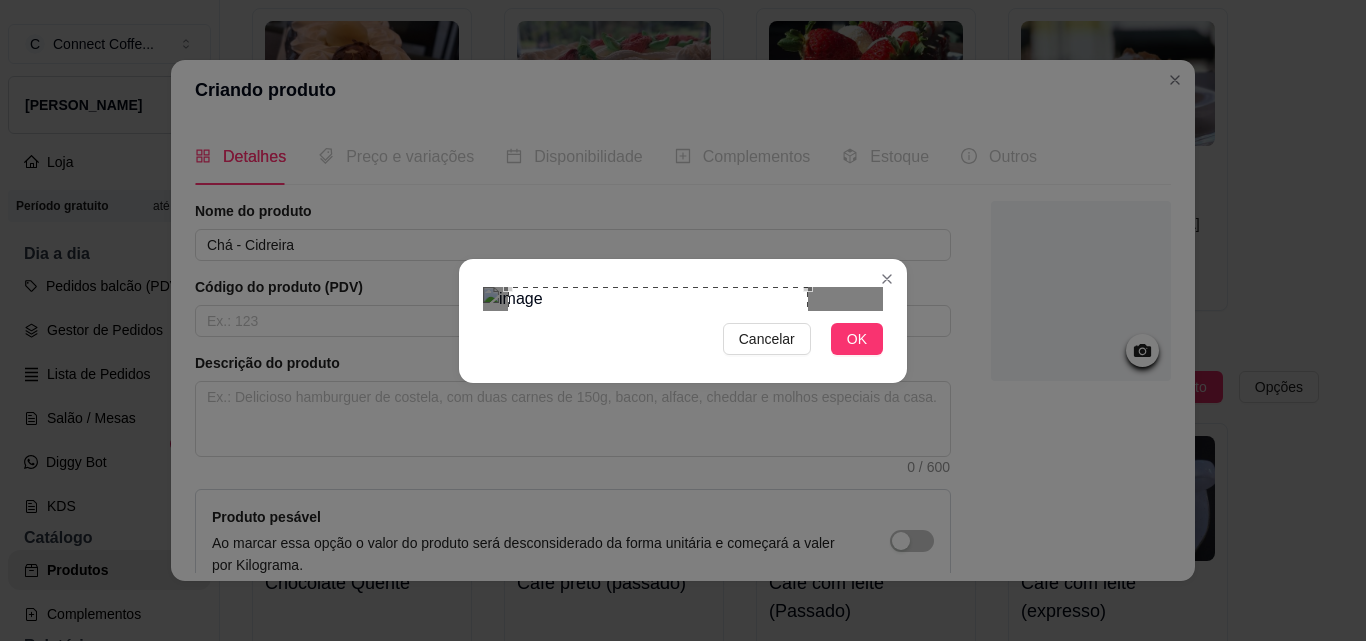 click on "OK" at bounding box center [857, 339] 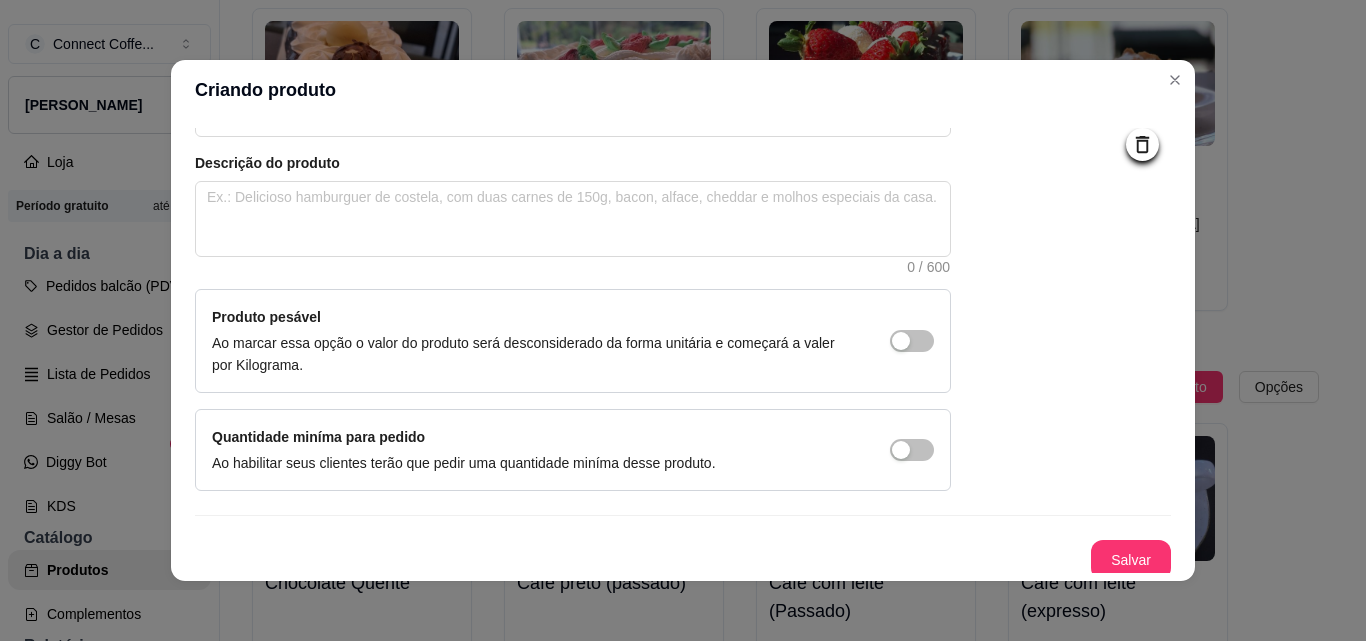 scroll, scrollTop: 207, scrollLeft: 0, axis: vertical 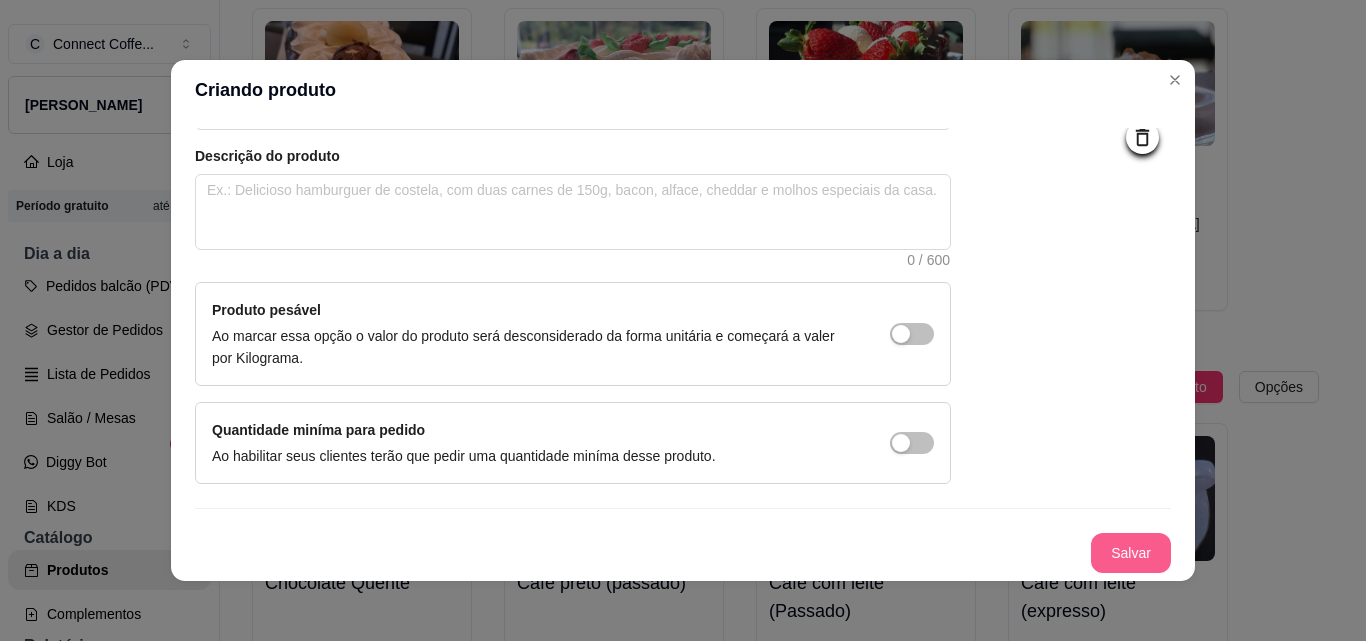 click on "Salvar" at bounding box center (1131, 553) 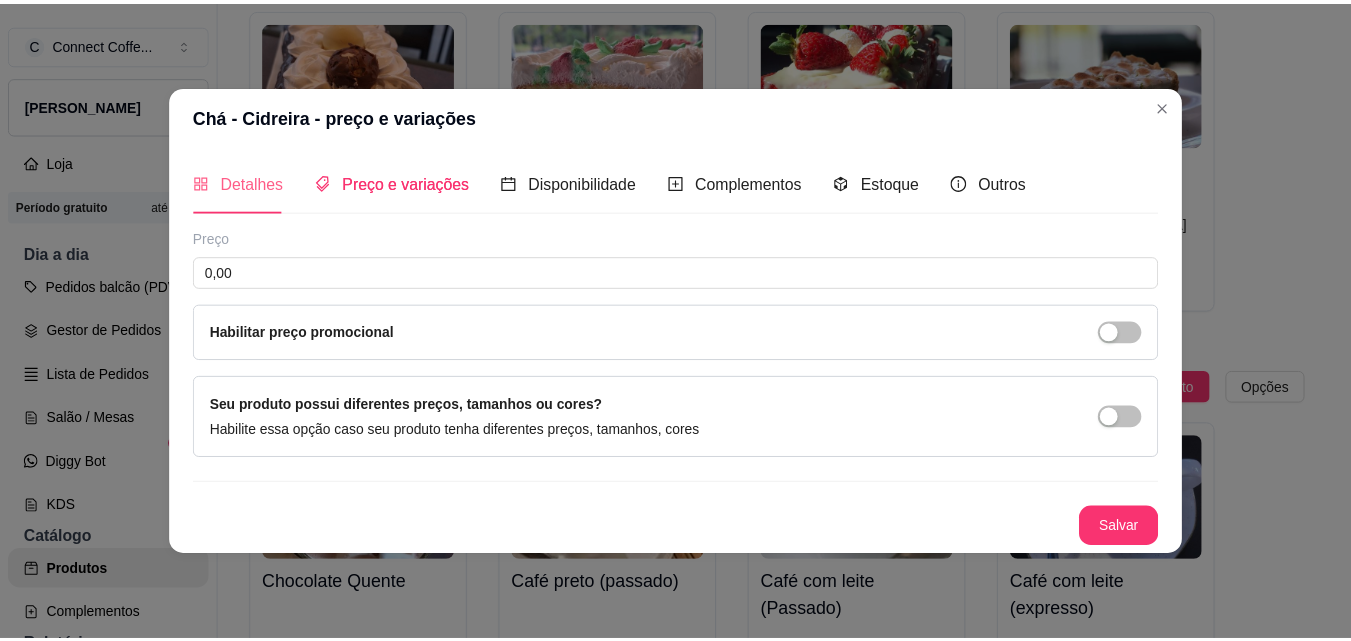 scroll, scrollTop: 0, scrollLeft: 0, axis: both 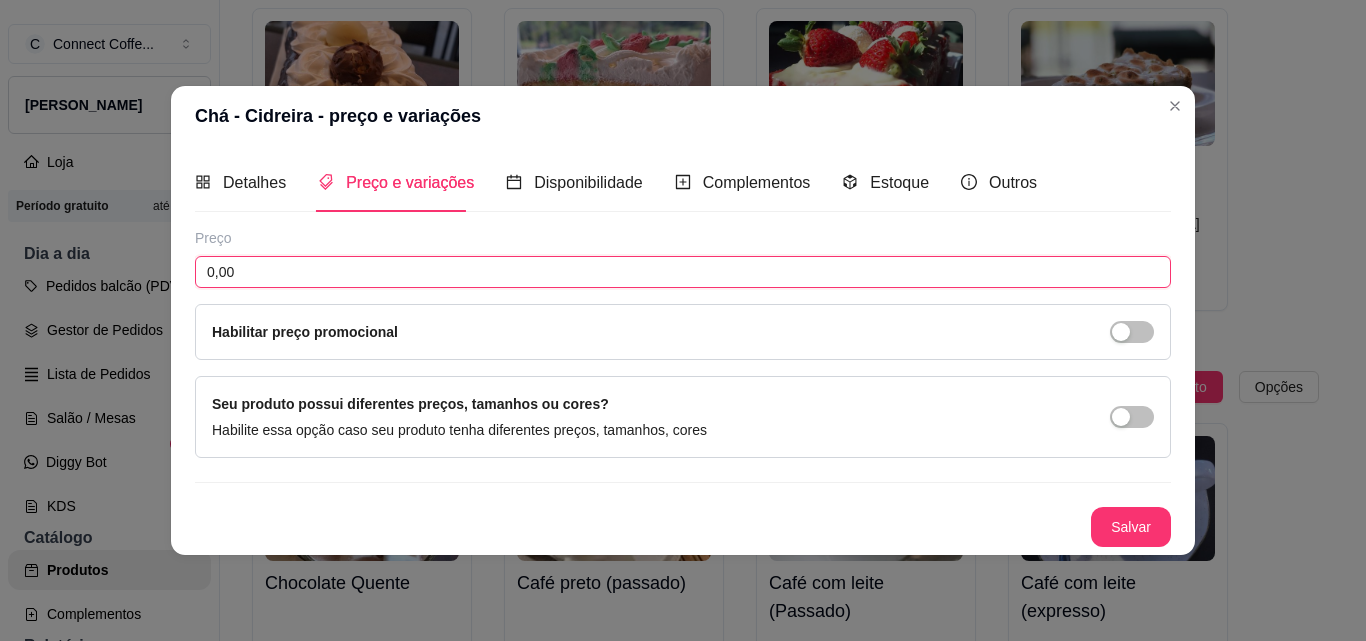 click on "0,00" at bounding box center [683, 272] 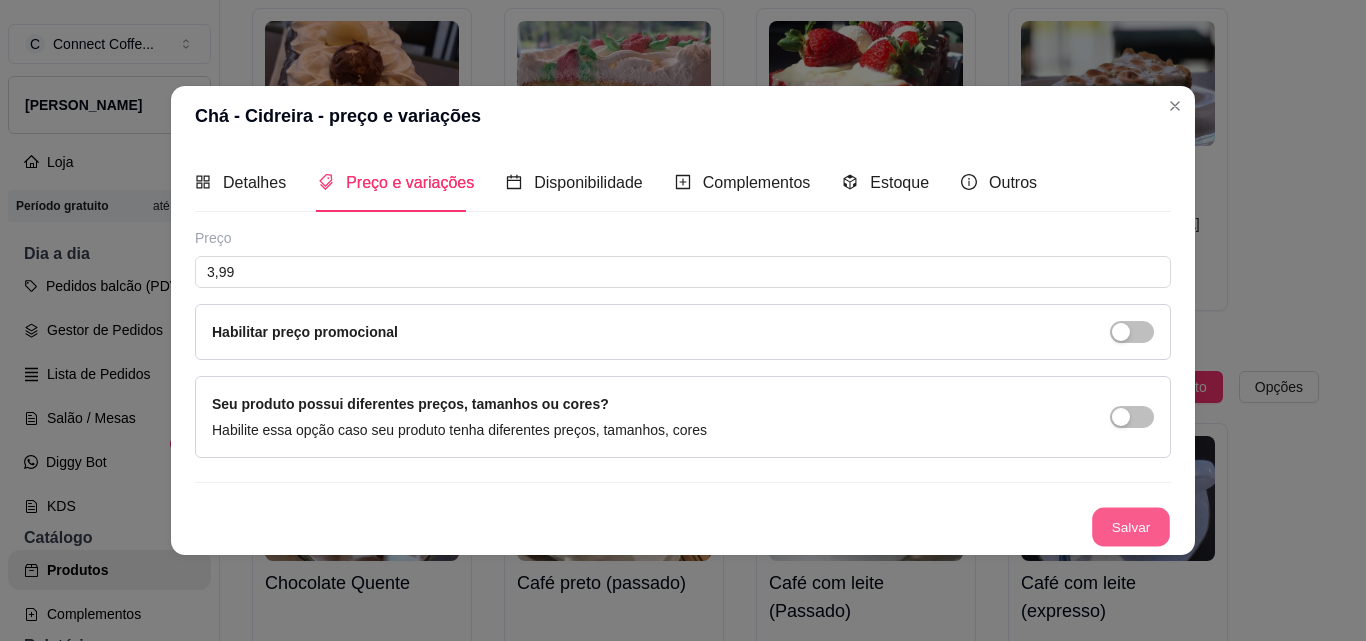 click on "Salvar" at bounding box center [1131, 526] 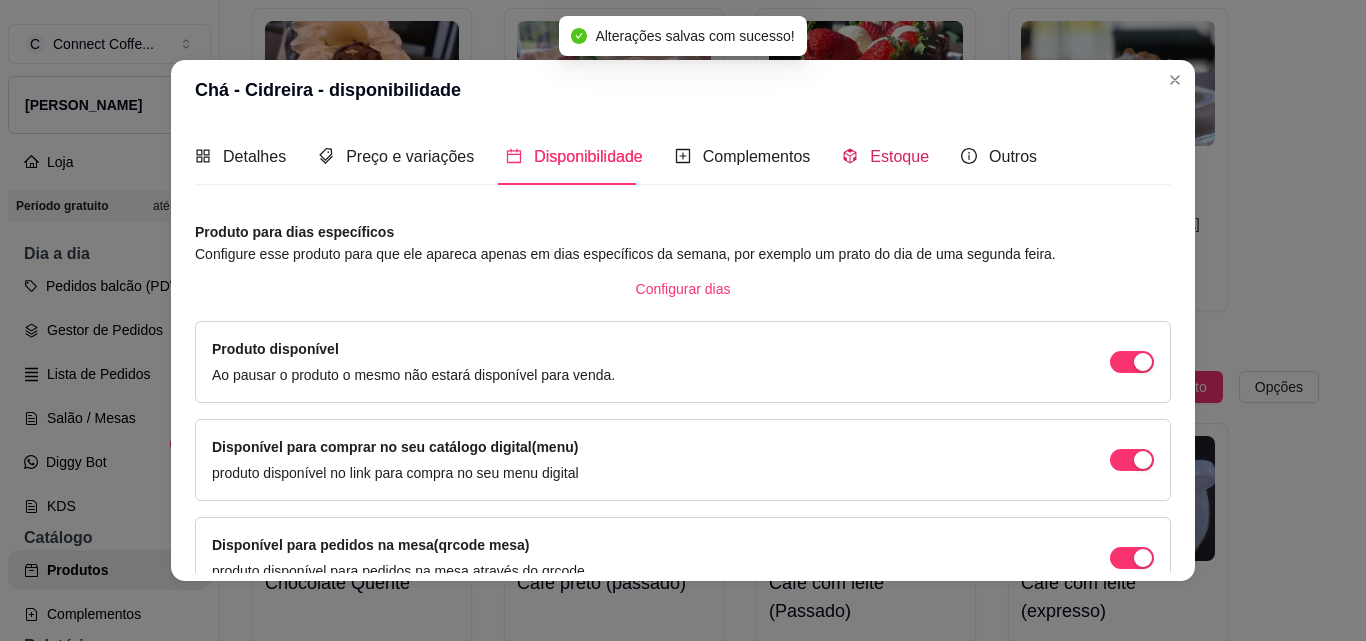 click on "Estoque" at bounding box center (899, 156) 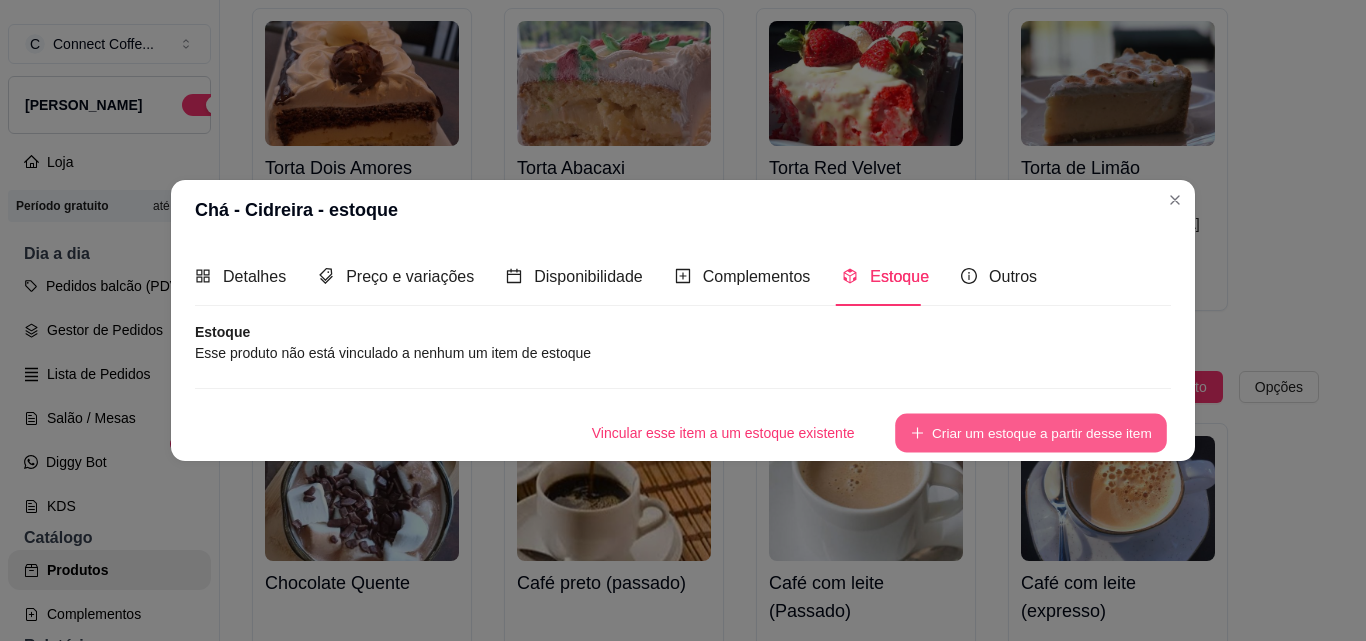 click on "Criar um estoque a partir desse item" at bounding box center (1031, 432) 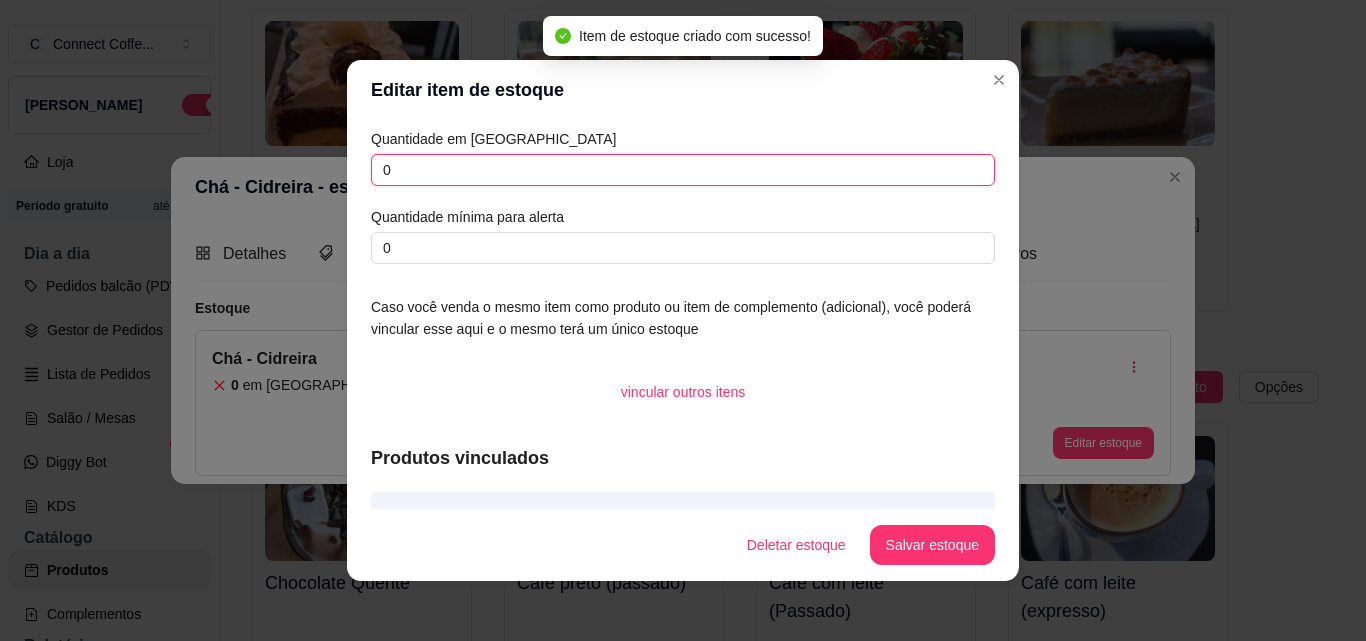 drag, startPoint x: 445, startPoint y: 165, endPoint x: 303, endPoint y: 166, distance: 142.00352 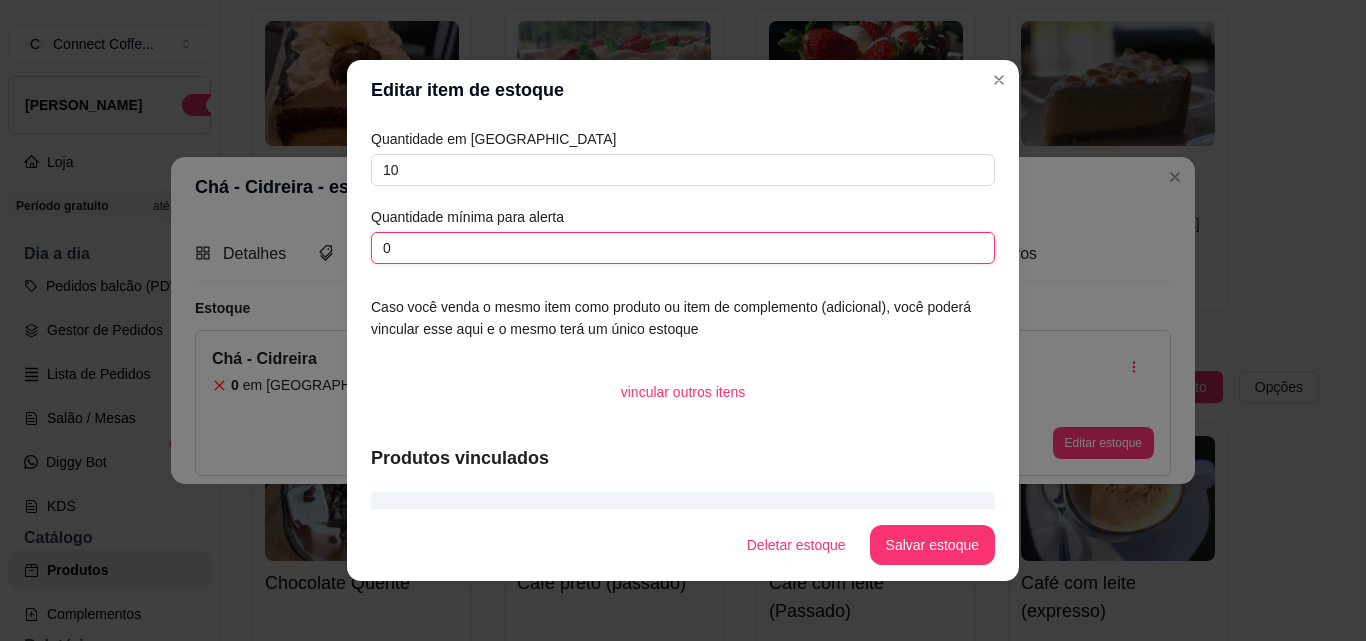 drag, startPoint x: 381, startPoint y: 247, endPoint x: 305, endPoint y: 246, distance: 76.00658 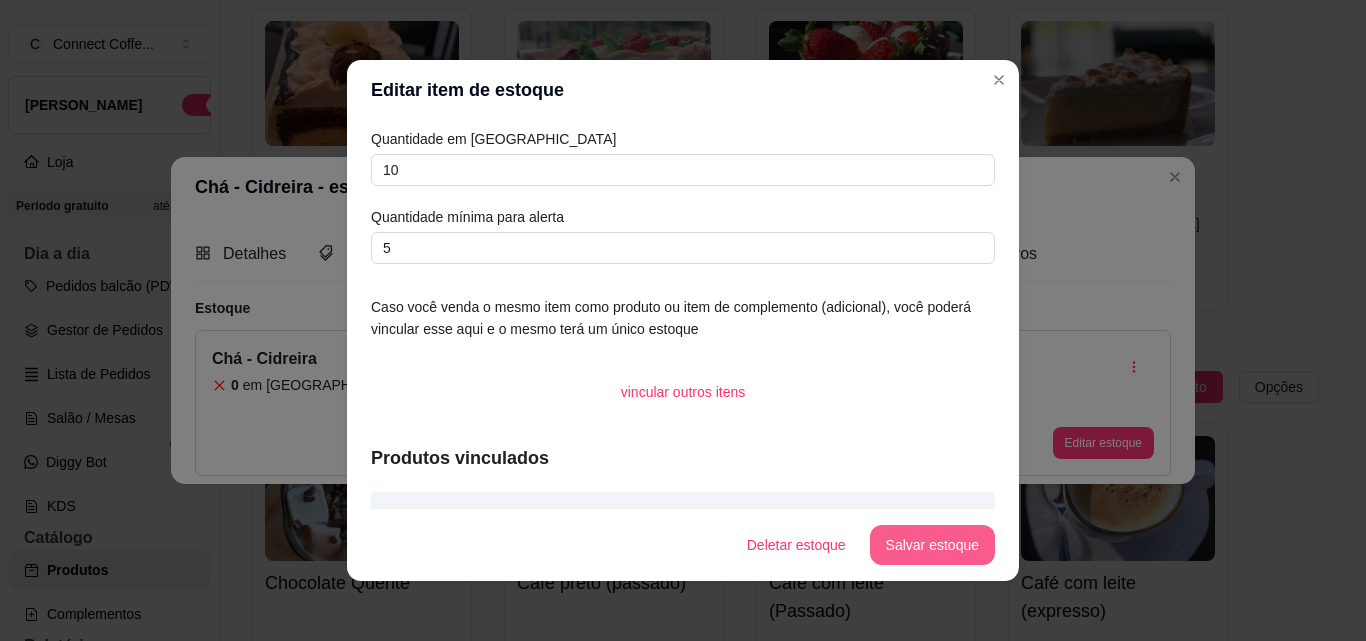 click on "Salvar estoque" at bounding box center (932, 545) 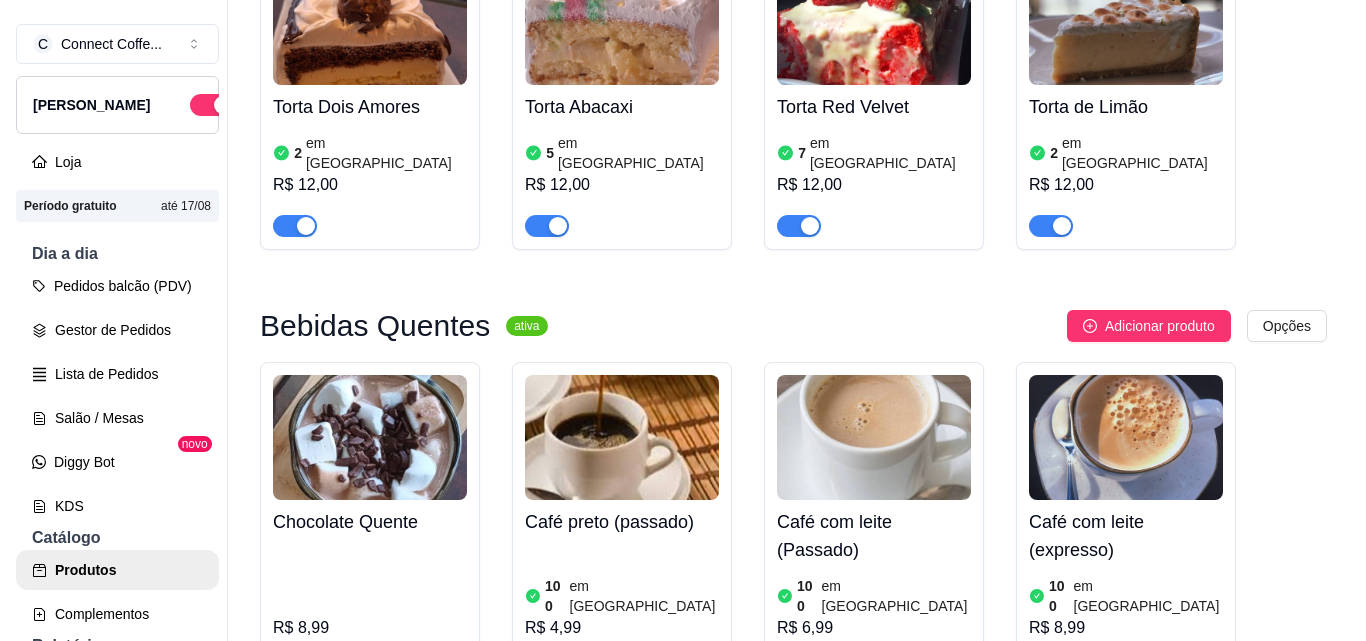 scroll, scrollTop: 1800, scrollLeft: 0, axis: vertical 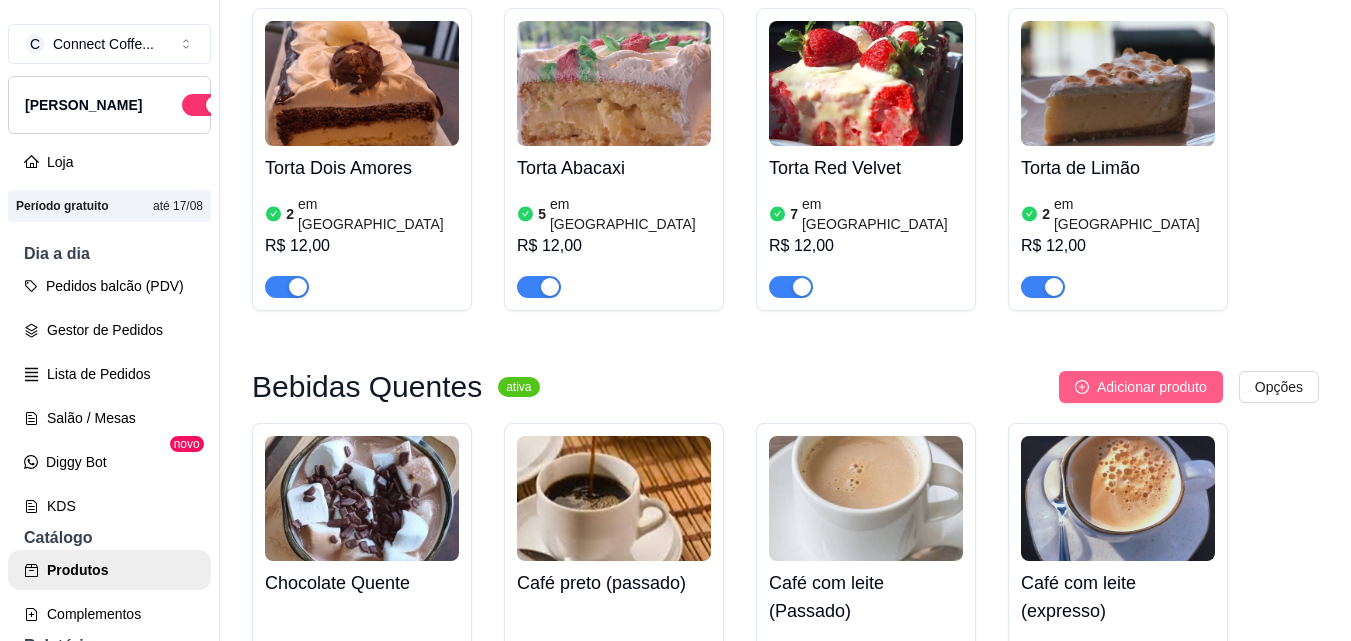 click on "Adicionar produto" at bounding box center (1152, 387) 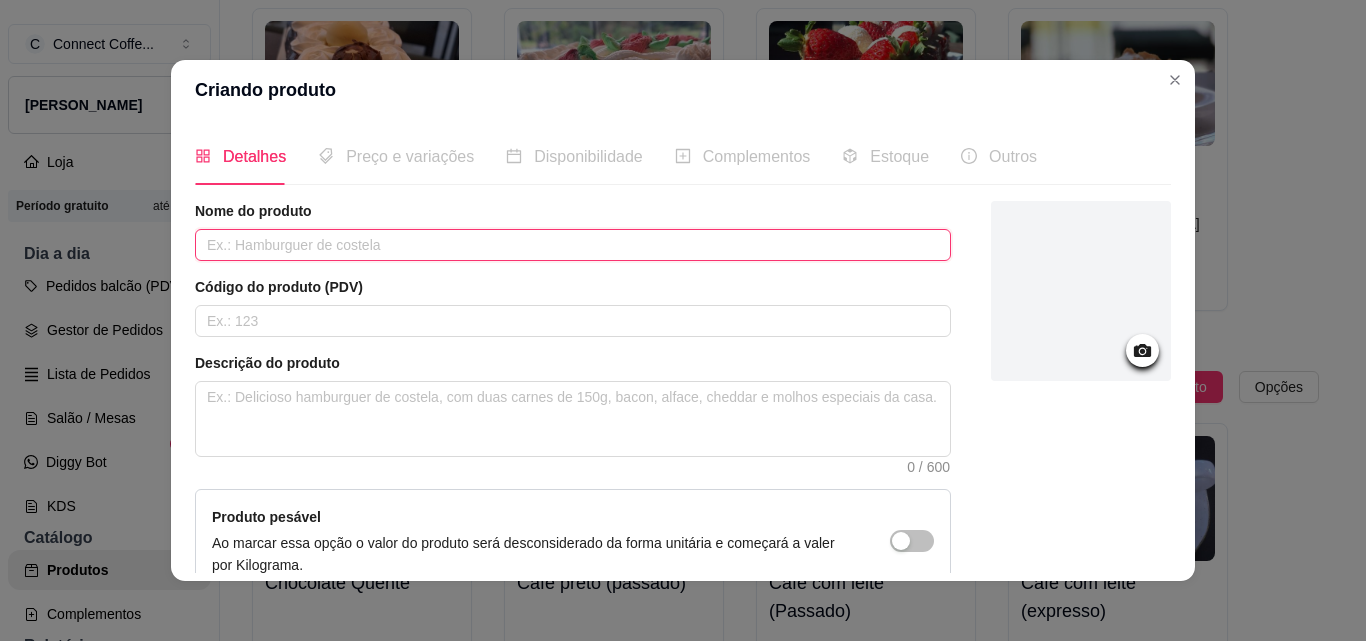 click at bounding box center [573, 245] 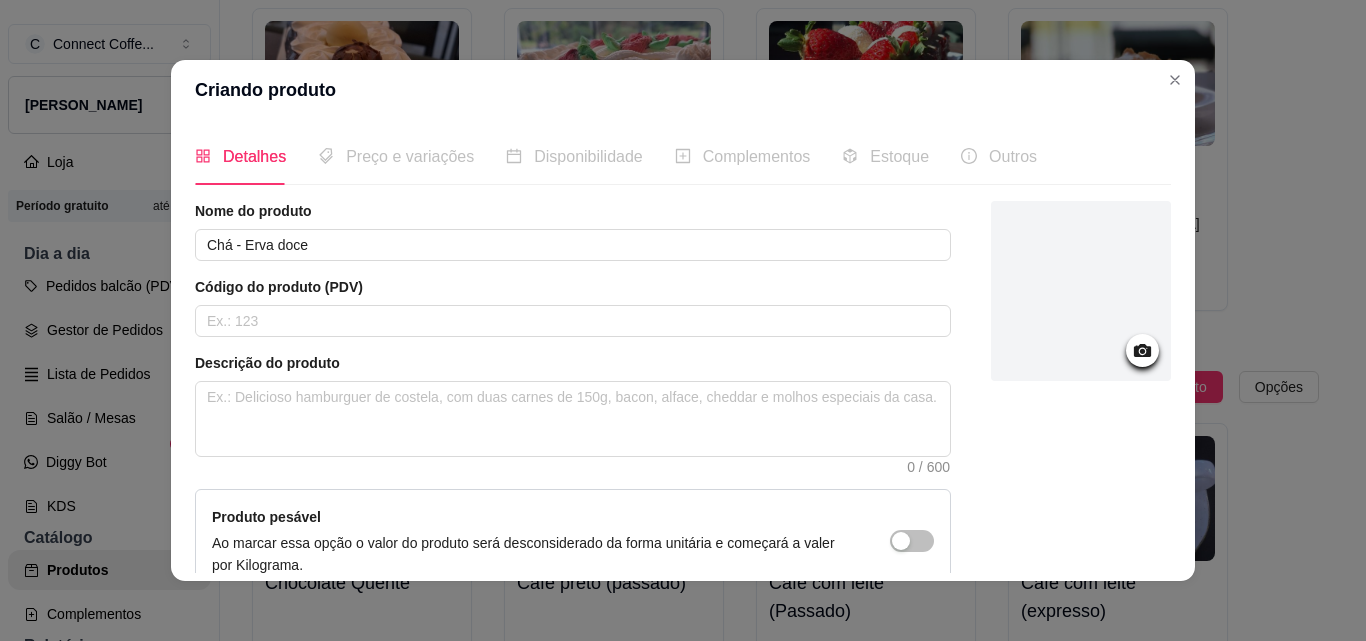 click 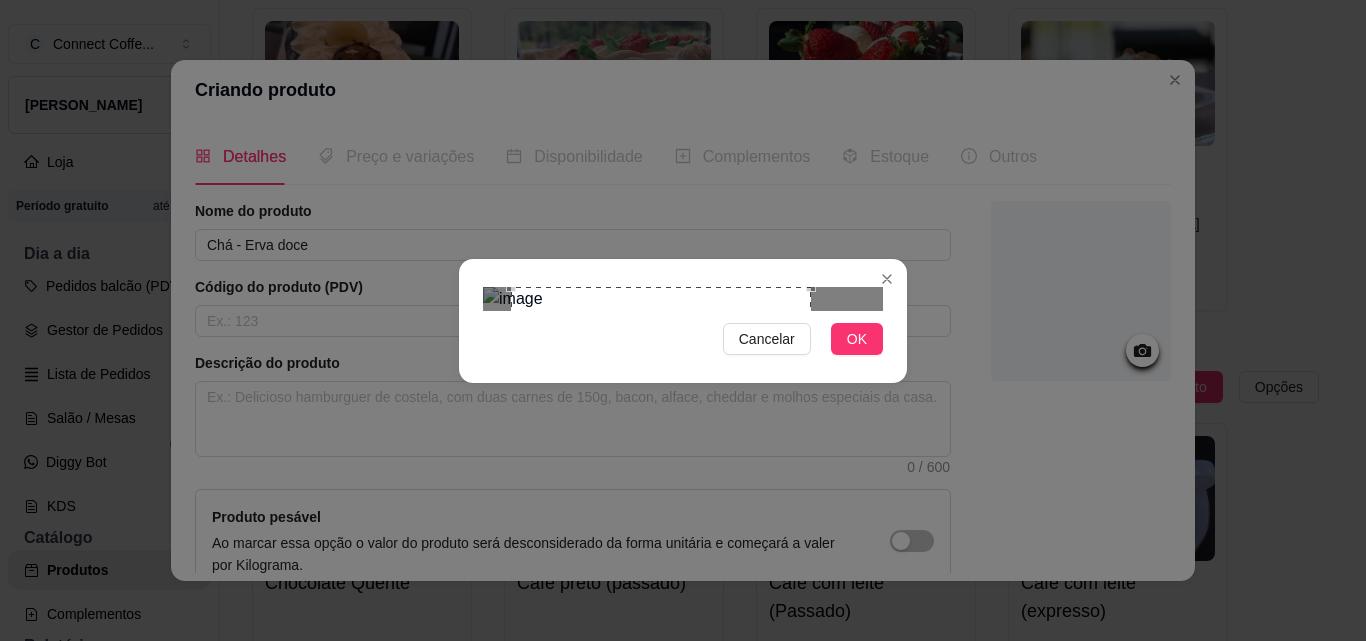 click at bounding box center [661, 437] 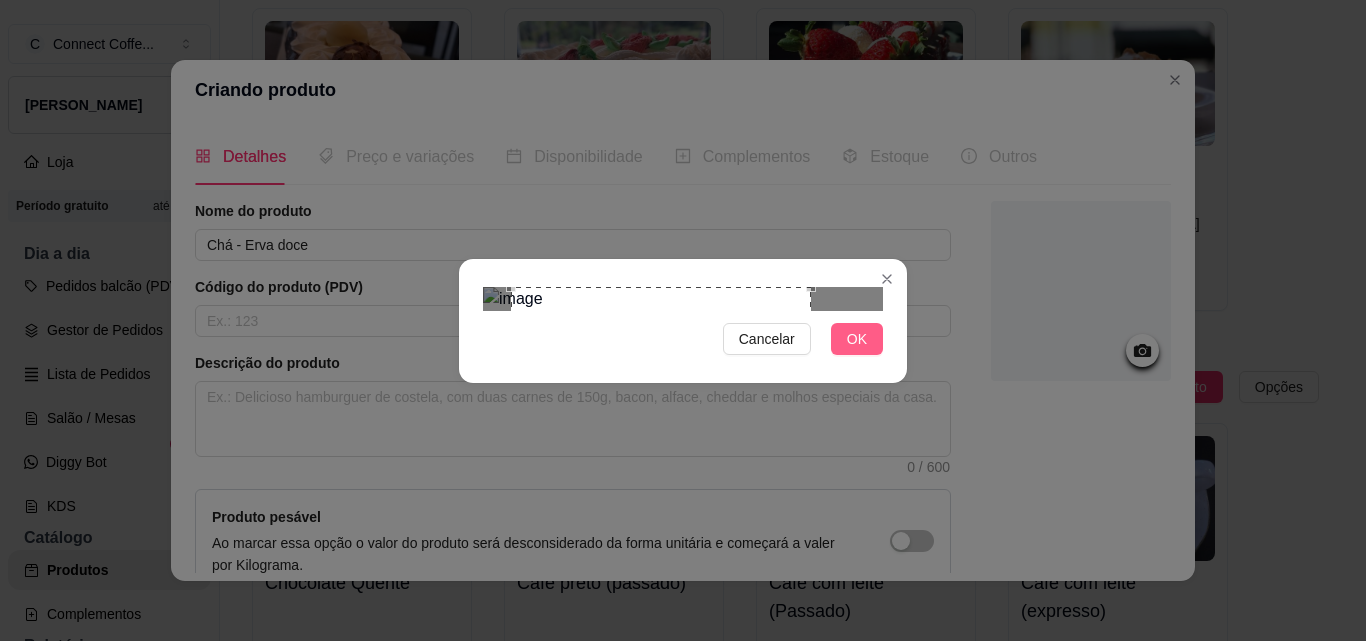 click on "OK" at bounding box center [857, 339] 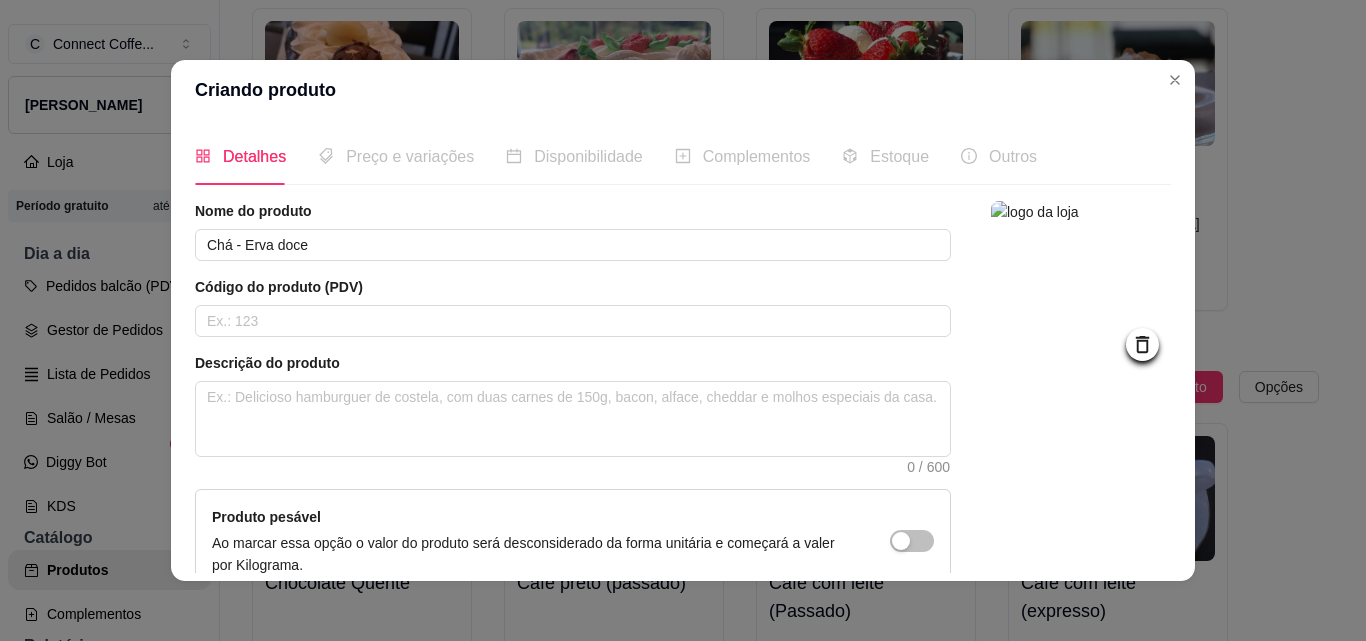 scroll, scrollTop: 207, scrollLeft: 0, axis: vertical 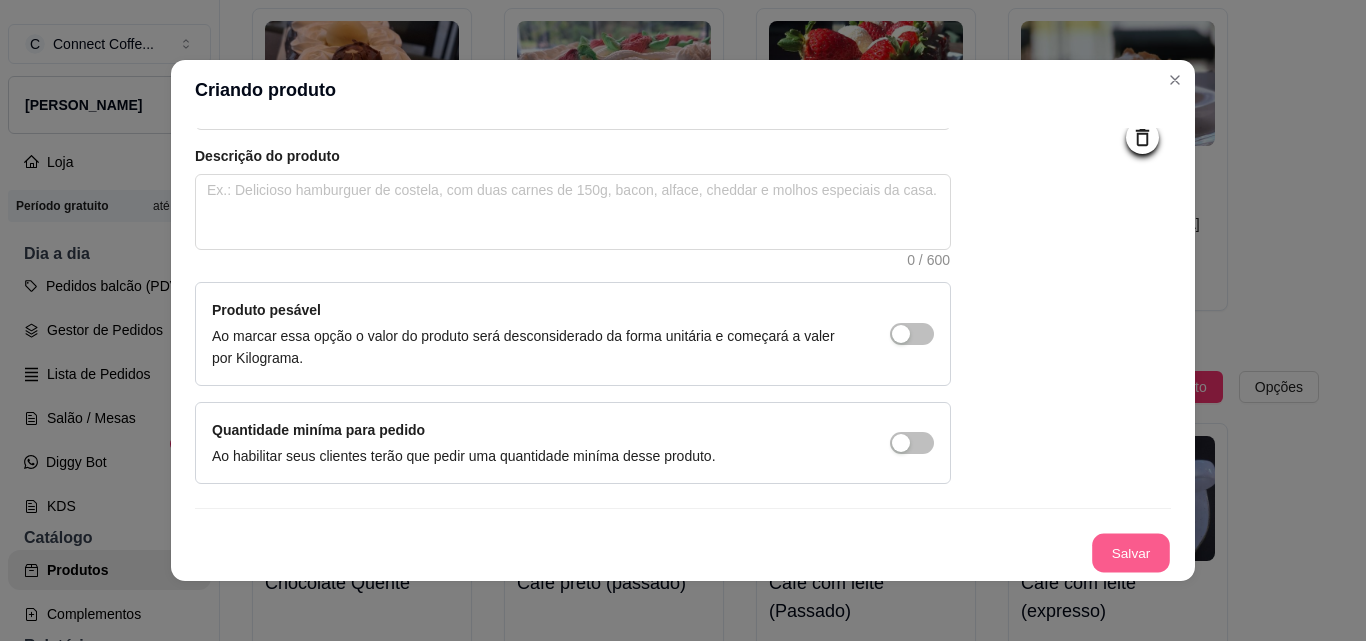 click on "Salvar" at bounding box center [1131, 553] 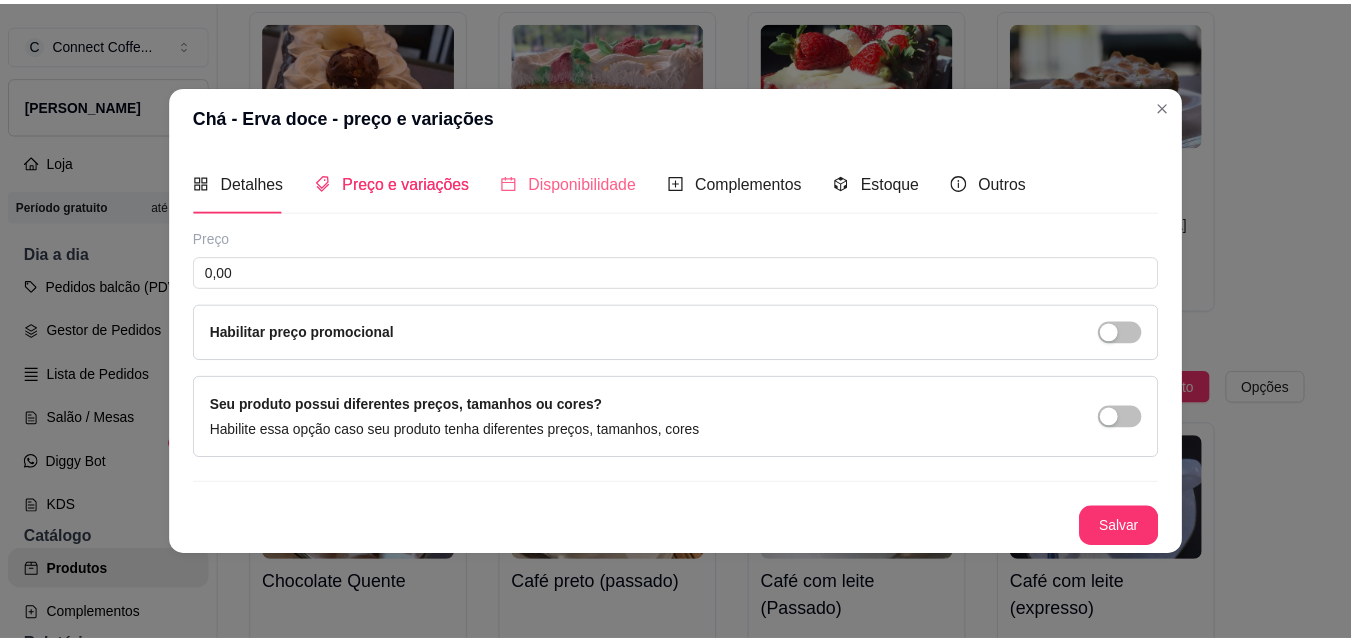 scroll, scrollTop: 0, scrollLeft: 0, axis: both 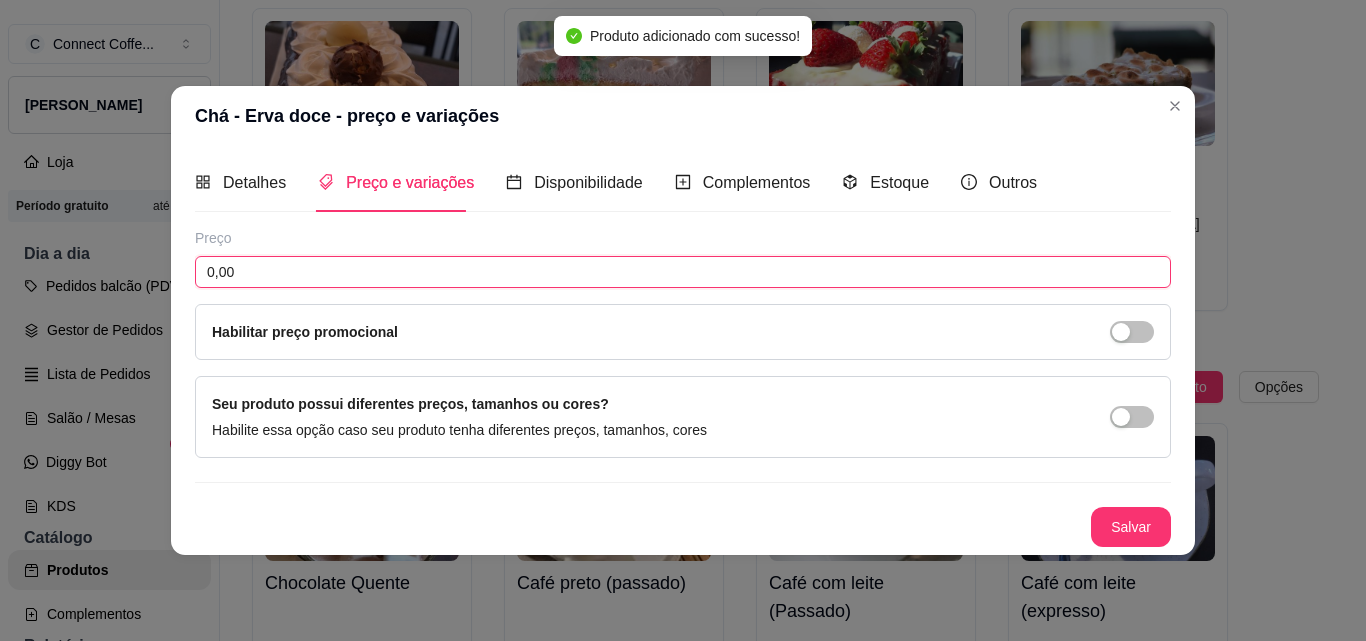 click on "0,00" at bounding box center [683, 272] 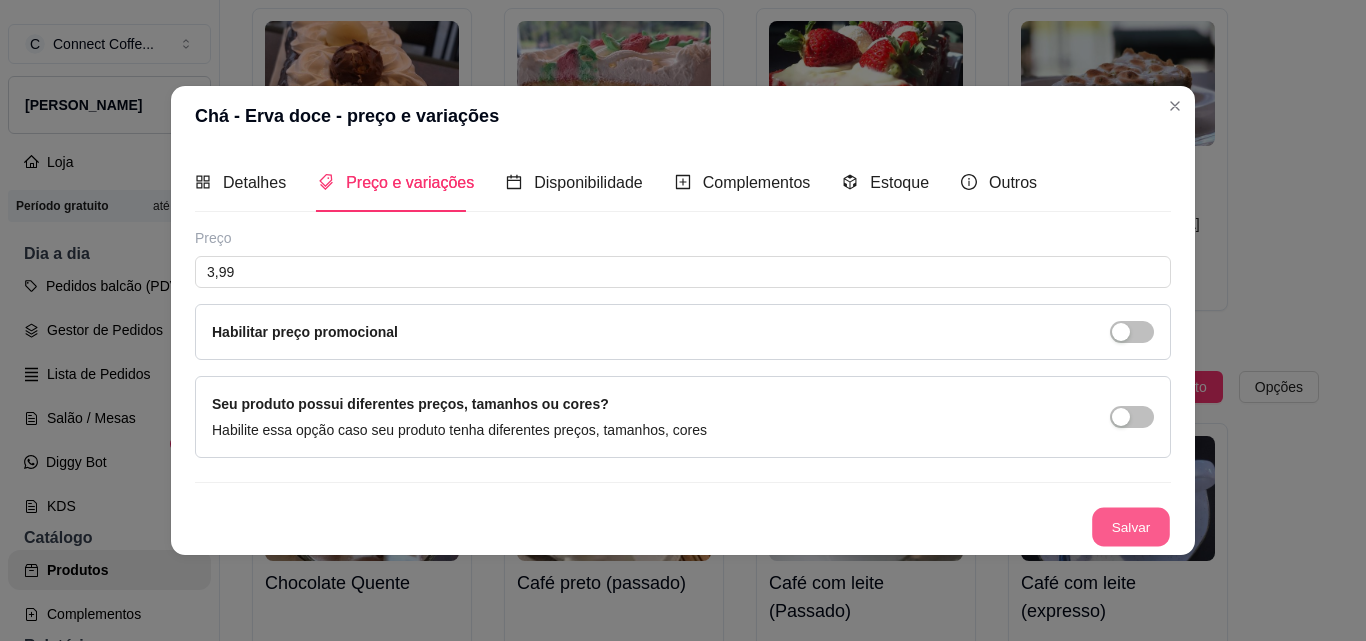 click on "Salvar" at bounding box center [1131, 526] 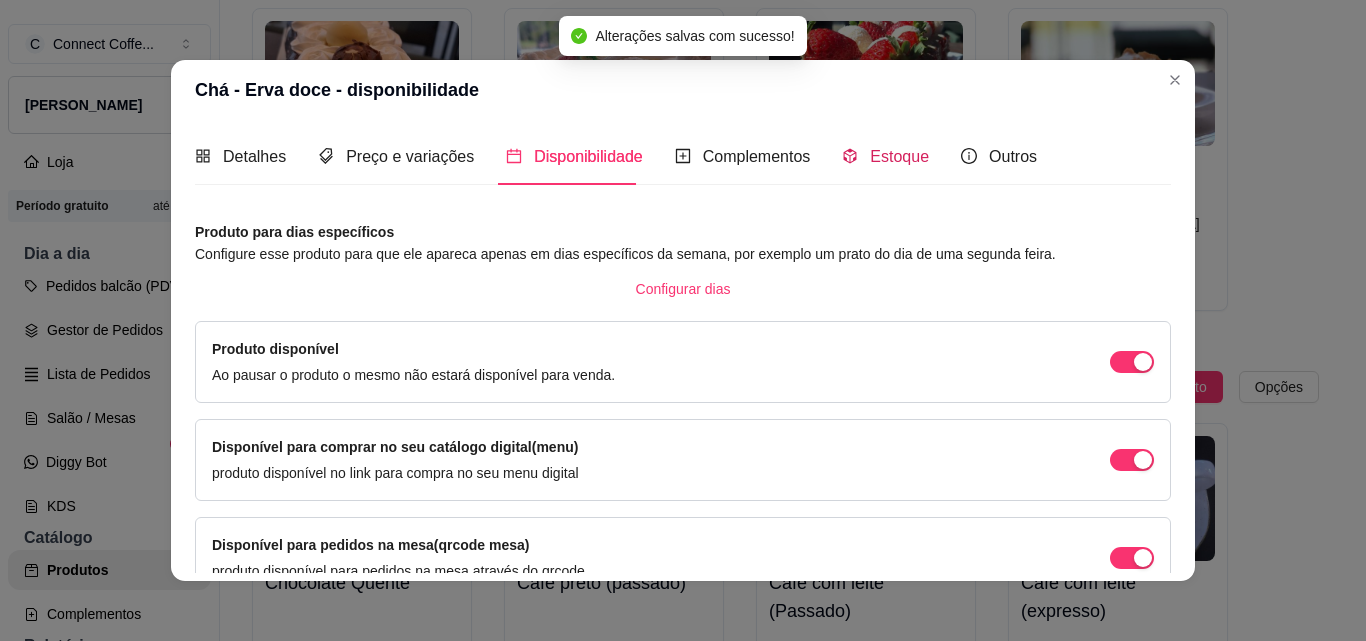 click on "Estoque" at bounding box center [899, 156] 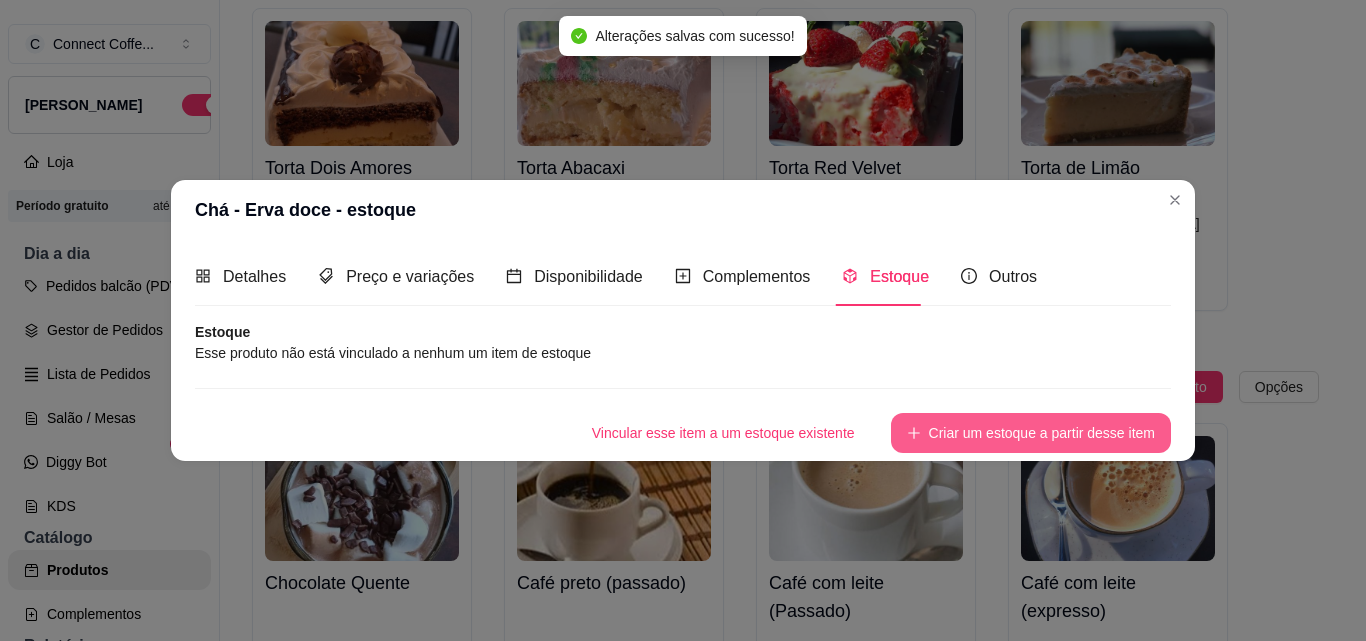 click on "Criar um estoque a partir desse item" at bounding box center [1031, 433] 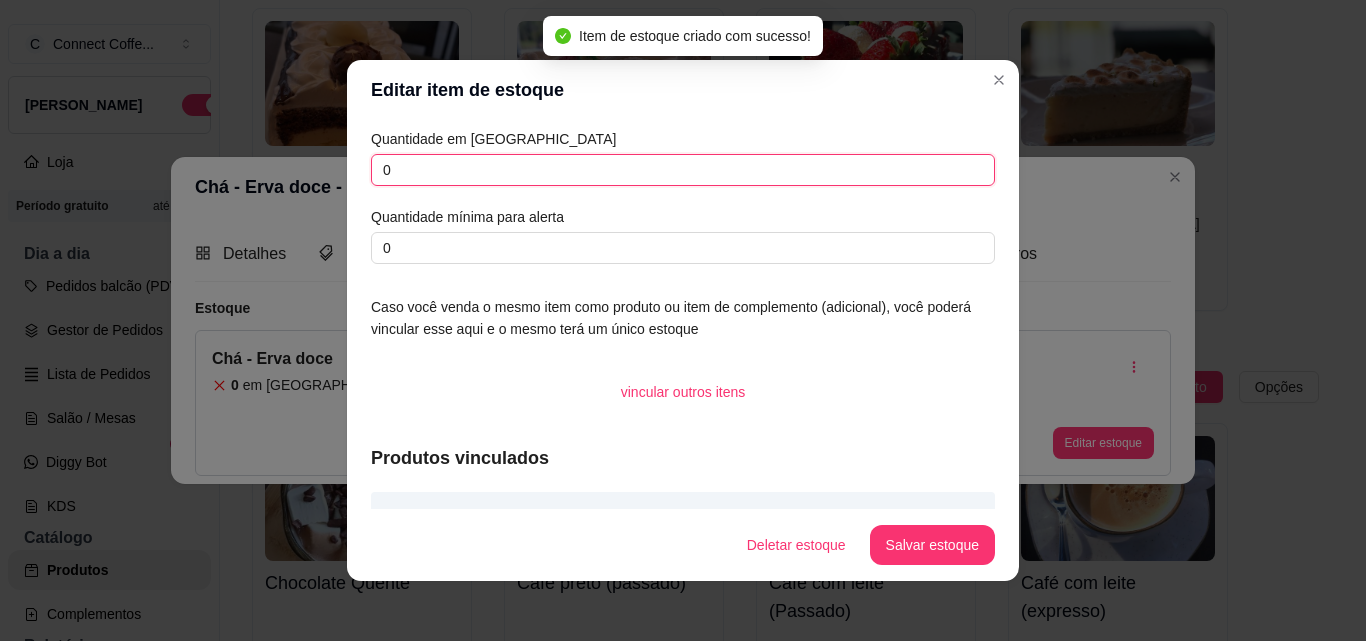 drag, startPoint x: 414, startPoint y: 167, endPoint x: 315, endPoint y: 169, distance: 99.0202 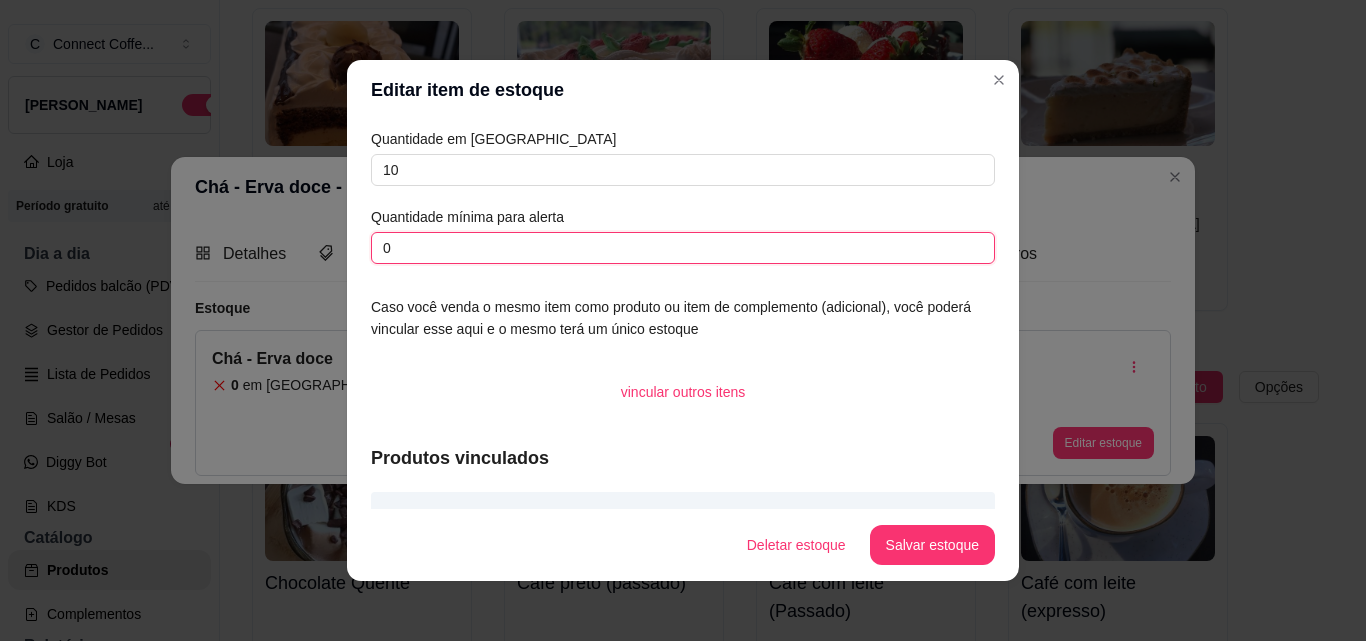 drag, startPoint x: 394, startPoint y: 251, endPoint x: 235, endPoint y: 264, distance: 159.53056 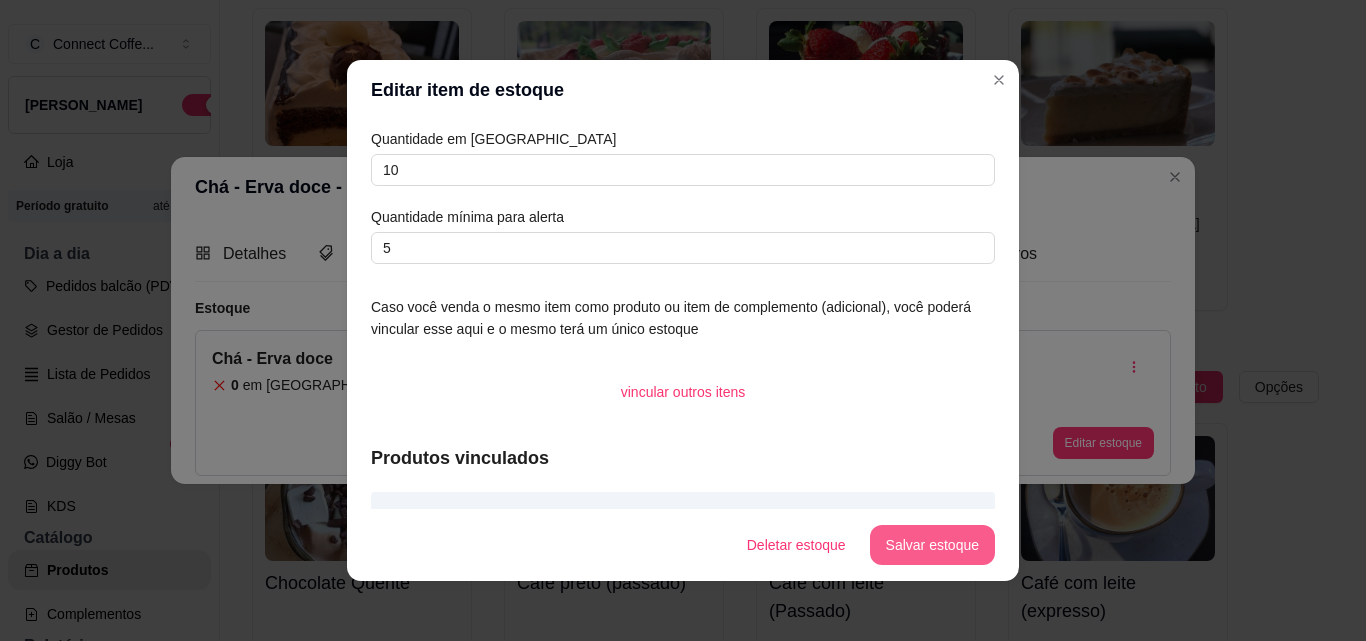 click on "Salvar estoque" at bounding box center [932, 545] 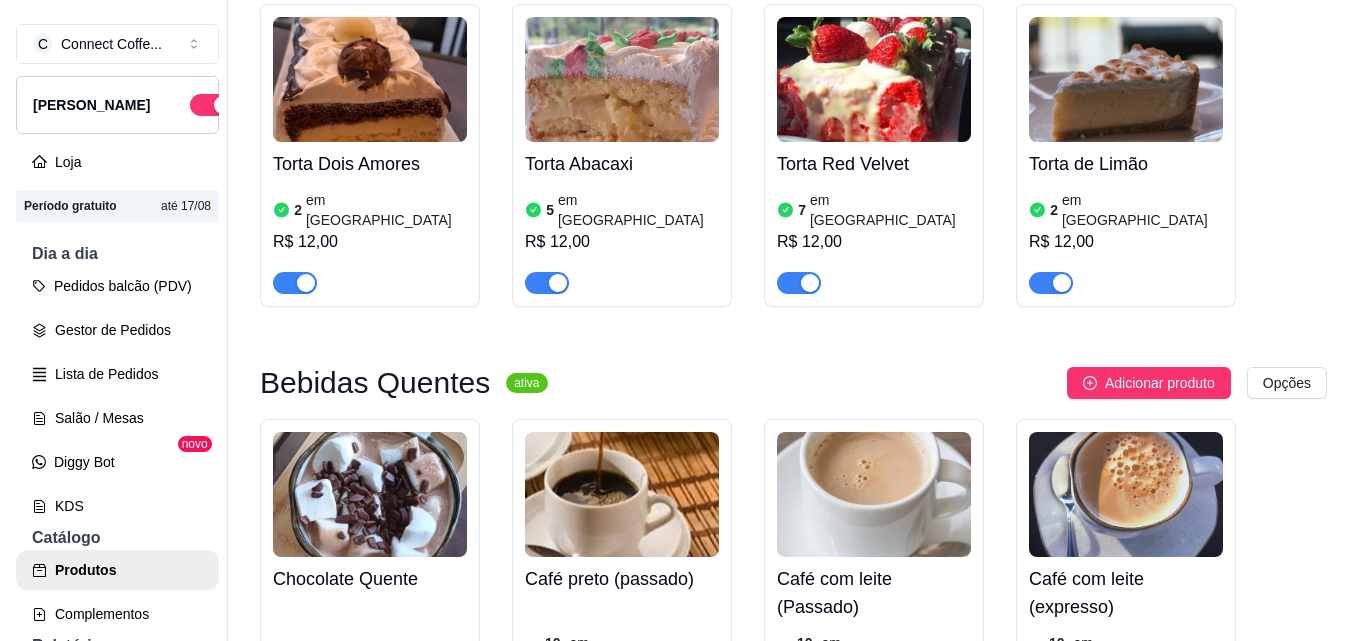 scroll, scrollTop: 1800, scrollLeft: 0, axis: vertical 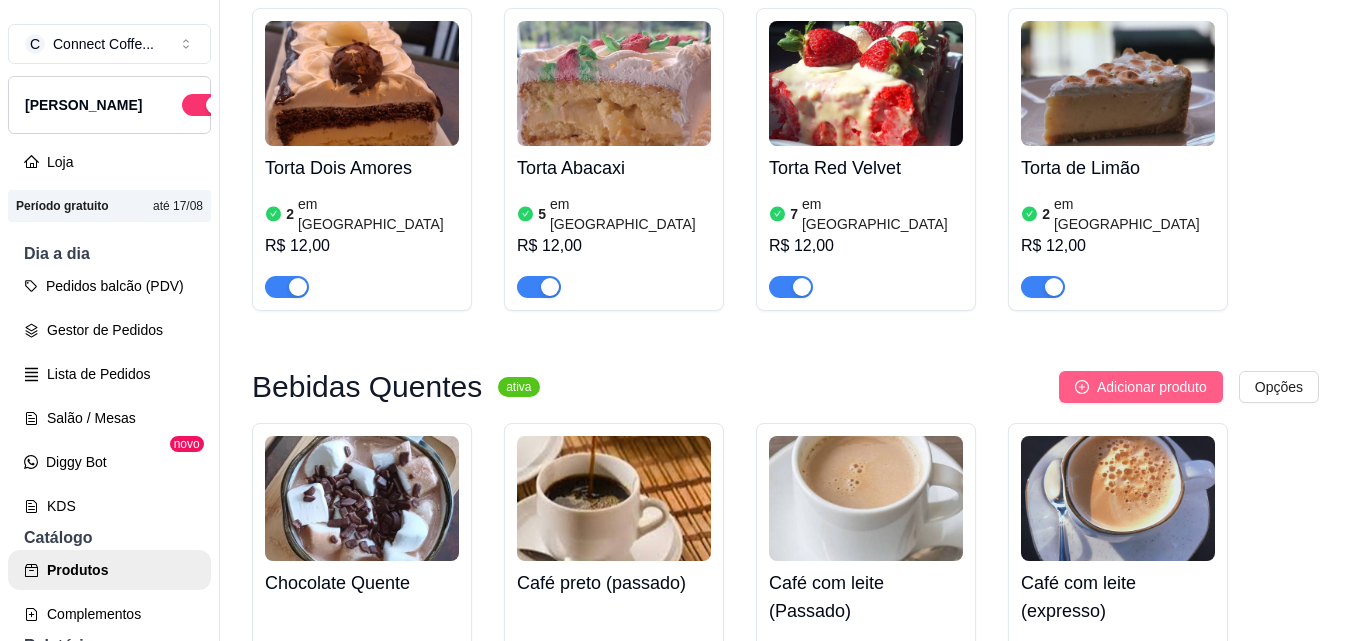 click on "Adicionar produto" at bounding box center [1152, 387] 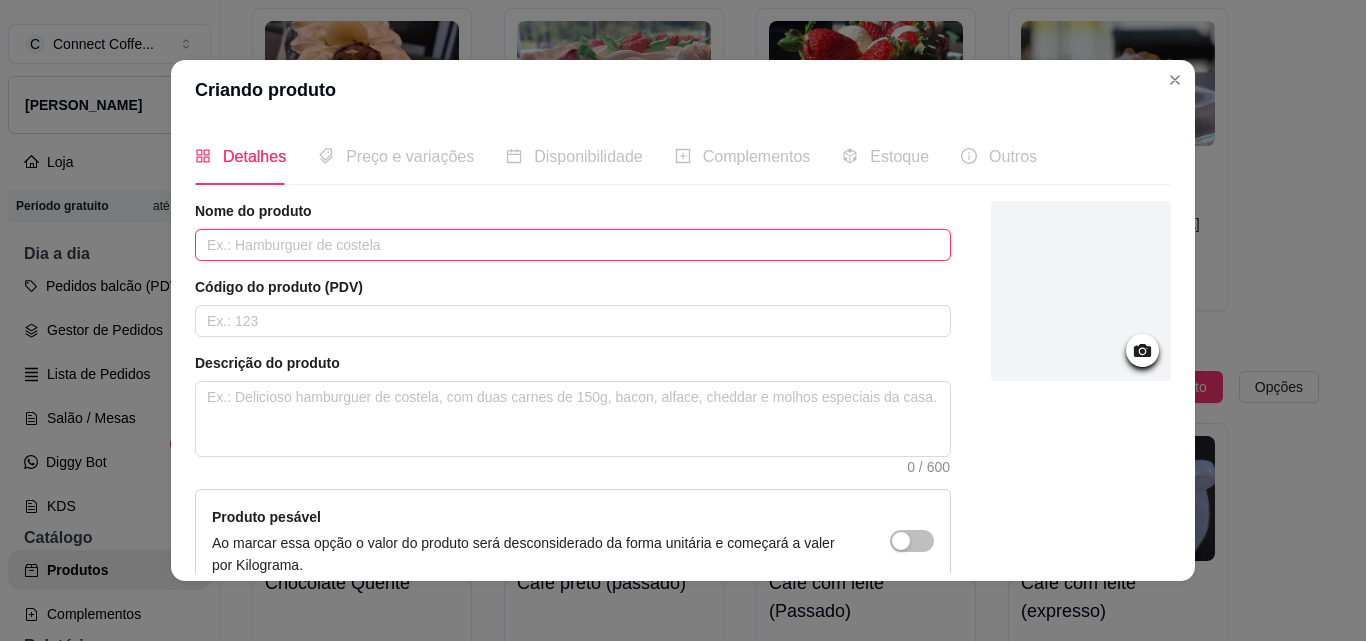 click at bounding box center [573, 245] 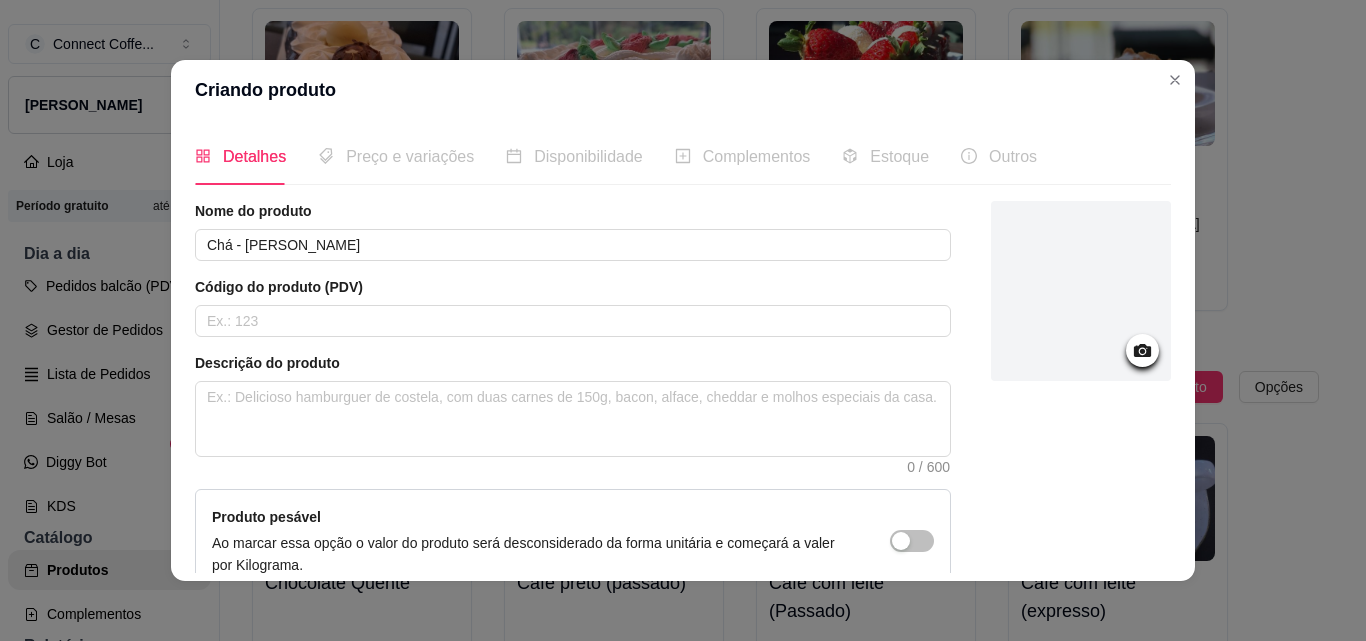 click 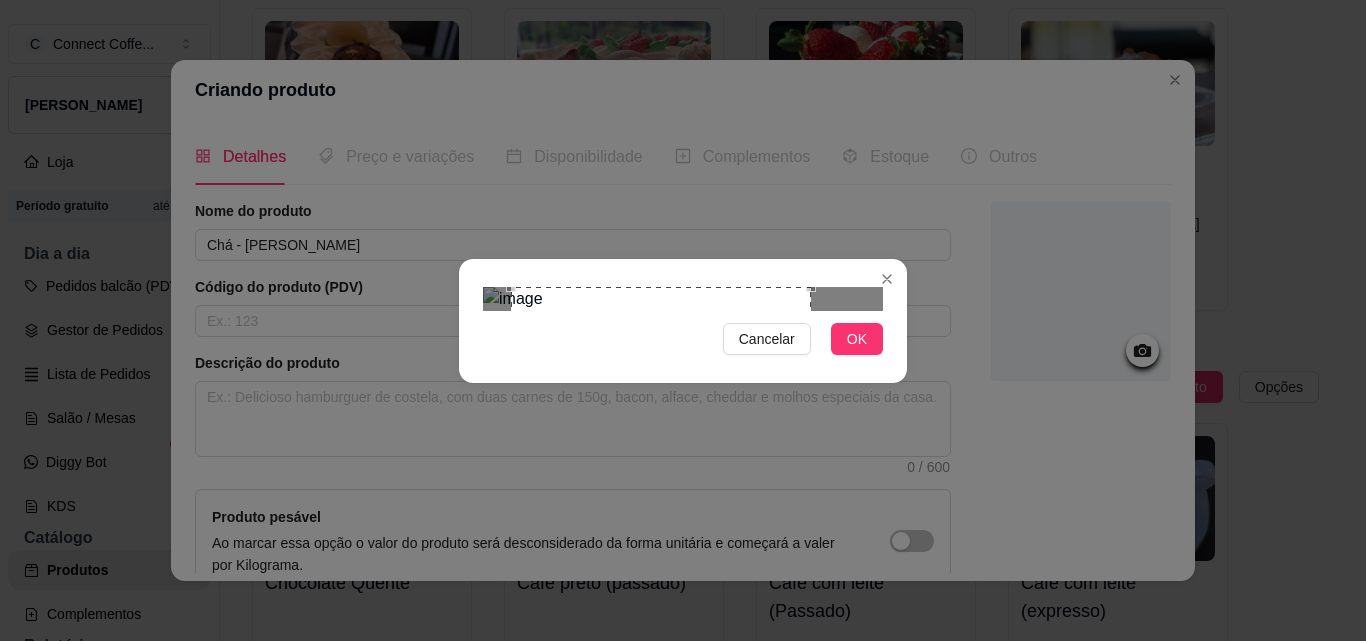 click at bounding box center (661, 437) 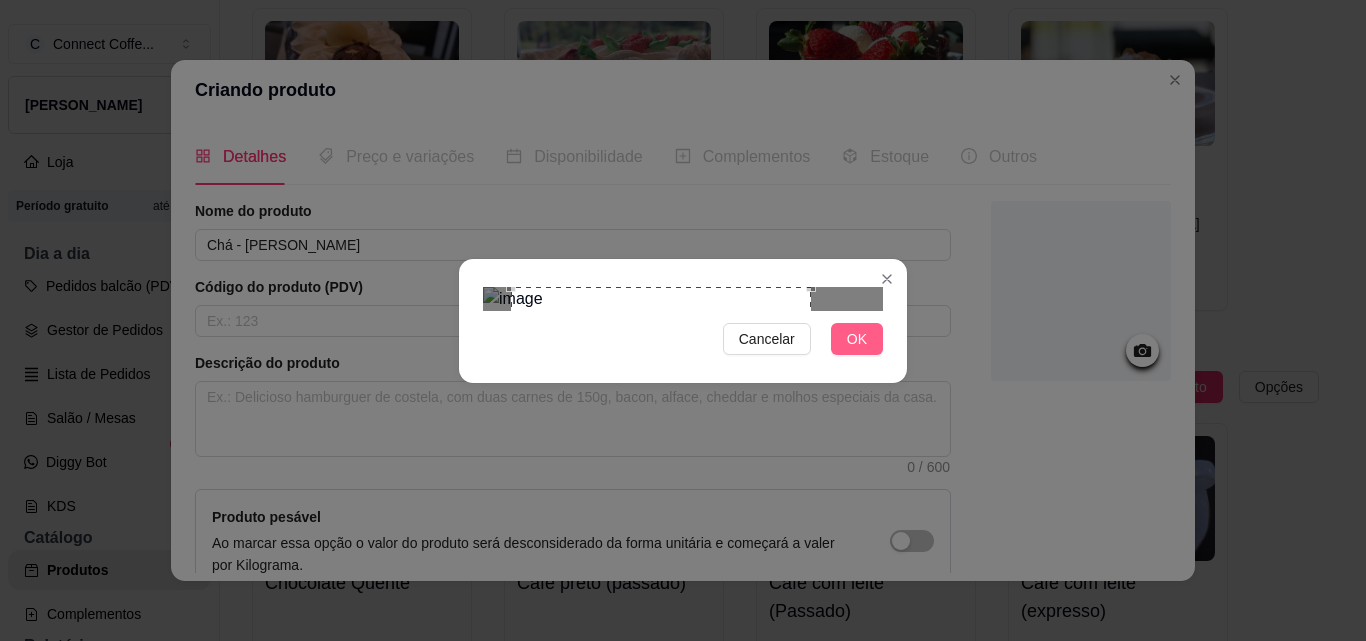 click on "OK" at bounding box center (857, 339) 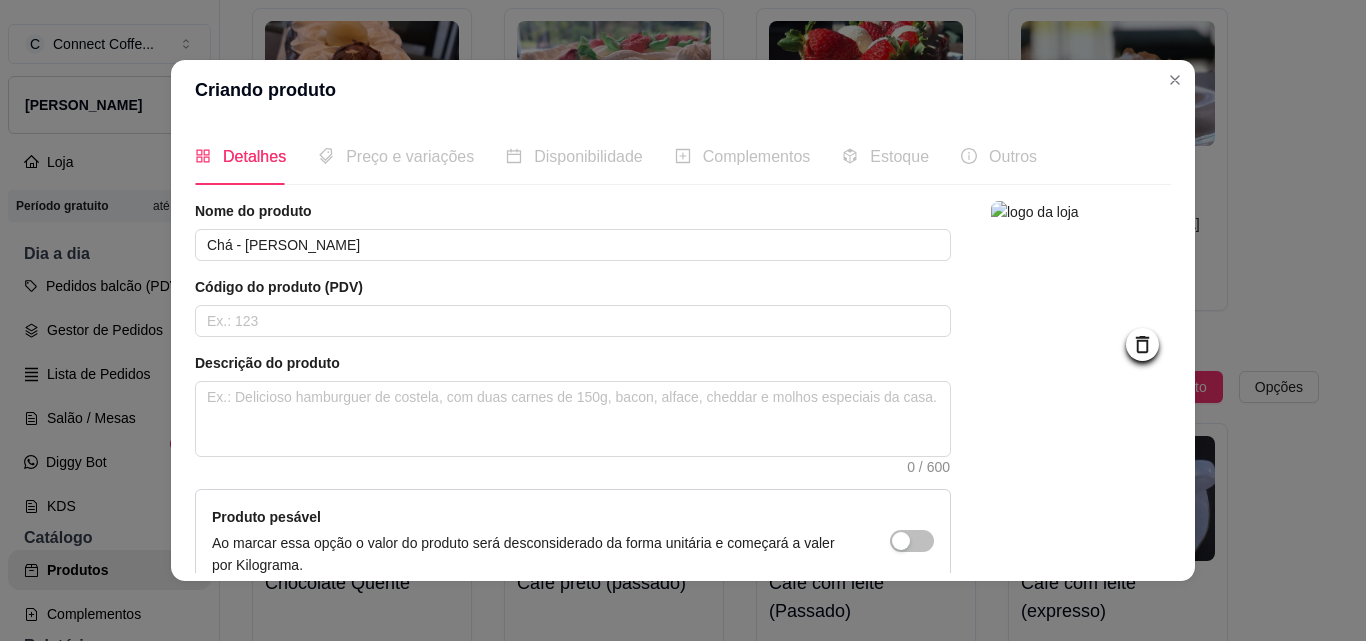 scroll, scrollTop: 207, scrollLeft: 0, axis: vertical 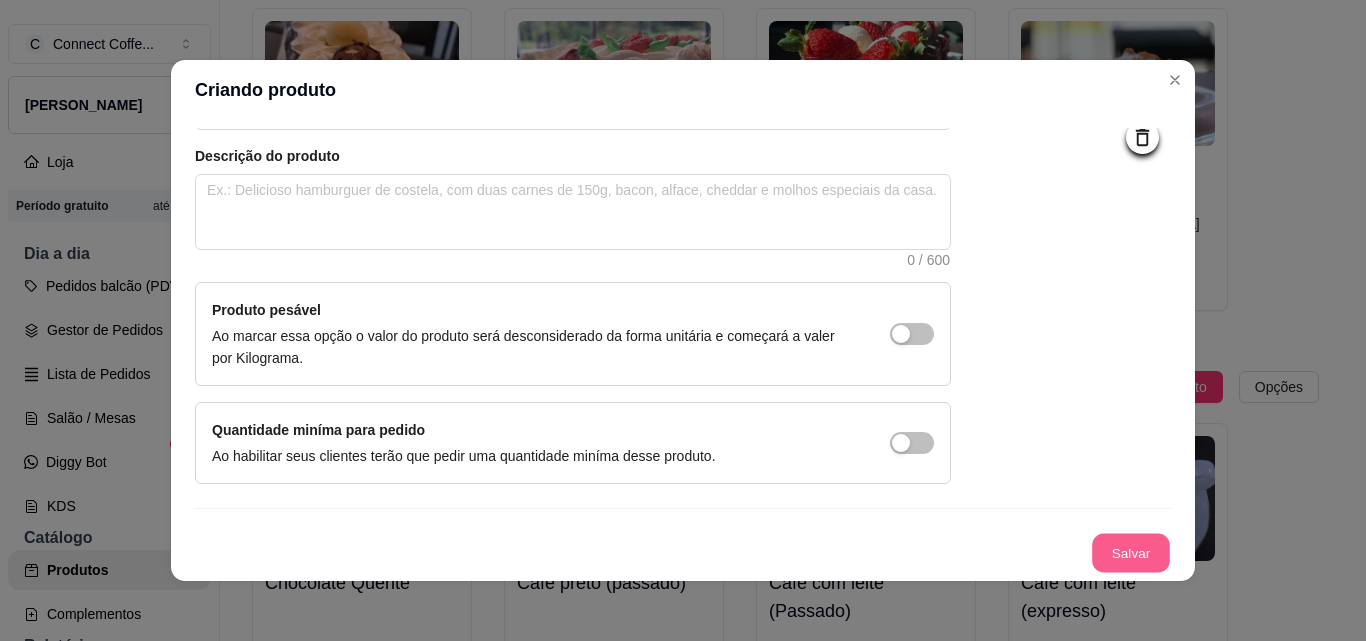 click on "Salvar" at bounding box center [1131, 553] 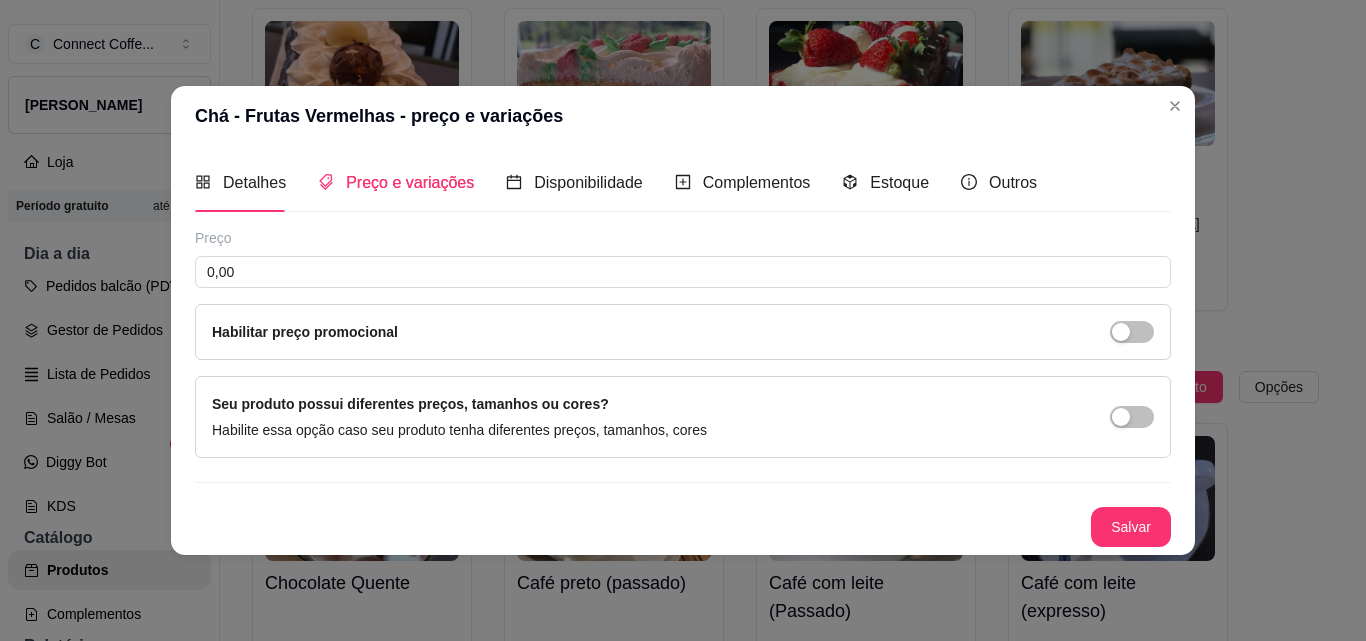 scroll, scrollTop: 0, scrollLeft: 0, axis: both 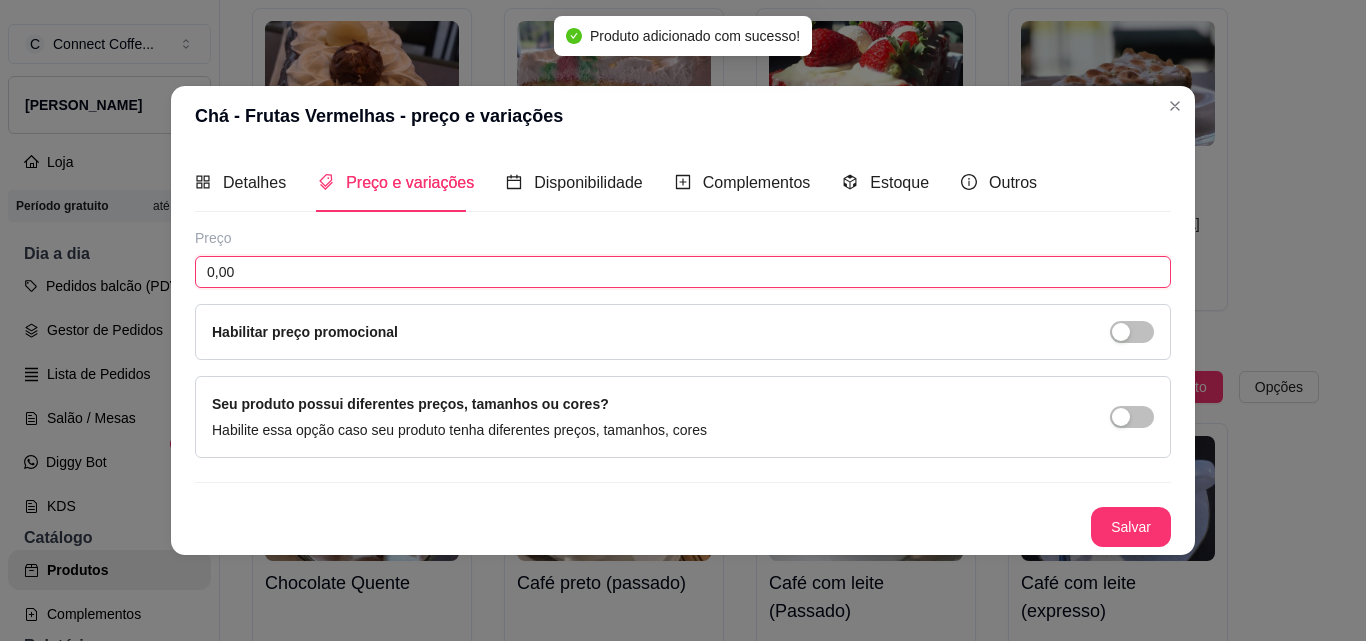 click on "0,00" at bounding box center (683, 272) 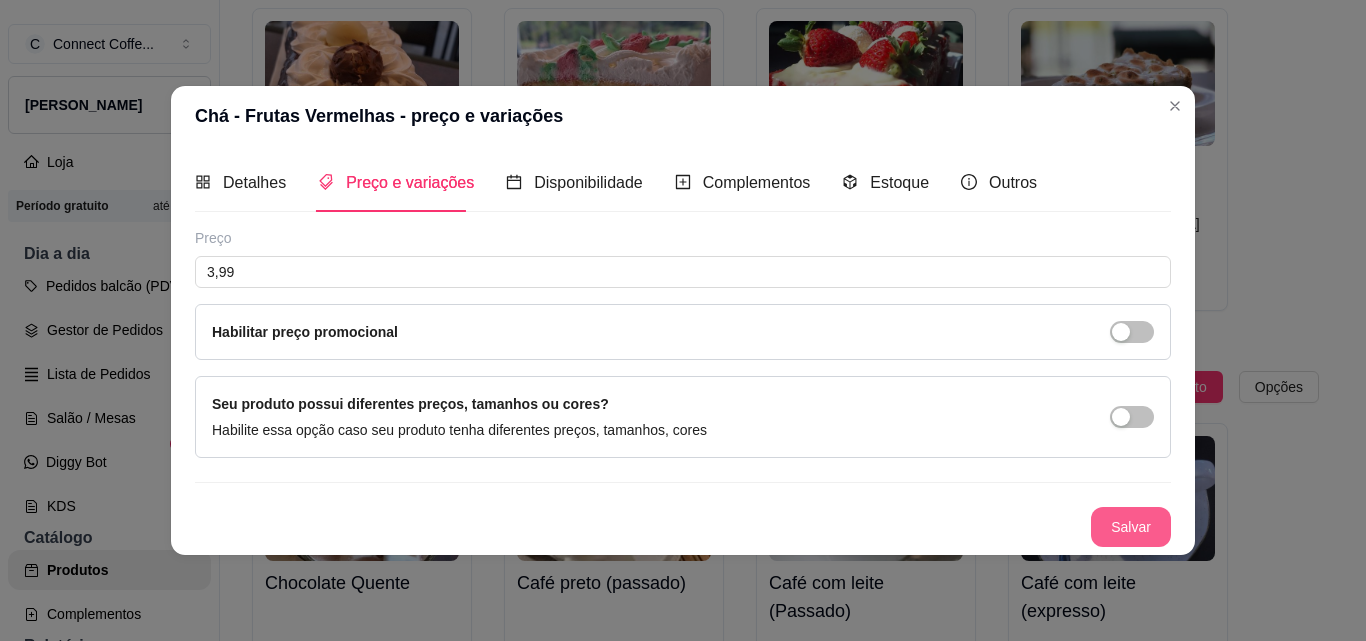 click on "Salvar" at bounding box center (1131, 527) 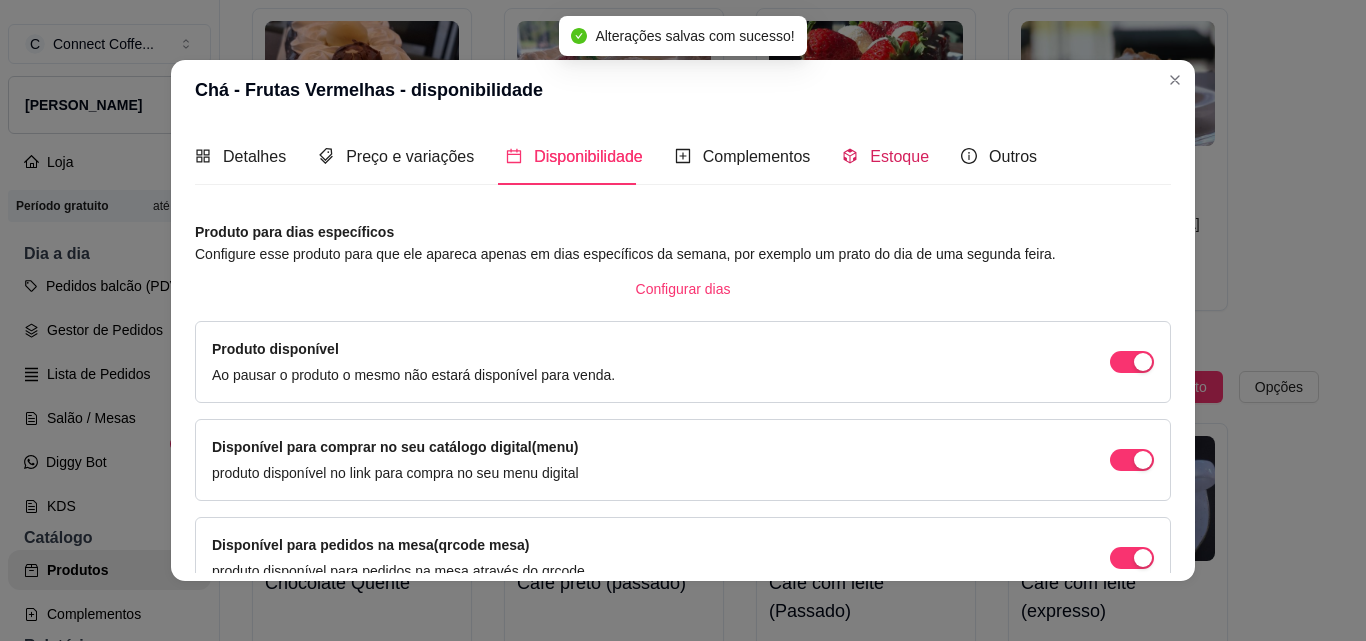 click on "Estoque" at bounding box center (899, 156) 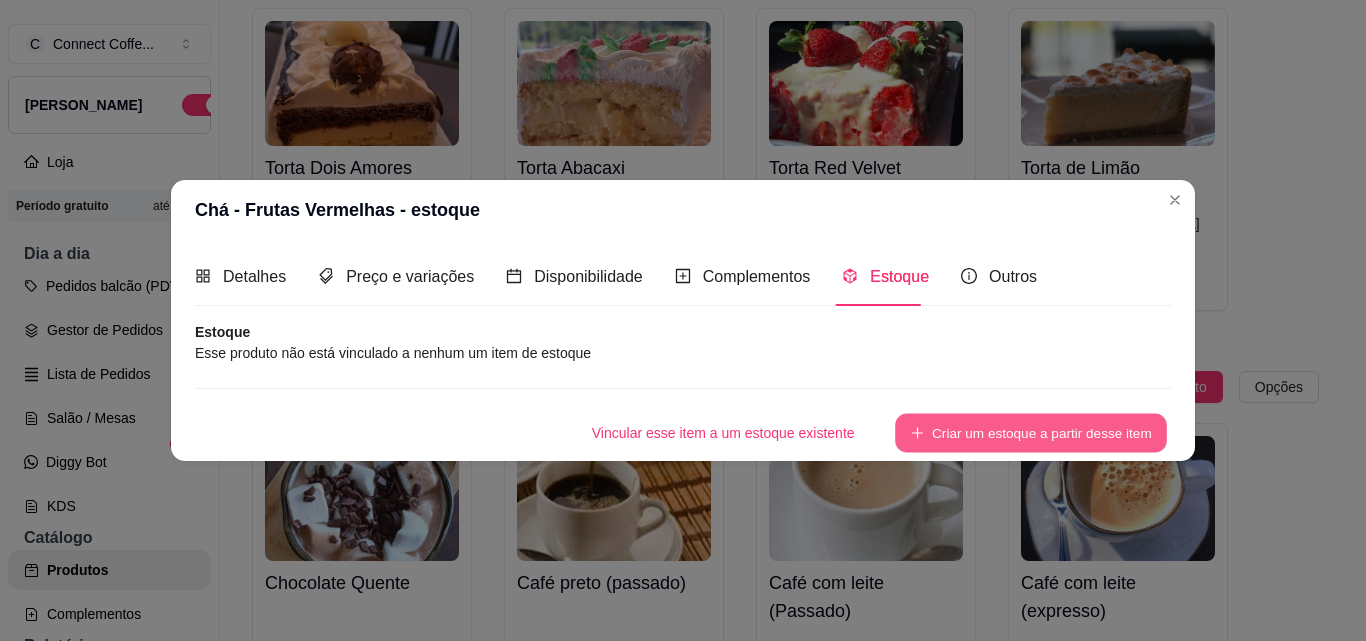 click on "Criar um estoque a partir desse item" at bounding box center [1031, 432] 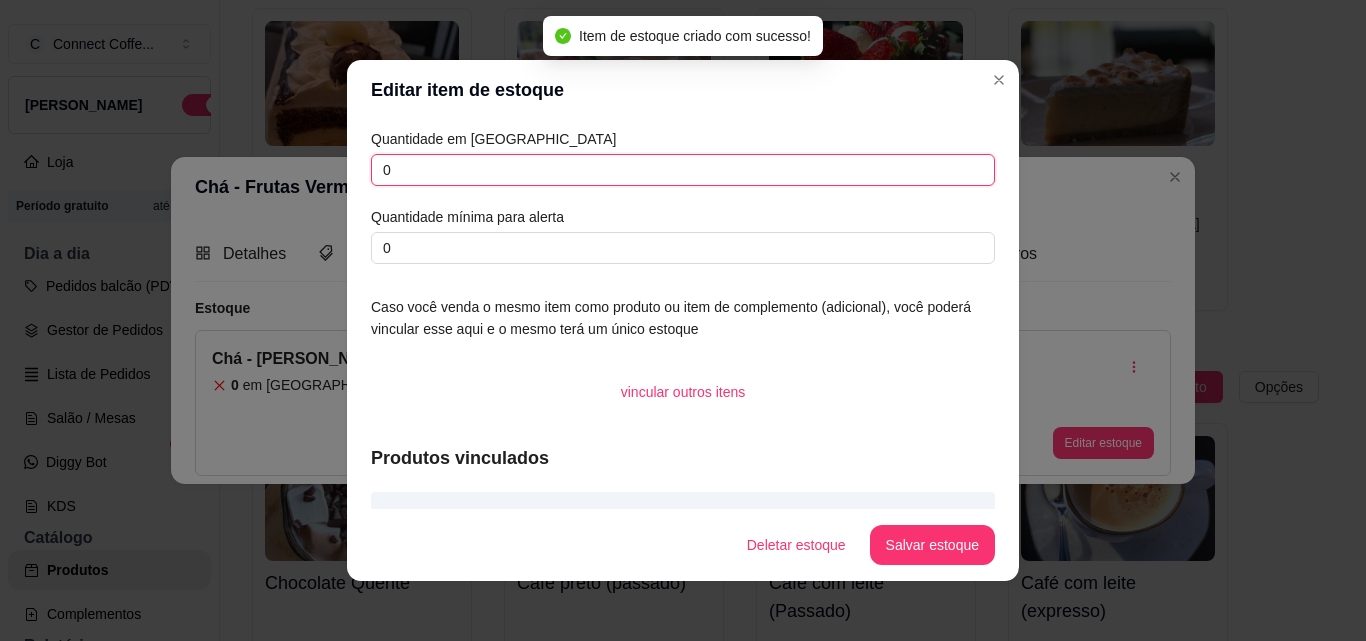 drag, startPoint x: 398, startPoint y: 173, endPoint x: 300, endPoint y: 161, distance: 98.731964 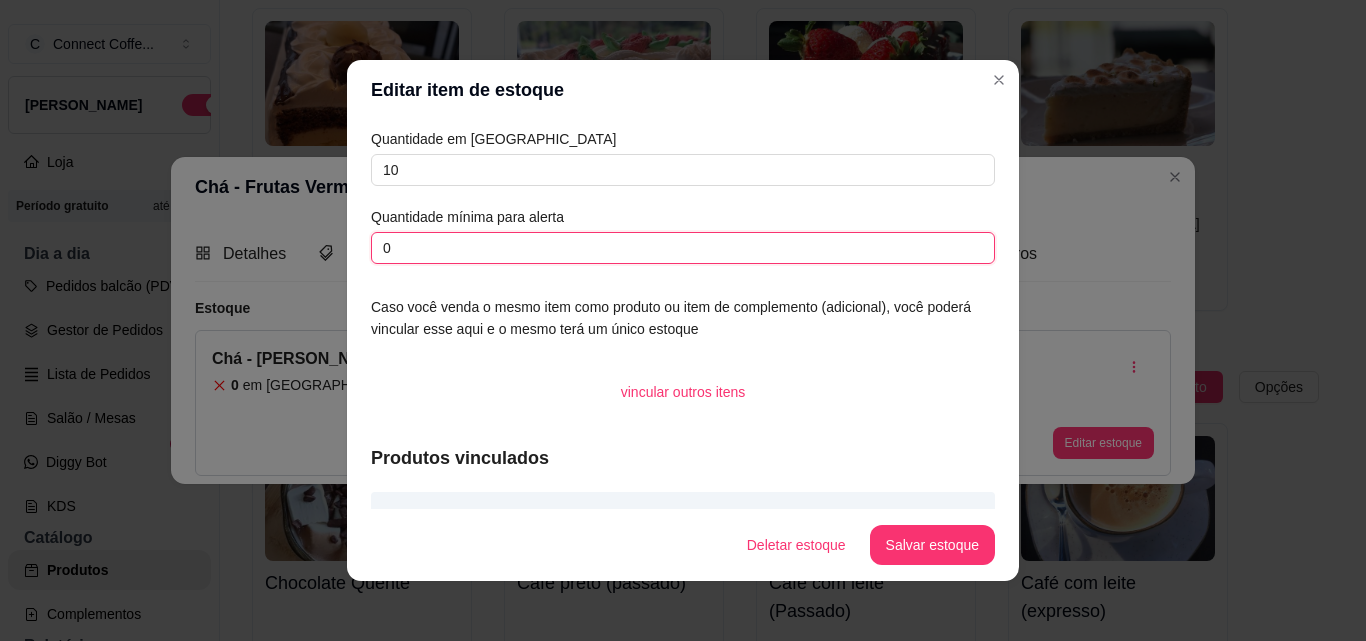 drag, startPoint x: 355, startPoint y: 255, endPoint x: 303, endPoint y: 259, distance: 52.153618 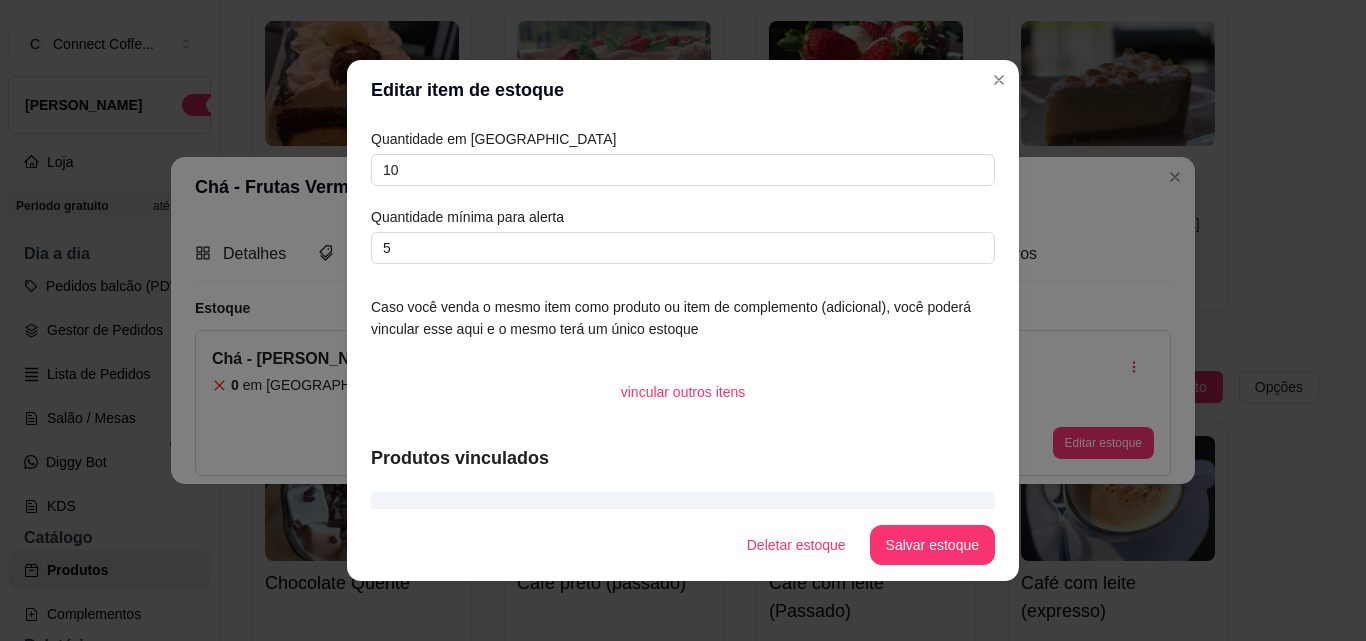 click on "Deletar estoque Salvar estoque" at bounding box center (683, 545) 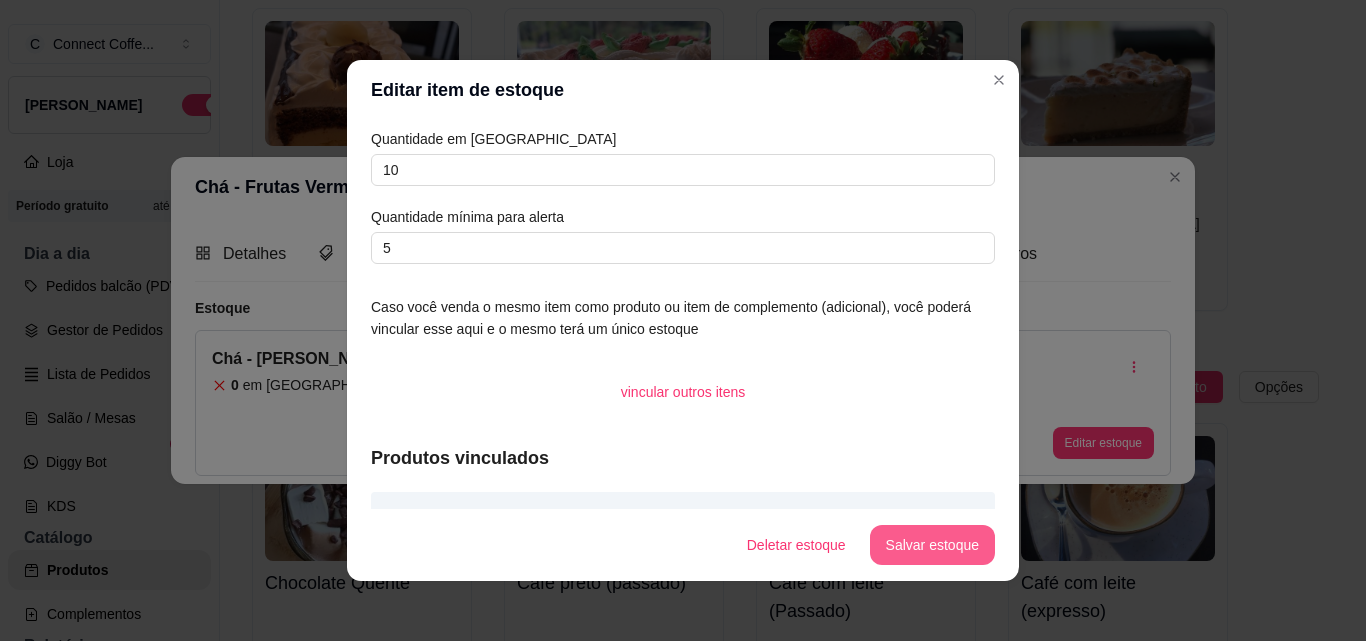 click on "Salvar estoque" at bounding box center [932, 545] 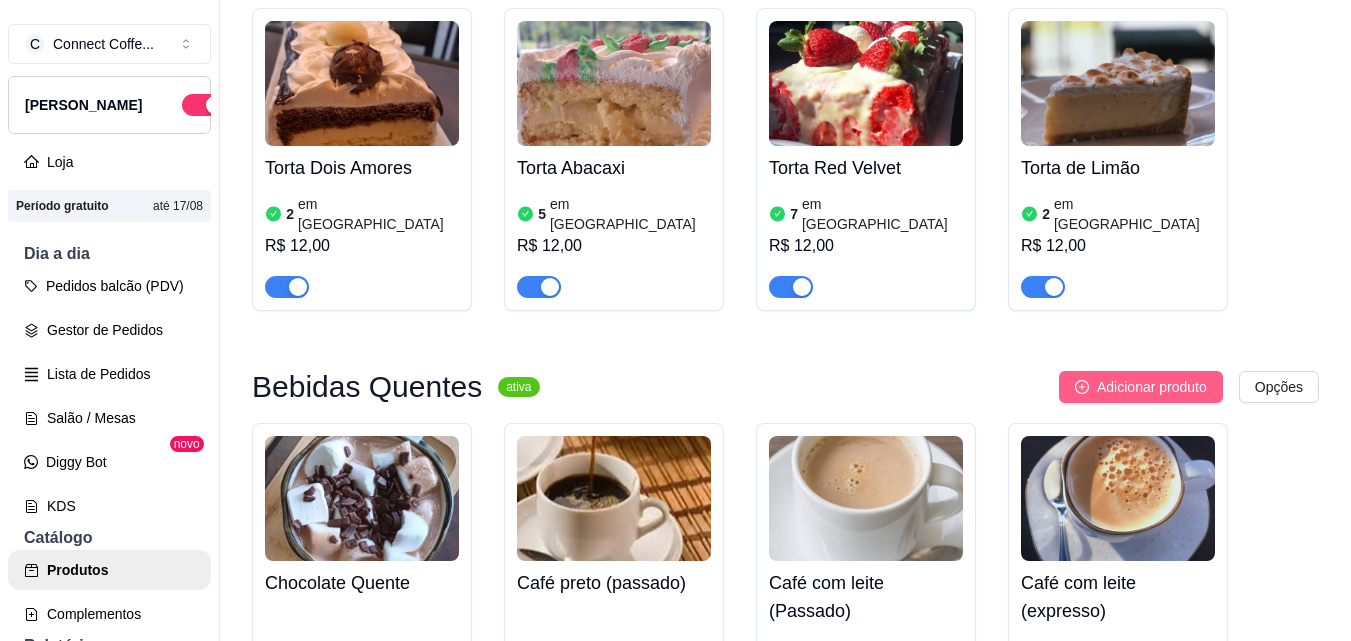 click on "Adicionar produto" at bounding box center [1152, 387] 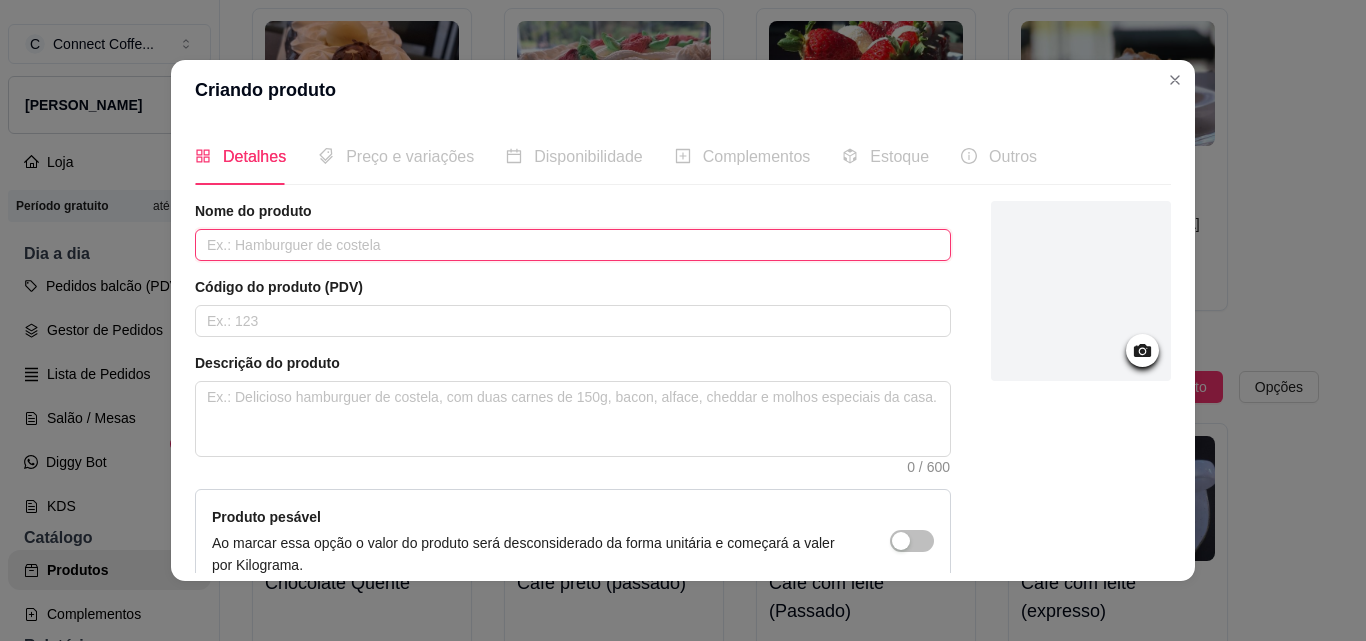 click at bounding box center (573, 245) 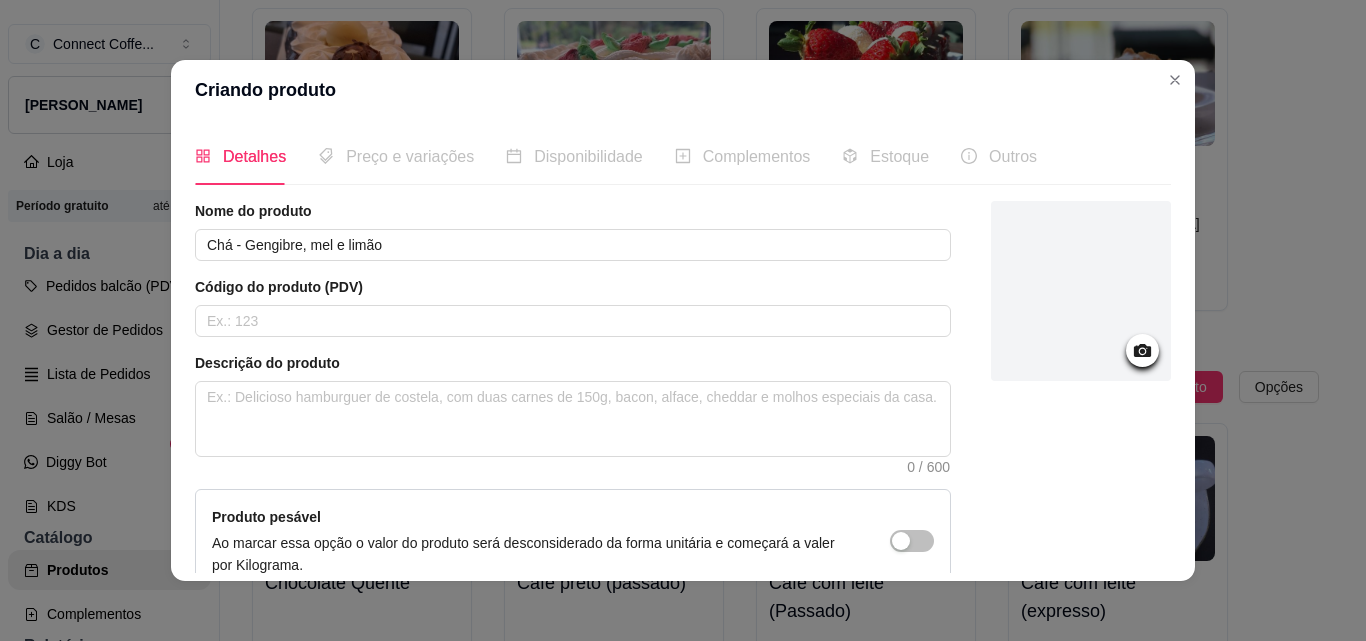 click 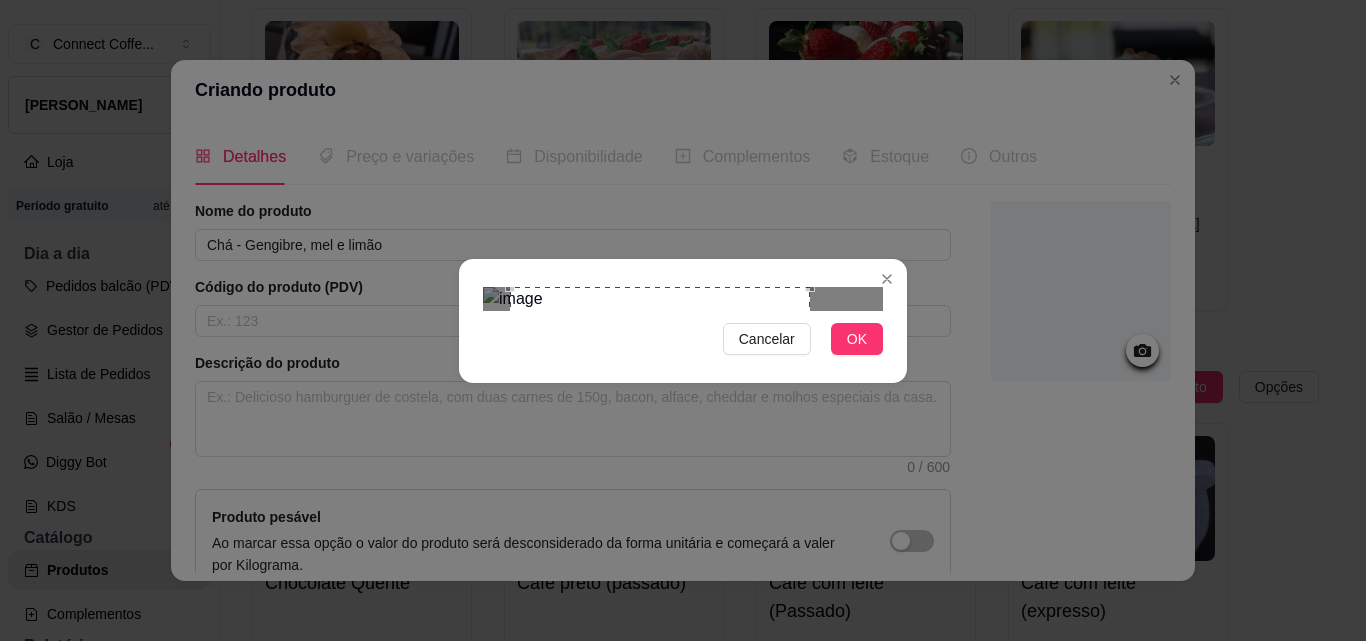 click at bounding box center (660, 437) 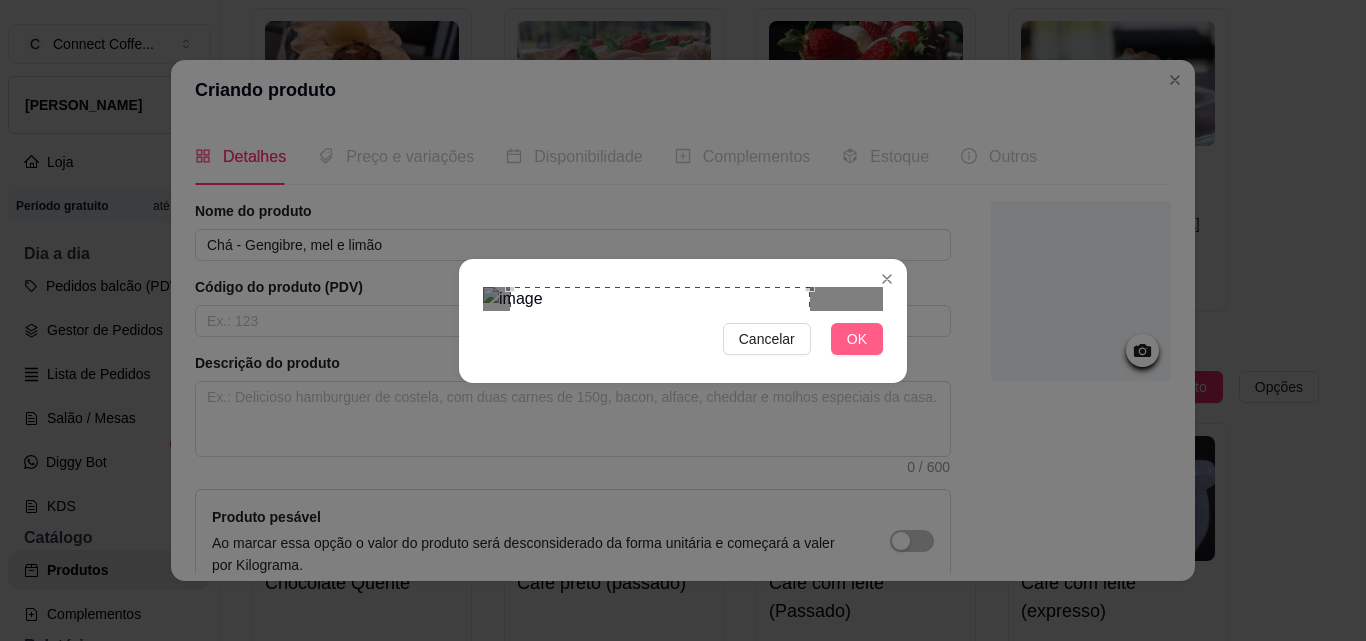 click on "OK" at bounding box center (857, 339) 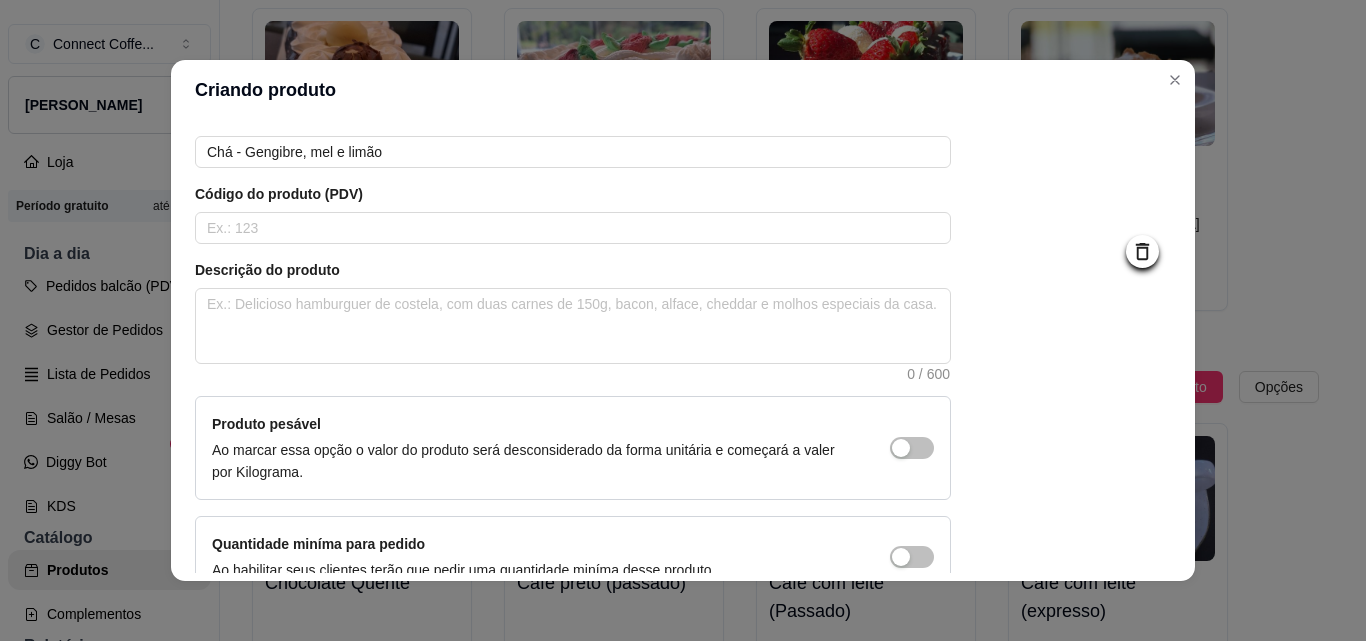 scroll, scrollTop: 207, scrollLeft: 0, axis: vertical 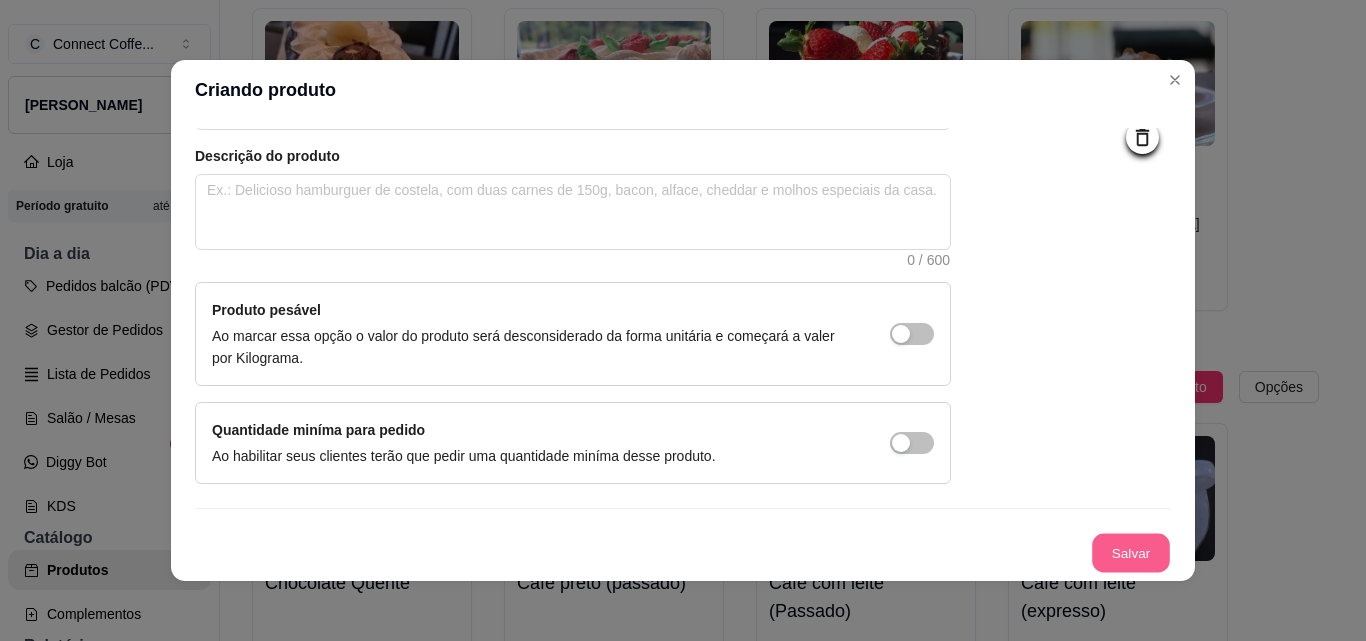 click on "Salvar" at bounding box center (1131, 553) 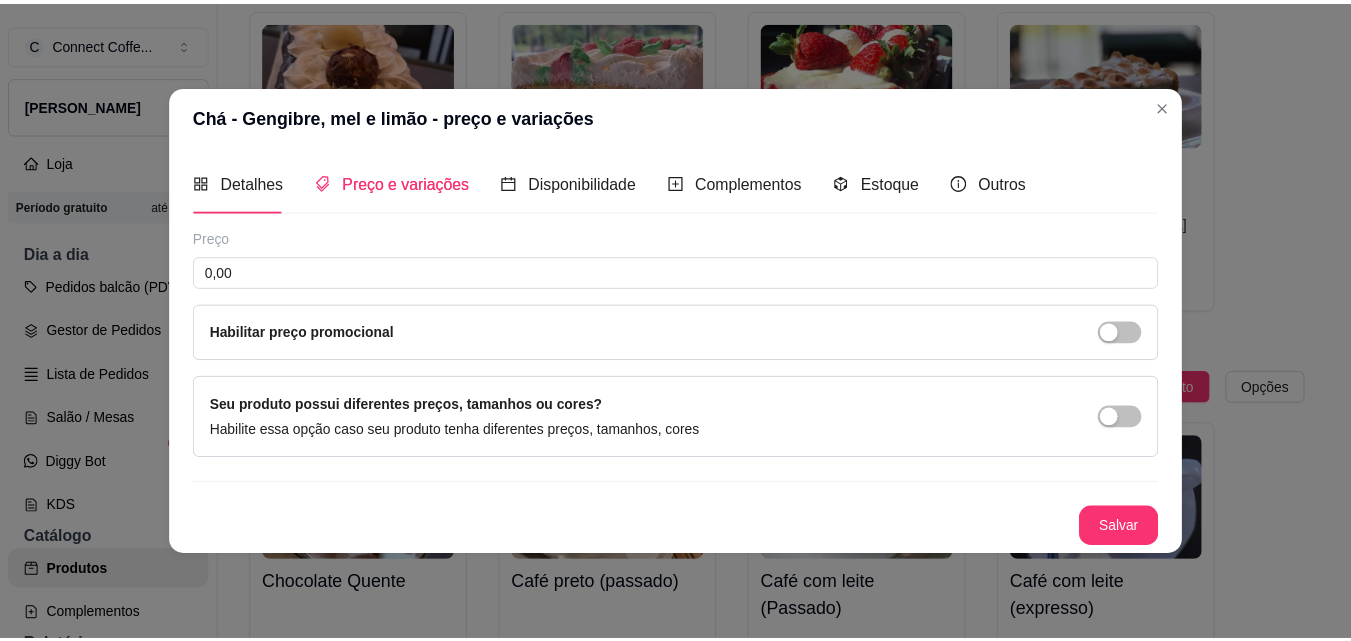 scroll, scrollTop: 0, scrollLeft: 0, axis: both 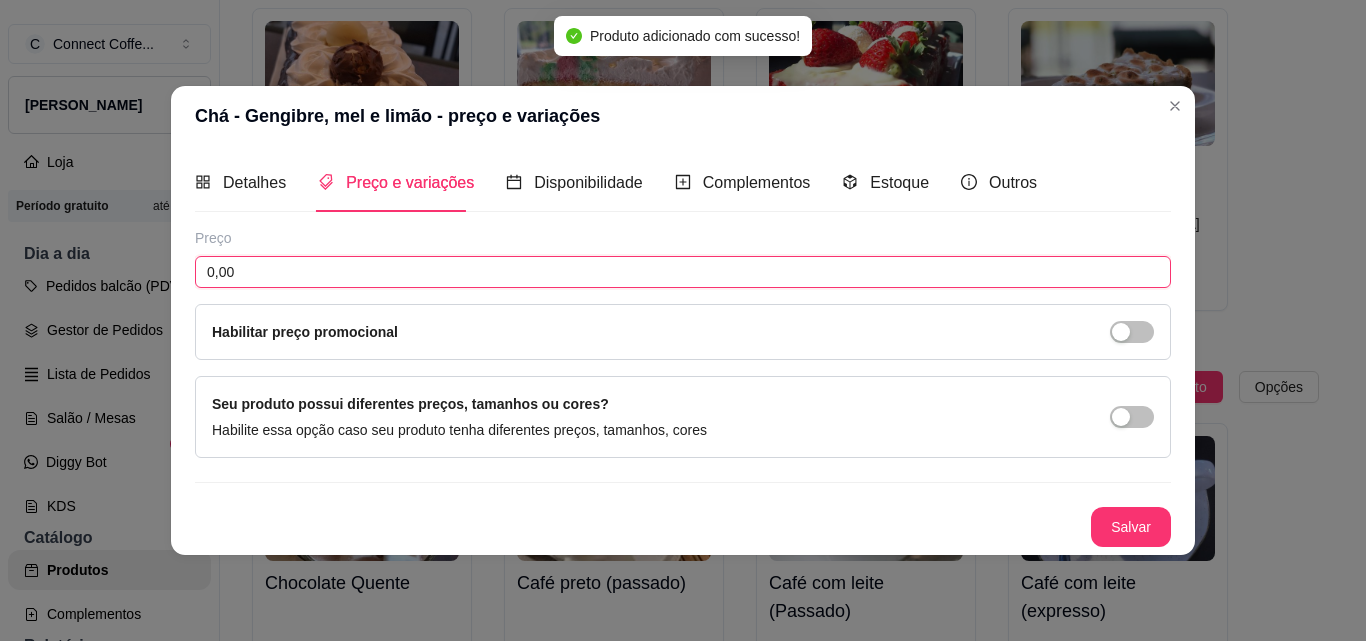 click on "0,00" at bounding box center [683, 272] 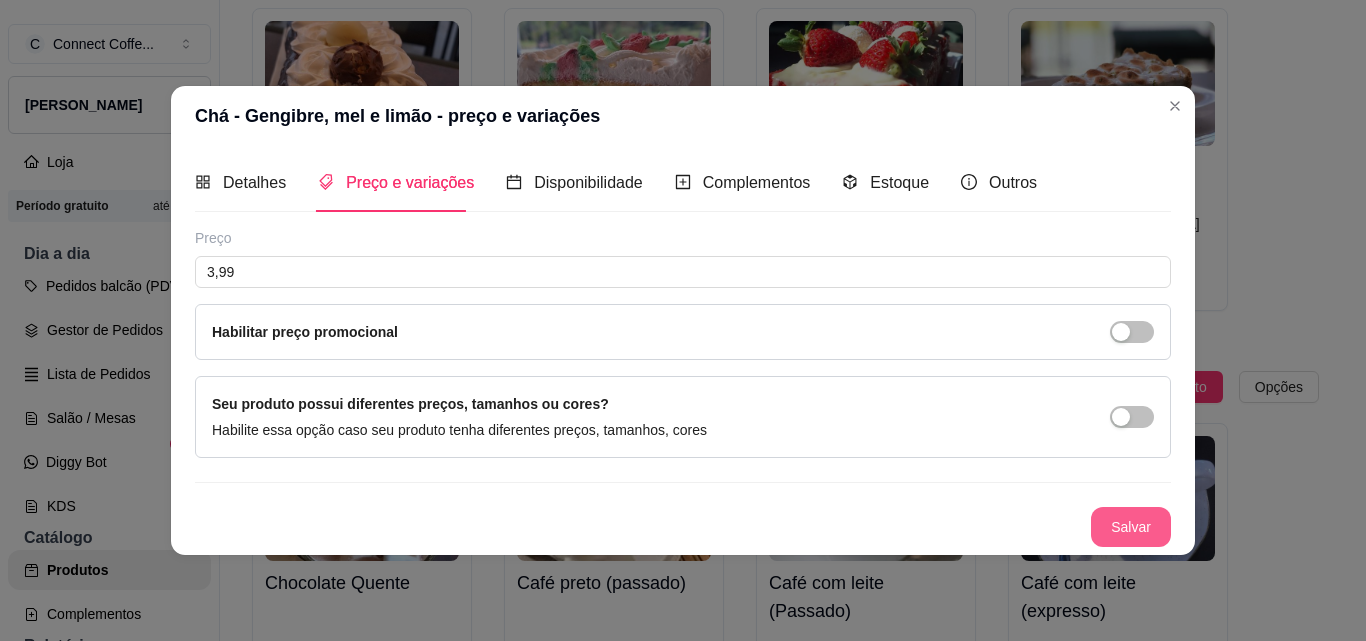 click on "Salvar" at bounding box center [1131, 527] 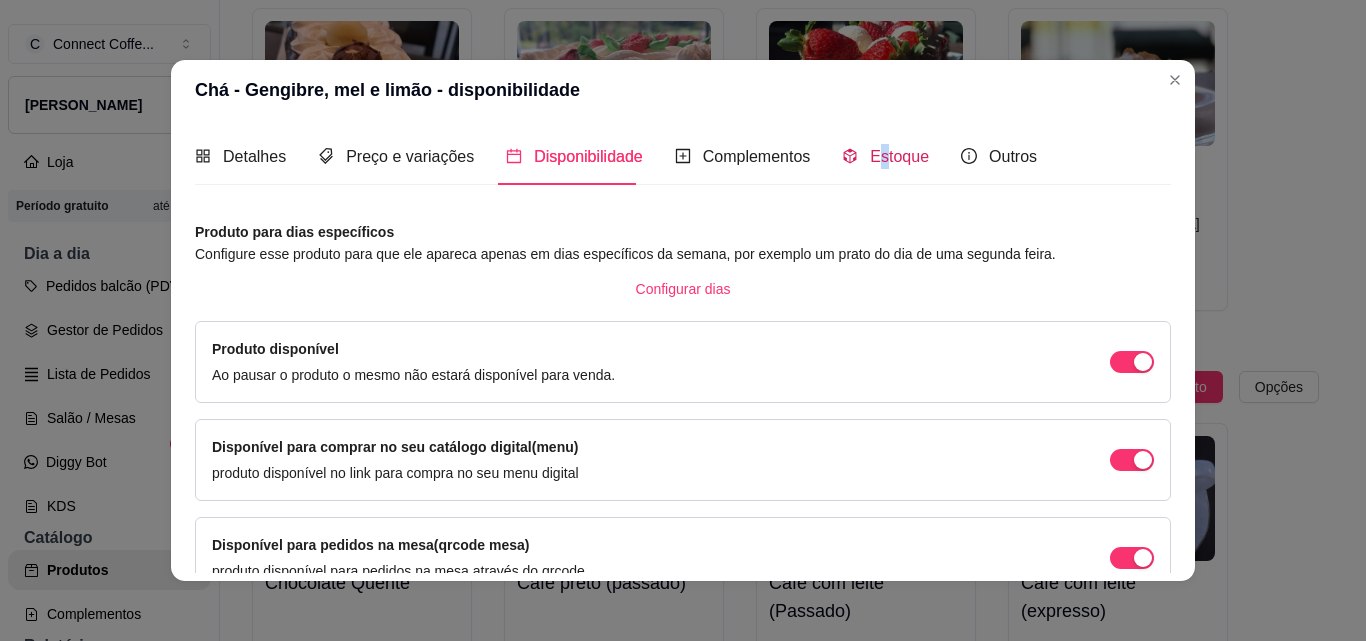 click on "Estoque" at bounding box center [885, 156] 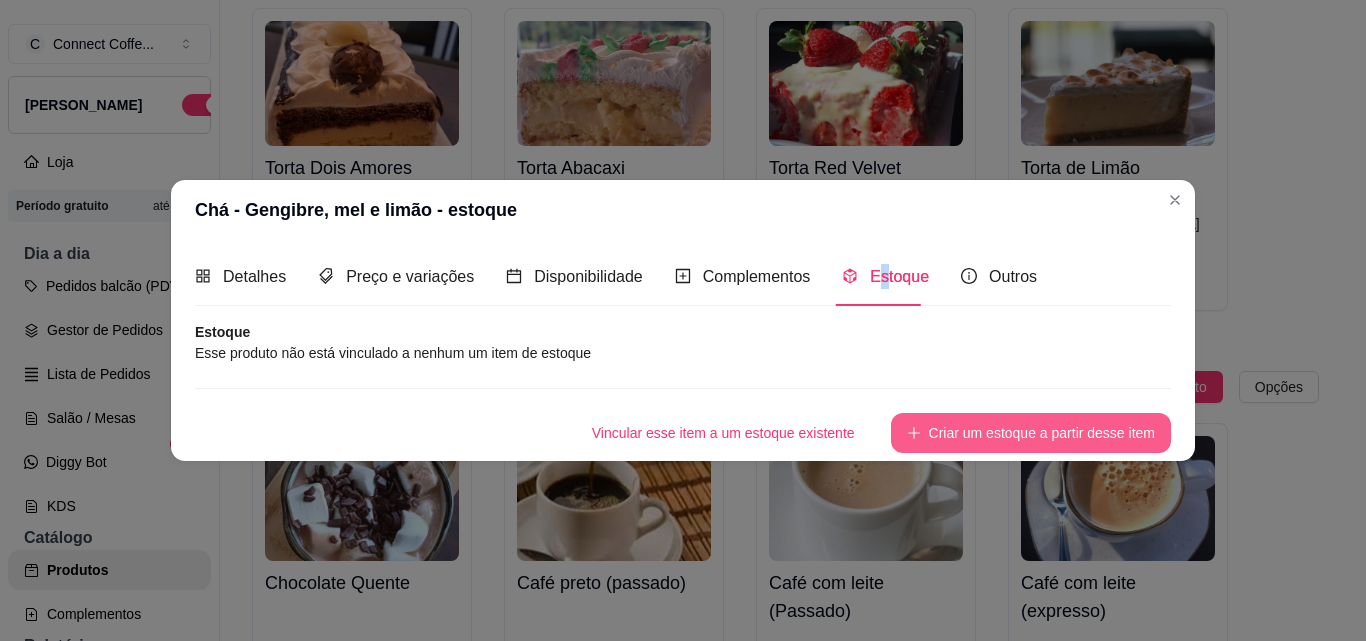 click on "Criar um estoque a partir desse item" at bounding box center (1031, 433) 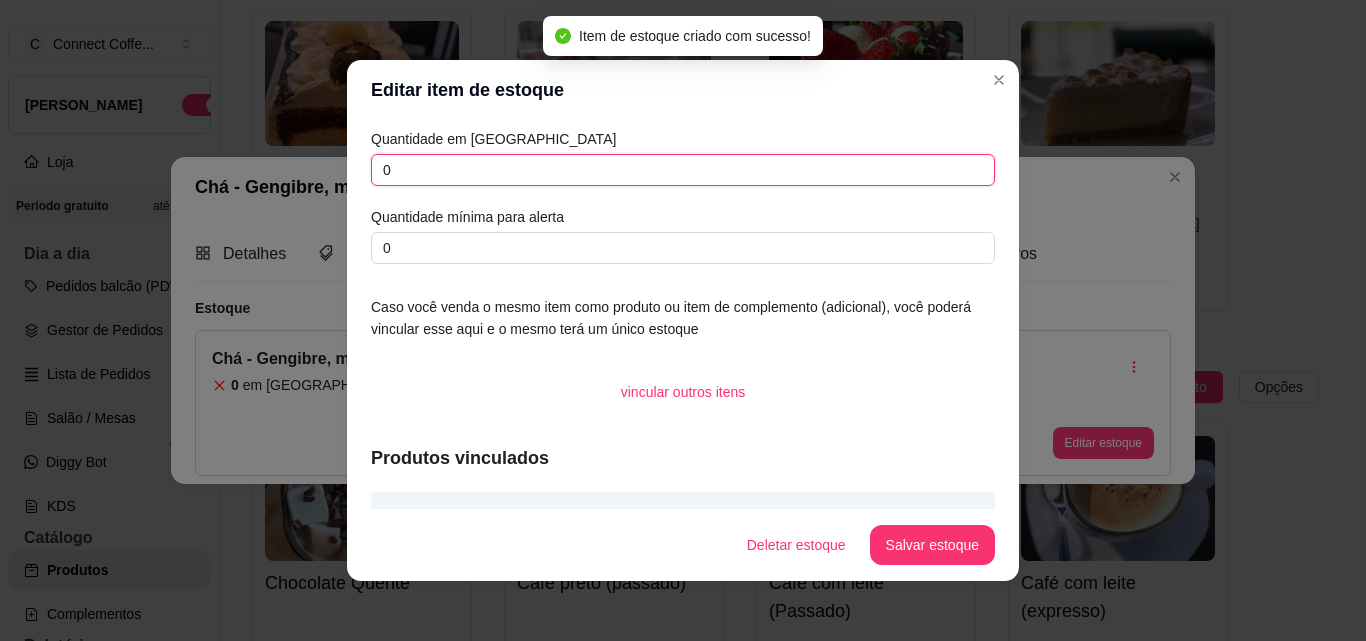drag, startPoint x: 294, startPoint y: 162, endPoint x: 278, endPoint y: 160, distance: 16.124516 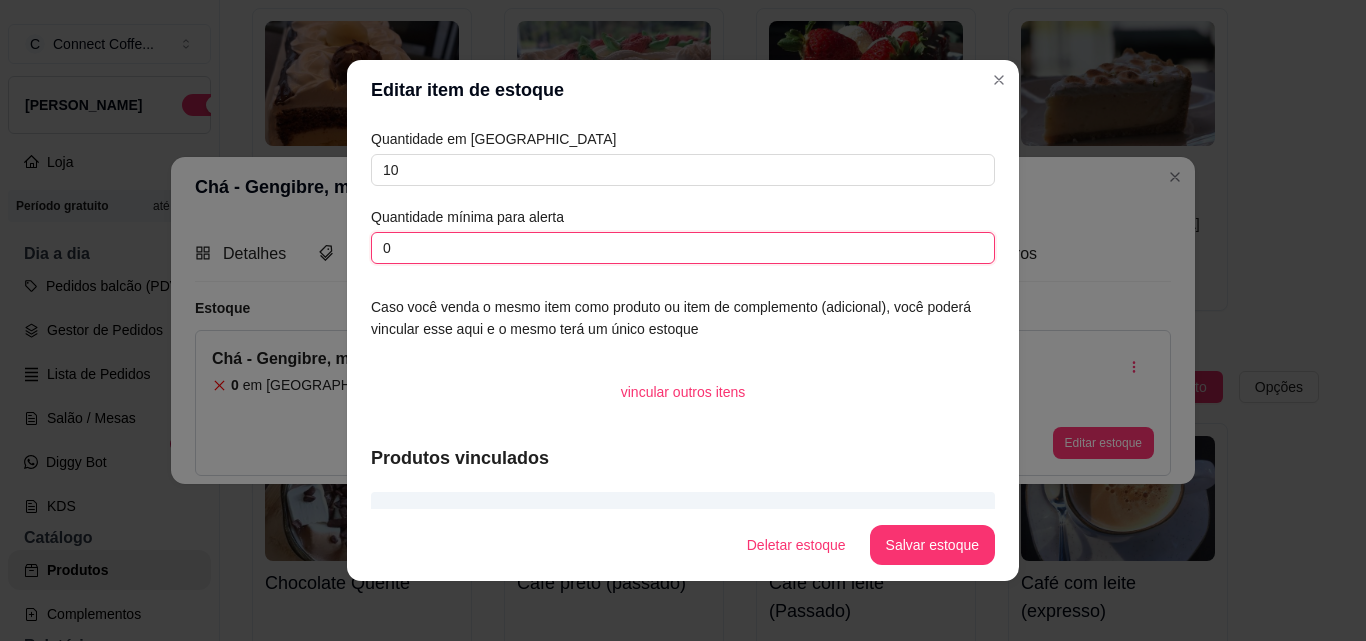 drag, startPoint x: 413, startPoint y: 253, endPoint x: 281, endPoint y: 253, distance: 132 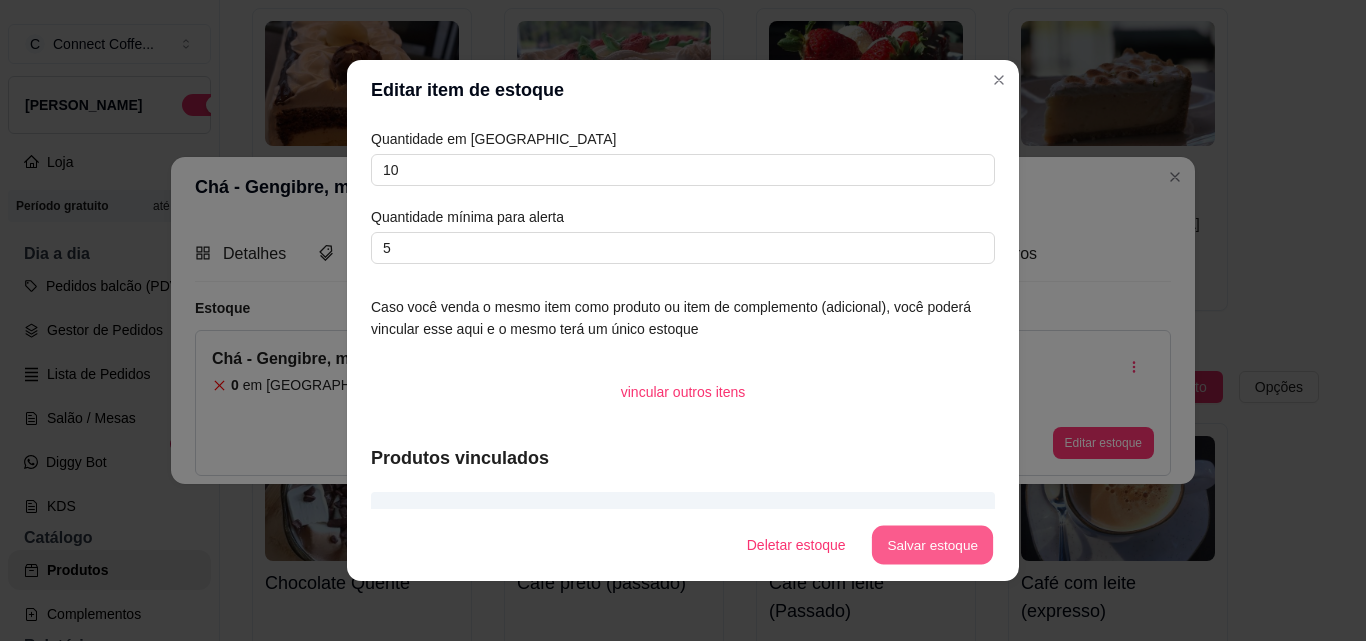 click on "Salvar estoque" at bounding box center [932, 545] 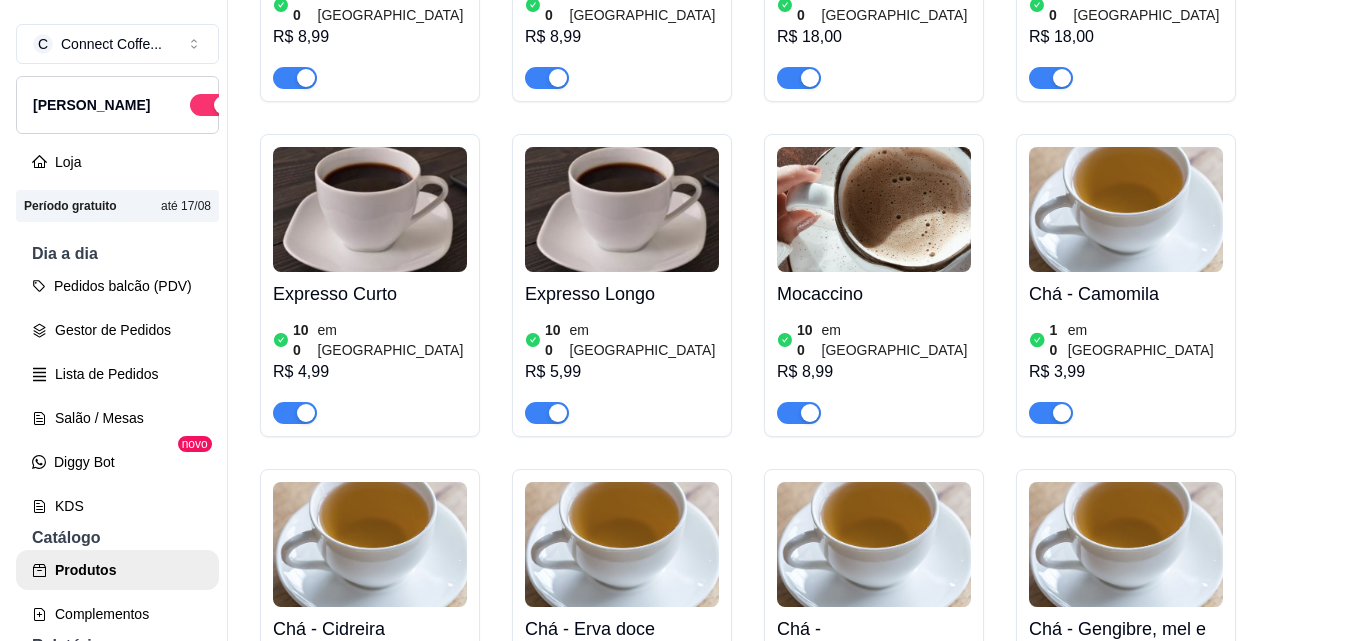 scroll, scrollTop: 2900, scrollLeft: 0, axis: vertical 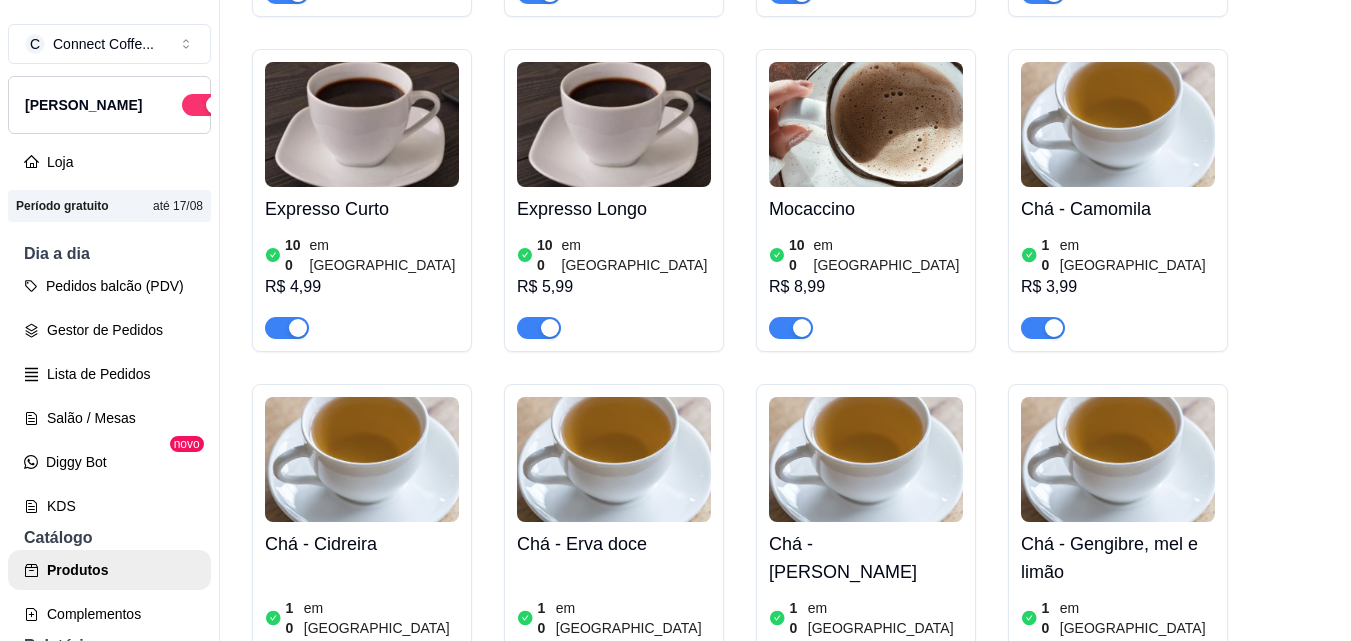 click at bounding box center [866, 459] 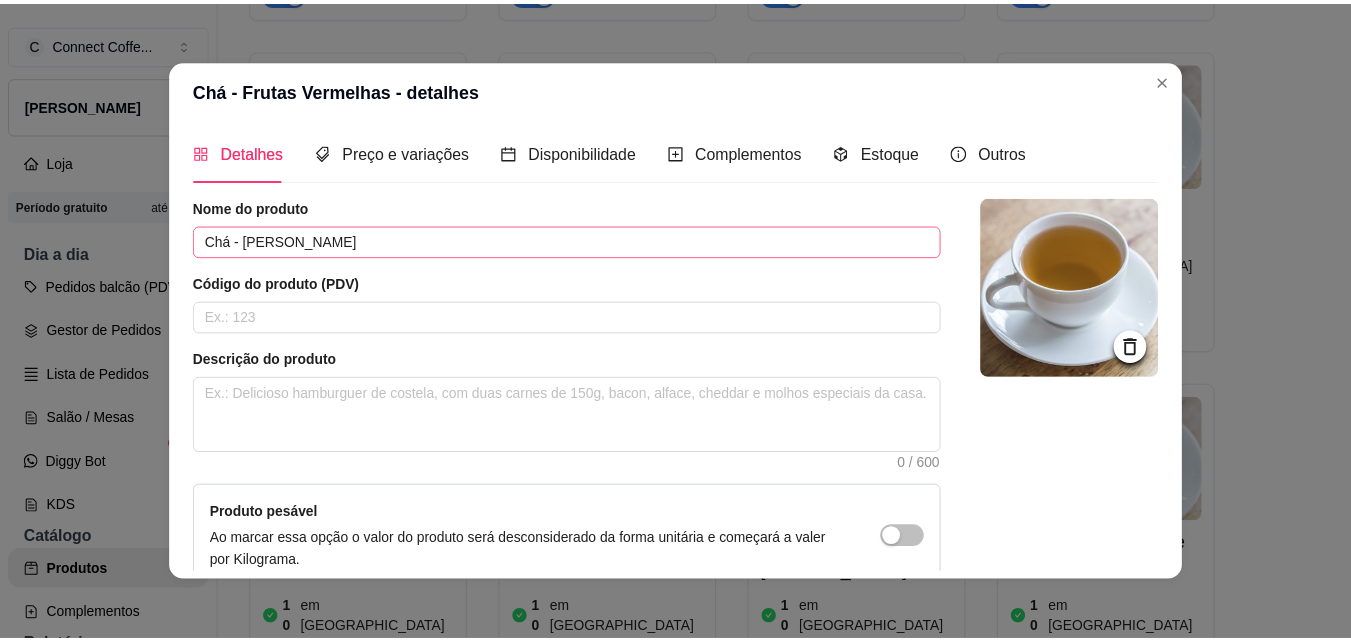 scroll, scrollTop: 0, scrollLeft: 0, axis: both 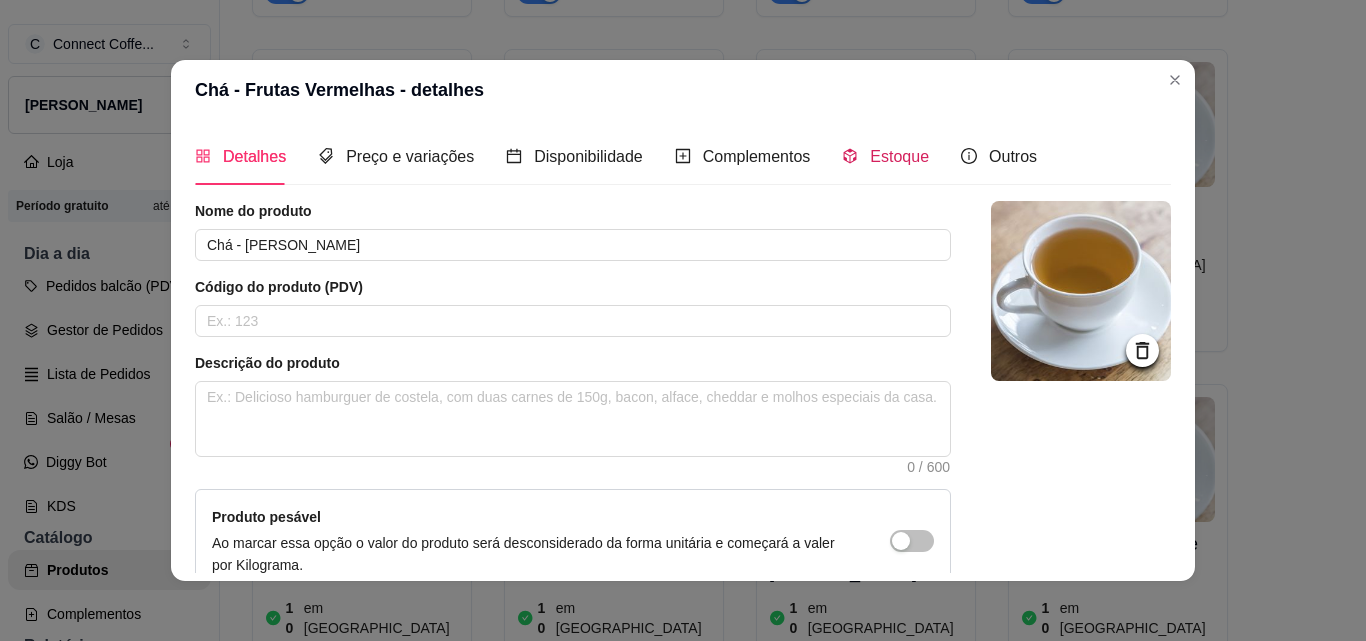 click on "Estoque" at bounding box center [899, 156] 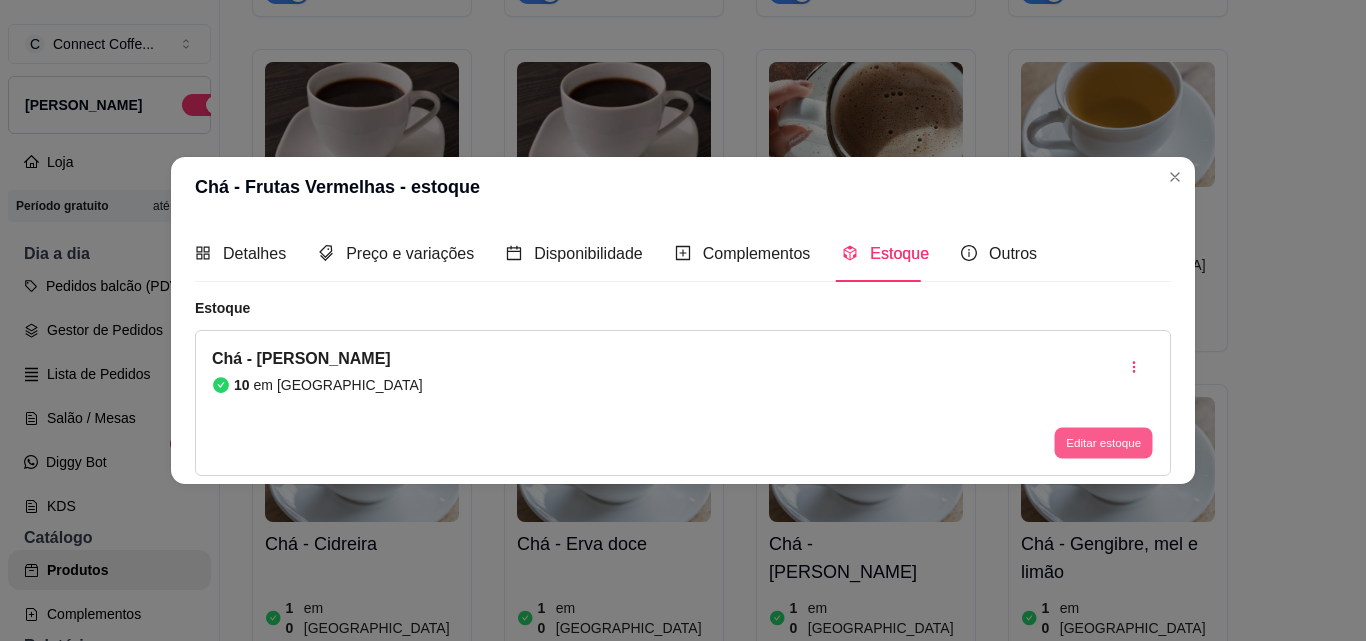 click on "Editar estoque" at bounding box center (1103, 443) 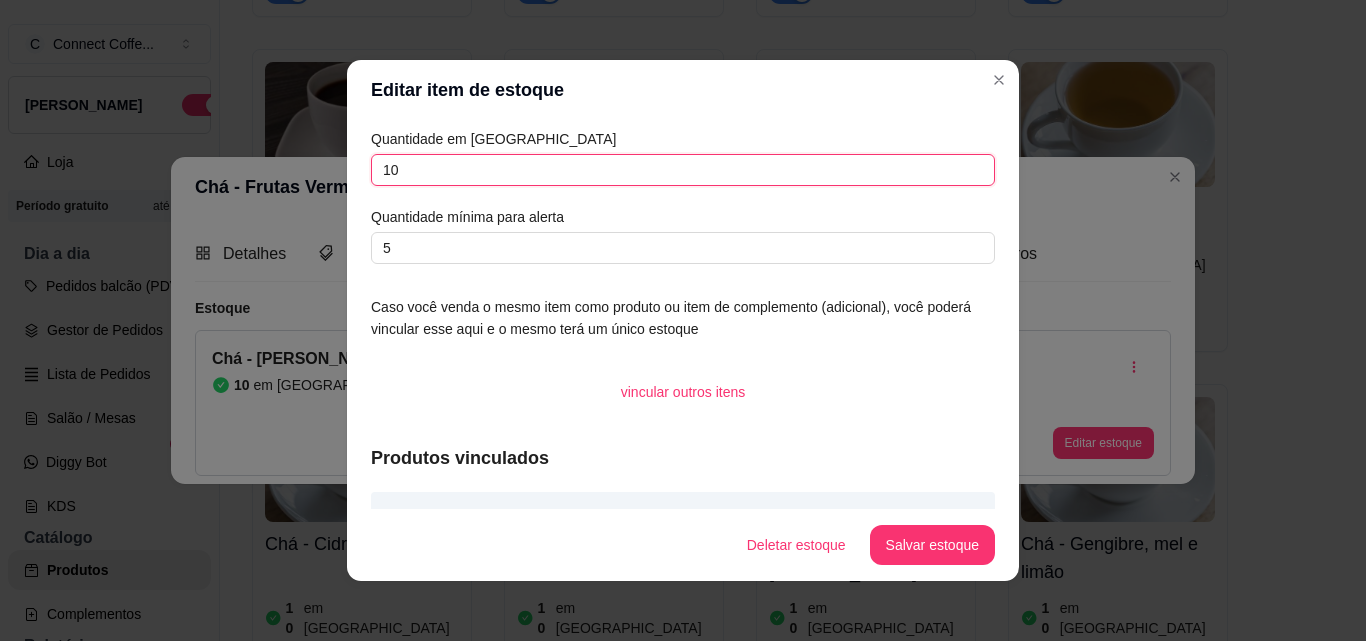 drag, startPoint x: 410, startPoint y: 169, endPoint x: 330, endPoint y: 169, distance: 80 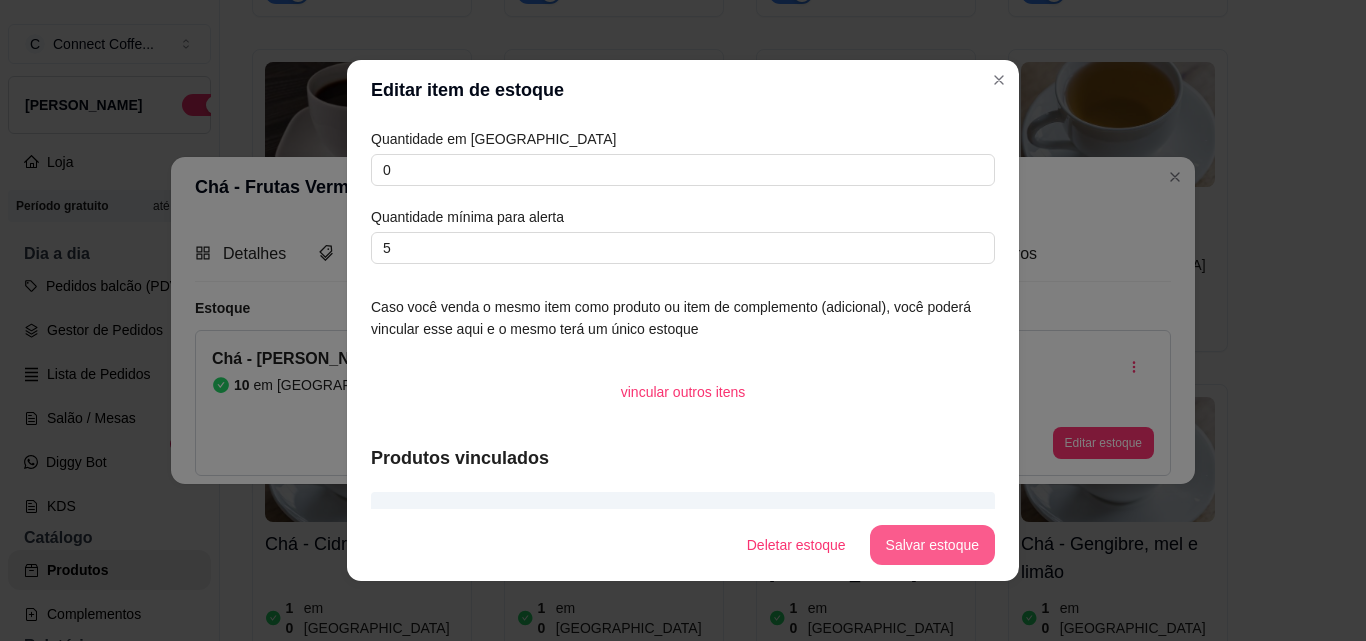 click on "Salvar estoque" at bounding box center (932, 545) 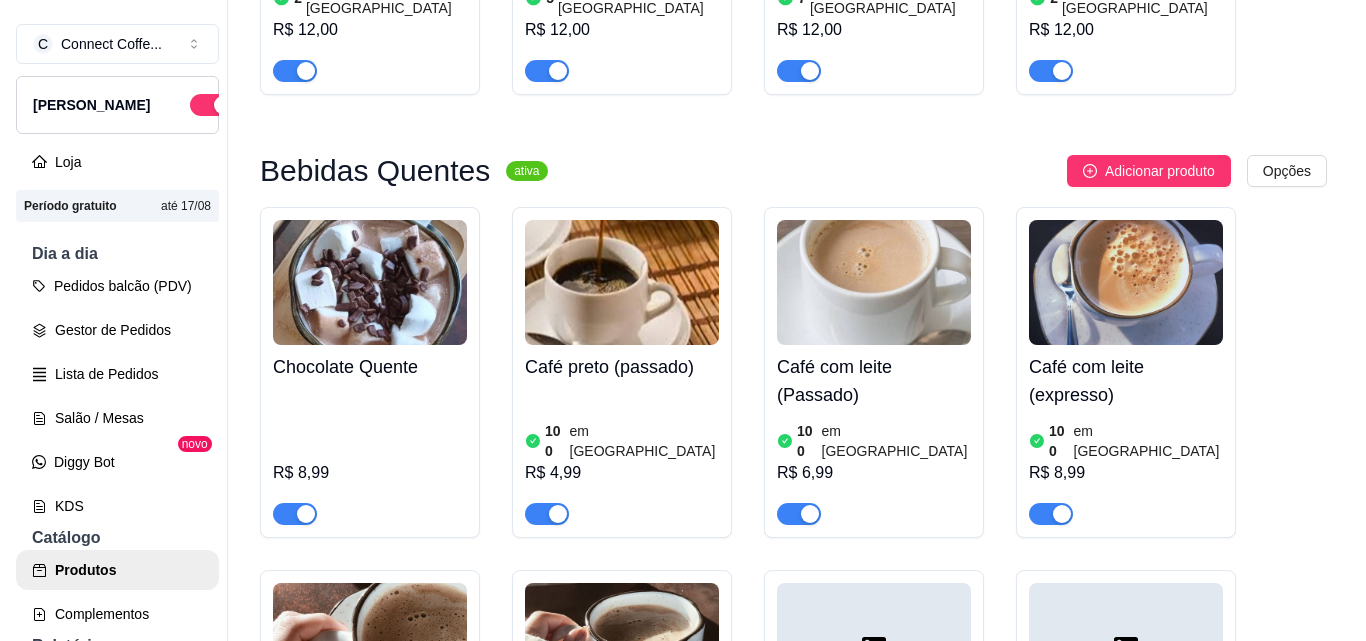 scroll, scrollTop: 2000, scrollLeft: 0, axis: vertical 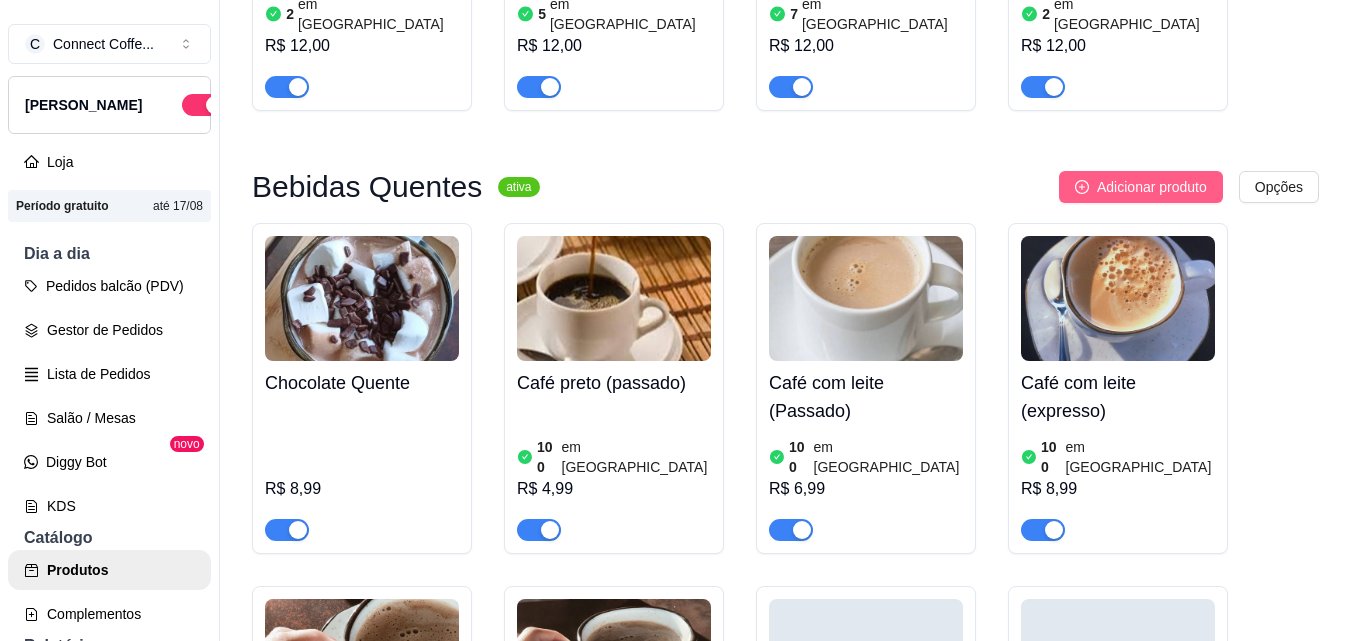 click on "Adicionar produto" at bounding box center (1152, 187) 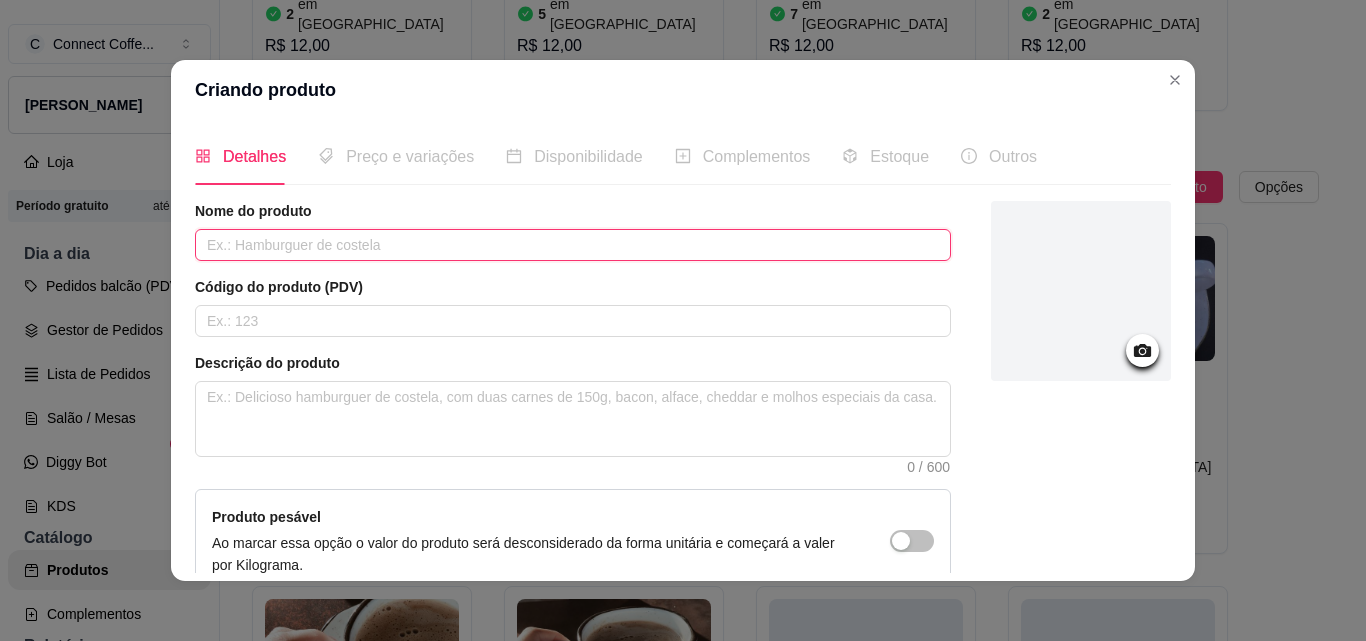 click at bounding box center (573, 245) 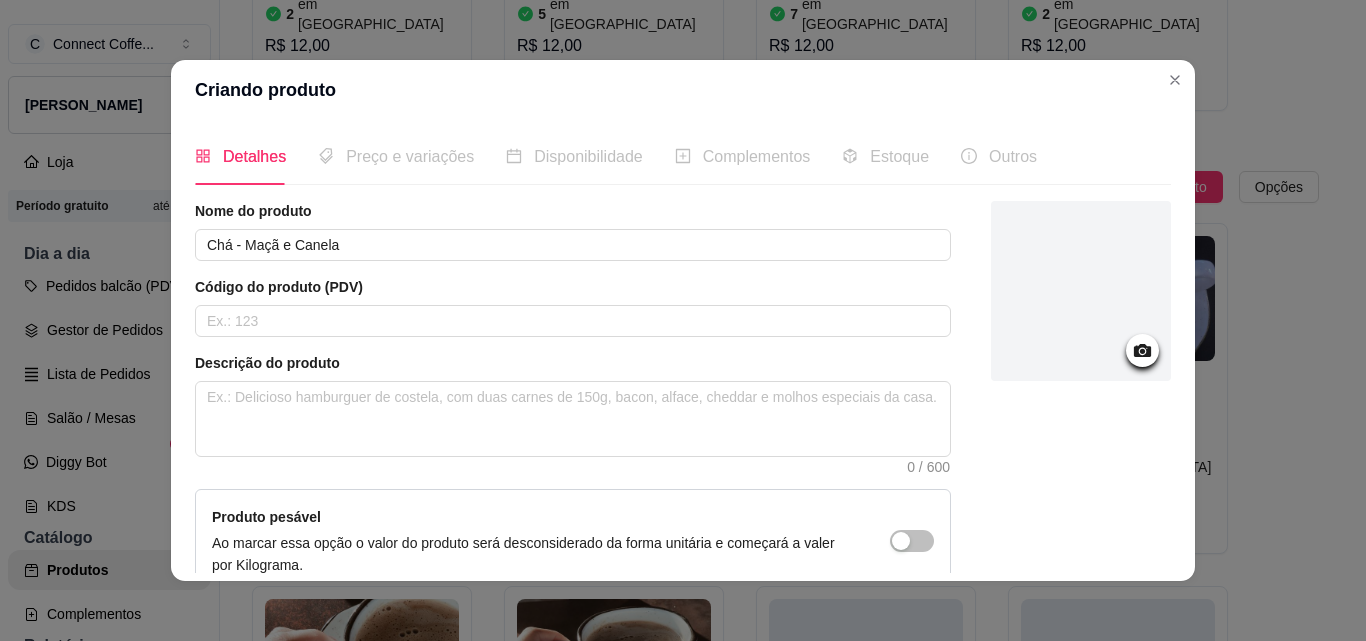 click 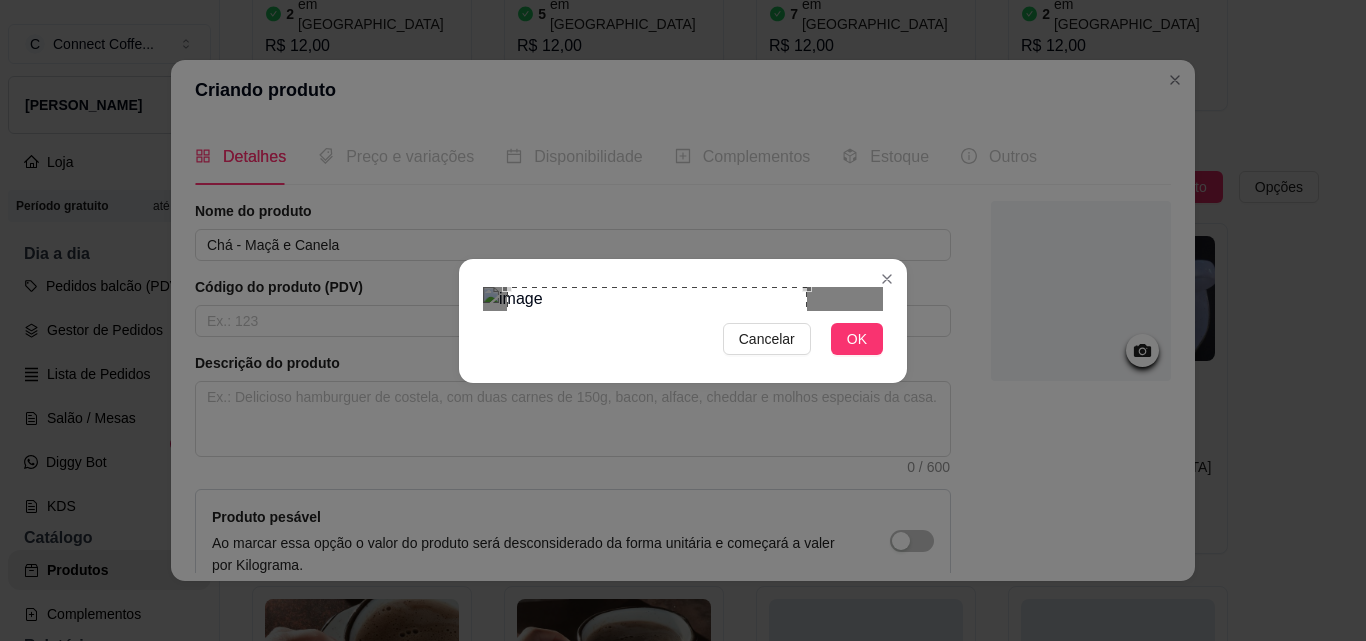 click at bounding box center [657, 437] 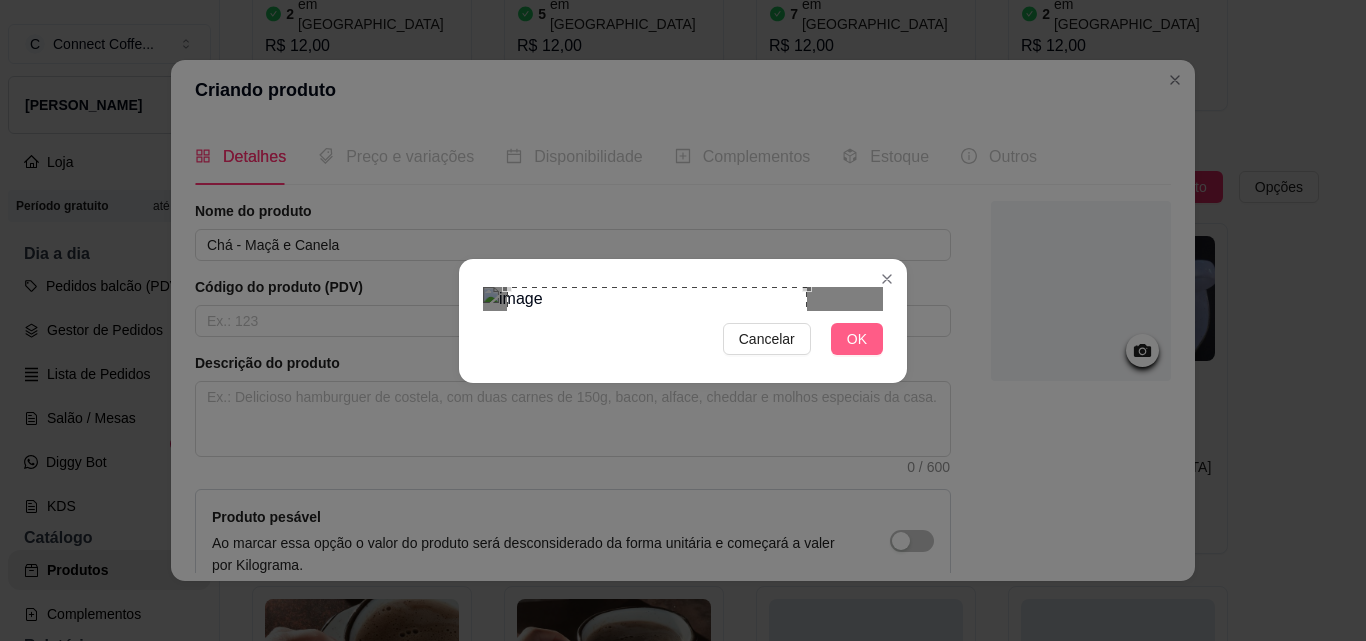 click on "OK" at bounding box center [857, 339] 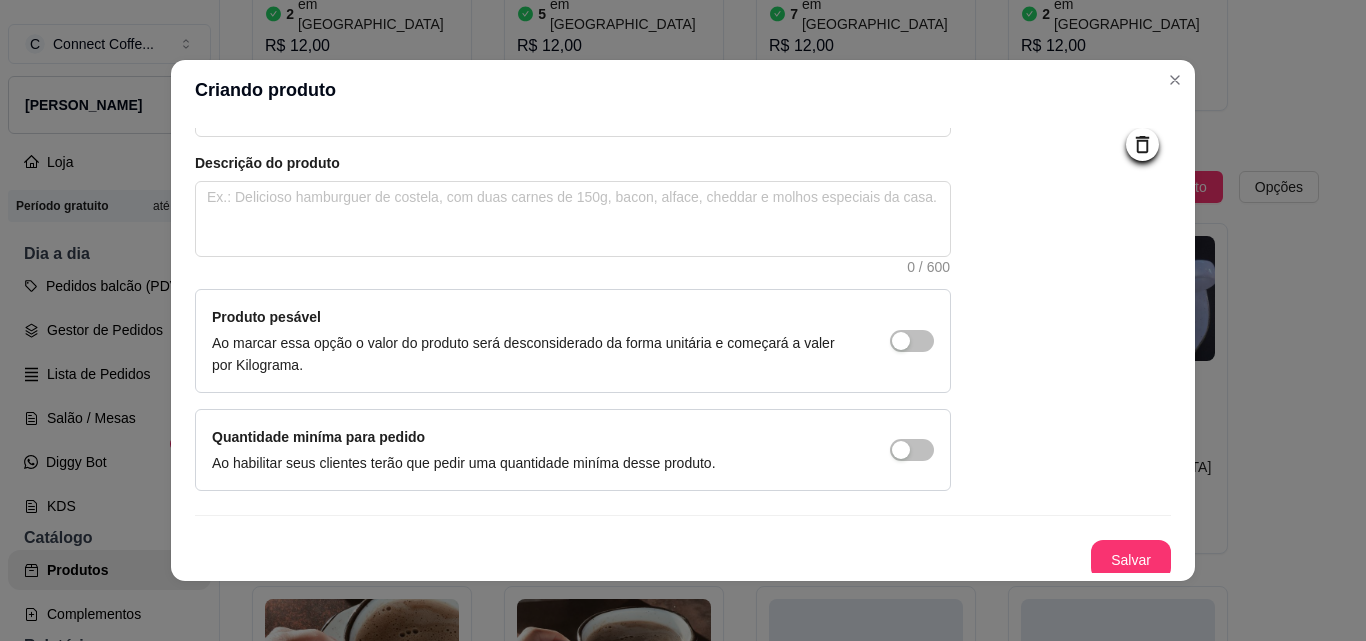 scroll, scrollTop: 207, scrollLeft: 0, axis: vertical 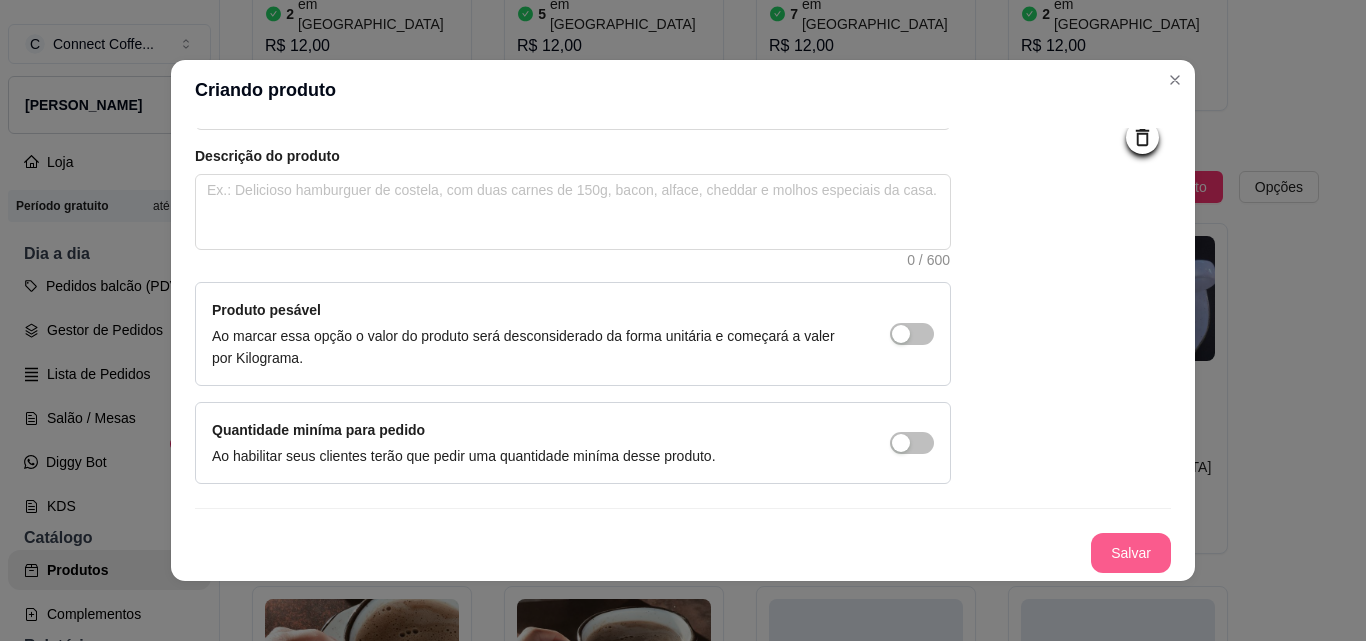 click on "Salvar" at bounding box center (1131, 553) 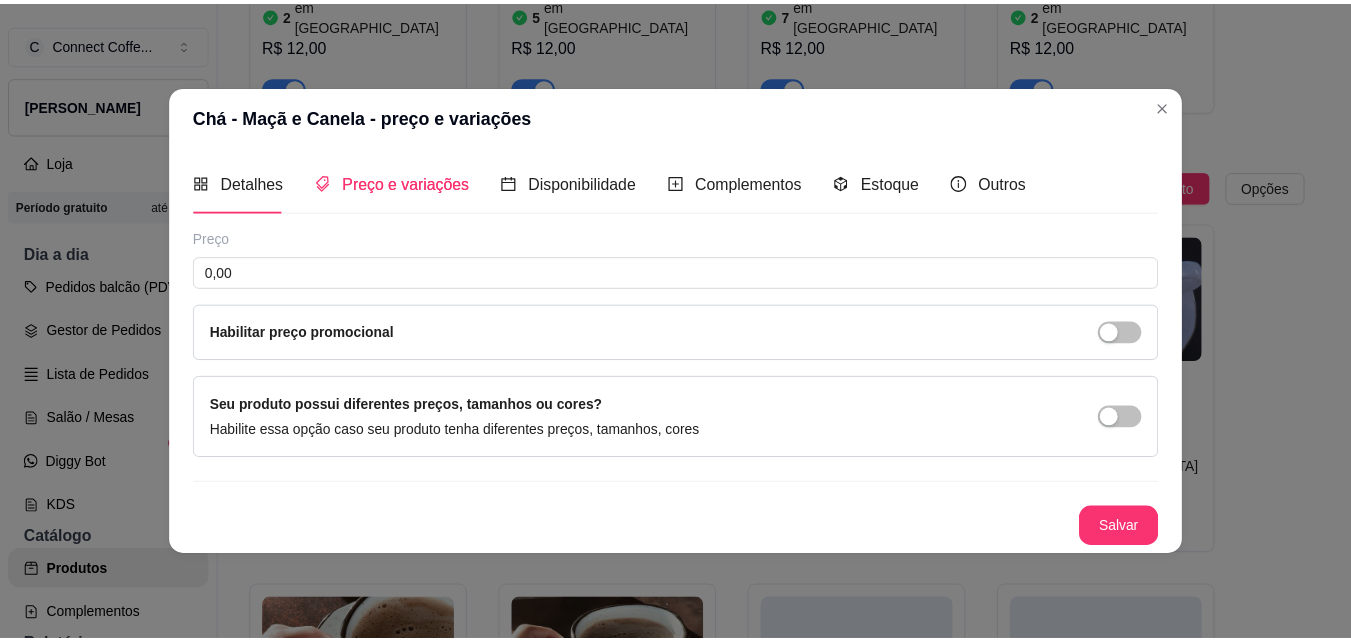 scroll, scrollTop: 0, scrollLeft: 0, axis: both 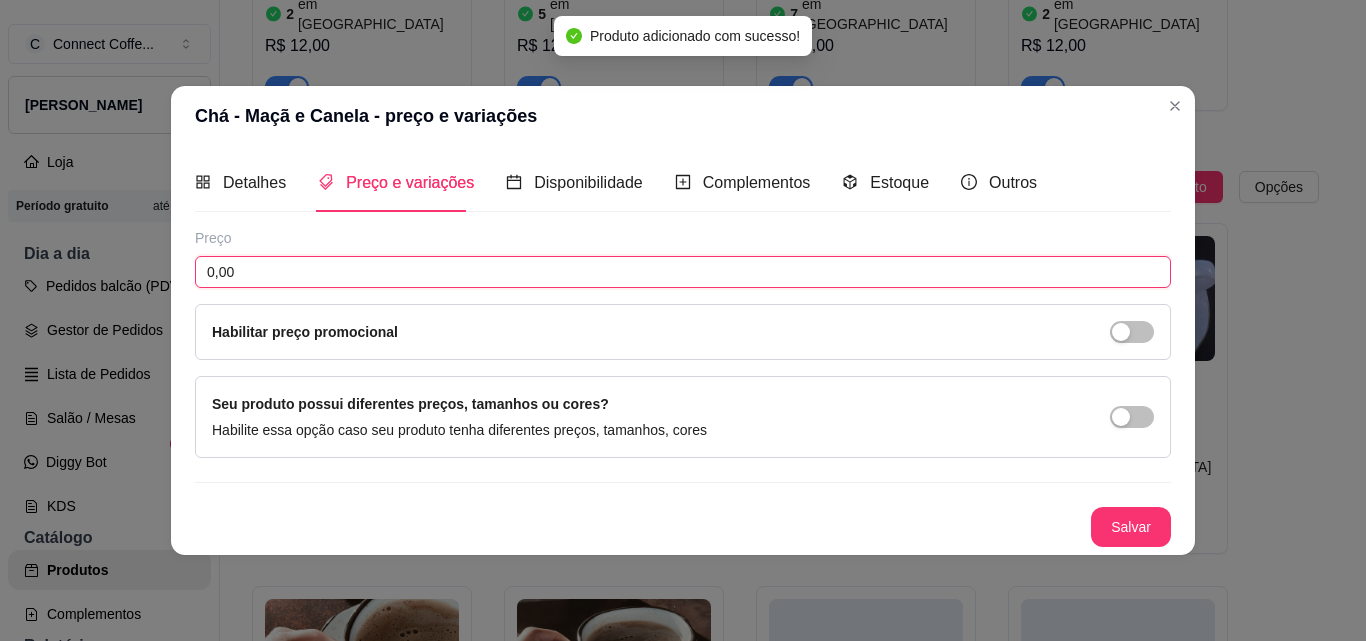 click on "0,00" at bounding box center (683, 272) 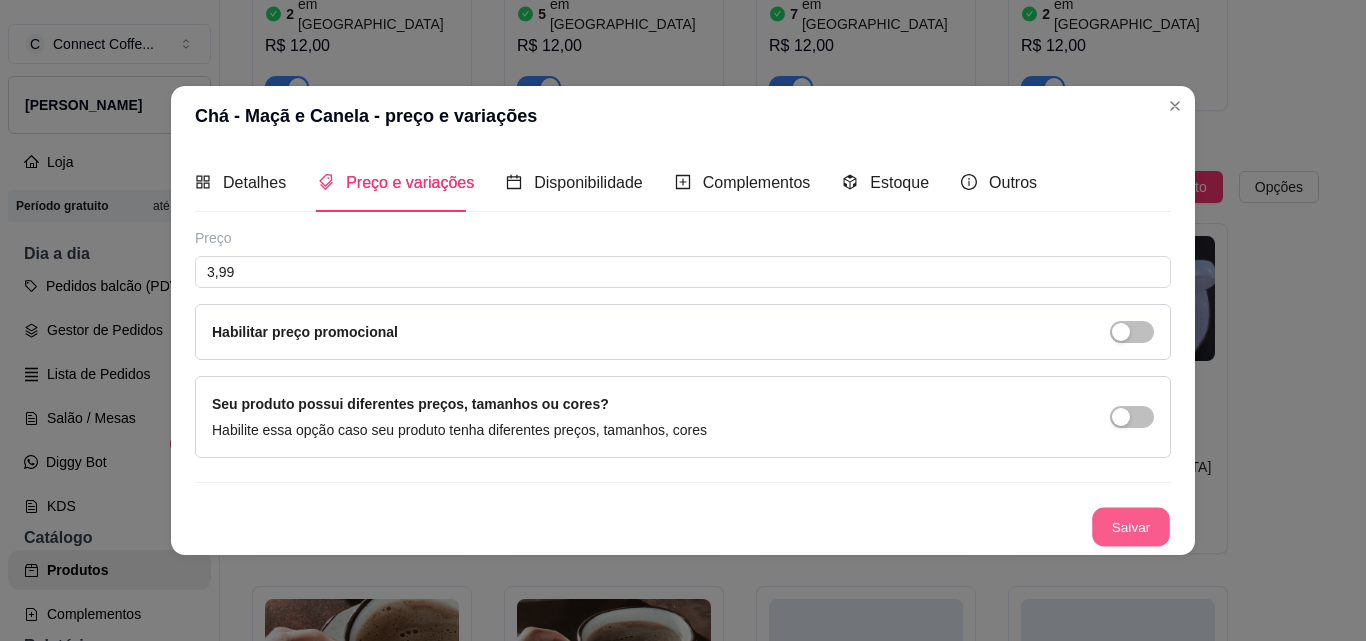 click on "Salvar" at bounding box center [1131, 526] 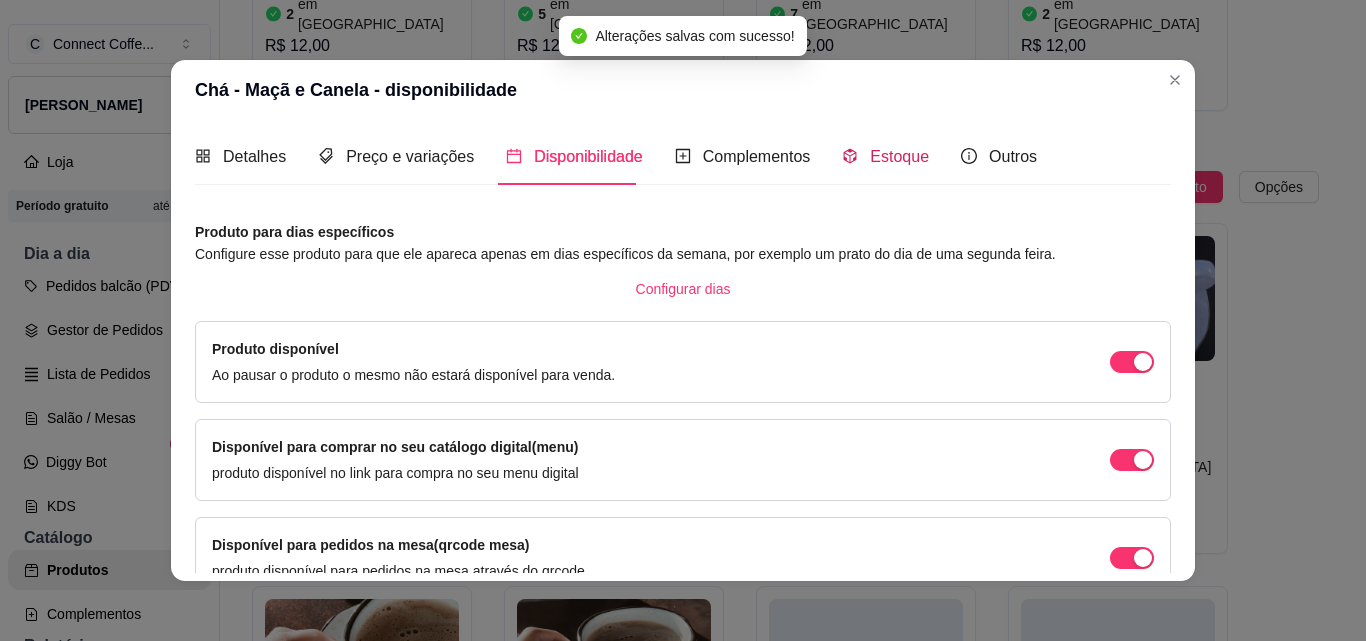 click on "Estoque" at bounding box center (899, 156) 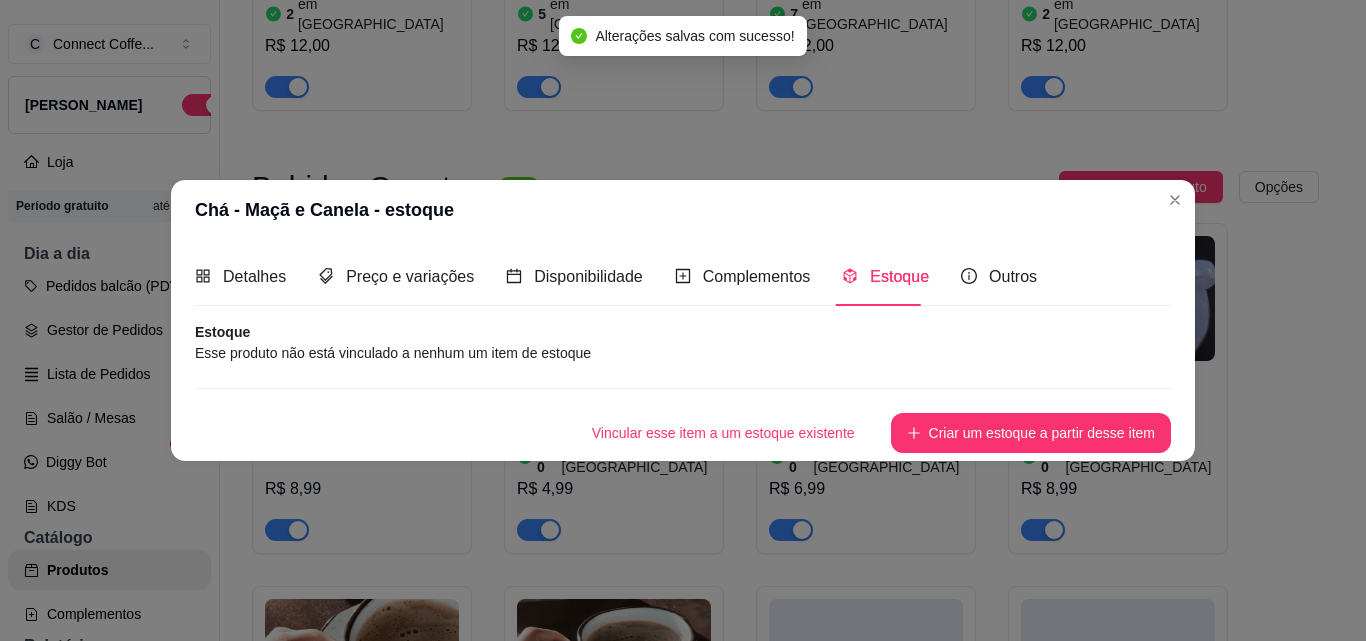 click on "Criar um estoque a partir desse item" at bounding box center (1031, 433) 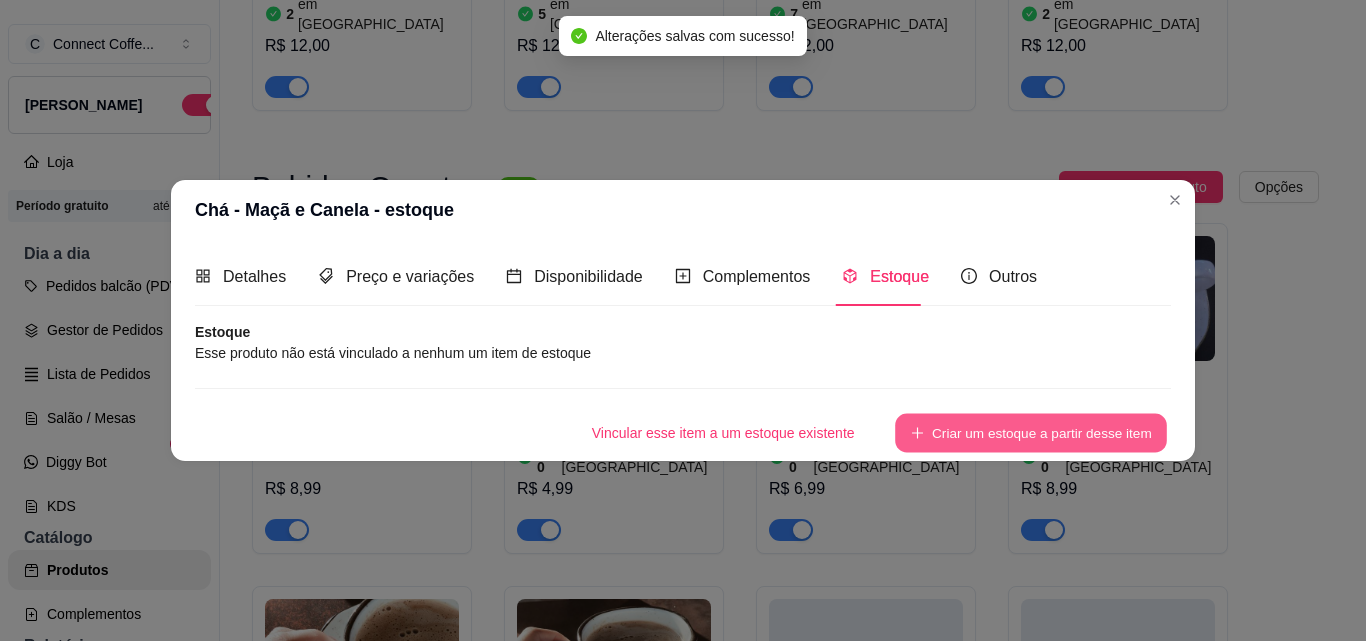 click on "Vincular esse item a um estoque existente Criar um estoque a partir desse item" at bounding box center (683, 433) 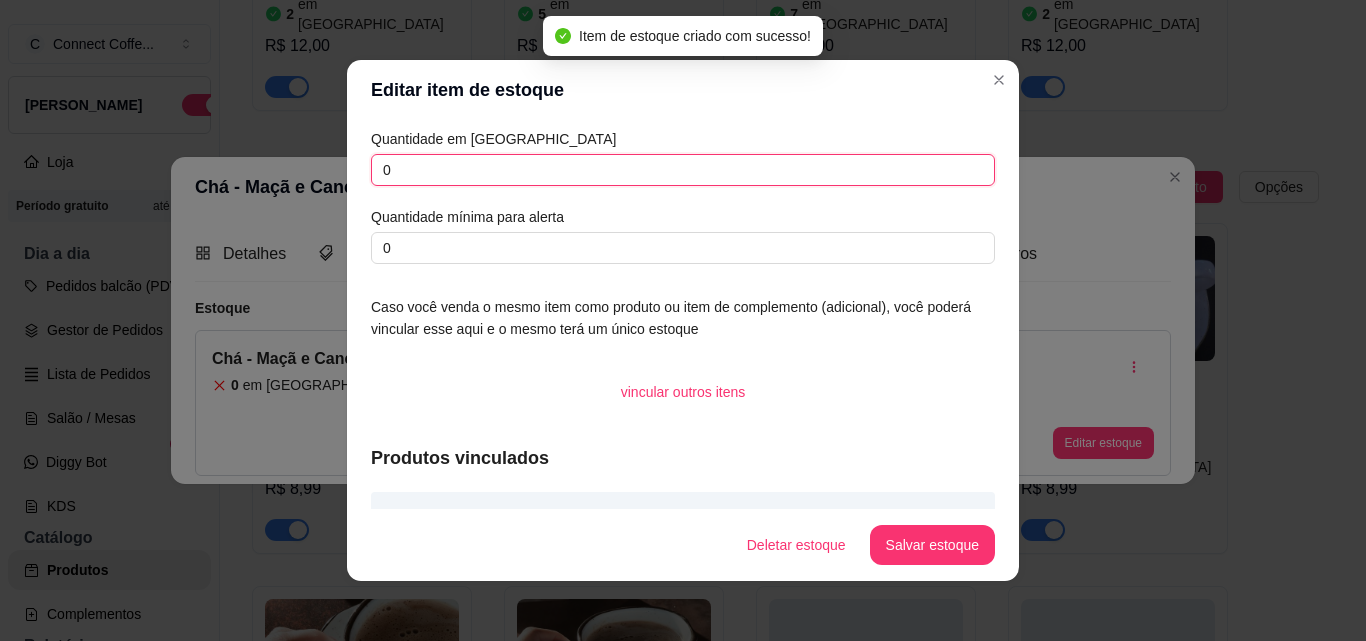 drag, startPoint x: 356, startPoint y: 171, endPoint x: 328, endPoint y: 167, distance: 28.284271 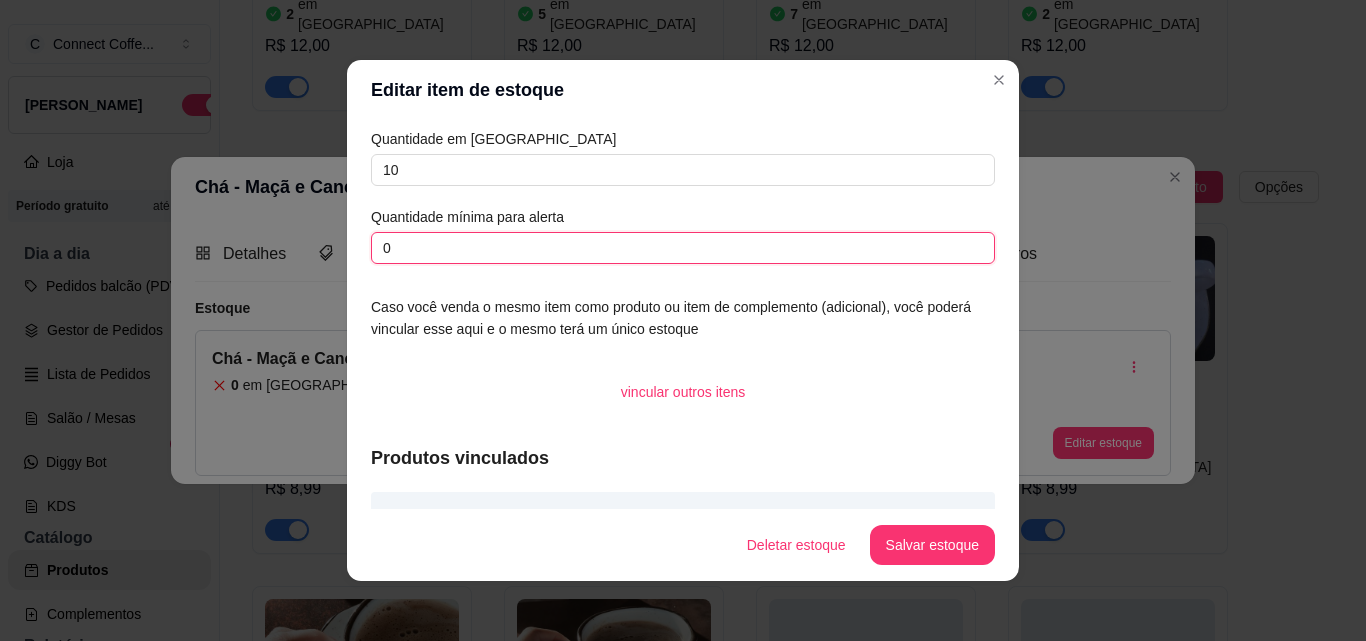 drag, startPoint x: 345, startPoint y: 245, endPoint x: 278, endPoint y: 234, distance: 67.89698 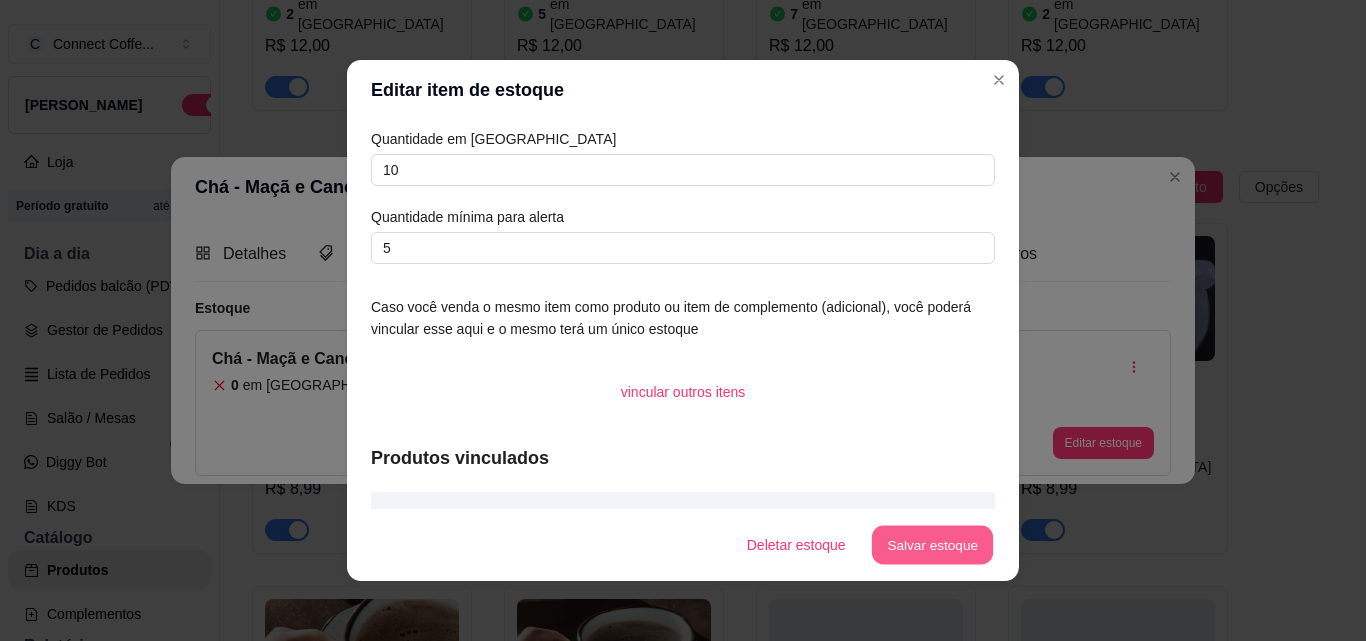 click on "Salvar estoque" at bounding box center (932, 545) 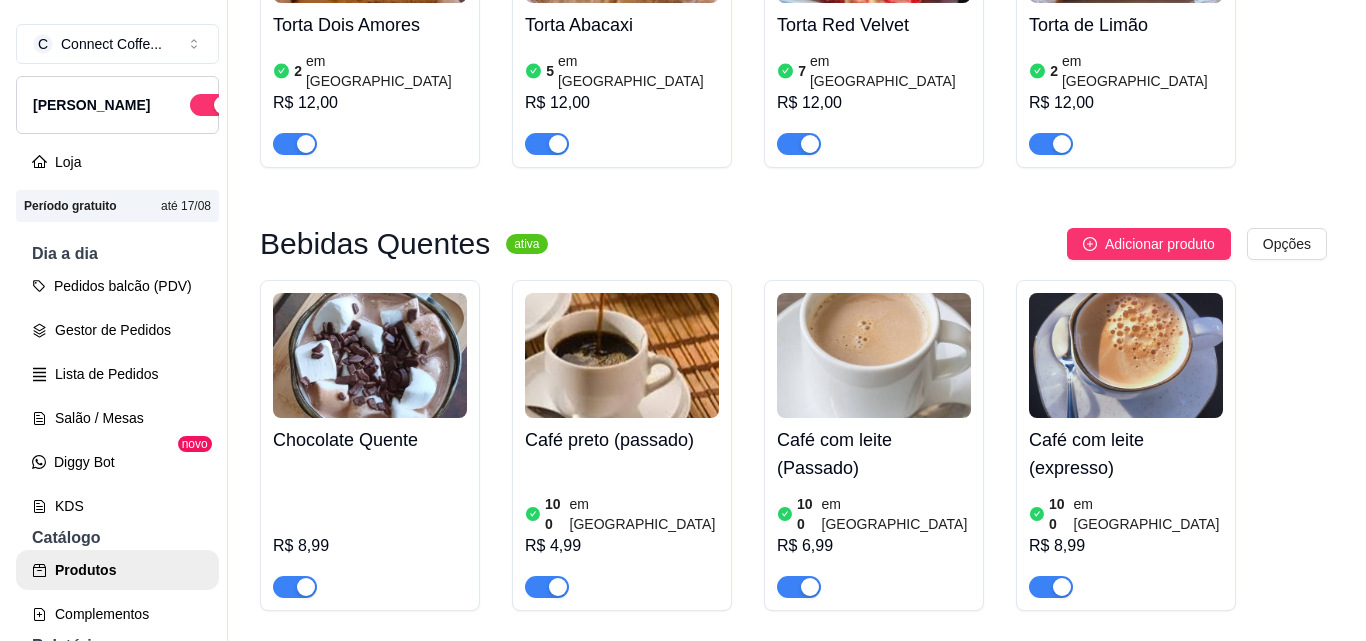 scroll, scrollTop: 1900, scrollLeft: 0, axis: vertical 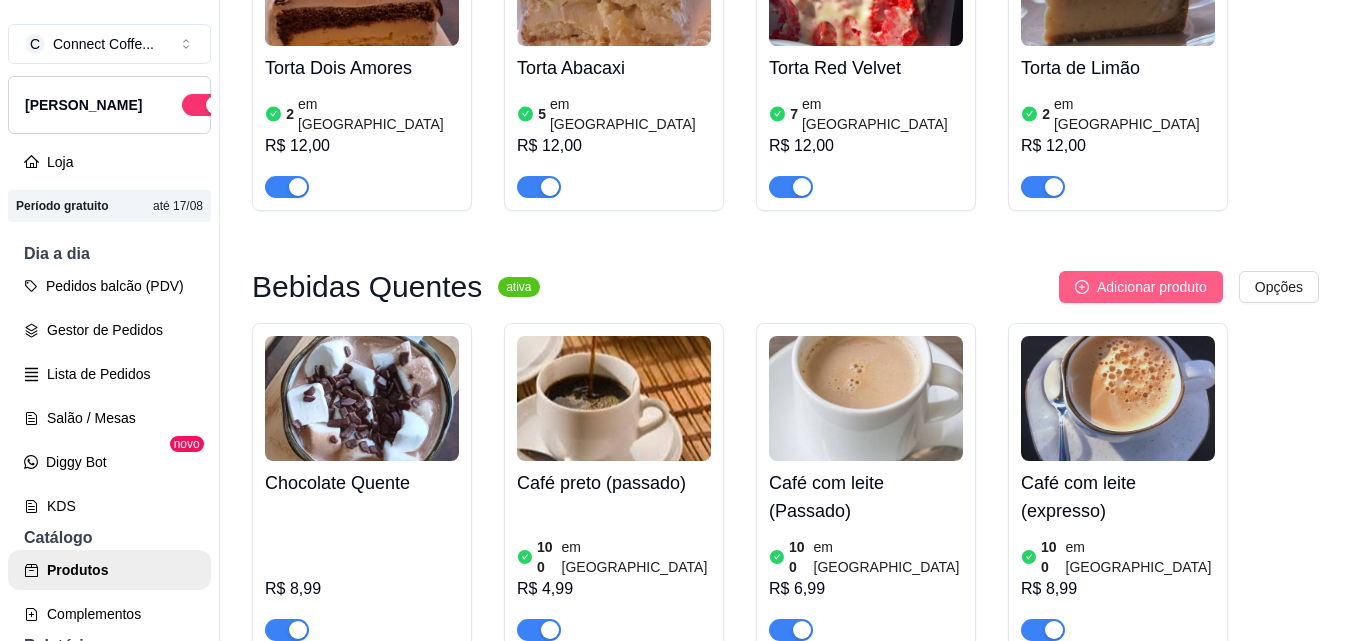click on "Adicionar produto" at bounding box center (1152, 287) 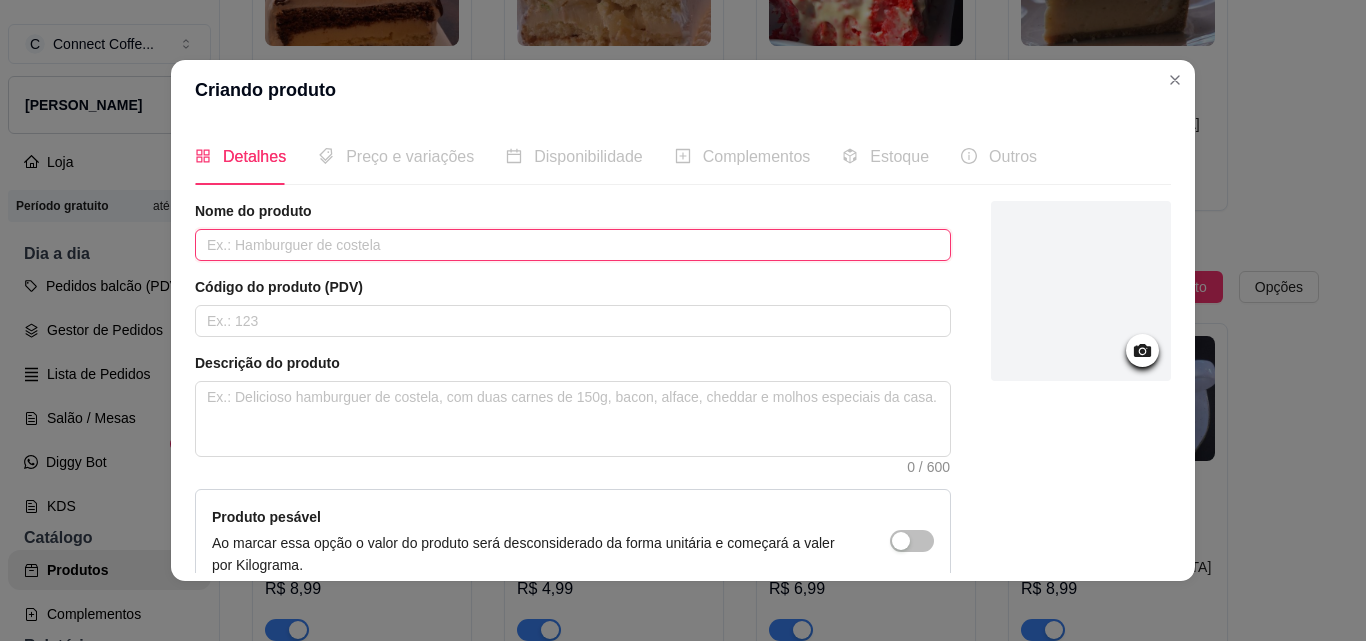 click at bounding box center [573, 245] 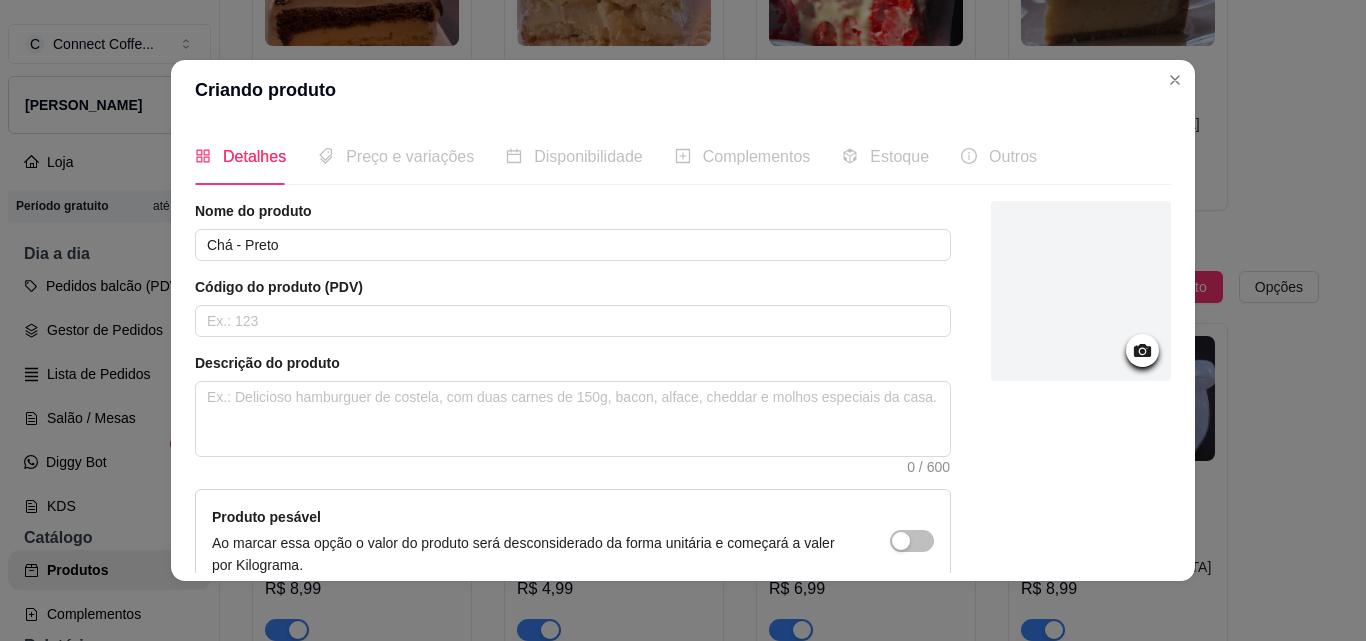 click 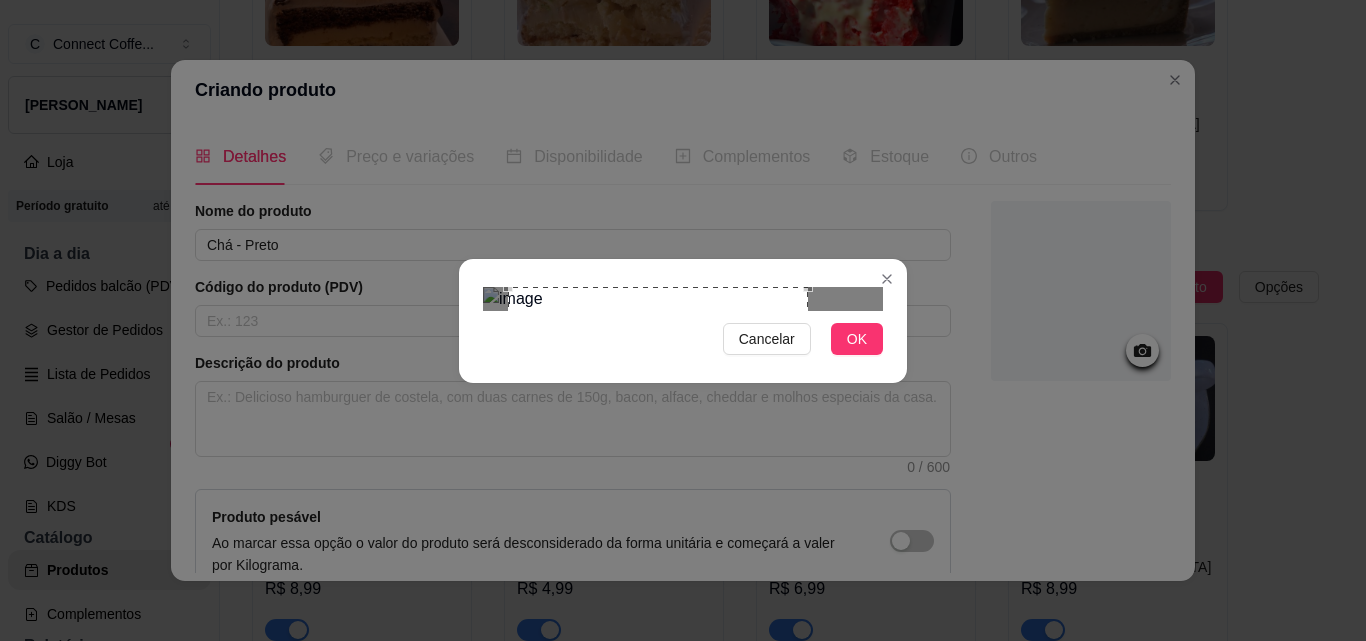 click at bounding box center (658, 437) 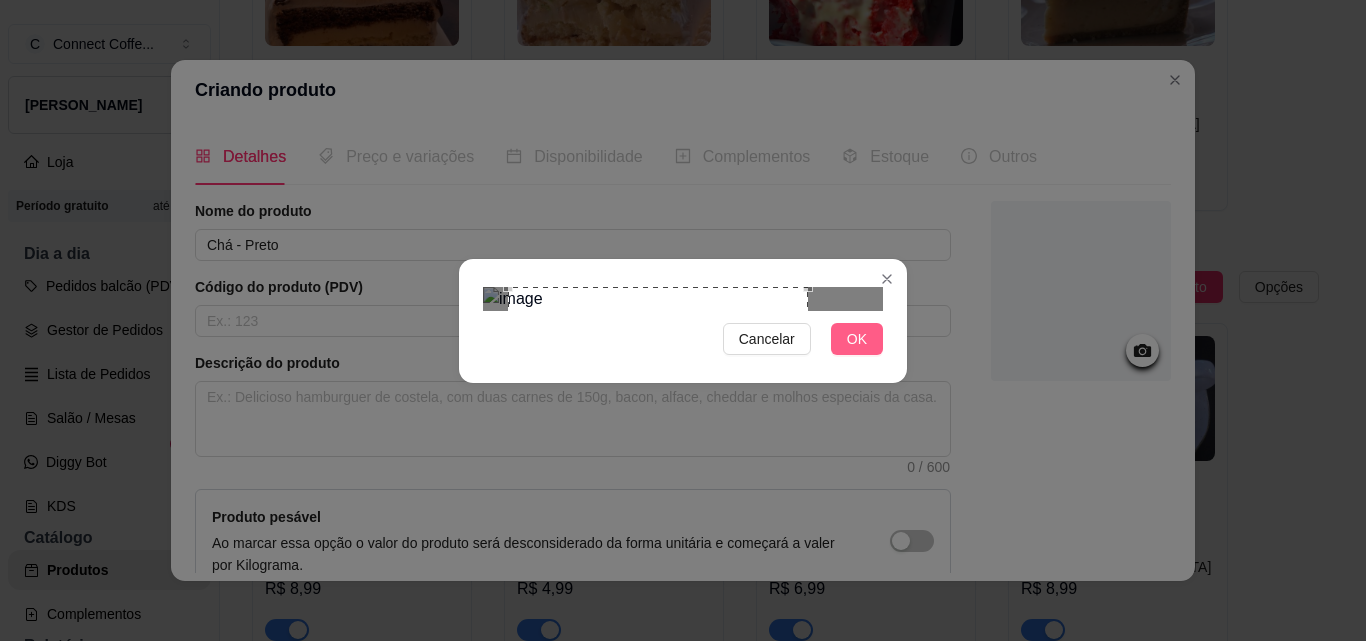 click on "OK" at bounding box center [857, 339] 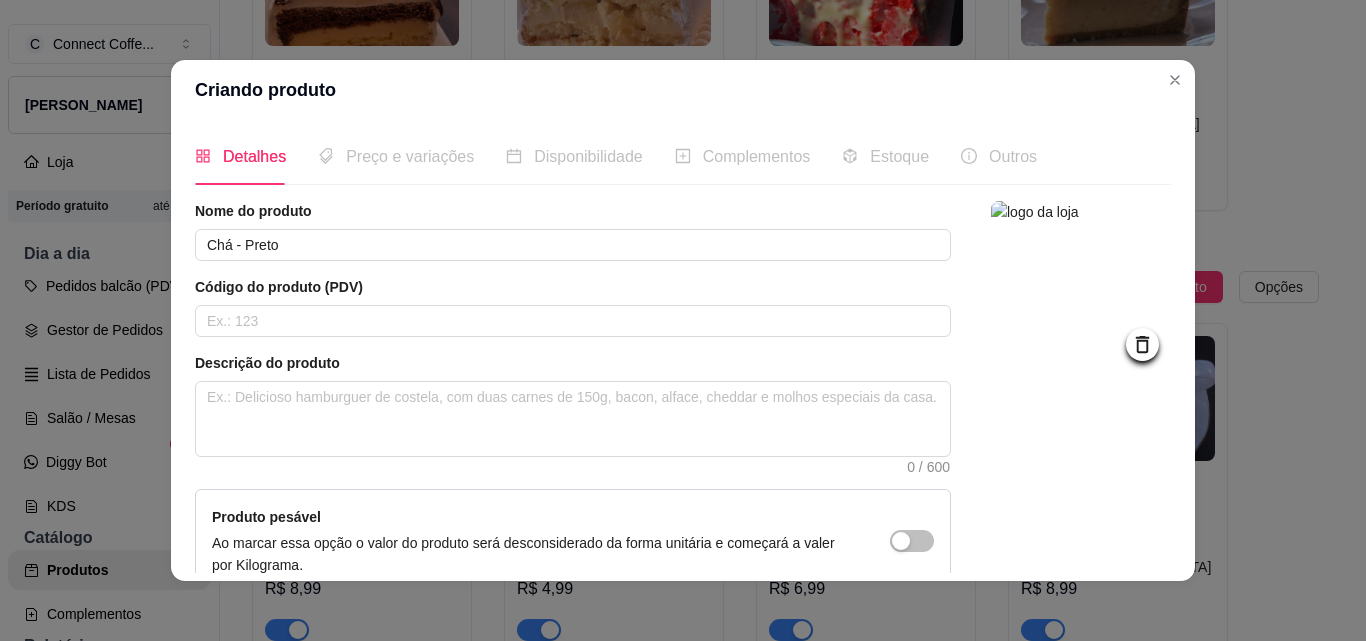 scroll, scrollTop: 207, scrollLeft: 0, axis: vertical 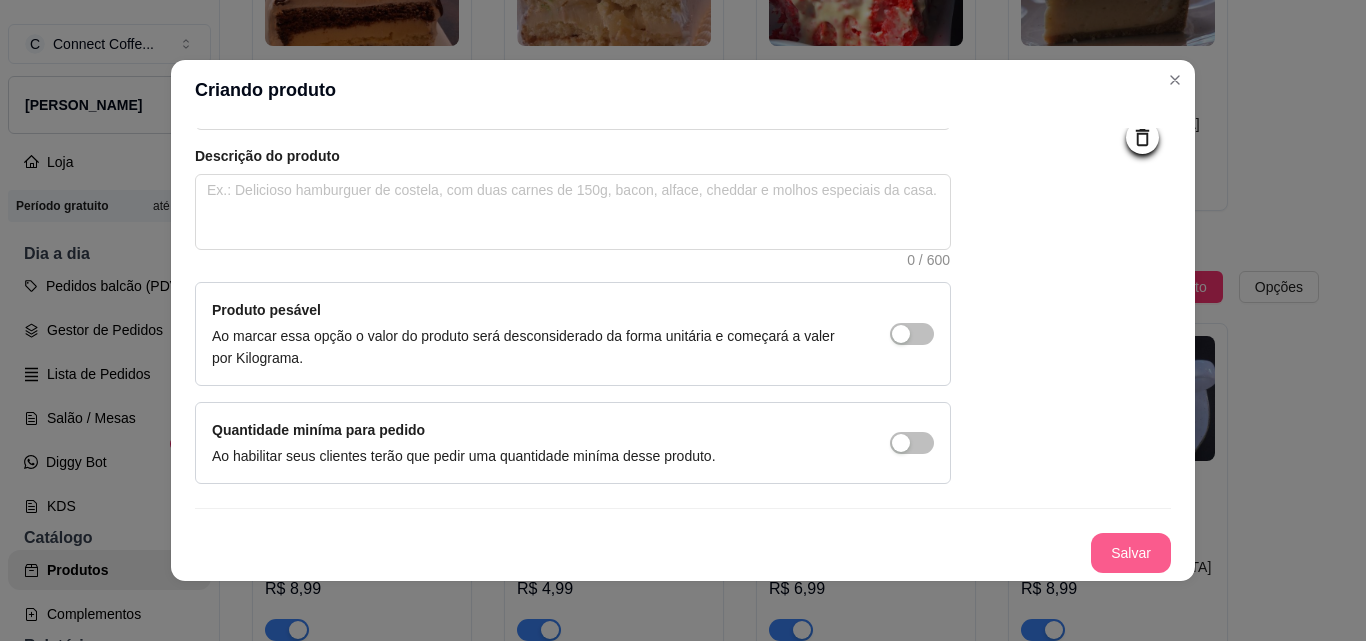 click on "Salvar" at bounding box center [1131, 553] 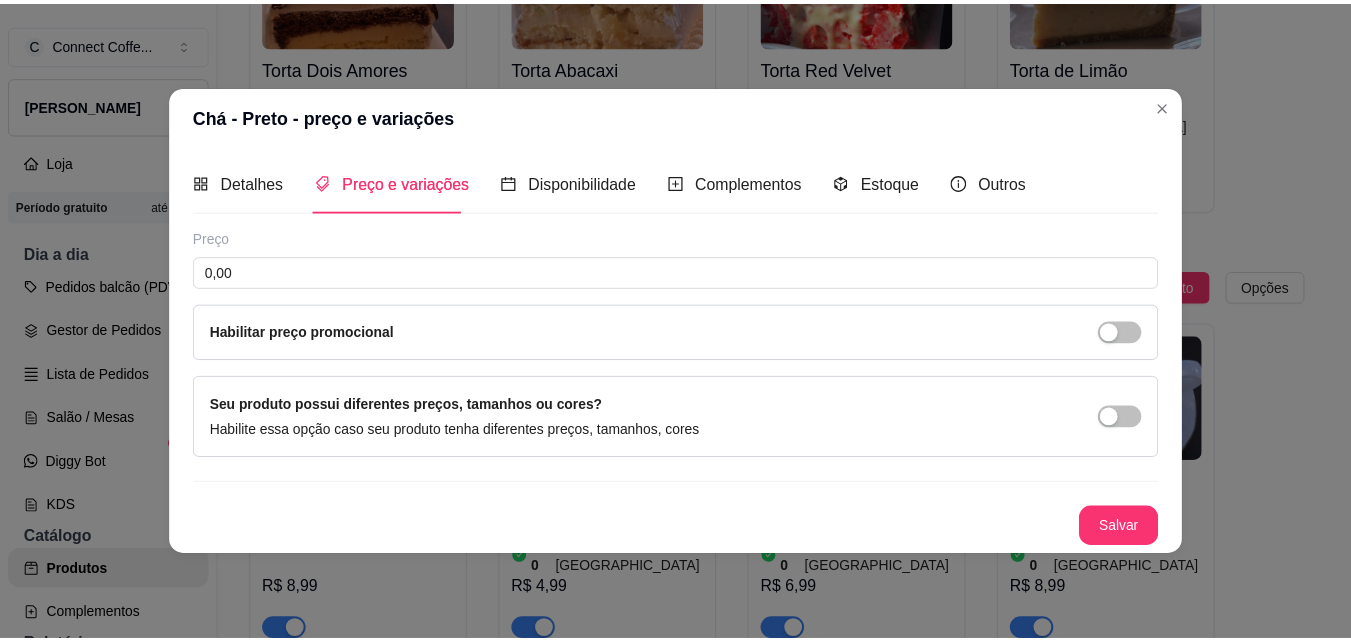 scroll, scrollTop: 0, scrollLeft: 0, axis: both 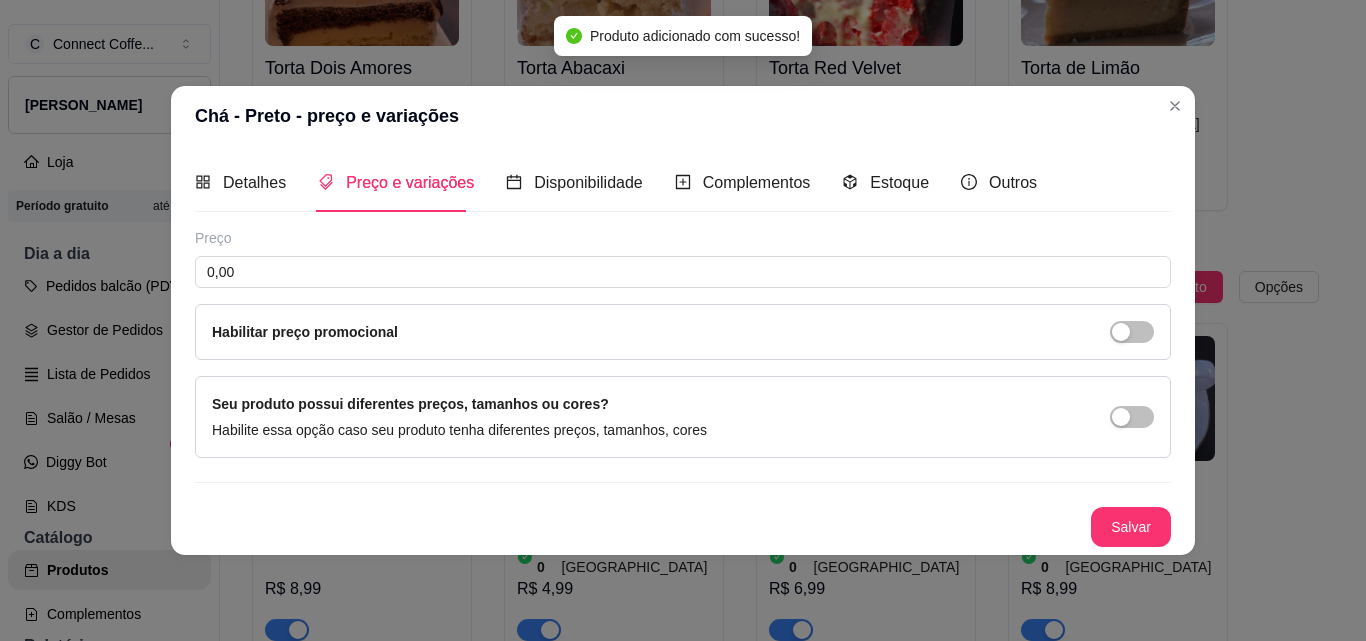 click on "Preço  0,00 Habilitar preço promocional" at bounding box center (683, 294) 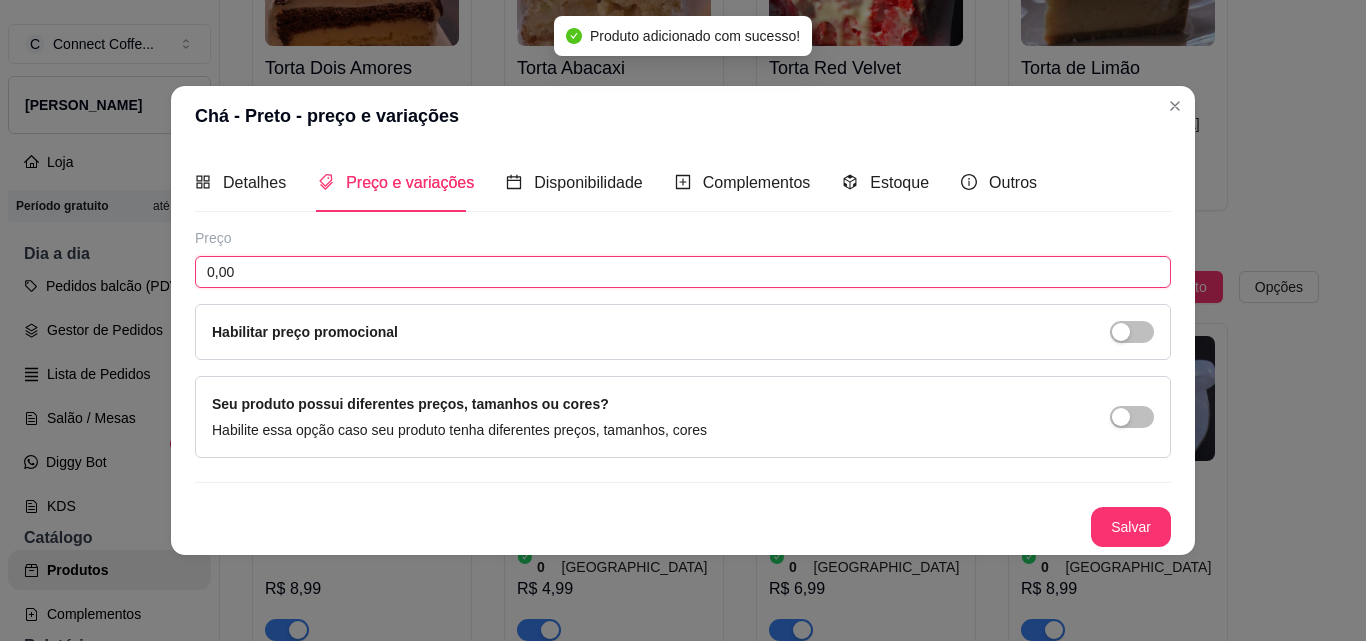click on "0,00" at bounding box center [683, 272] 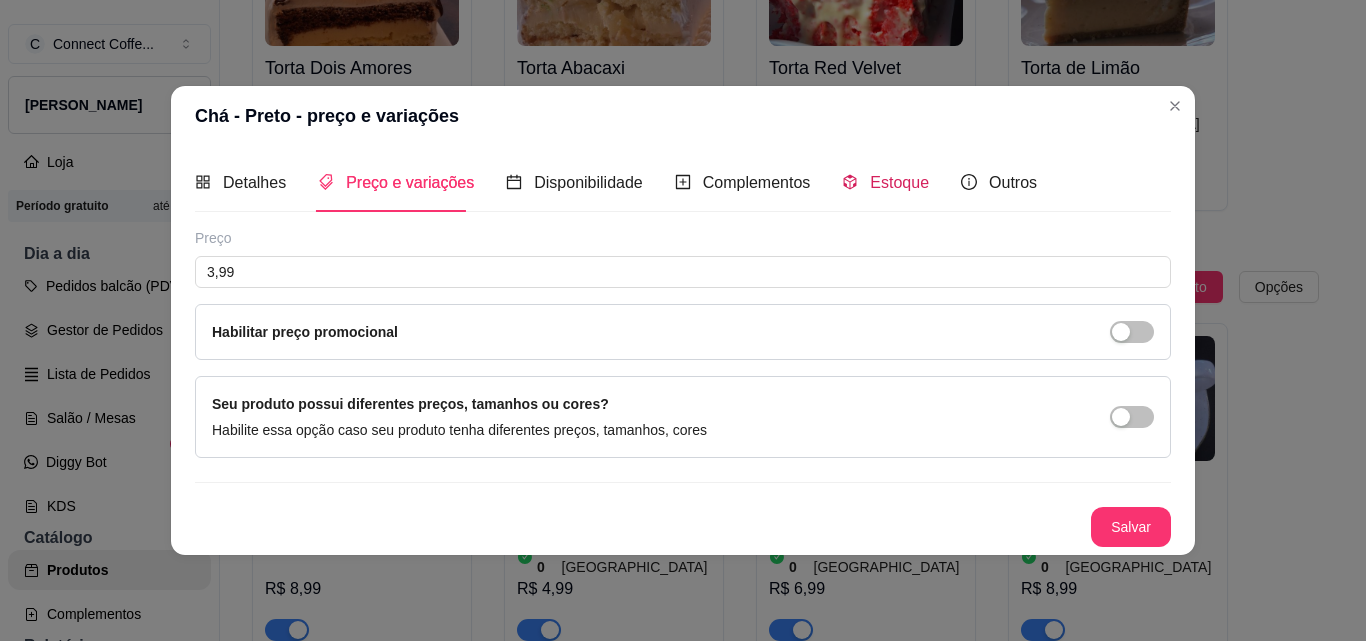 click on "Estoque" at bounding box center (885, 182) 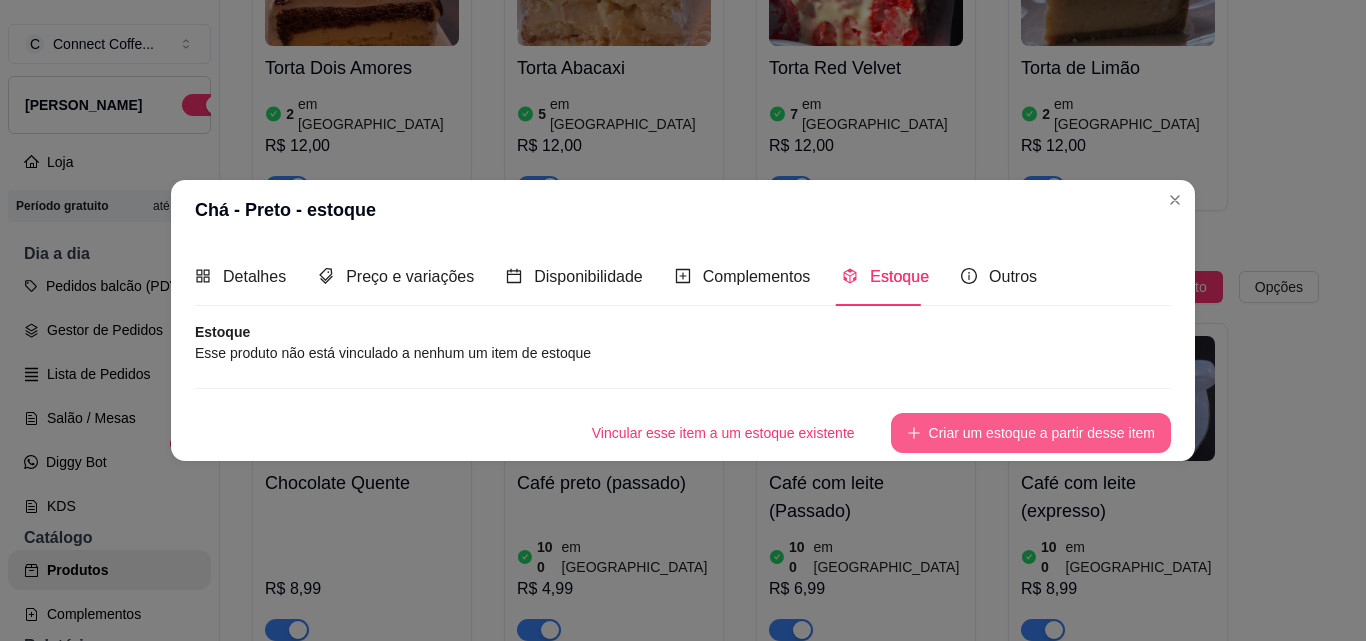 click on "Criar um estoque a partir desse item" at bounding box center (1031, 433) 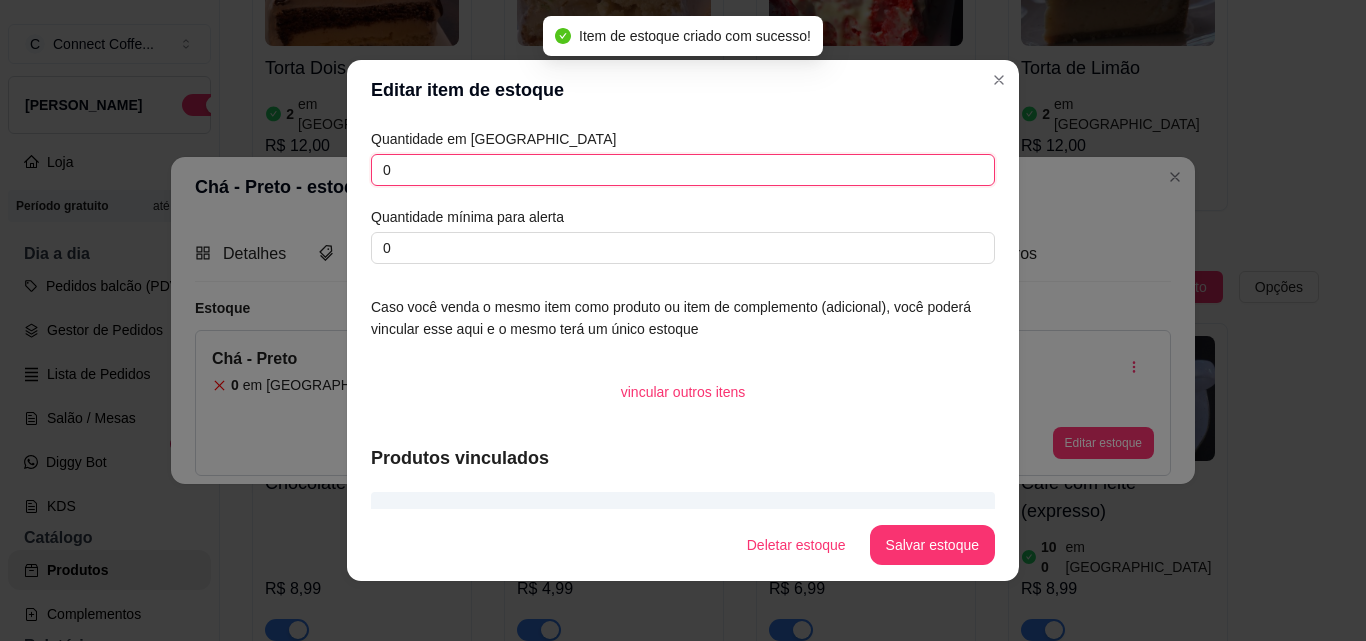 drag, startPoint x: 396, startPoint y: 174, endPoint x: 269, endPoint y: 175, distance: 127.00394 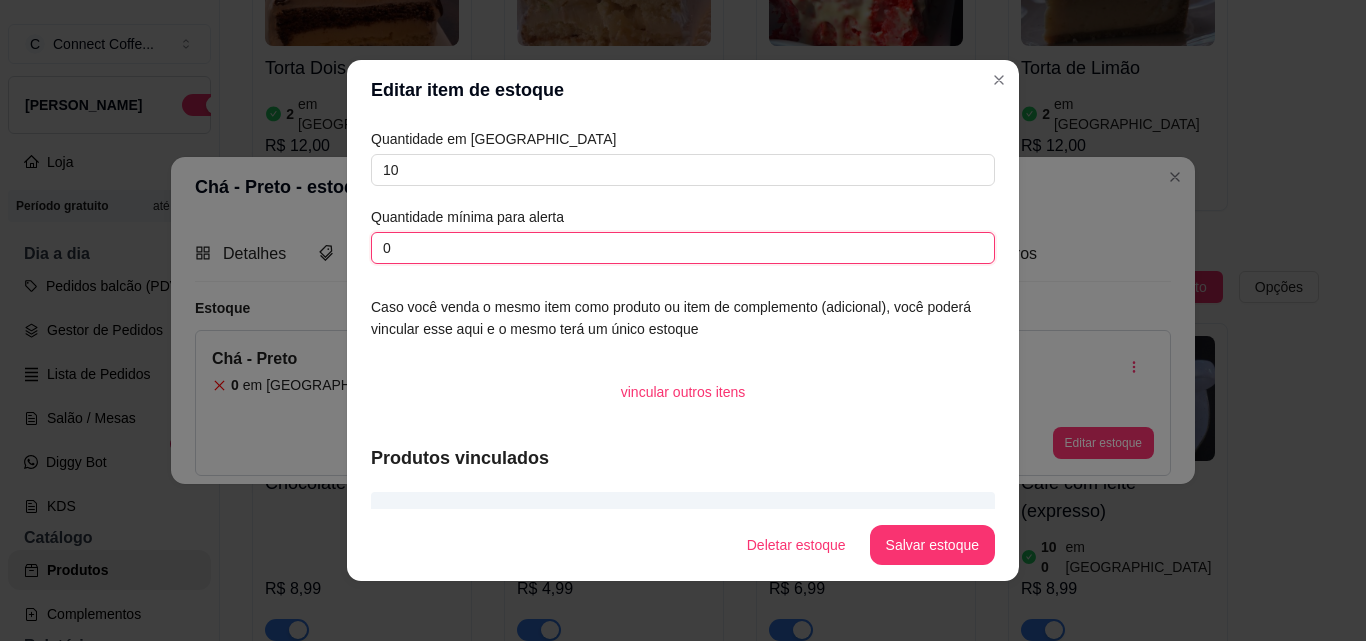 drag, startPoint x: 390, startPoint y: 246, endPoint x: 308, endPoint y: 247, distance: 82.006096 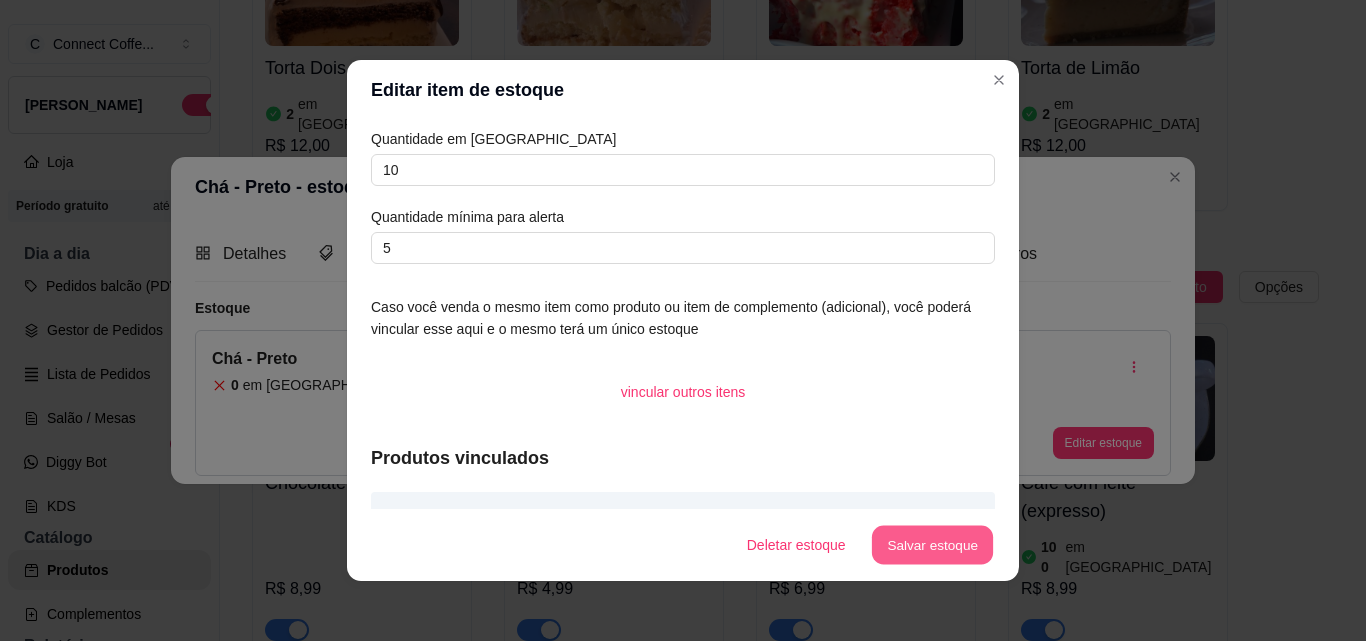 click on "Salvar estoque" at bounding box center (932, 545) 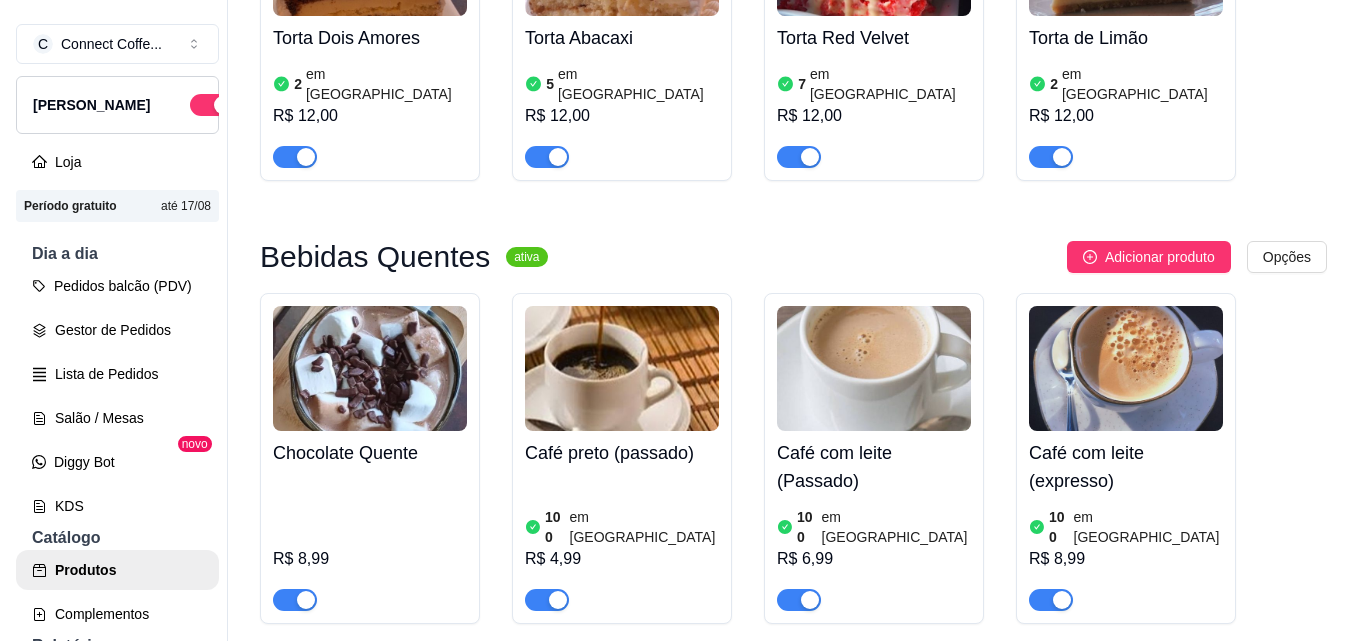 scroll, scrollTop: 1900, scrollLeft: 0, axis: vertical 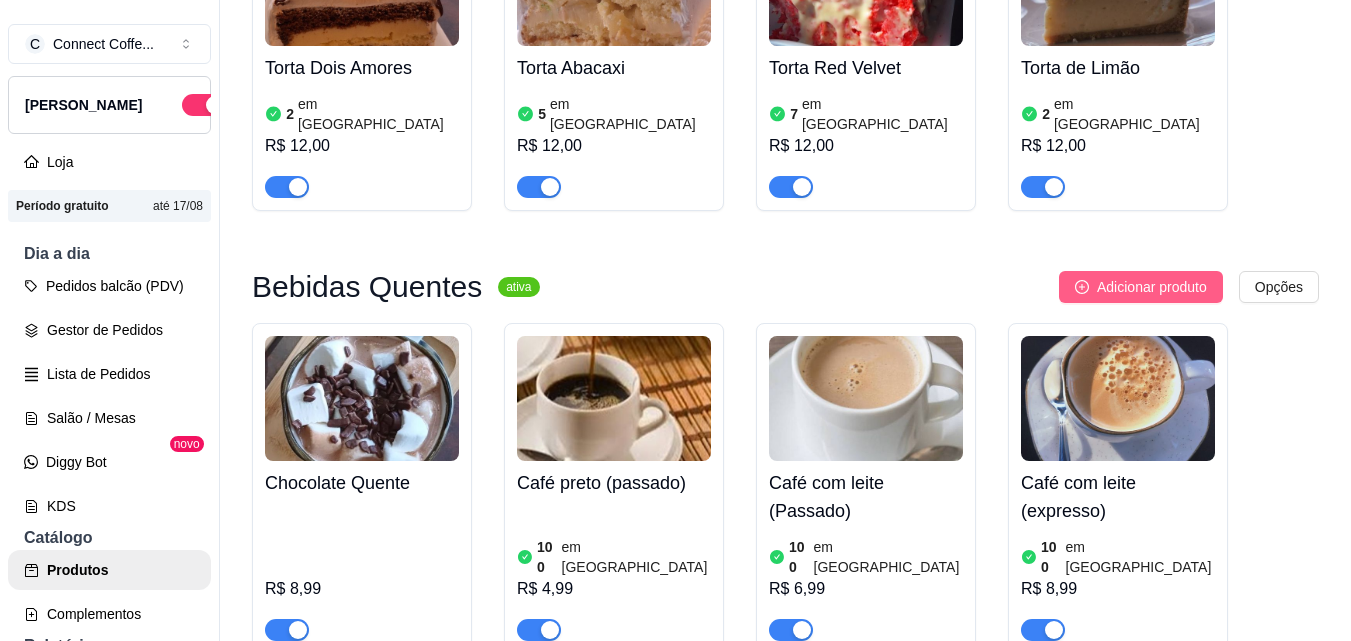 click on "Adicionar produto" at bounding box center (1152, 287) 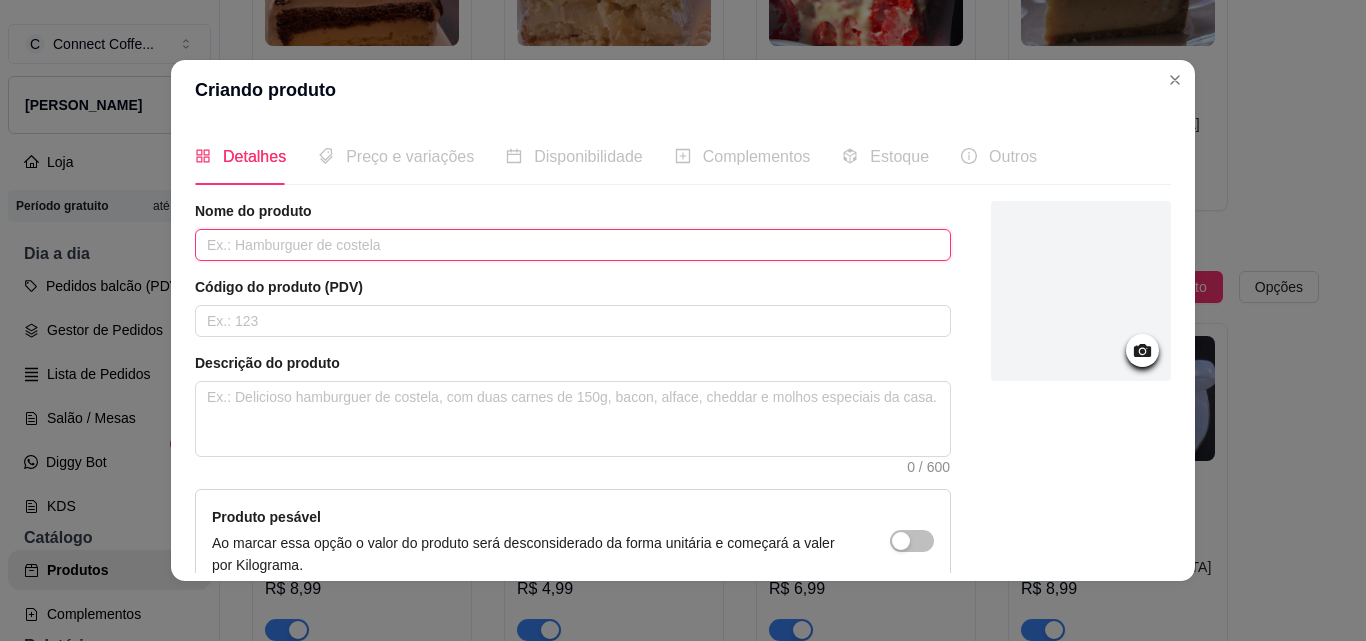 click at bounding box center (573, 245) 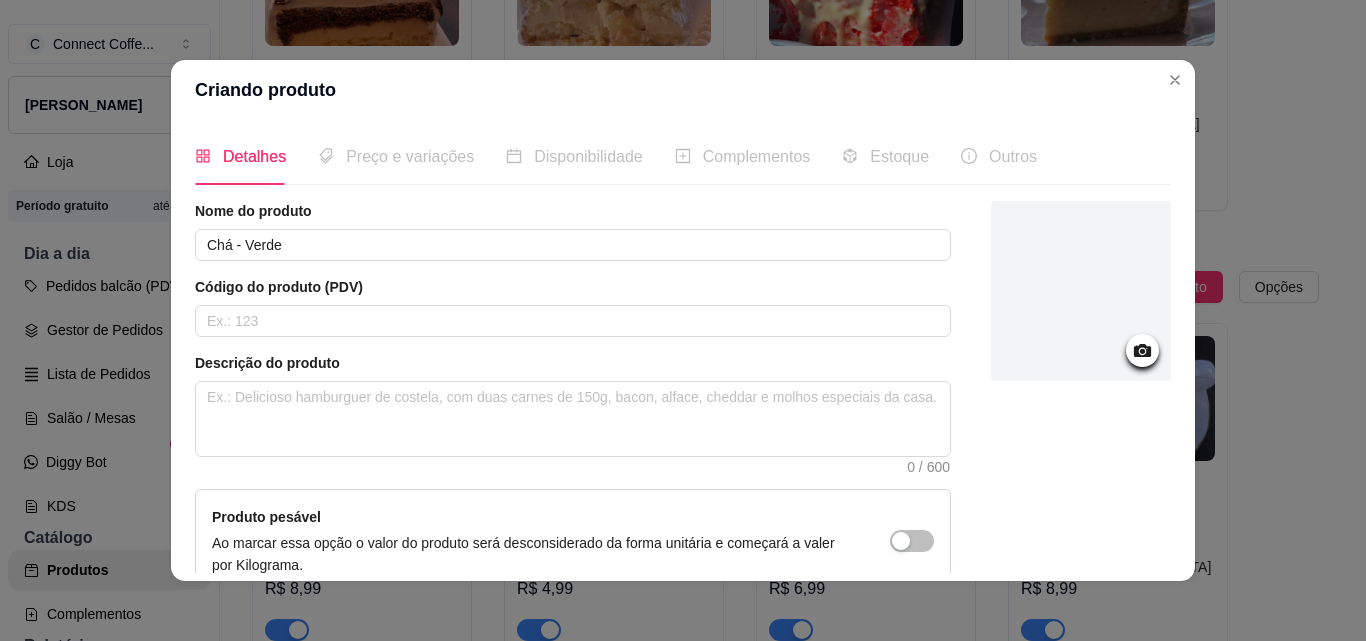 click 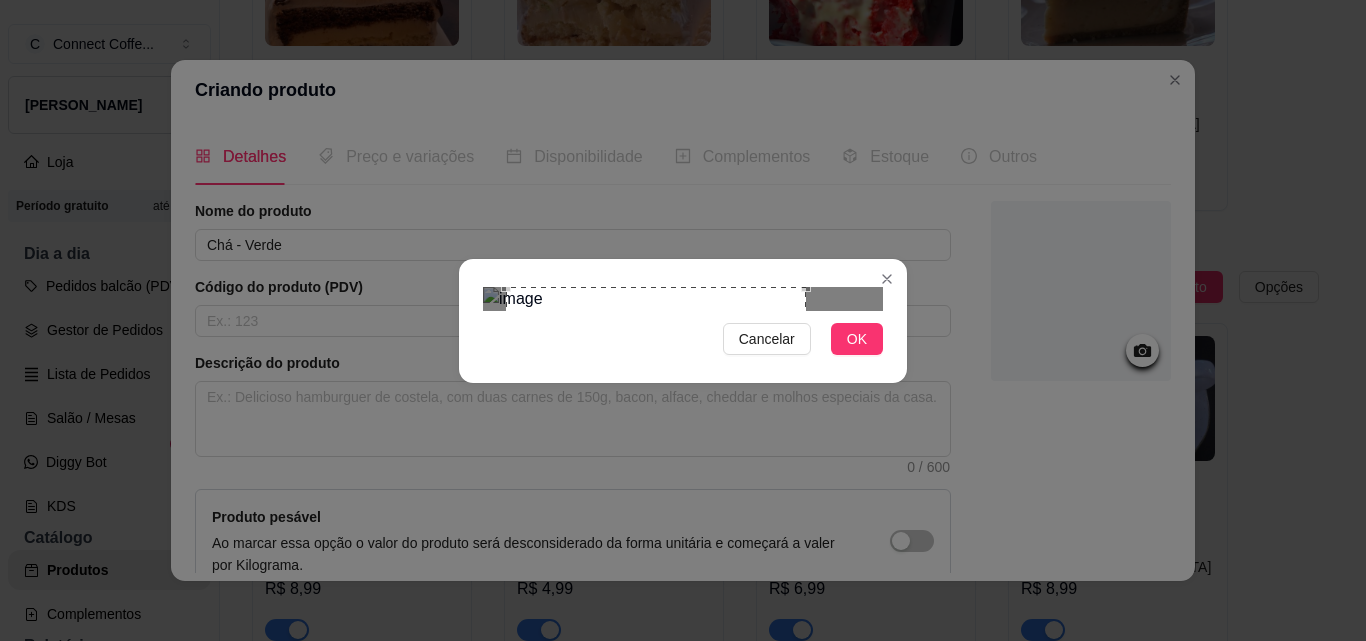 click at bounding box center (656, 437) 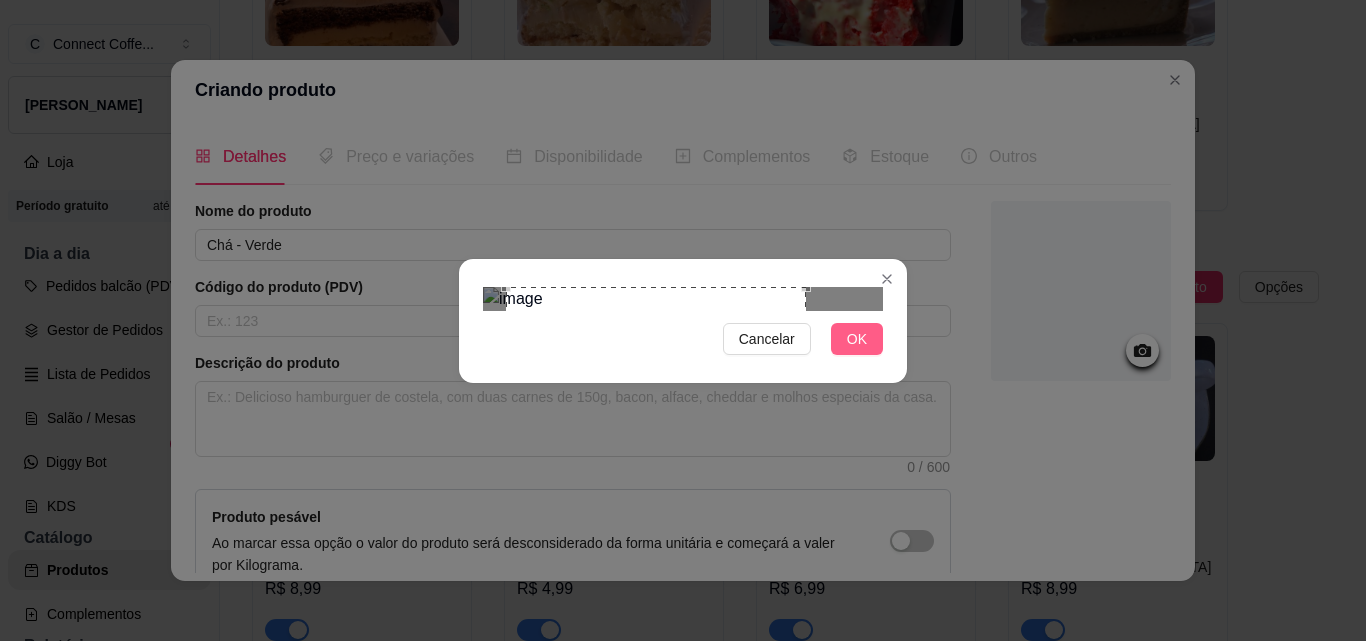 click on "OK" at bounding box center (857, 339) 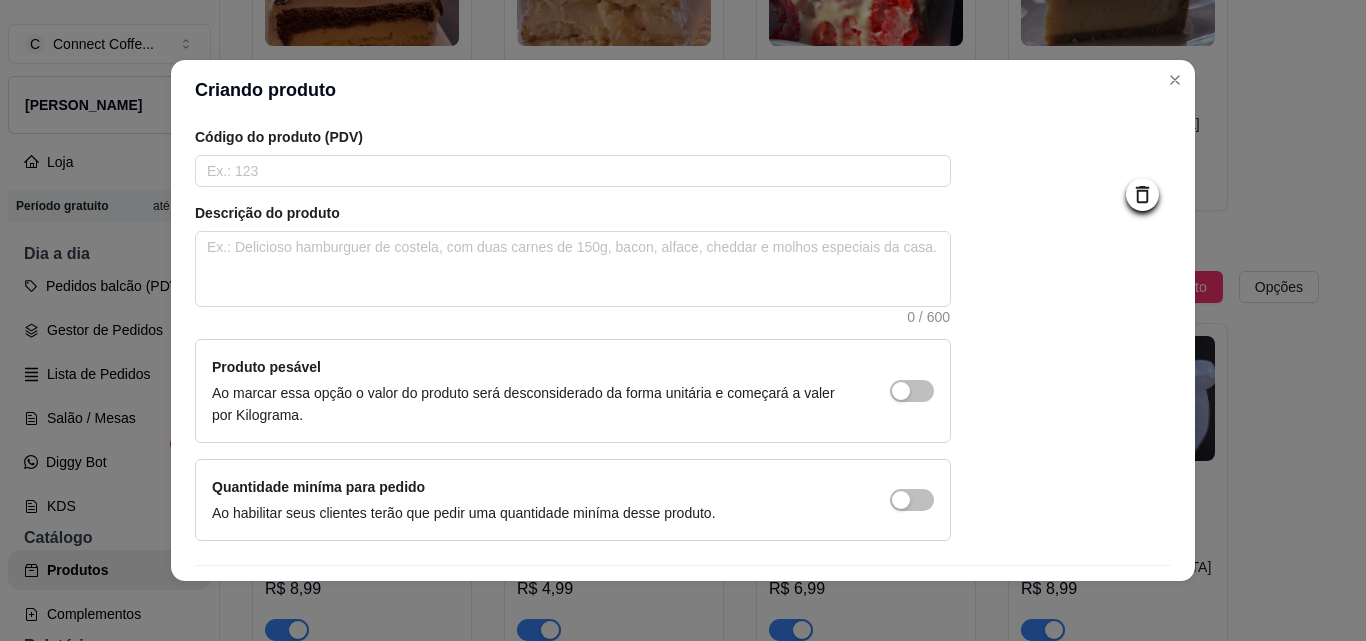 scroll, scrollTop: 207, scrollLeft: 0, axis: vertical 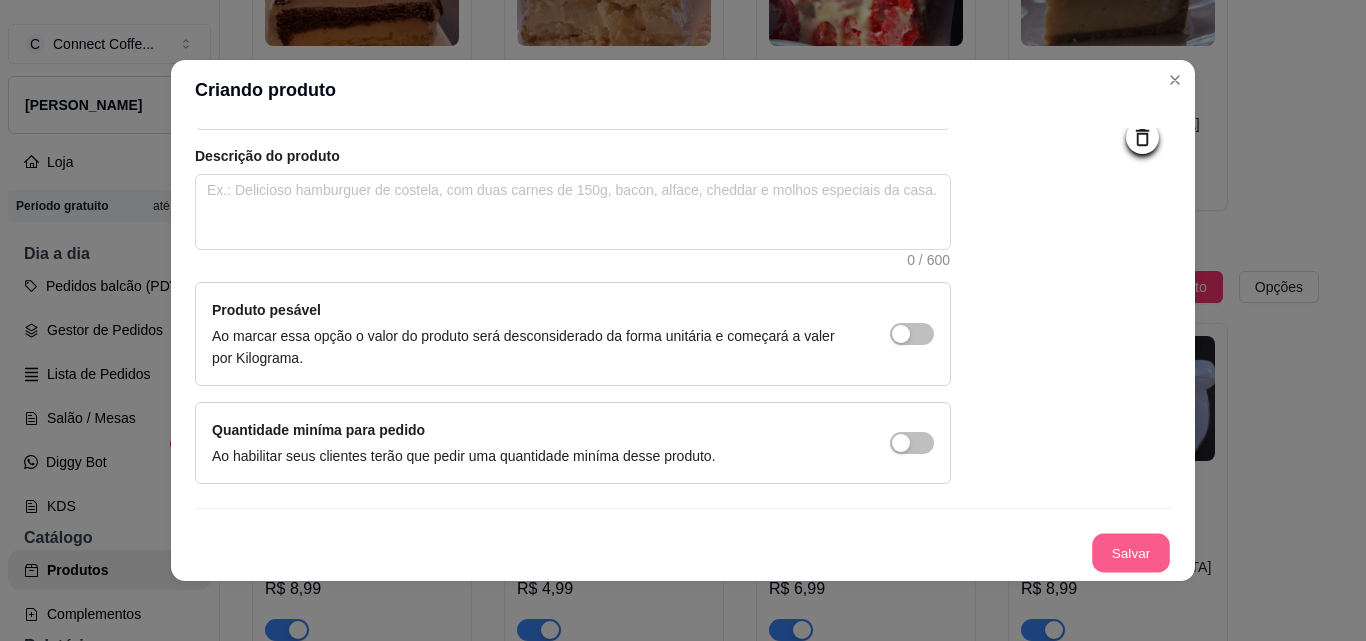 click on "Salvar" at bounding box center (1131, 553) 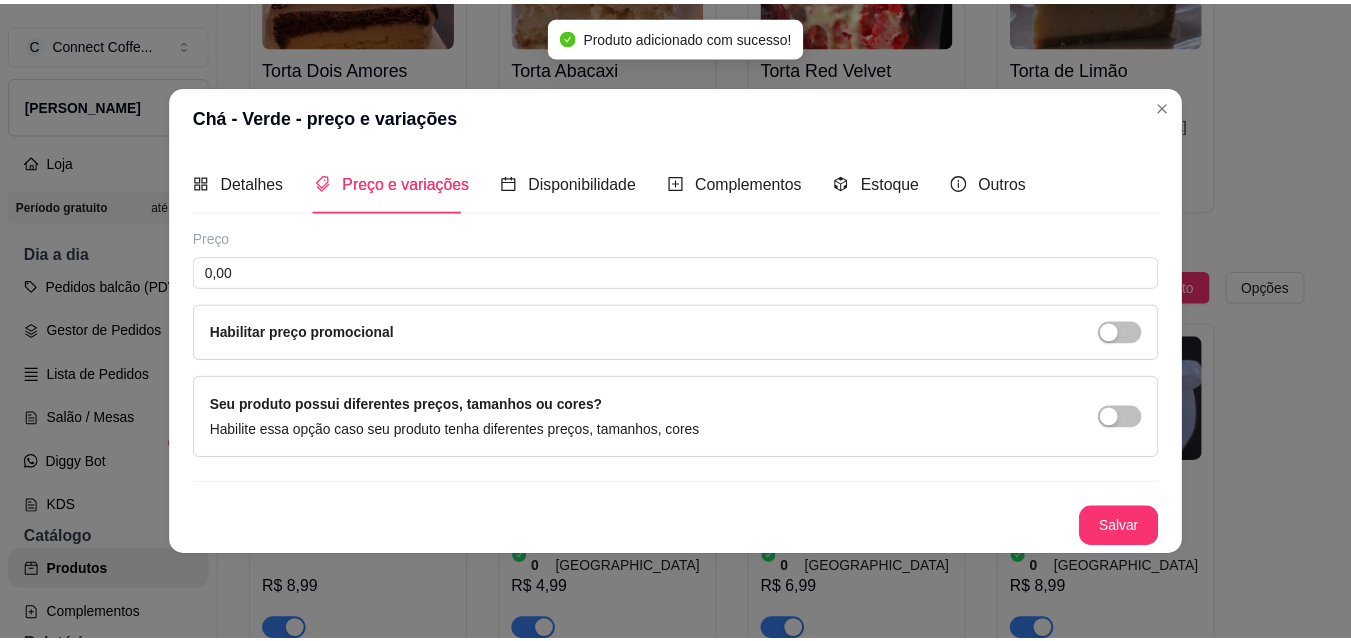 scroll, scrollTop: 0, scrollLeft: 0, axis: both 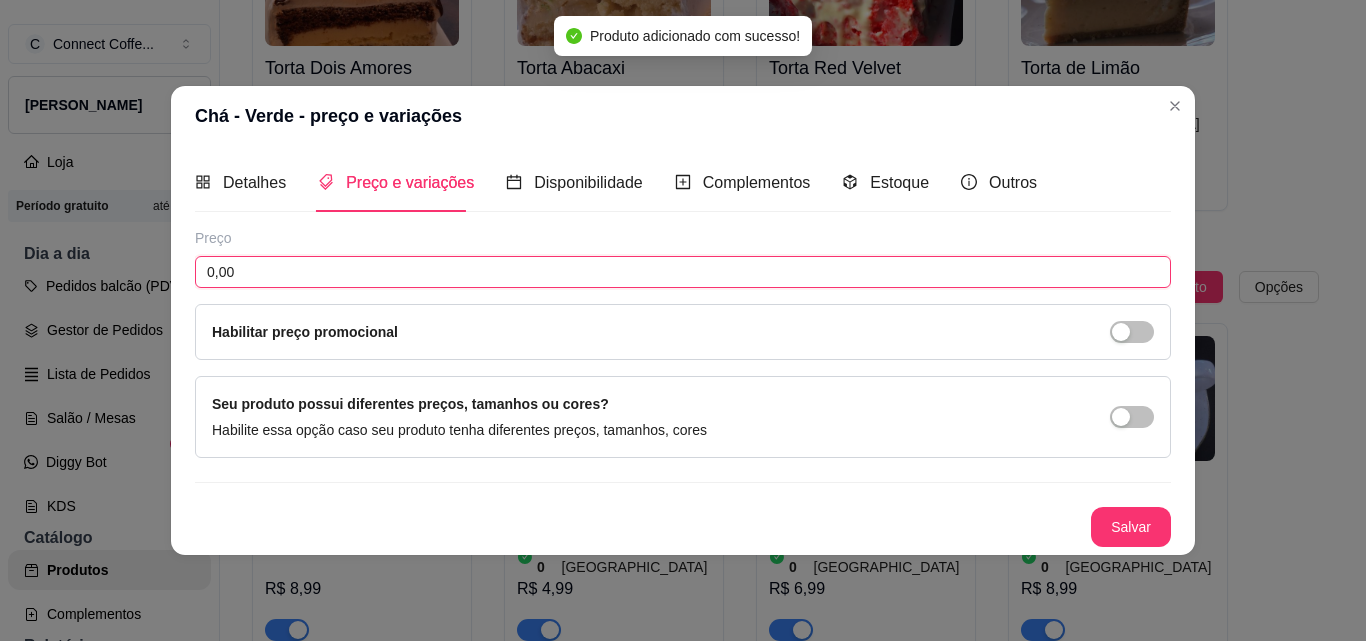 click on "0,00" at bounding box center [683, 272] 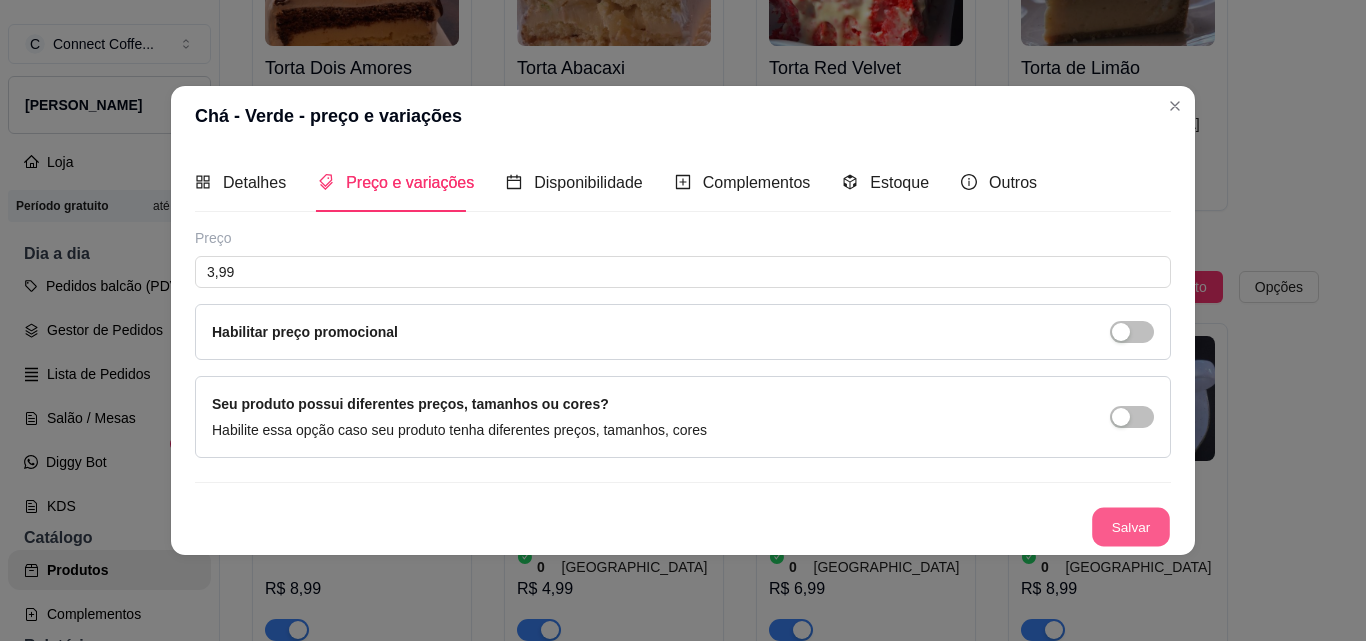 click on "Salvar" at bounding box center (1131, 526) 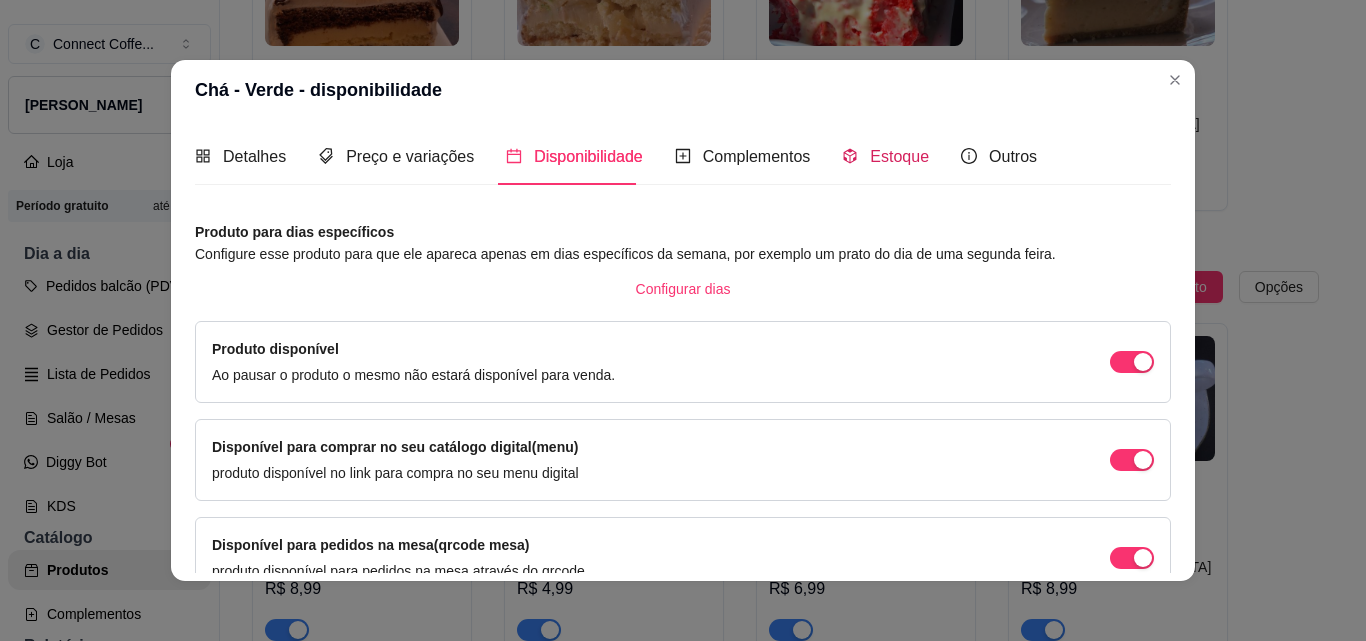 click on "Estoque" at bounding box center (899, 156) 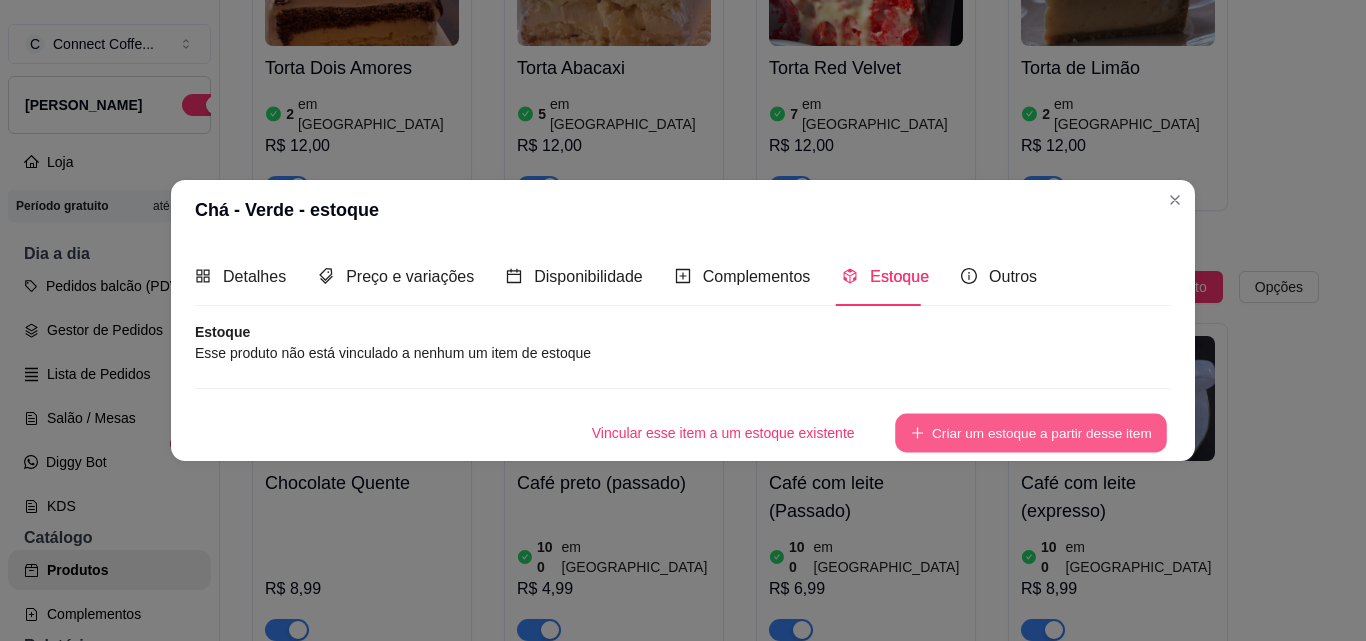 click on "Criar um estoque a partir desse item" at bounding box center (1031, 432) 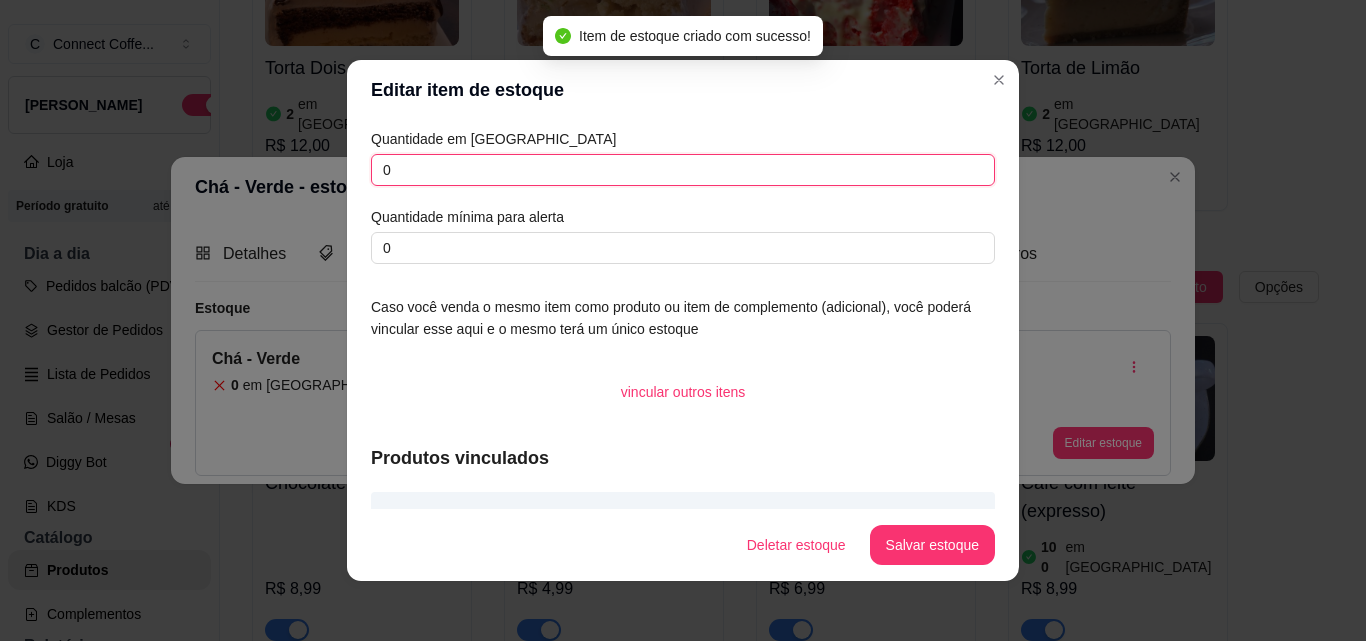 drag, startPoint x: 431, startPoint y: 169, endPoint x: 147, endPoint y: 170, distance: 284.00177 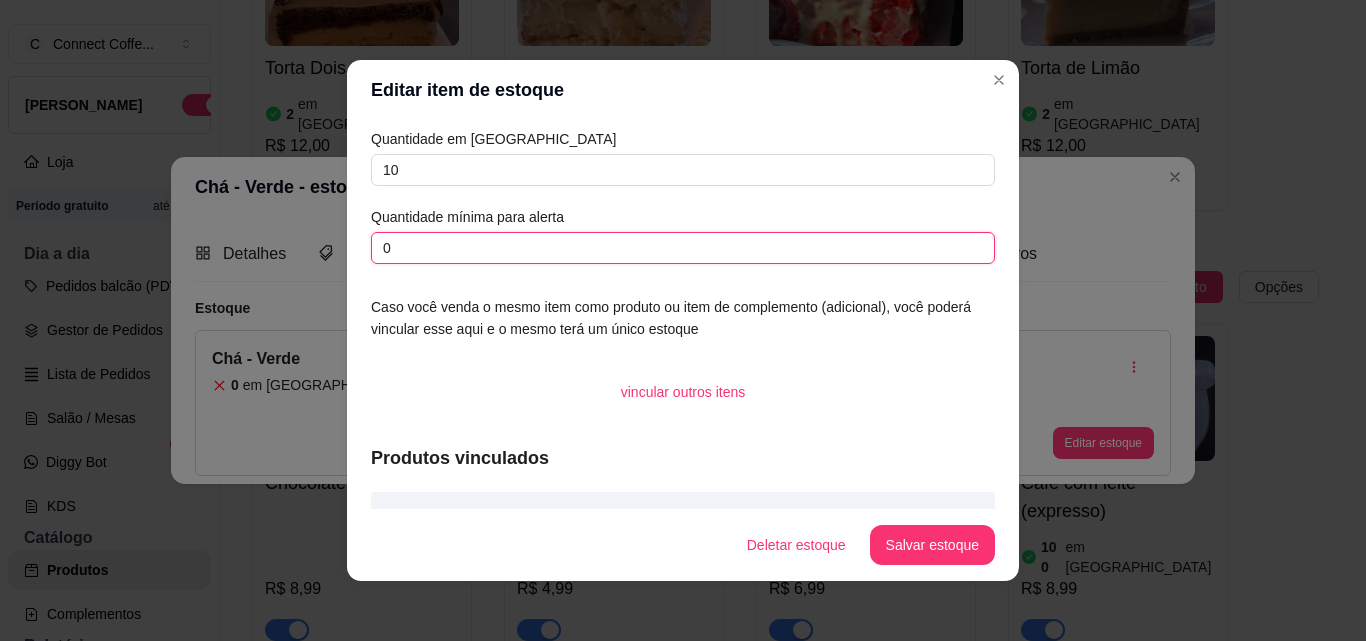drag, startPoint x: 400, startPoint y: 259, endPoint x: 324, endPoint y: 246, distance: 77.10383 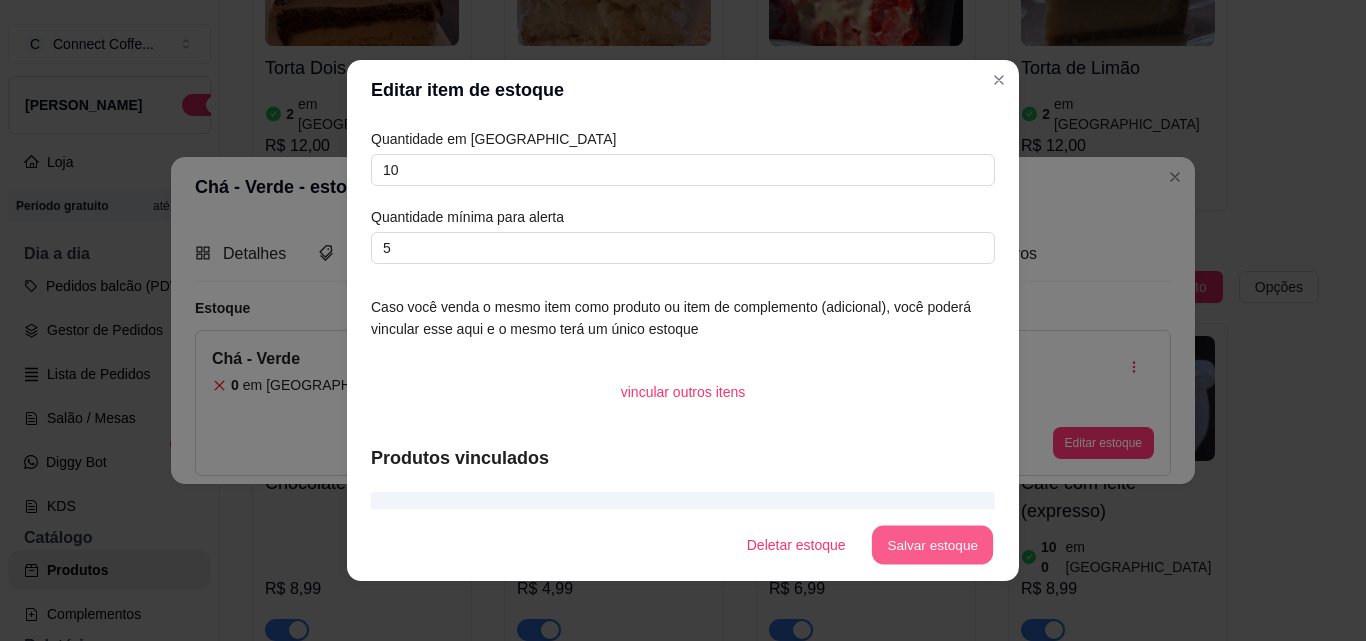 click on "Salvar estoque" at bounding box center (932, 545) 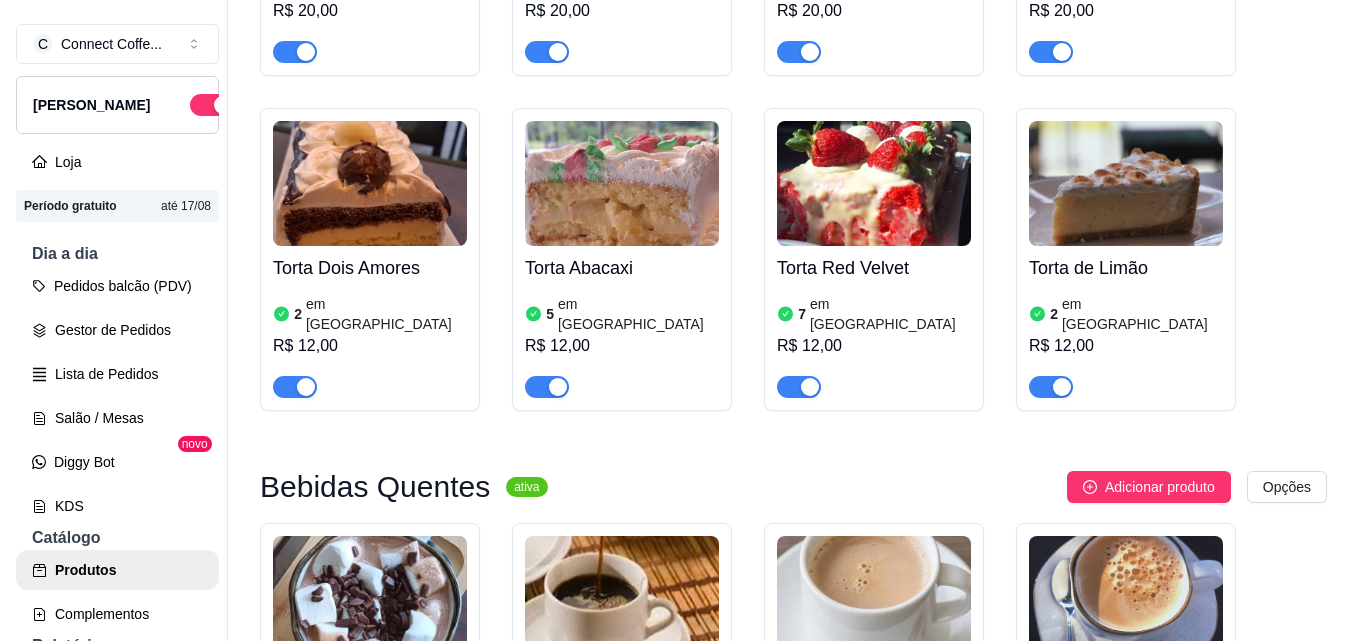 scroll, scrollTop: 1800, scrollLeft: 0, axis: vertical 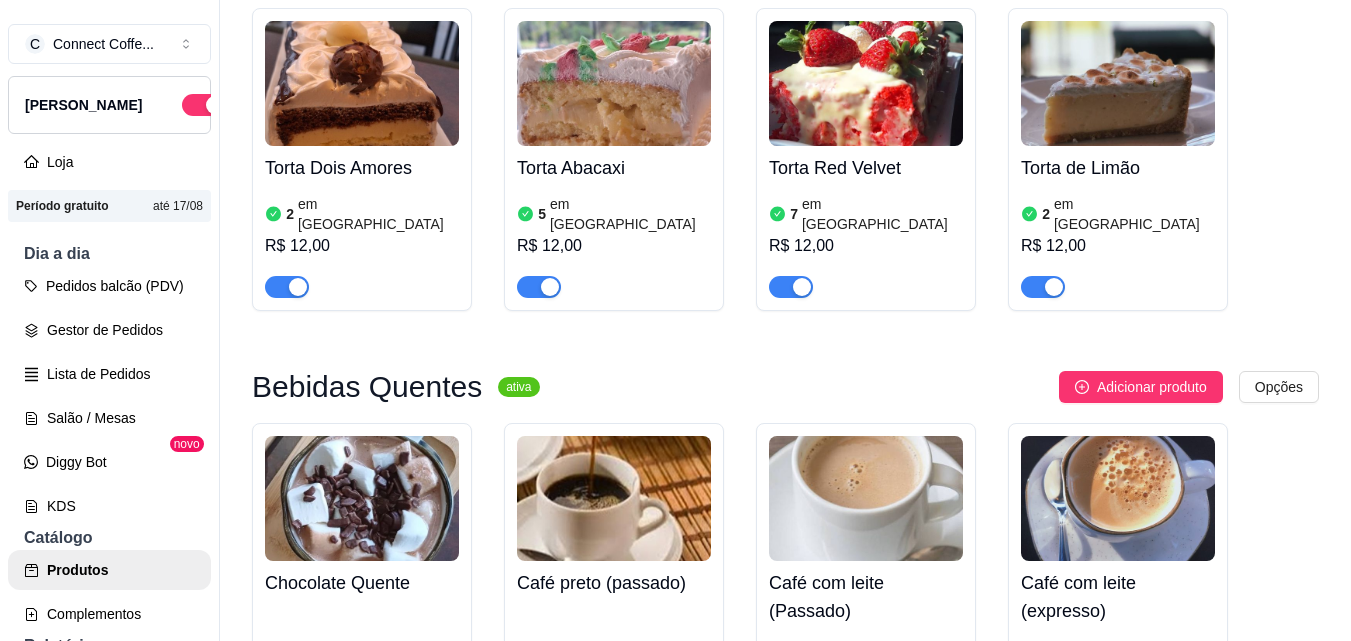 click on "Porções ativa Adicionar produto Opções Anéis de cebola   16 em estoque R$ 12,00 Batata 300gr   14 em estoque R$ 15,00 Batata 500gr   6 em estoque R$ 22,00 Nuggets   21 em estoque R$ 15,00 Salgados  ativa Adicionar produto Opções Pastel frito - Frango   7 em estoque R$ 10,00 Doces ativa Adicionar produto Opções Bolo Cenoura   8 em estoque R$ 10,00 Brownie Avelã com Ouro Branco   2 em estoque R$ 12,00 Brownie Chocolate branco com Marshmallow   2 em estoque R$ 12,00 Brownie Pistache e Uva verde   2 em estoque R$ 12,00 Croissant Avelã c/ morango    0 em estoque R$ 20,00 Croissant Chocolate branco c/ morango   0 em estoque R$ 20,00 Croissant Pistache e Uva Verde   2 em estoque R$ 20,00 Croissant Chocolate branco com Oreo   2 em estoque R$ 20,00 Torta Dois Amores   2 em estoque R$ 12,00 Torta Abacaxi   5 em estoque R$ 12,00 Torta Red Velvet   7 em estoque R$ 12,00 Torta de Limão   2 em estoque R$ 12,00 Bebidas Quentes ativa Adicionar produto Opções Chocolate Quente   R$ 8,99   100" at bounding box center [785, 2234] 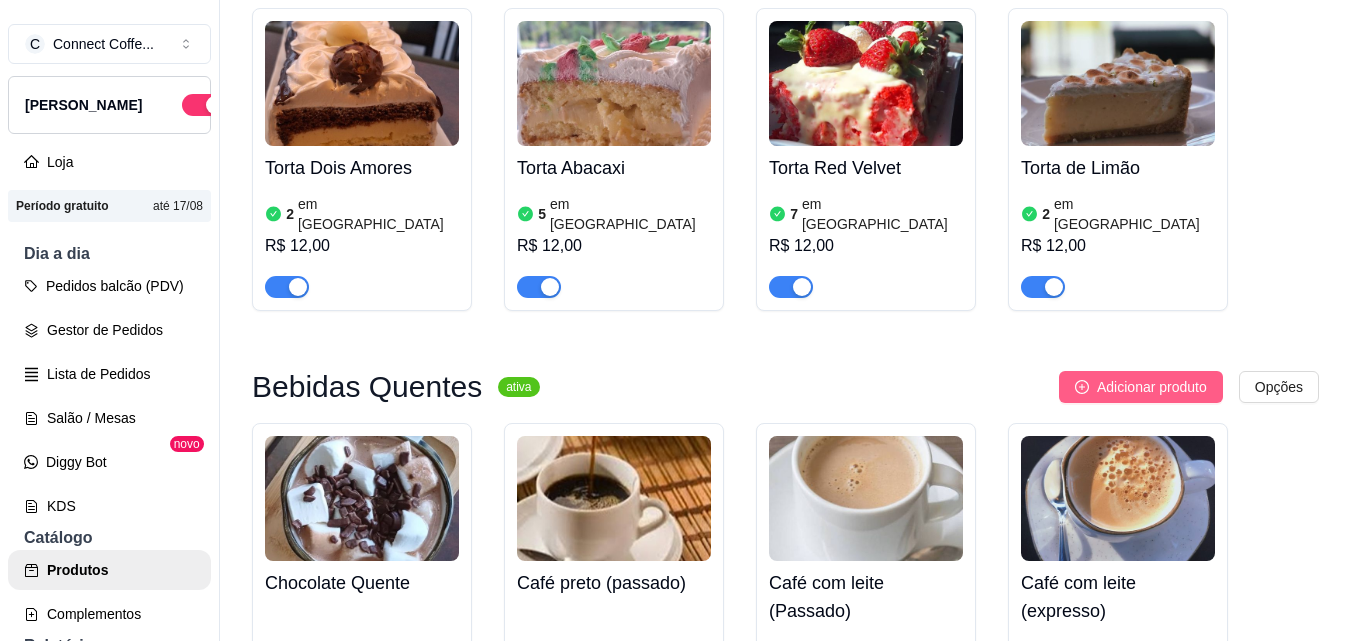 click on "Adicionar produto" at bounding box center (1152, 387) 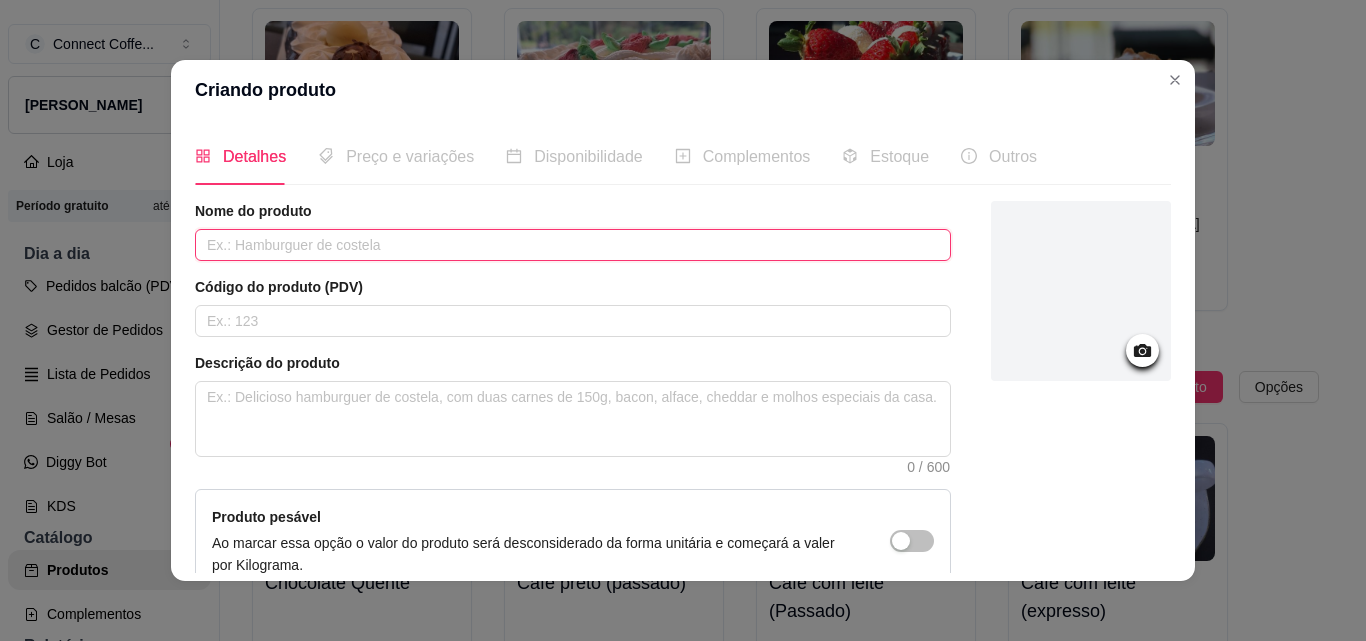 click at bounding box center [573, 245] 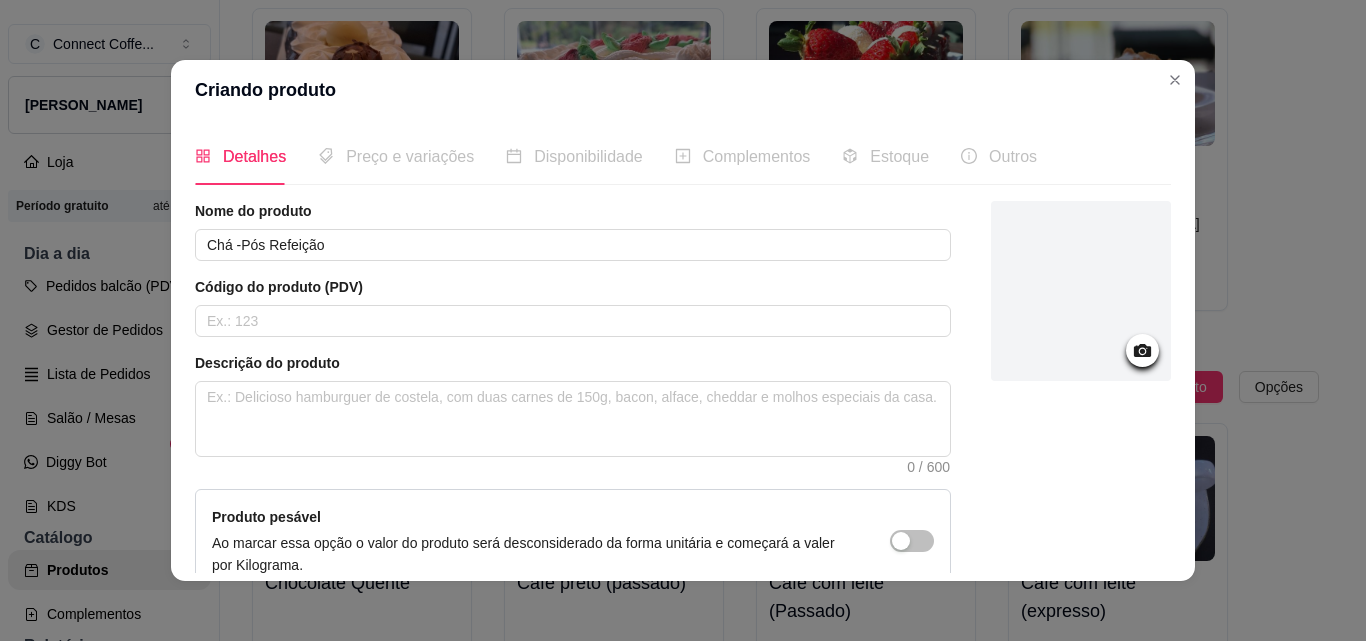 click 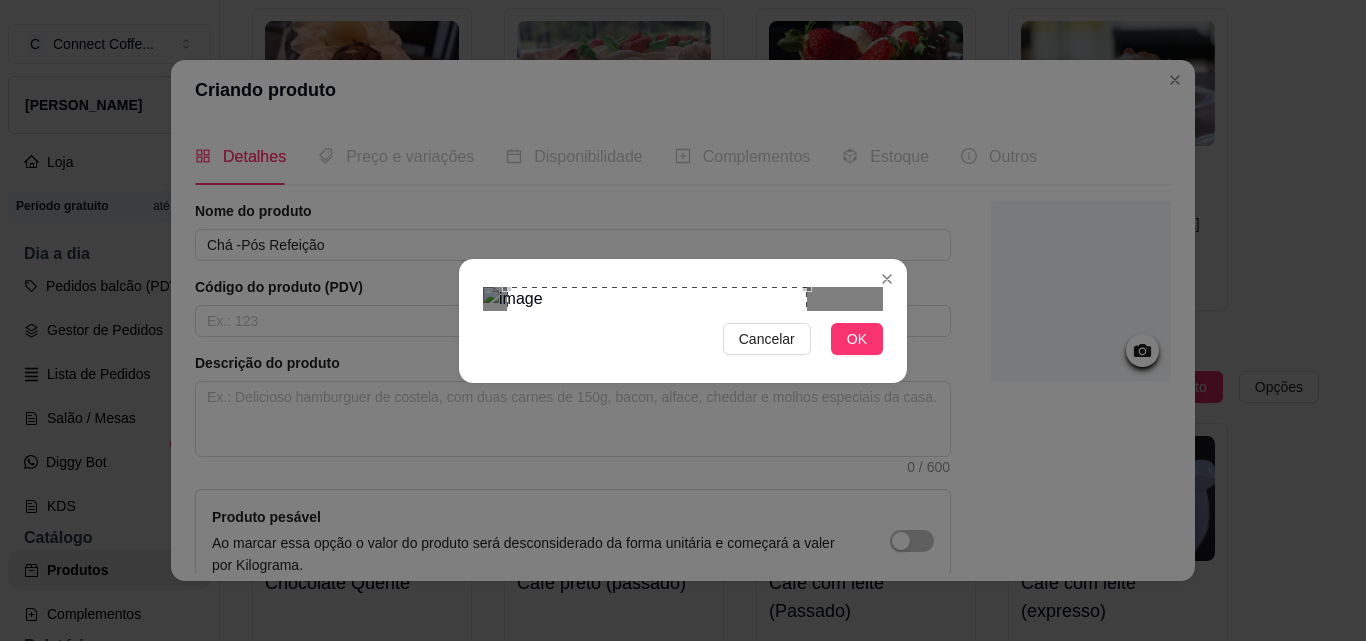 click at bounding box center (657, 437) 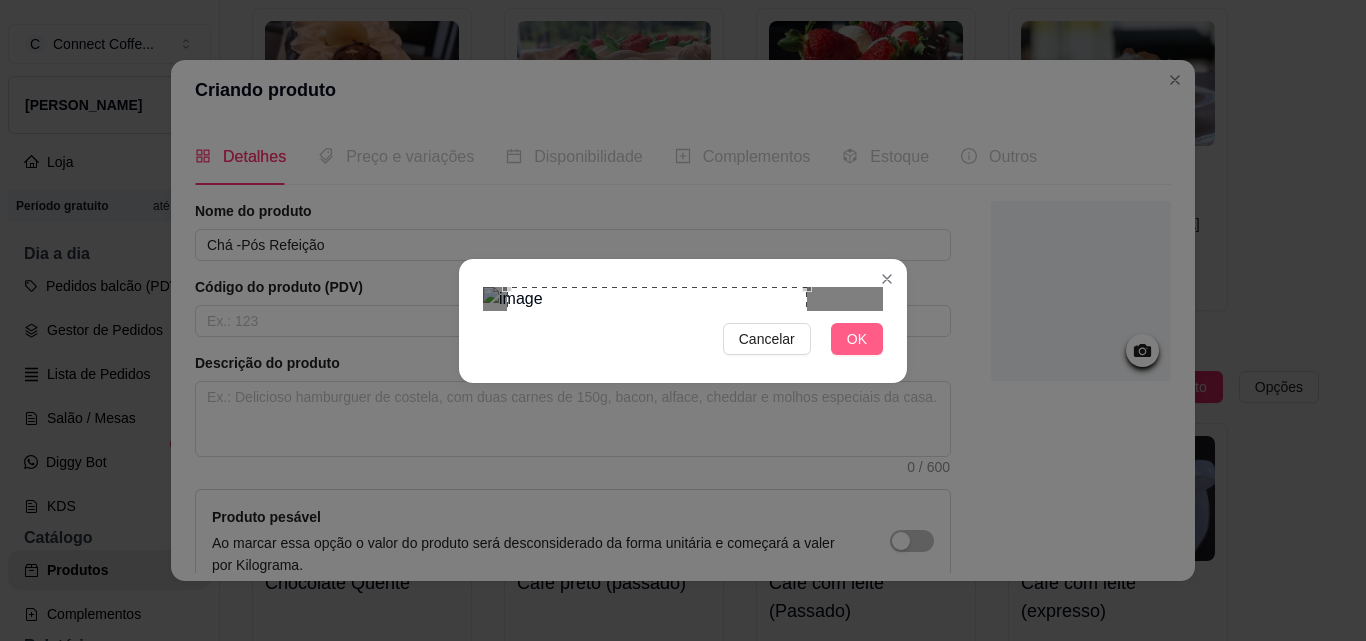 click on "OK" at bounding box center [857, 339] 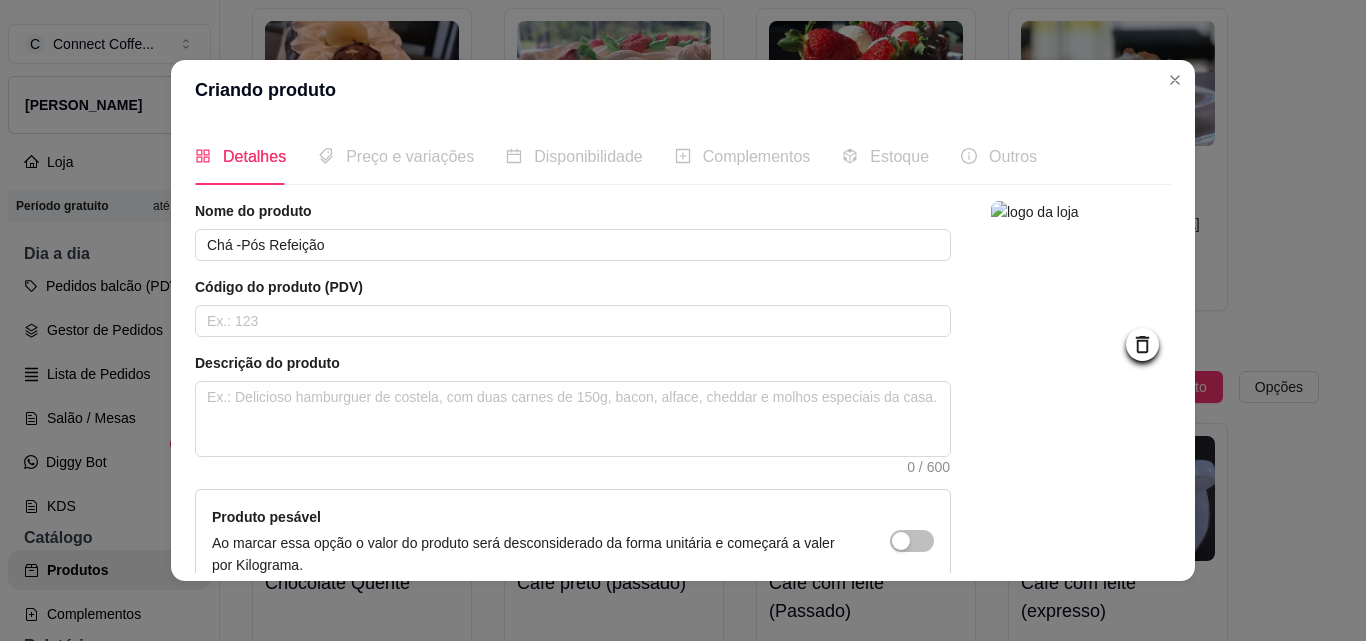 scroll, scrollTop: 207, scrollLeft: 0, axis: vertical 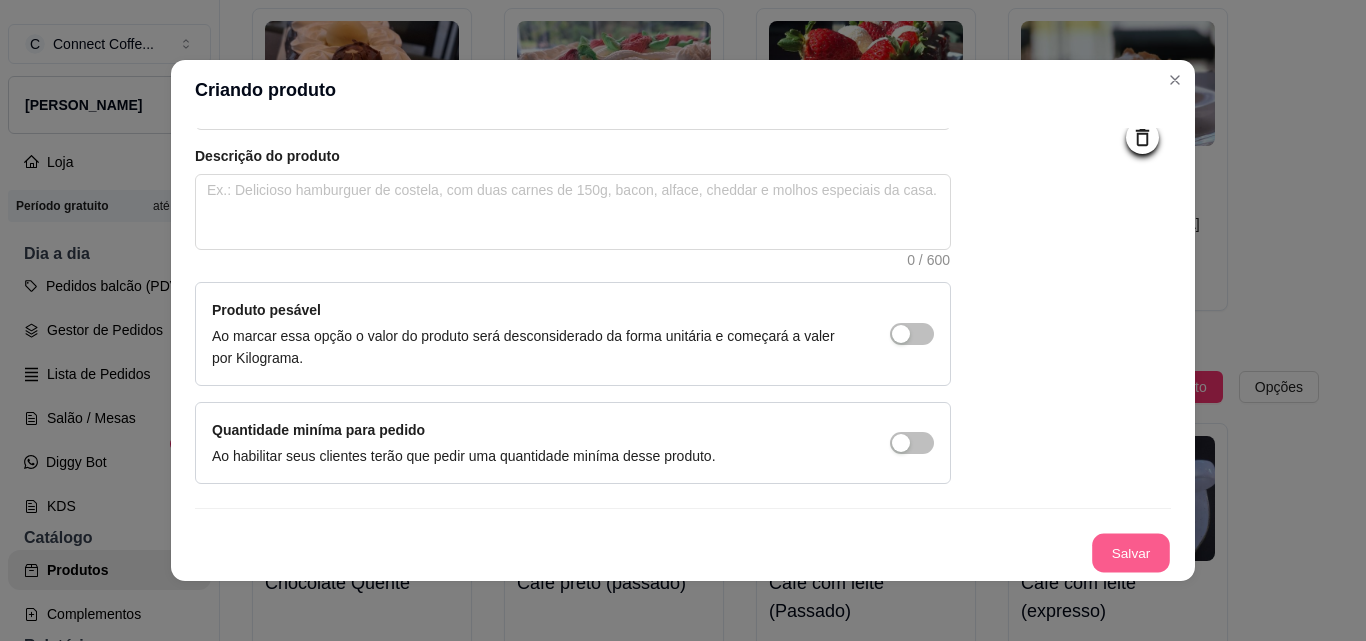 click on "Salvar" at bounding box center (1131, 553) 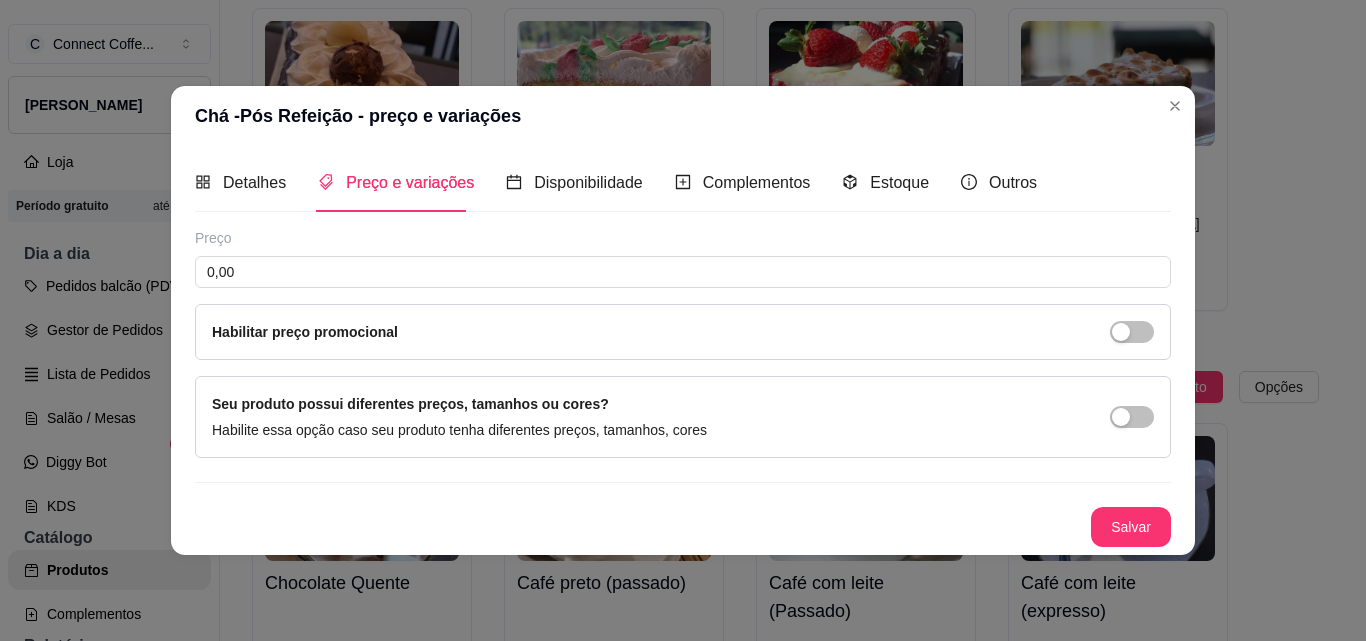 scroll, scrollTop: 0, scrollLeft: 0, axis: both 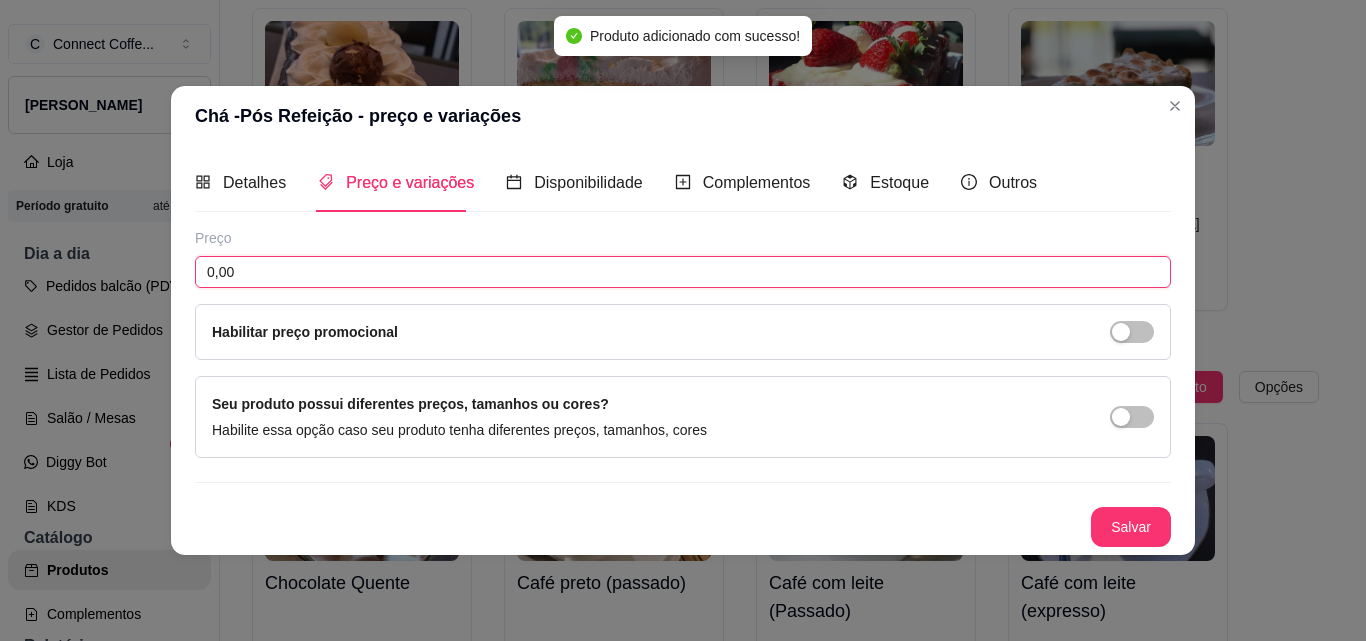 click on "0,00" at bounding box center [683, 272] 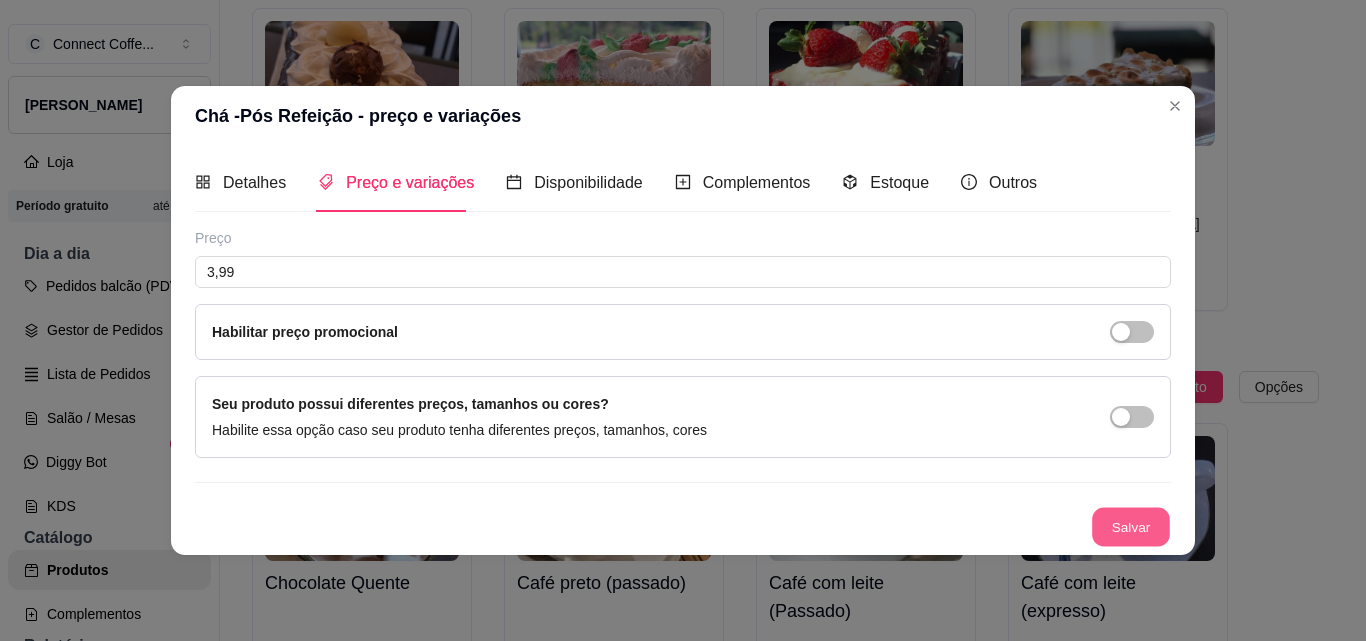 click on "Salvar" at bounding box center (1131, 526) 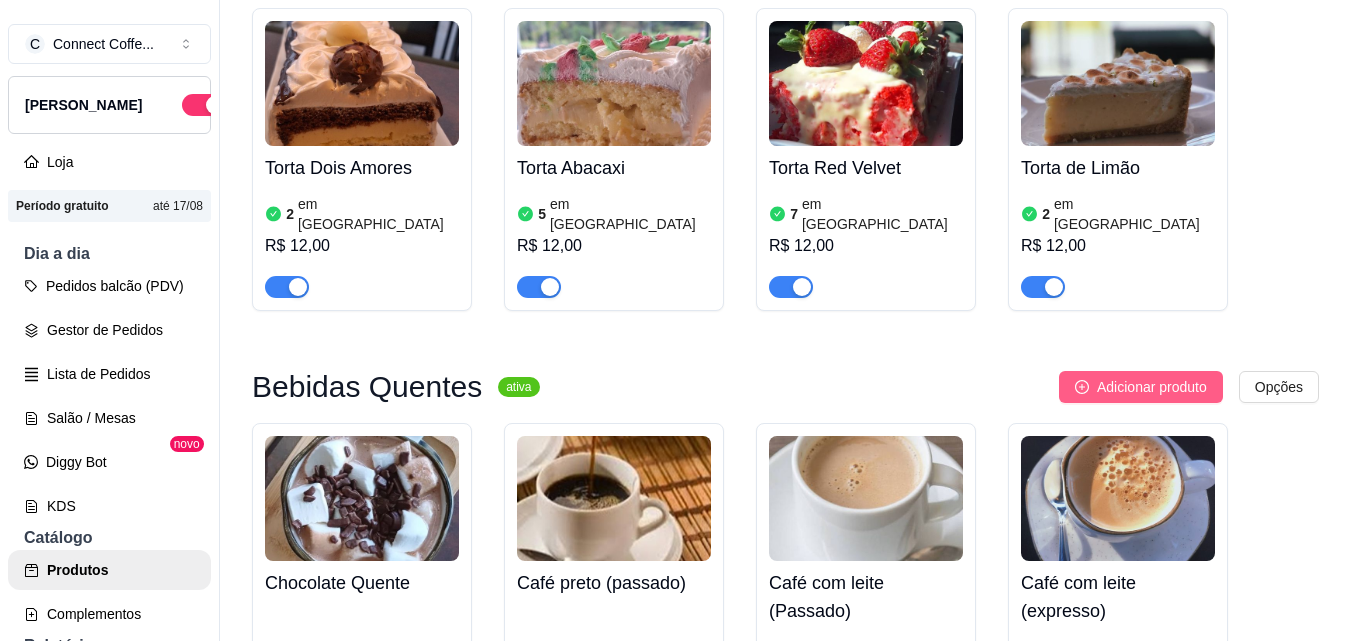 click on "Adicionar produto" at bounding box center [1152, 387] 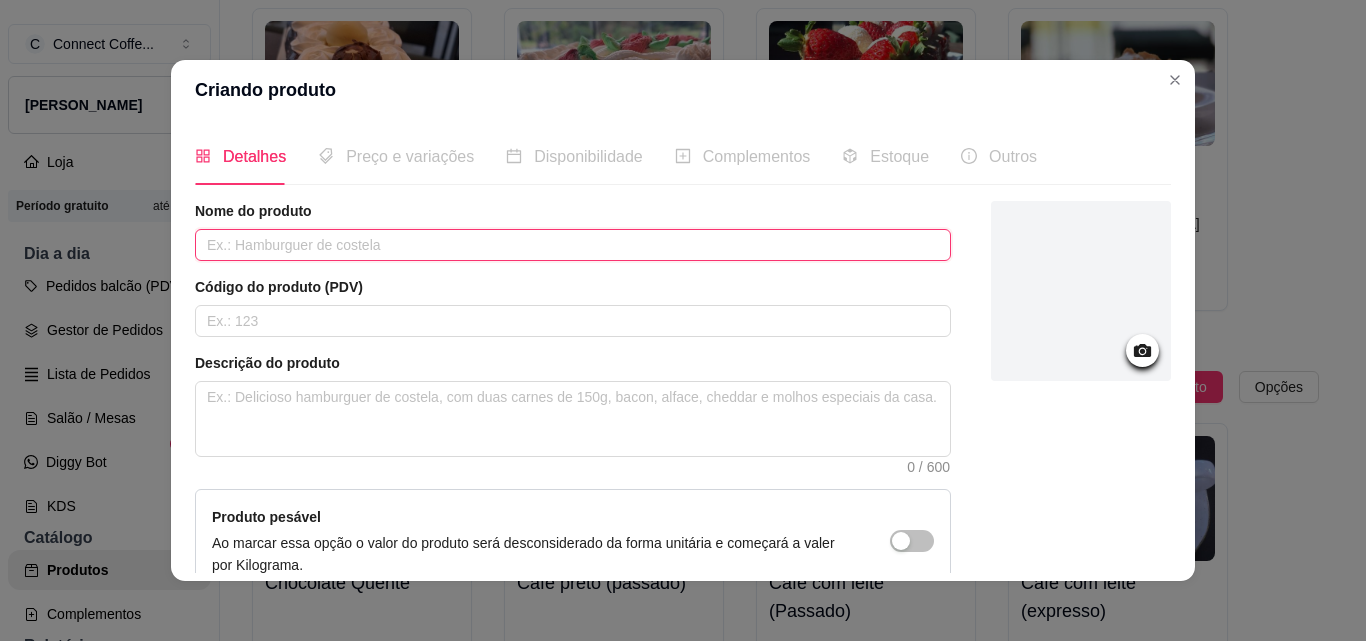 click at bounding box center (573, 245) 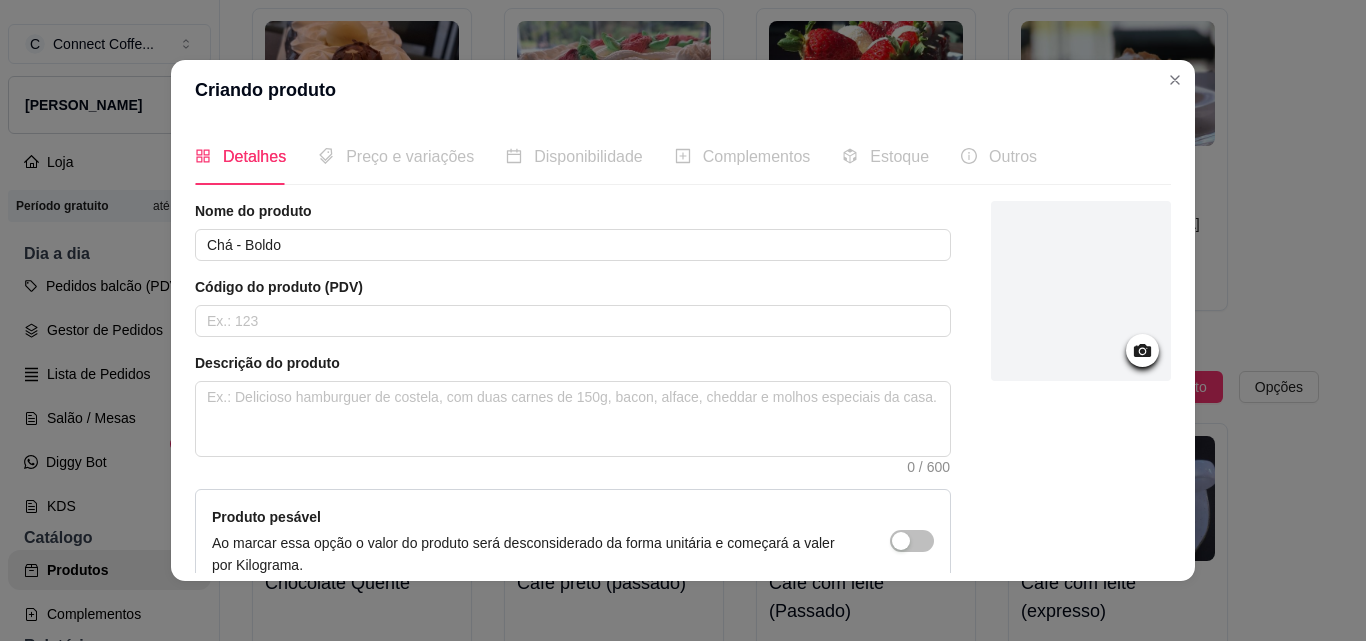 click 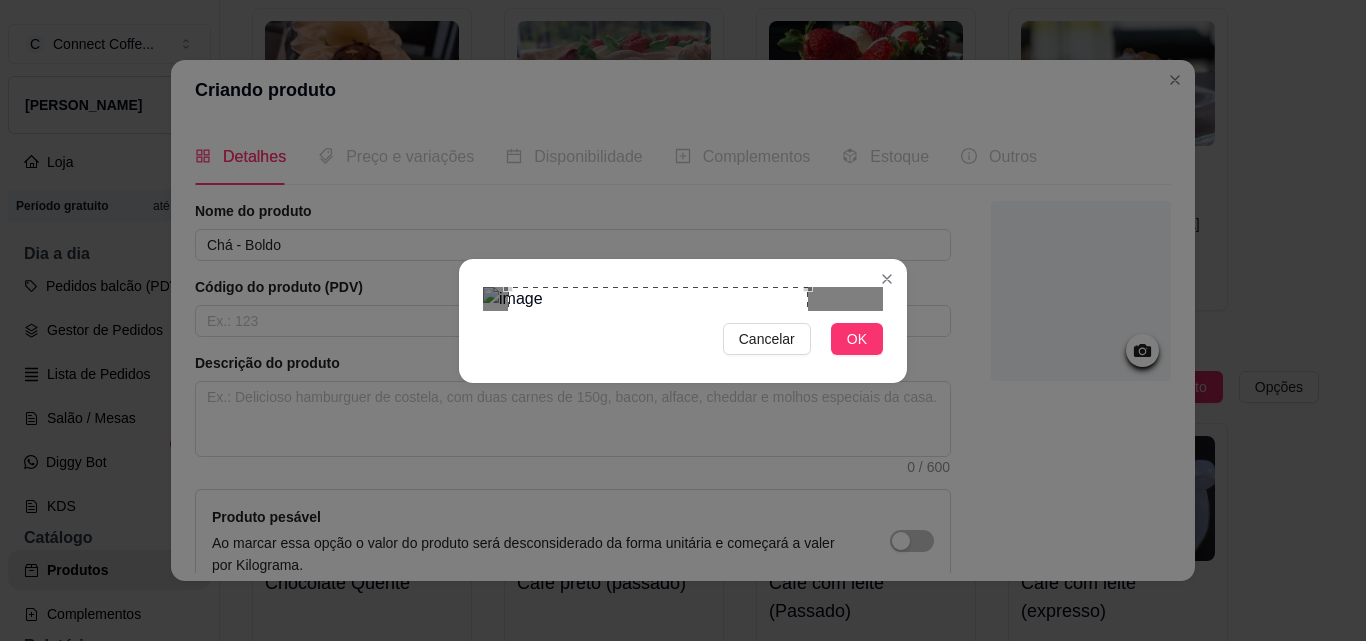 click at bounding box center [658, 437] 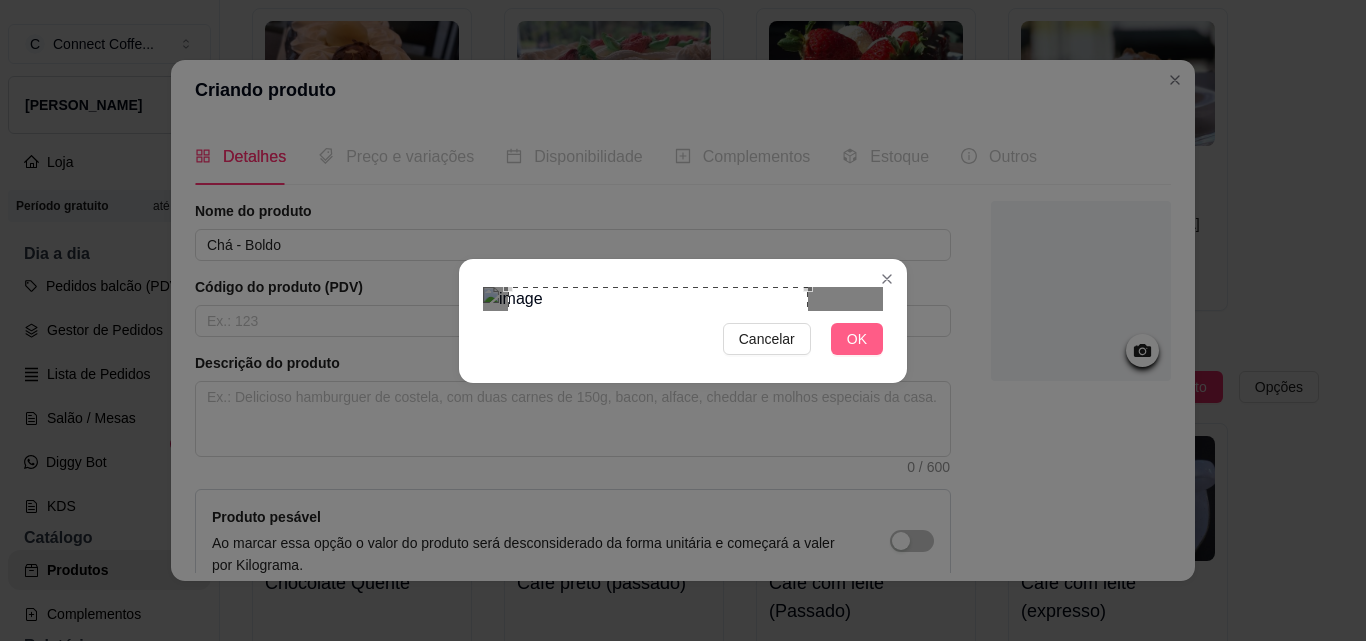 click on "OK" at bounding box center (857, 339) 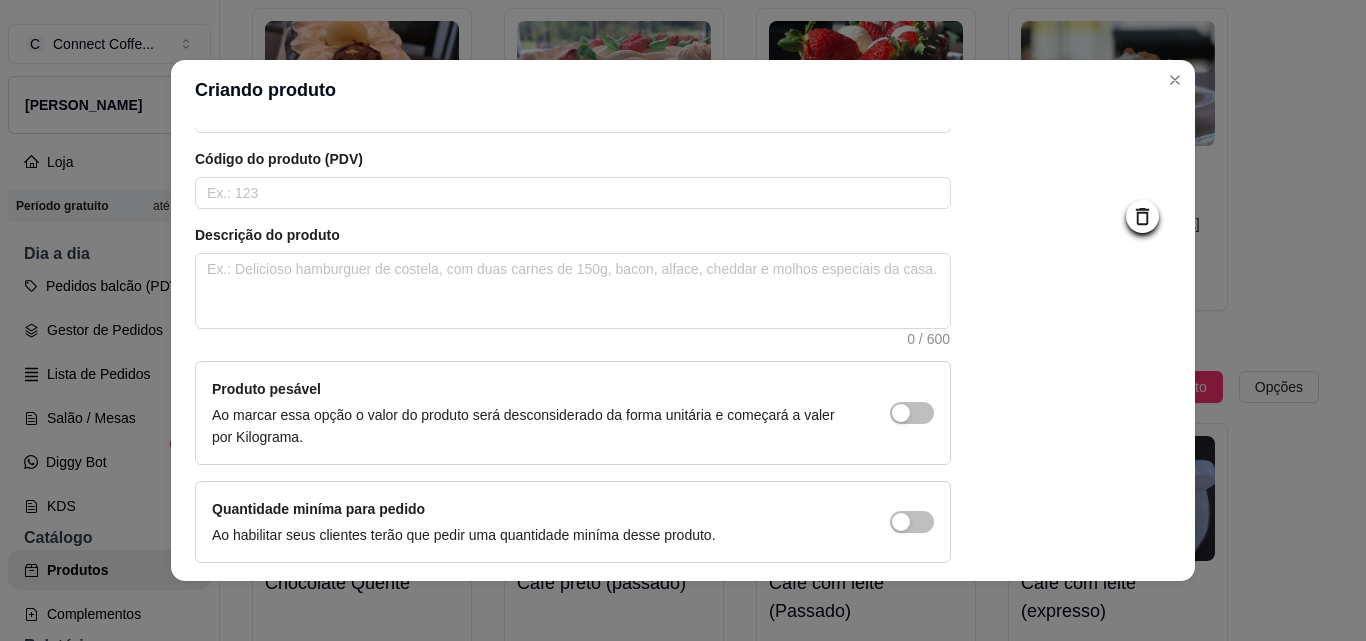 scroll, scrollTop: 207, scrollLeft: 0, axis: vertical 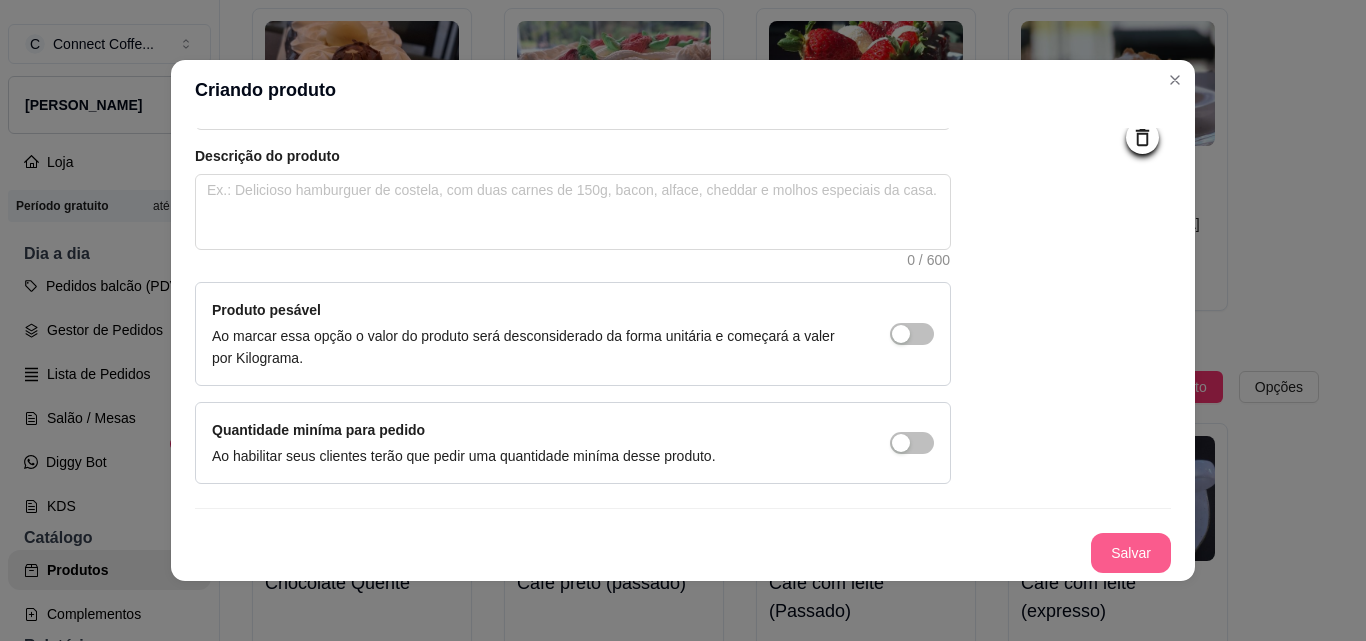 click on "Salvar" at bounding box center [1131, 553] 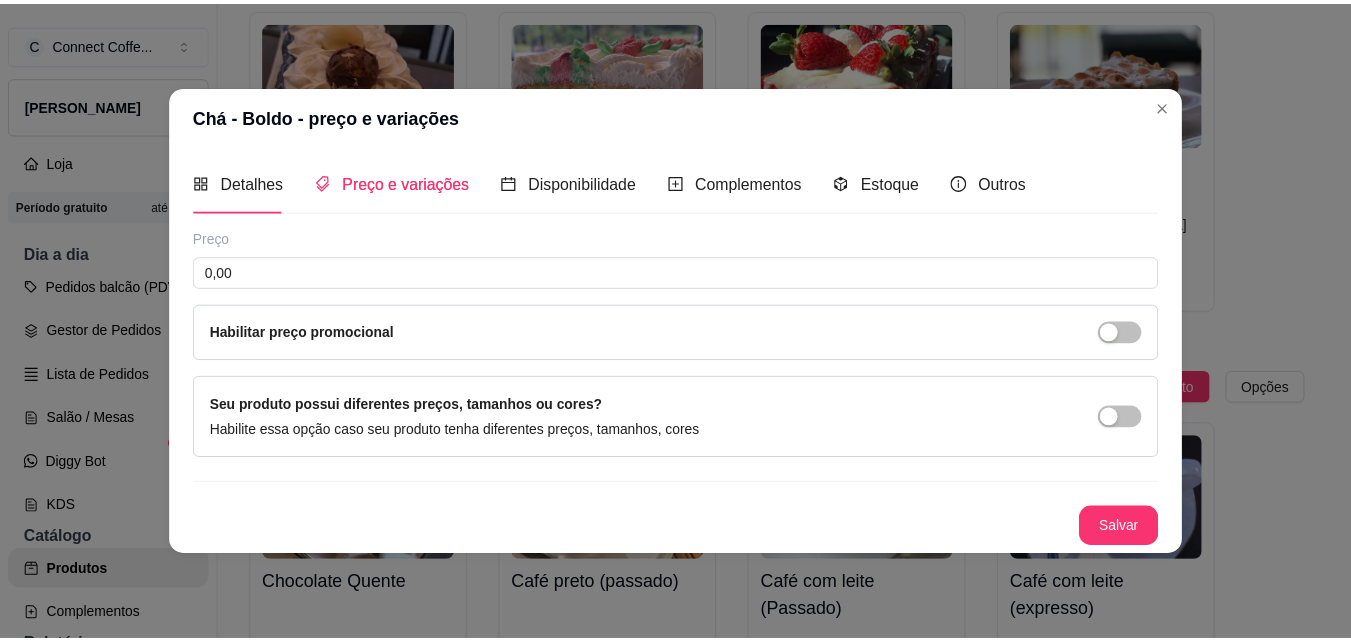 scroll, scrollTop: 0, scrollLeft: 0, axis: both 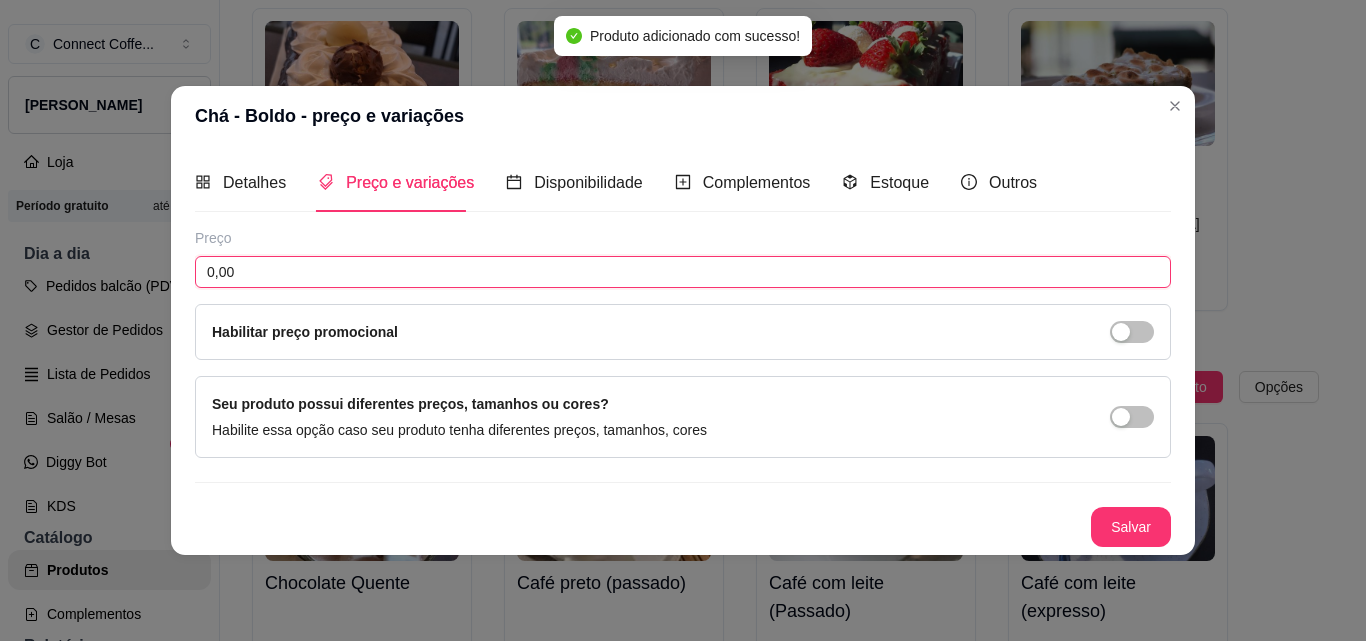 click on "0,00" at bounding box center [683, 272] 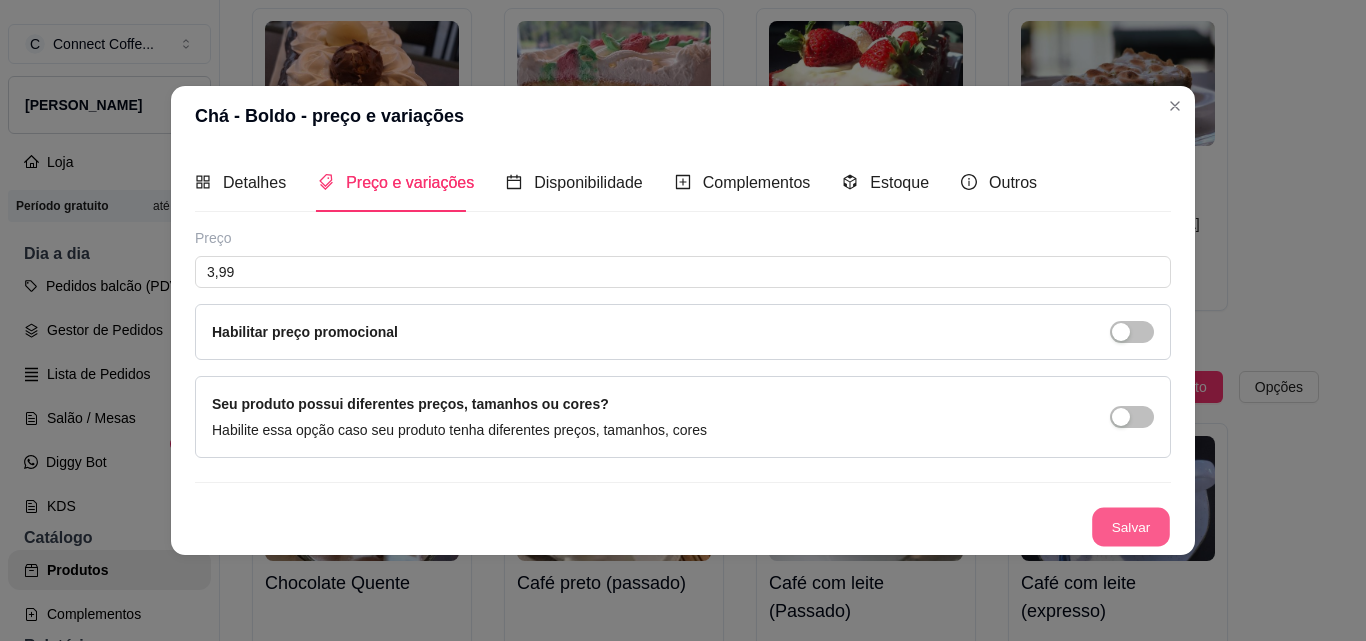click on "Salvar" at bounding box center [1131, 526] 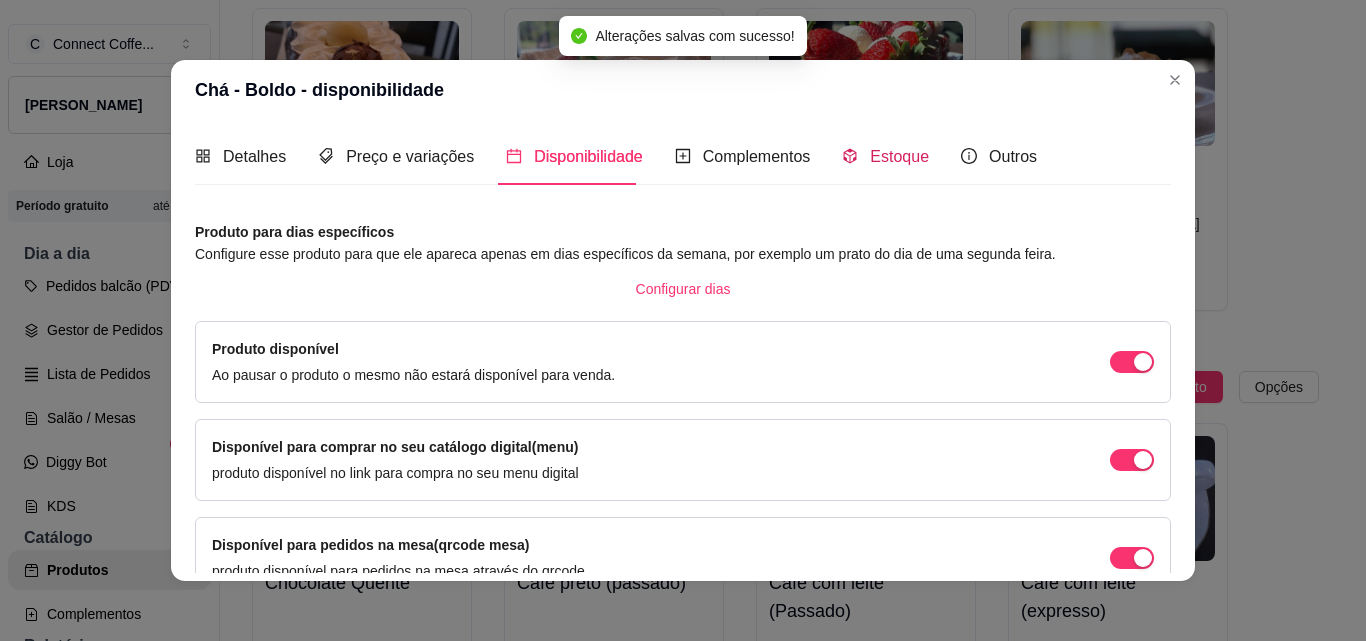 click on "Estoque" at bounding box center (899, 156) 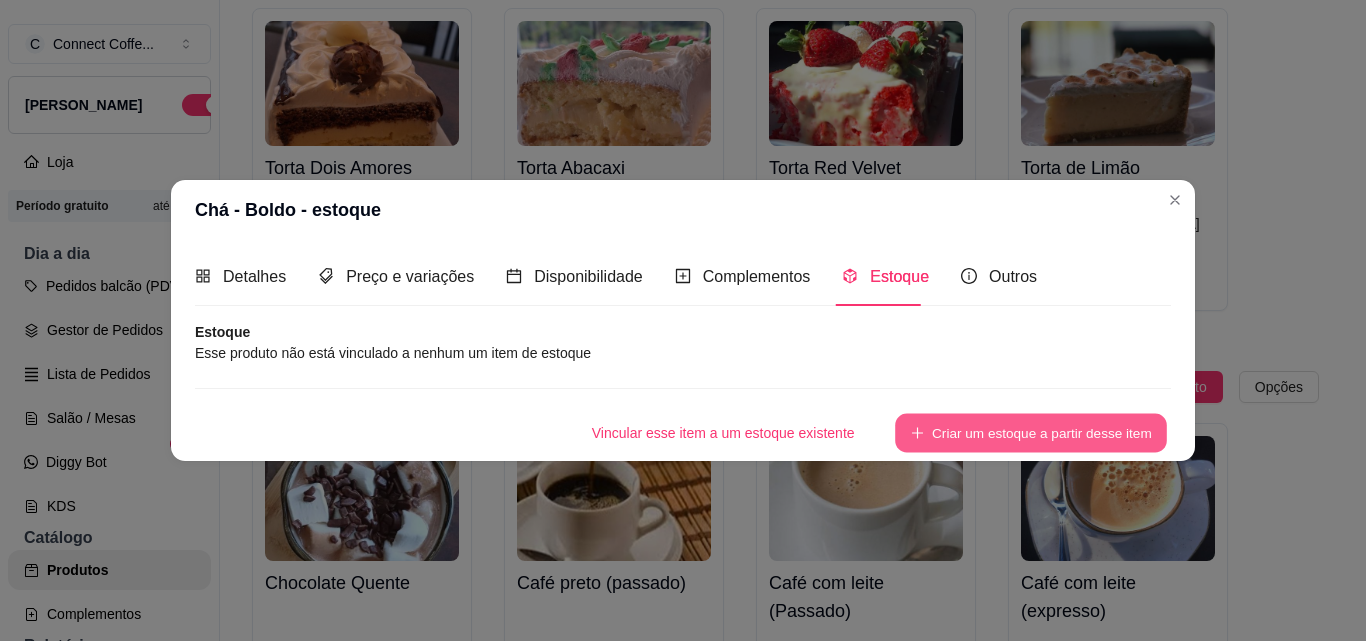 click on "Criar um estoque a partir desse item" at bounding box center (1031, 432) 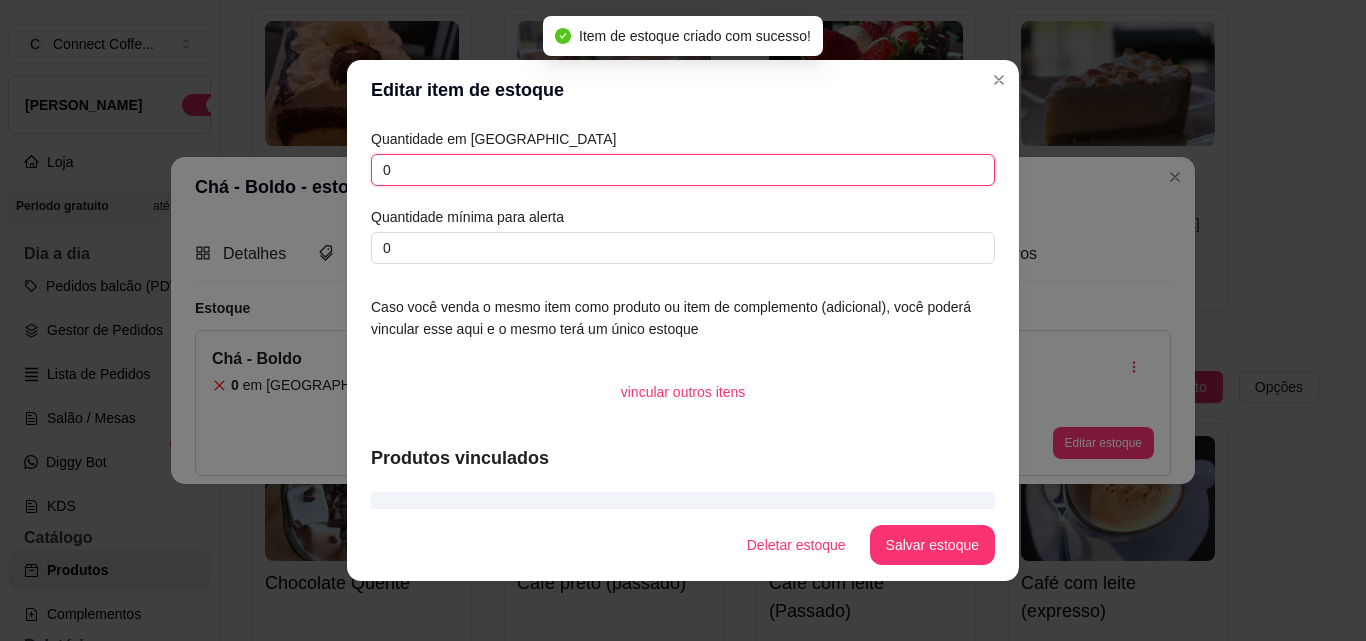 drag, startPoint x: 451, startPoint y: 175, endPoint x: 211, endPoint y: 169, distance: 240.07498 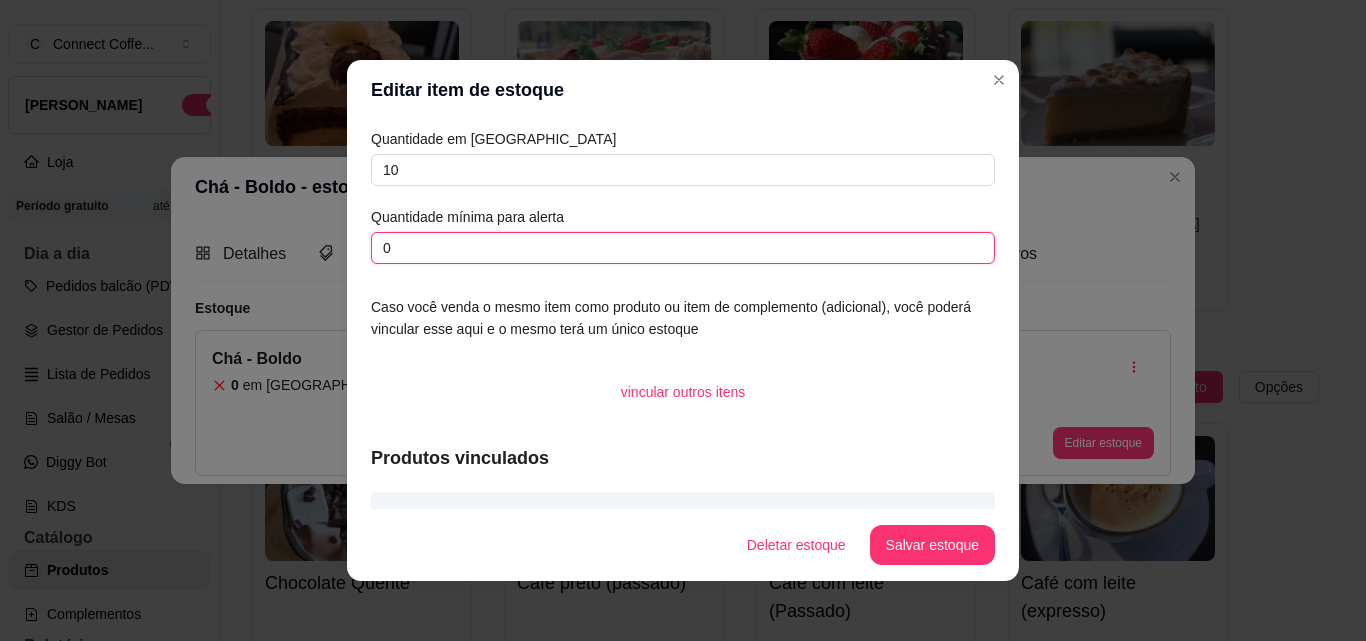 drag, startPoint x: 340, startPoint y: 238, endPoint x: 300, endPoint y: 237, distance: 40.012497 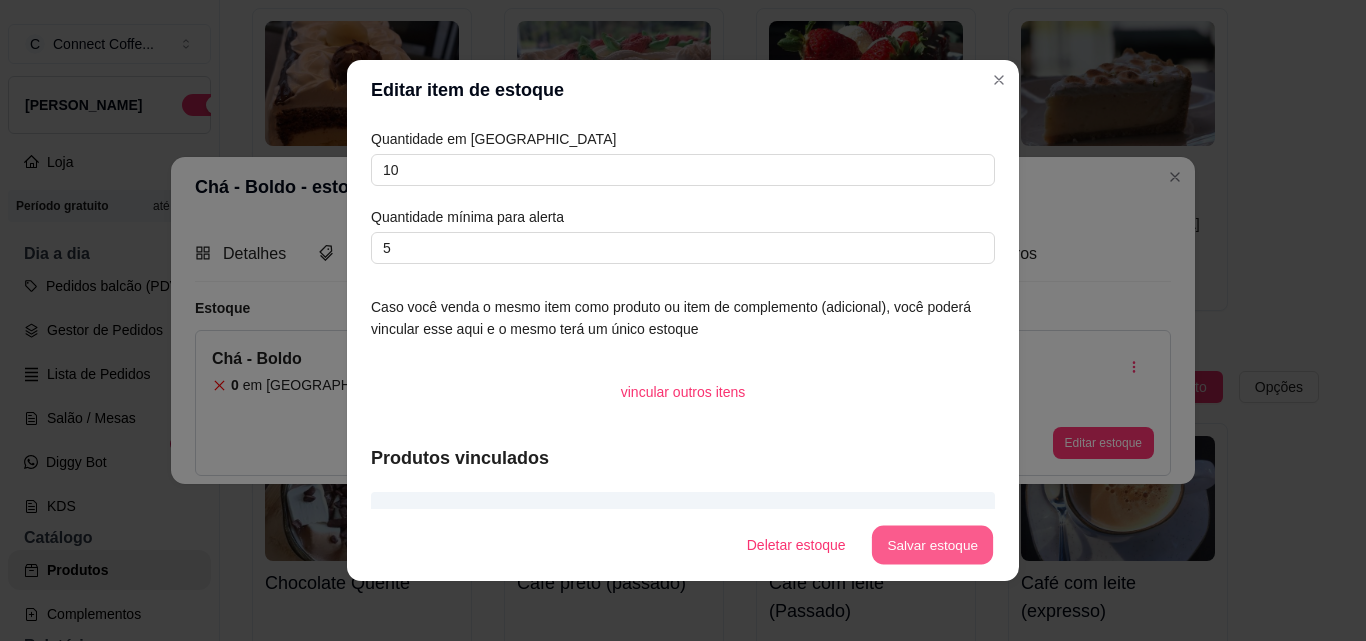 click on "Salvar estoque" at bounding box center (932, 545) 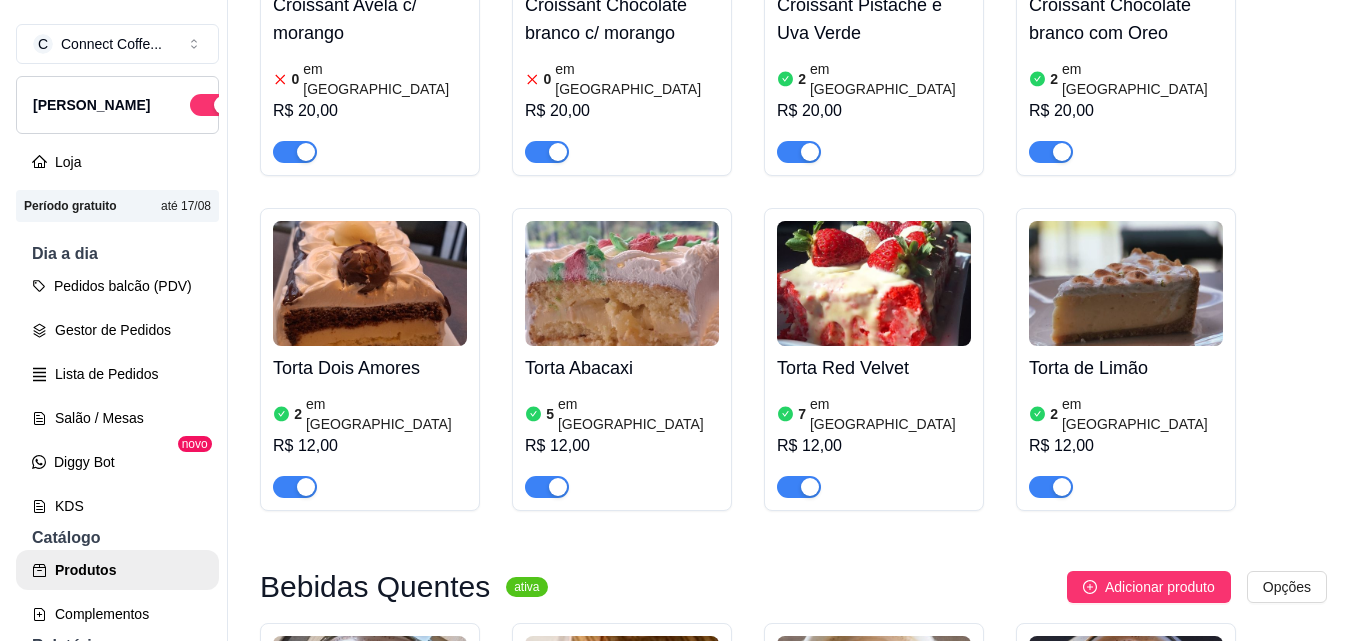 scroll, scrollTop: 1900, scrollLeft: 0, axis: vertical 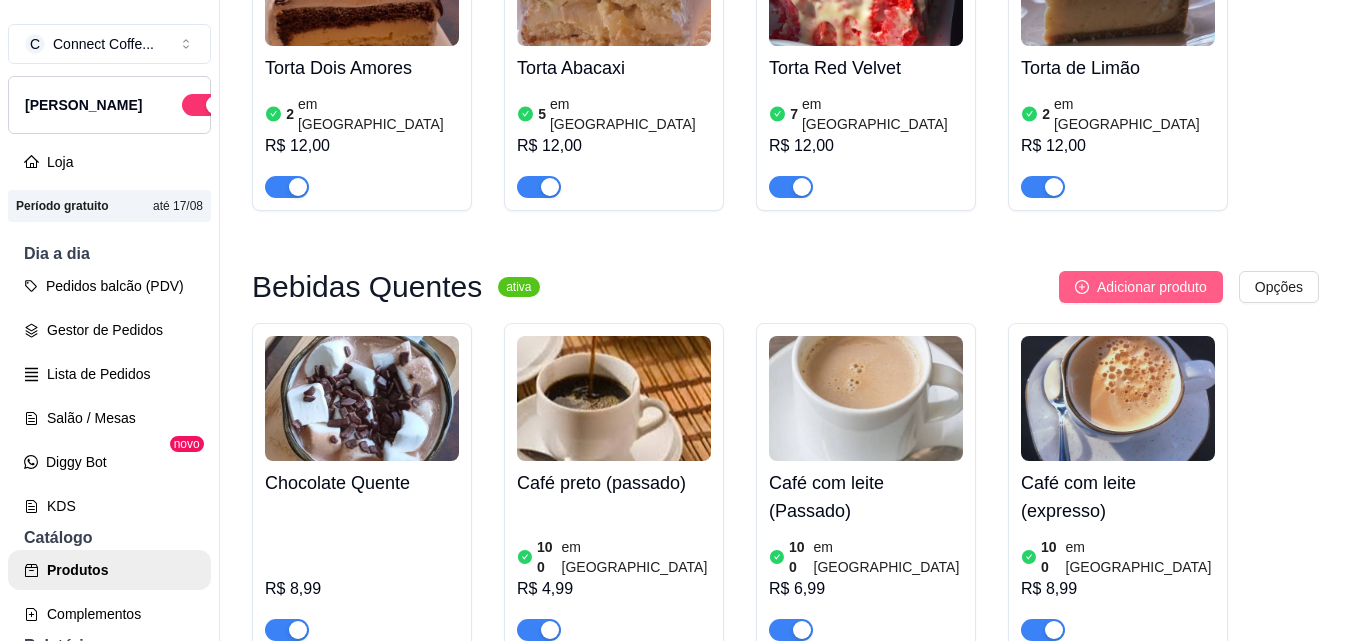 click on "Adicionar produto" at bounding box center [1152, 287] 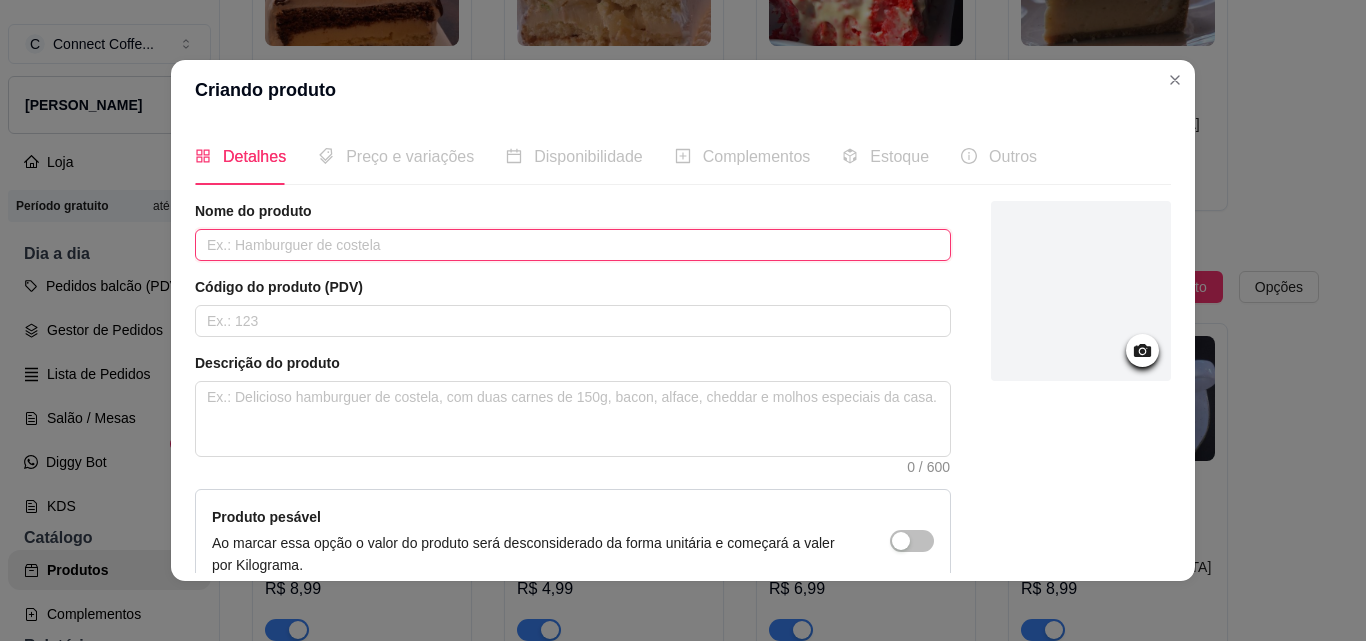 click at bounding box center [573, 245] 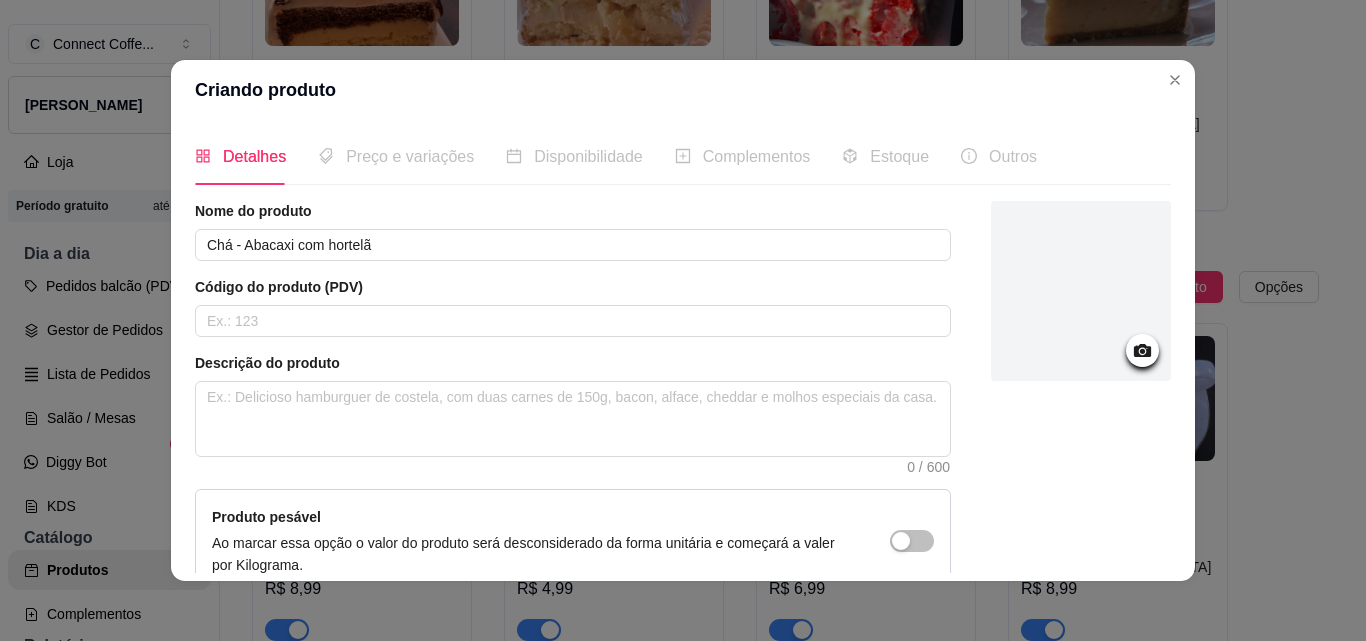 click 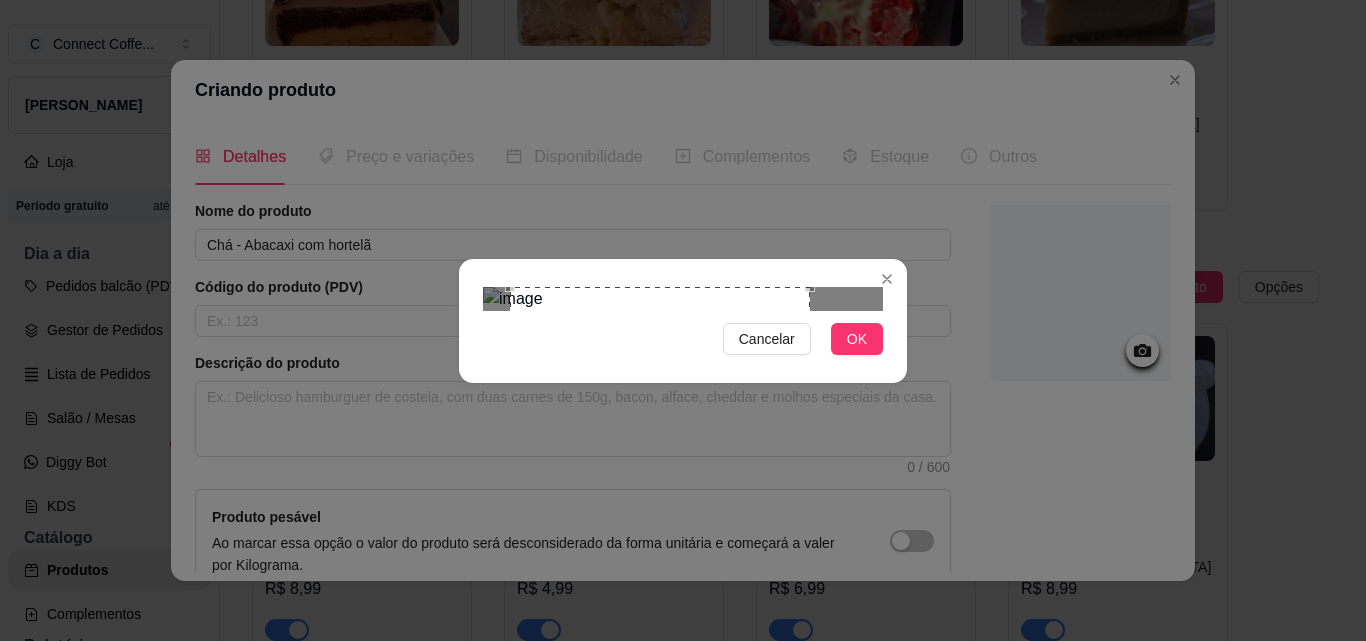 click at bounding box center [660, 437] 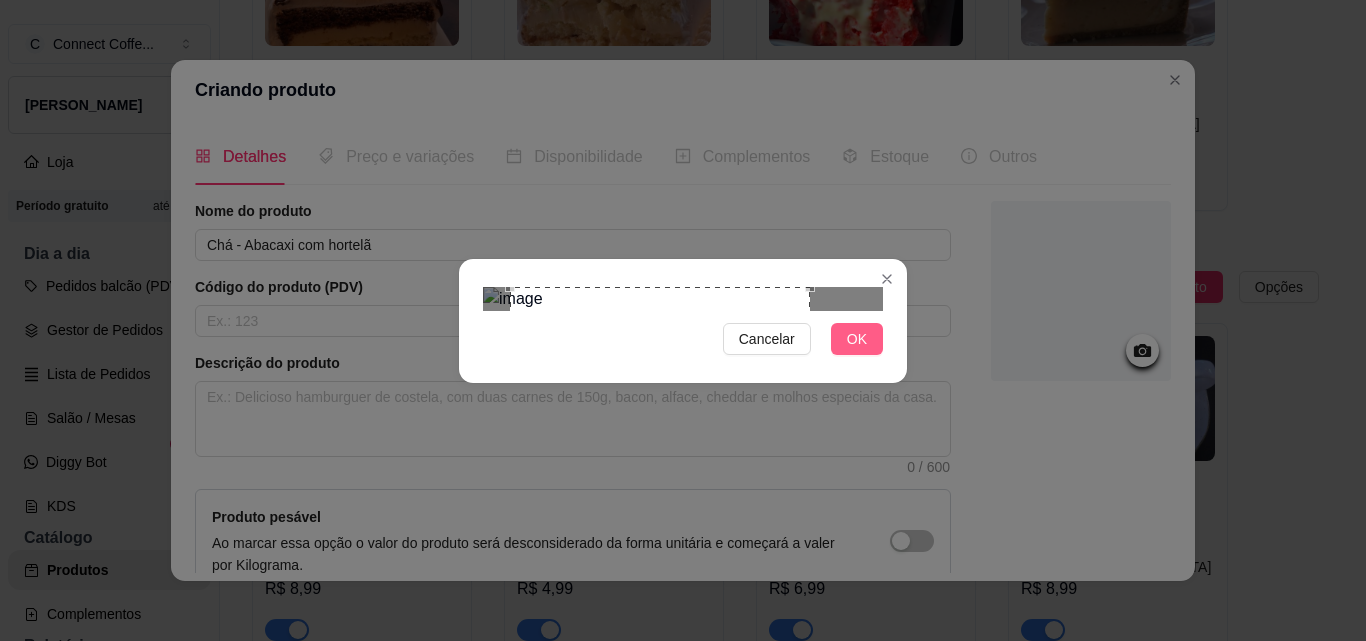 click on "OK" at bounding box center [857, 339] 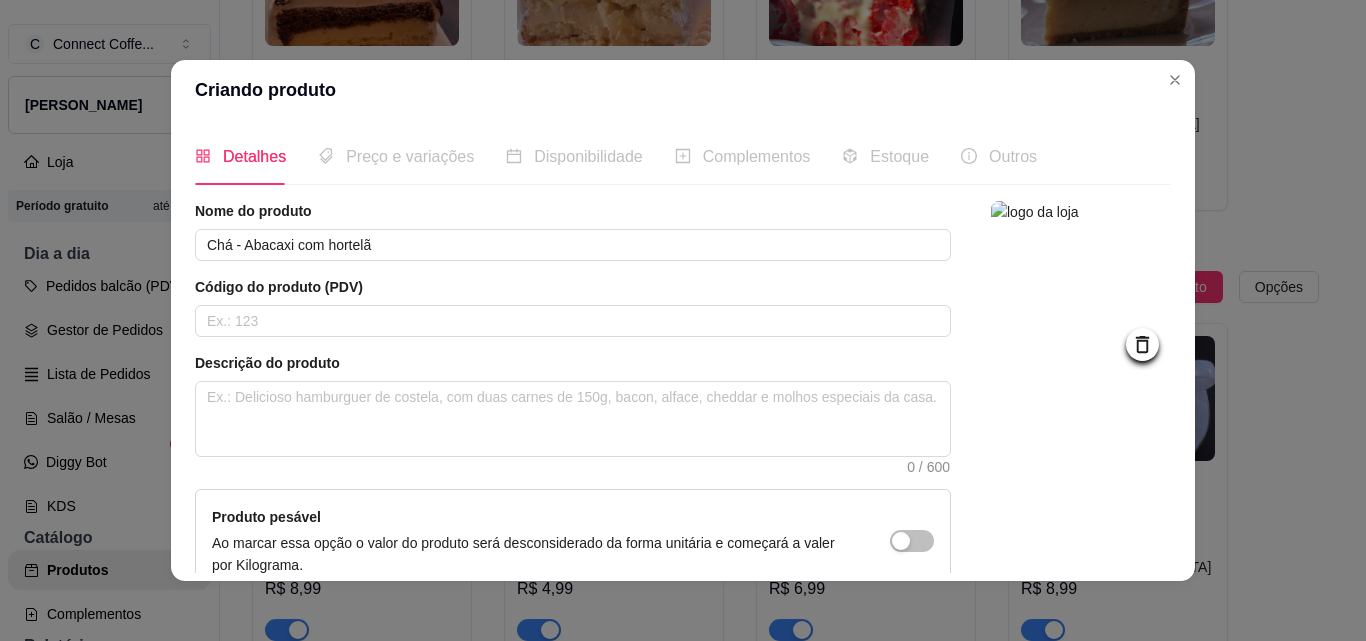 scroll, scrollTop: 207, scrollLeft: 0, axis: vertical 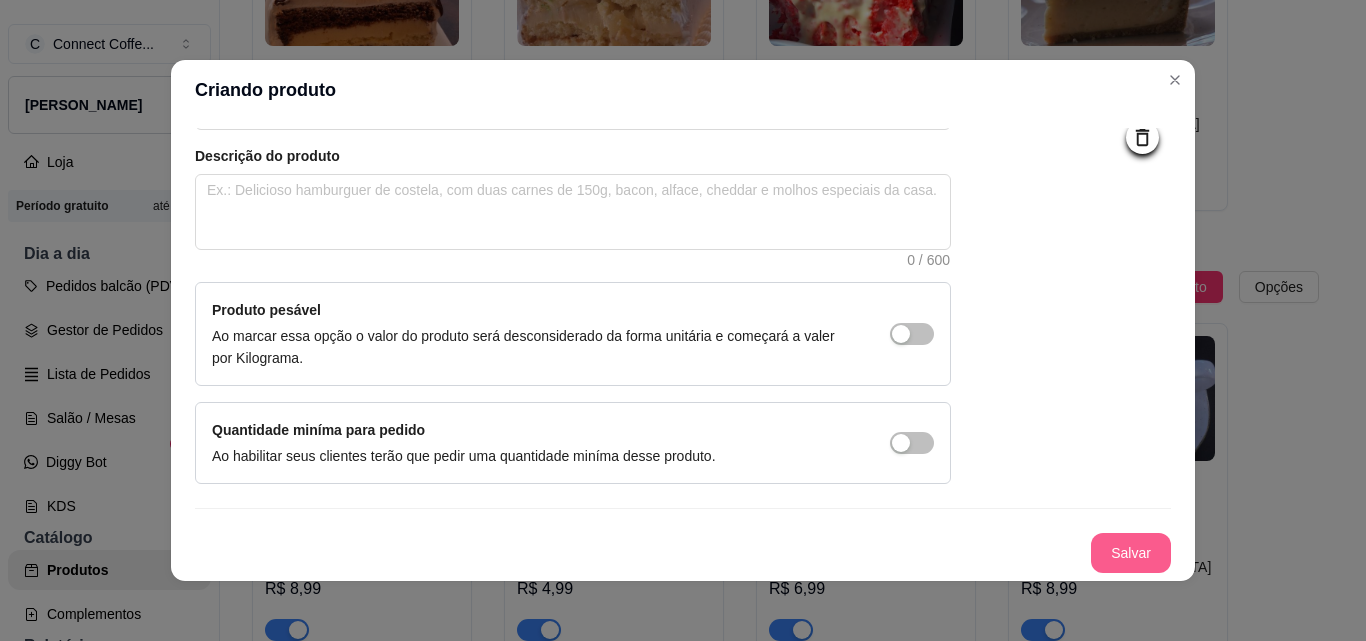 click on "Salvar" at bounding box center [1131, 553] 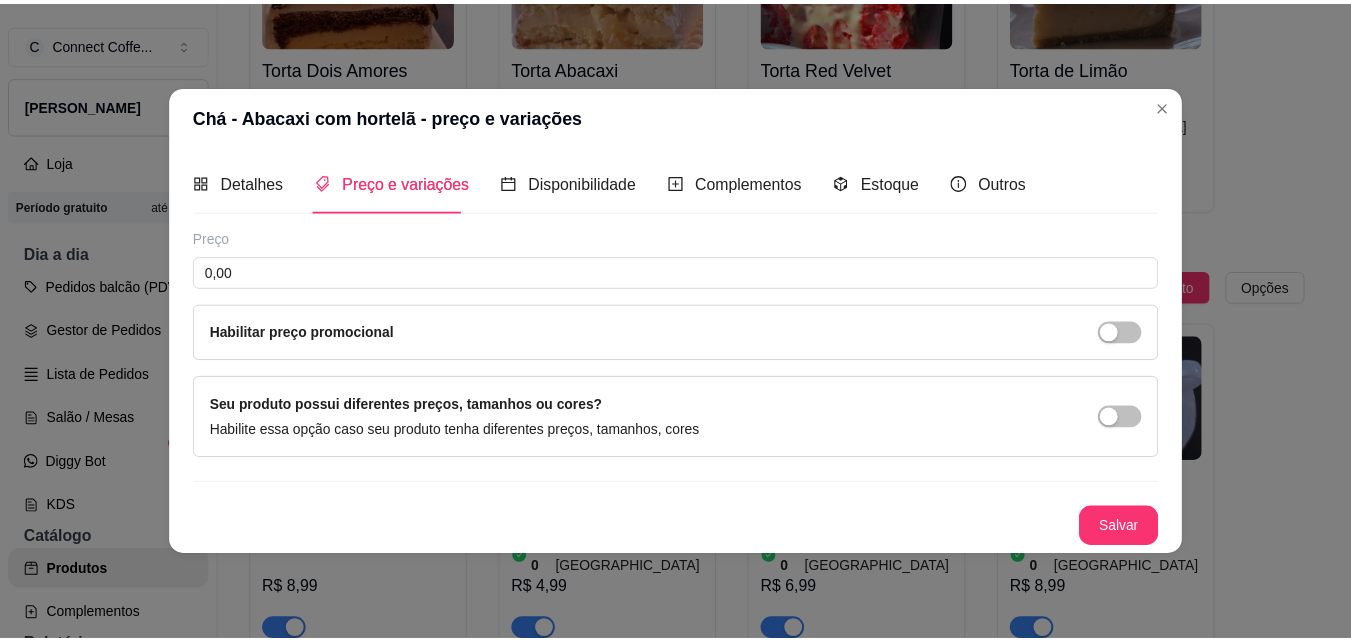 scroll, scrollTop: 0, scrollLeft: 0, axis: both 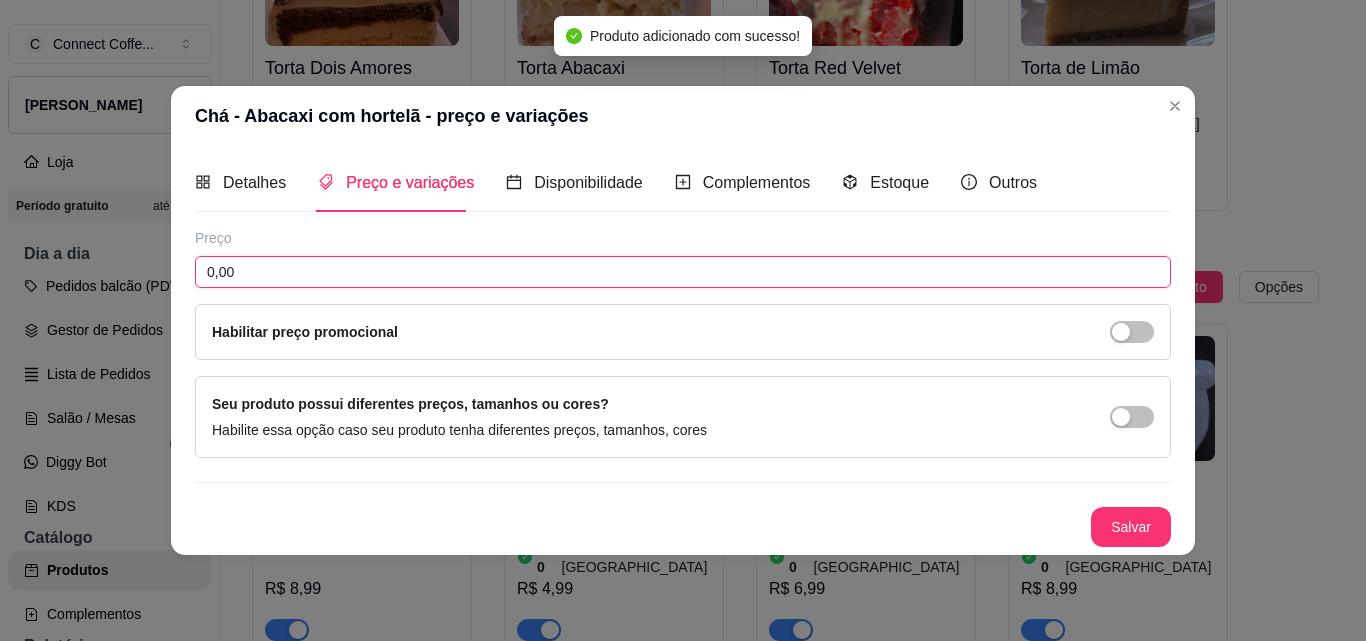 click on "0,00" at bounding box center [683, 272] 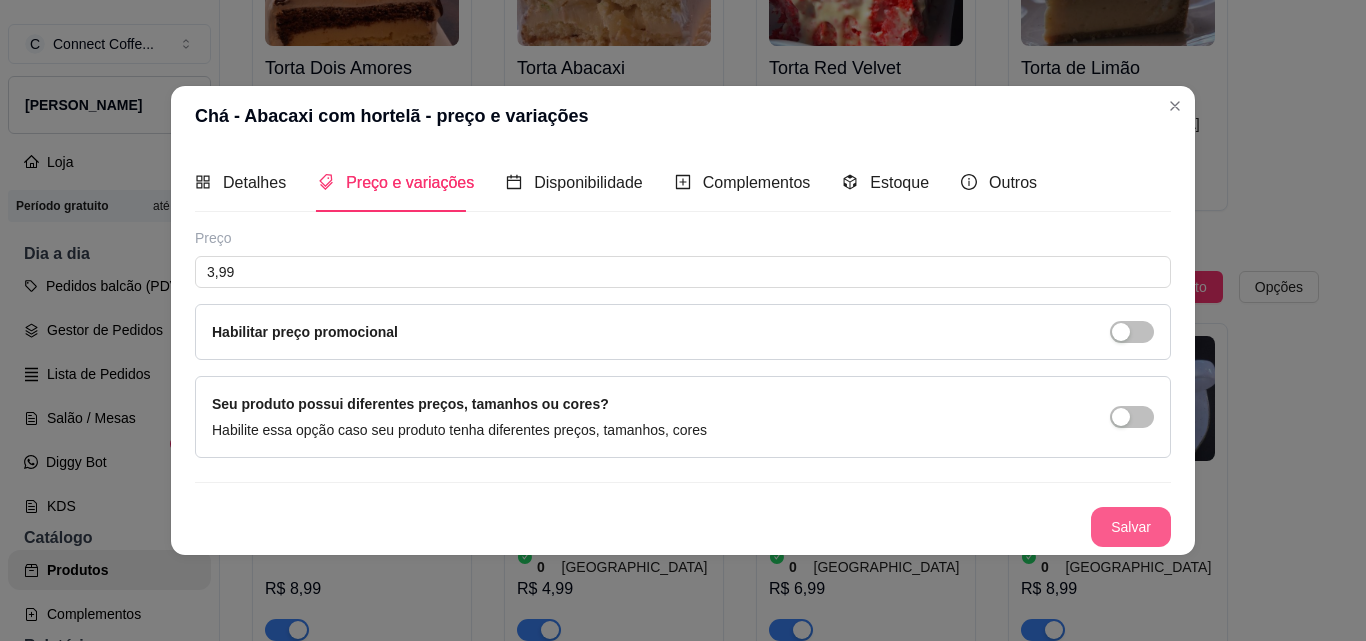 click on "Salvar" at bounding box center (1131, 527) 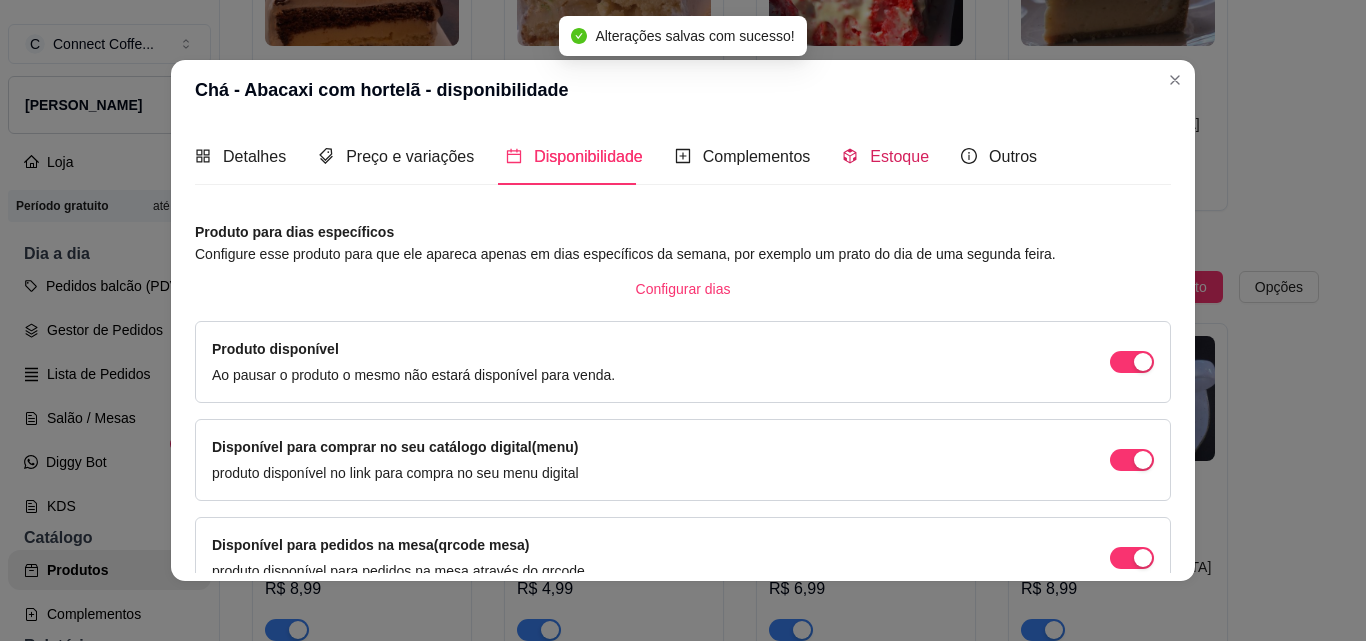 click on "Estoque" at bounding box center [899, 156] 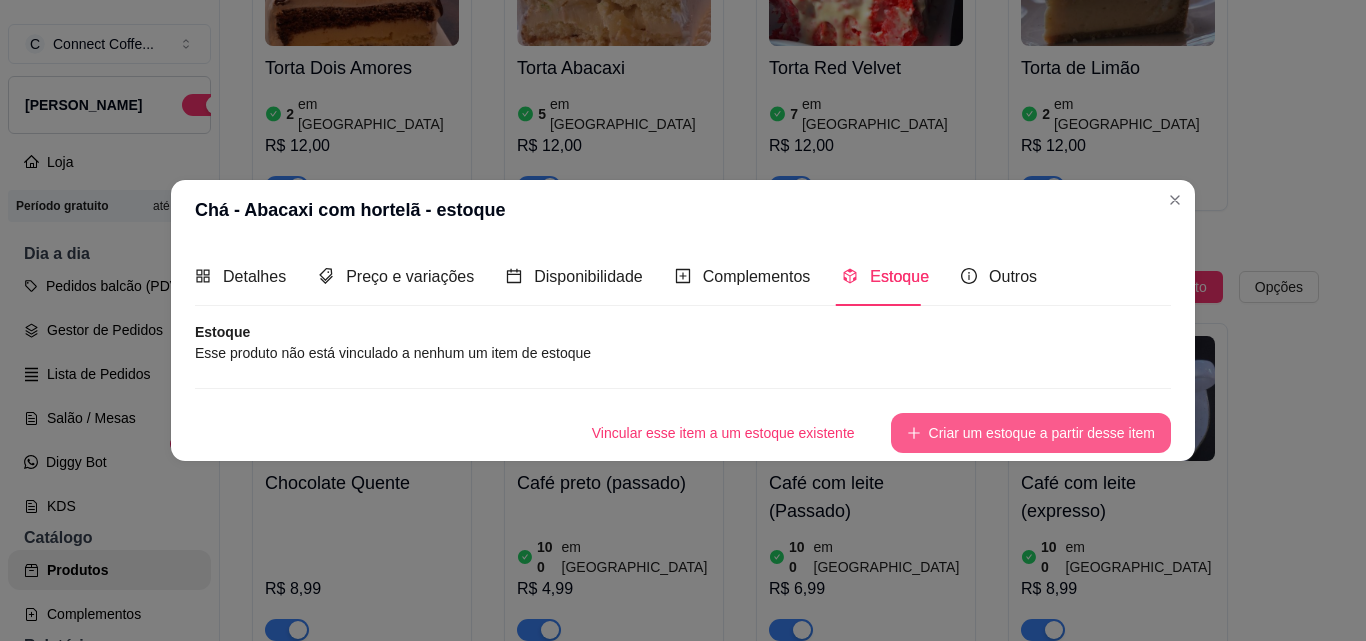click on "Criar um estoque a partir desse item" at bounding box center (1031, 433) 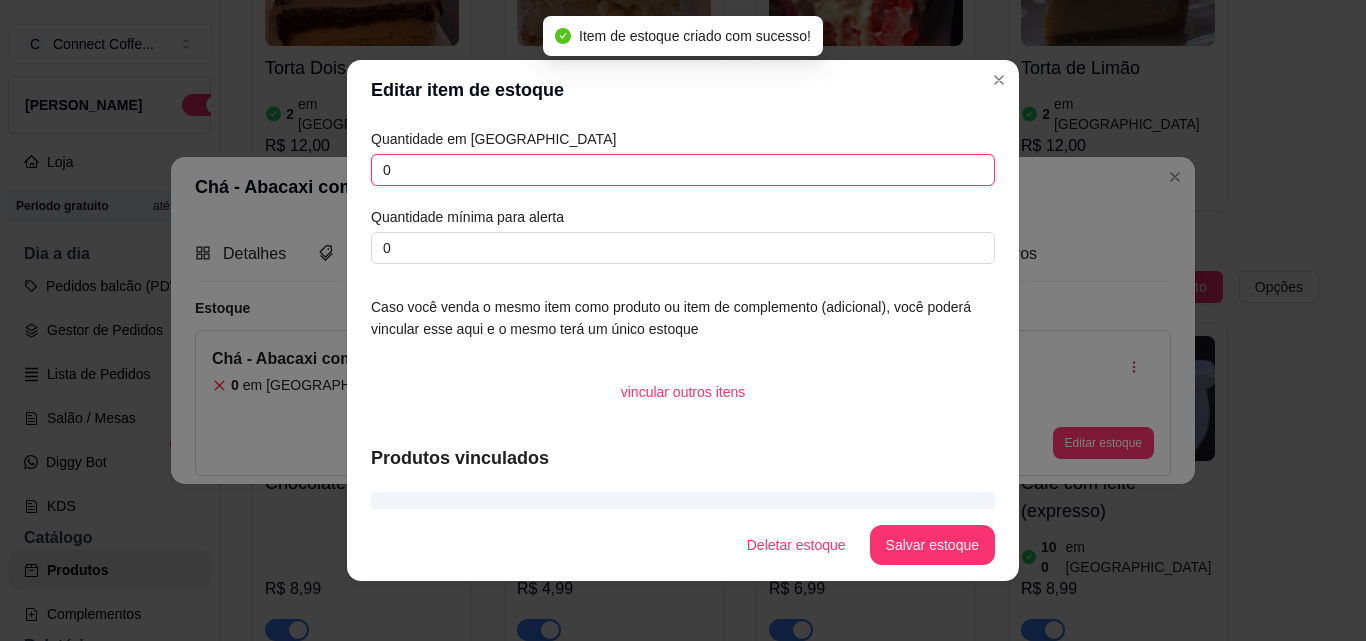 drag, startPoint x: 403, startPoint y: 165, endPoint x: 223, endPoint y: 159, distance: 180.09998 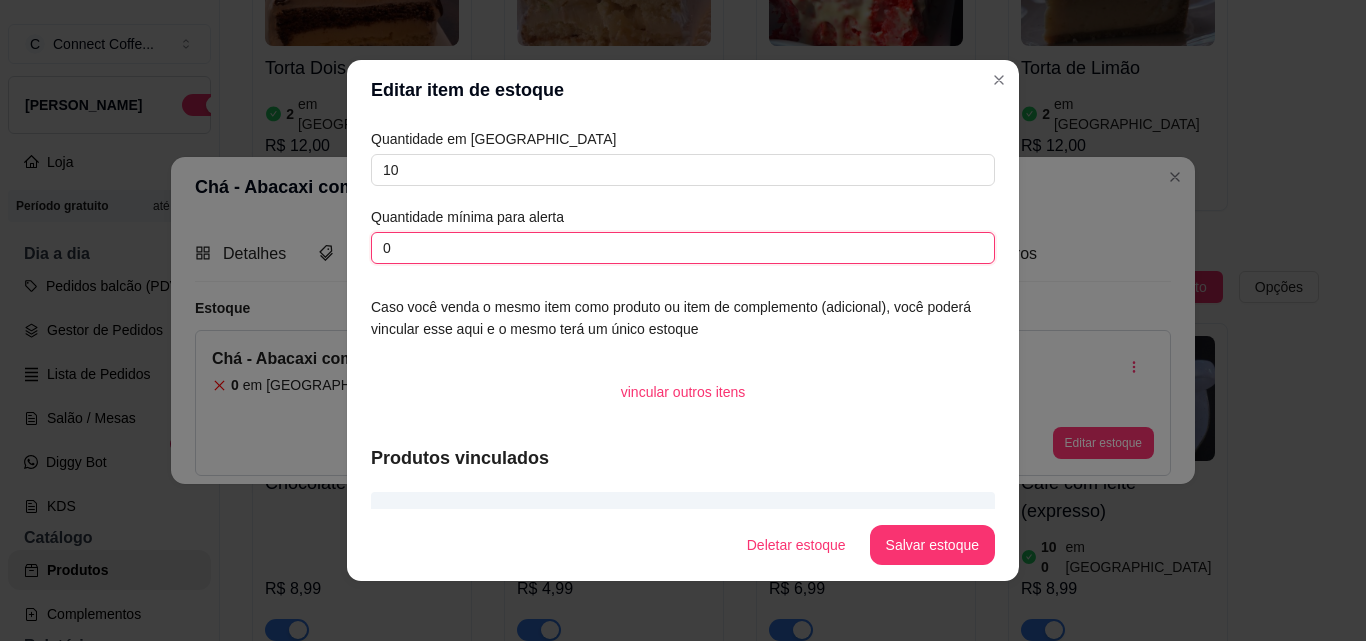 drag, startPoint x: 398, startPoint y: 239, endPoint x: 293, endPoint y: 230, distance: 105.38501 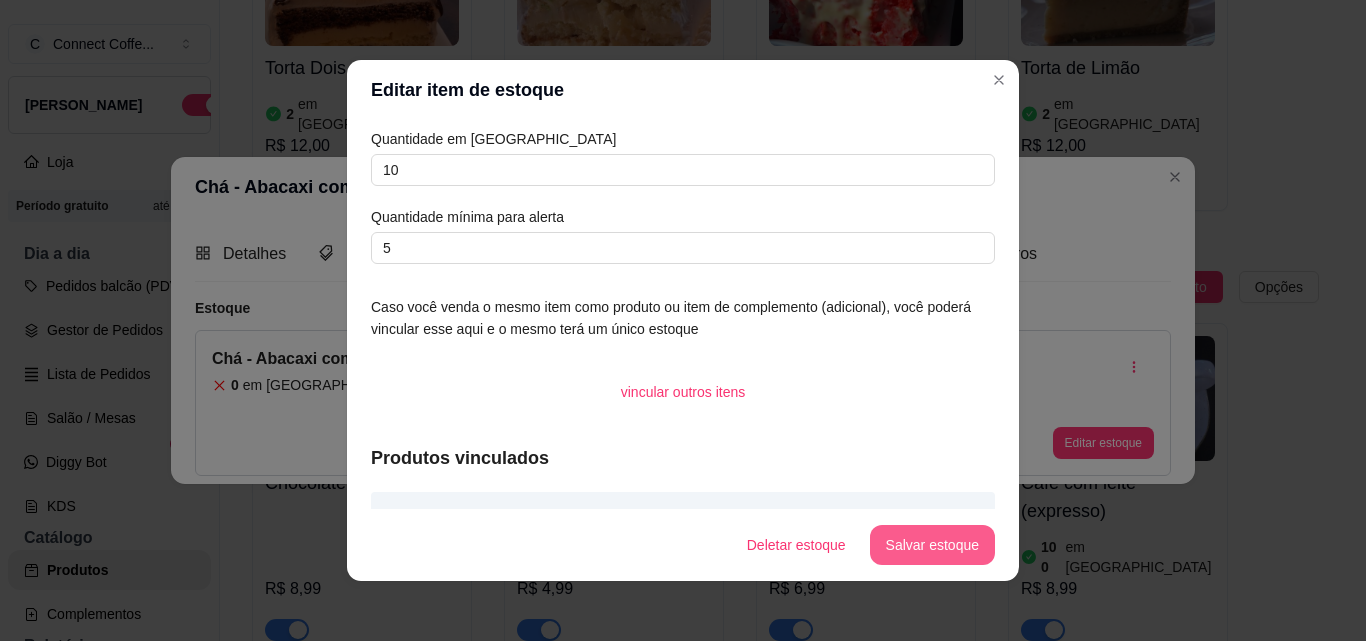 click on "Salvar estoque" at bounding box center [932, 545] 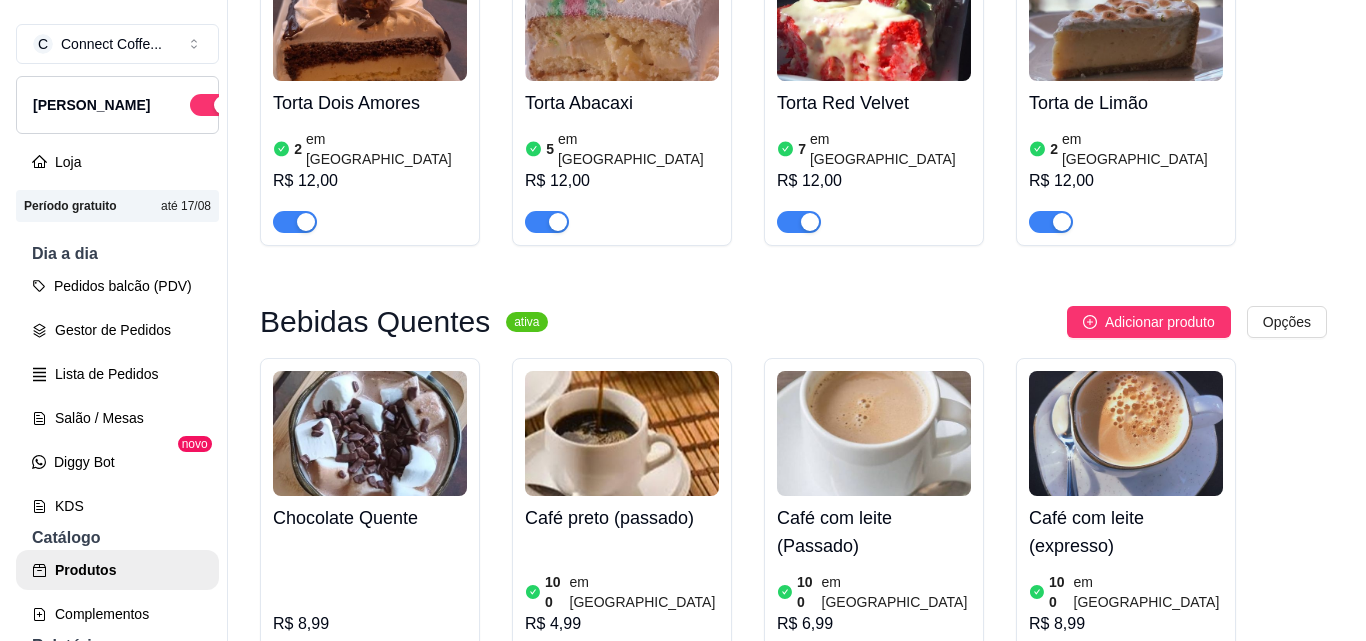 scroll, scrollTop: 2000, scrollLeft: 0, axis: vertical 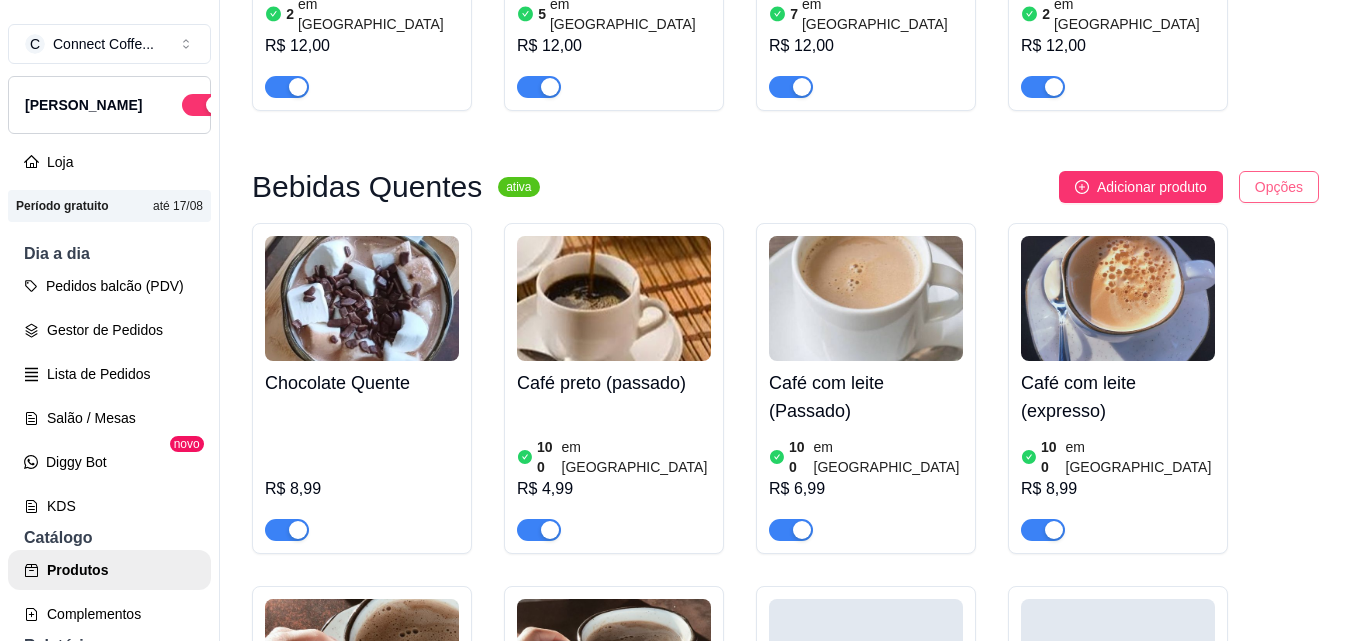 click on "C Connect Coffe ... Loja Aberta Loja Período gratuito até 17/08   Dia a dia Pedidos balcão (PDV) Gestor de Pedidos Lista de Pedidos Salão / Mesas Diggy Bot novo KDS Catálogo Produtos Complementos Relatórios Relatórios de vendas Relatório de clientes Relatório de fidelidade novo Gerenciar Entregadores novo Nota Fiscal (NFC-e) Controle de caixa Controle de fiado Cupons Clientes Estoque Configurações Diggy Planos Precisa de ajuda? Sair Produtos Adicionar categoria Reodernar categorias Aqui você cadastra e gerencia seu produtos e categorias Porções ativa Adicionar produto Opções Anéis de cebola   16 em estoque R$ 12,00 Batata 300gr   14 em estoque R$ 15,00 Batata 500gr   6 em estoque R$ 22,00 Nuggets   21 em estoque R$ 15,00 Salgados  ativa Adicionar produto Opções Pastel frito - Frango   7 em estoque R$ 10,00 Doces ativa Adicionar produto Opções Bolo Cenoura   8 em estoque R$ 10,00 Brownie Avelã com Ouro Branco   2 em estoque R$ 12,00 Brownie Chocolate branco com Marshmallow   2   2" at bounding box center (675, 320) 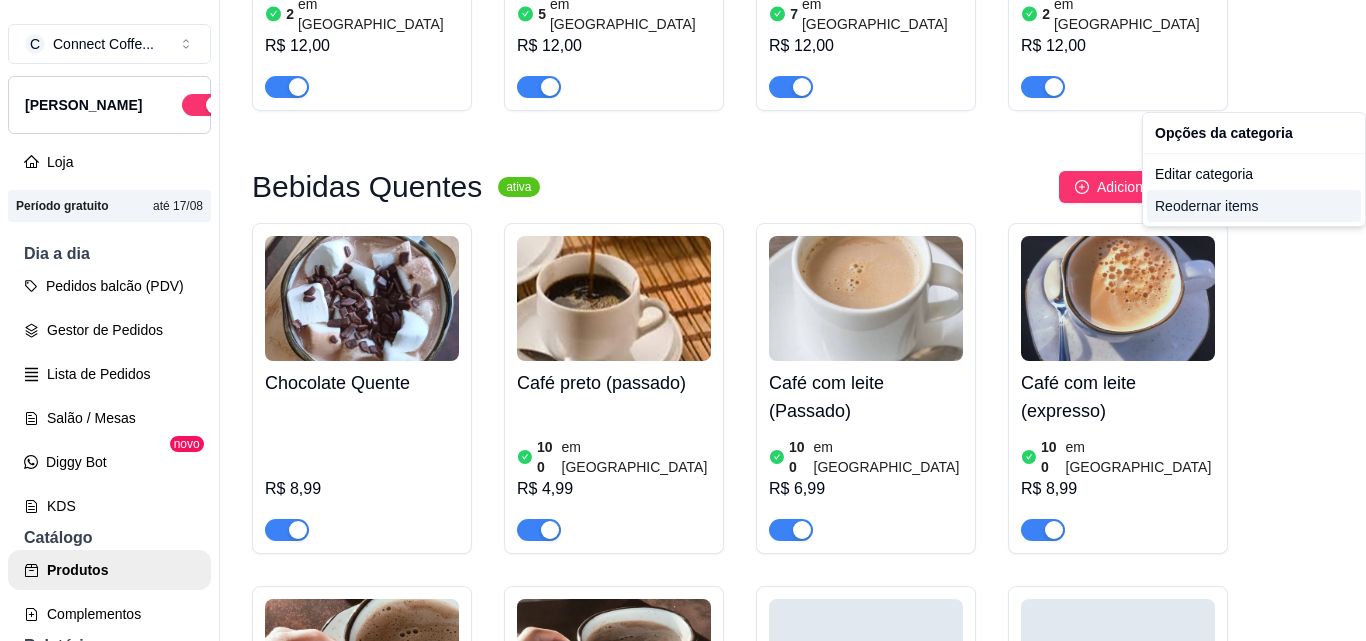 click on "Reodernar items" at bounding box center (1254, 206) 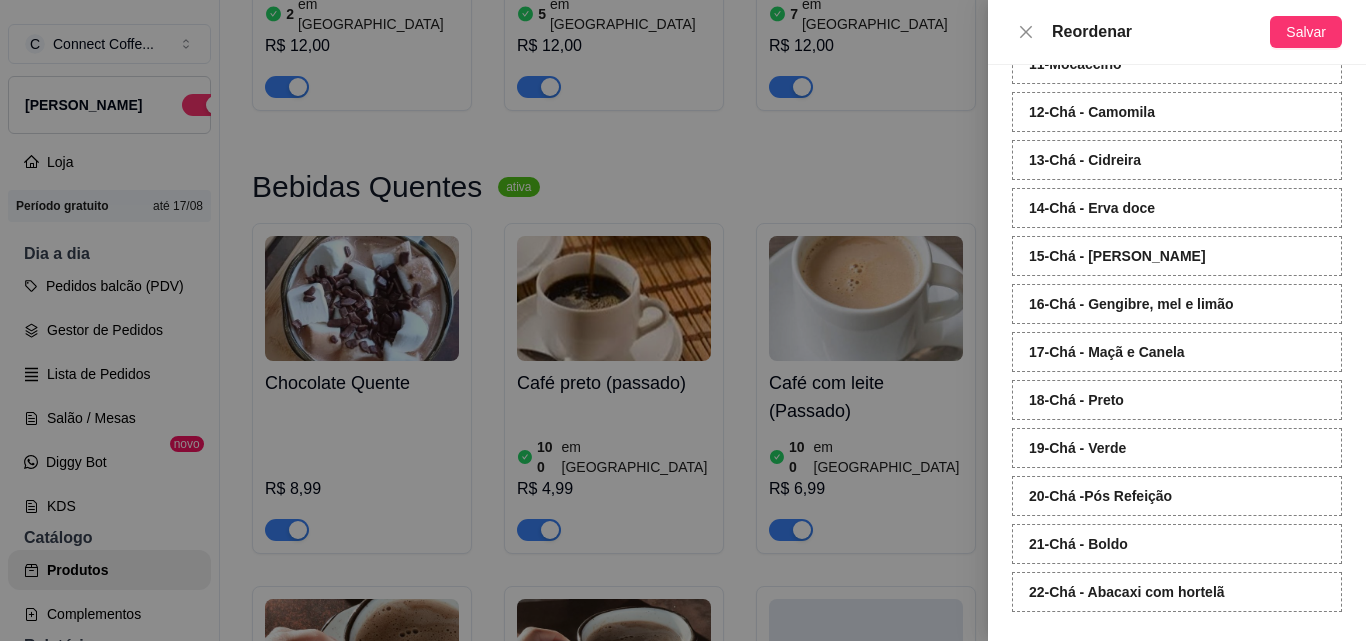 scroll, scrollTop: 614, scrollLeft: 0, axis: vertical 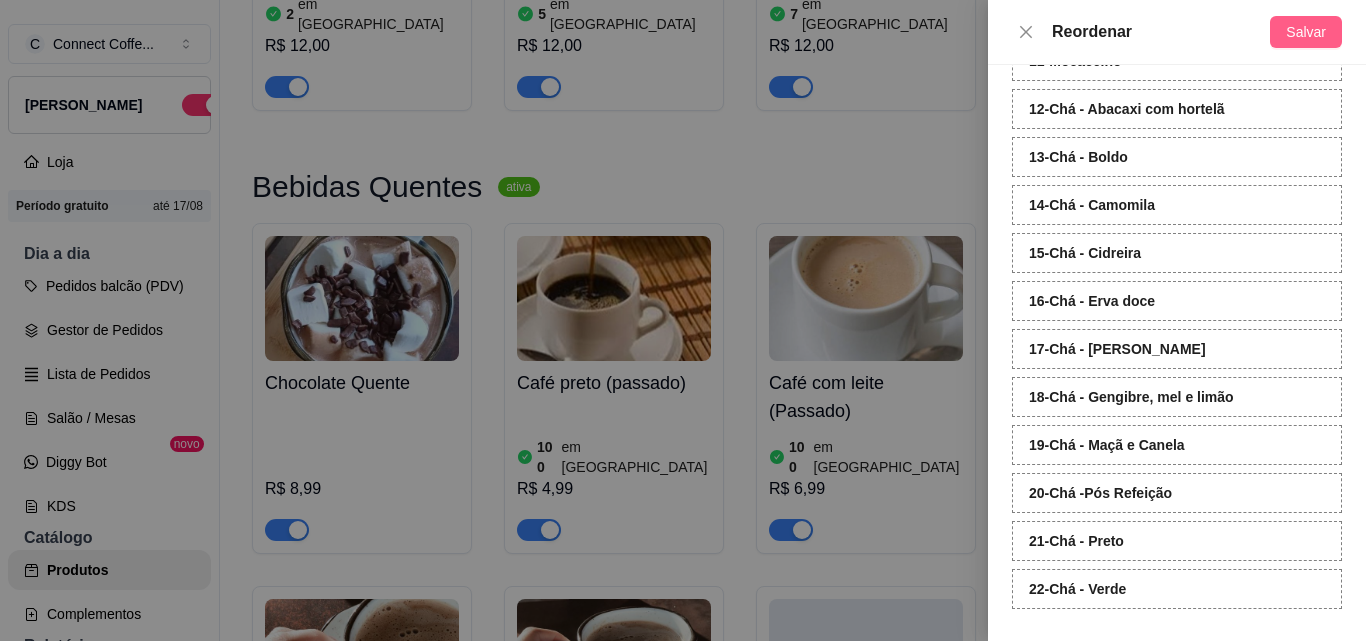 click on "Salvar" at bounding box center (1306, 32) 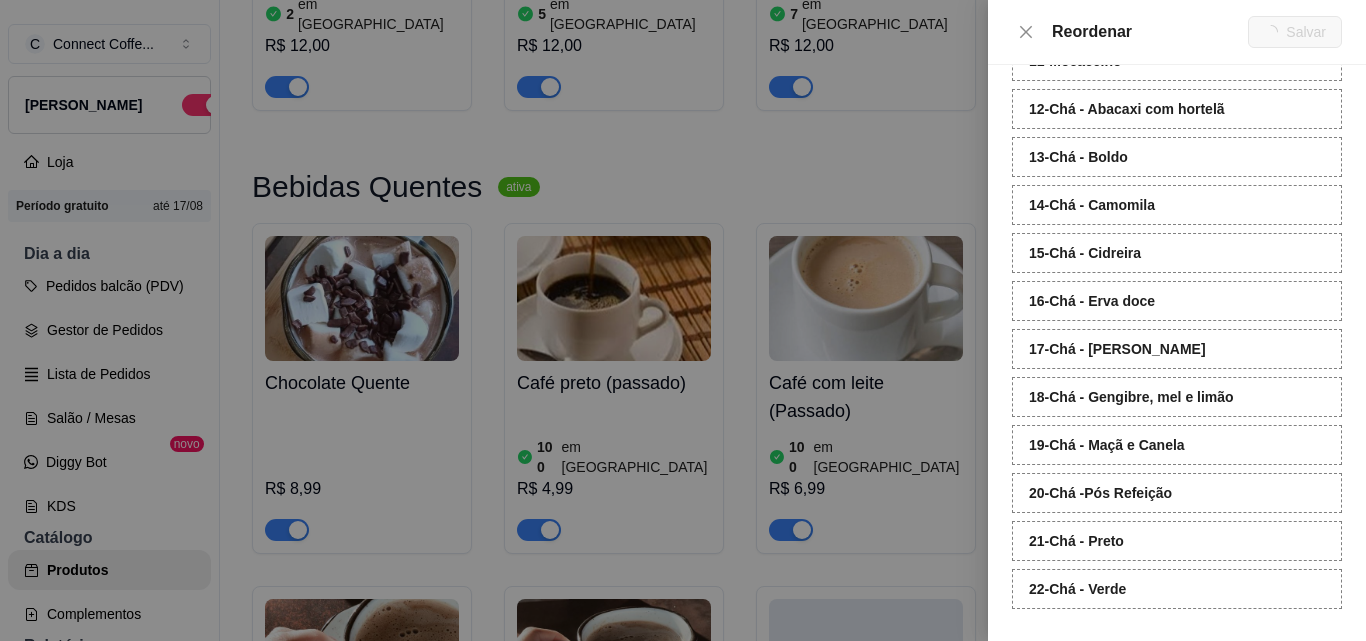 click at bounding box center (683, 320) 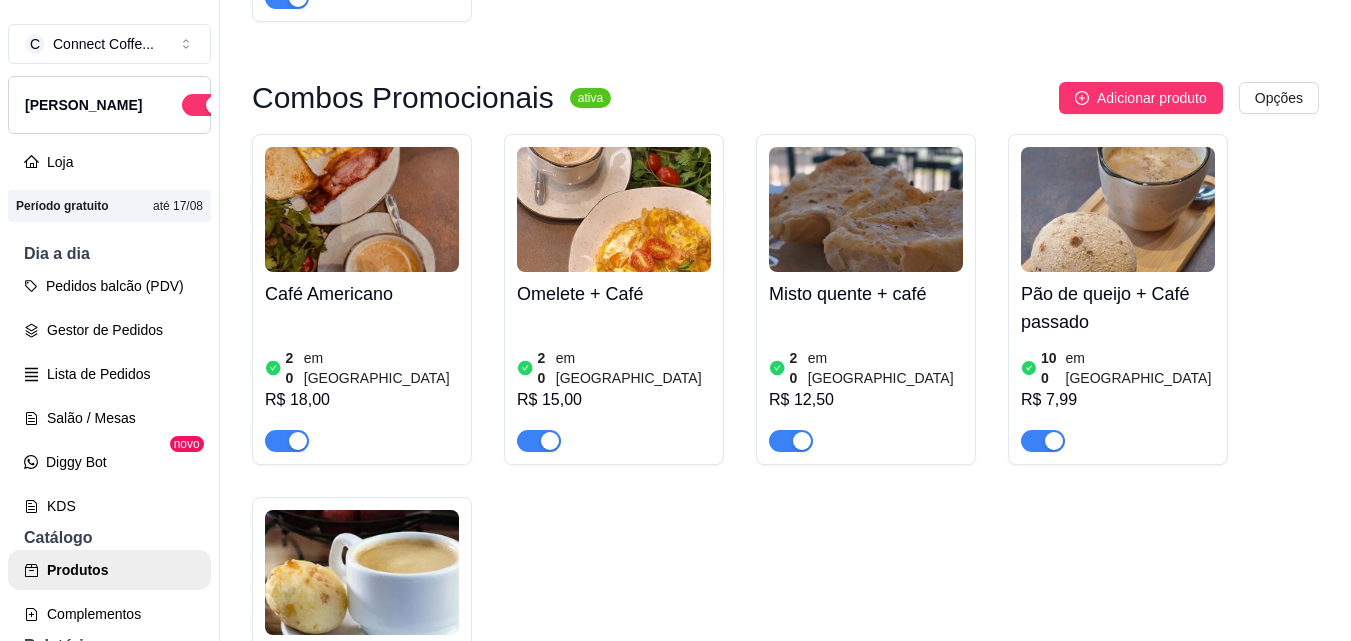 scroll, scrollTop: 7258, scrollLeft: 0, axis: vertical 